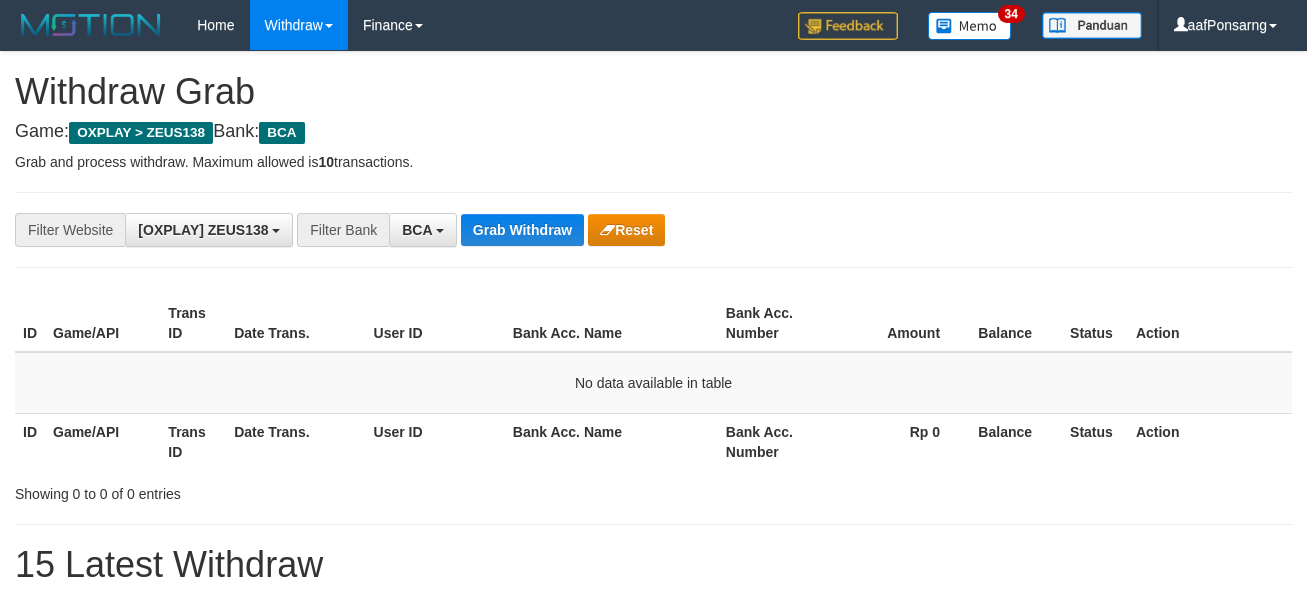 scroll, scrollTop: 0, scrollLeft: 0, axis: both 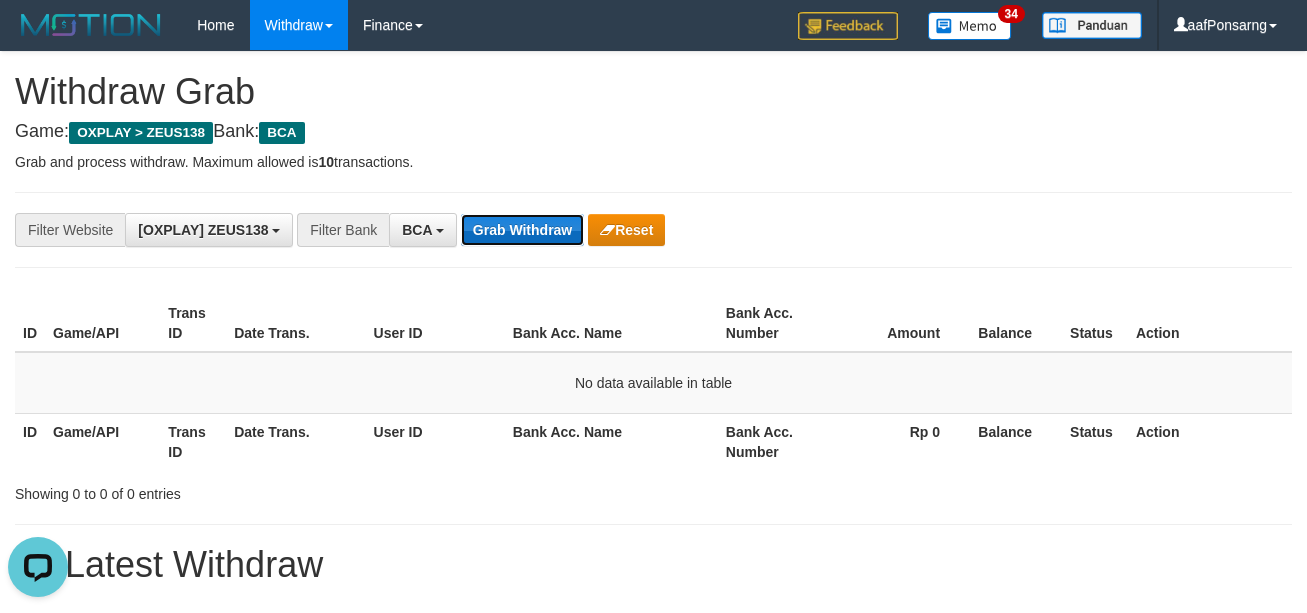 click on "Grab Withdraw" at bounding box center [522, 230] 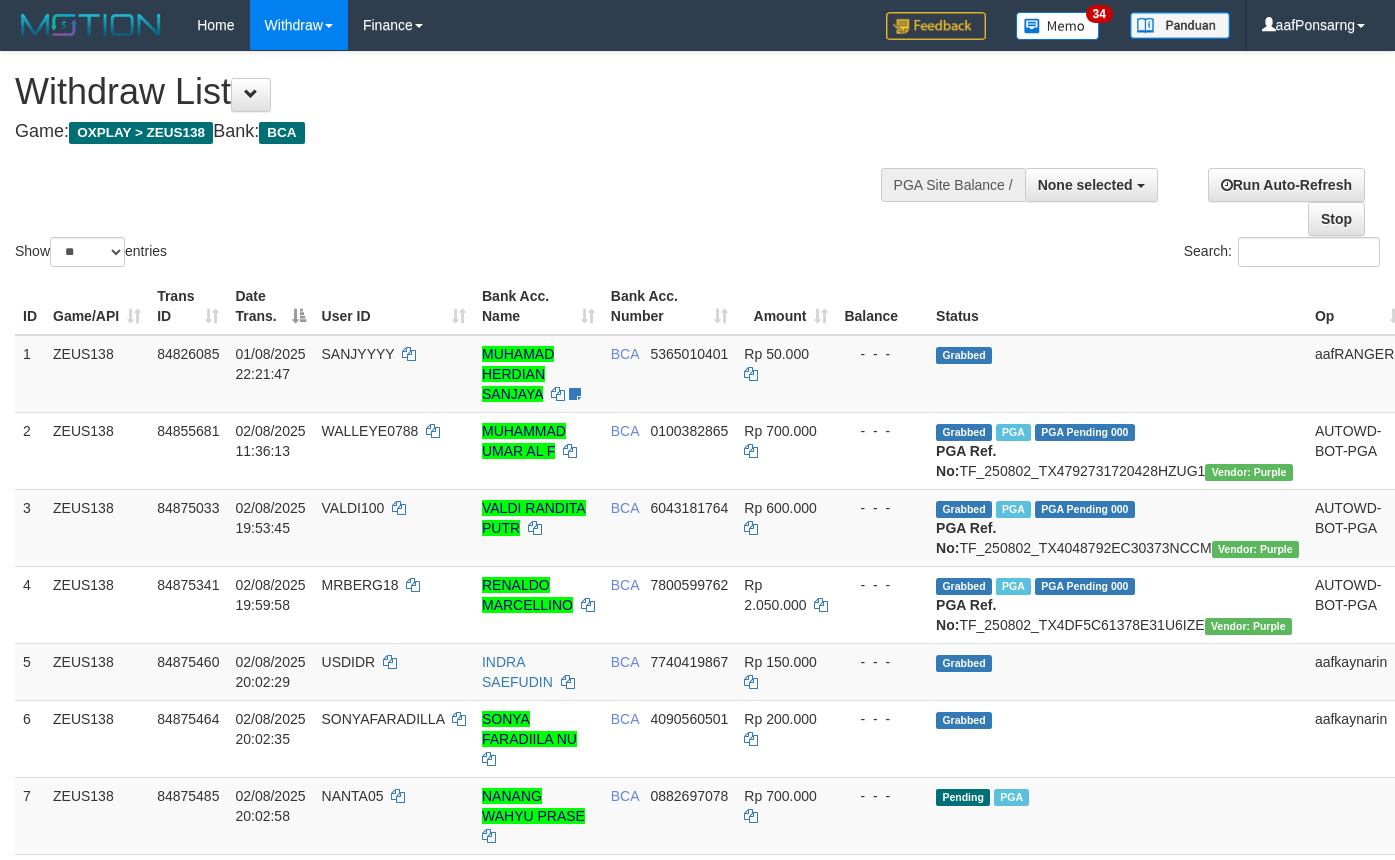 select 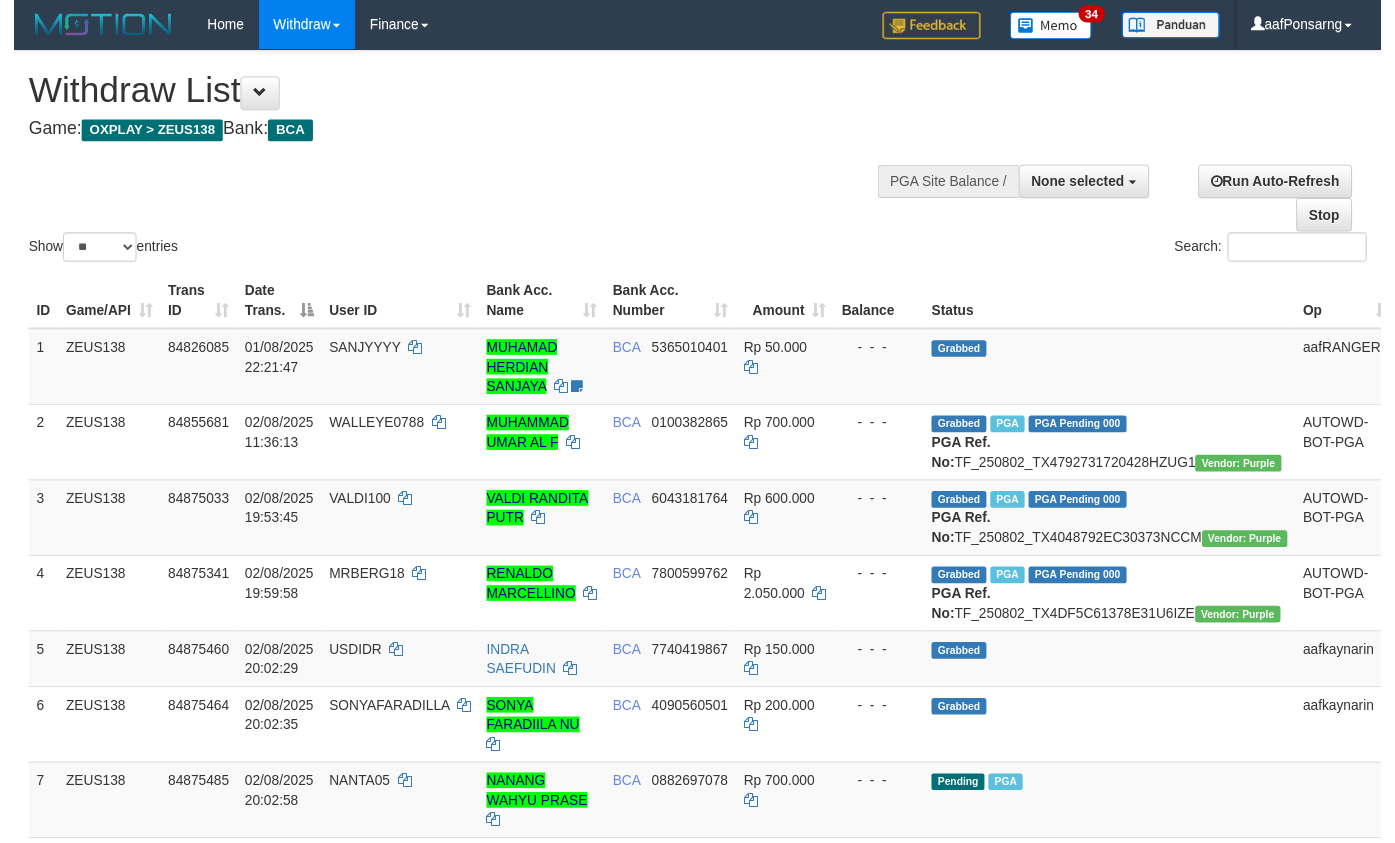scroll, scrollTop: 184, scrollLeft: 0, axis: vertical 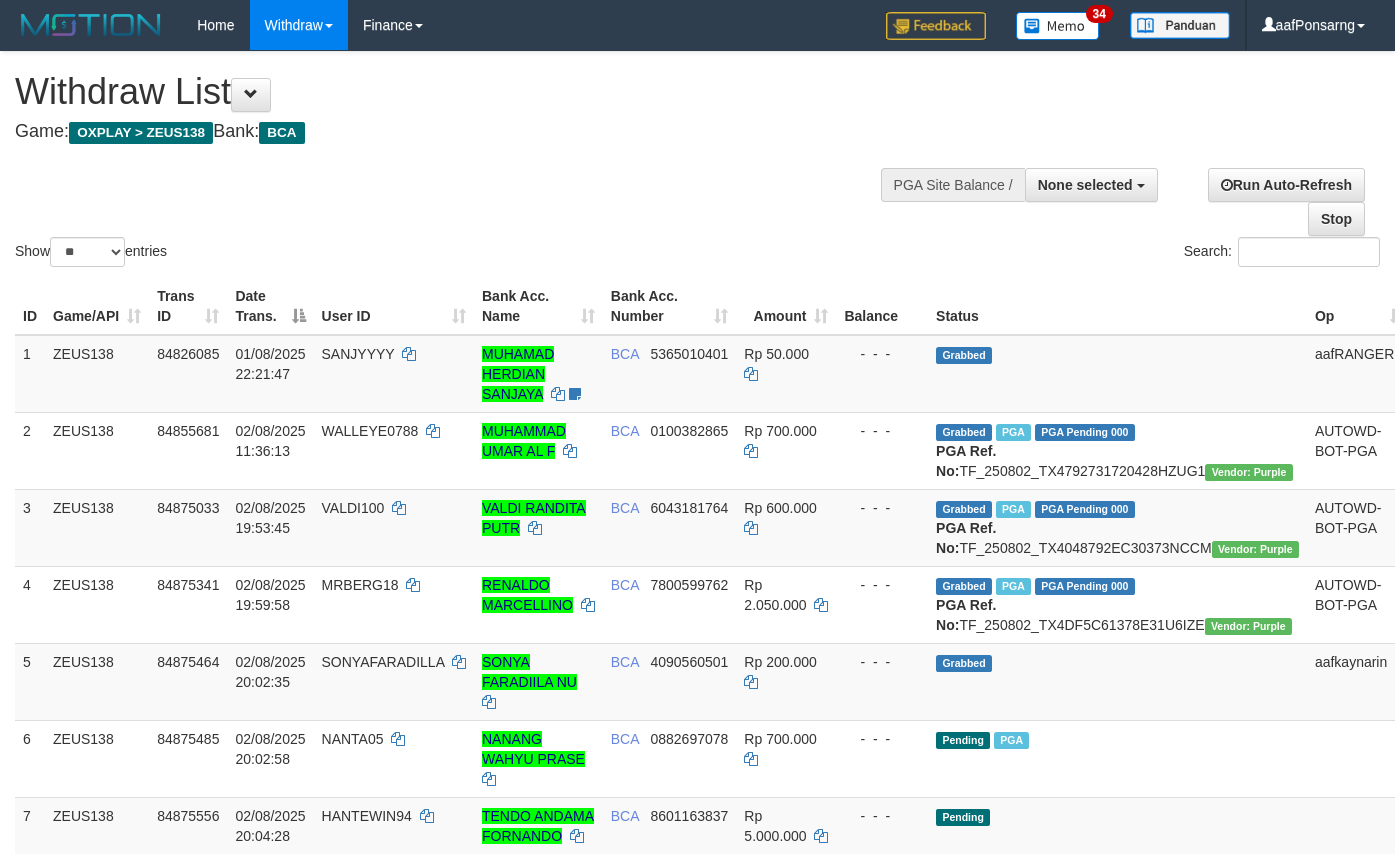 select 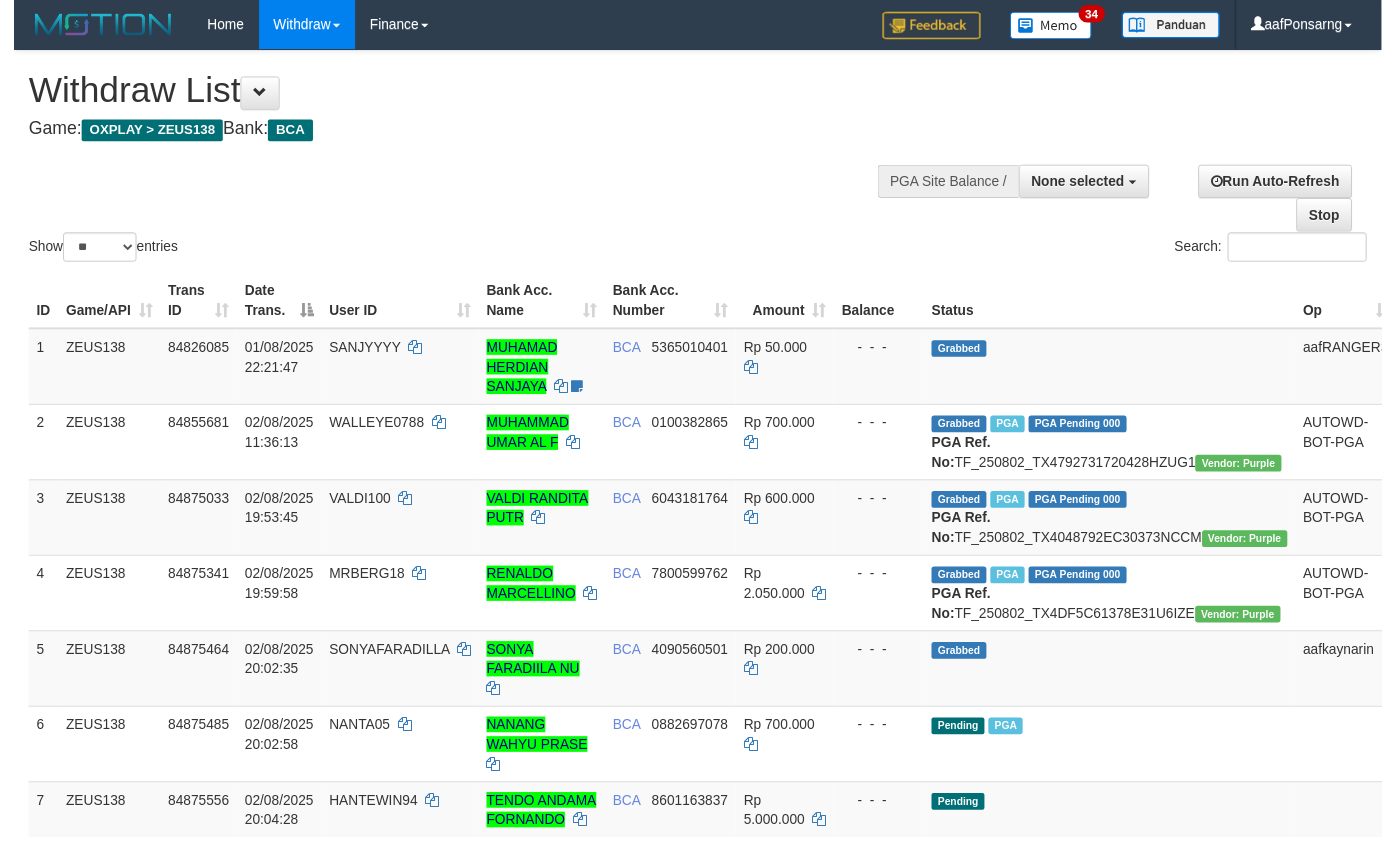 scroll, scrollTop: 183, scrollLeft: 0, axis: vertical 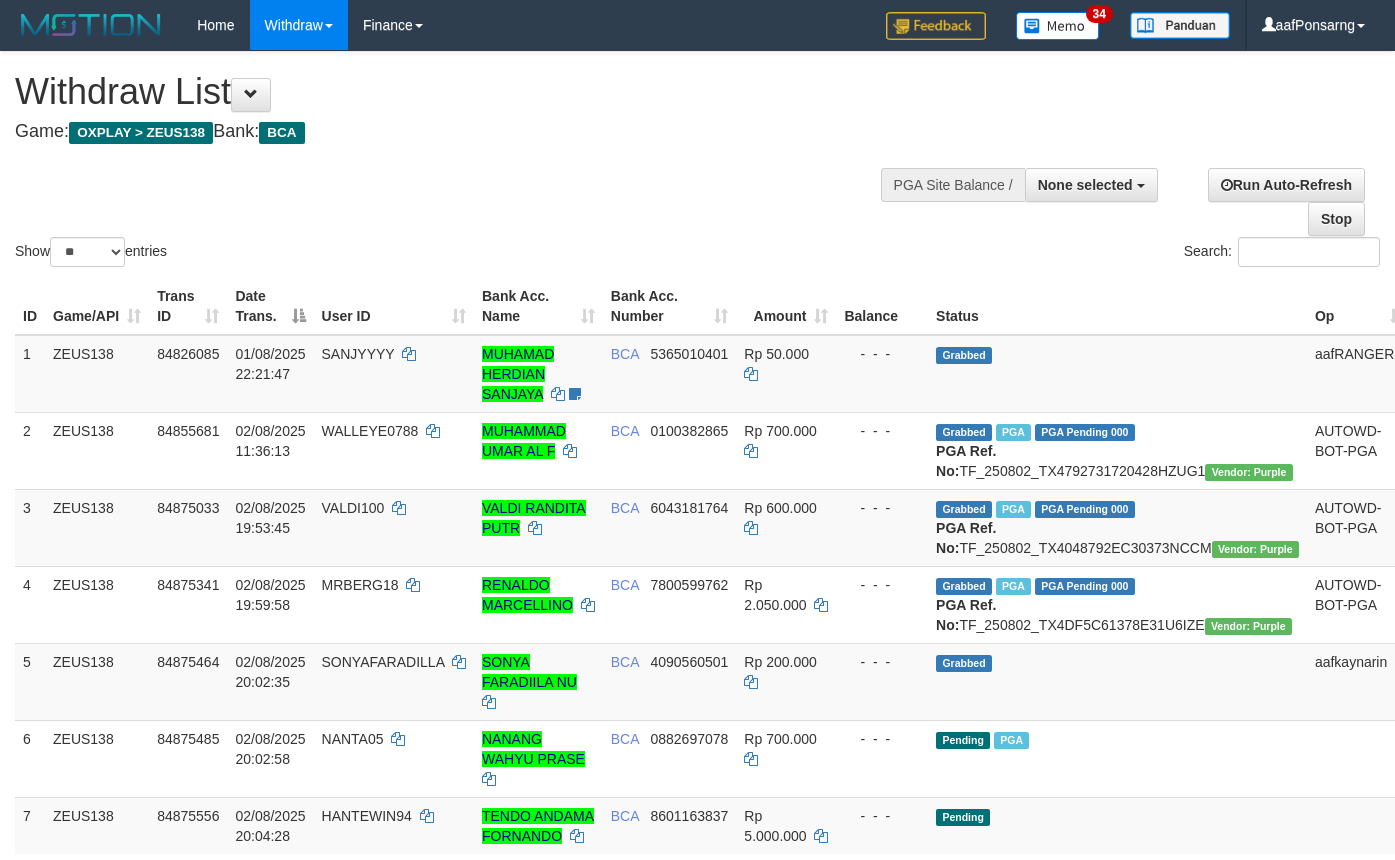 select 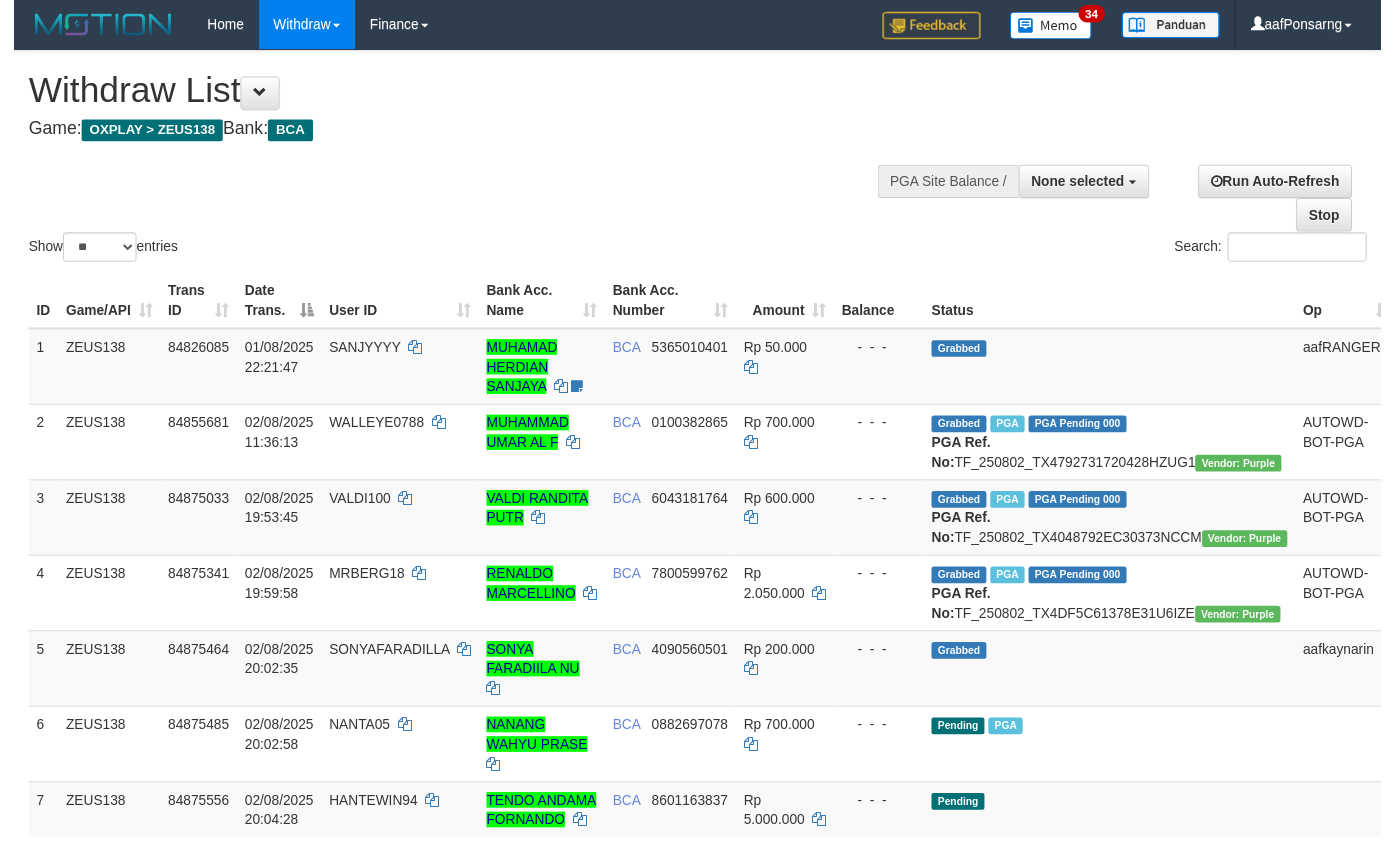 scroll, scrollTop: 182, scrollLeft: 0, axis: vertical 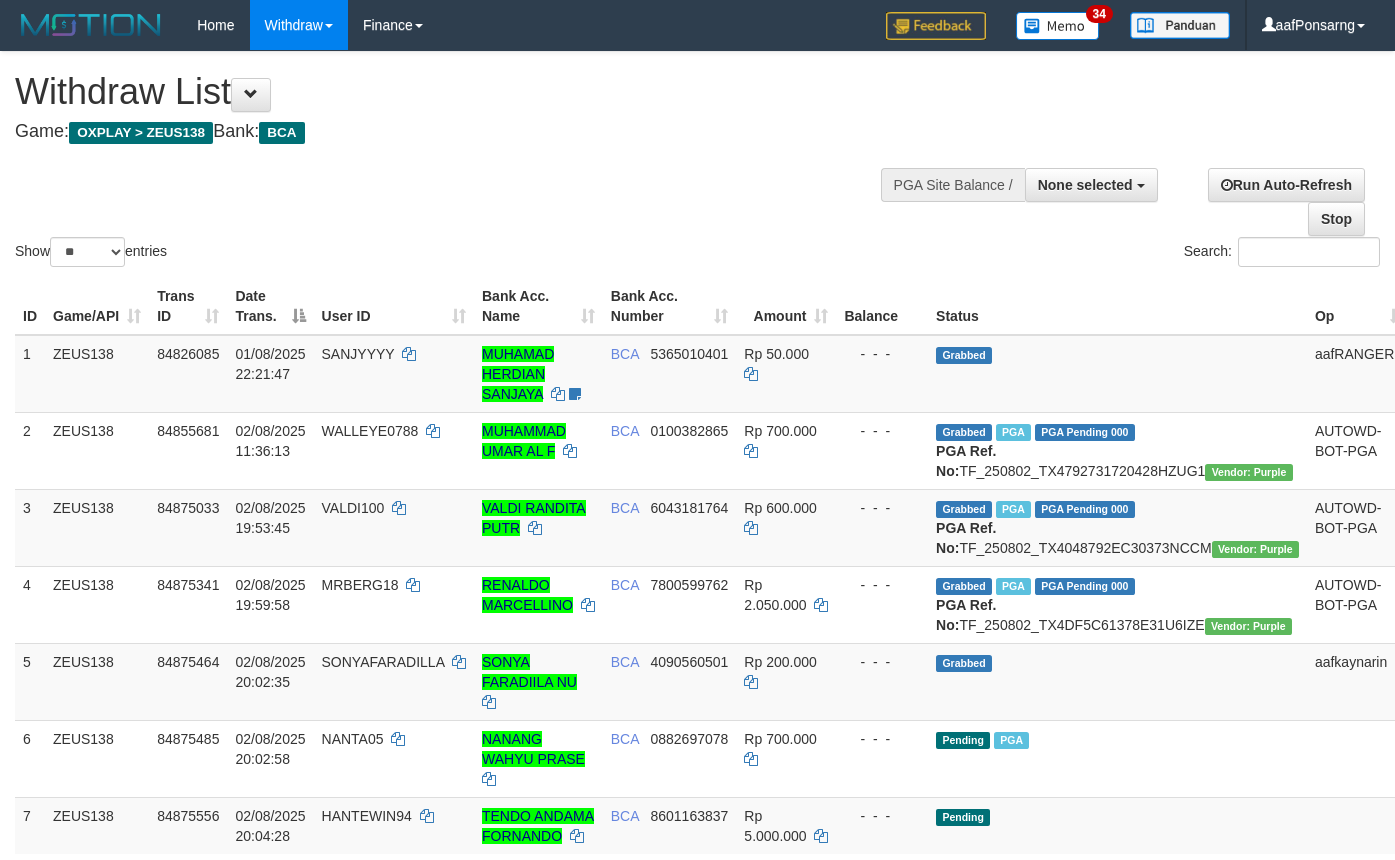 select 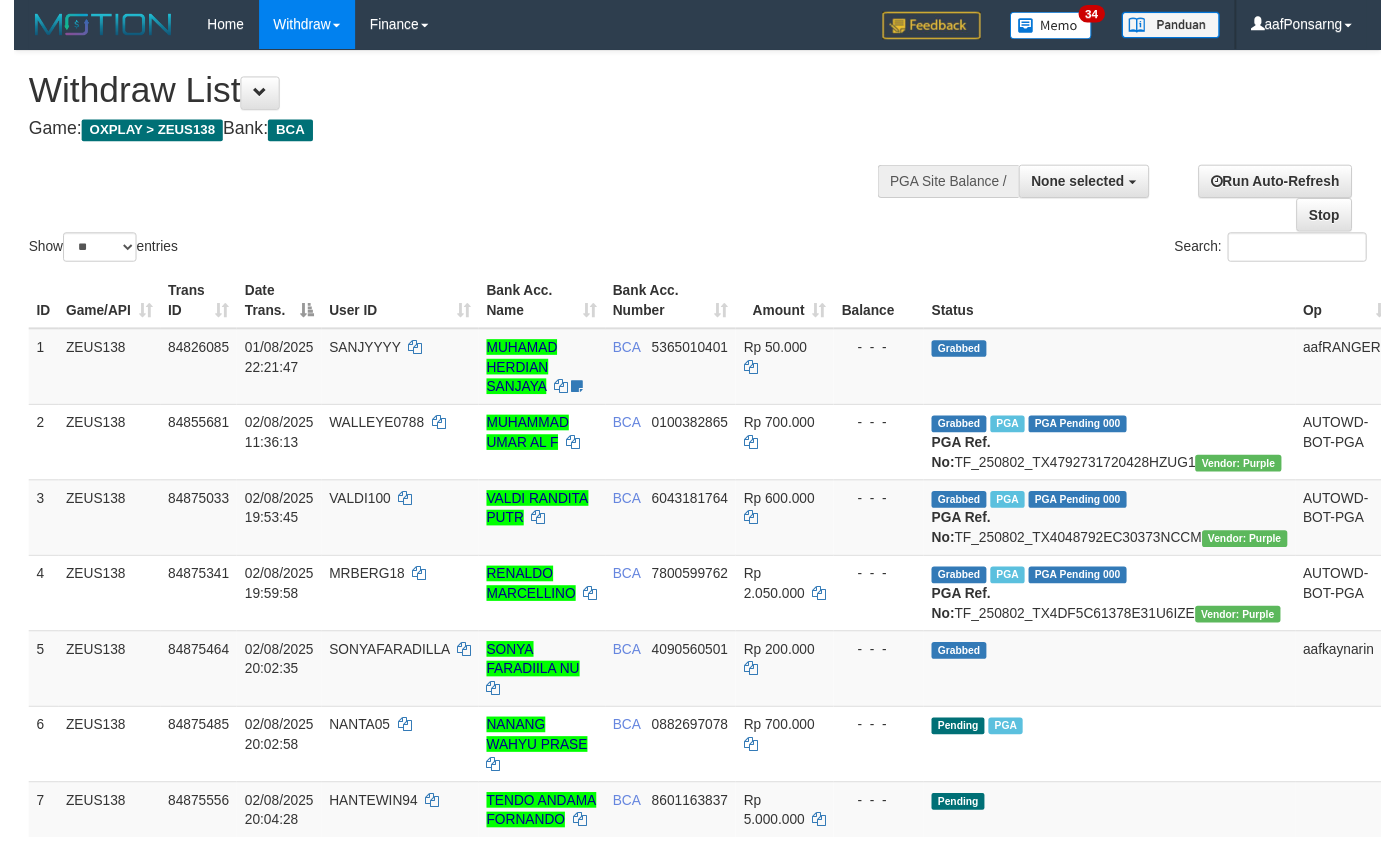 scroll, scrollTop: 181, scrollLeft: 0, axis: vertical 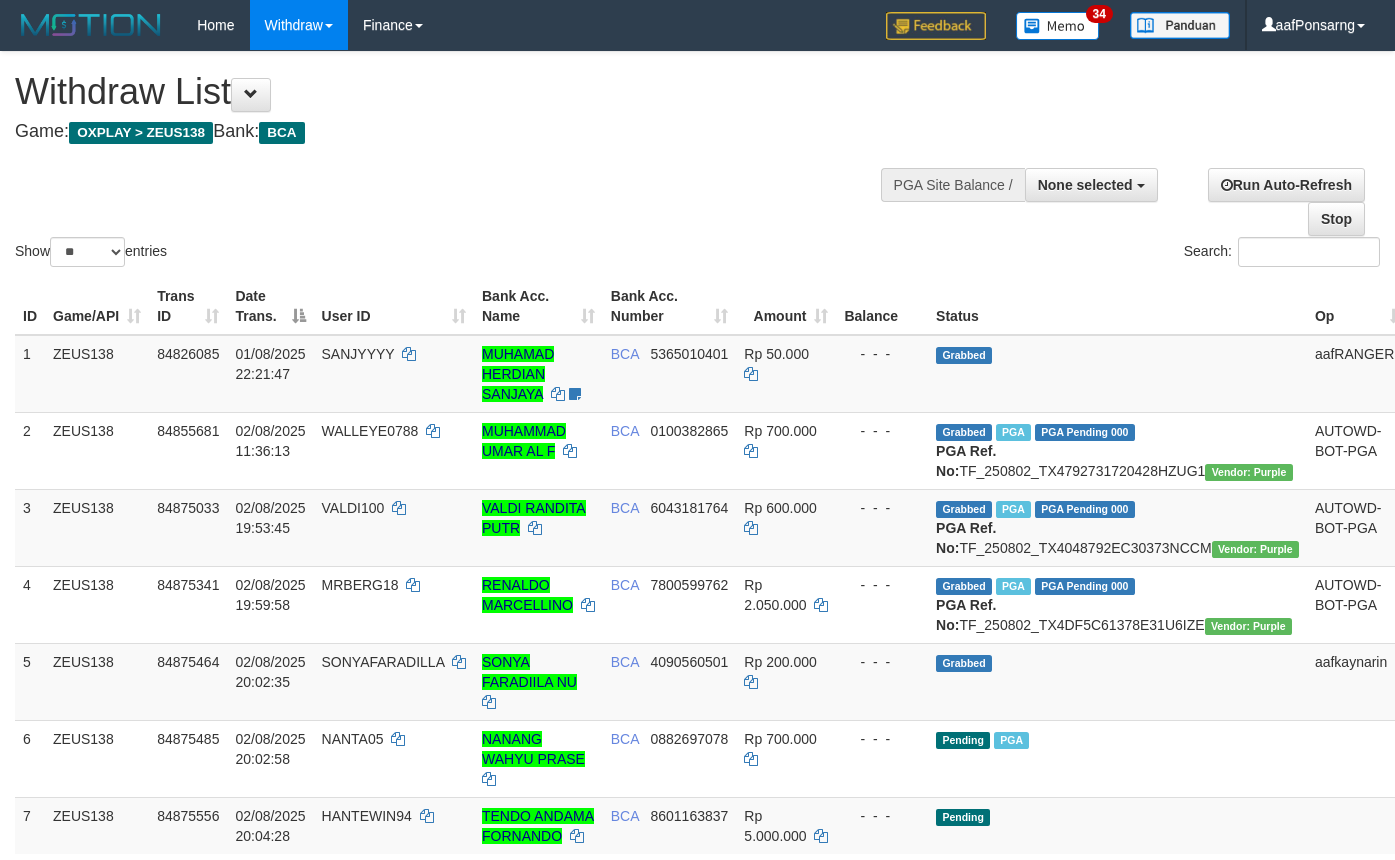 select 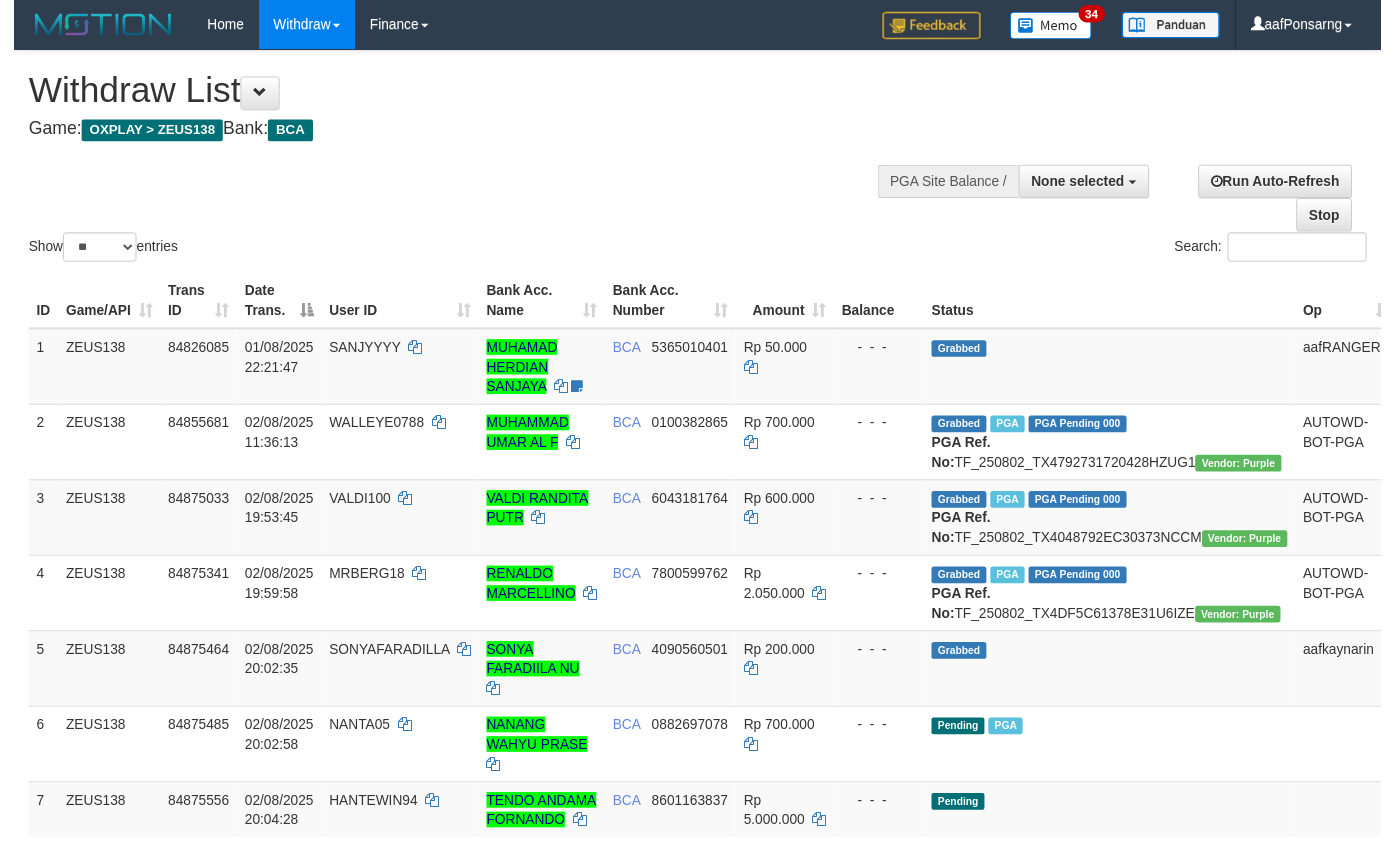 scroll, scrollTop: 180, scrollLeft: 0, axis: vertical 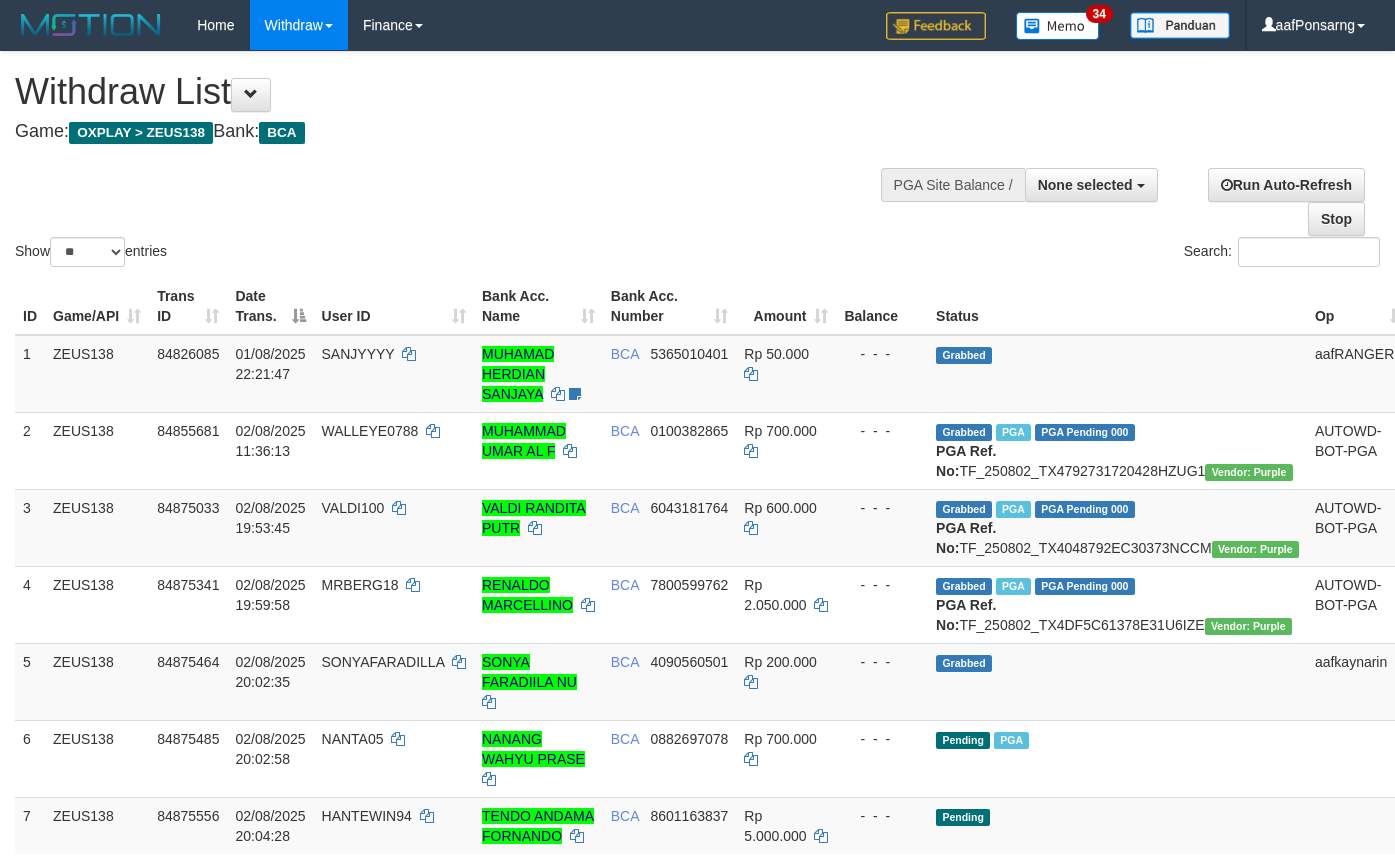 select 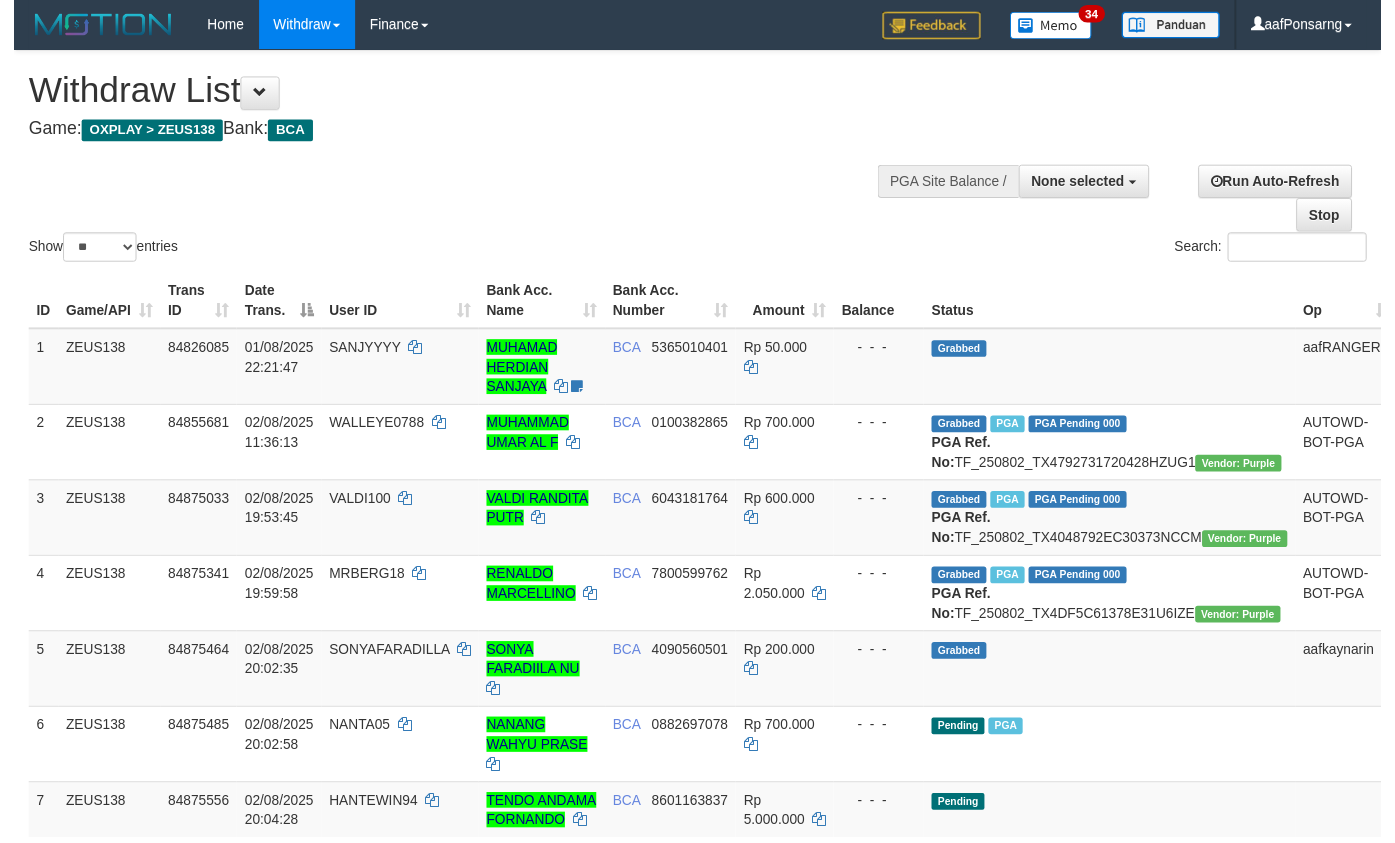 scroll, scrollTop: 179, scrollLeft: 0, axis: vertical 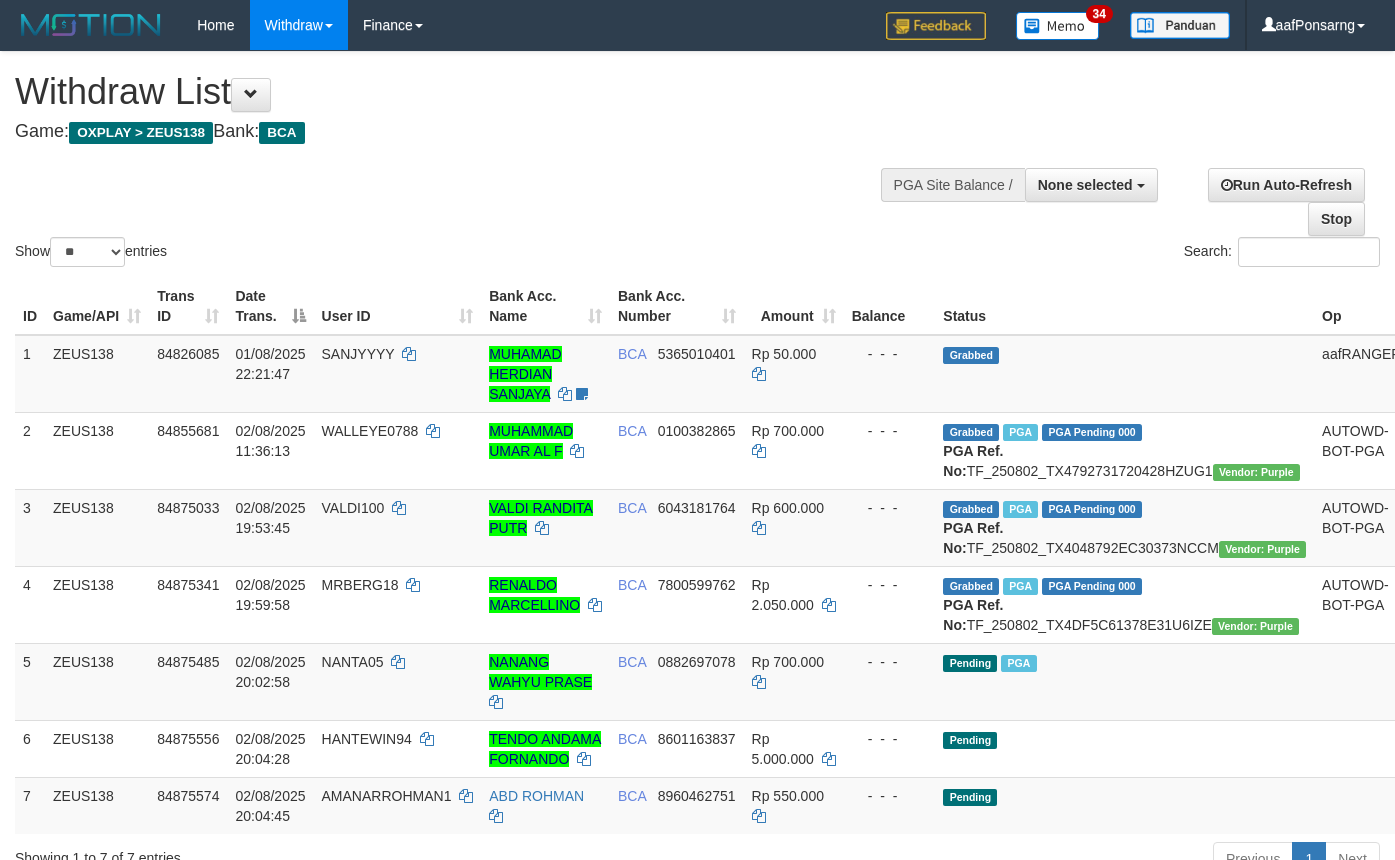 select 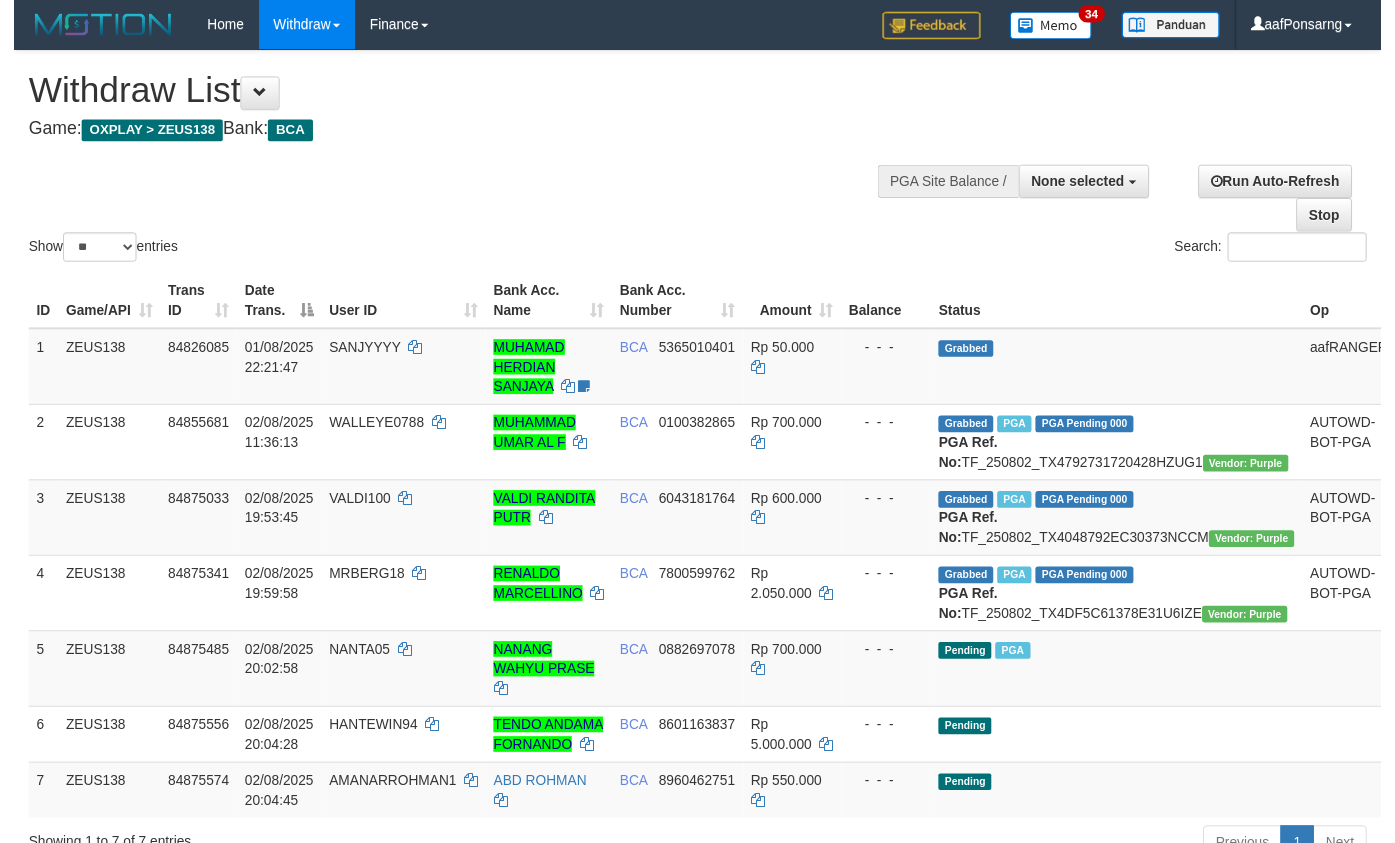 scroll, scrollTop: 178, scrollLeft: 0, axis: vertical 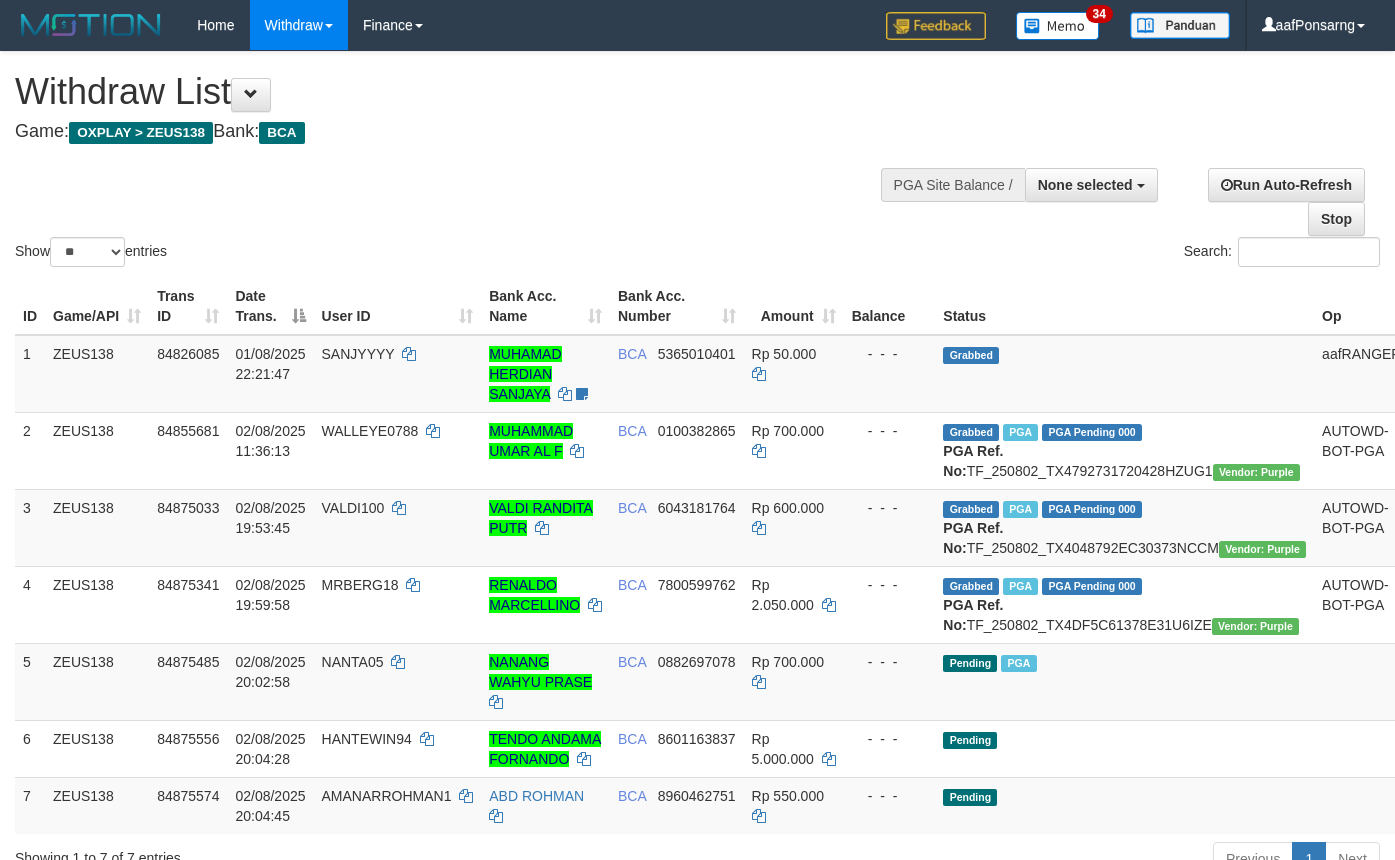 select 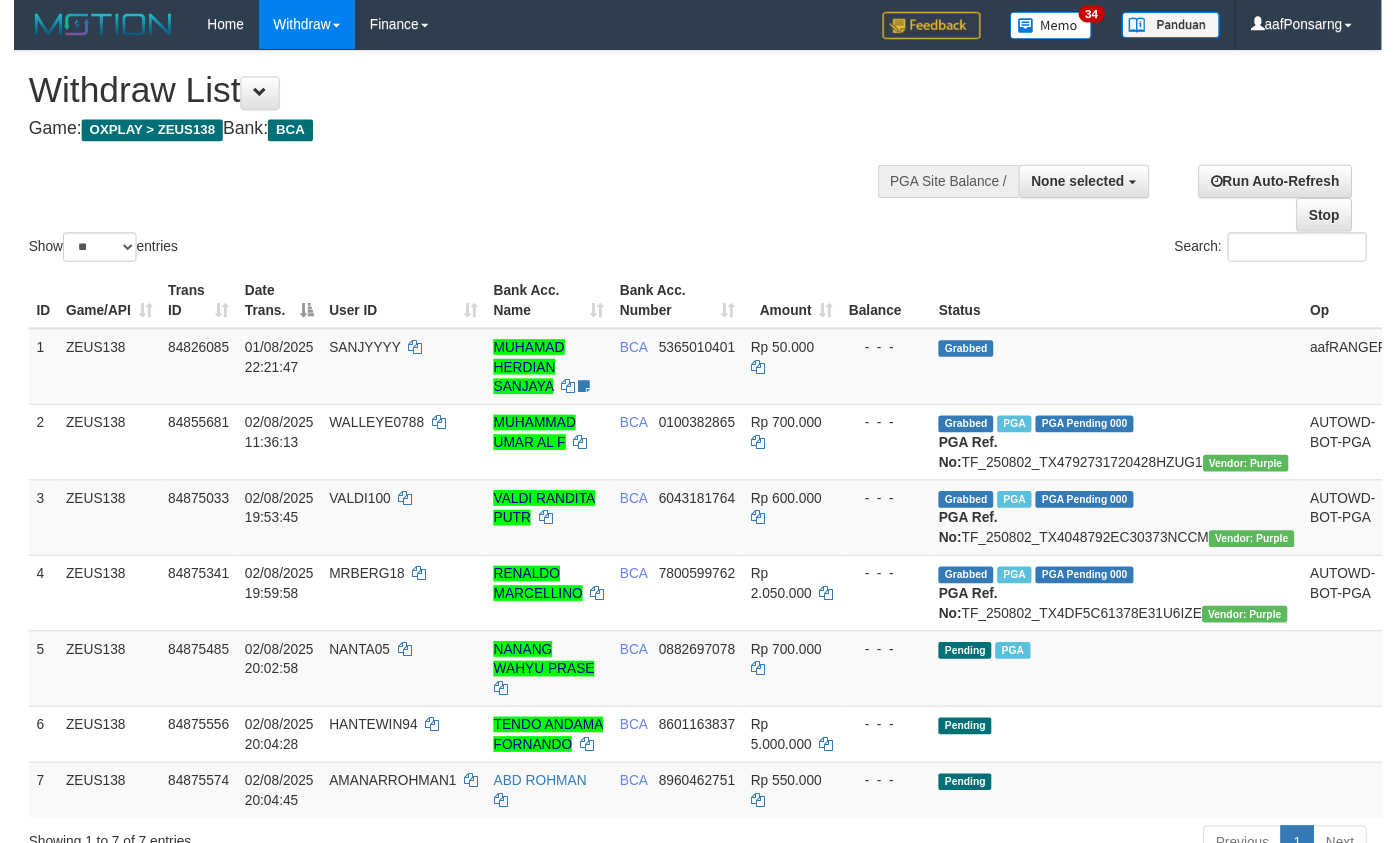 scroll, scrollTop: 177, scrollLeft: 0, axis: vertical 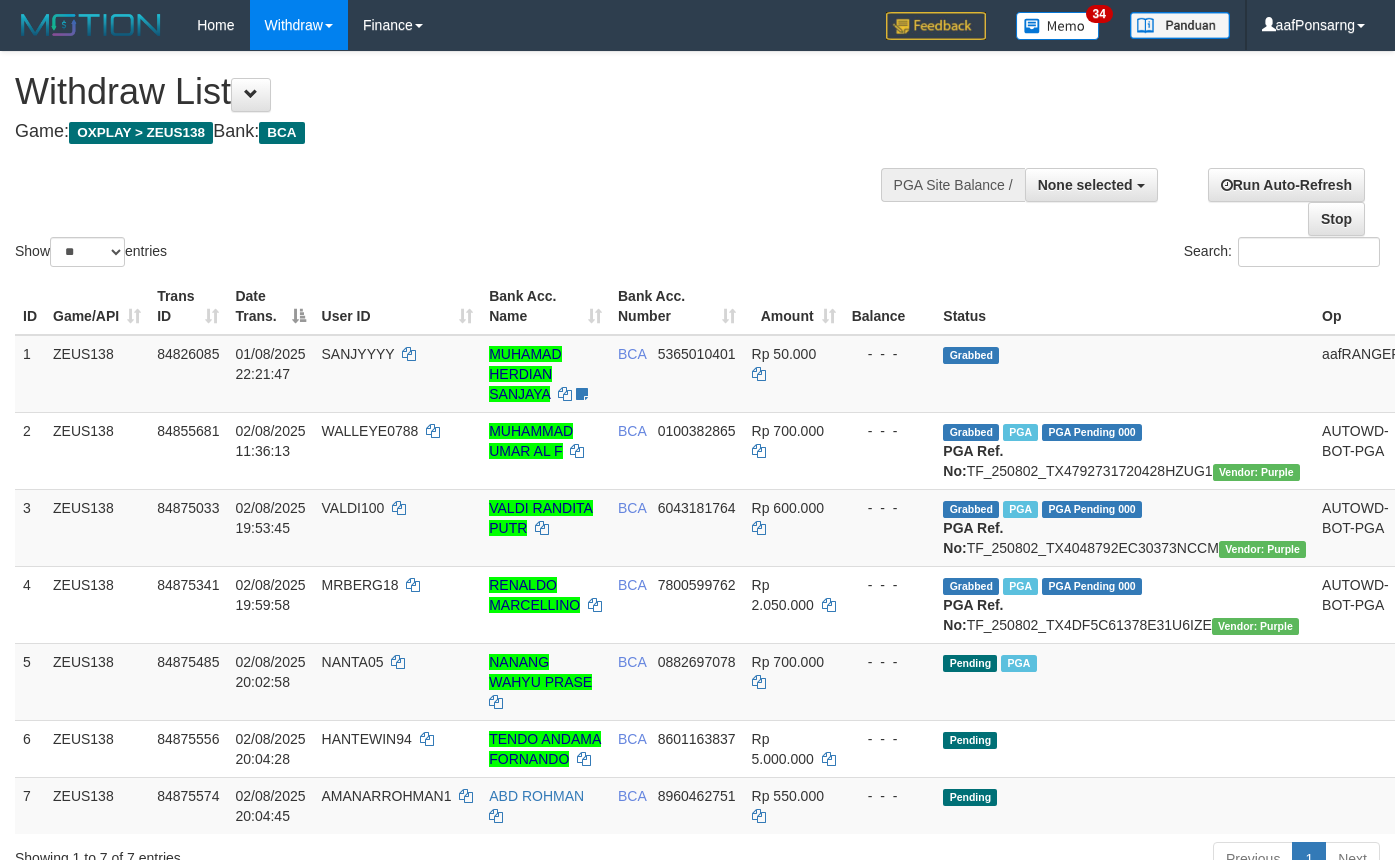 select 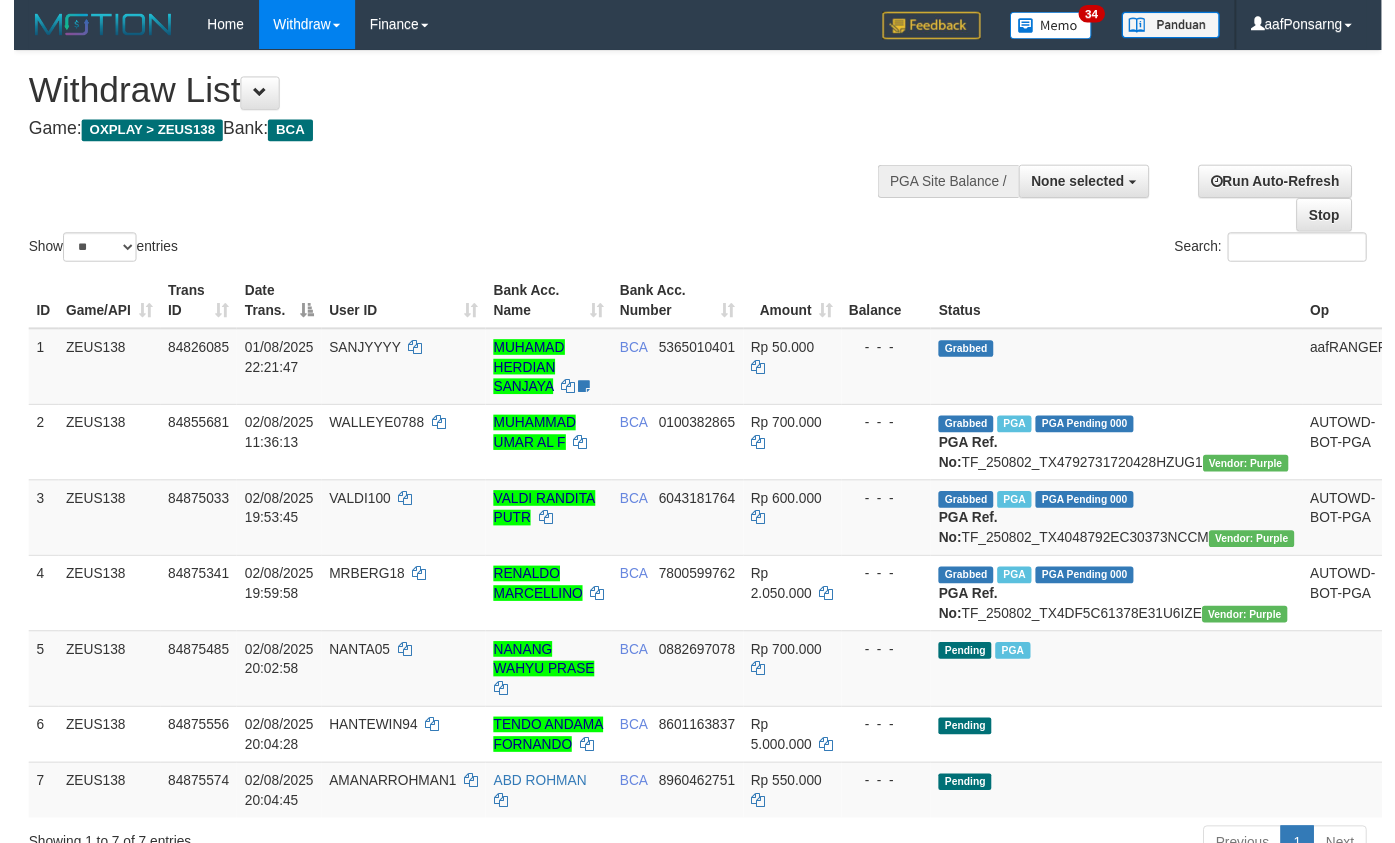 scroll, scrollTop: 176, scrollLeft: 0, axis: vertical 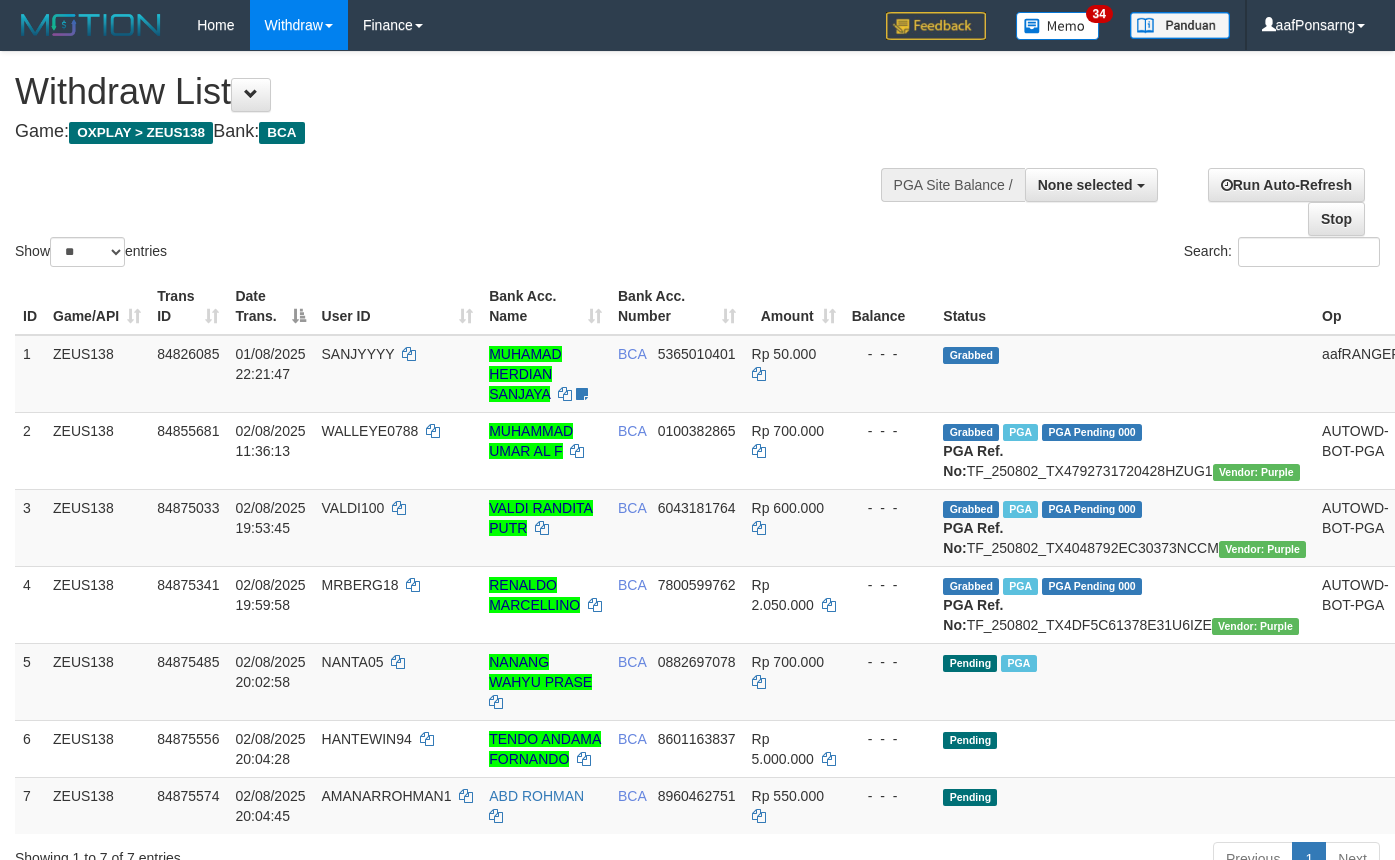 select 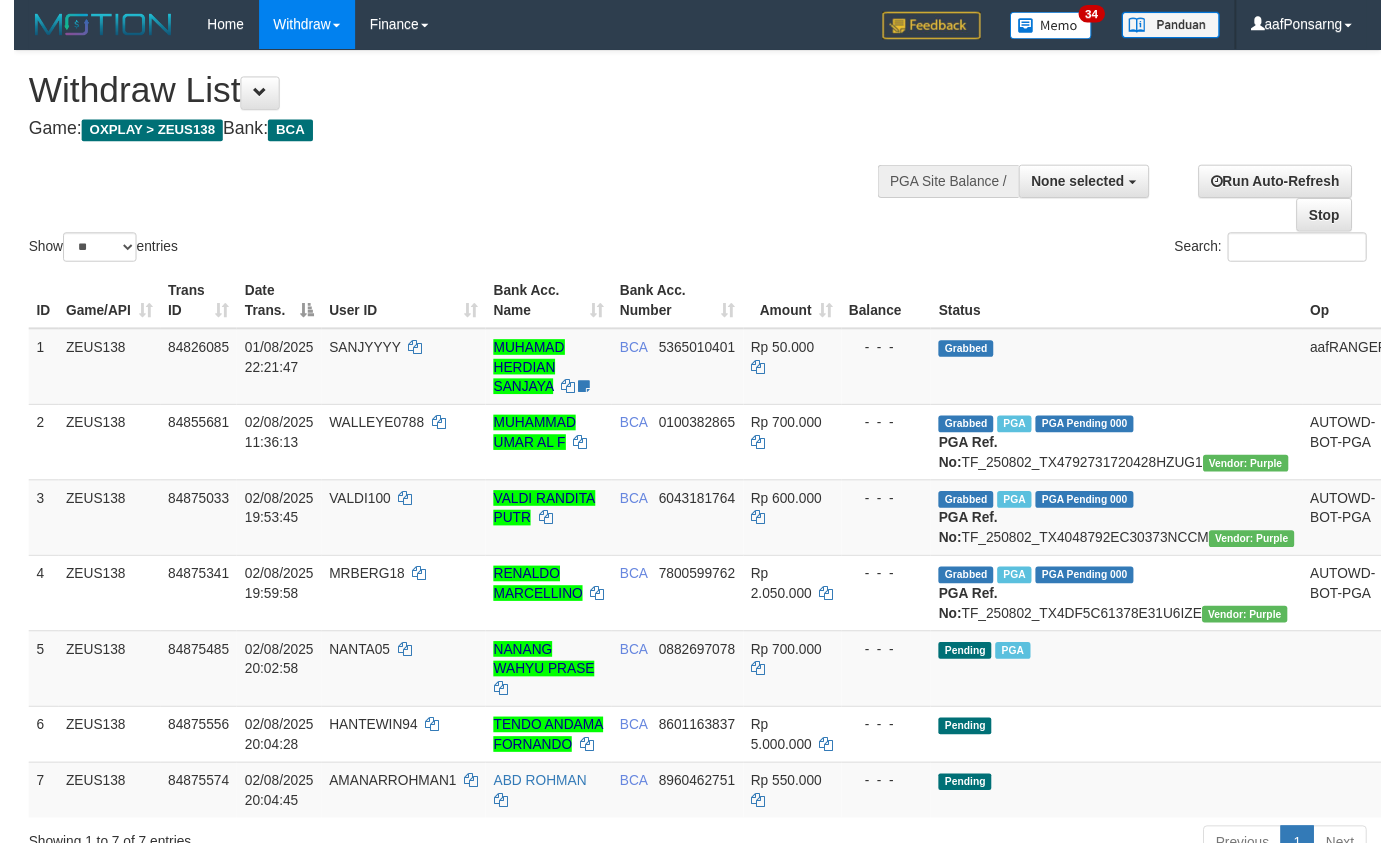 scroll, scrollTop: 175, scrollLeft: 0, axis: vertical 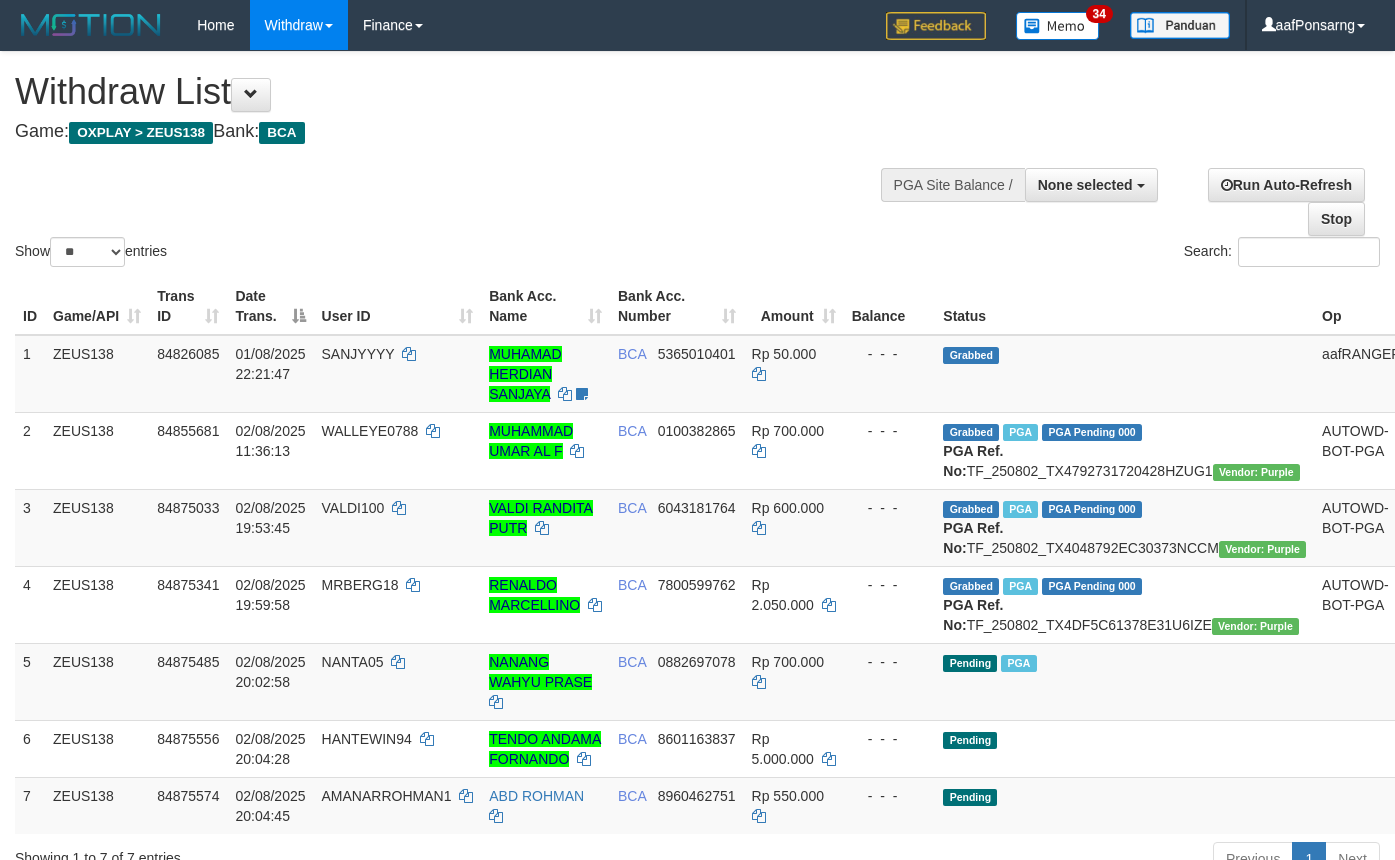 select 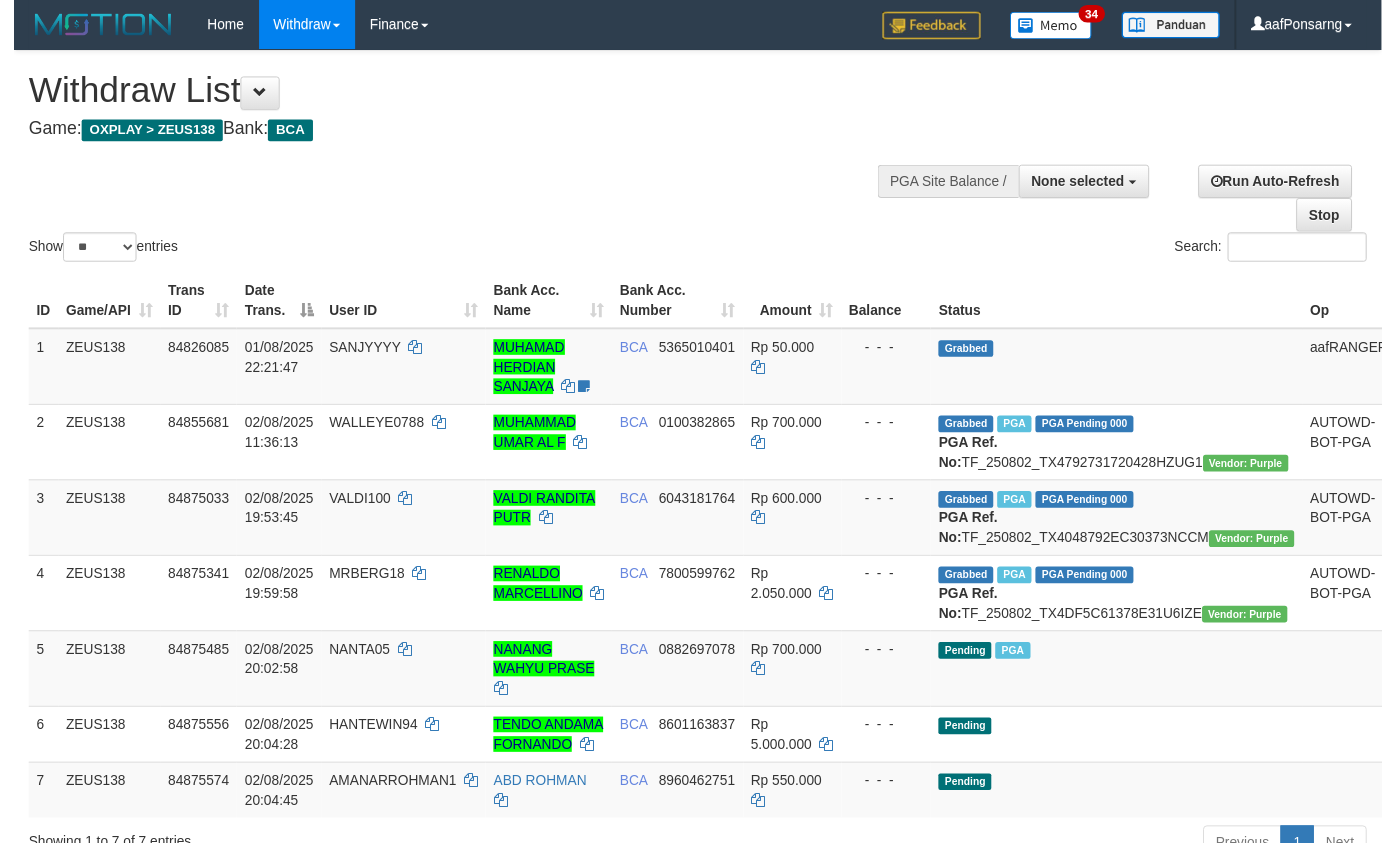 scroll, scrollTop: 174, scrollLeft: 0, axis: vertical 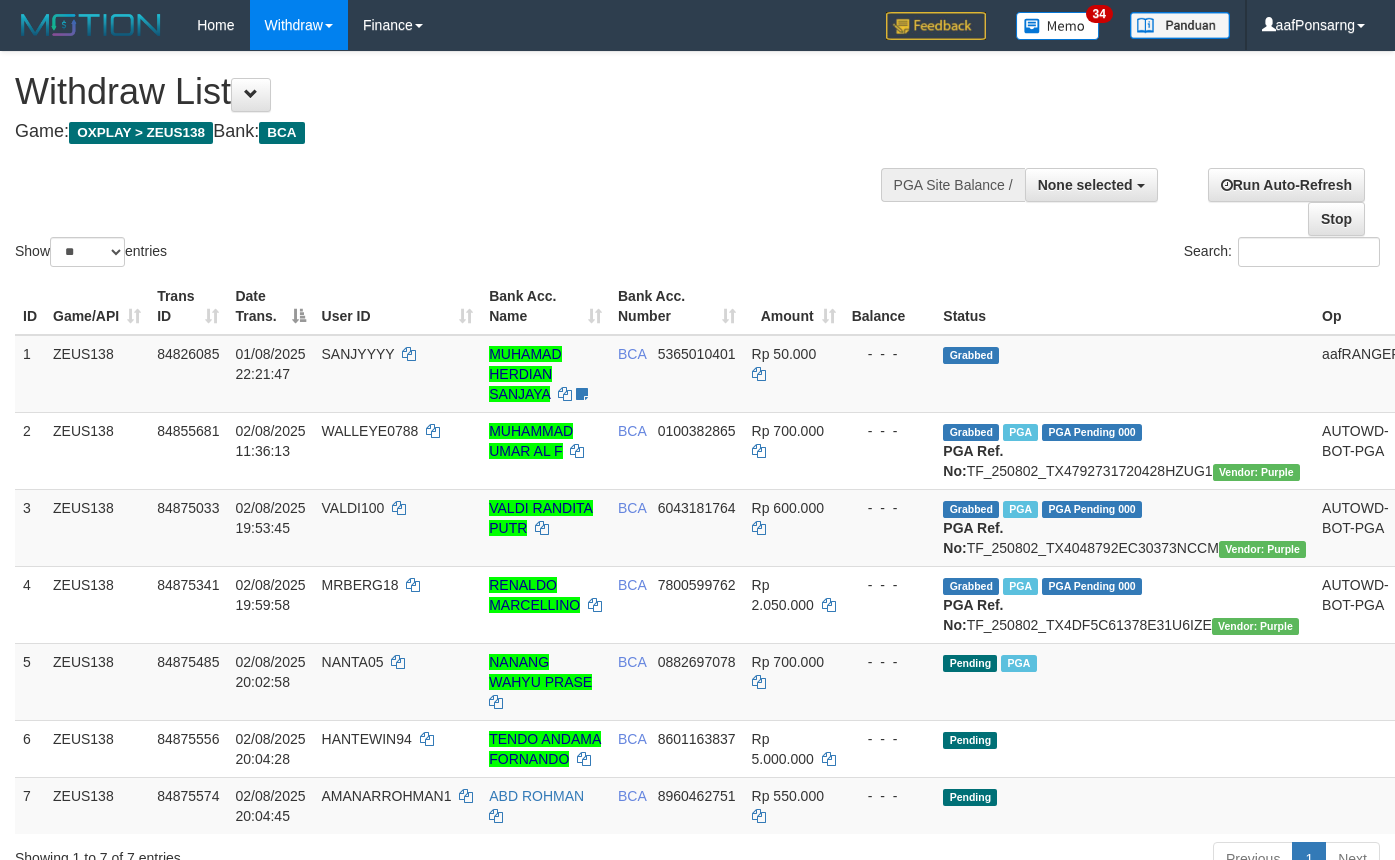 select 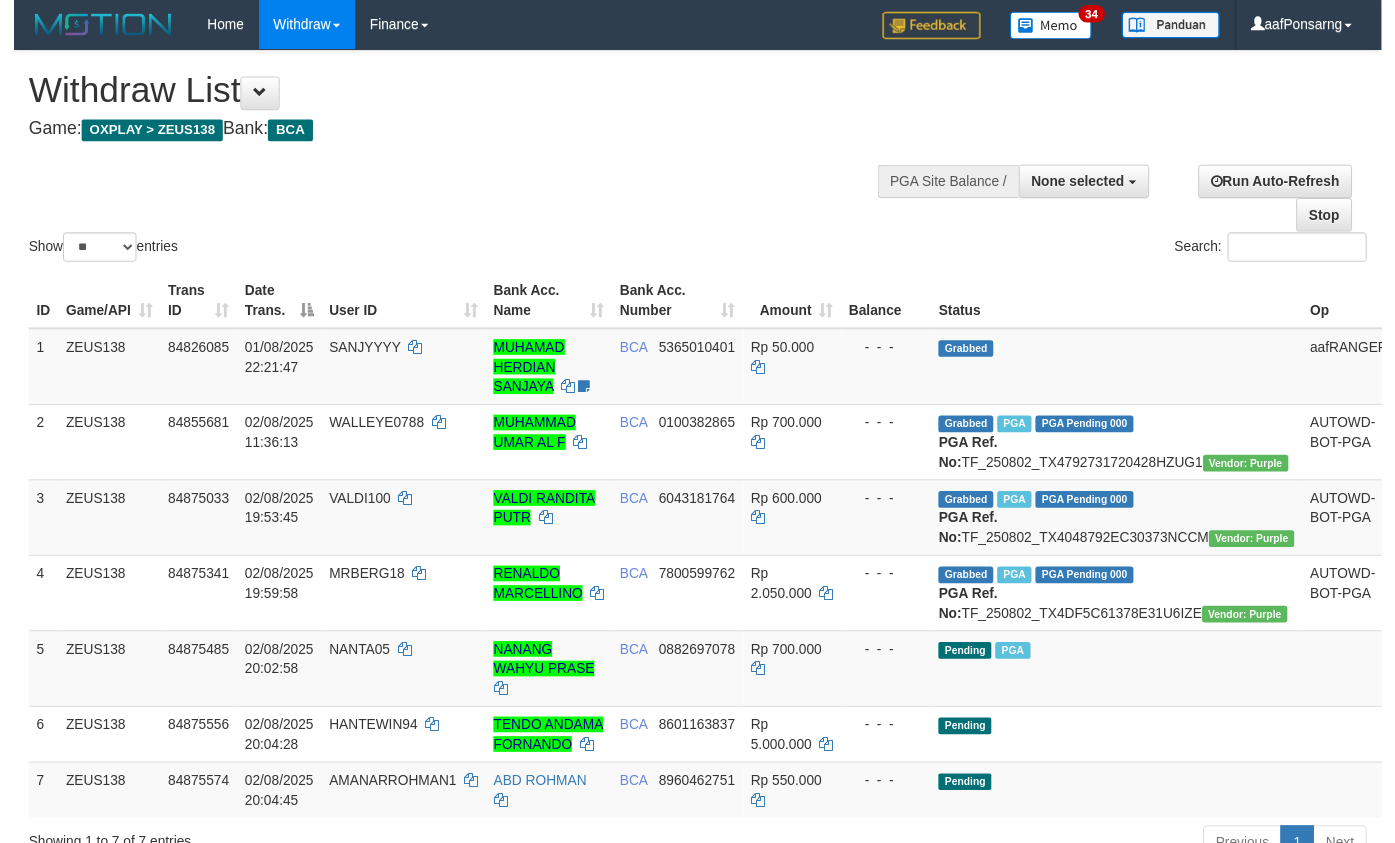 scroll, scrollTop: 173, scrollLeft: 0, axis: vertical 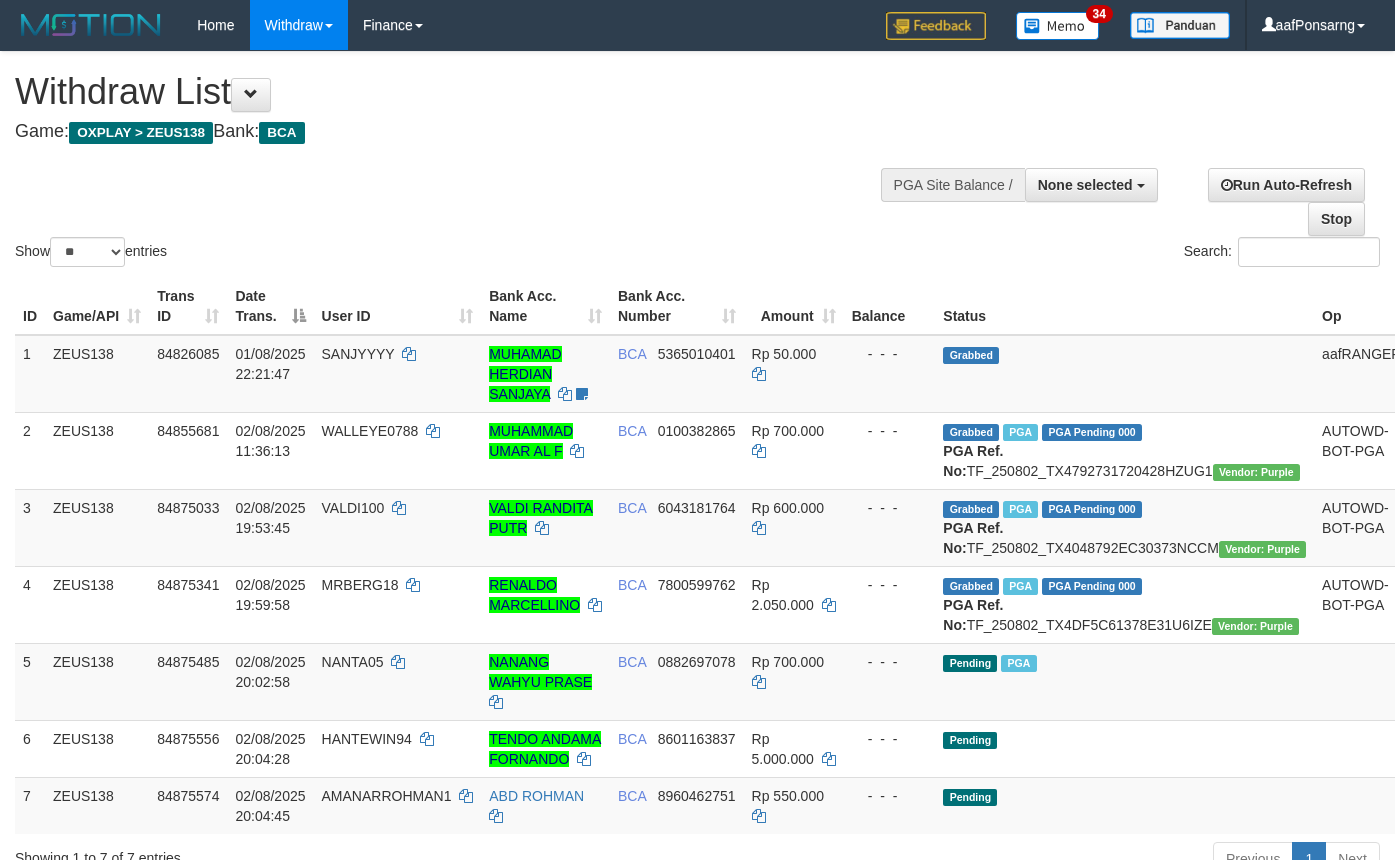 select 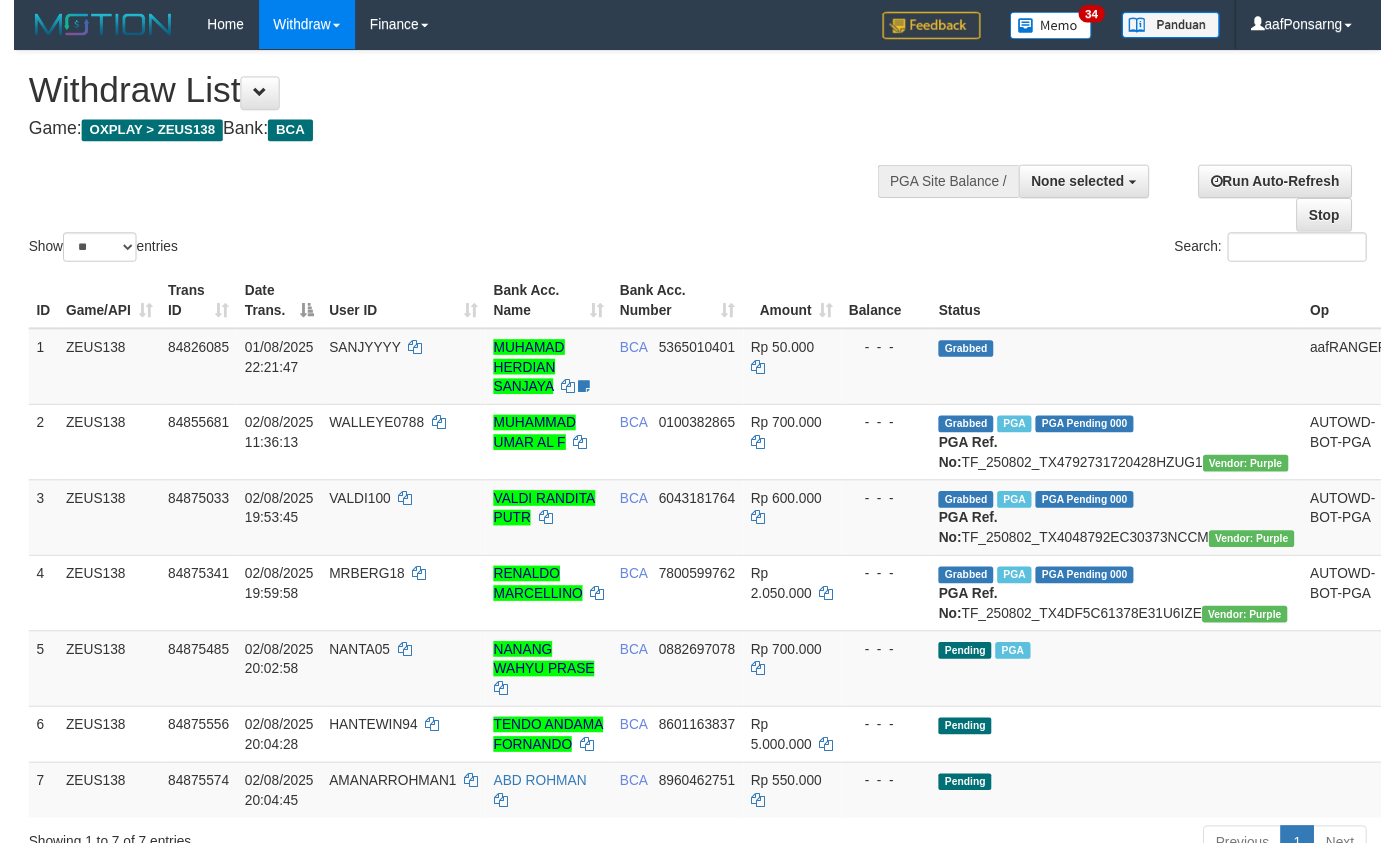 scroll, scrollTop: 172, scrollLeft: 0, axis: vertical 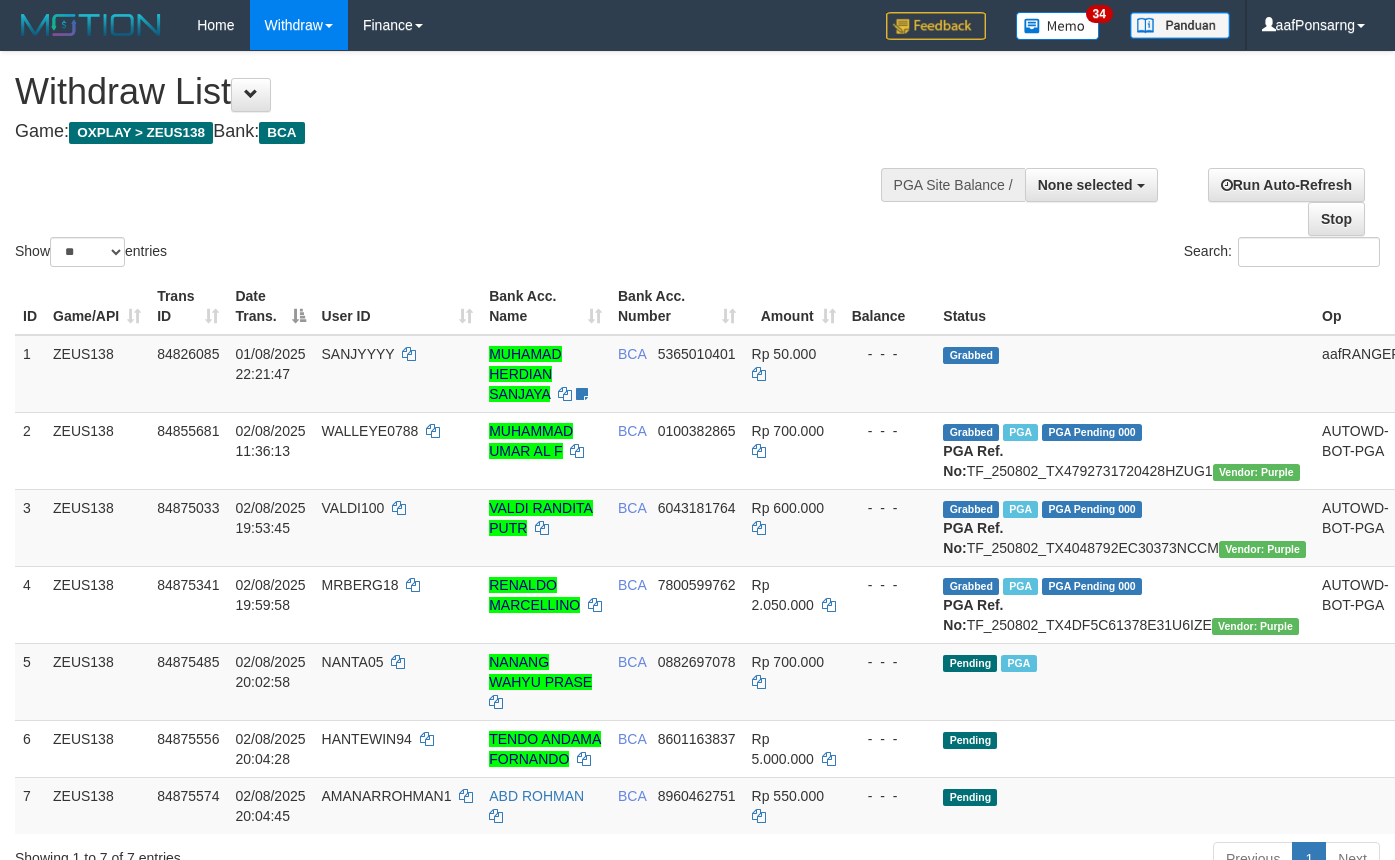 select 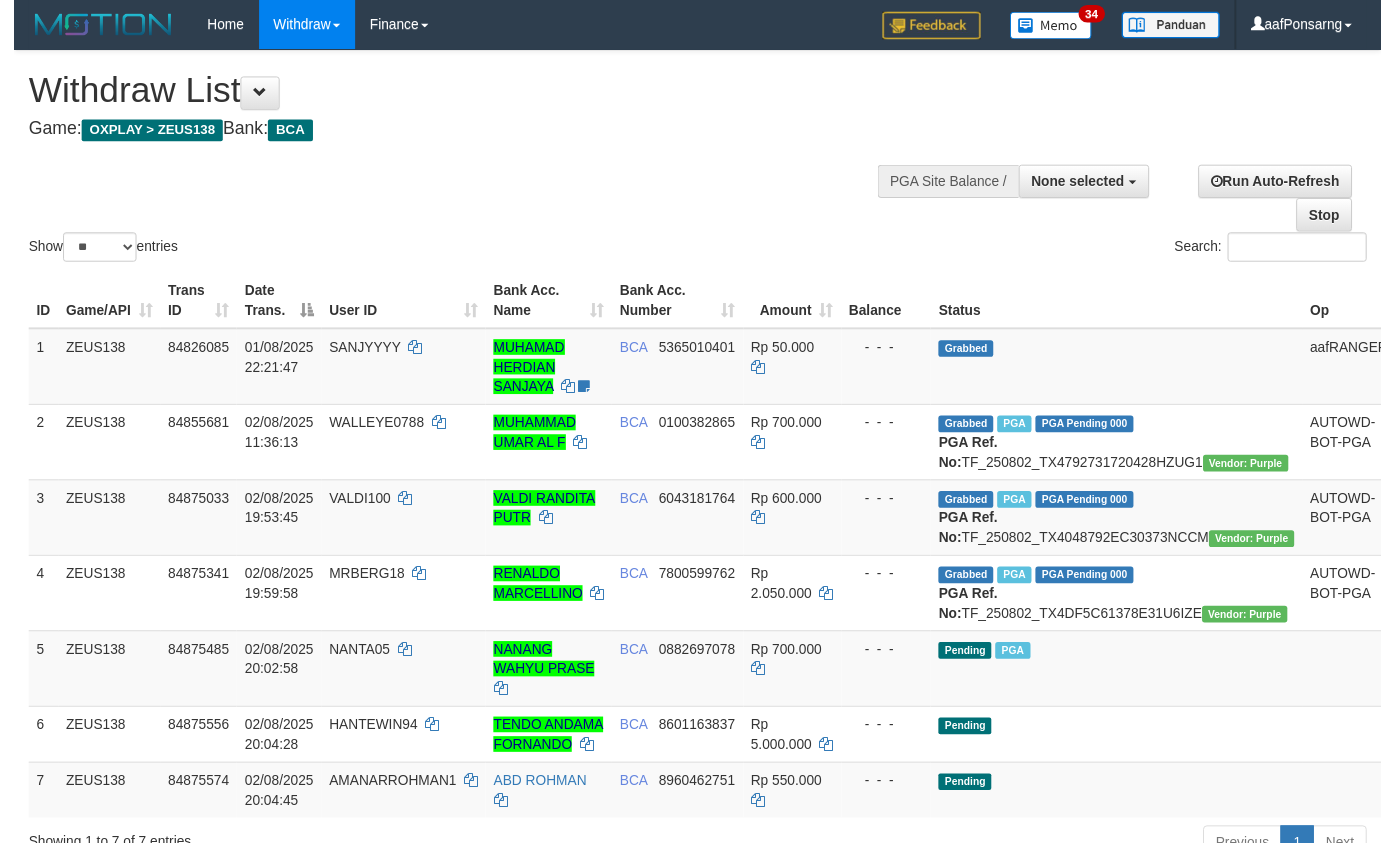 scroll, scrollTop: 171, scrollLeft: 0, axis: vertical 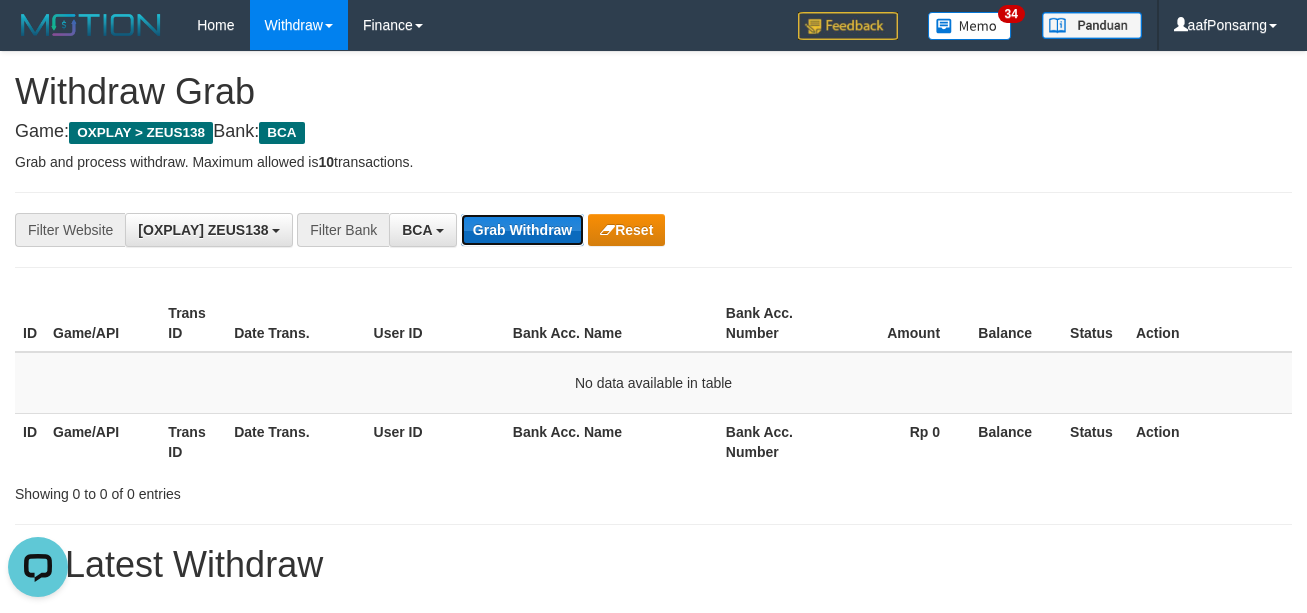 click on "Grab Withdraw" at bounding box center (522, 230) 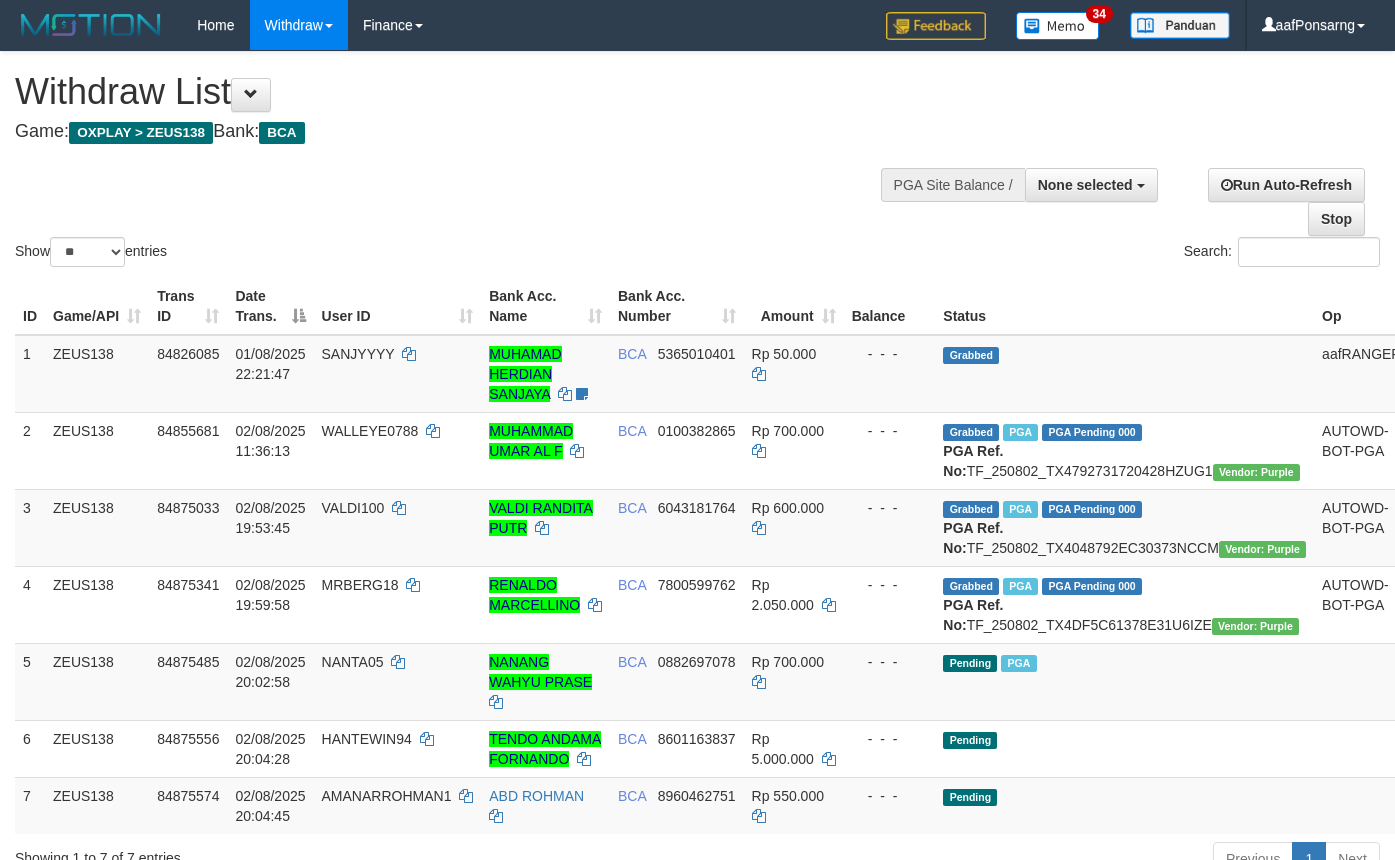 select 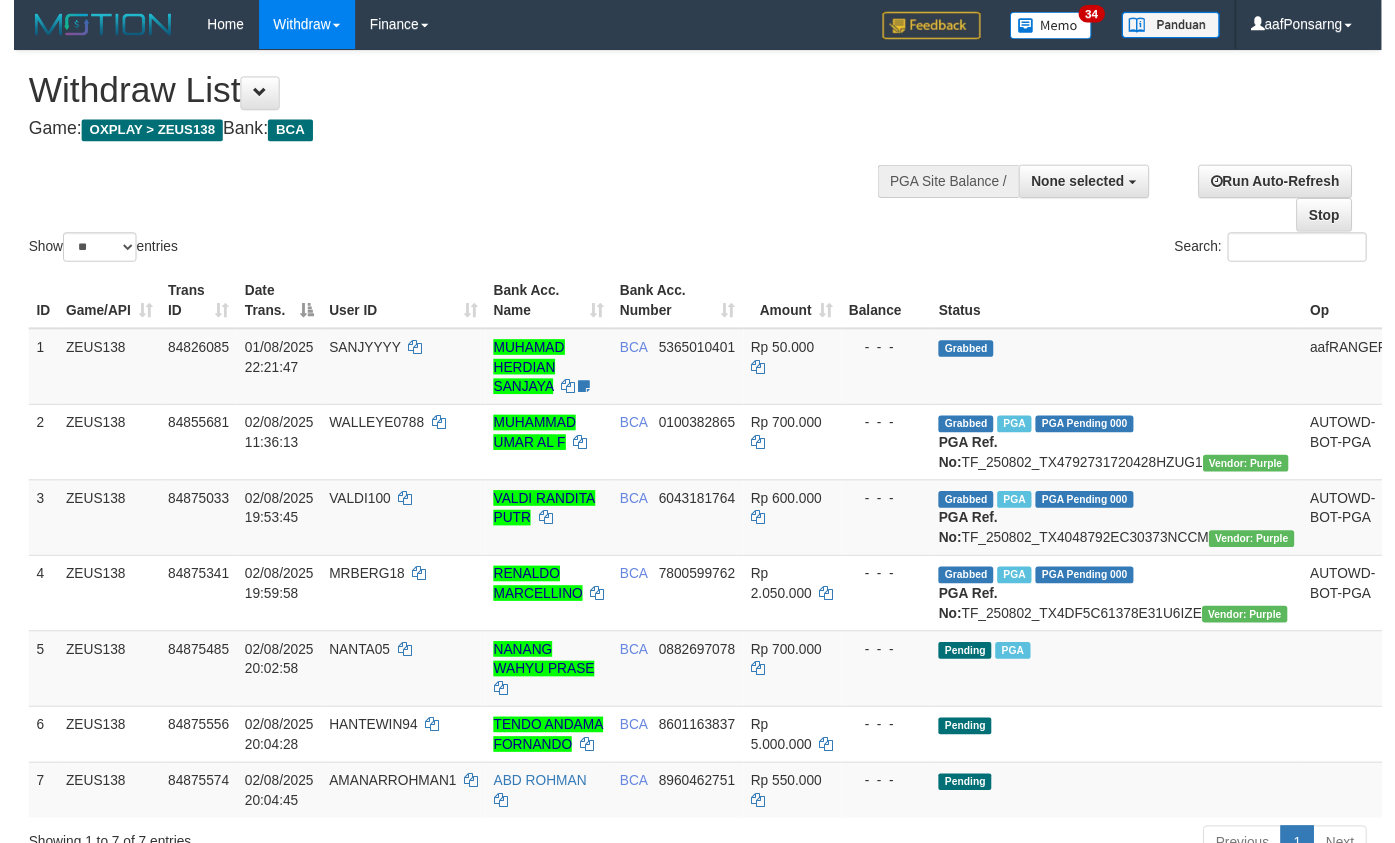 scroll, scrollTop: 170, scrollLeft: 0, axis: vertical 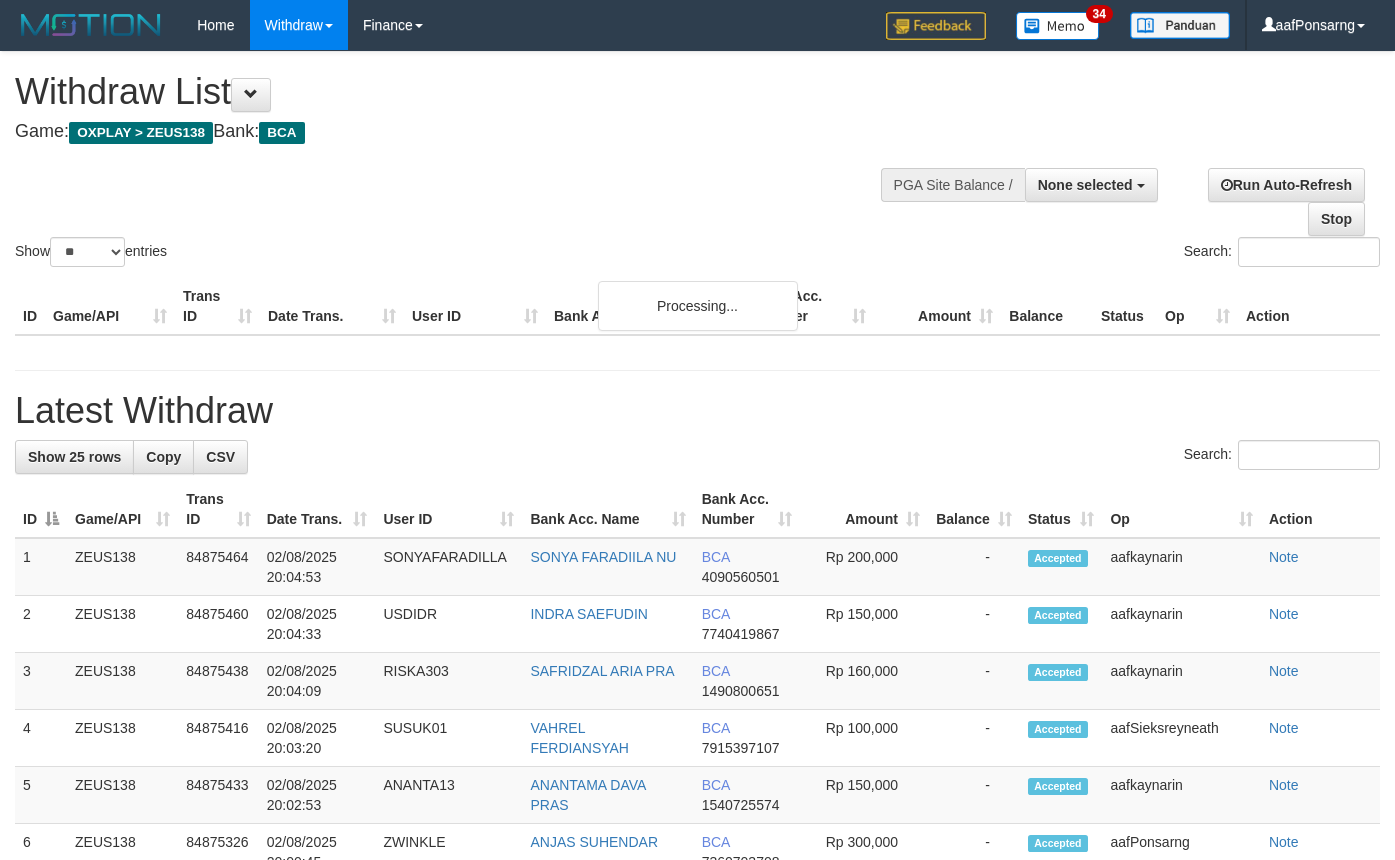 select 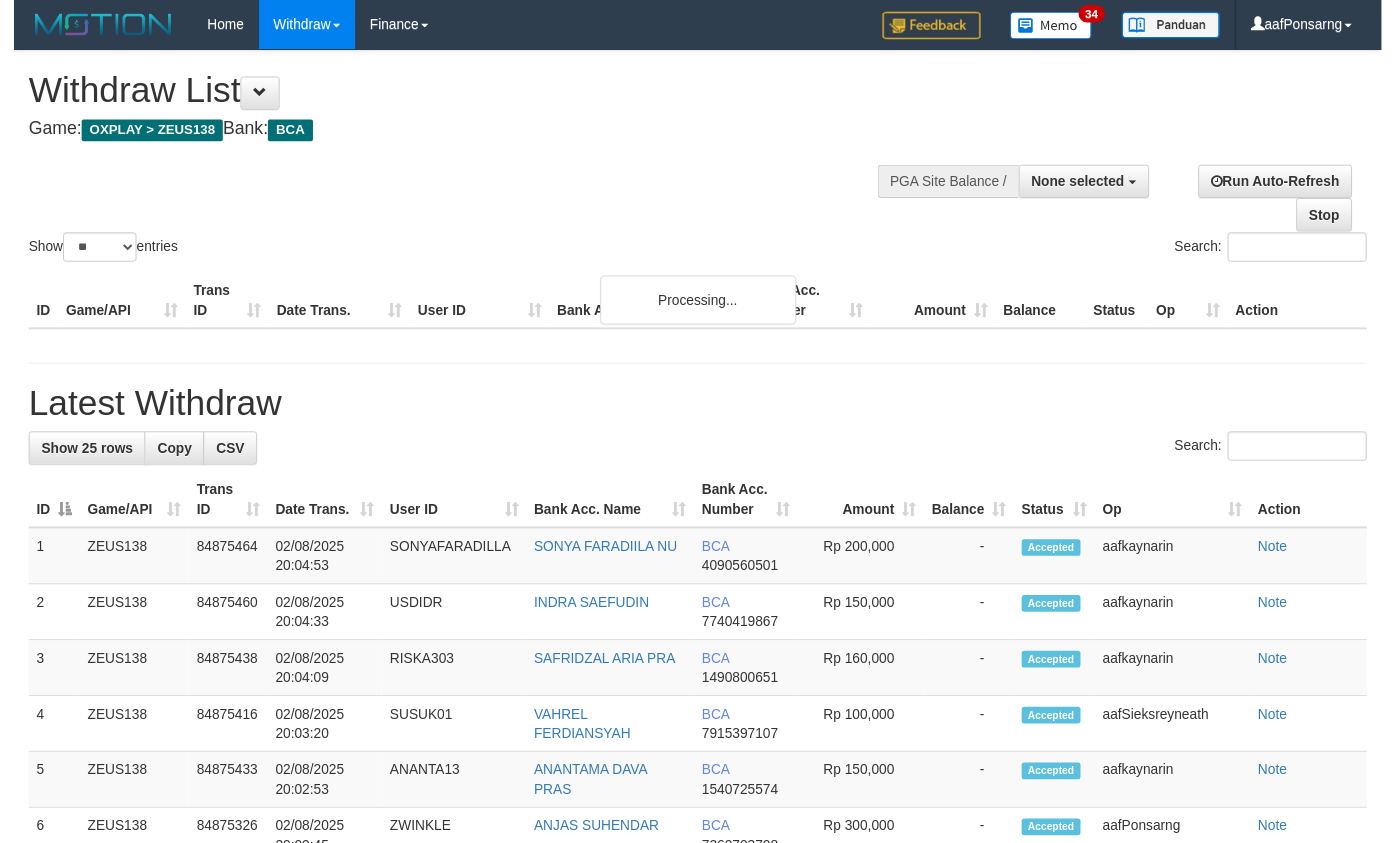 scroll, scrollTop: 169, scrollLeft: 0, axis: vertical 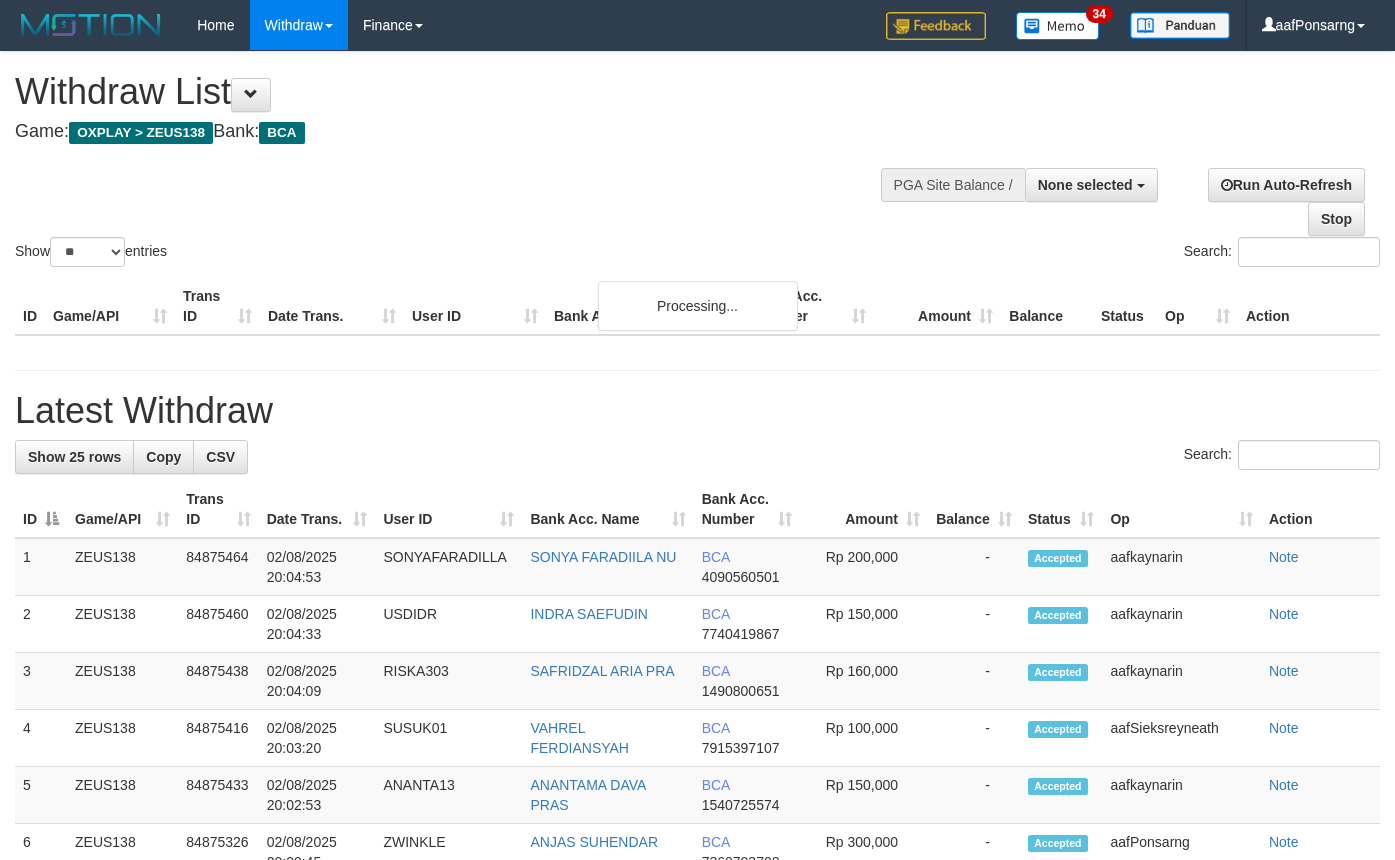 select 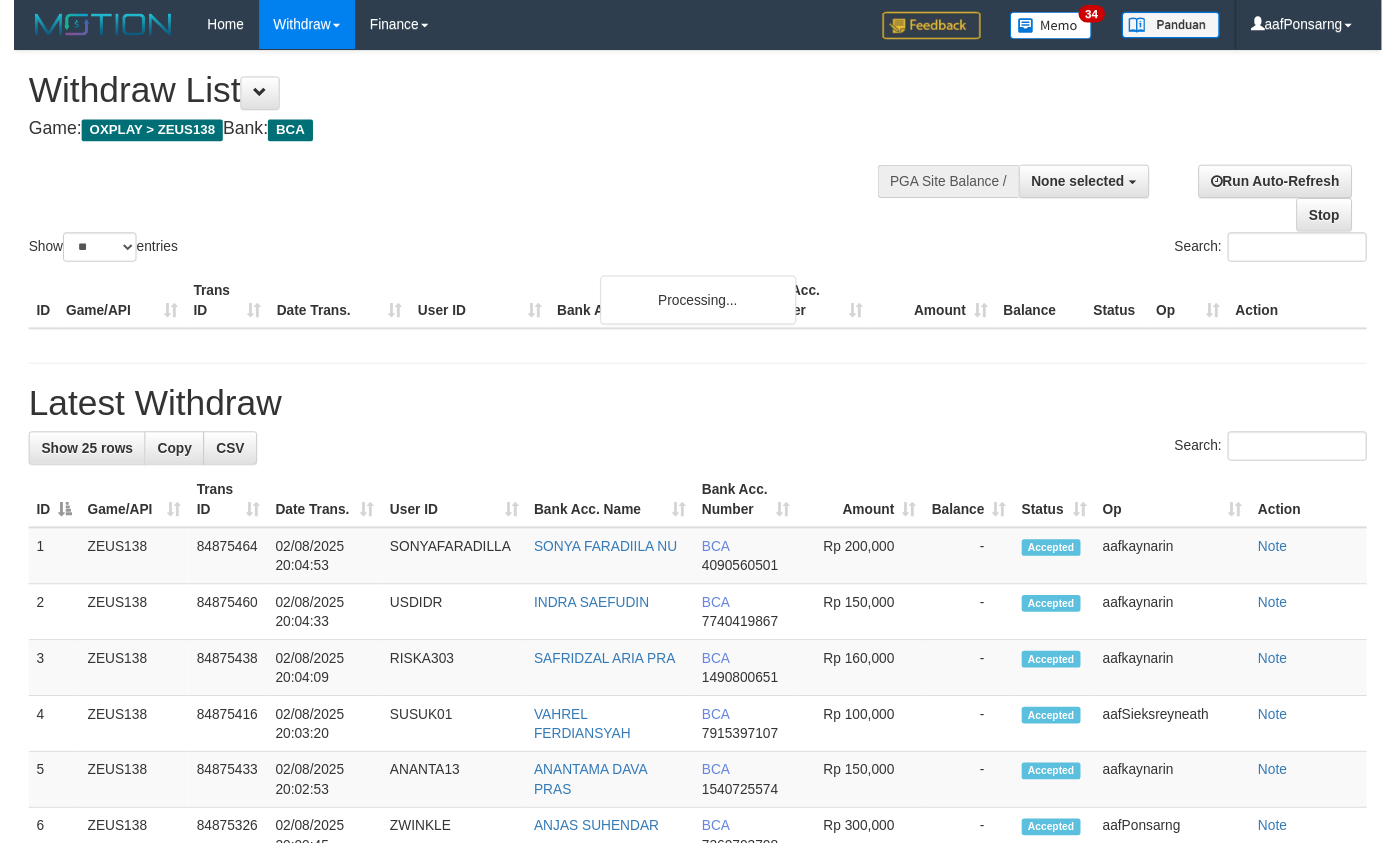 scroll, scrollTop: 168, scrollLeft: 0, axis: vertical 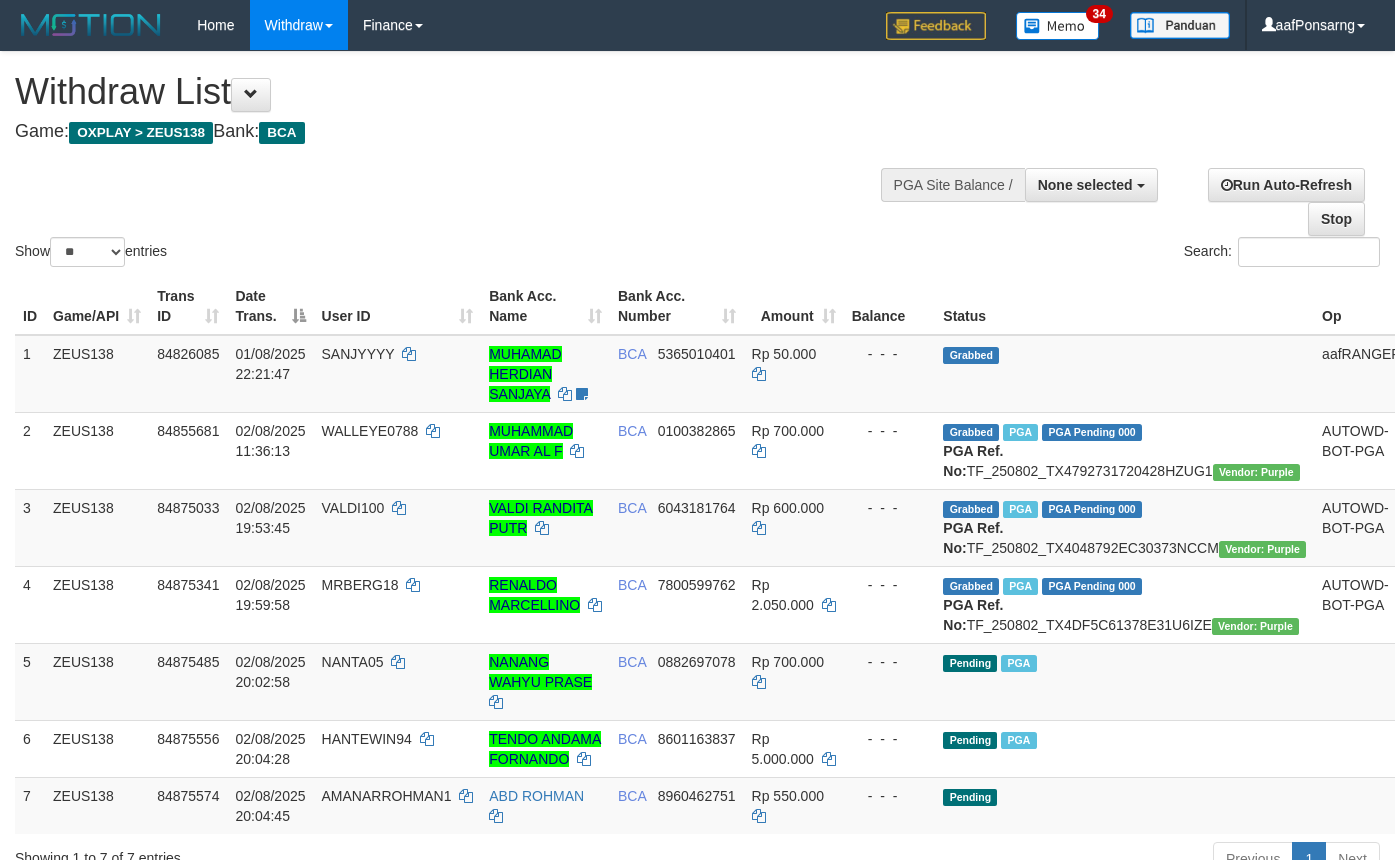 select 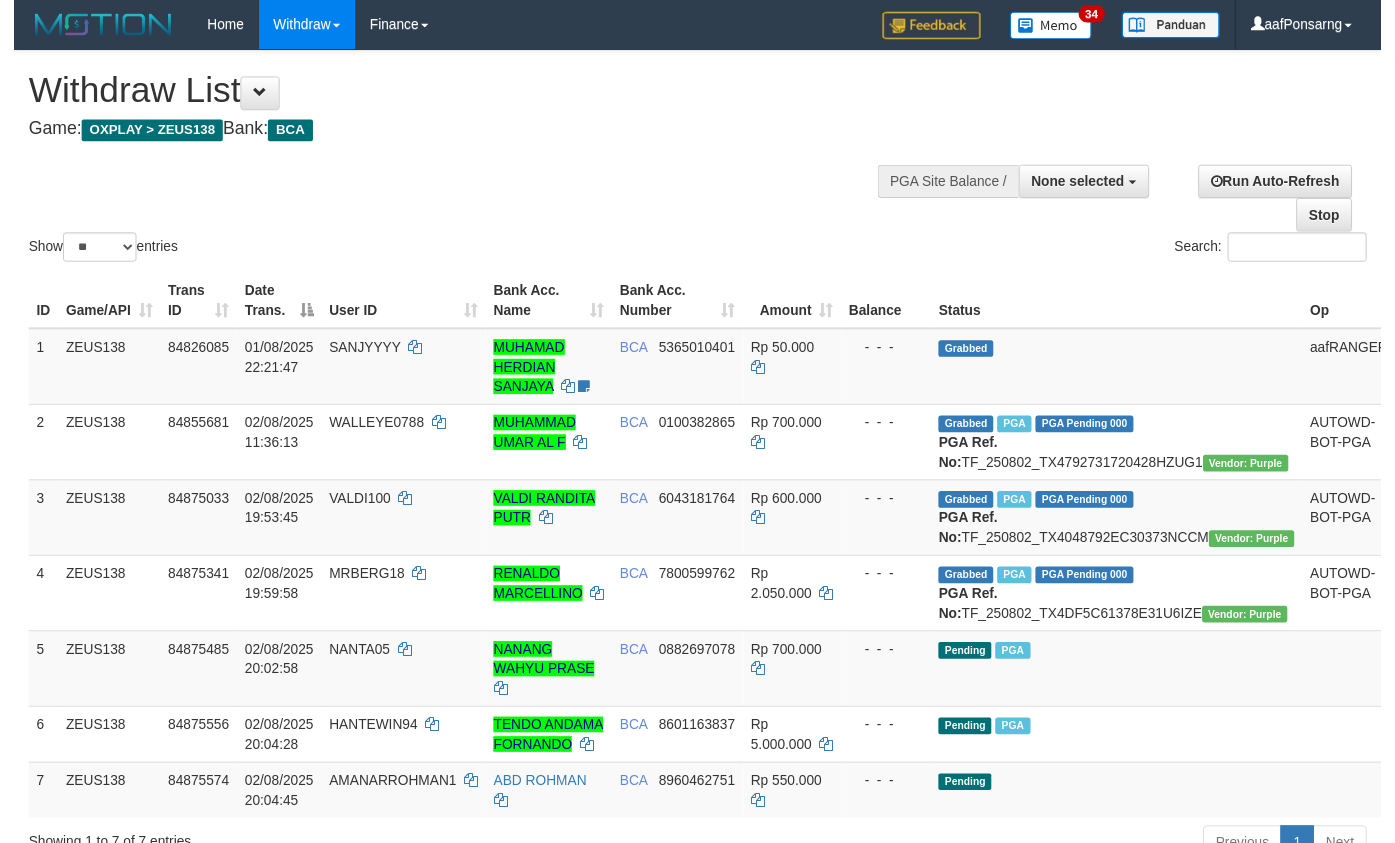 scroll, scrollTop: 167, scrollLeft: 0, axis: vertical 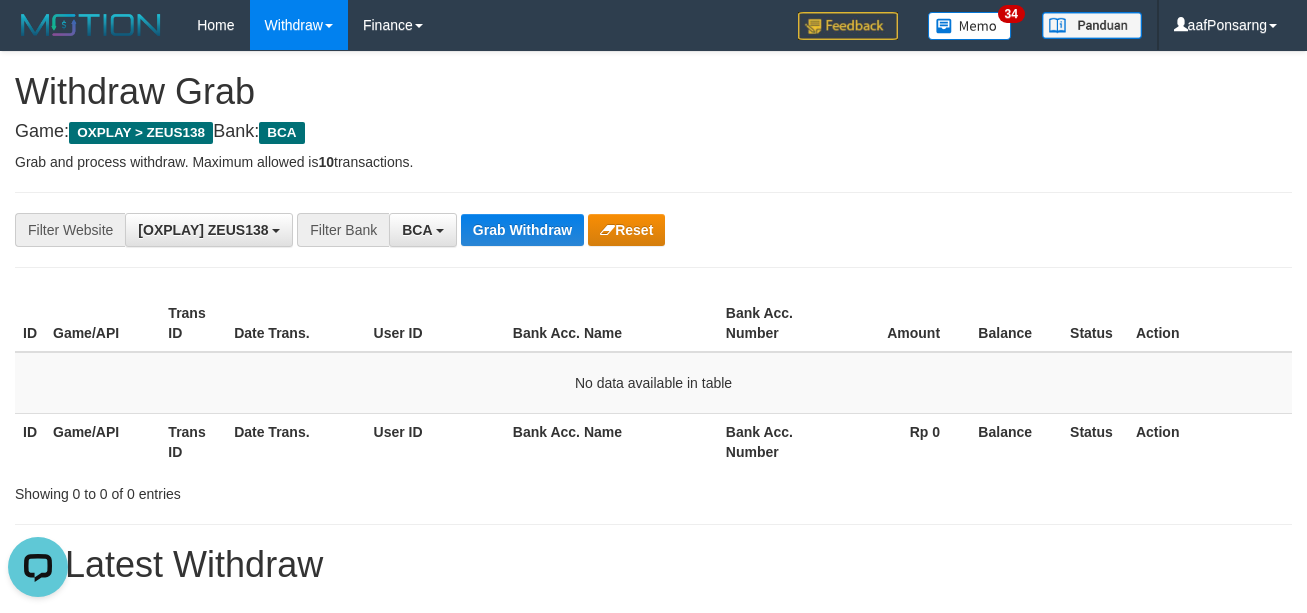 click on "**********" at bounding box center [653, 230] 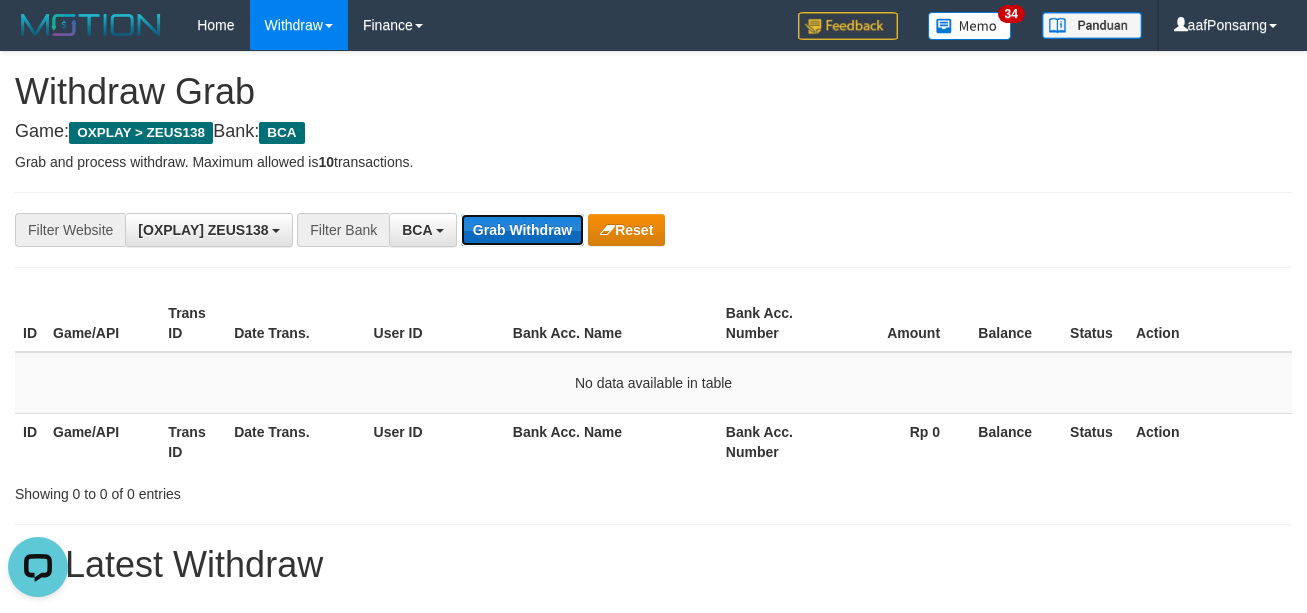 click on "Grab Withdraw" at bounding box center (522, 230) 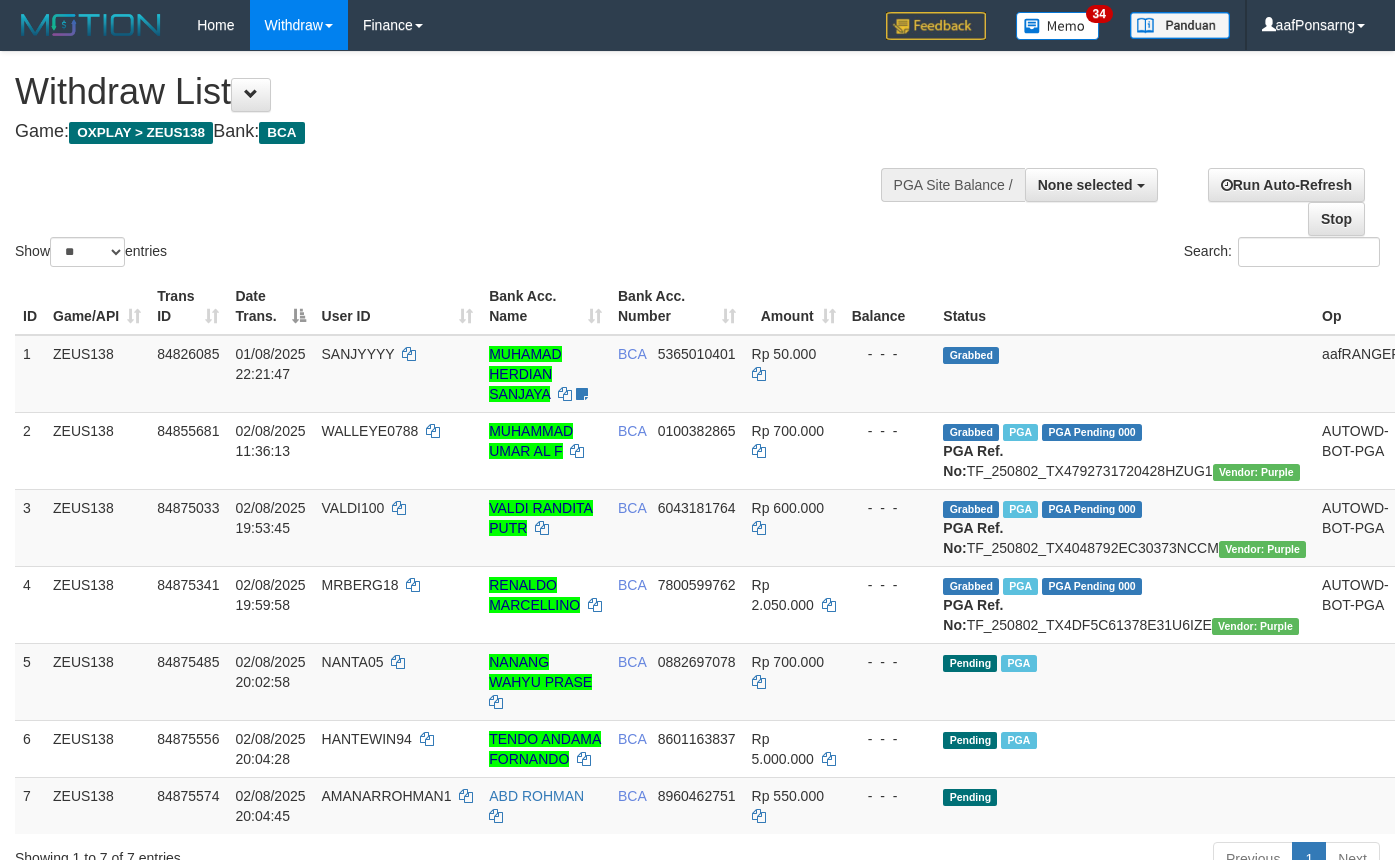 select 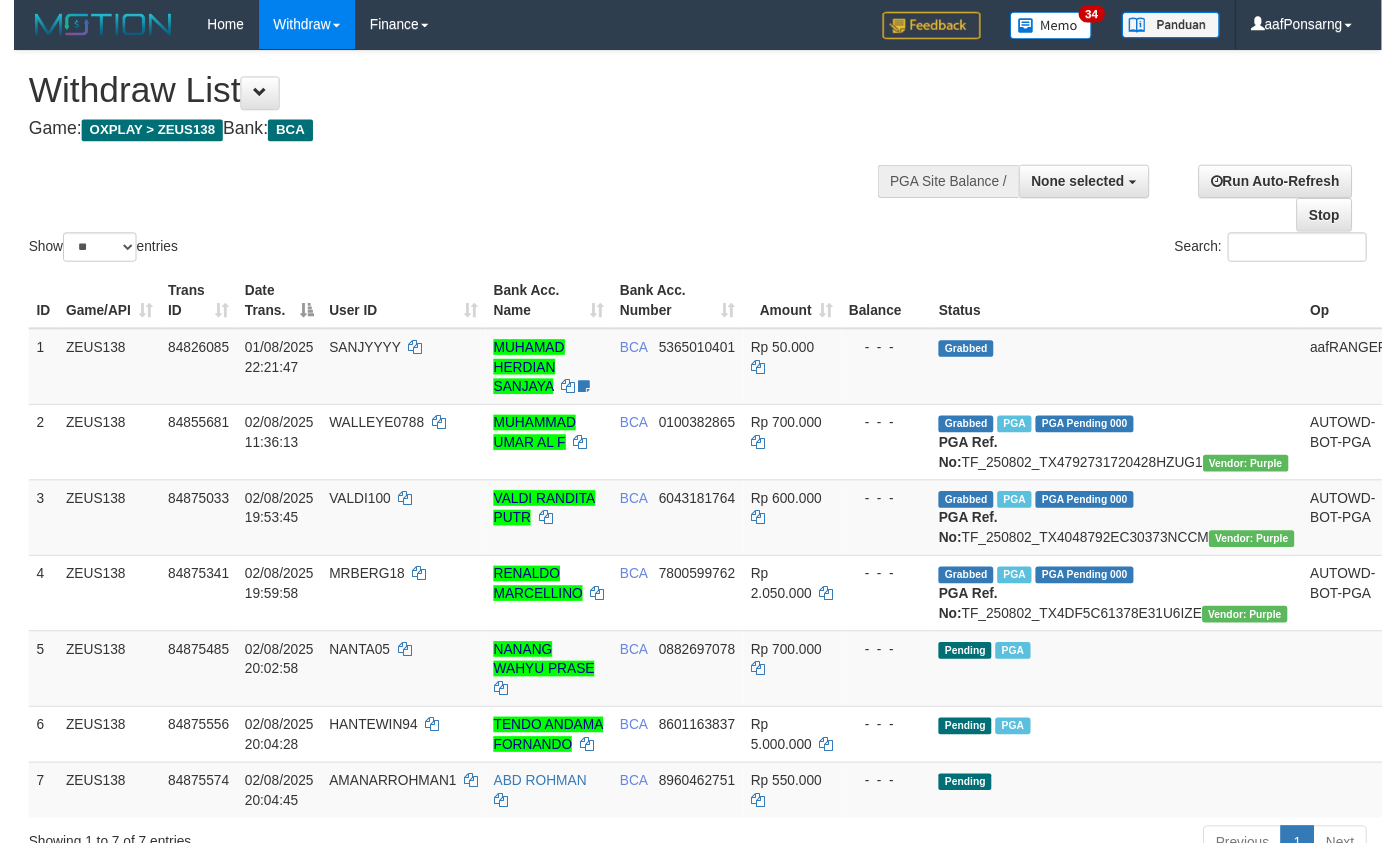 scroll, scrollTop: 166, scrollLeft: 0, axis: vertical 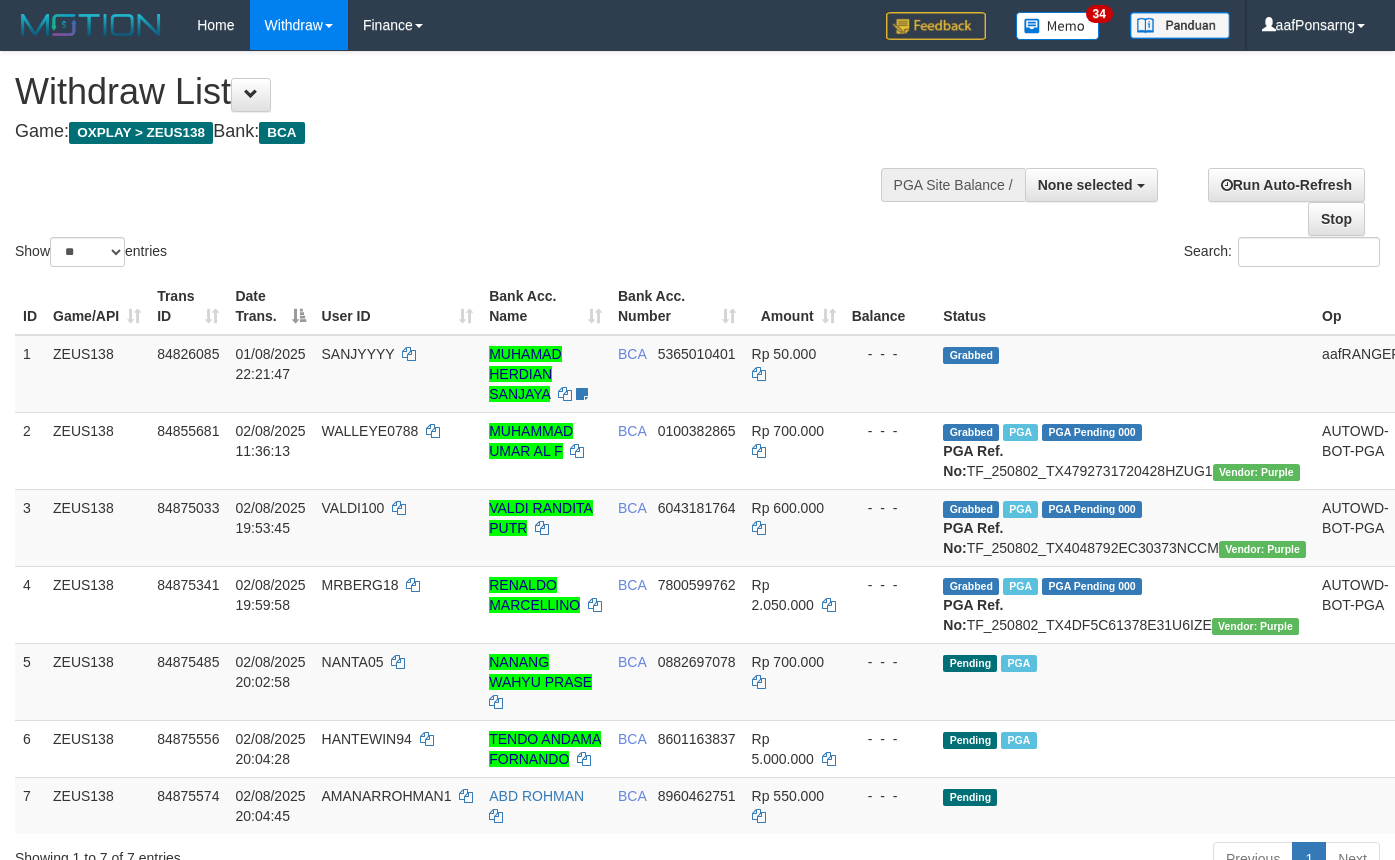 select 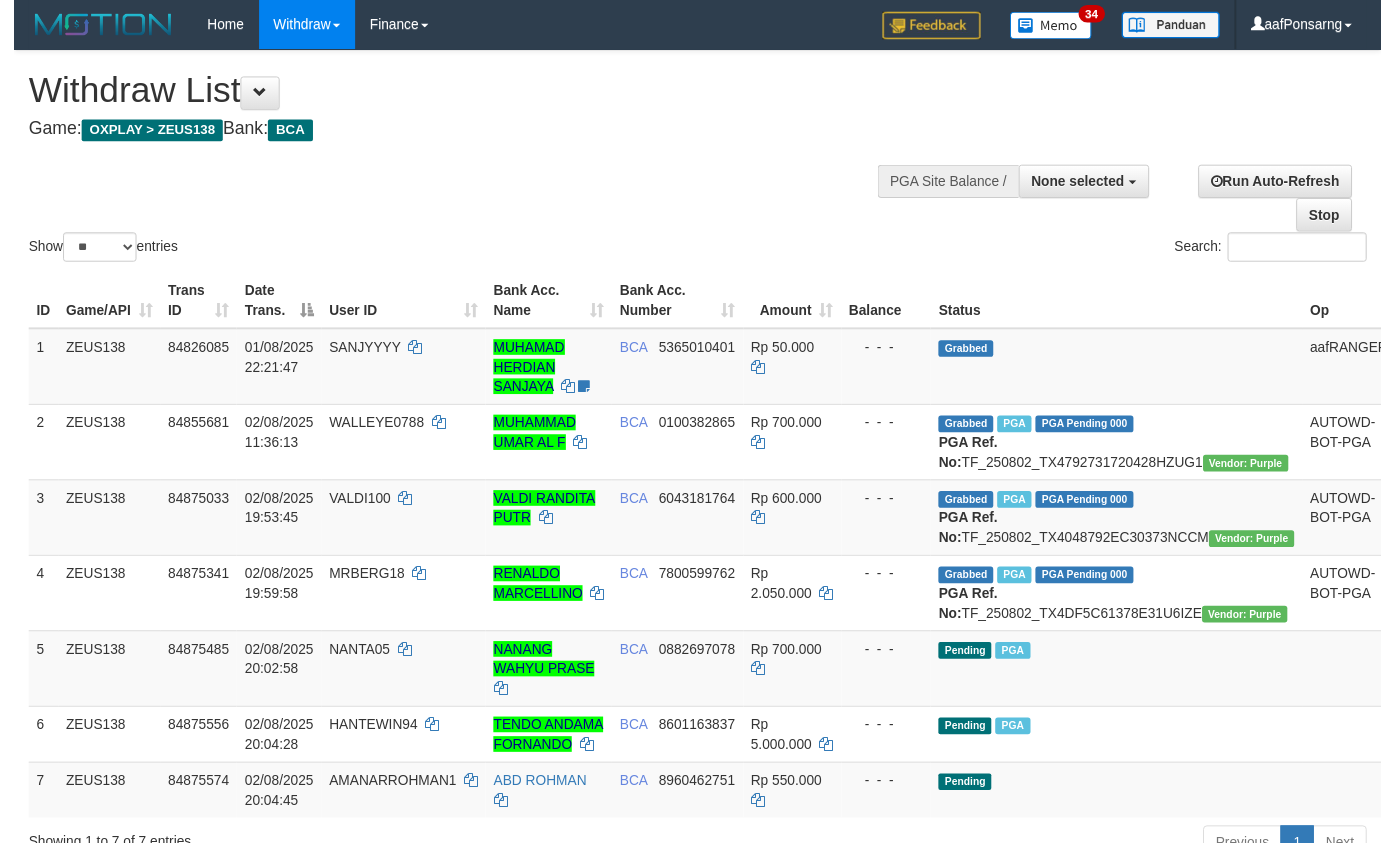 scroll, scrollTop: 165, scrollLeft: 0, axis: vertical 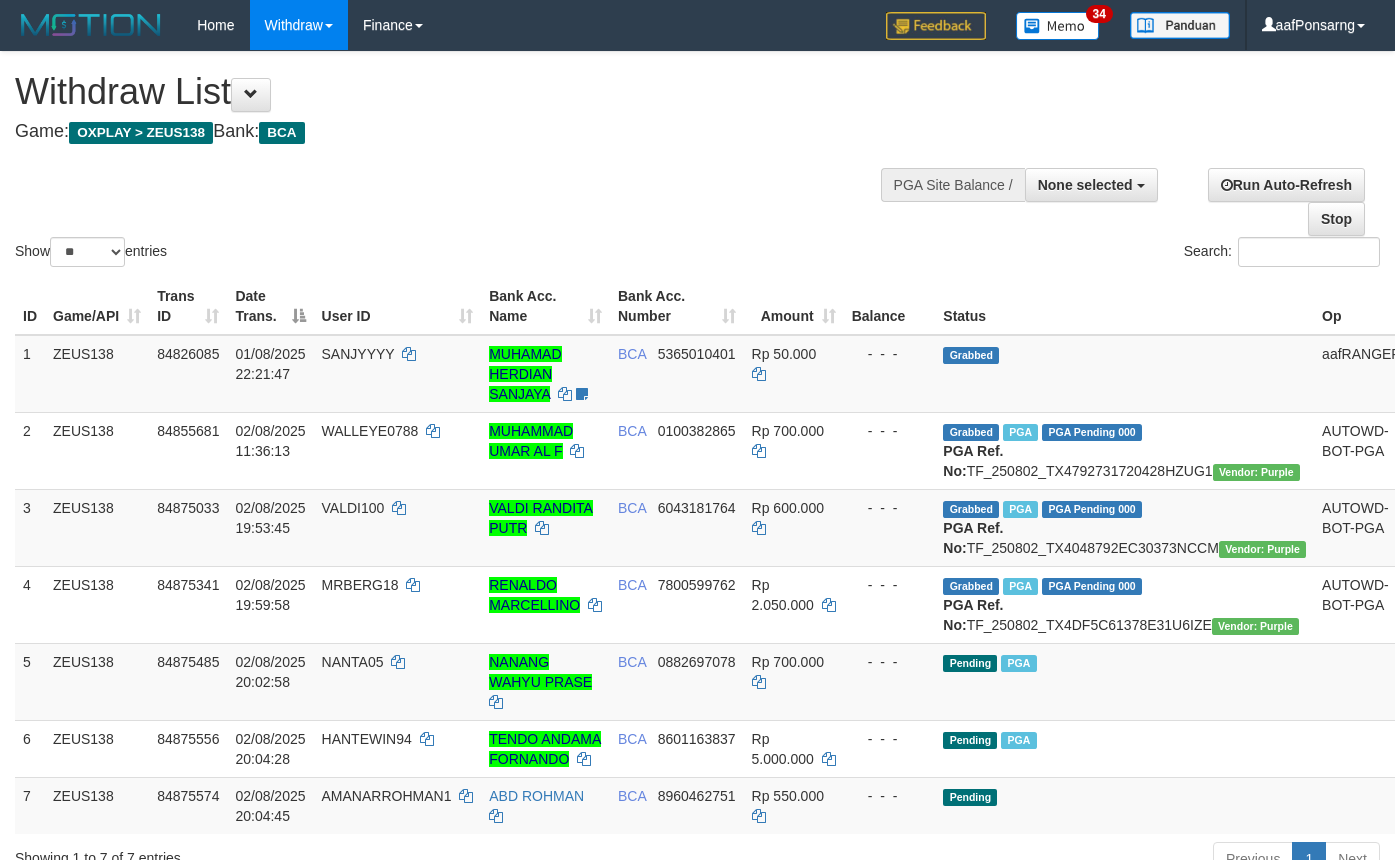 select 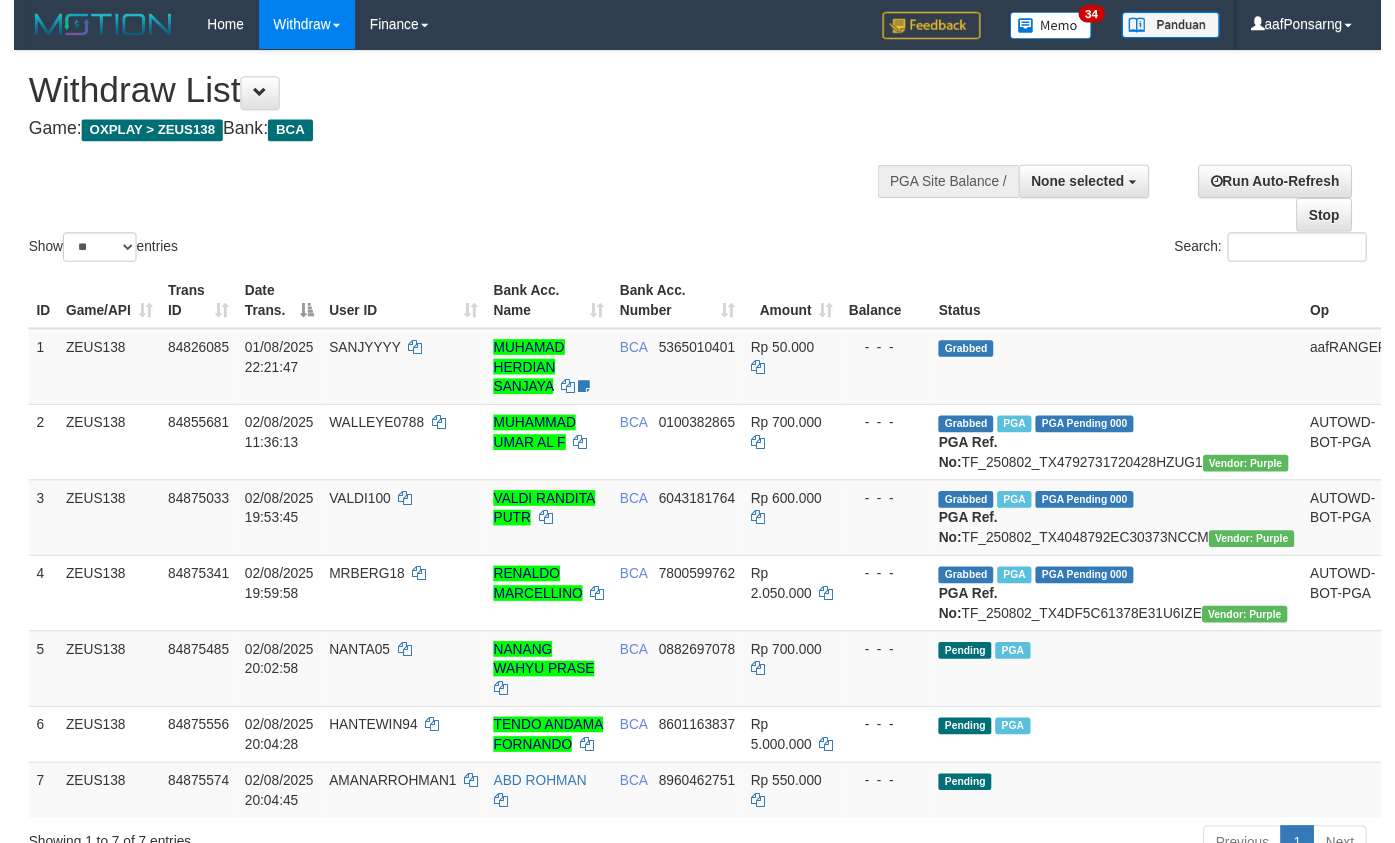 scroll, scrollTop: 164, scrollLeft: 0, axis: vertical 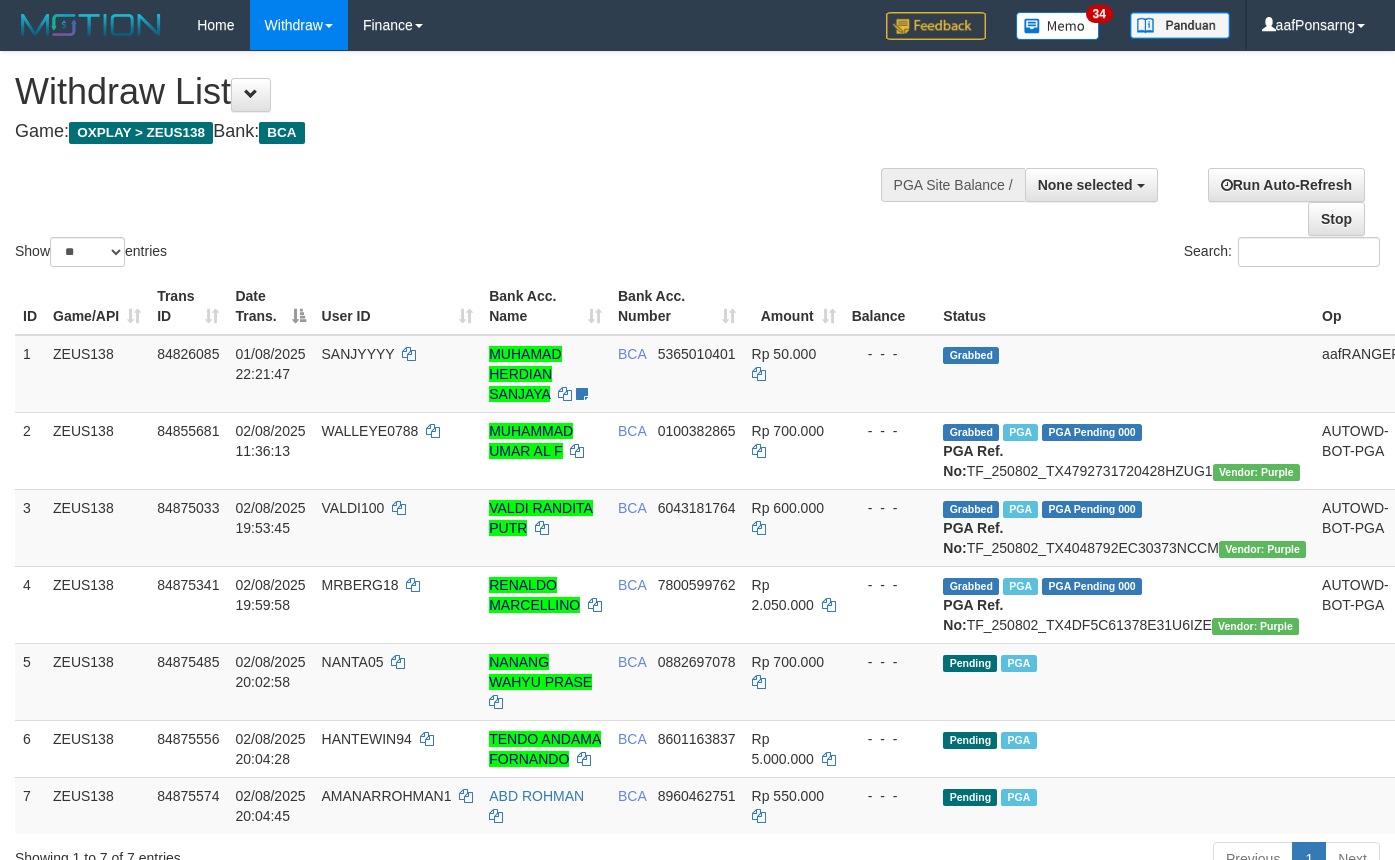 select 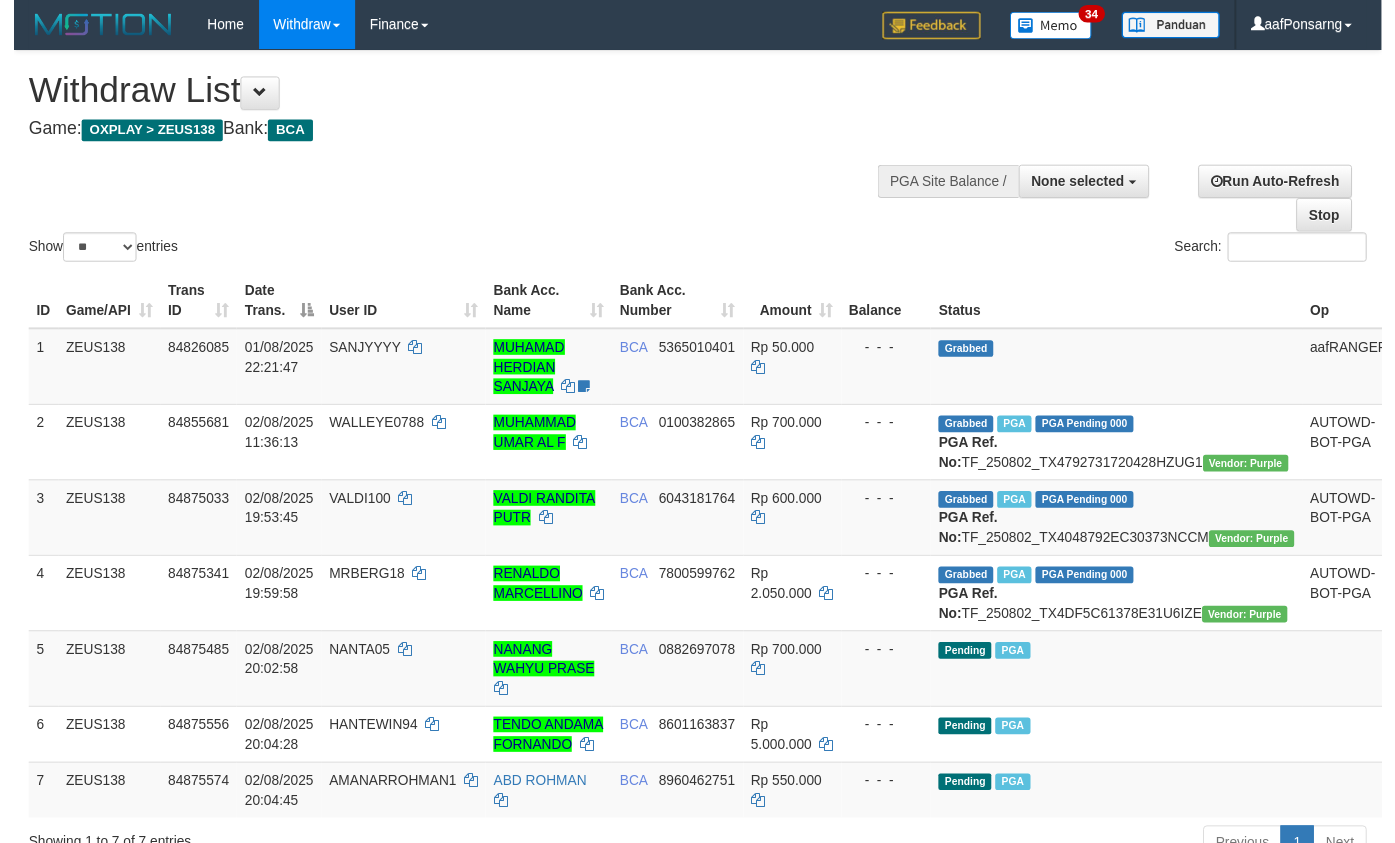 scroll, scrollTop: 163, scrollLeft: 0, axis: vertical 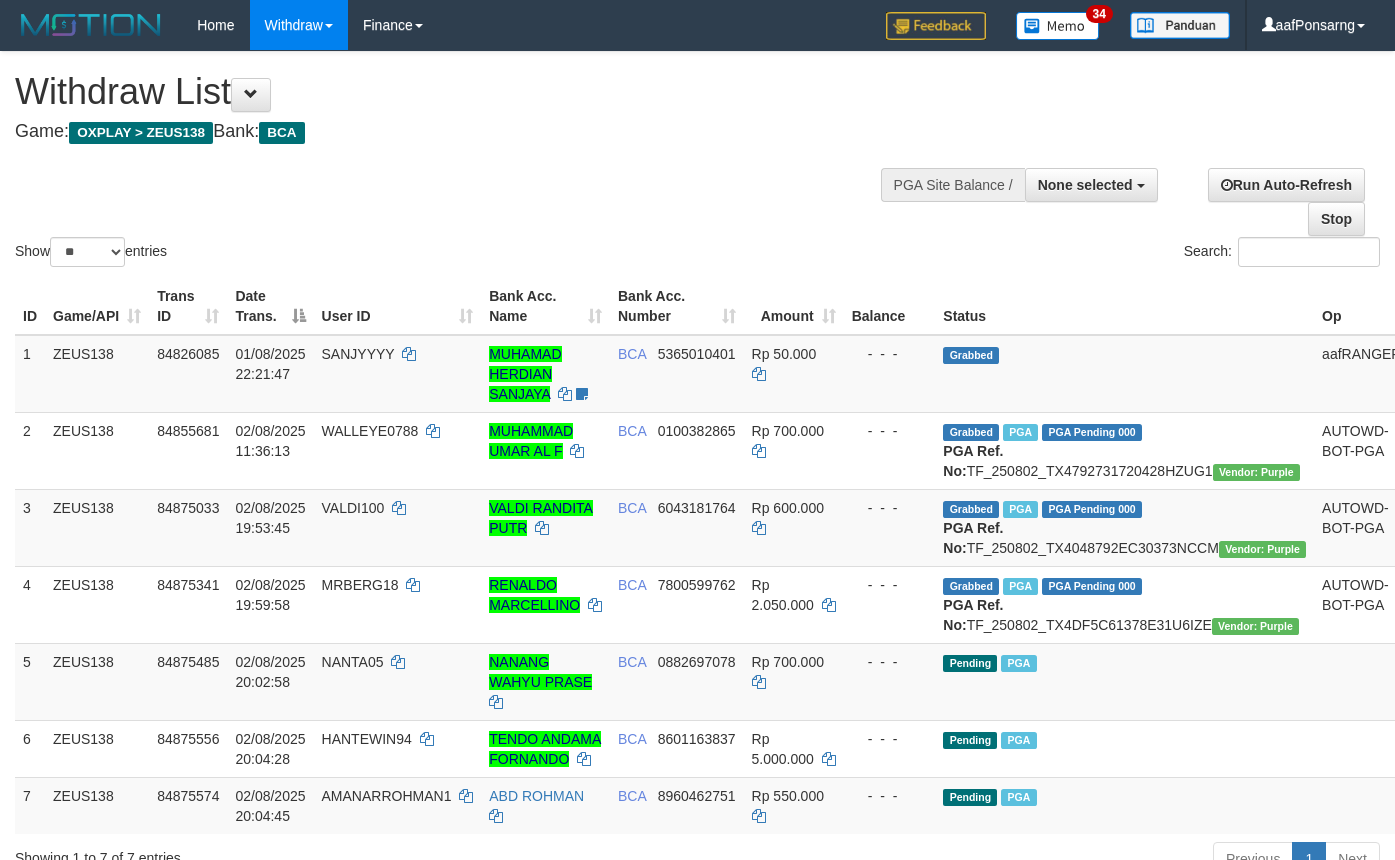select 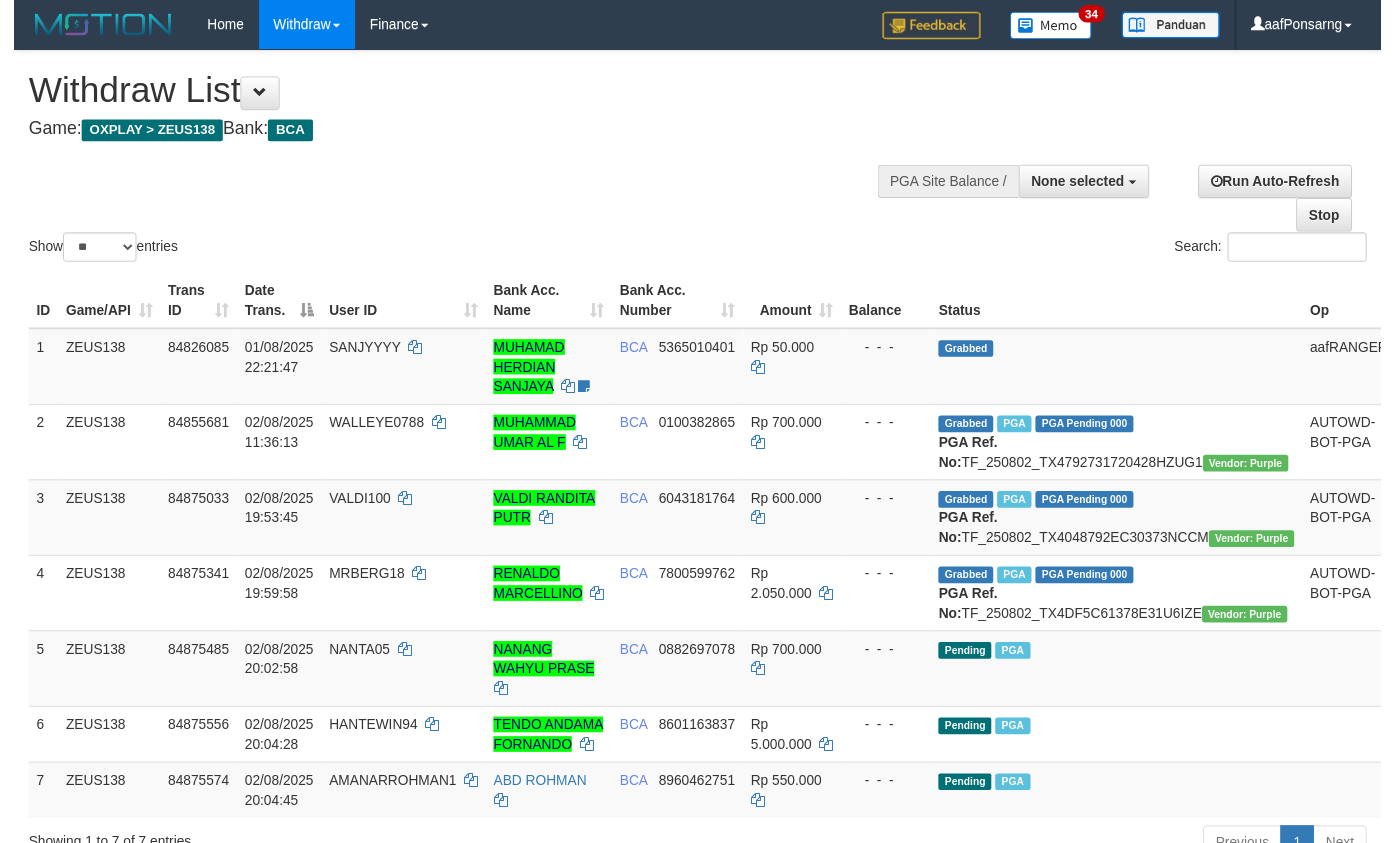 scroll, scrollTop: 162, scrollLeft: 0, axis: vertical 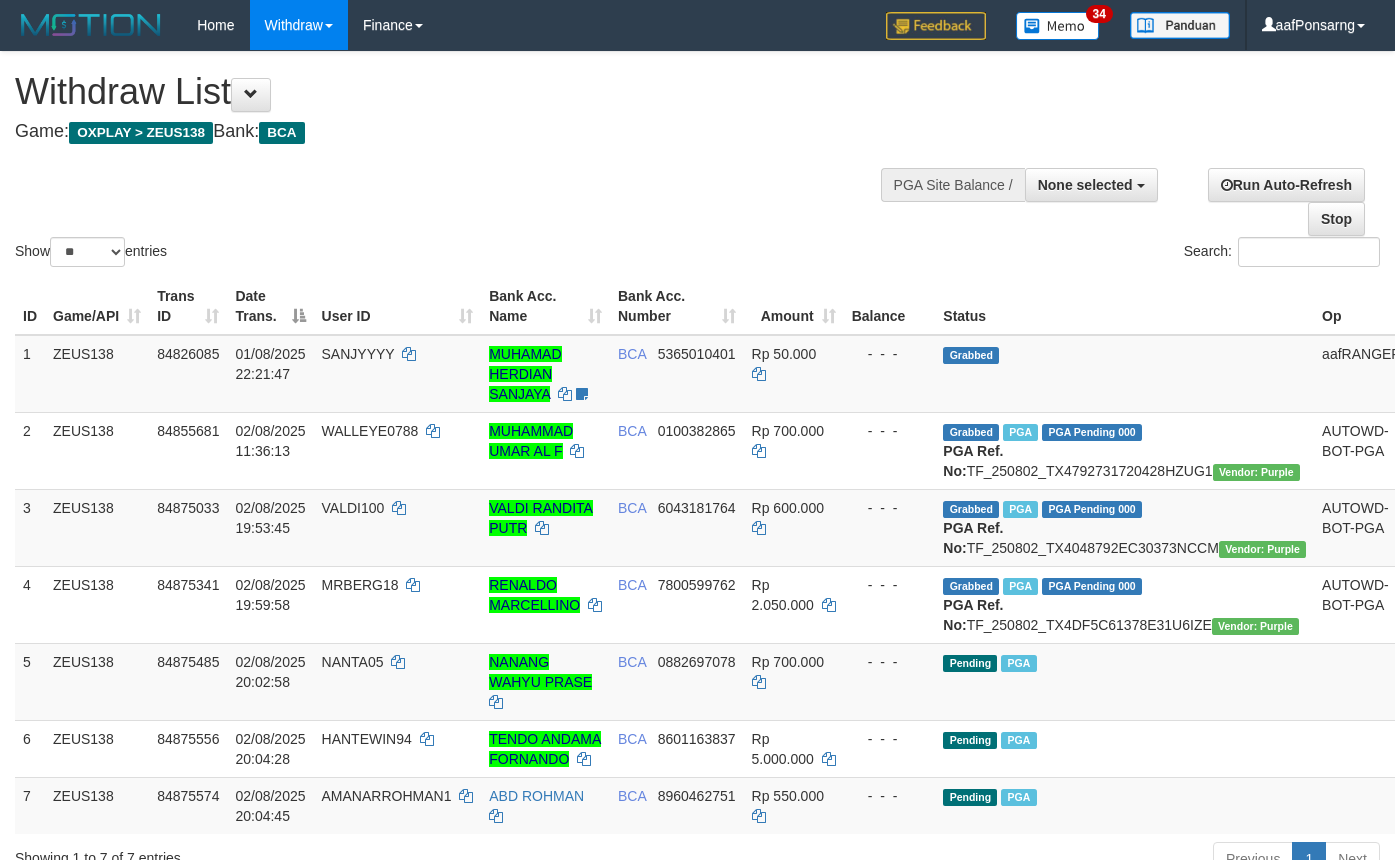 select 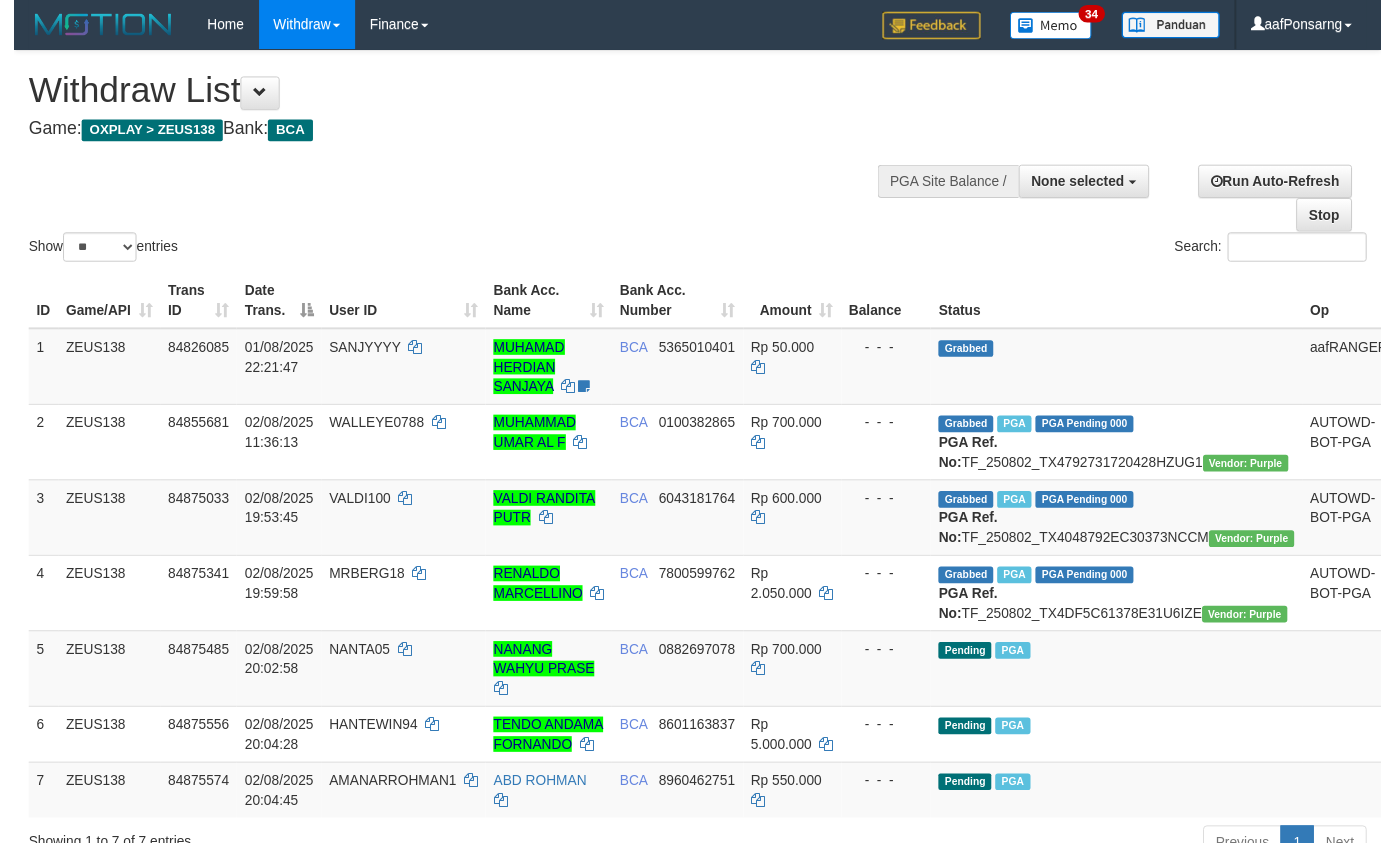 scroll, scrollTop: 161, scrollLeft: 0, axis: vertical 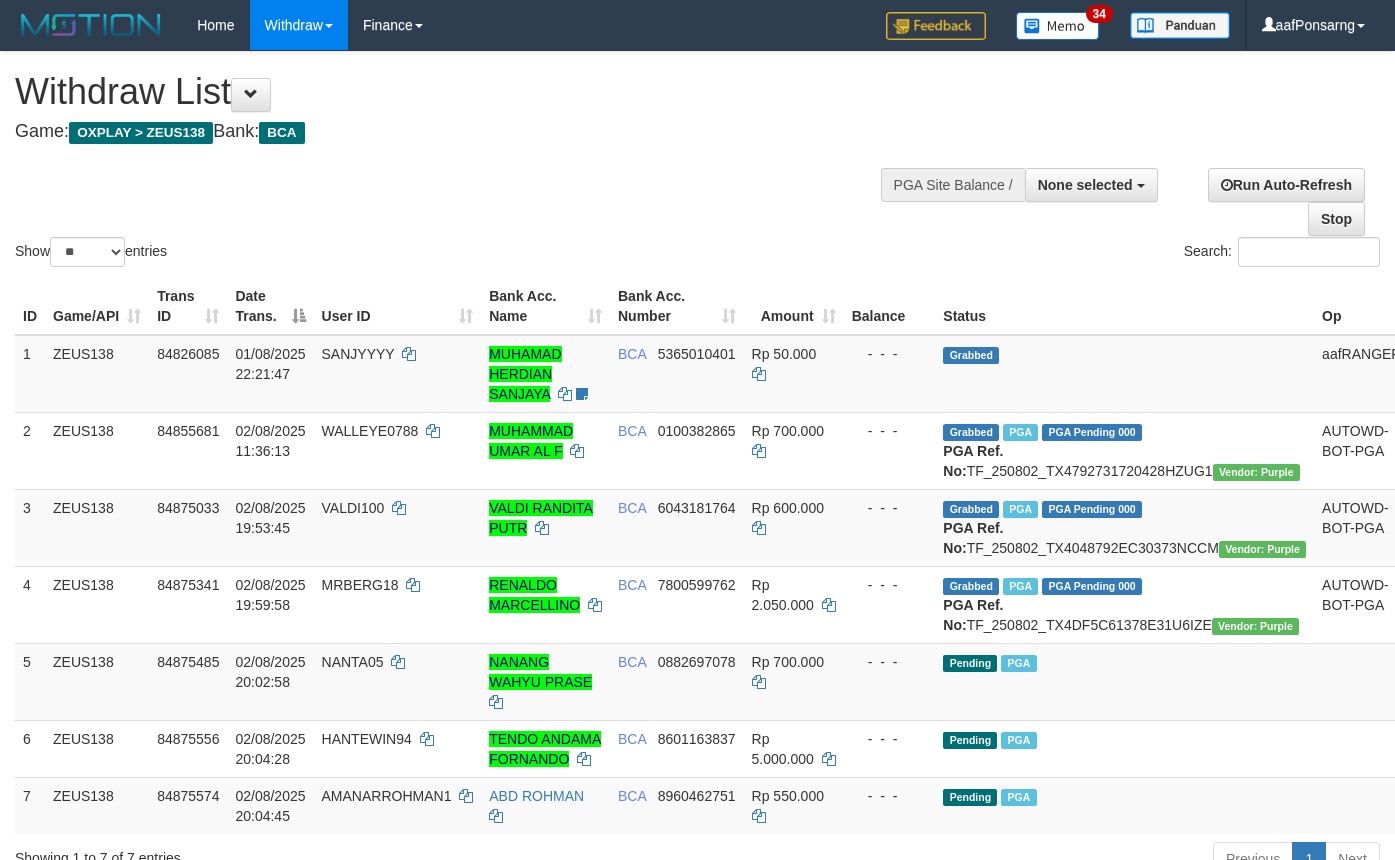 select 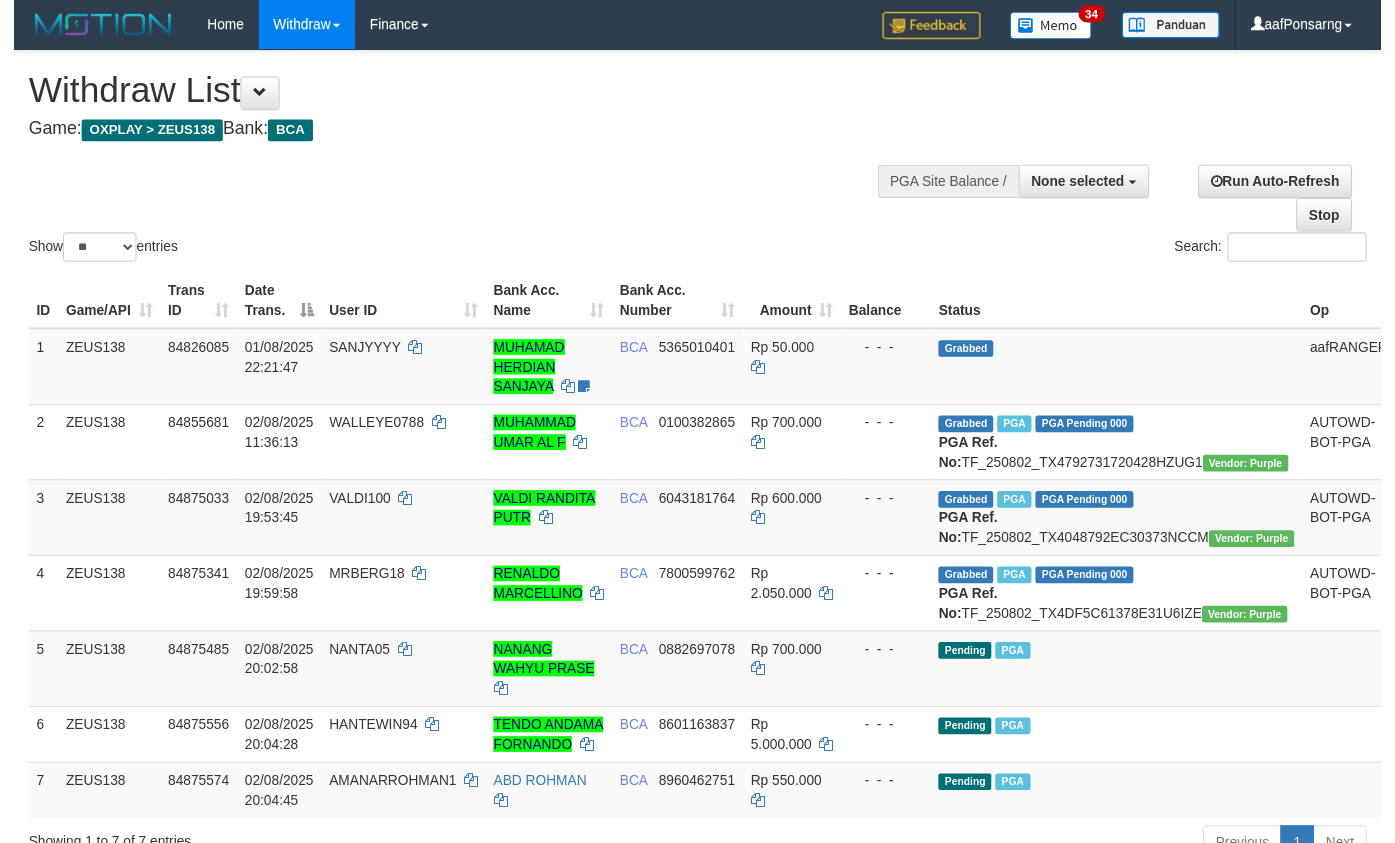 scroll, scrollTop: 160, scrollLeft: 0, axis: vertical 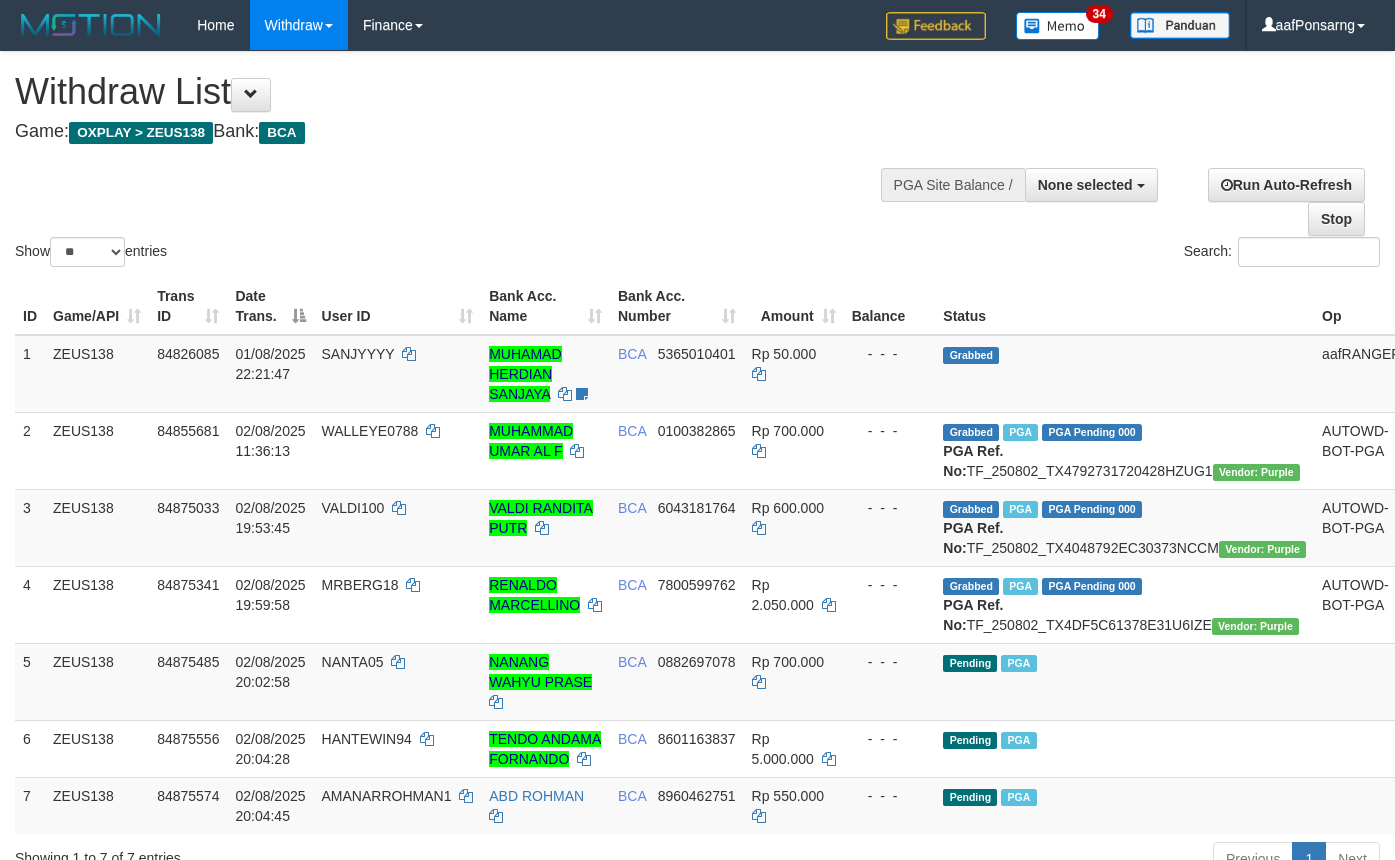 select 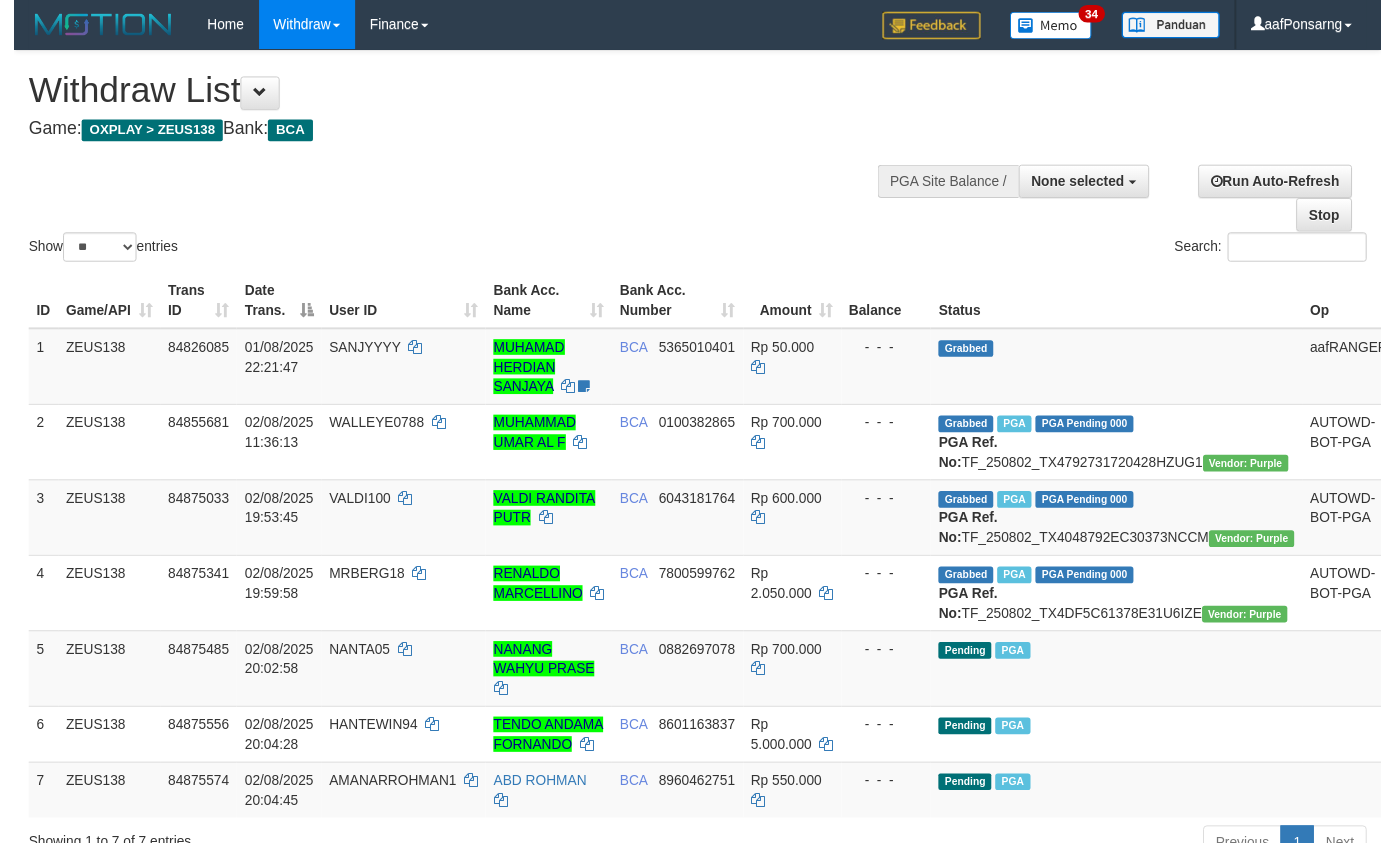 scroll, scrollTop: 159, scrollLeft: 0, axis: vertical 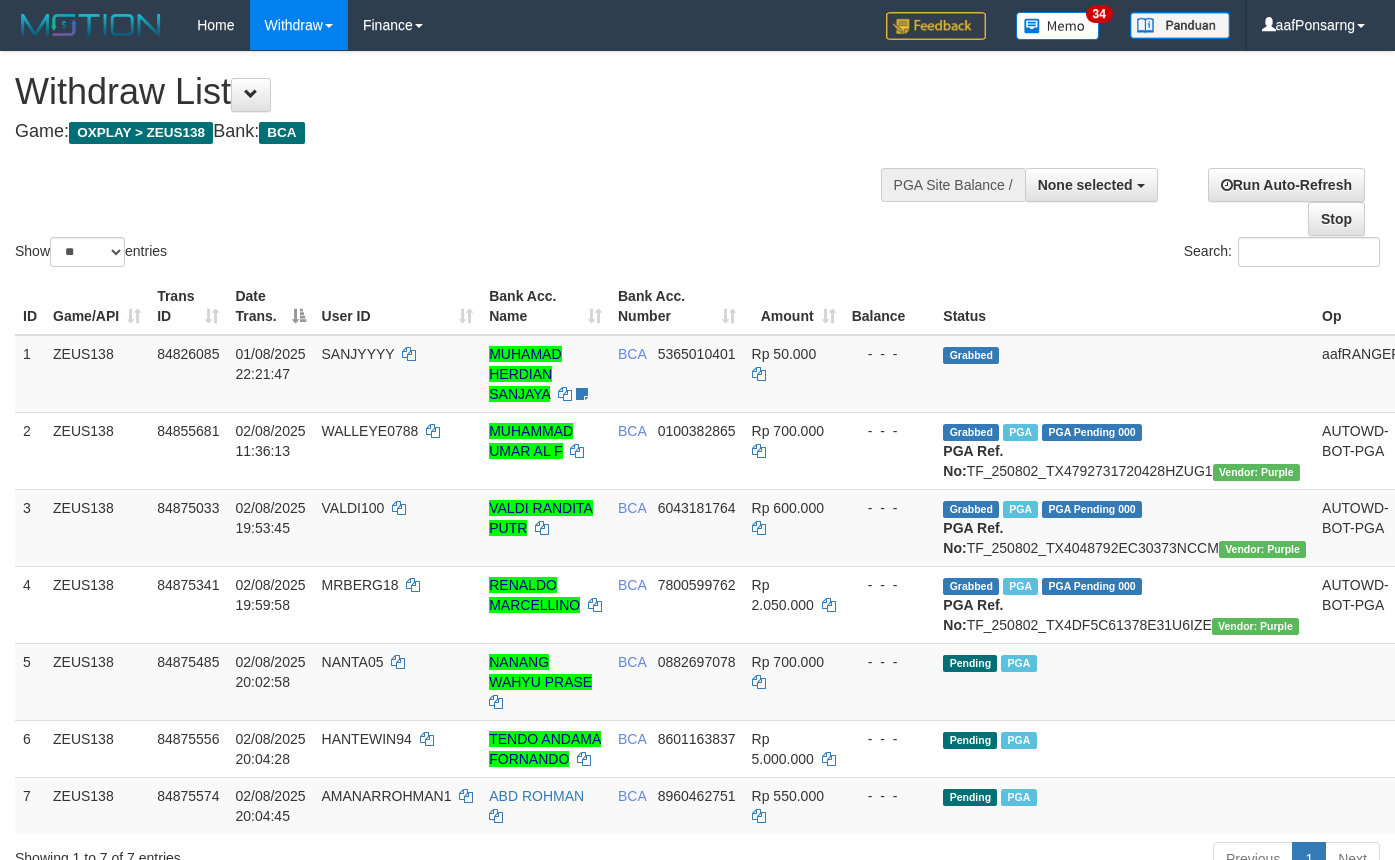 select 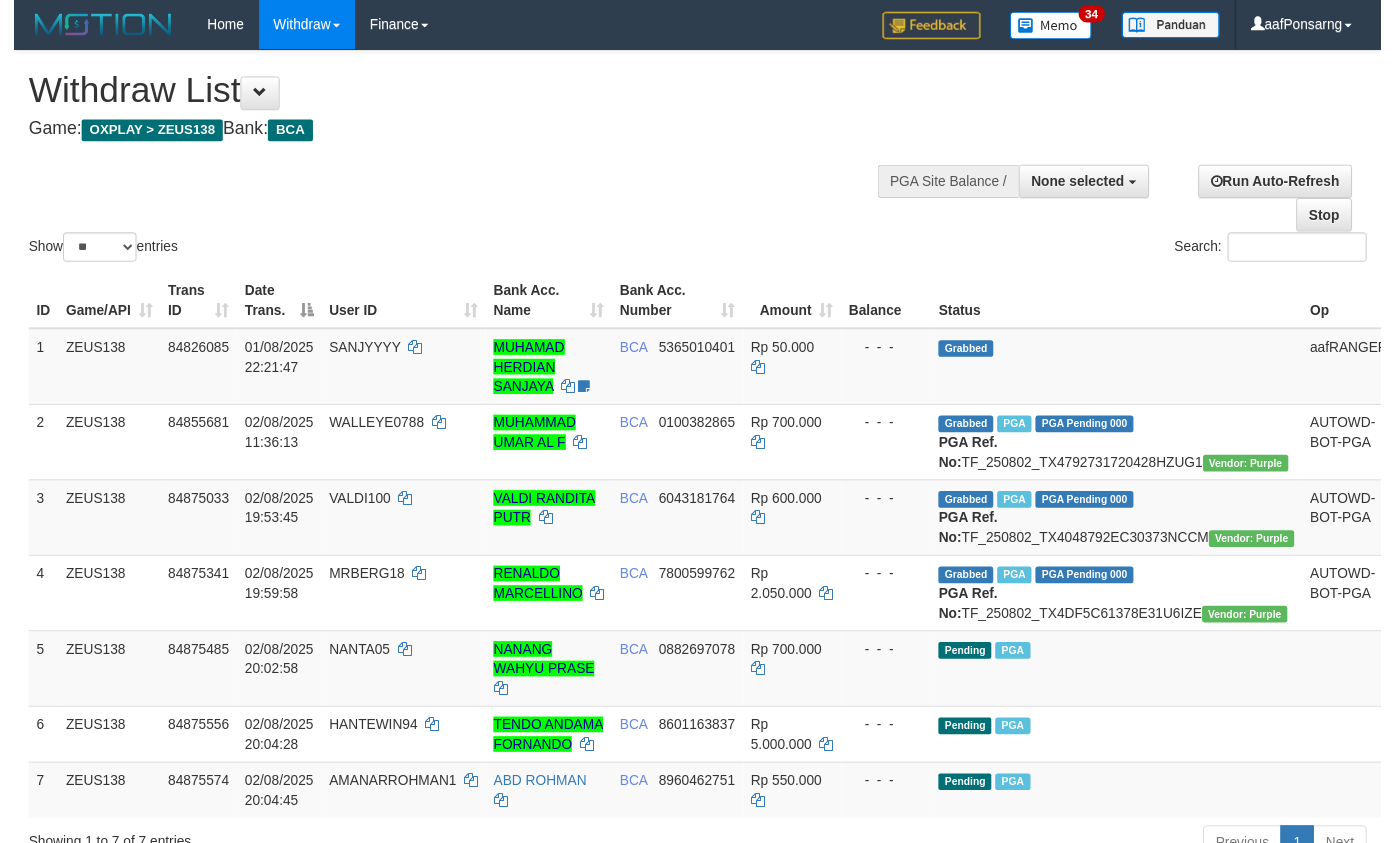 scroll, scrollTop: 158, scrollLeft: 0, axis: vertical 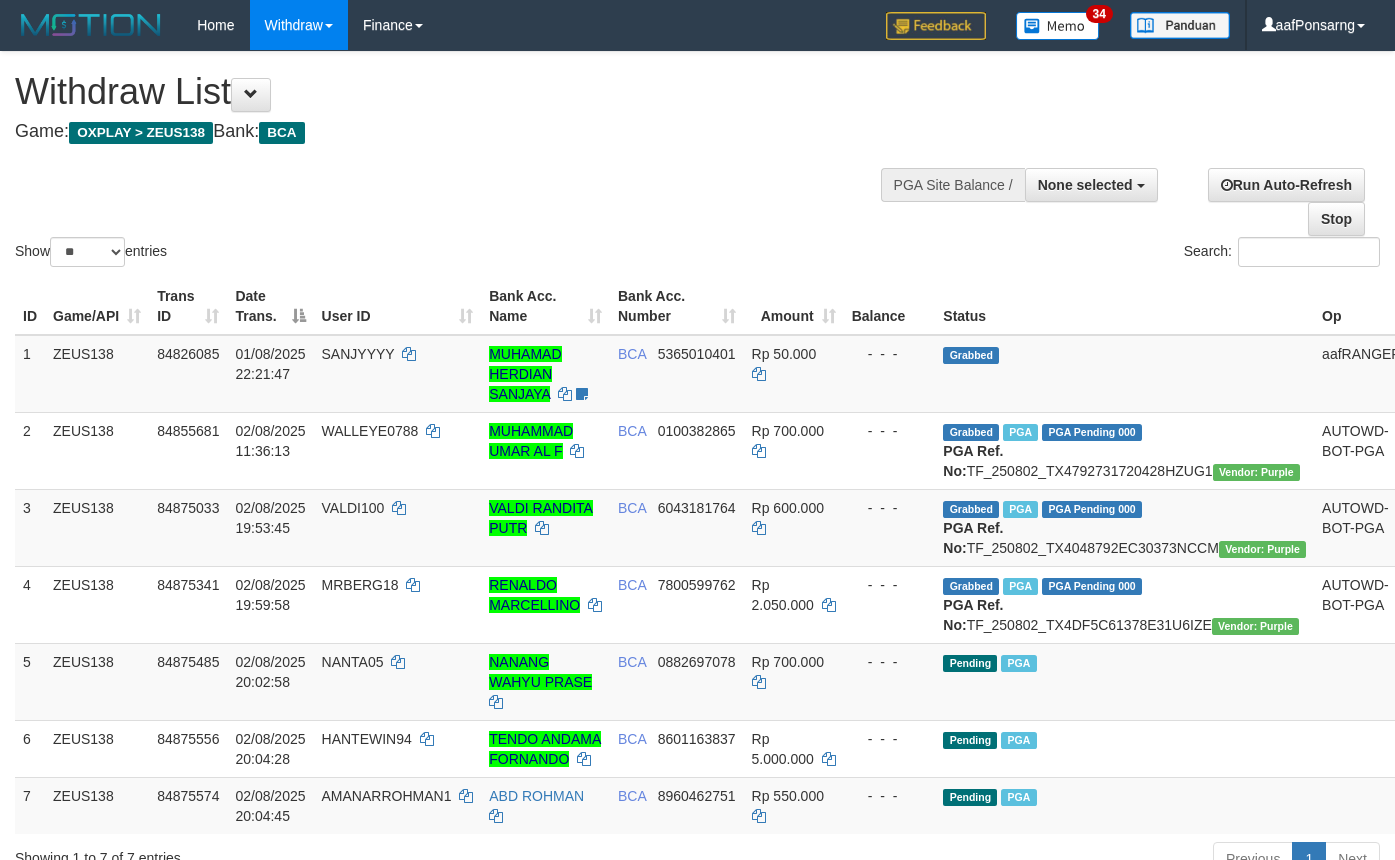 select 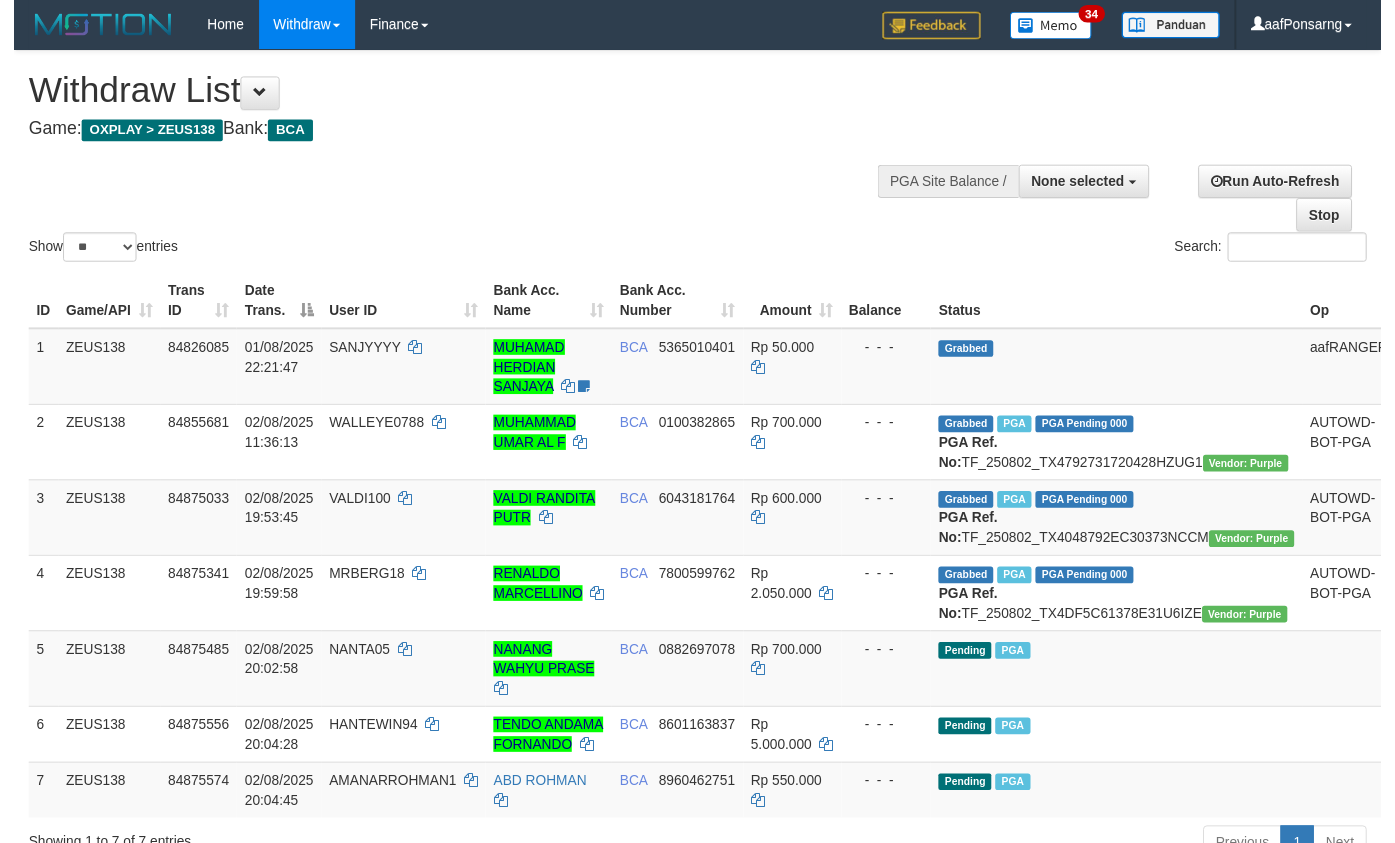 scroll, scrollTop: 157, scrollLeft: 0, axis: vertical 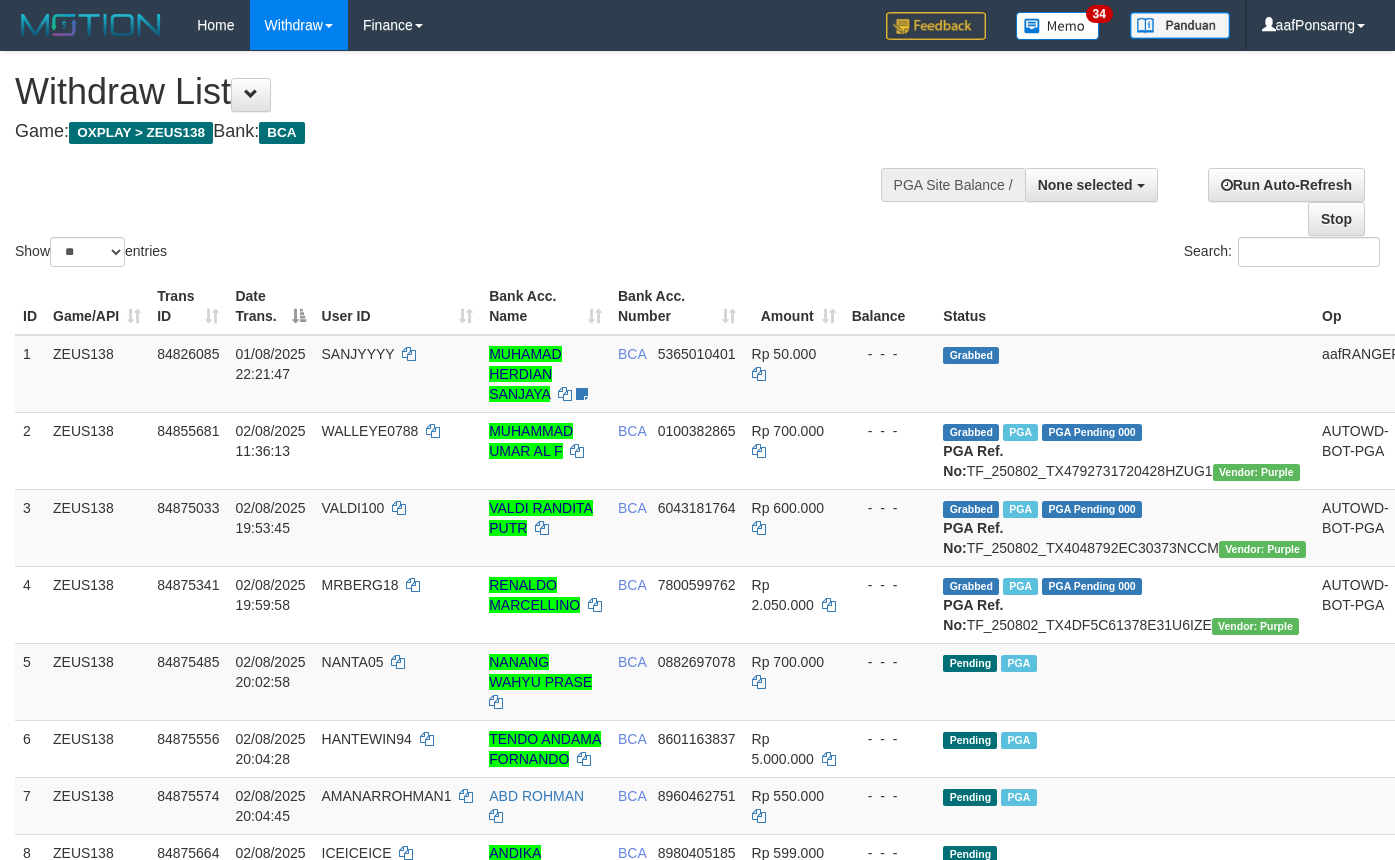 select 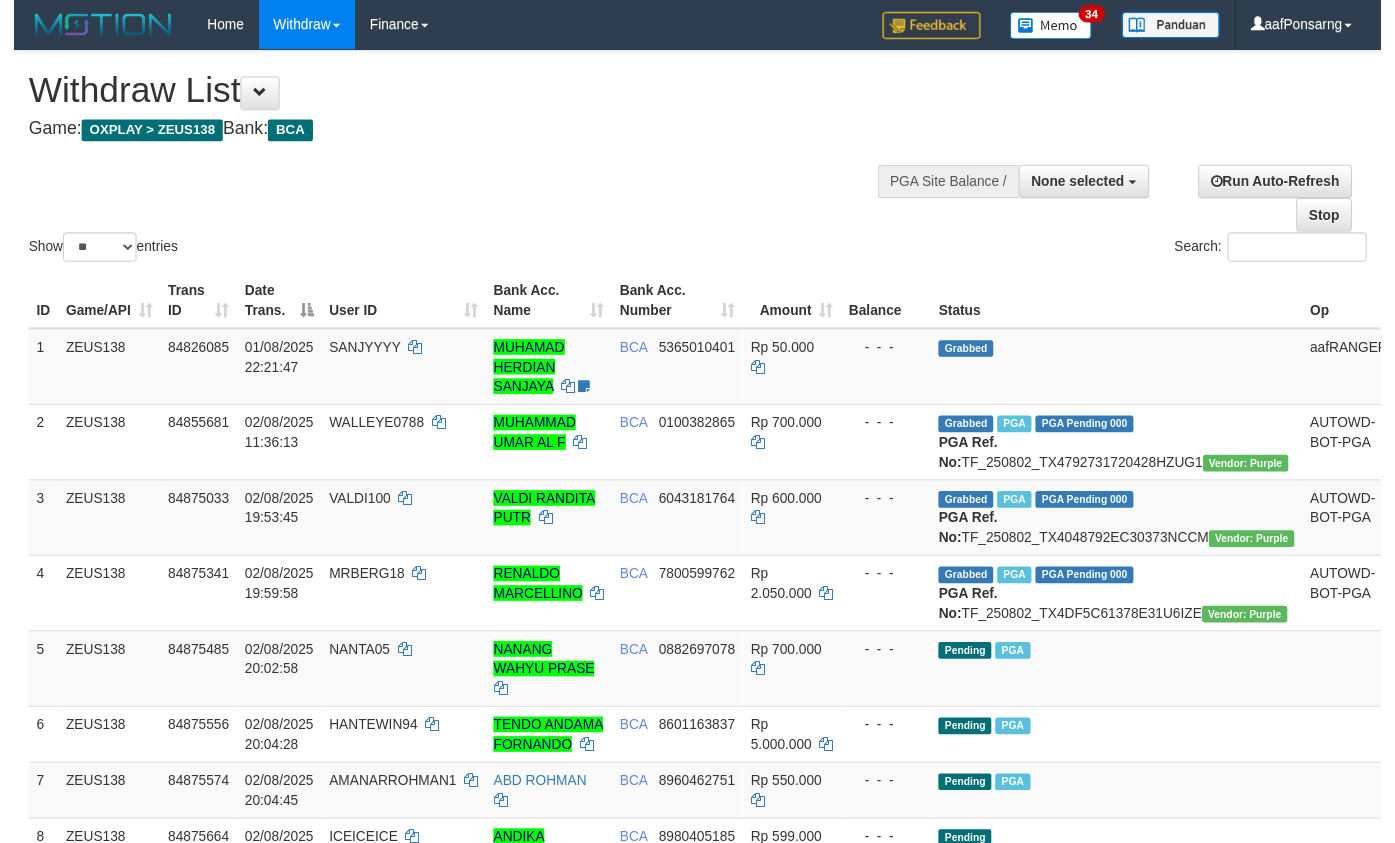 scroll, scrollTop: 156, scrollLeft: 0, axis: vertical 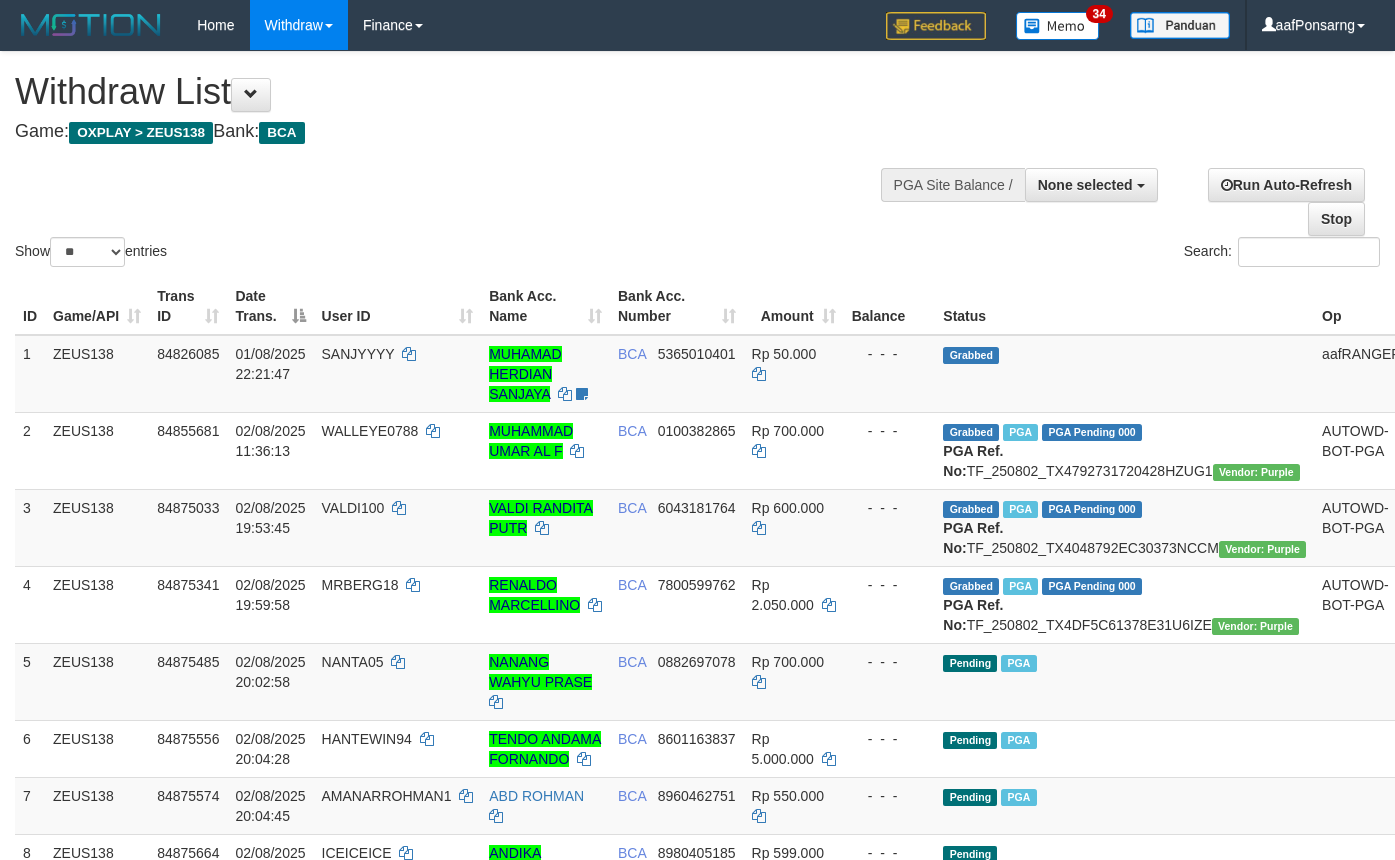 select 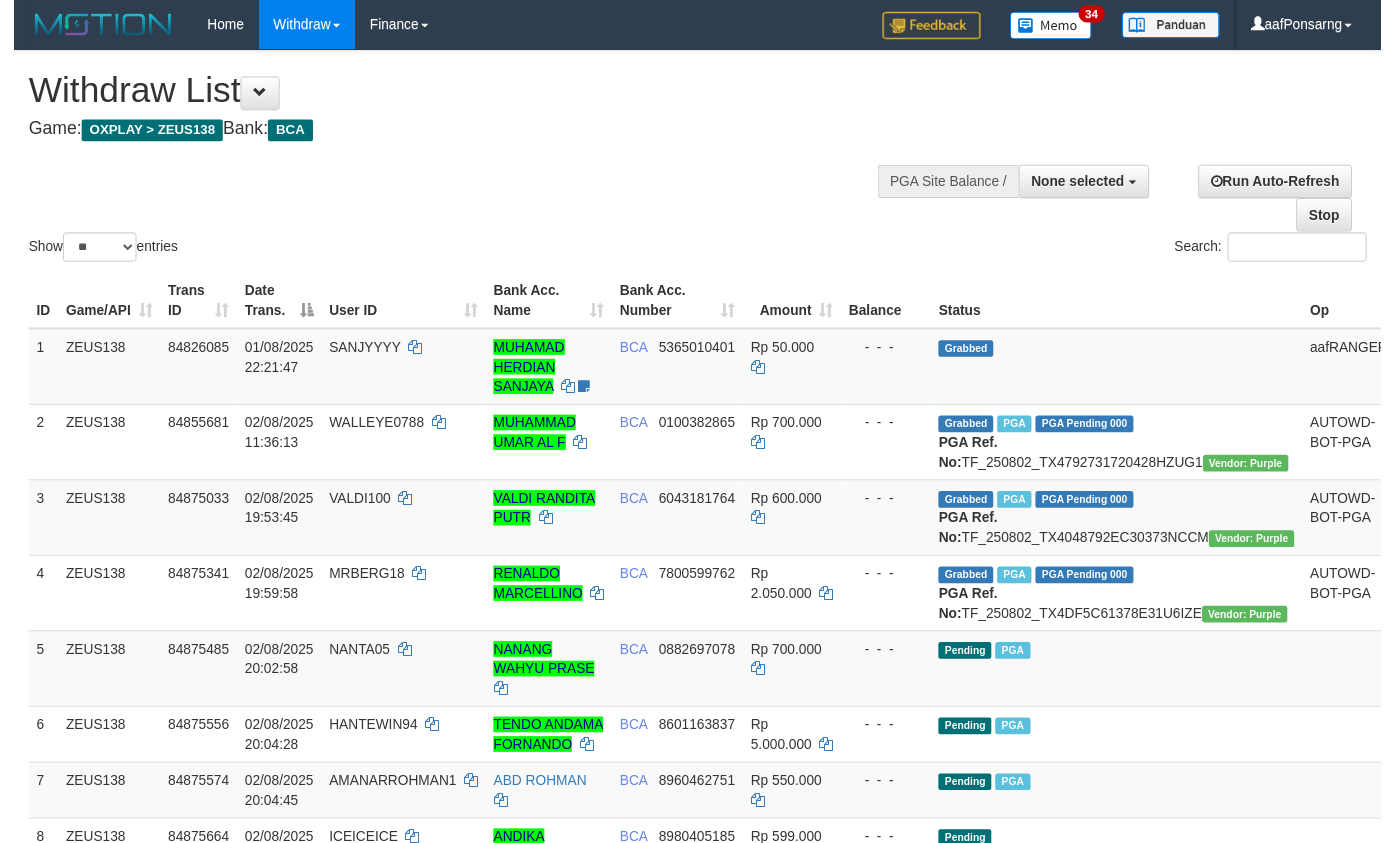 scroll, scrollTop: 155, scrollLeft: 0, axis: vertical 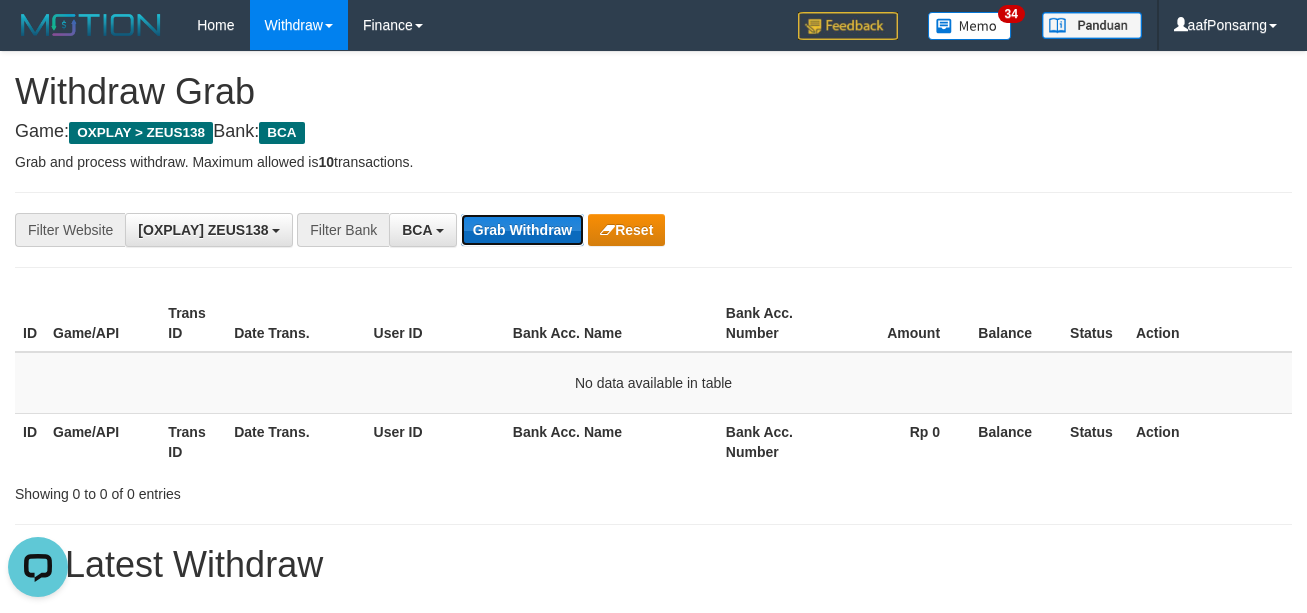 click on "Grab Withdraw" at bounding box center [522, 230] 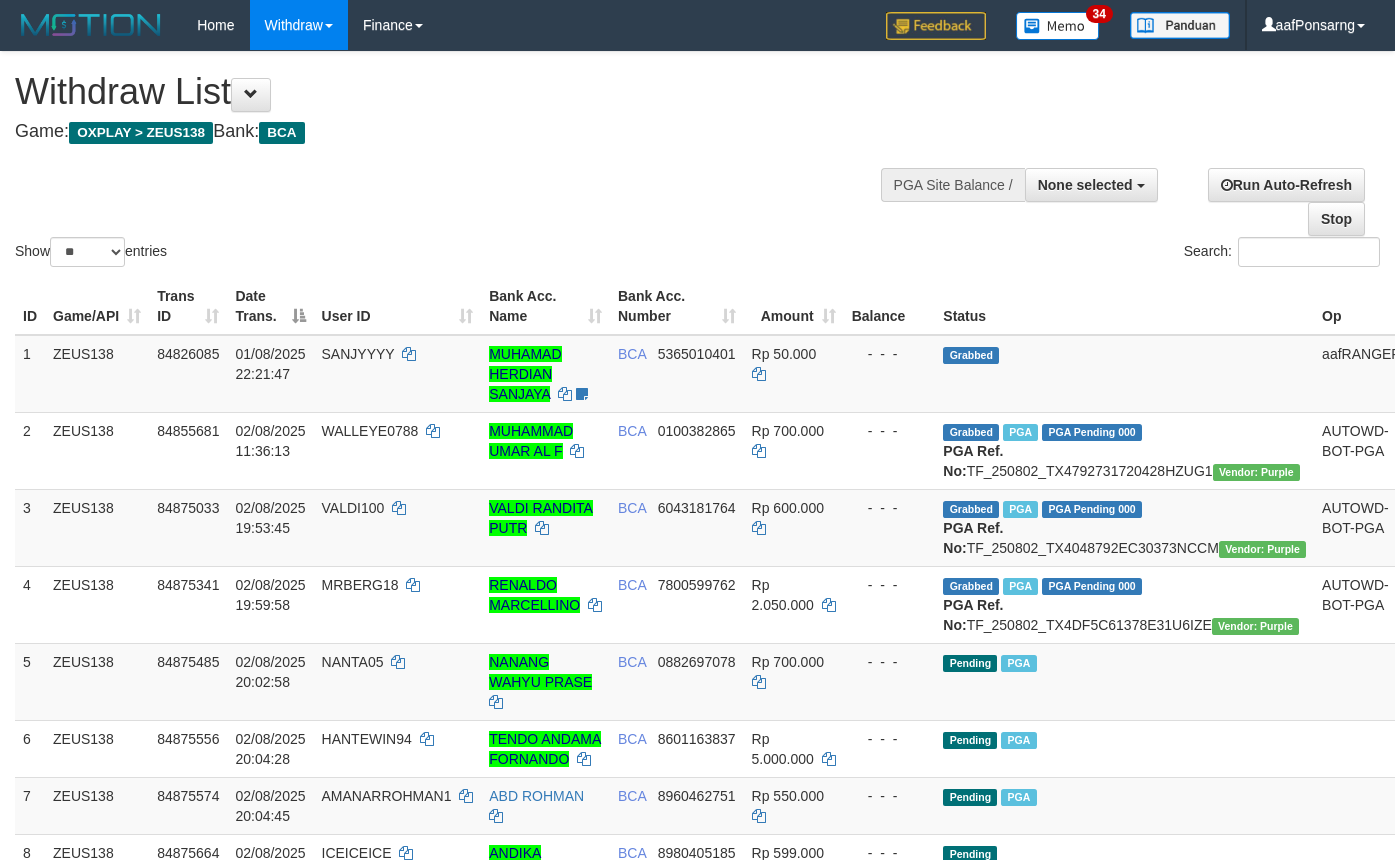 select 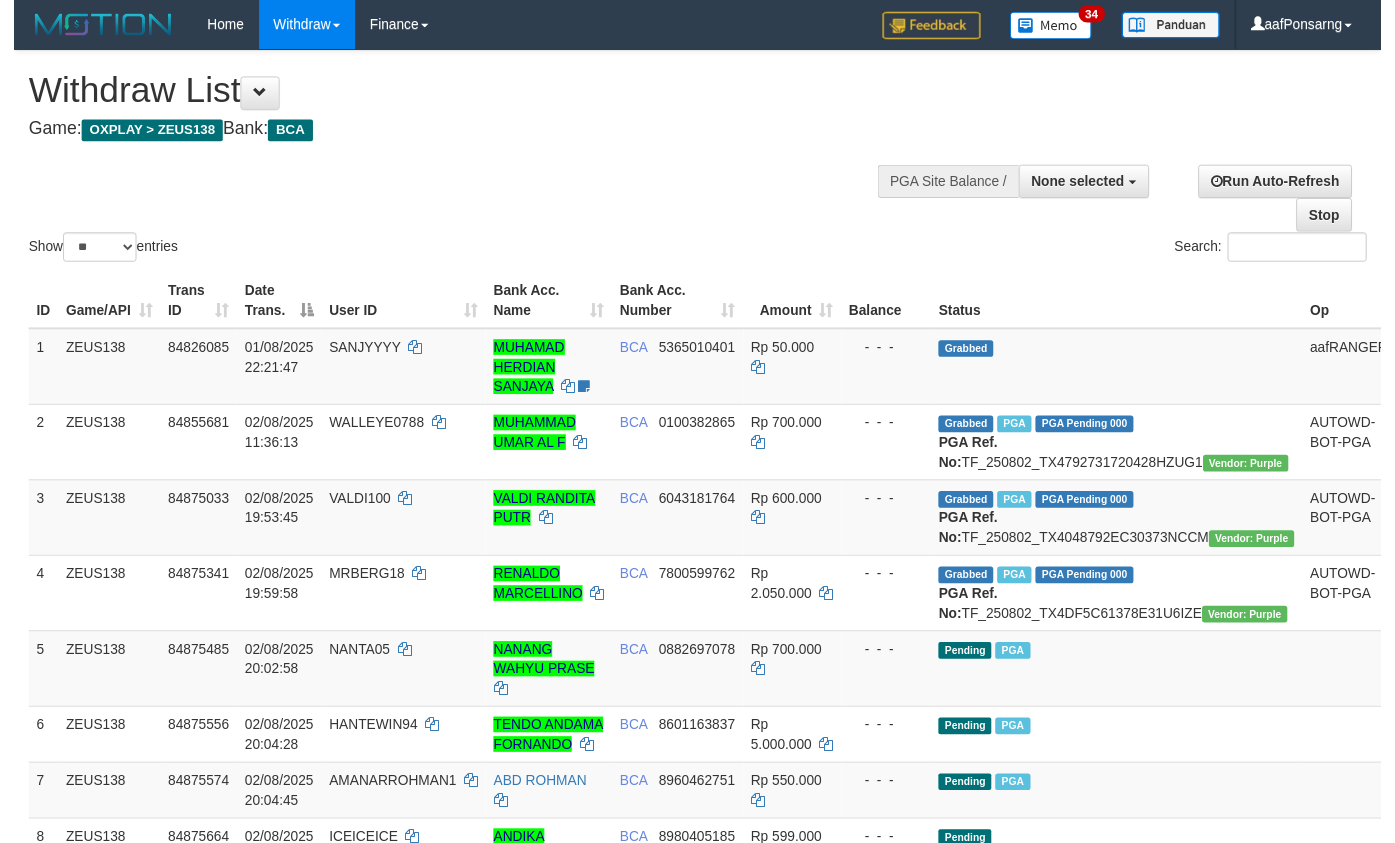 scroll, scrollTop: 154, scrollLeft: 0, axis: vertical 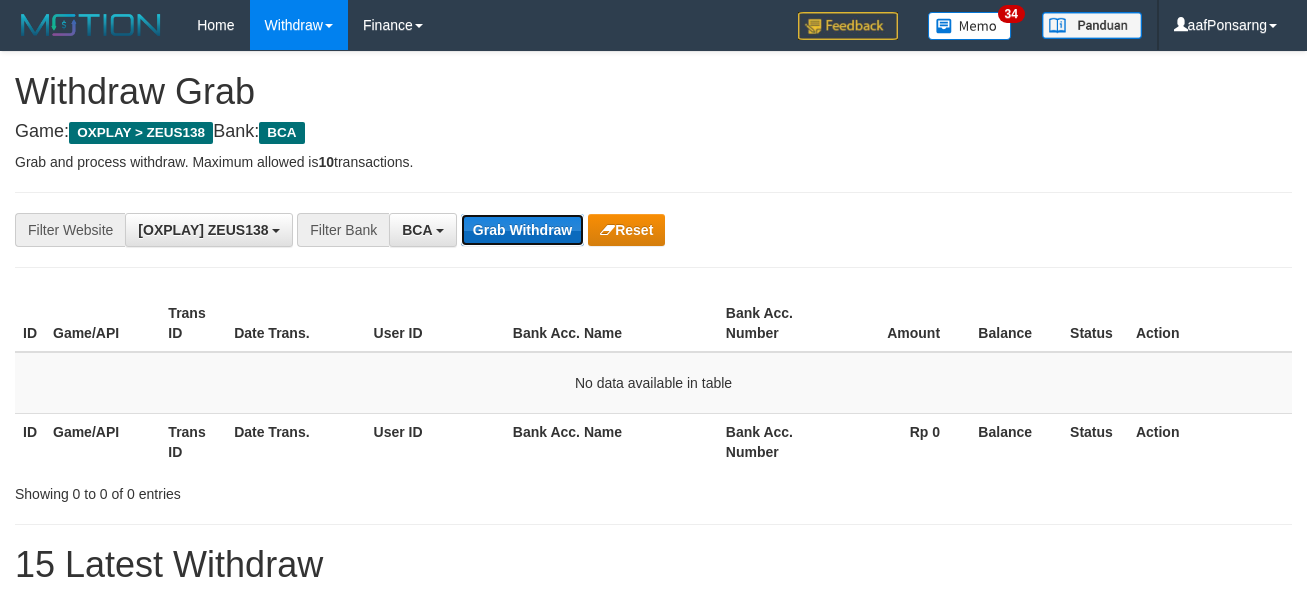 click on "Grab Withdraw" at bounding box center [522, 230] 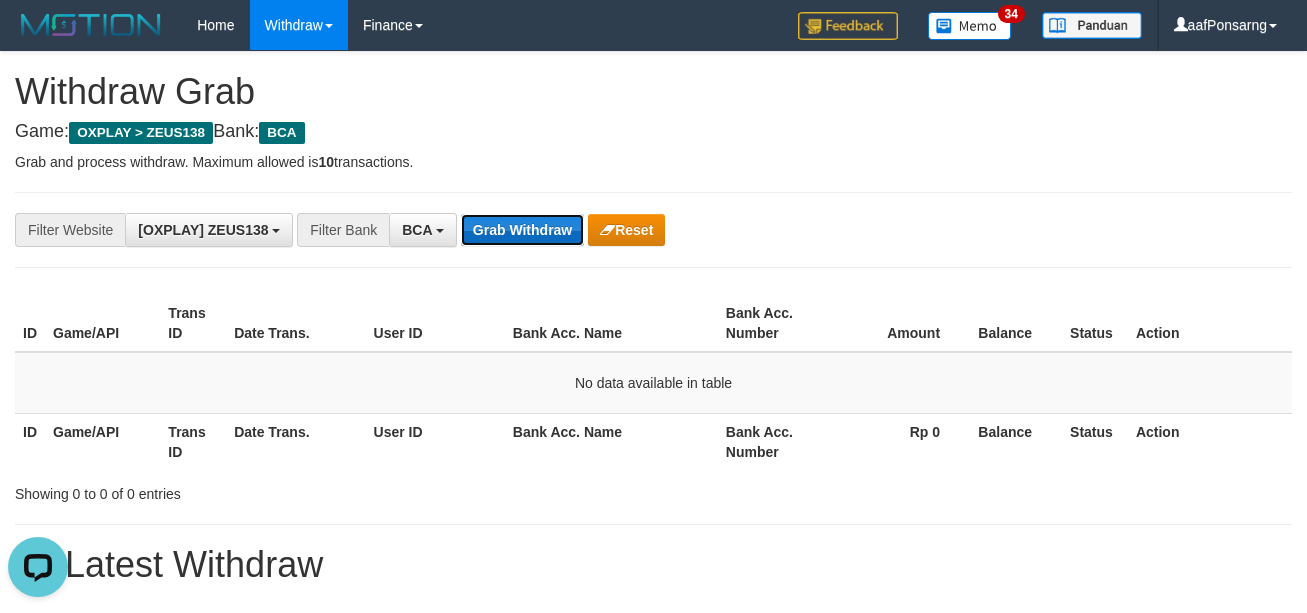 scroll, scrollTop: 0, scrollLeft: 0, axis: both 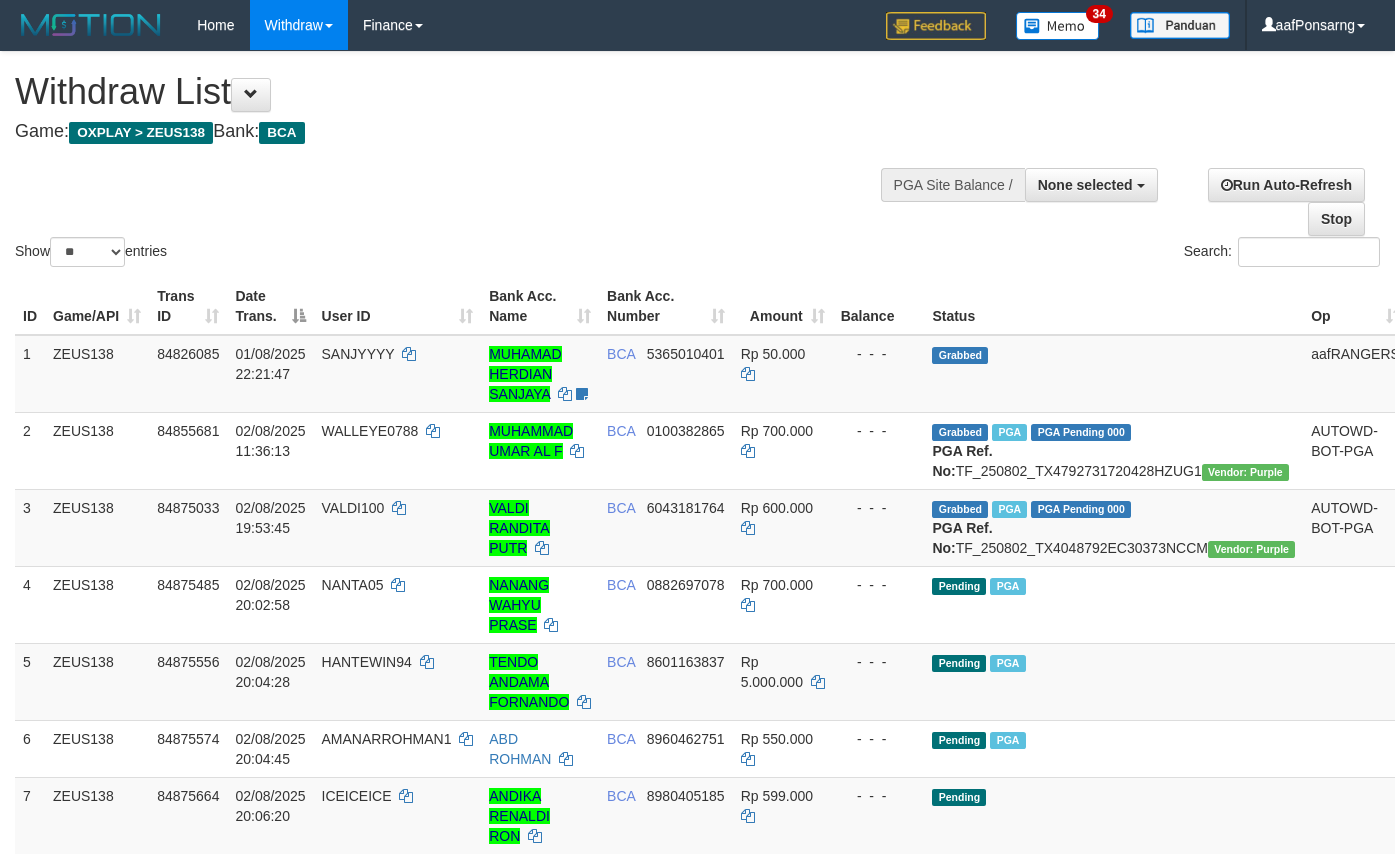 select 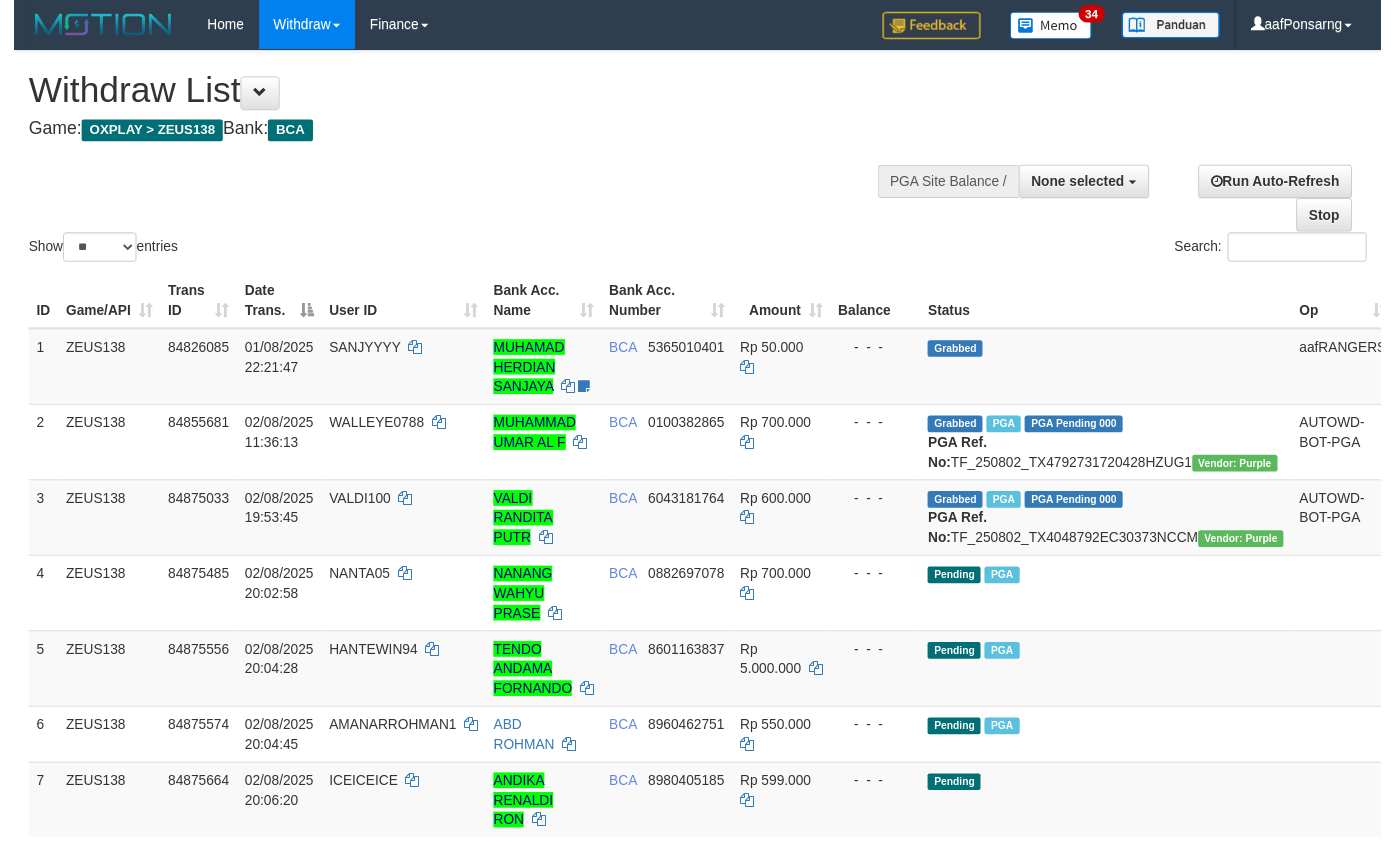scroll, scrollTop: 153, scrollLeft: 0, axis: vertical 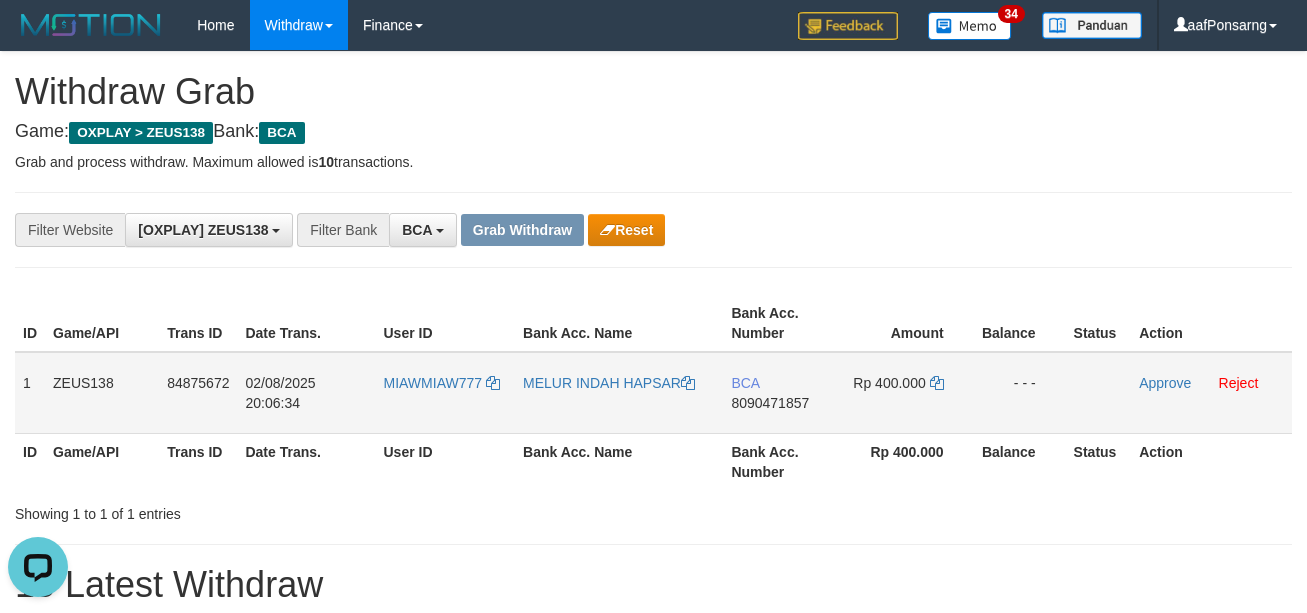 copy on "1
ZEUS138
84875672
02/08/2025 20:06:34
MIAWMIAW777
MELUR INDAH HAPSAR
BCA
8090471857
Rp 400.000
- - -" 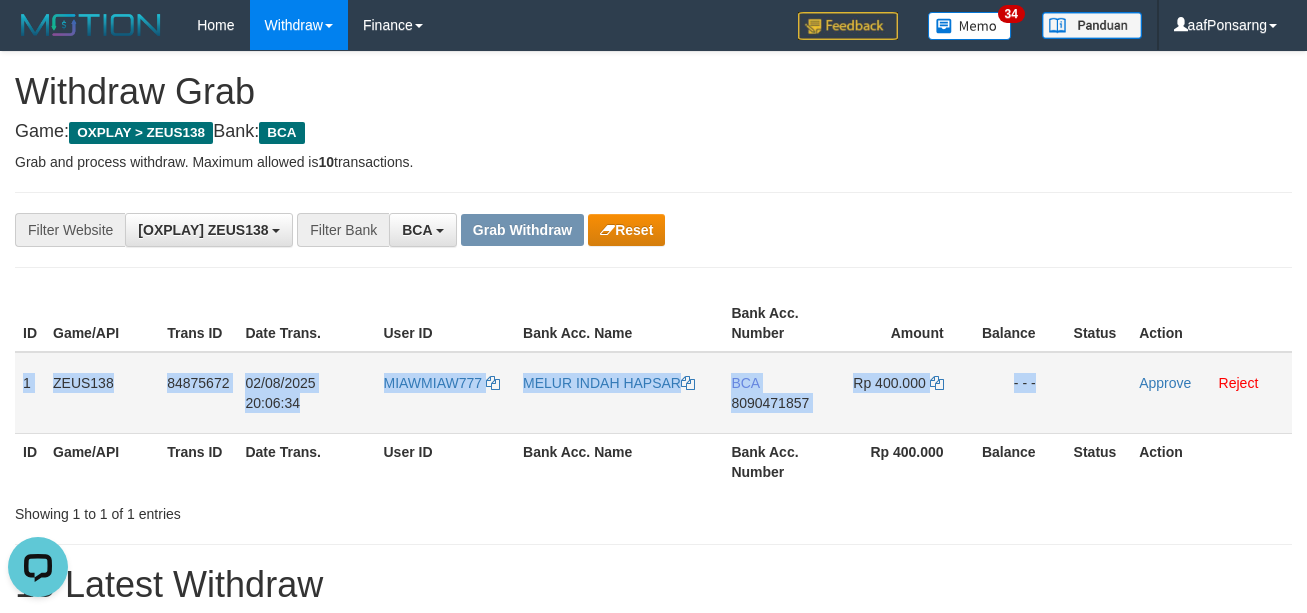 drag, startPoint x: 22, startPoint y: 374, endPoint x: 1078, endPoint y: 402, distance: 1056.3711 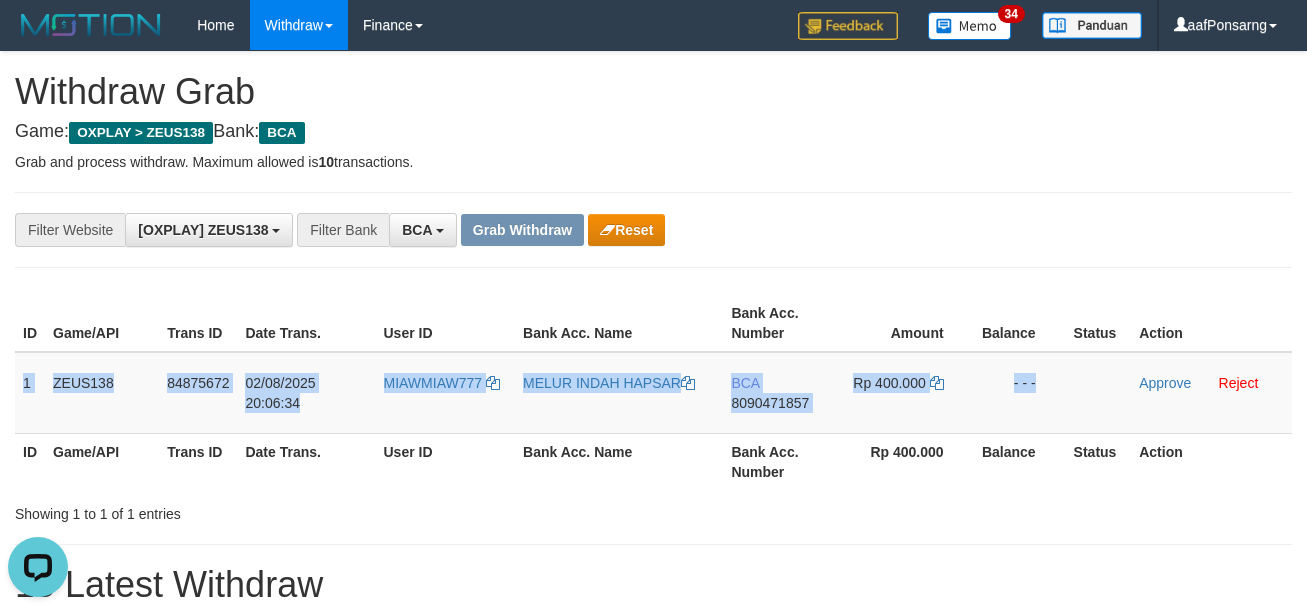 copy on "1
ZEUS138
84875672
02/08/2025 20:06:34
MIAWMIAW777
MELUR INDAH HAPSAR
BCA
8090471857
Rp 400.000
- - -" 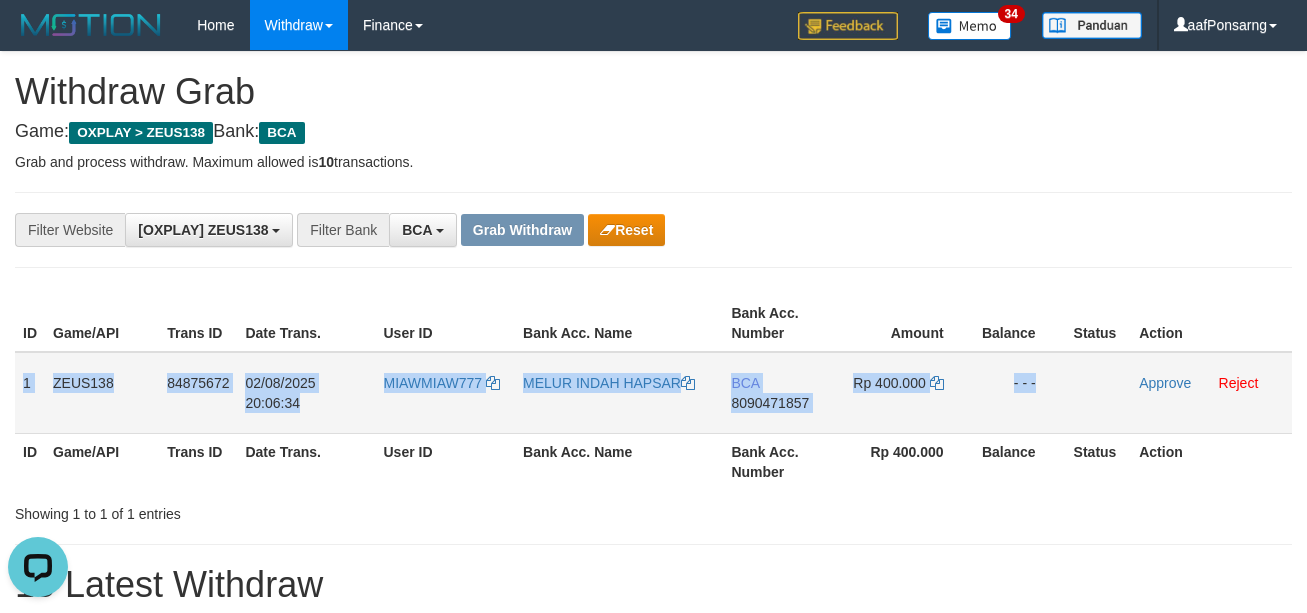 click on "MIAWMIAW777" at bounding box center [446, 393] 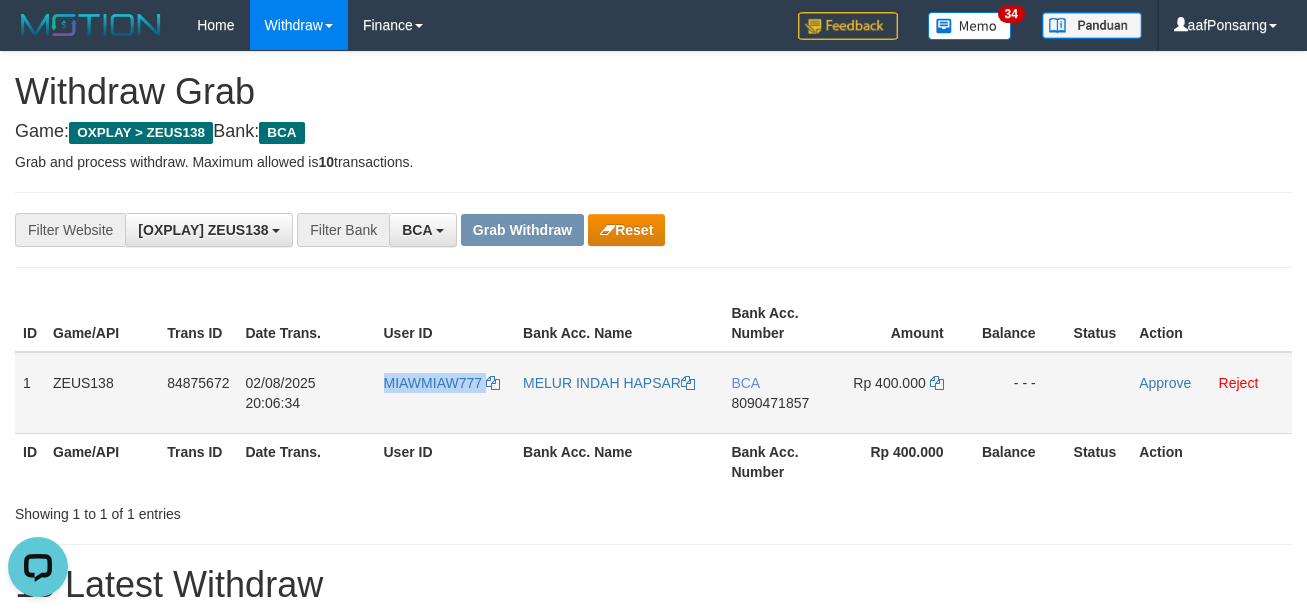 click on "MIAWMIAW777" at bounding box center (446, 393) 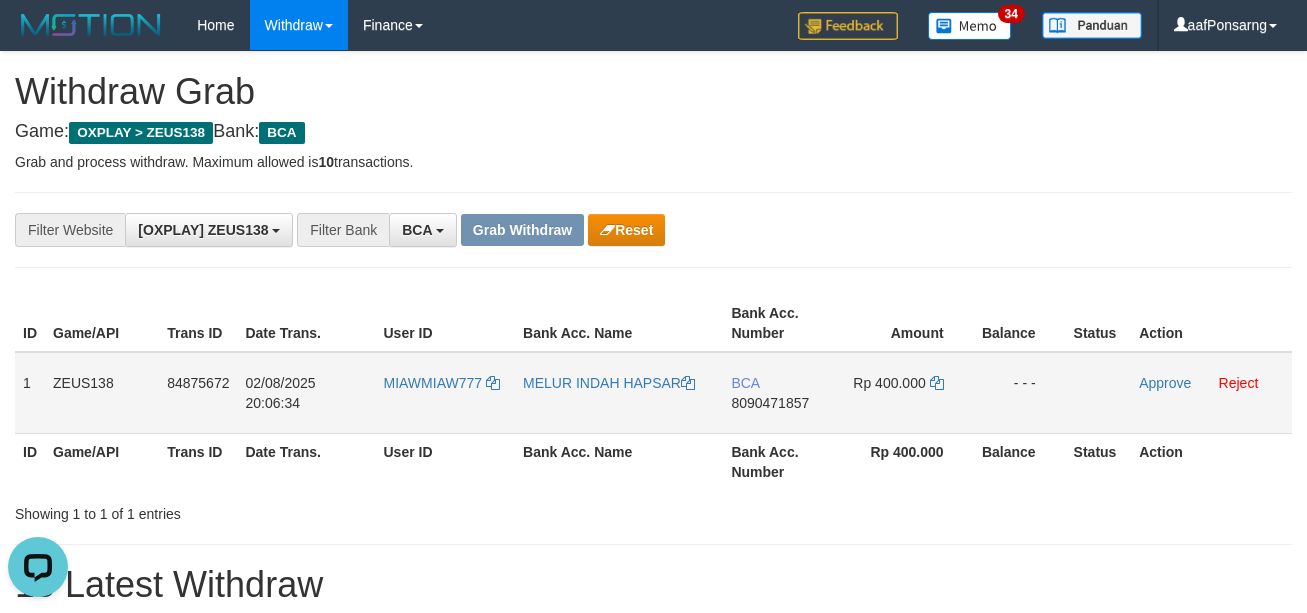 drag, startPoint x: 796, startPoint y: 401, endPoint x: 915, endPoint y: 395, distance: 119.15116 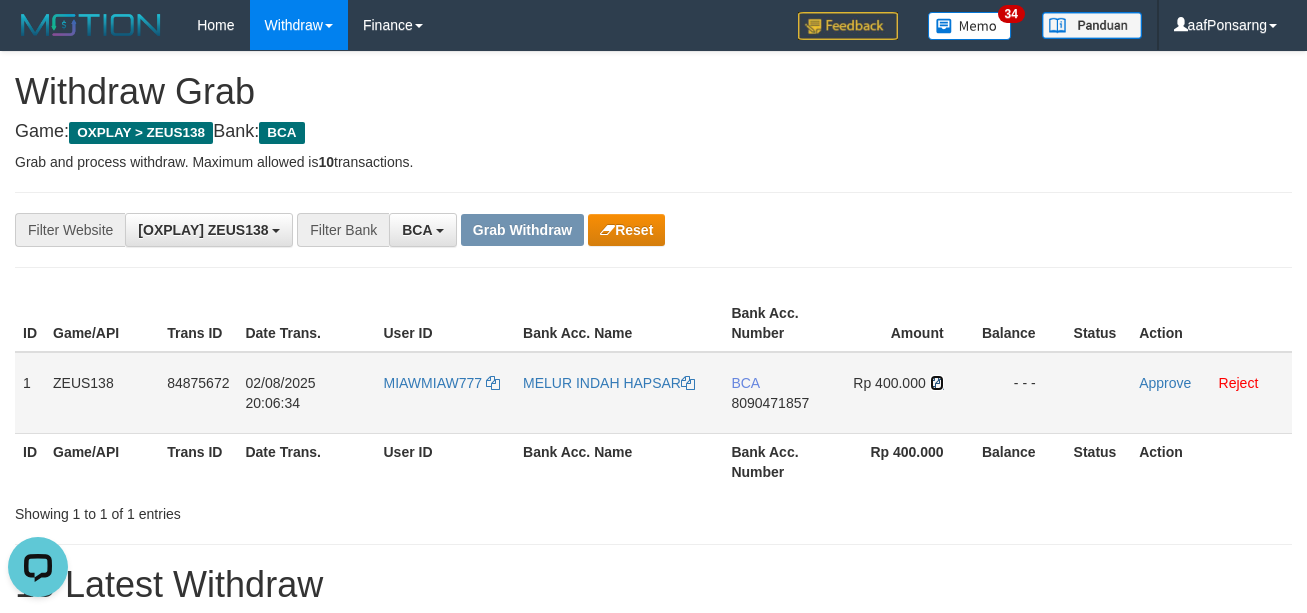 click at bounding box center [937, 383] 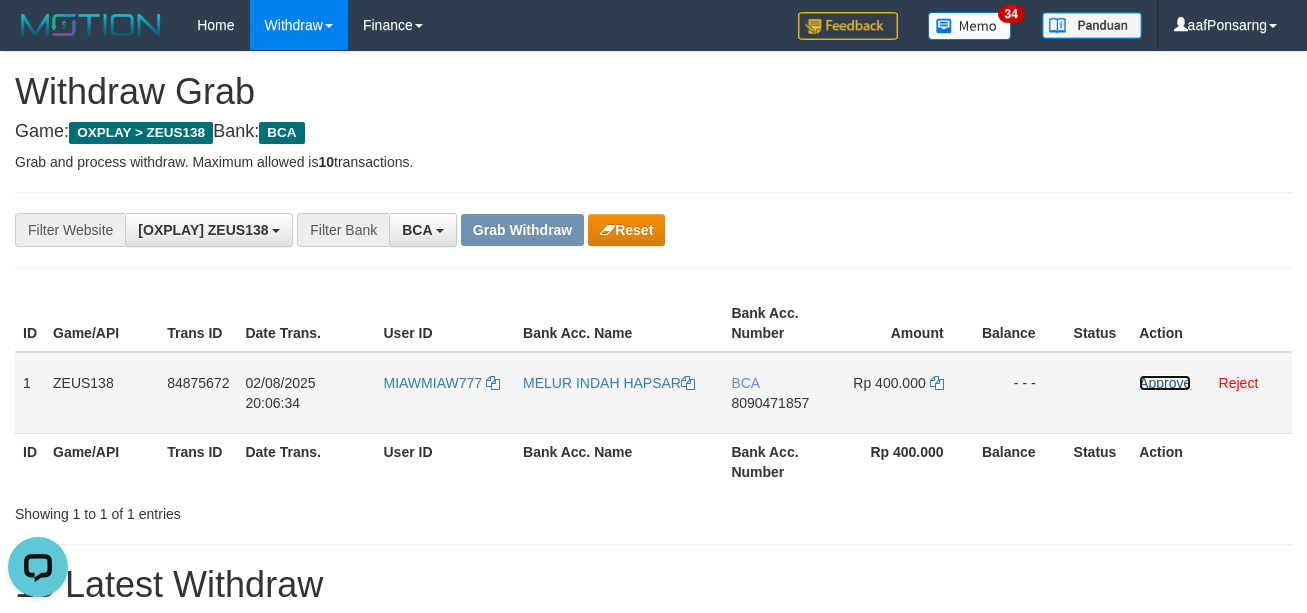 click on "Approve" at bounding box center [1165, 383] 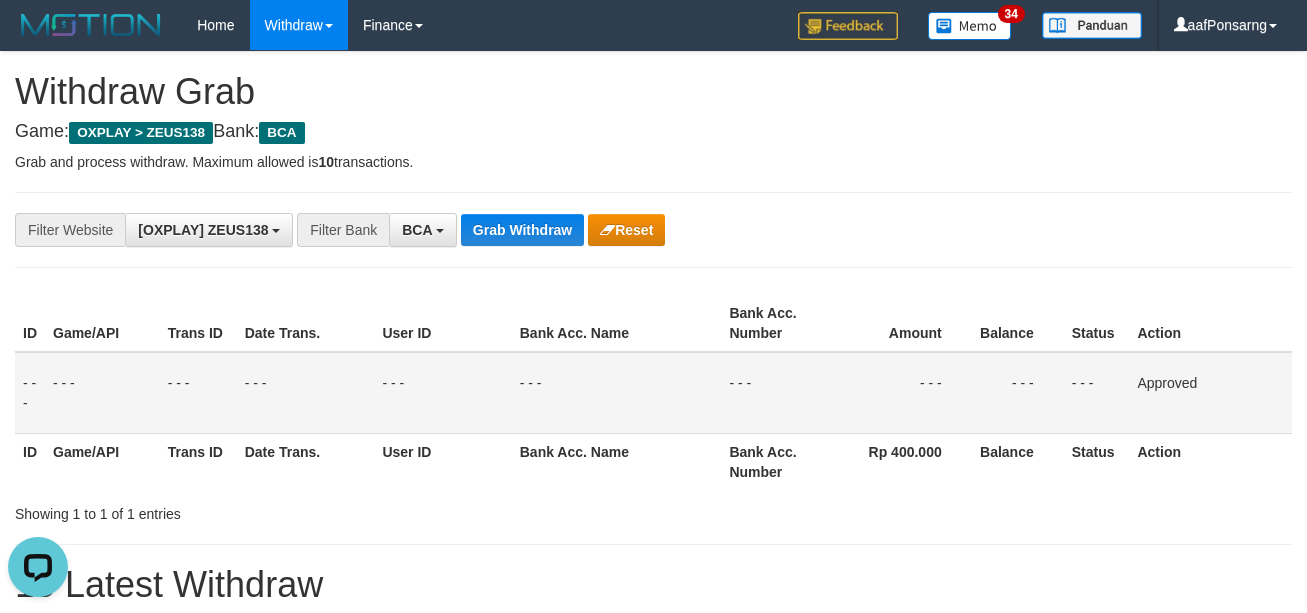 click on "**********" at bounding box center [653, 230] 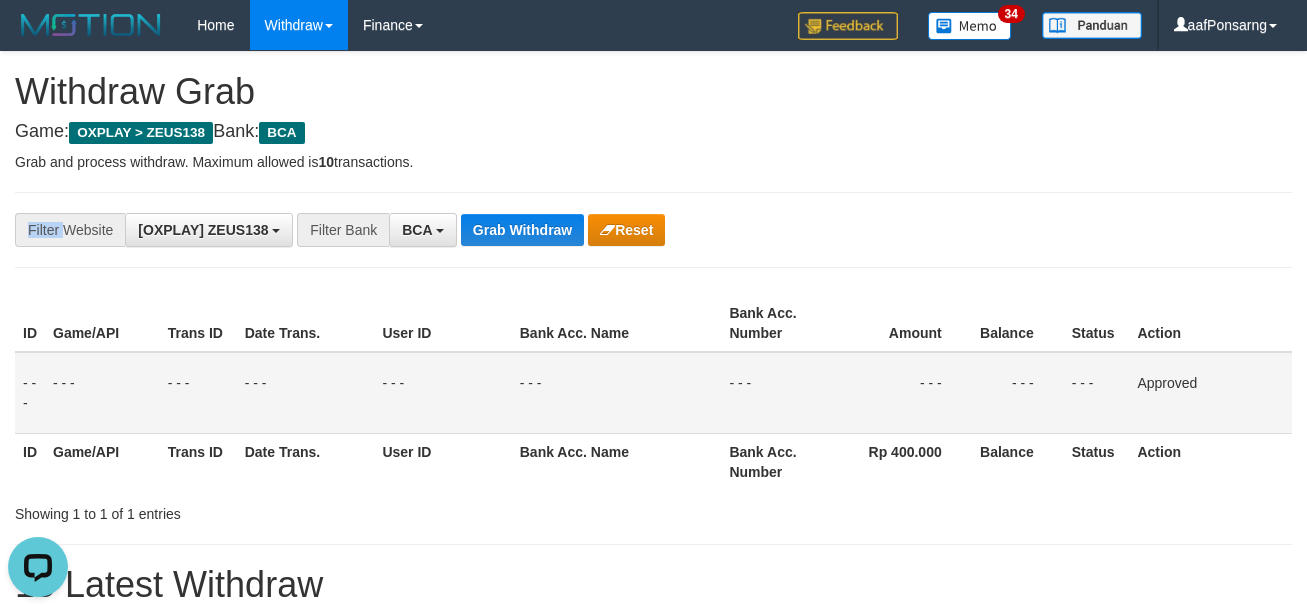 click on "**********" at bounding box center [653, 230] 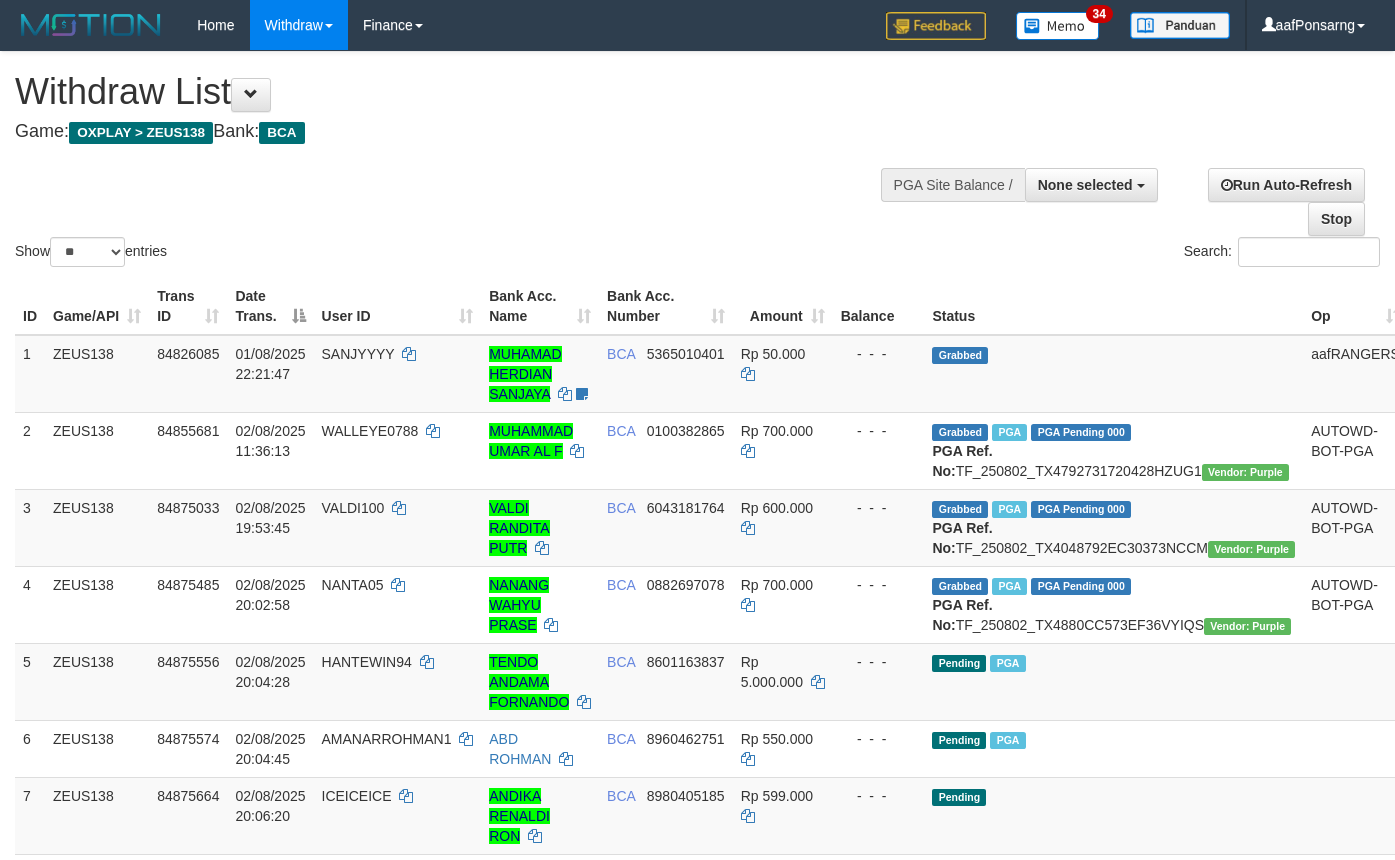 select 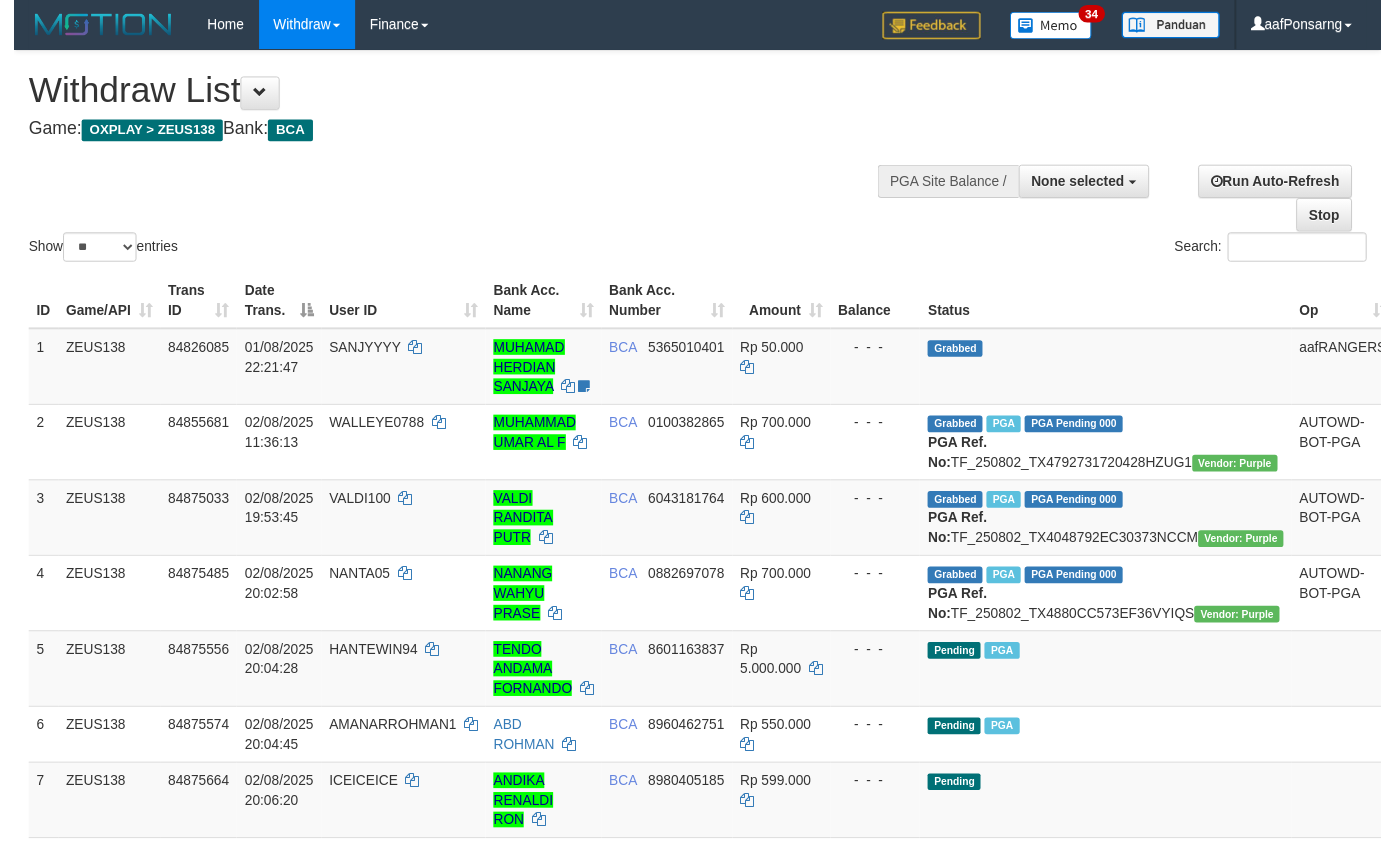 scroll, scrollTop: 152, scrollLeft: 0, axis: vertical 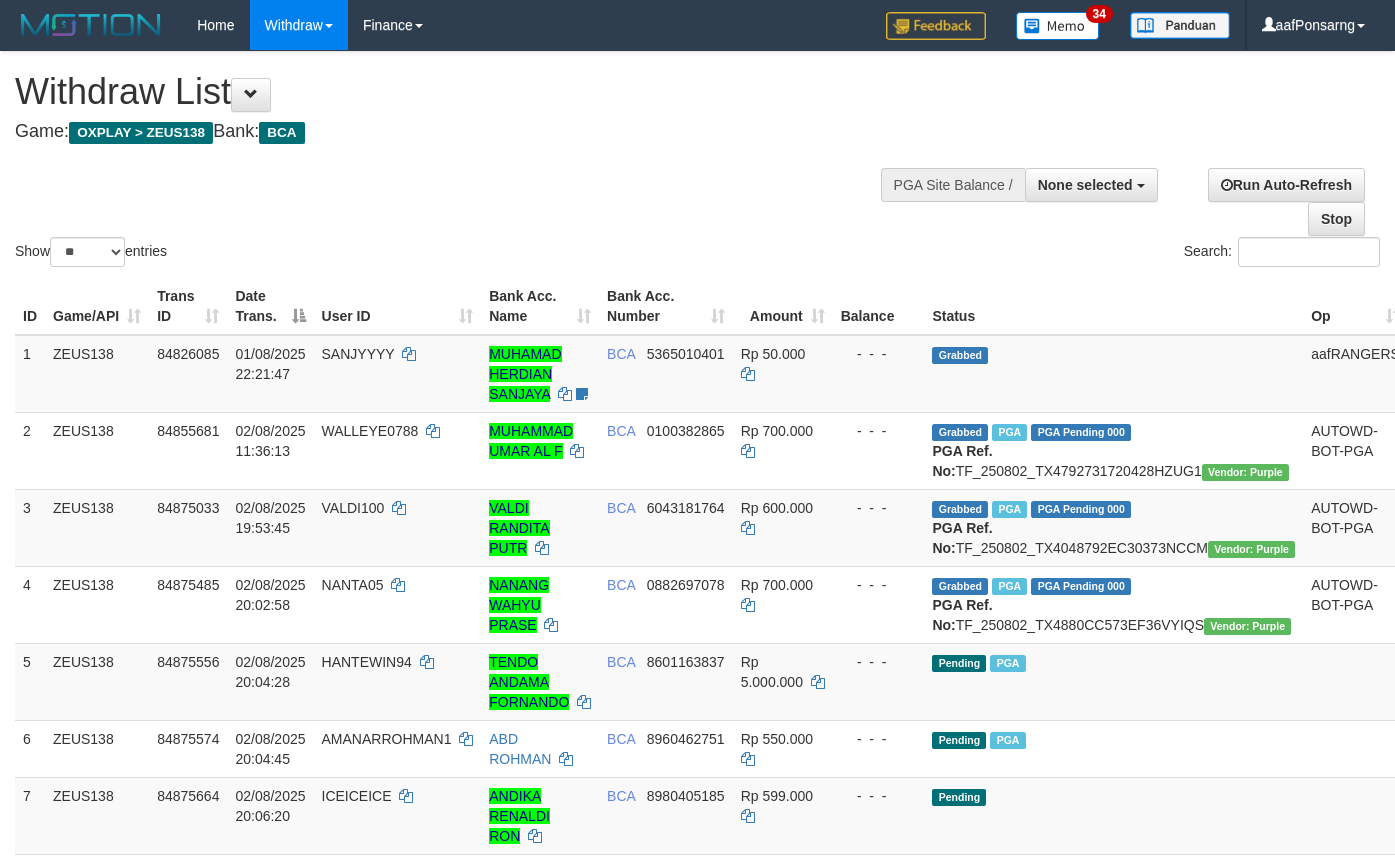 select 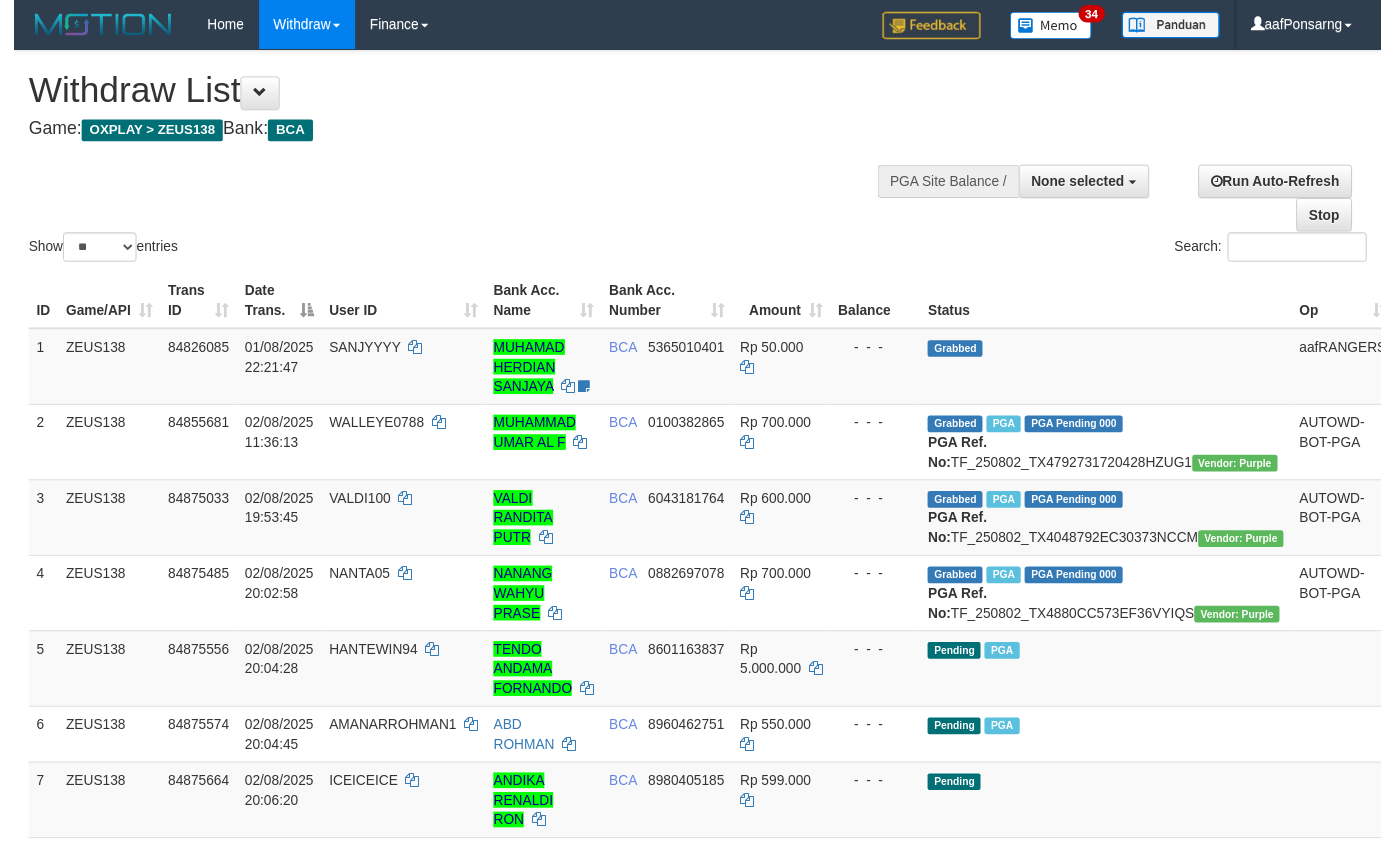 scroll, scrollTop: 152, scrollLeft: 0, axis: vertical 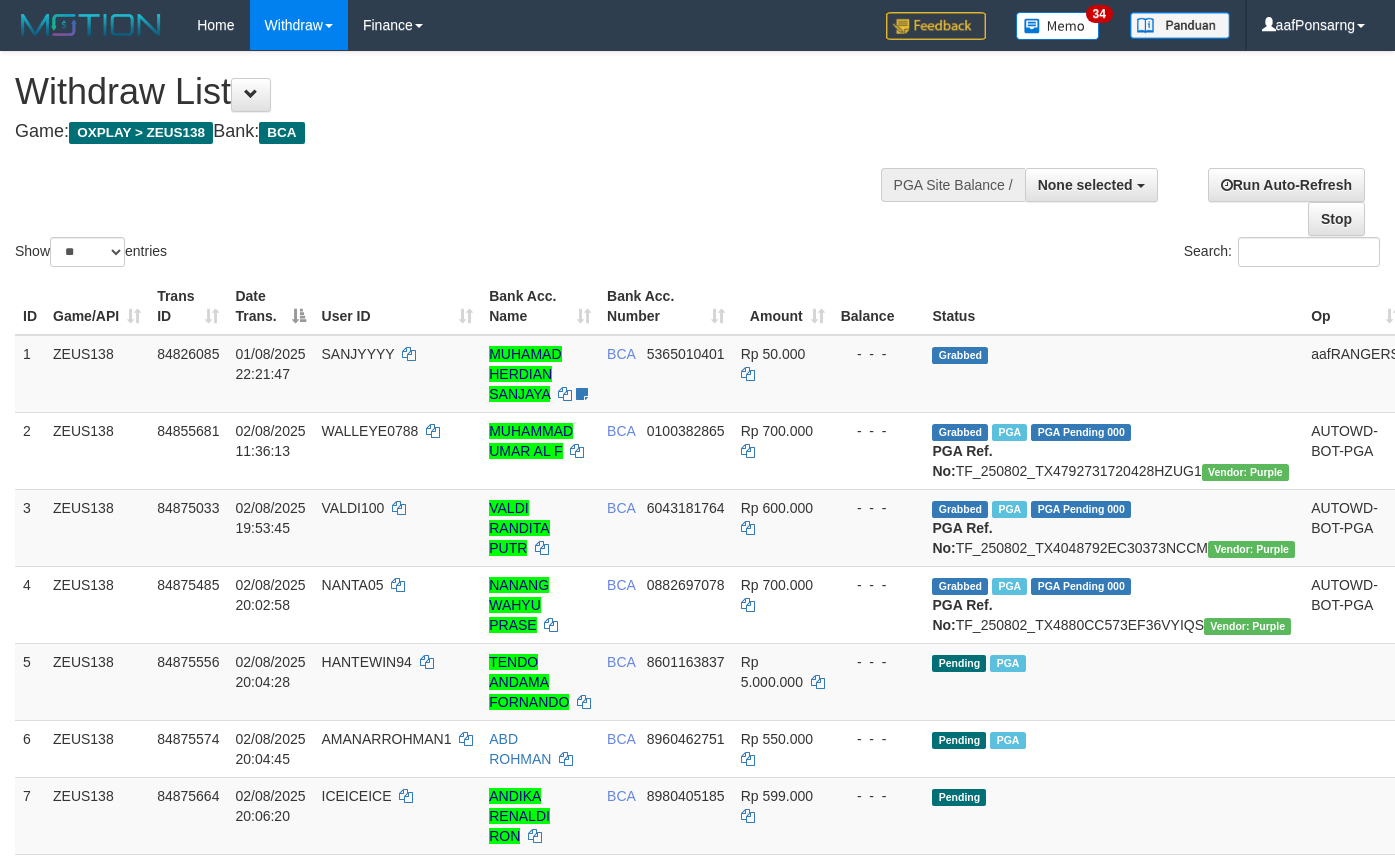 select 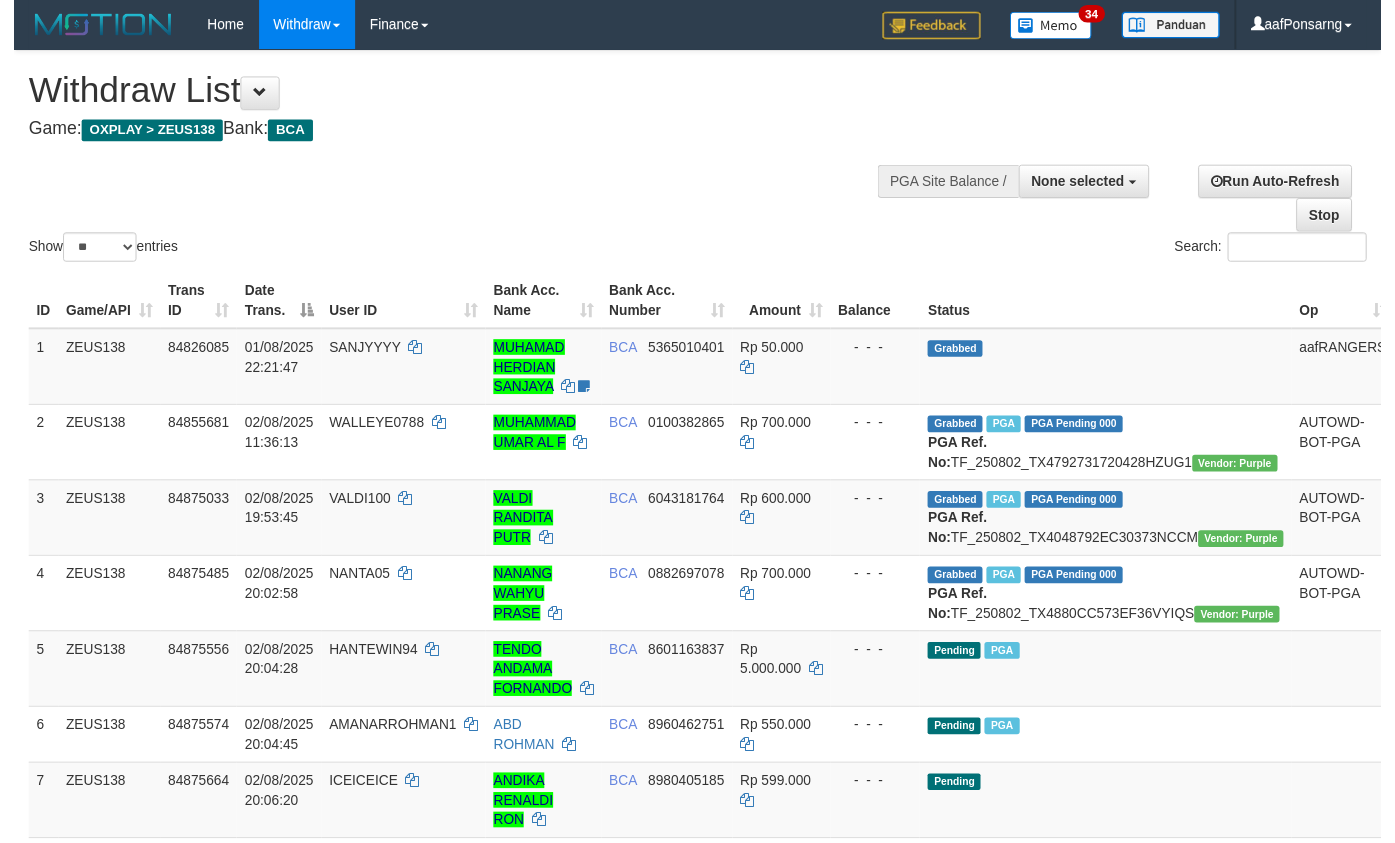 scroll, scrollTop: 152, scrollLeft: 0, axis: vertical 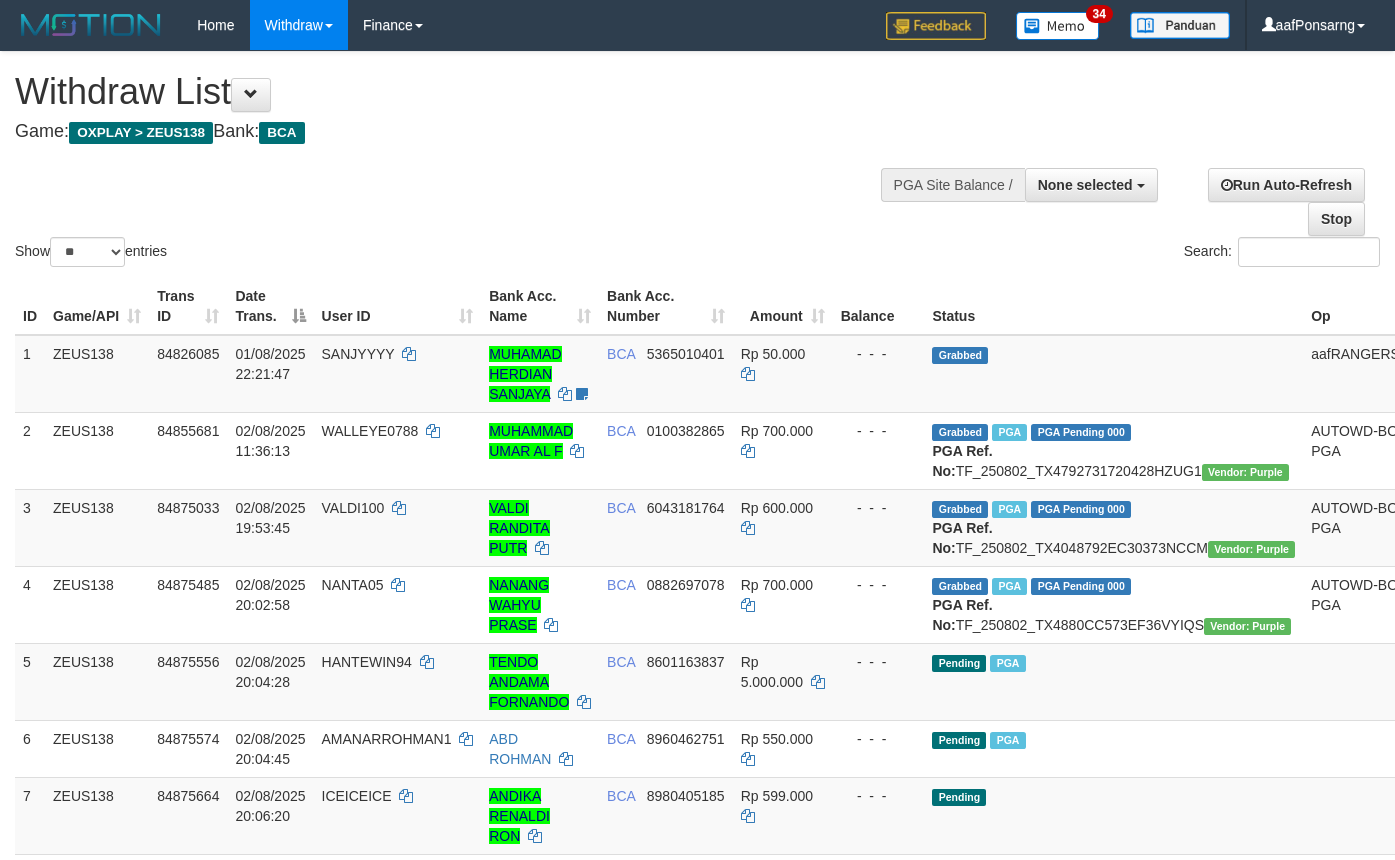 select 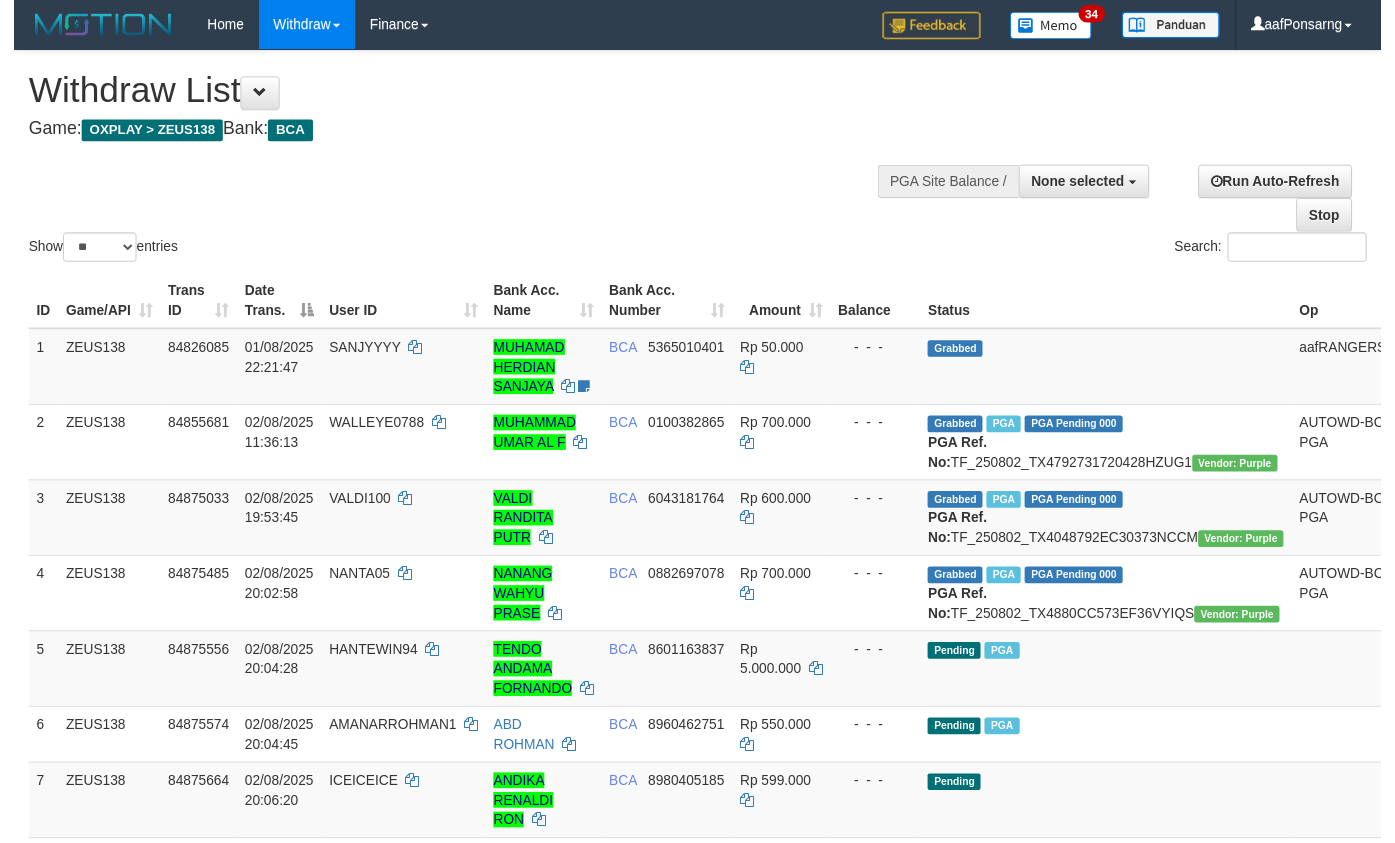 scroll, scrollTop: 152, scrollLeft: 0, axis: vertical 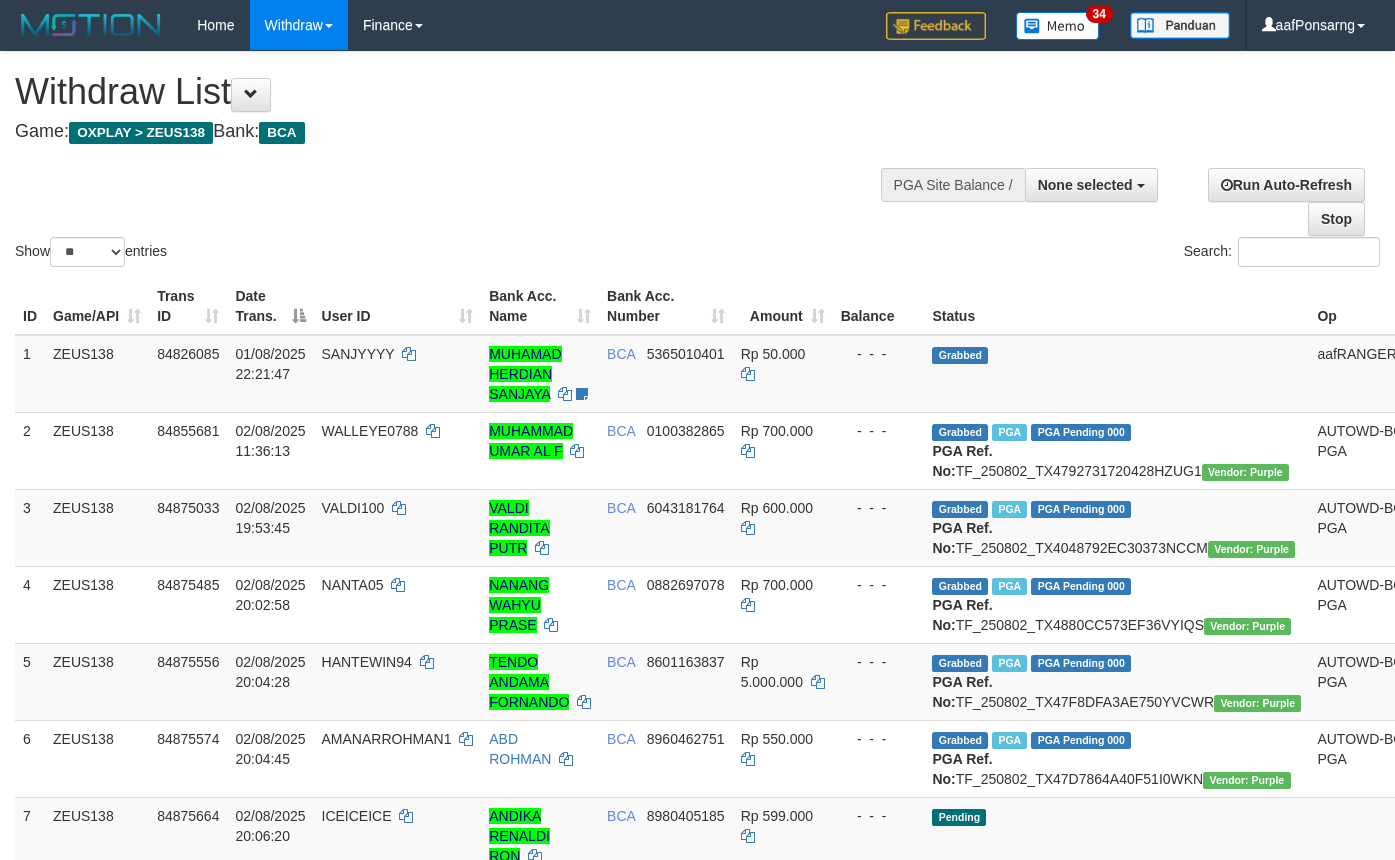 select 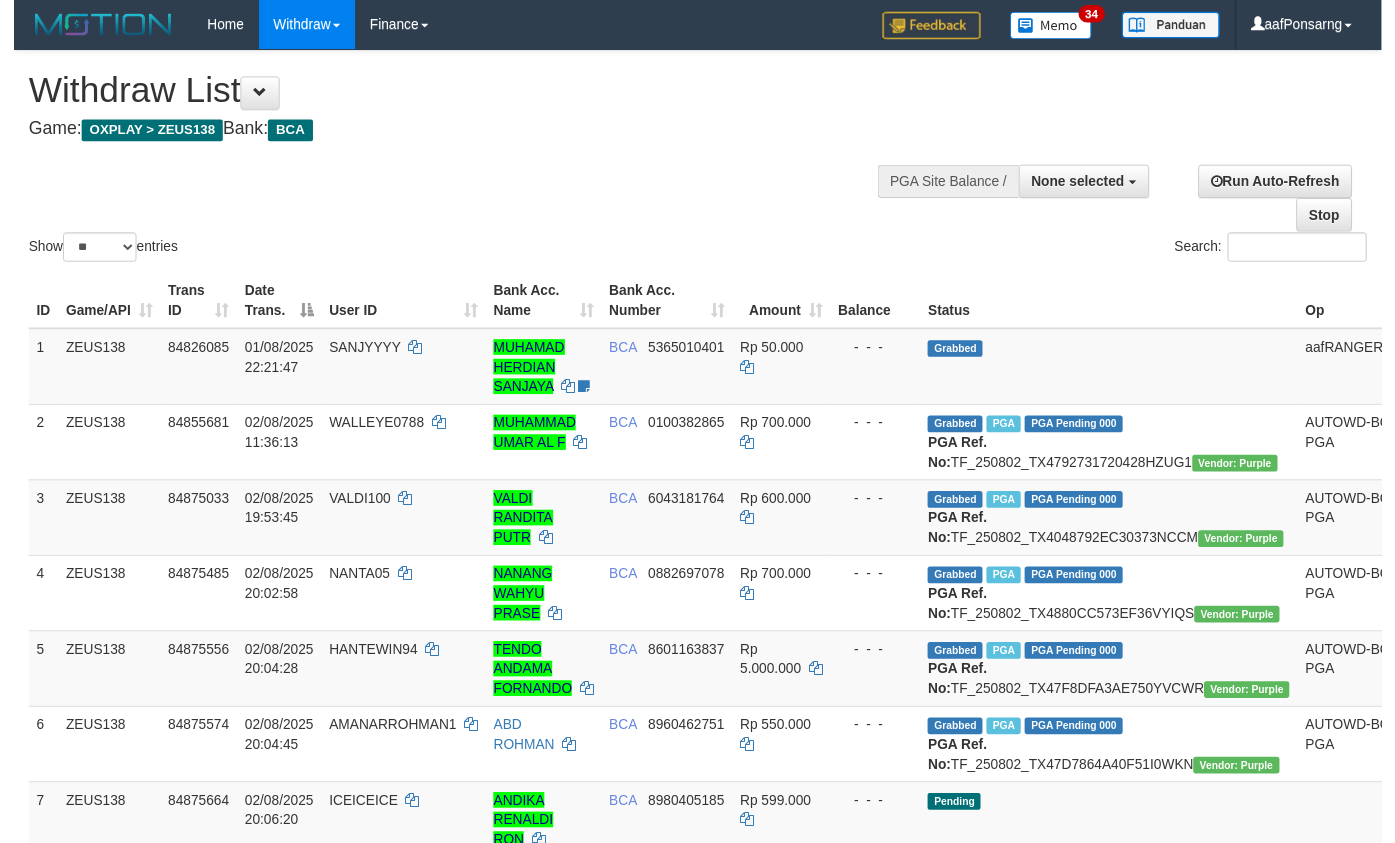 scroll, scrollTop: 152, scrollLeft: 0, axis: vertical 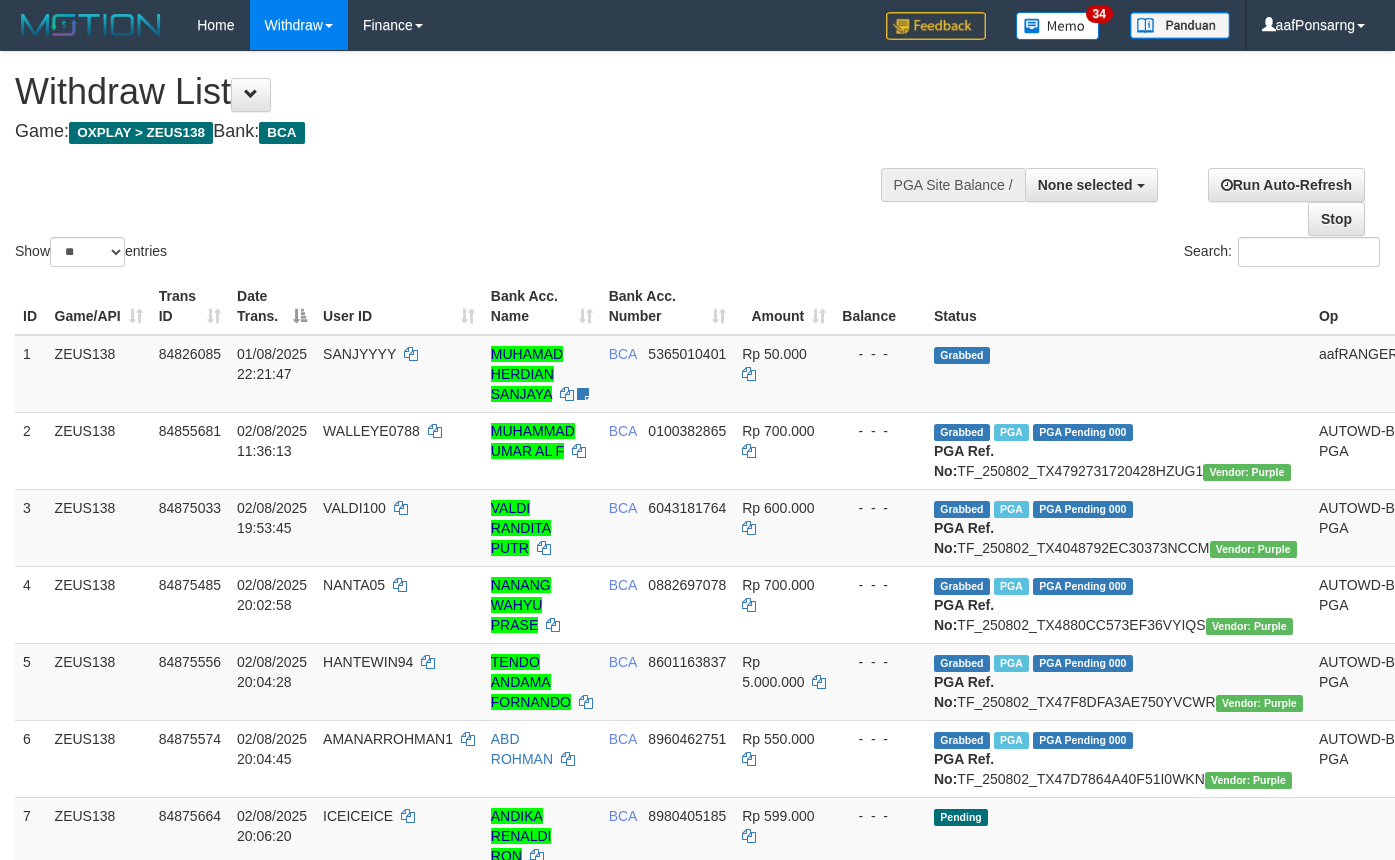 select 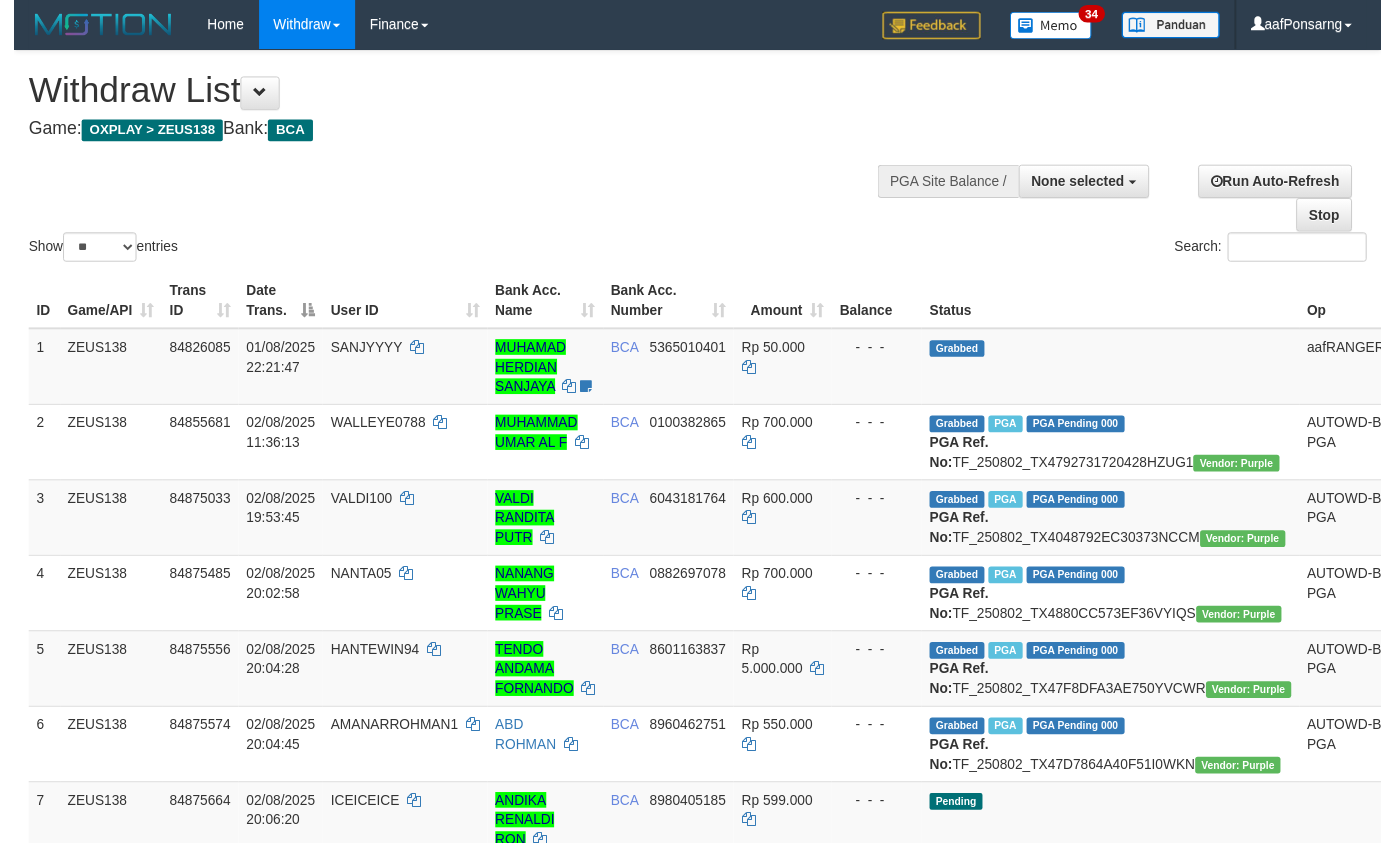 scroll, scrollTop: 152, scrollLeft: 0, axis: vertical 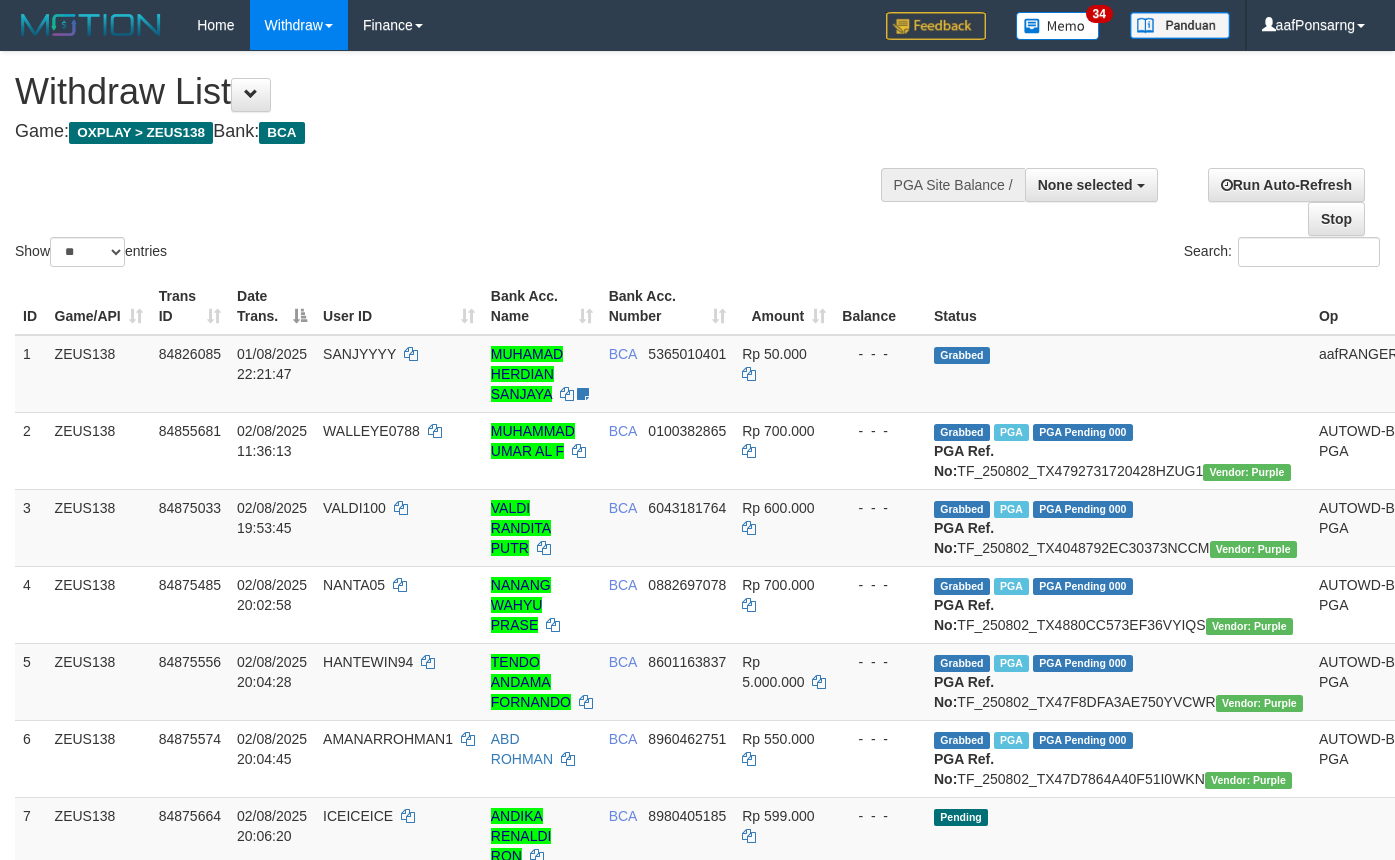 select 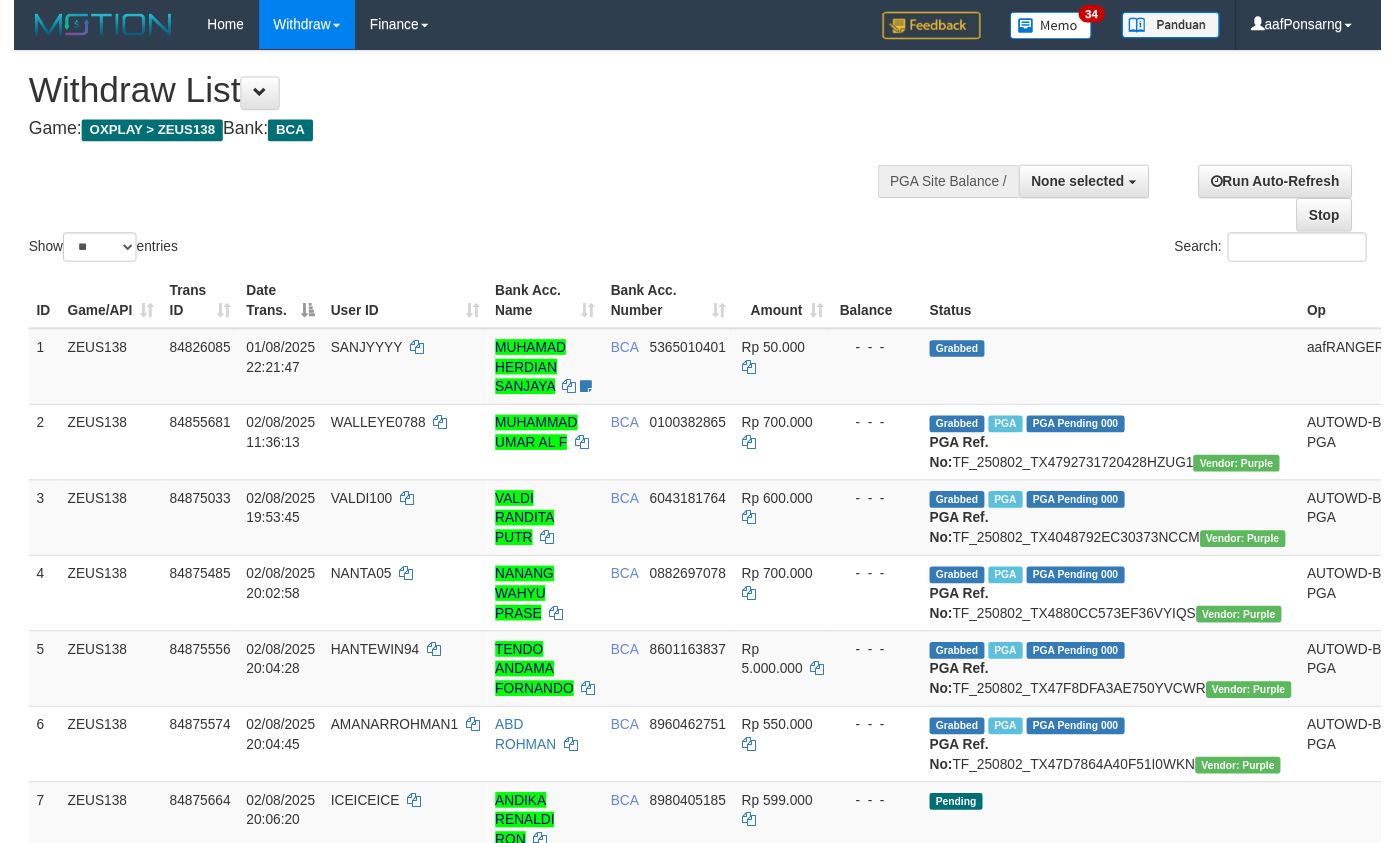 scroll, scrollTop: 152, scrollLeft: 0, axis: vertical 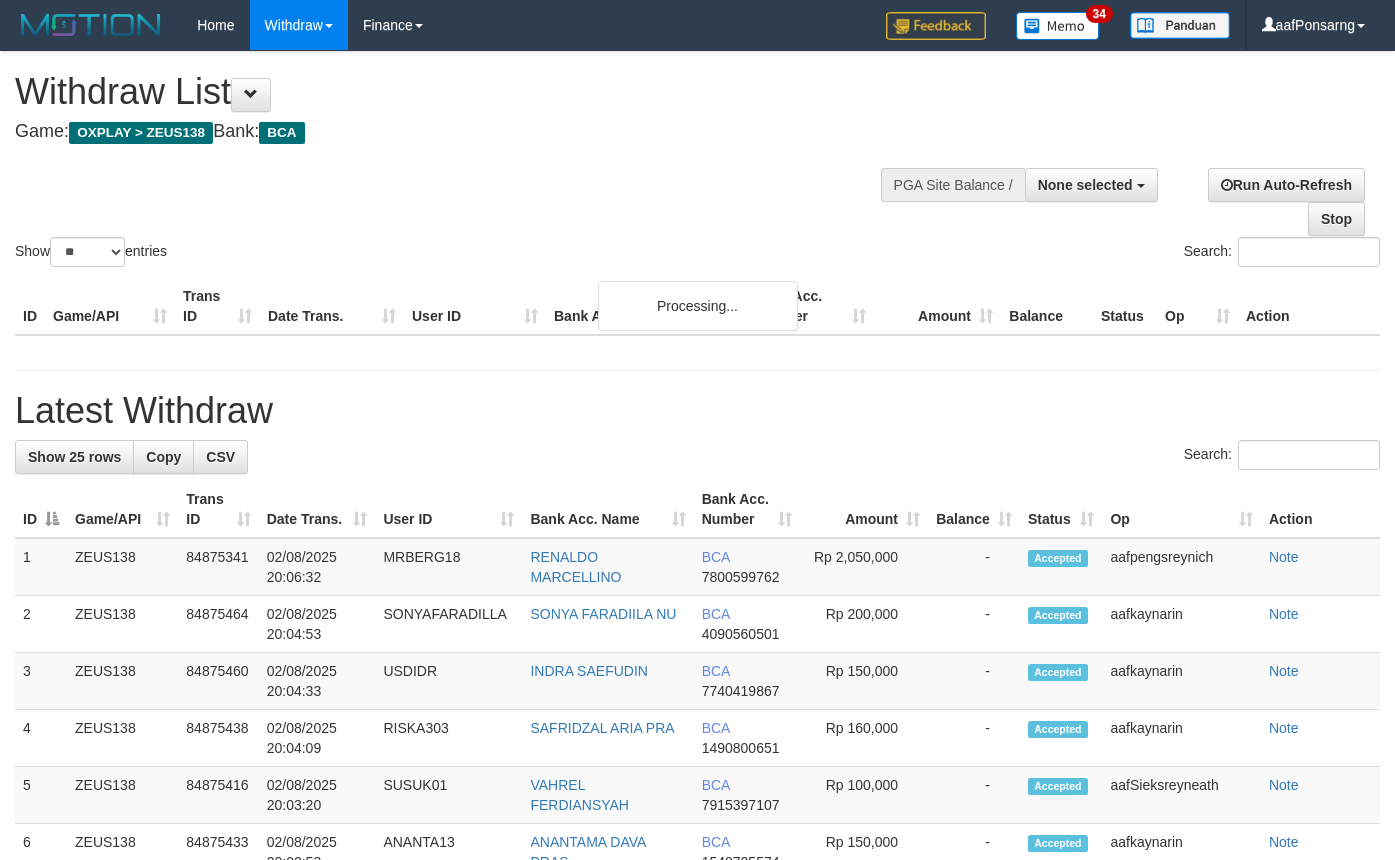 select 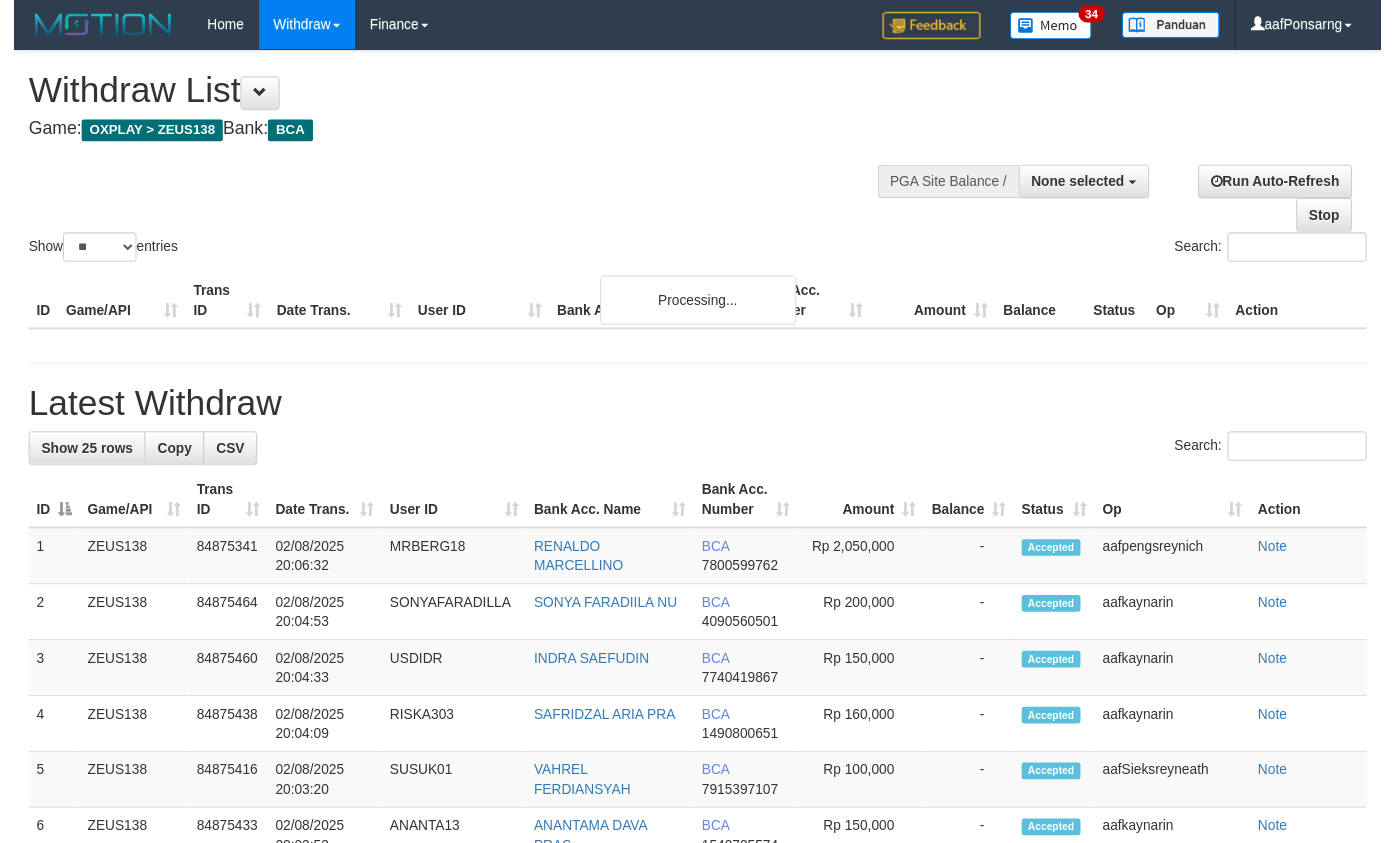 scroll, scrollTop: 152, scrollLeft: 0, axis: vertical 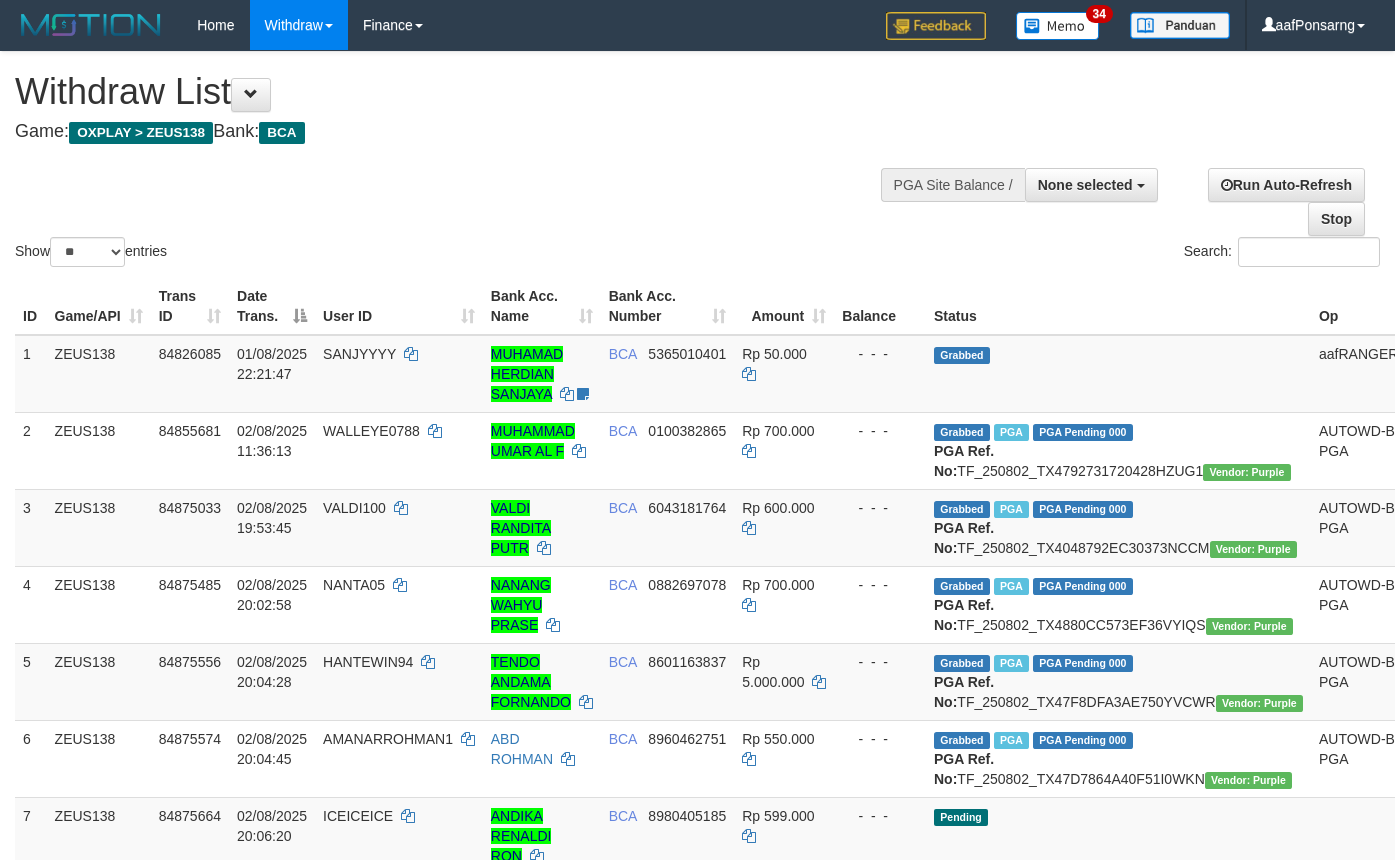 select 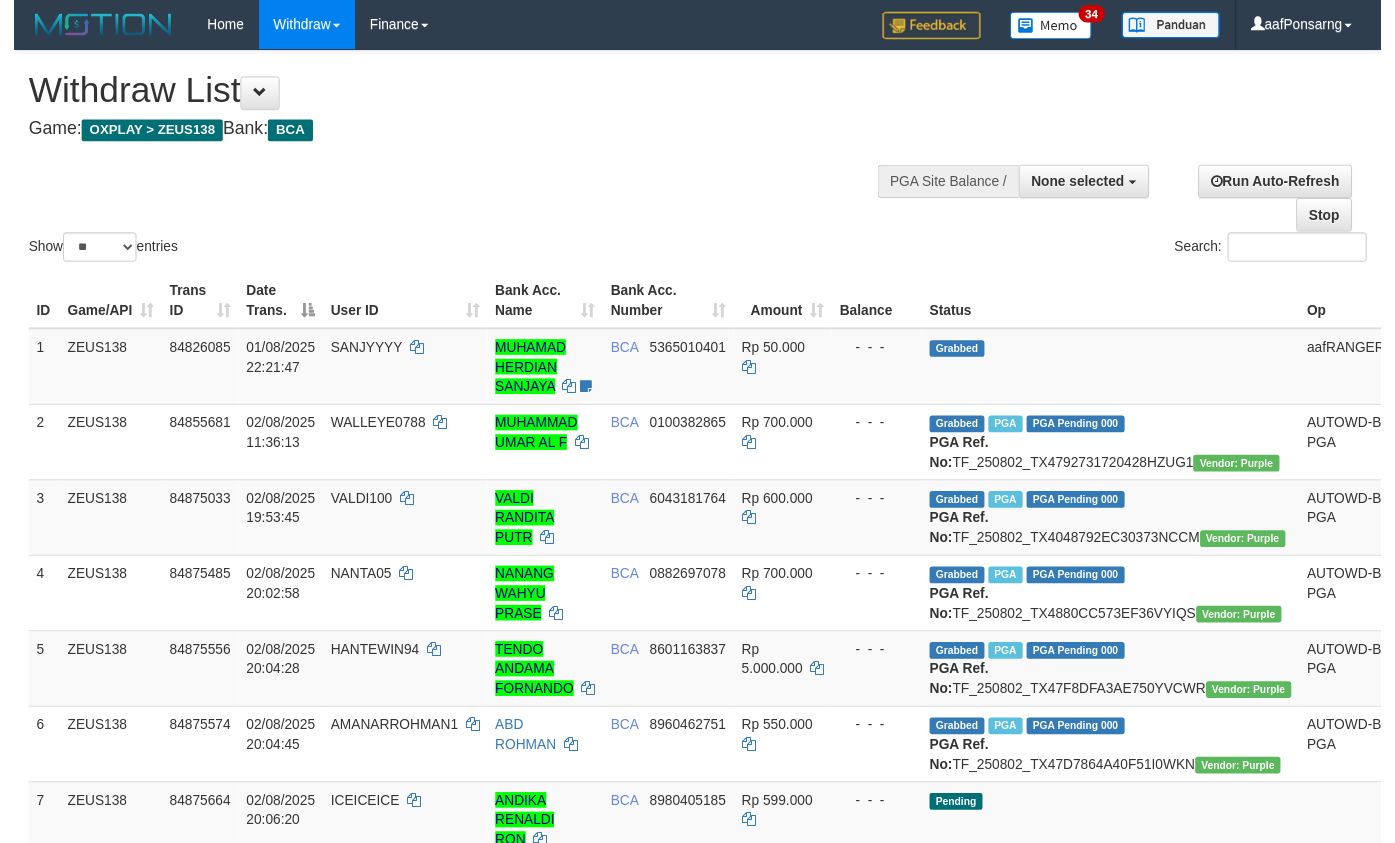 scroll, scrollTop: 152, scrollLeft: 0, axis: vertical 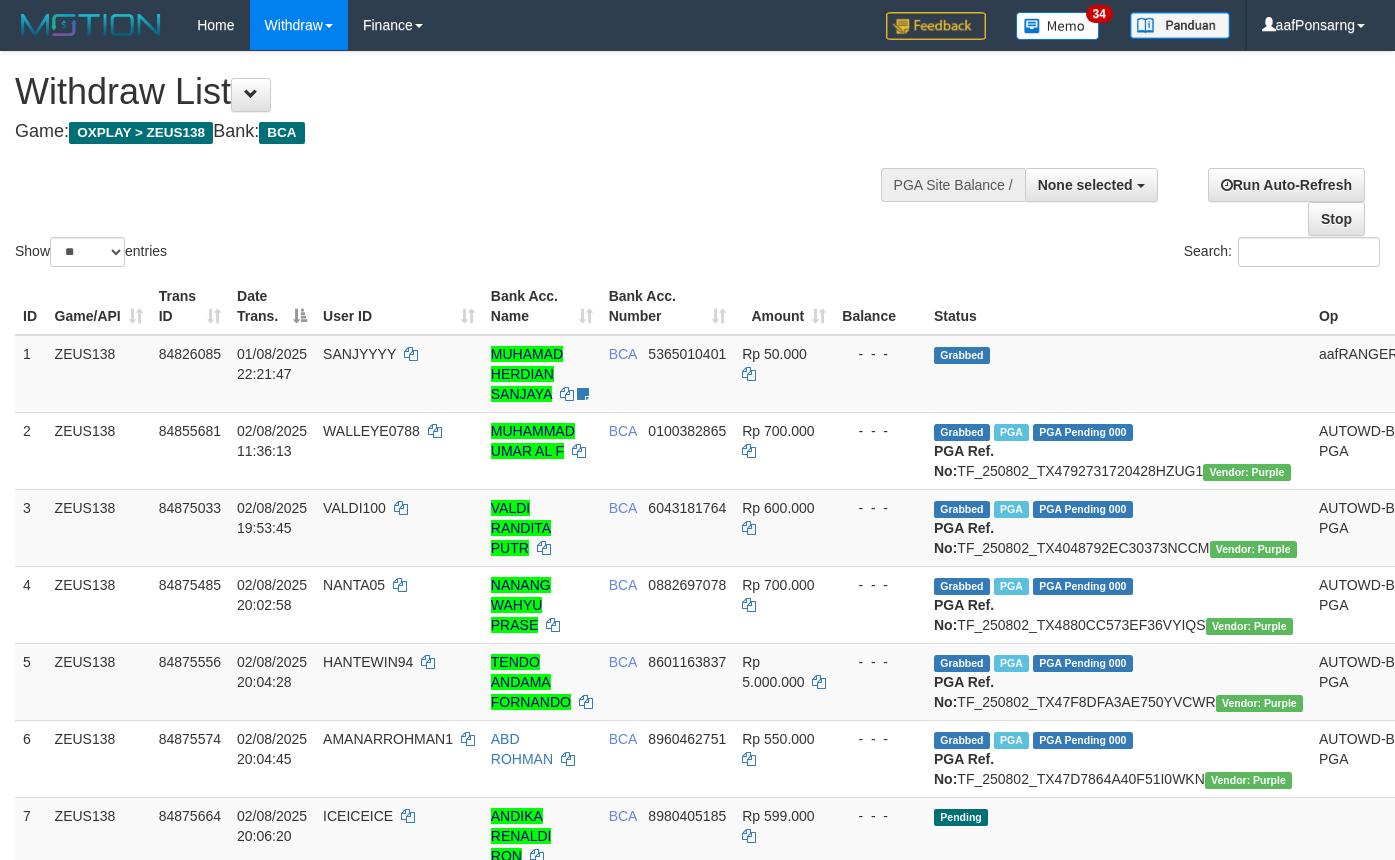 select 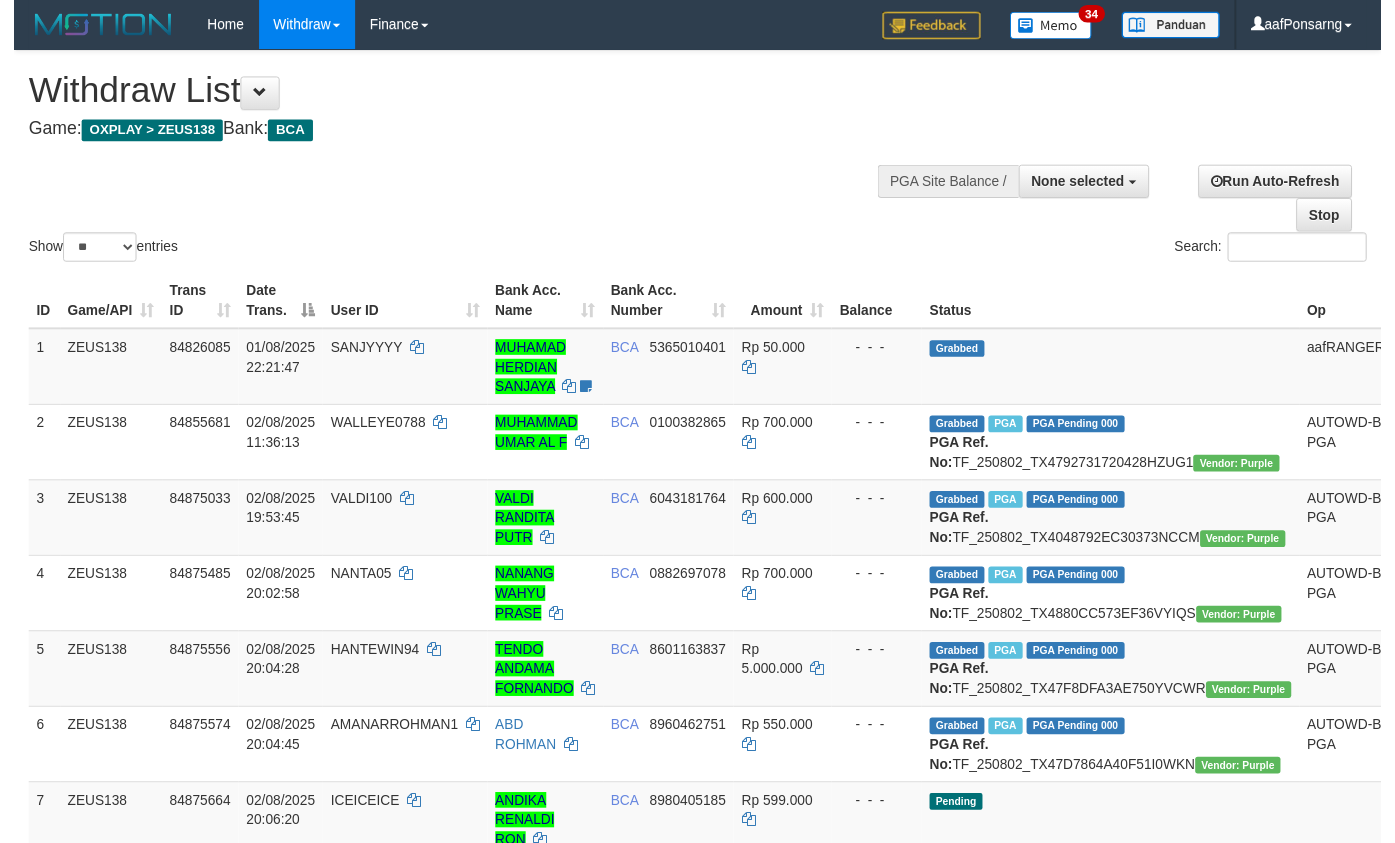 scroll, scrollTop: 152, scrollLeft: 0, axis: vertical 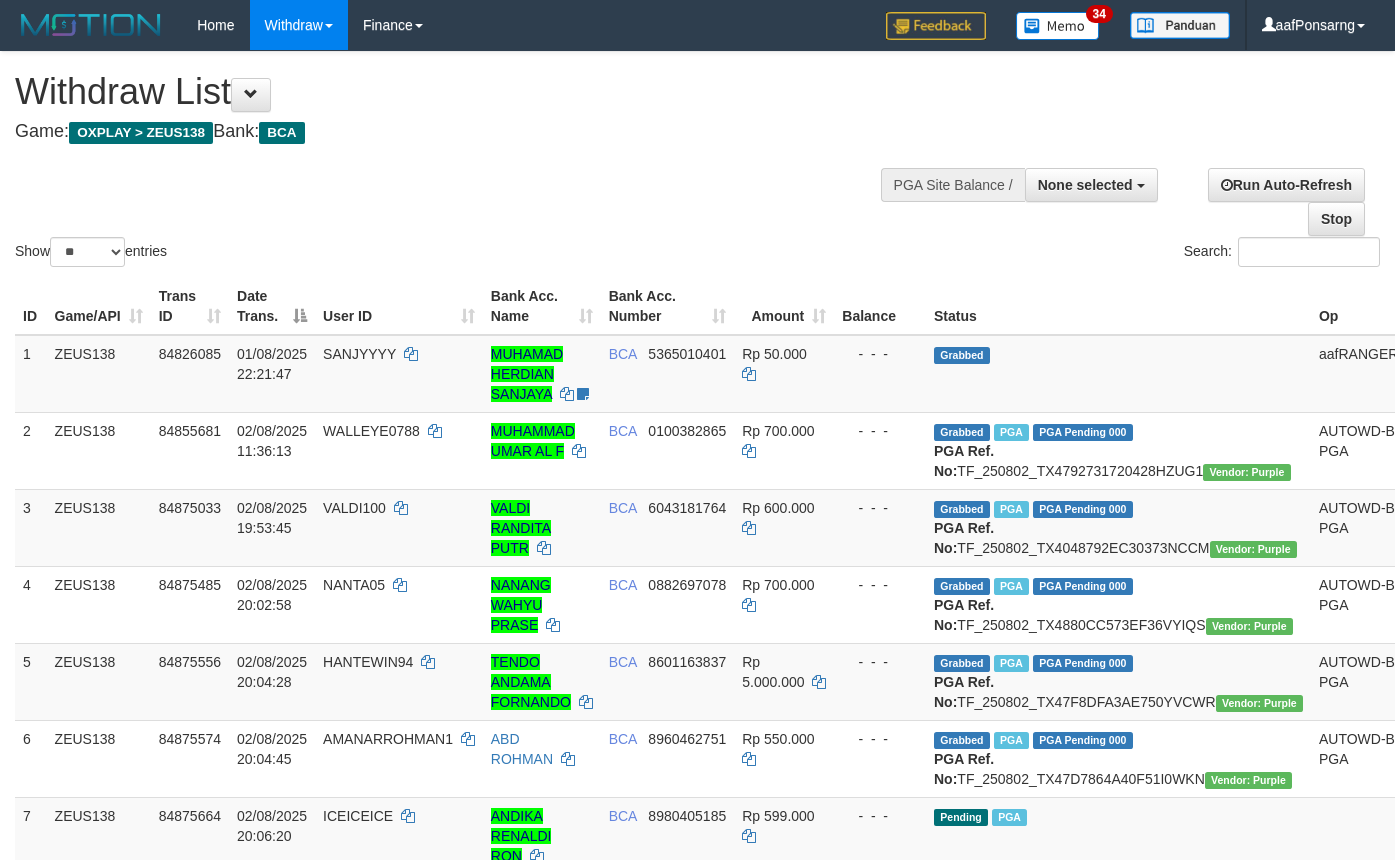 select 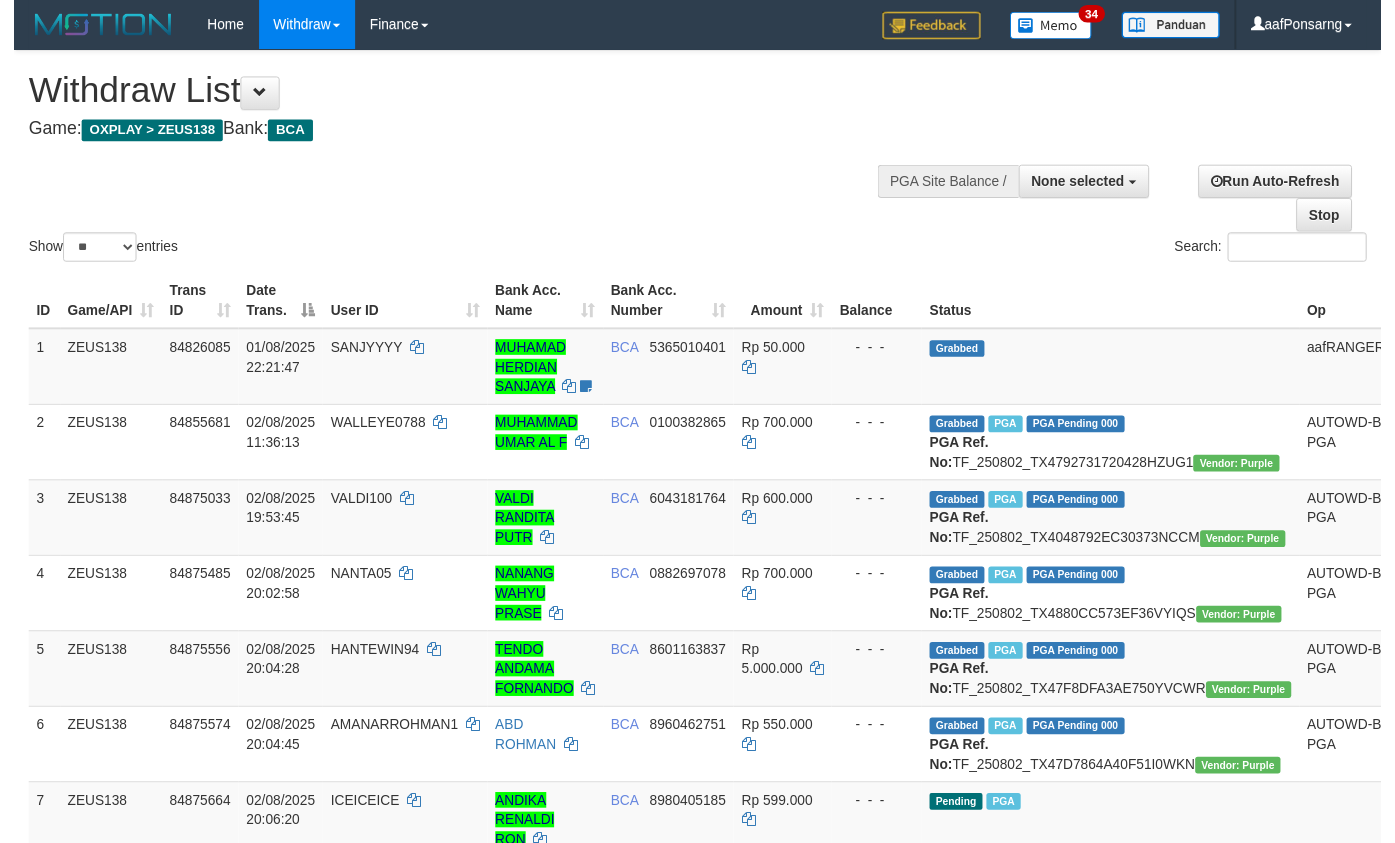 scroll, scrollTop: 152, scrollLeft: 0, axis: vertical 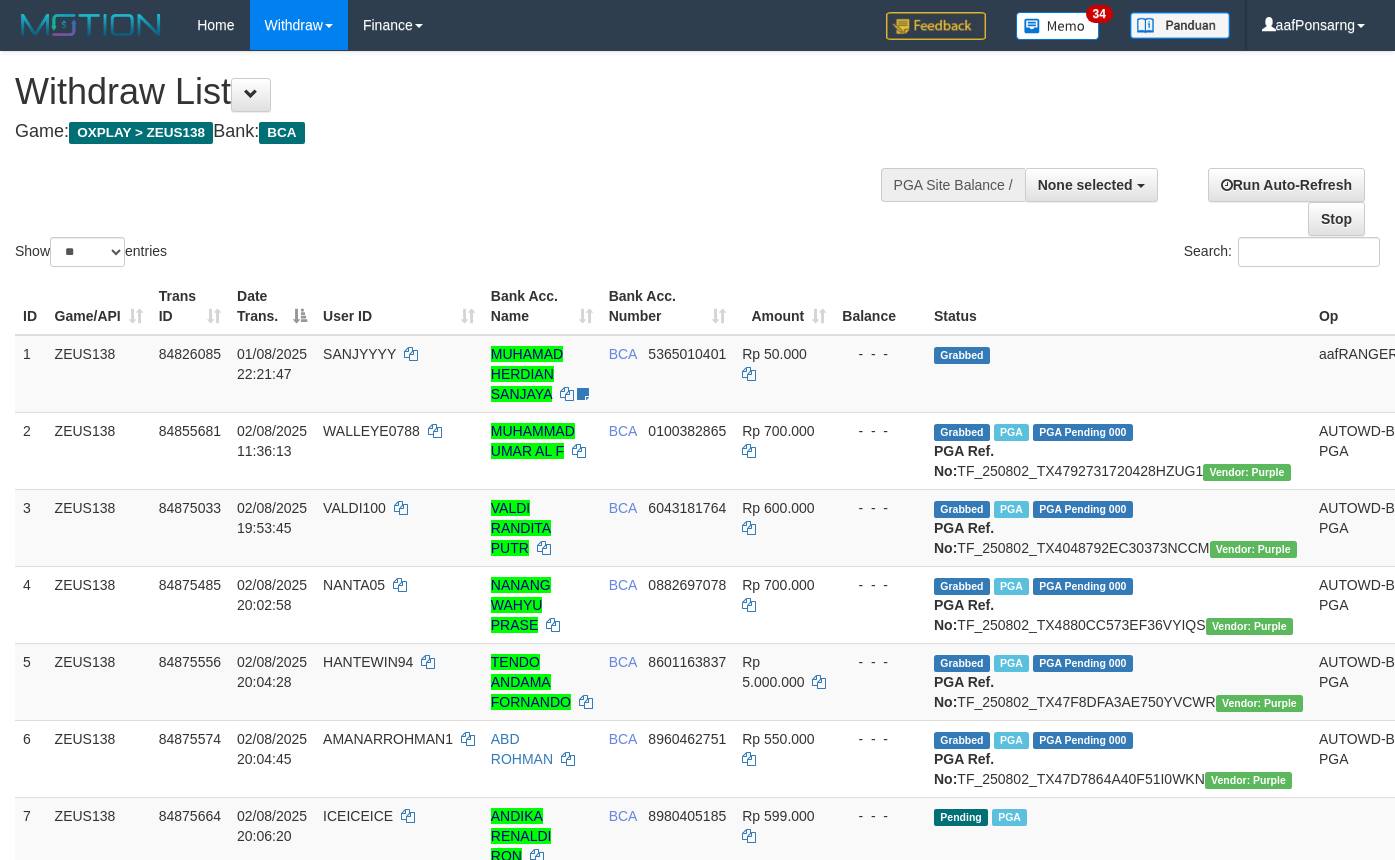 select 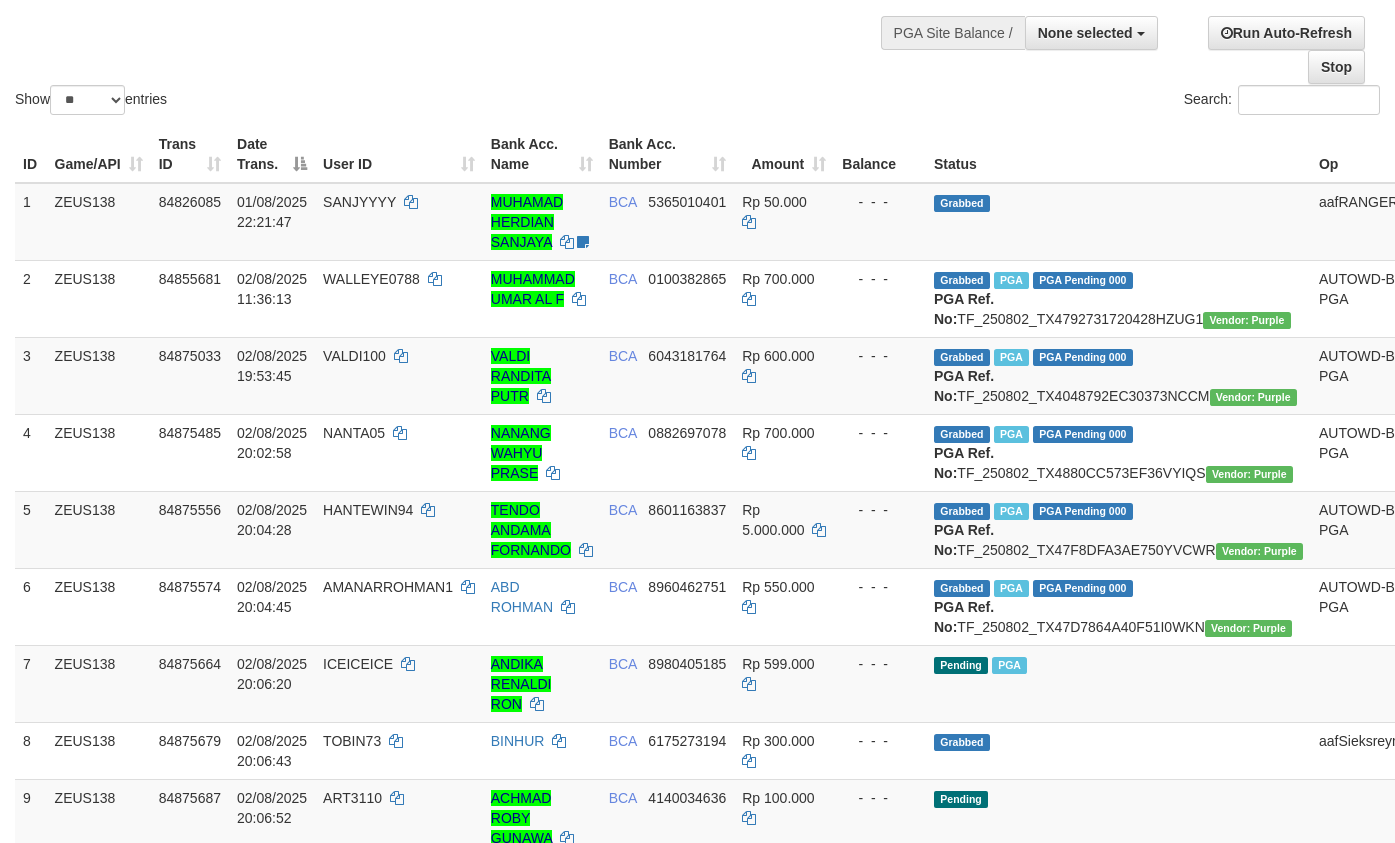 scroll, scrollTop: 152, scrollLeft: 0, axis: vertical 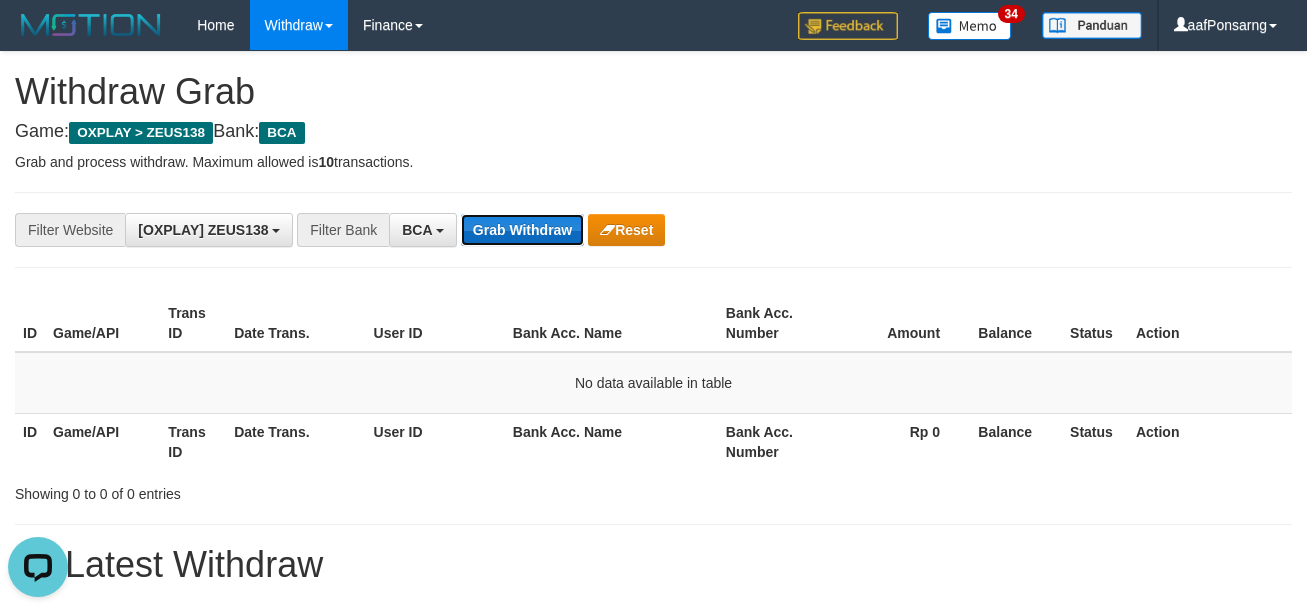click on "Grab Withdraw" at bounding box center [522, 230] 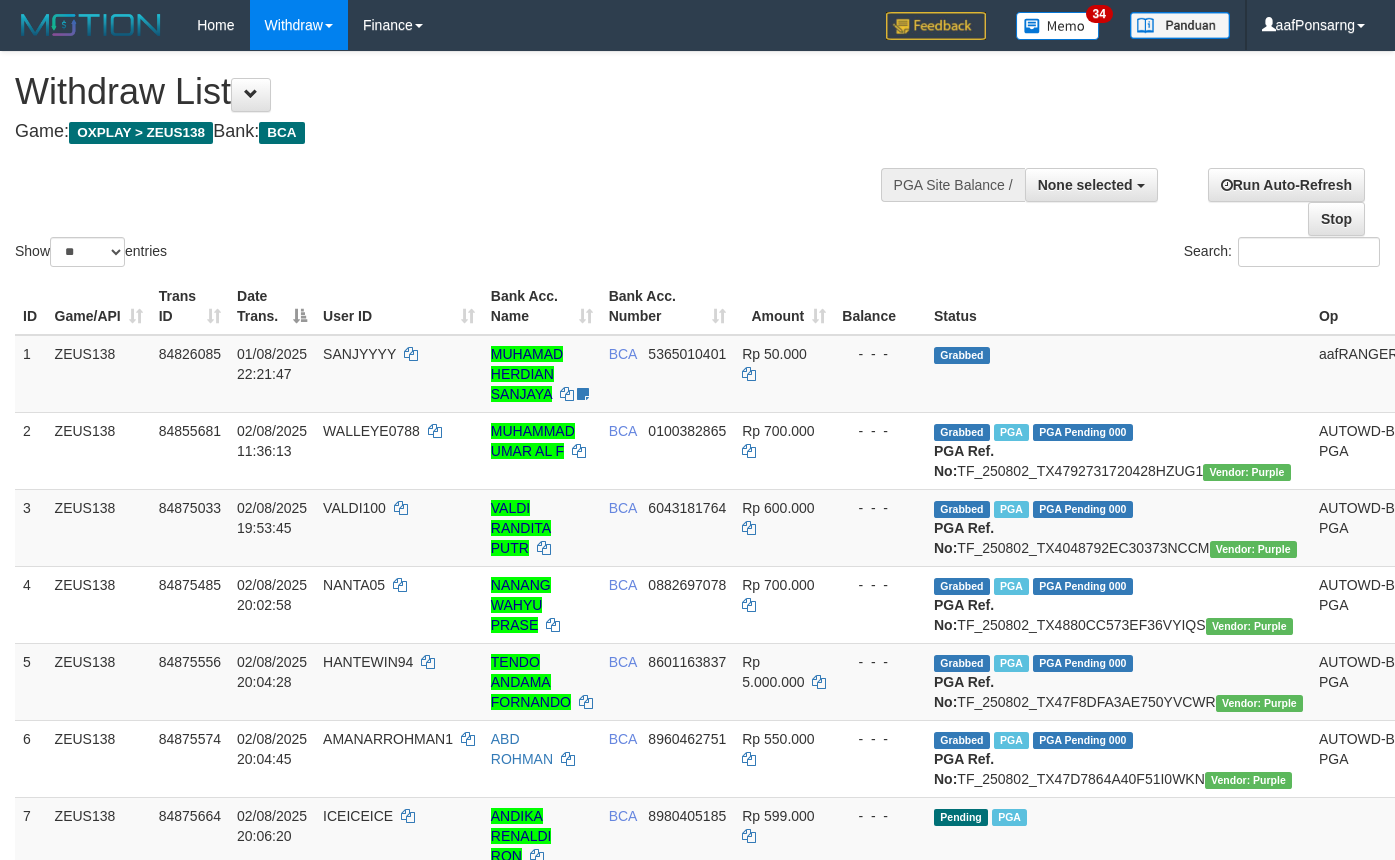 select 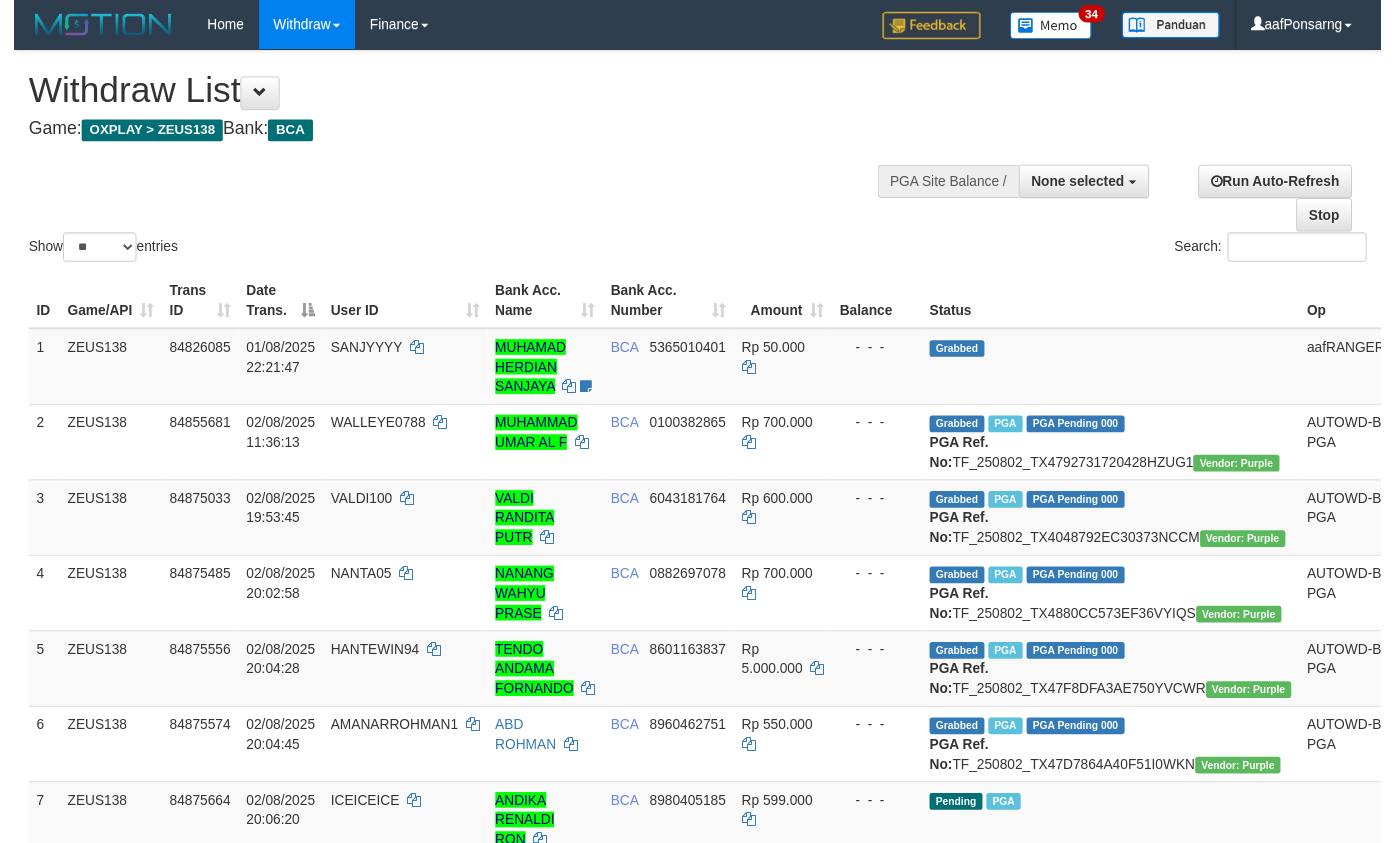 scroll, scrollTop: 152, scrollLeft: 0, axis: vertical 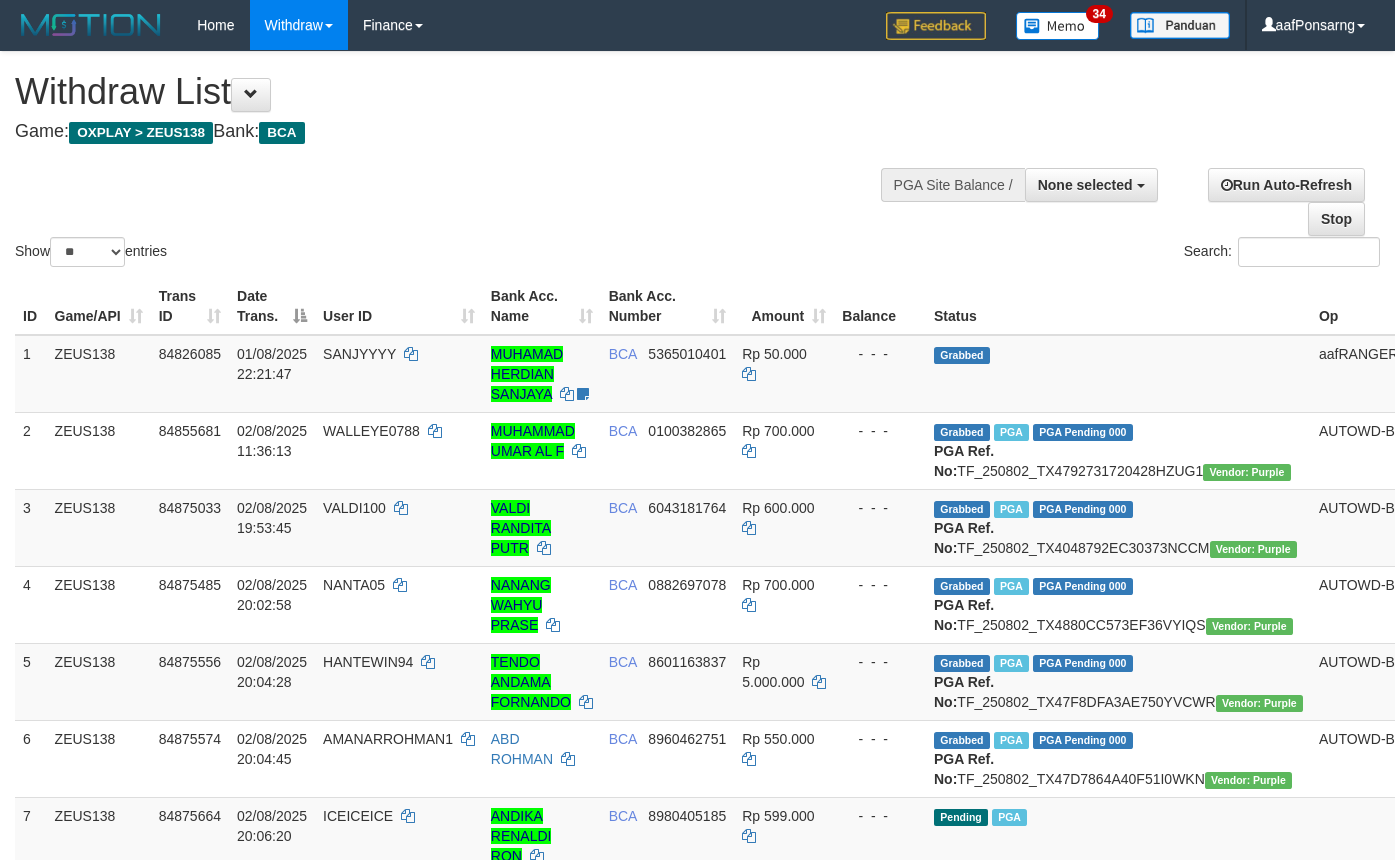 select 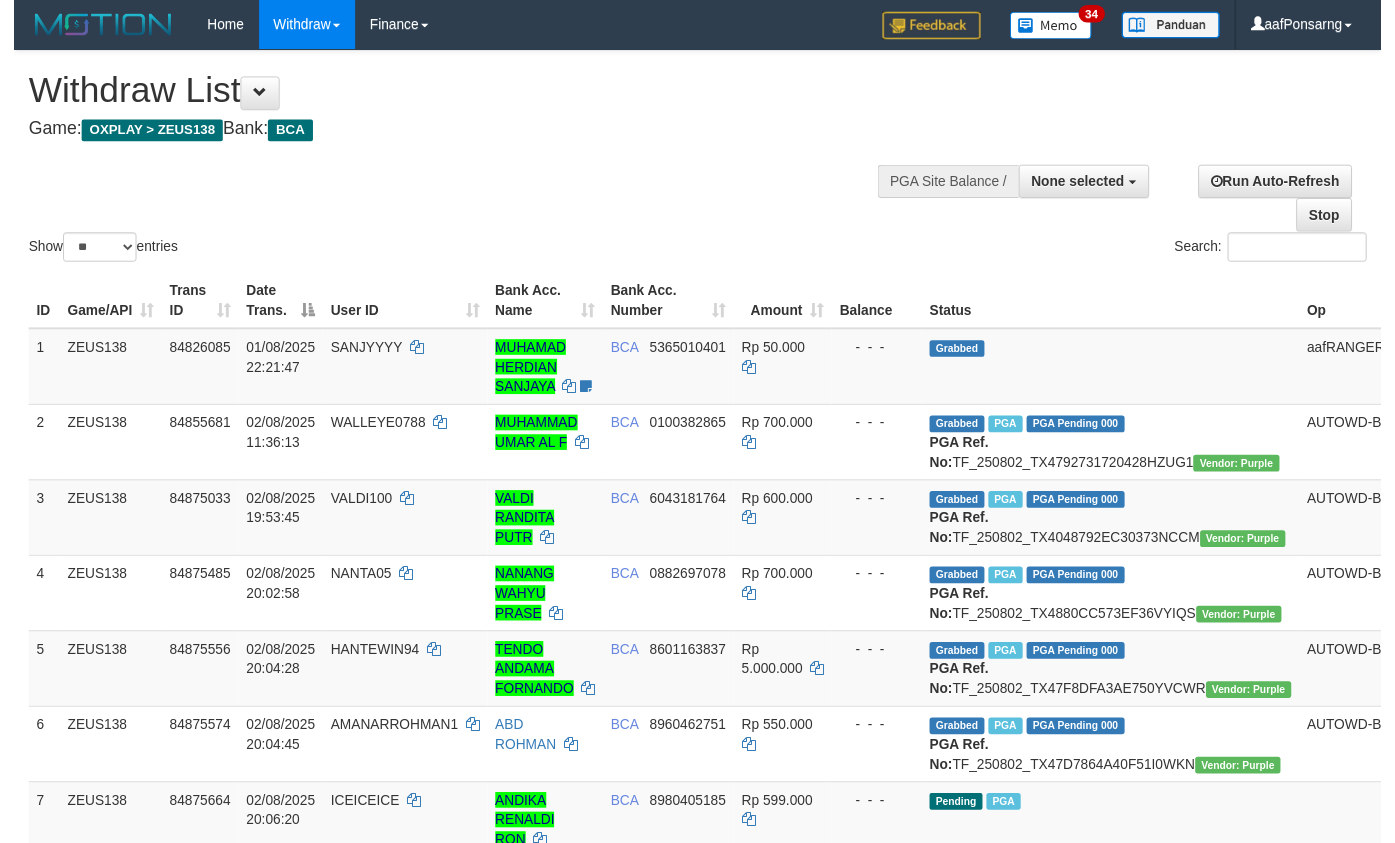 scroll, scrollTop: 152, scrollLeft: 0, axis: vertical 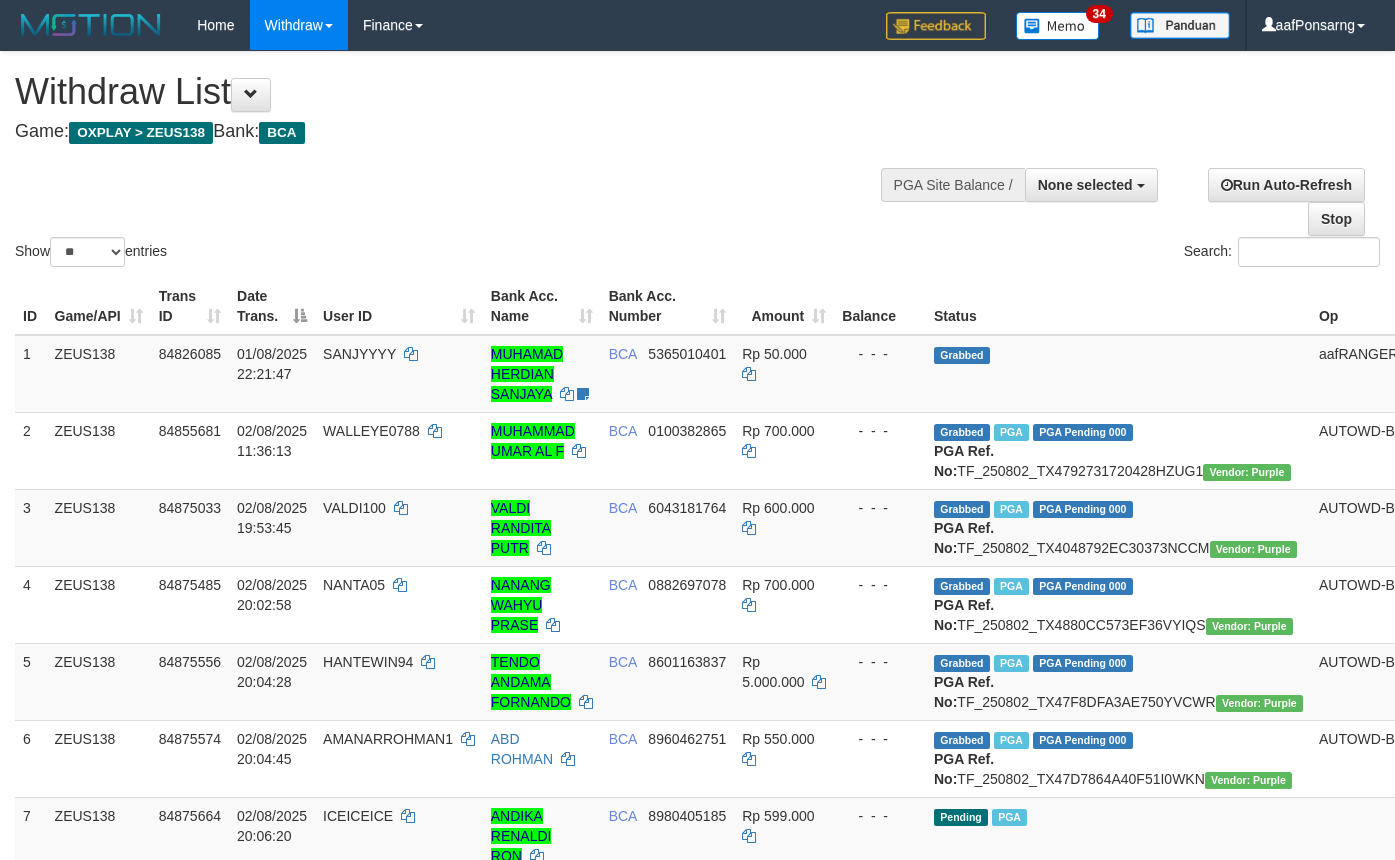 select 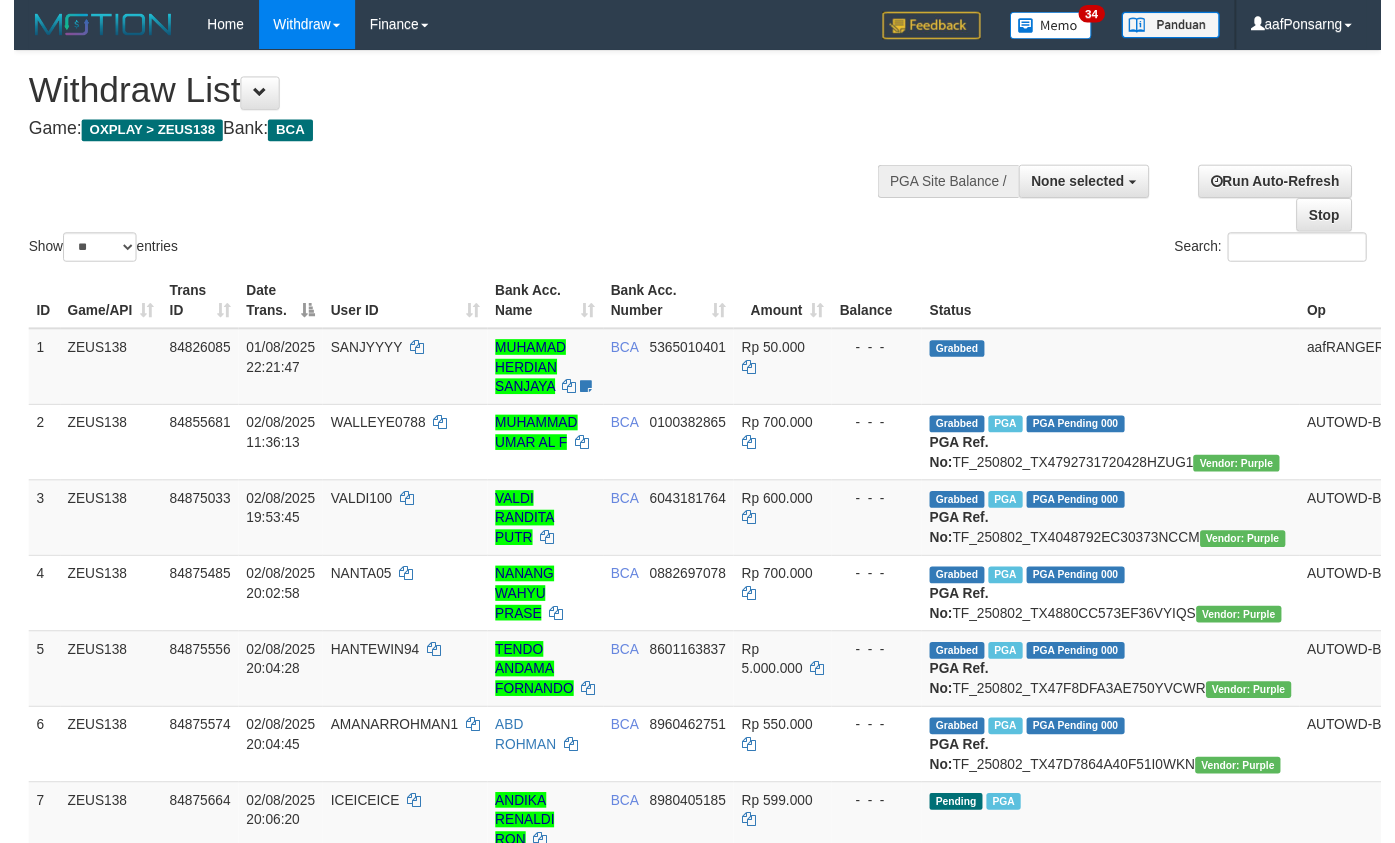 scroll, scrollTop: 152, scrollLeft: 0, axis: vertical 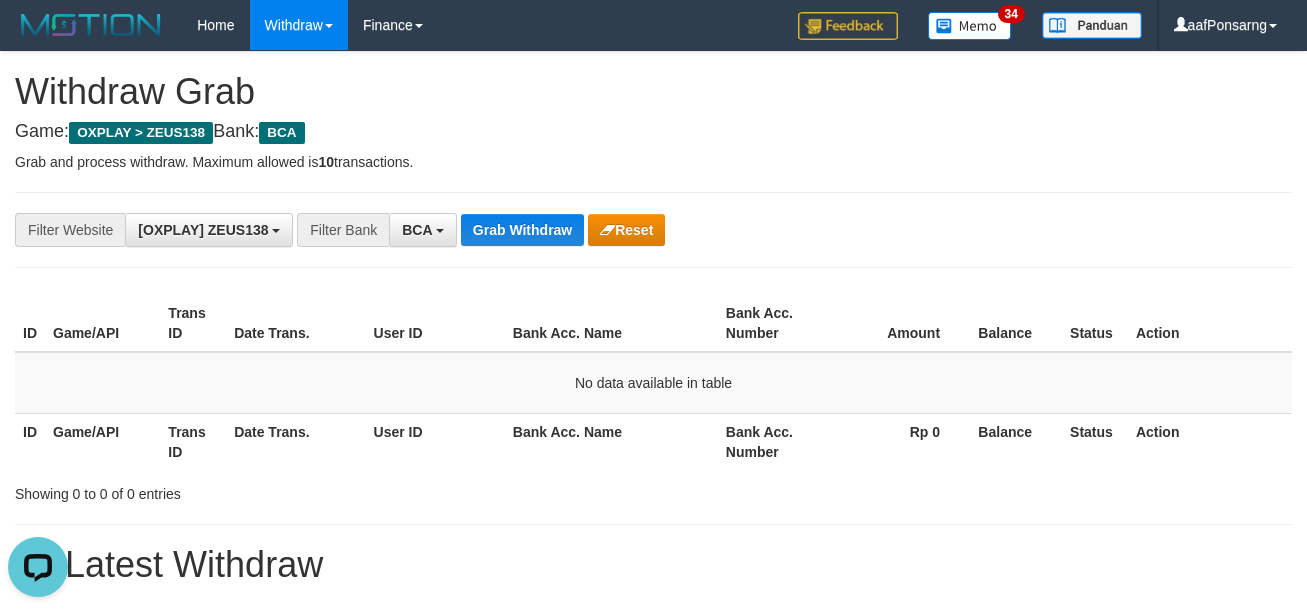 click on "**********" at bounding box center (653, 230) 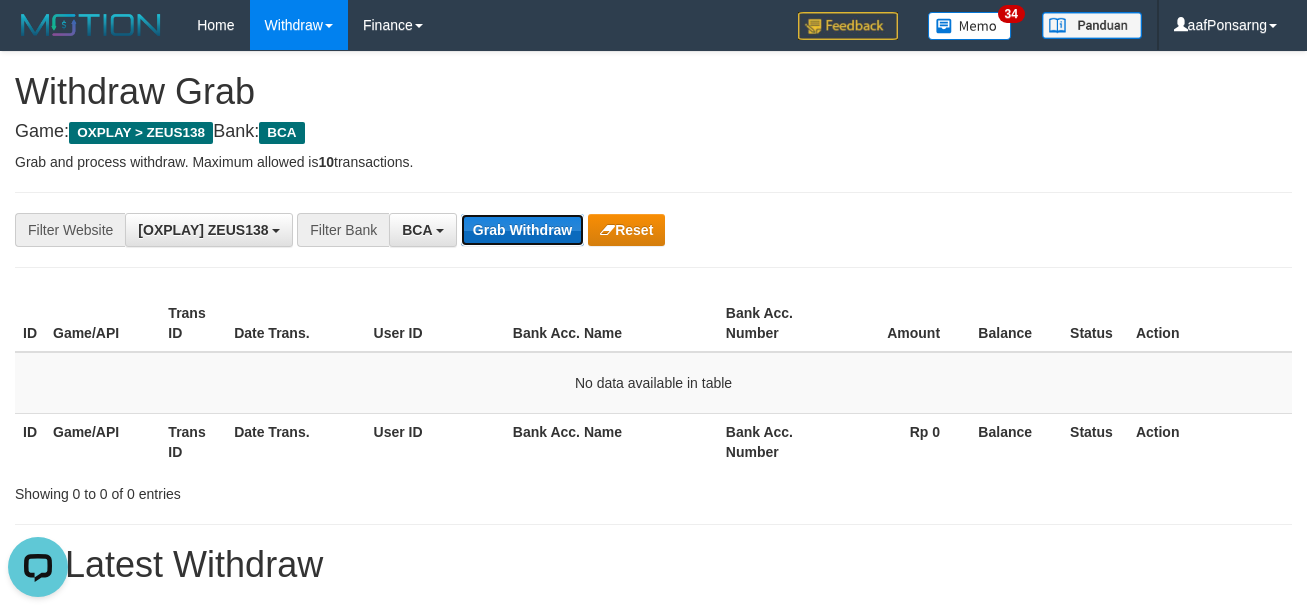 click on "Grab Withdraw" at bounding box center (522, 230) 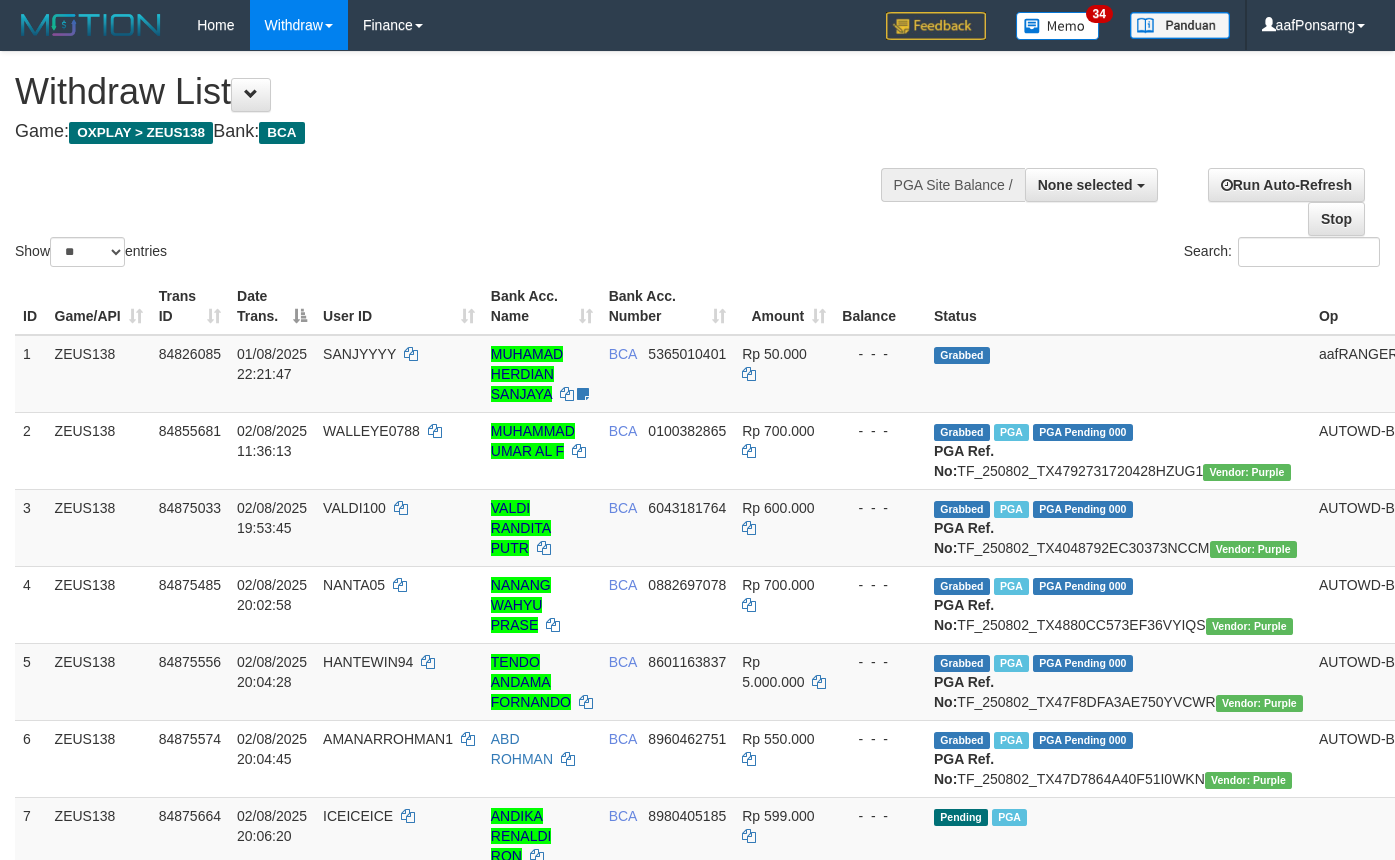 select 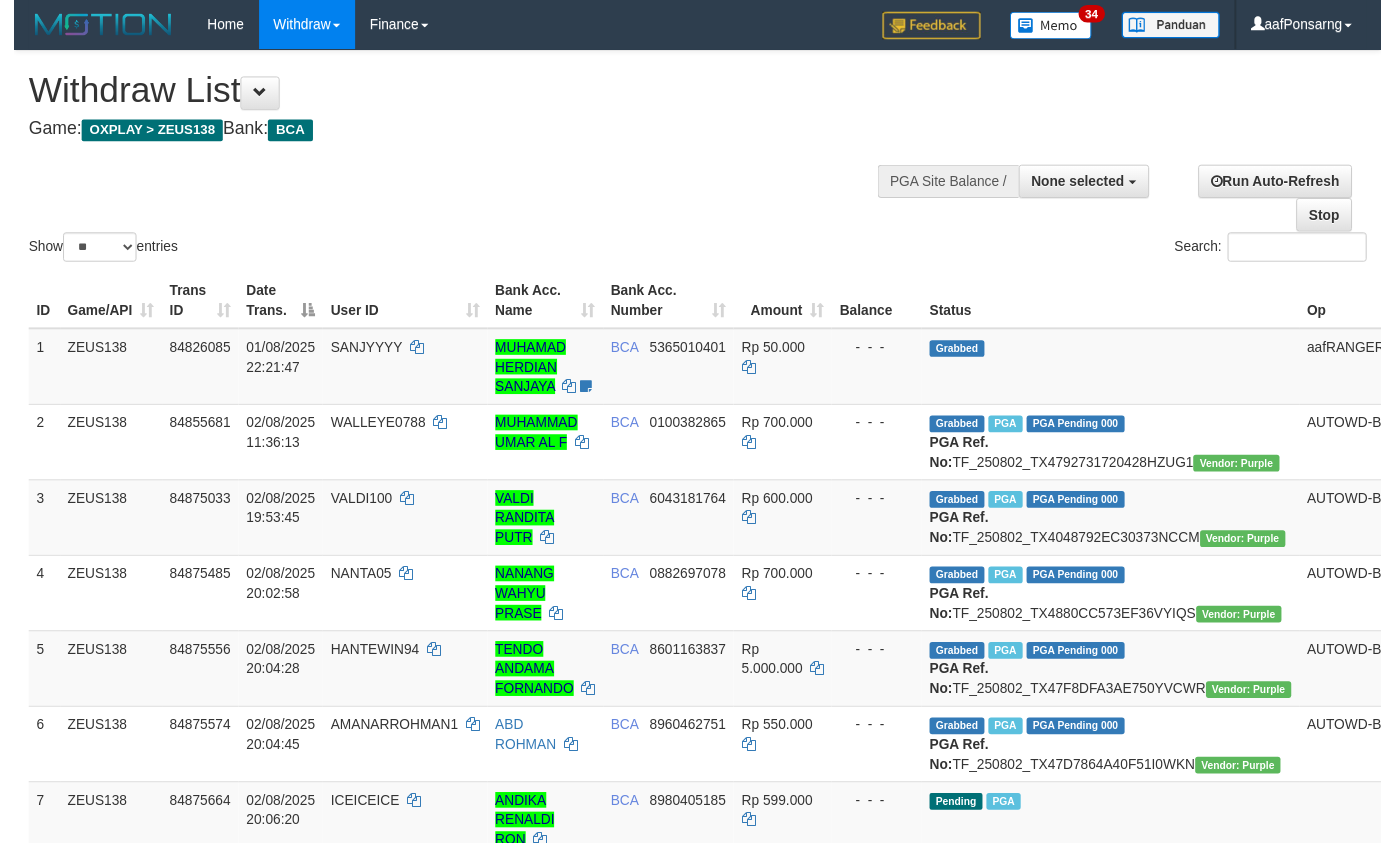 scroll, scrollTop: 152, scrollLeft: 0, axis: vertical 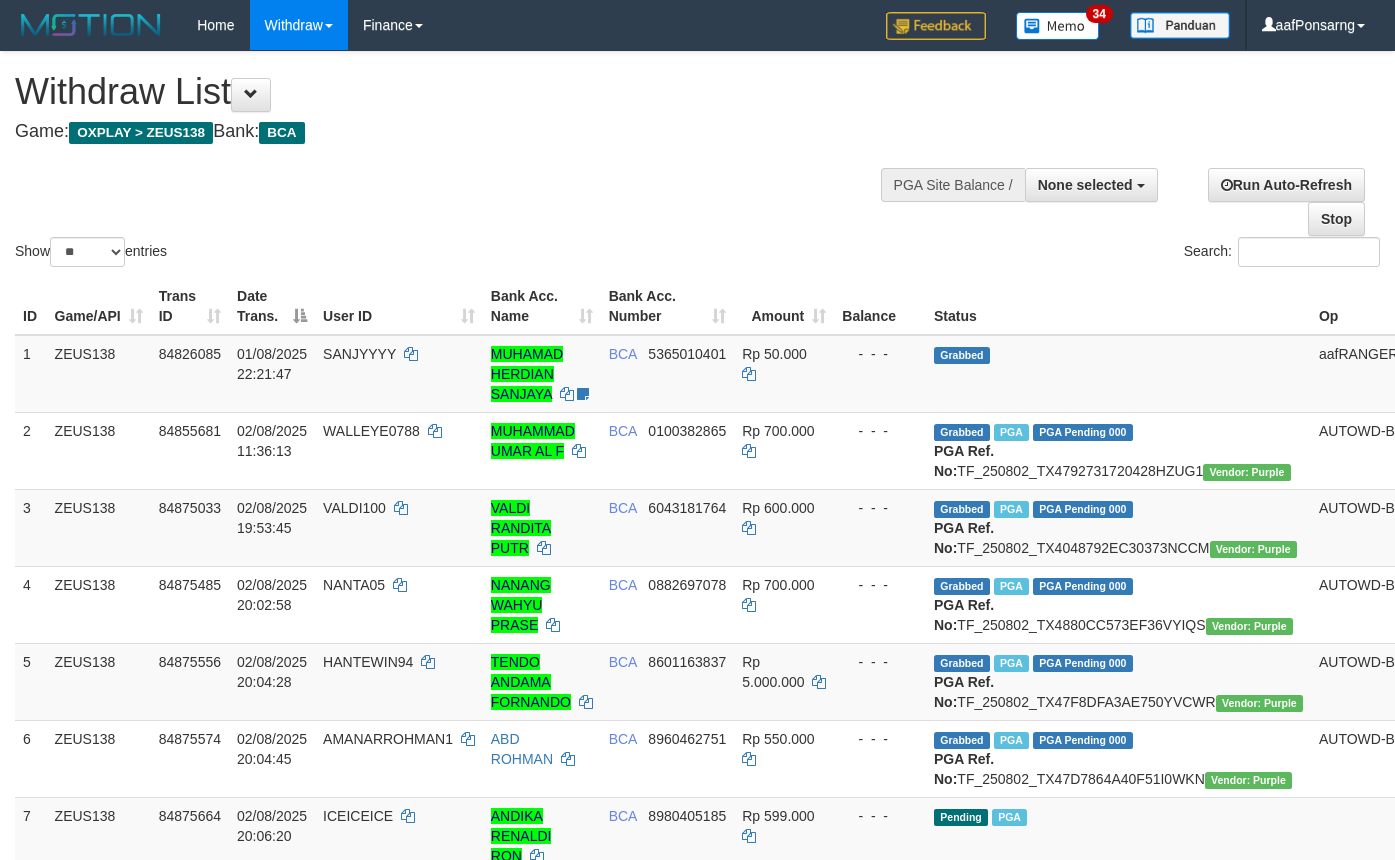 select 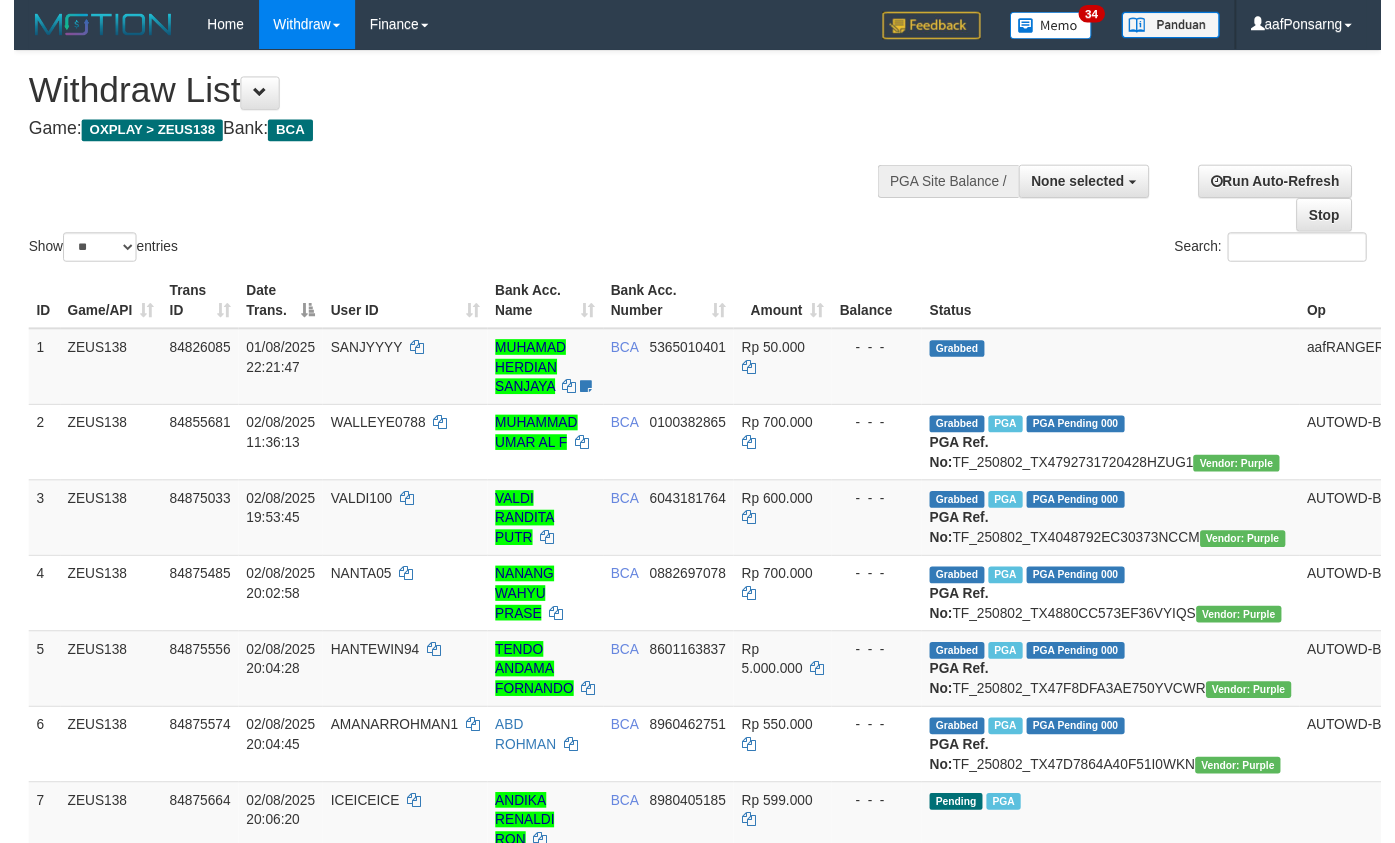 scroll, scrollTop: 152, scrollLeft: 0, axis: vertical 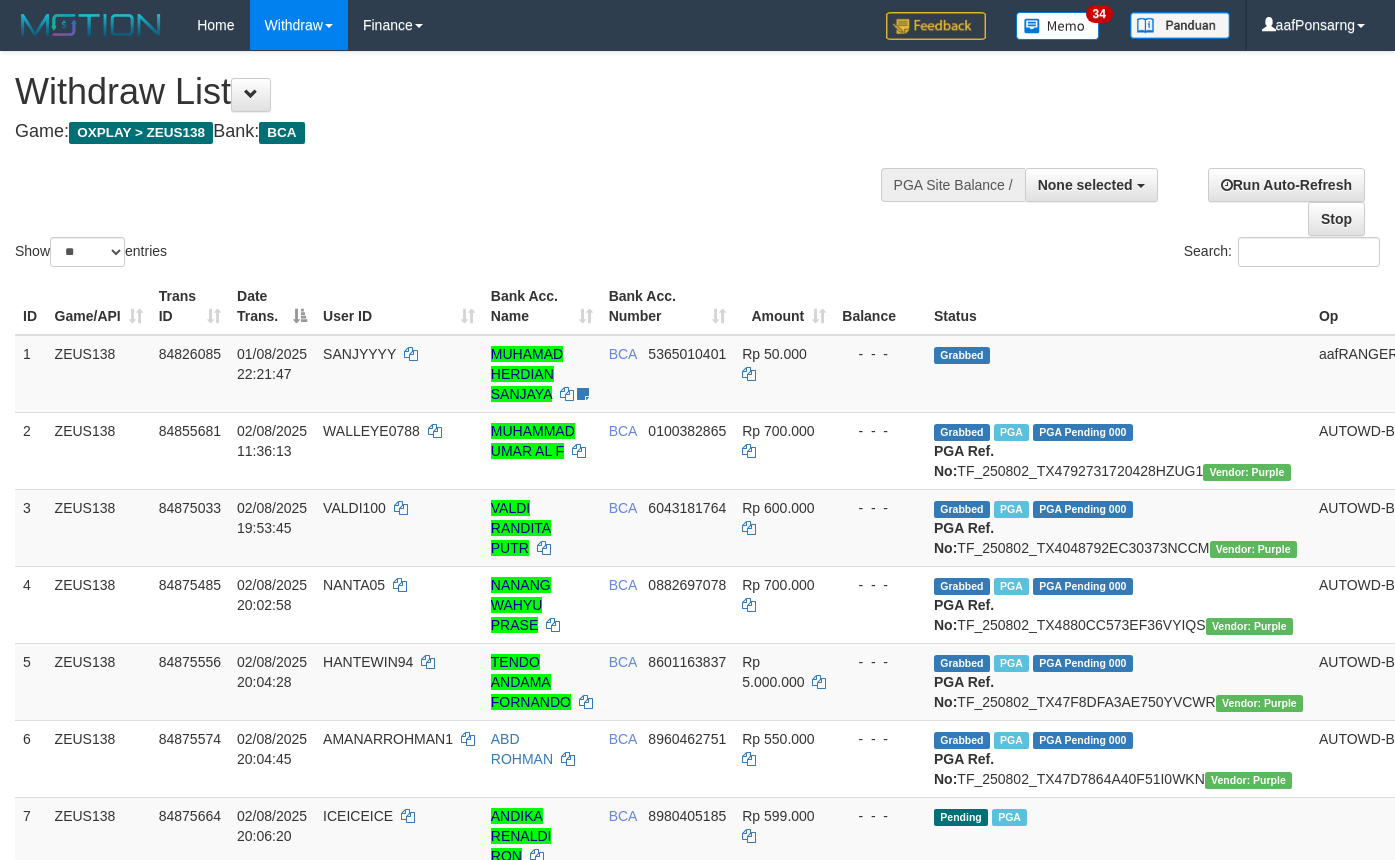 select 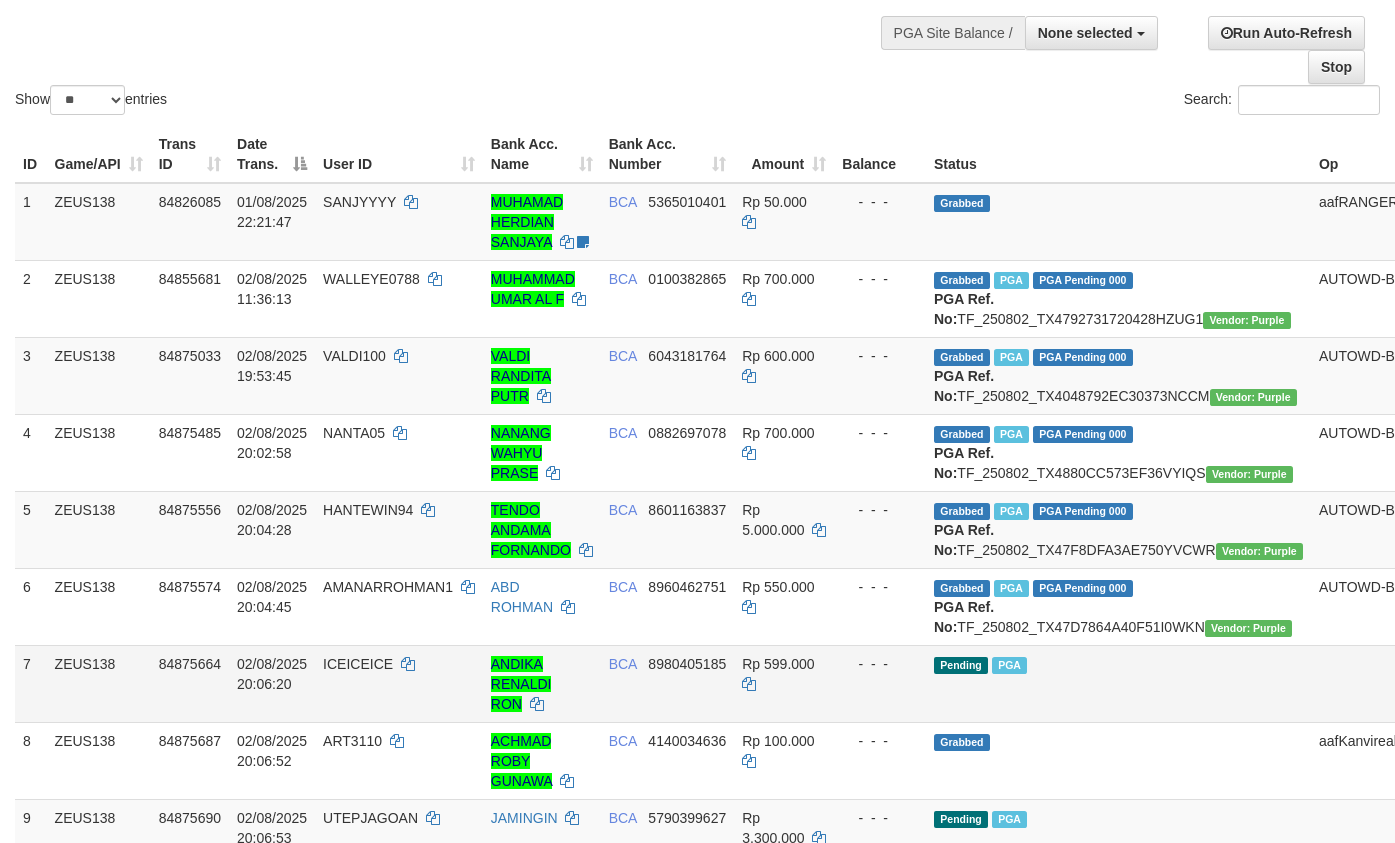 scroll, scrollTop: 337, scrollLeft: 0, axis: vertical 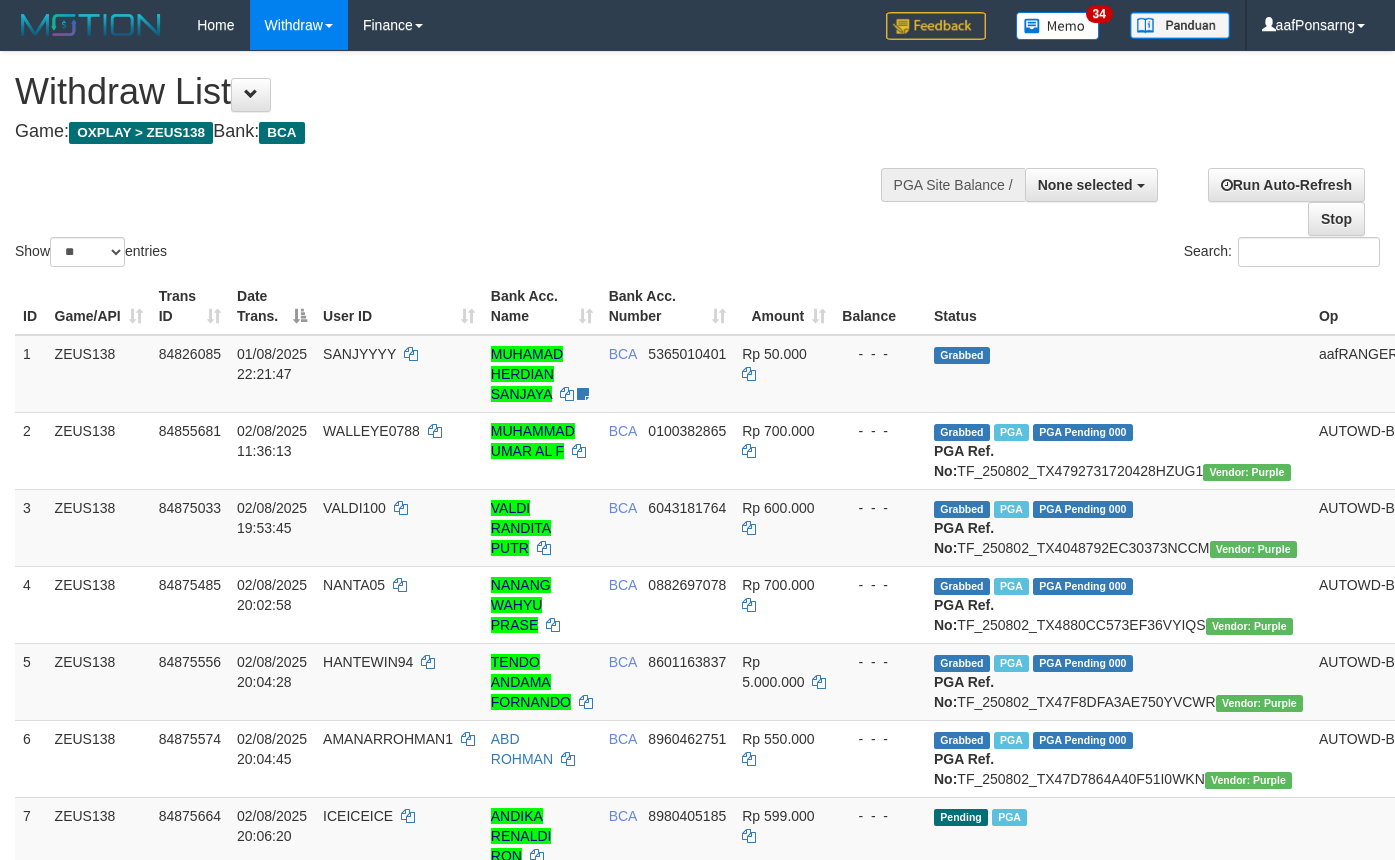 select 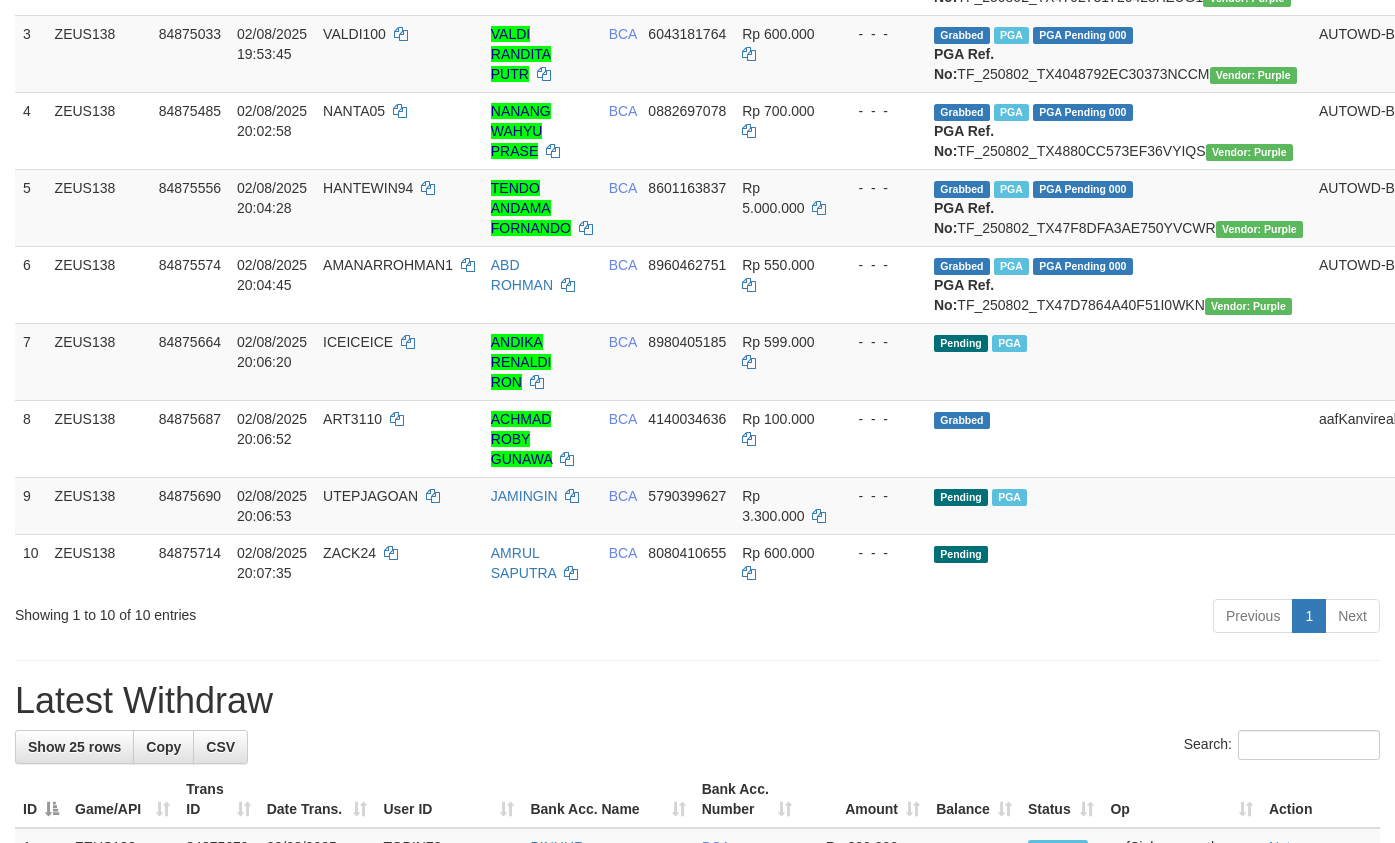 scroll, scrollTop: 419, scrollLeft: 0, axis: vertical 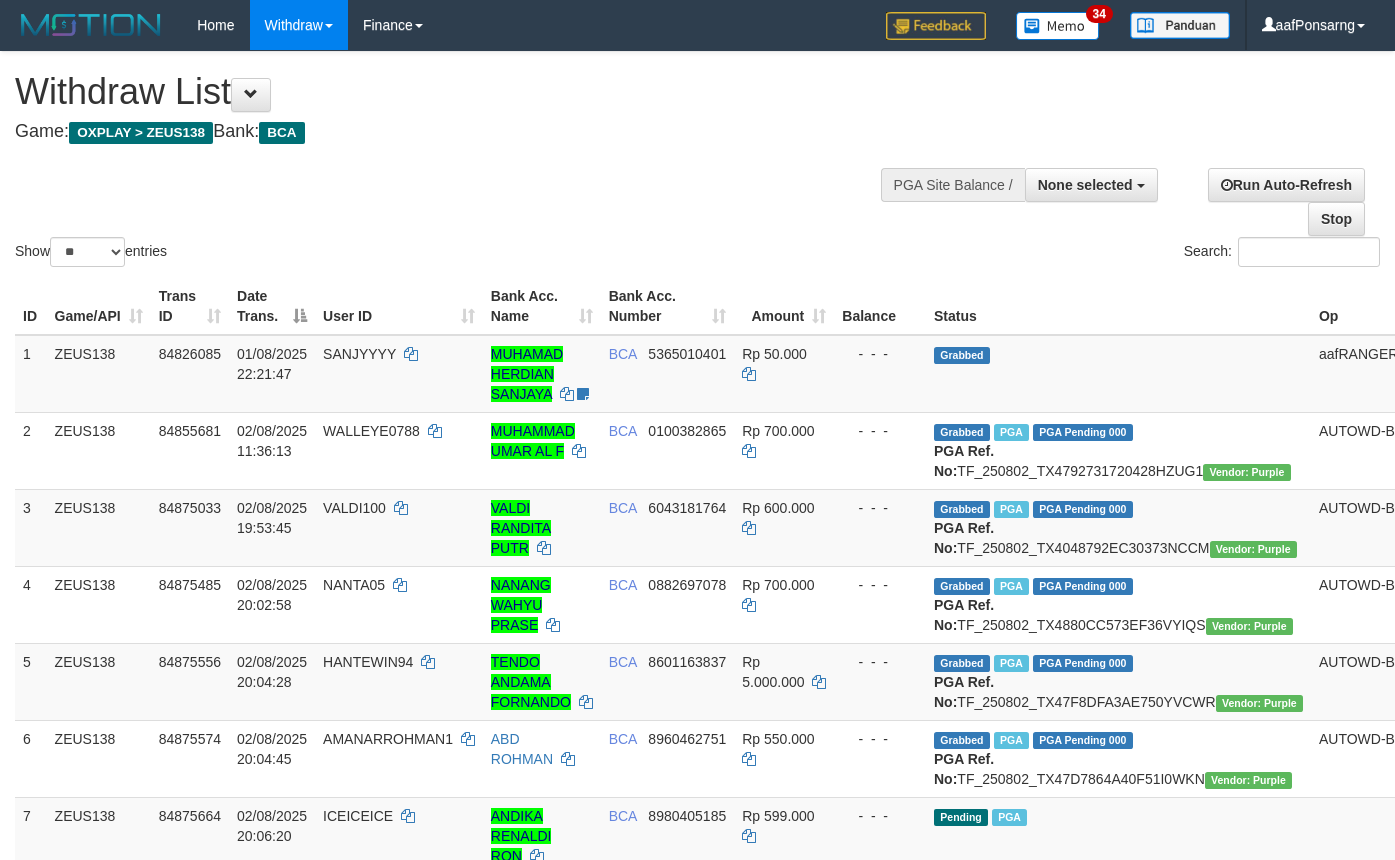 select 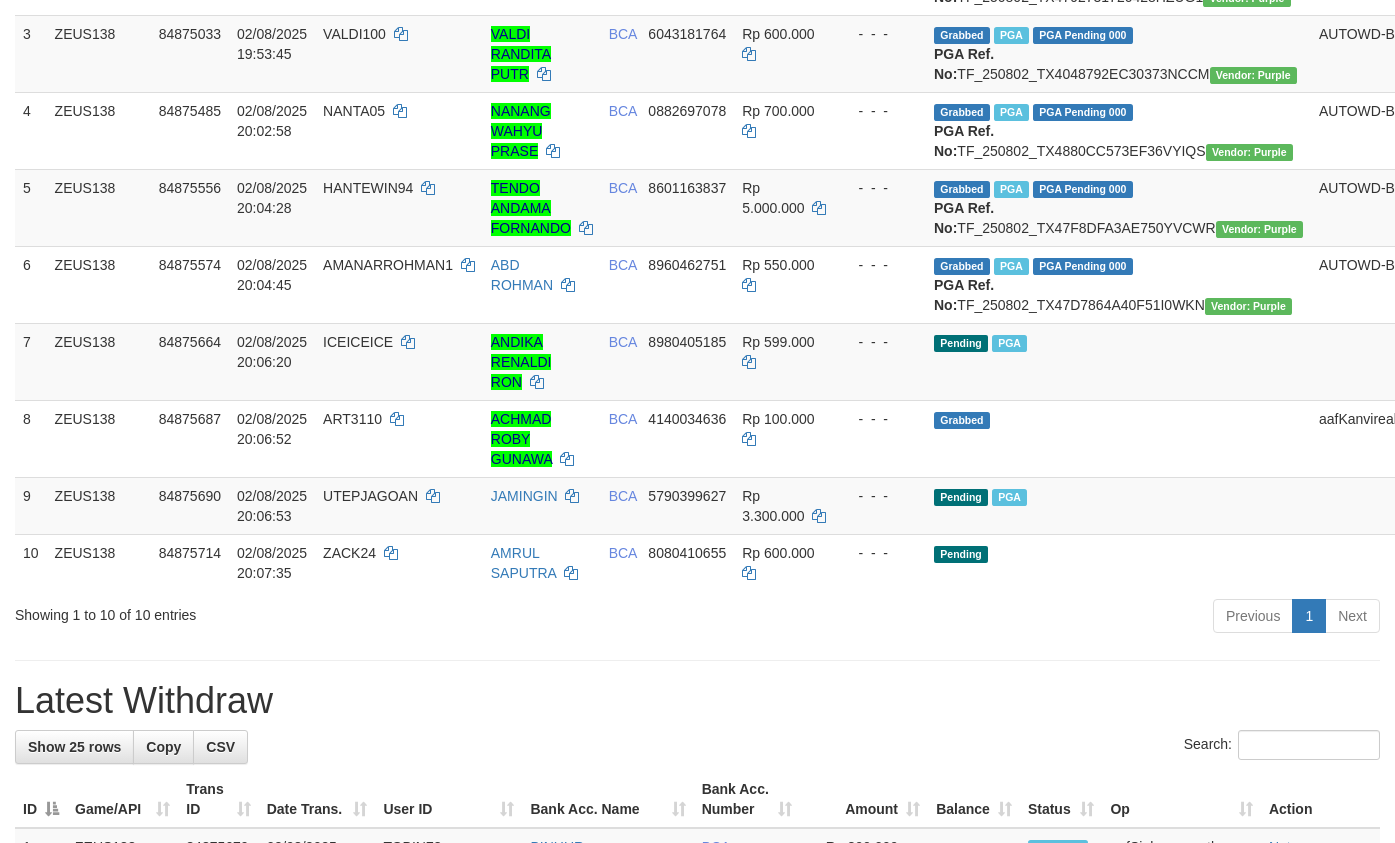 scroll, scrollTop: 419, scrollLeft: 0, axis: vertical 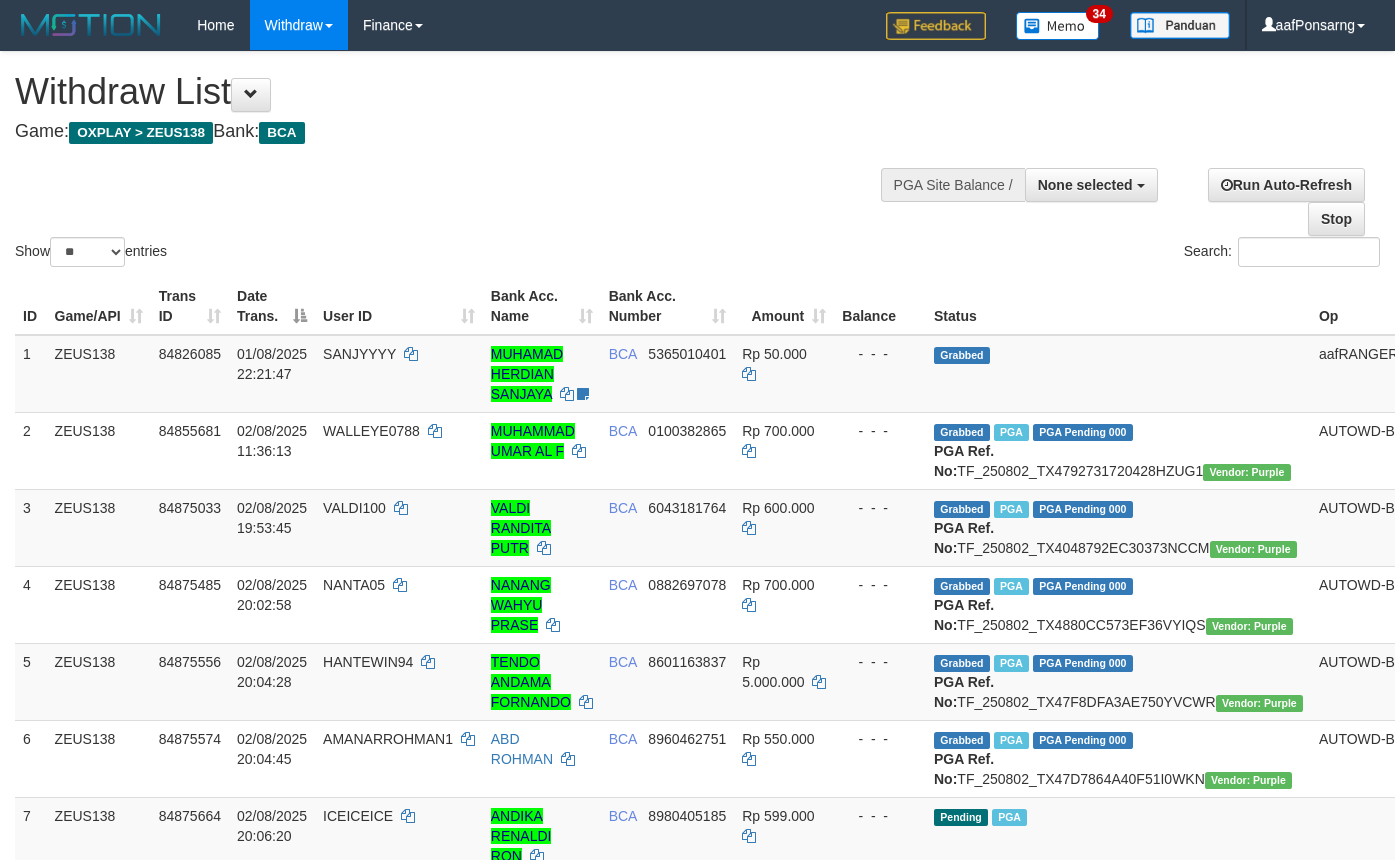 select 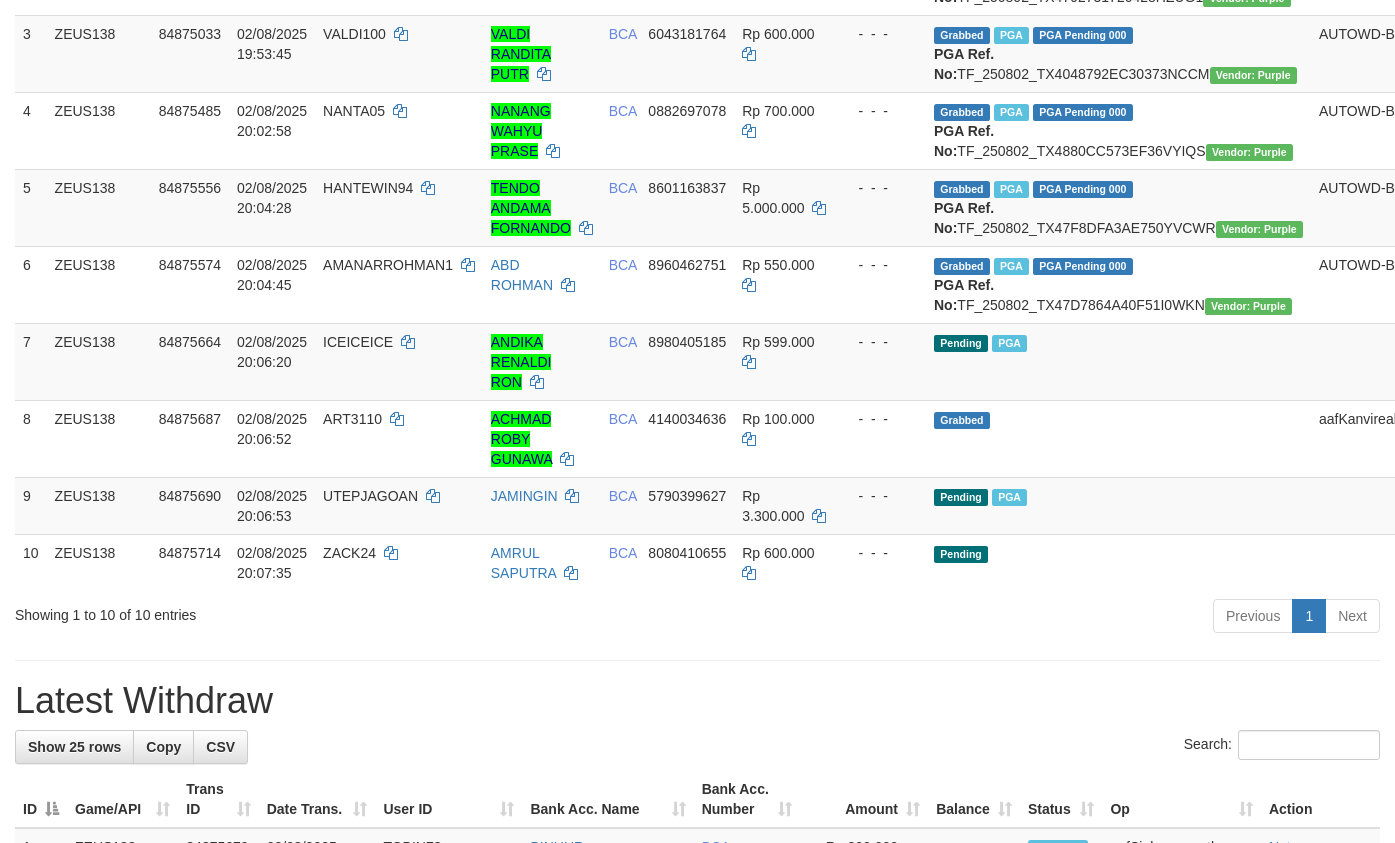 scroll, scrollTop: 419, scrollLeft: 0, axis: vertical 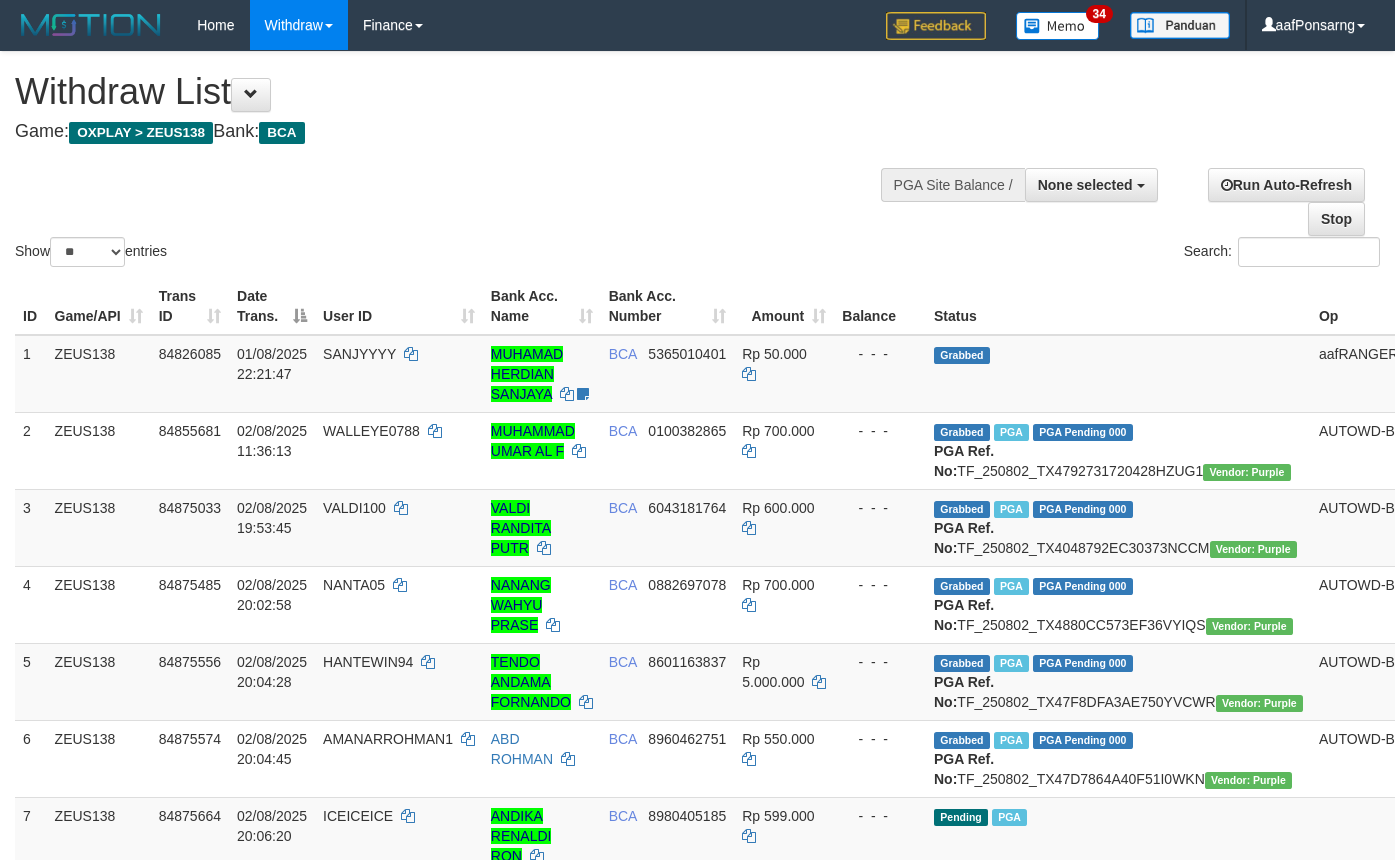 select 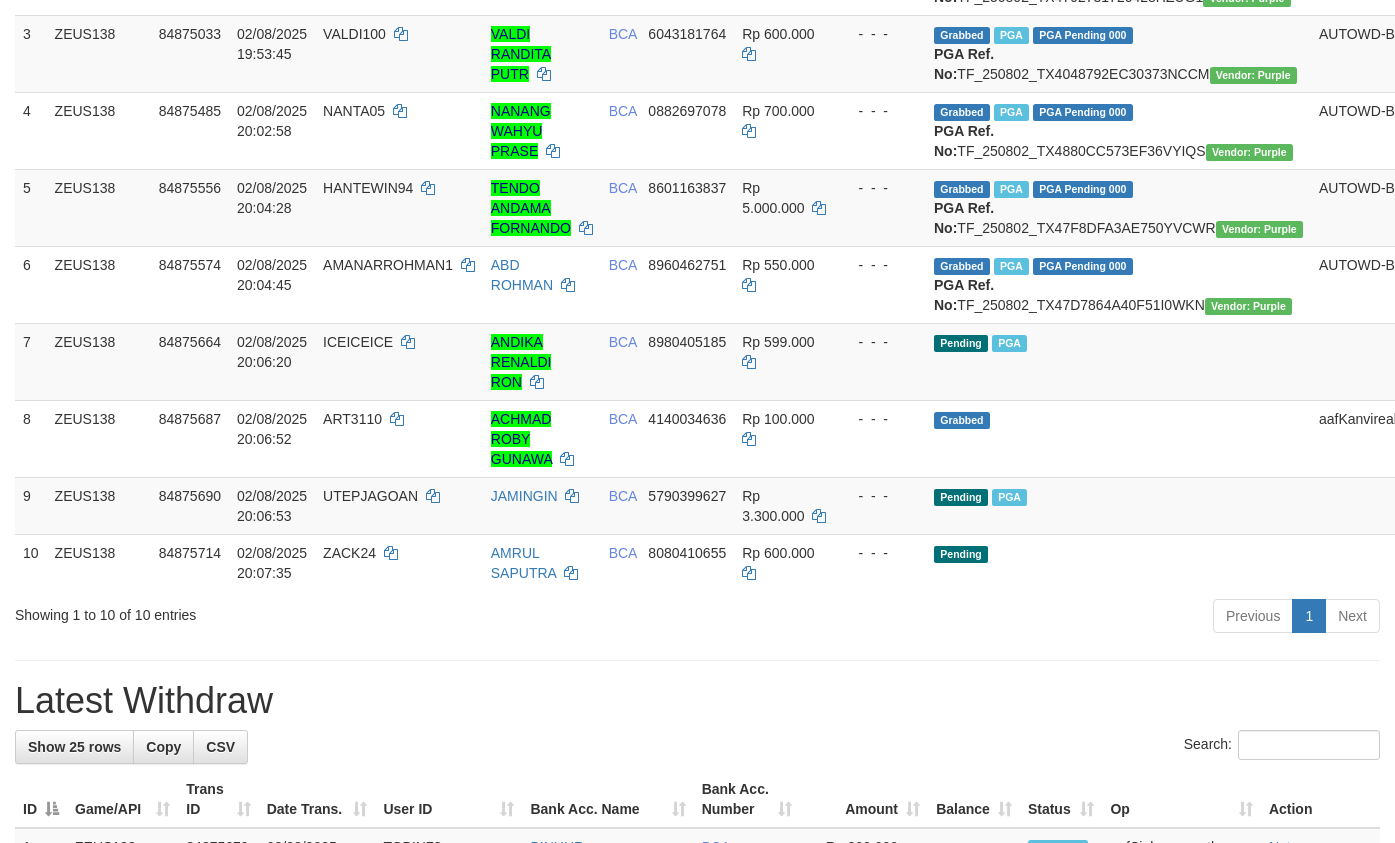scroll, scrollTop: 419, scrollLeft: 0, axis: vertical 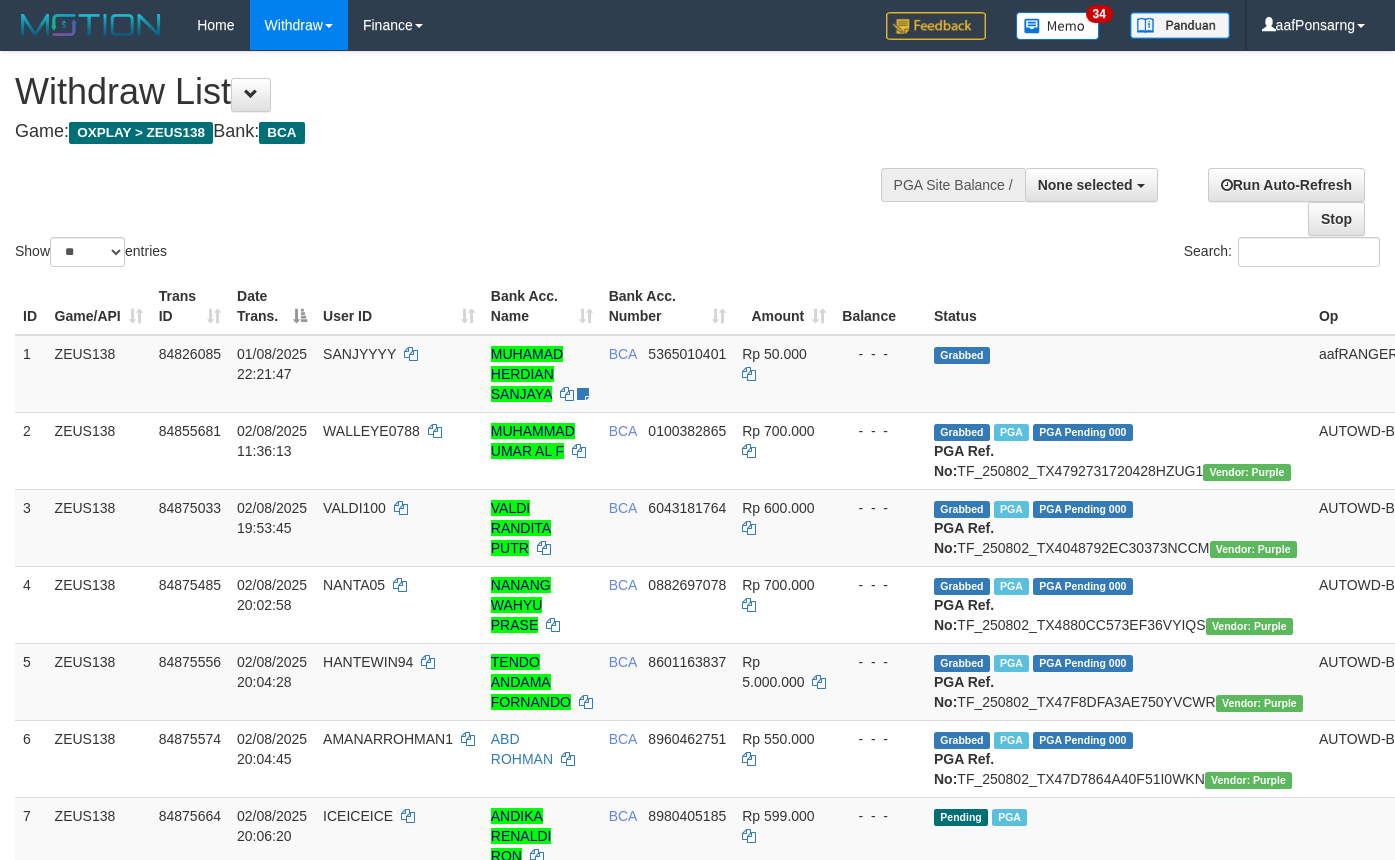 select 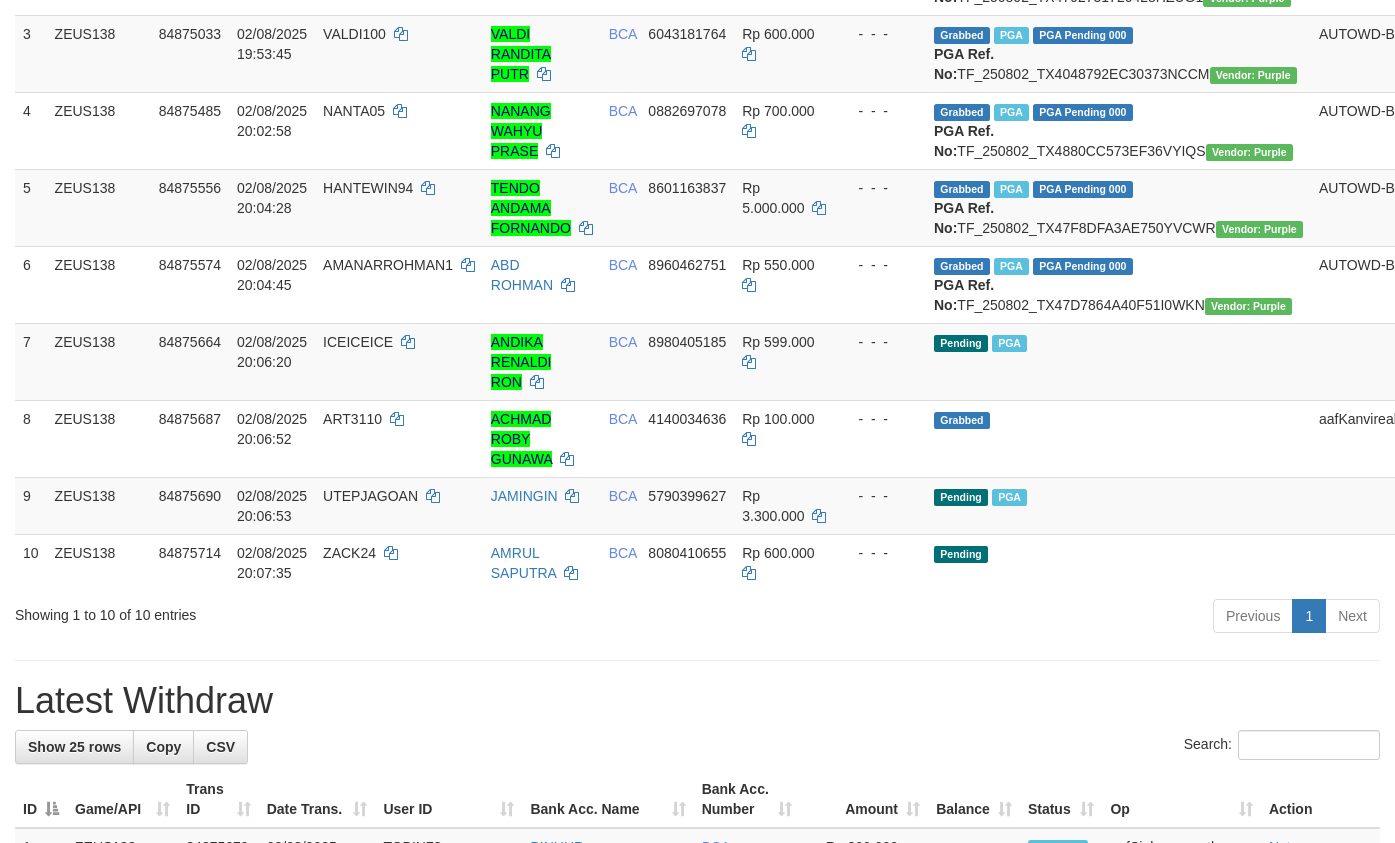 scroll, scrollTop: 419, scrollLeft: 0, axis: vertical 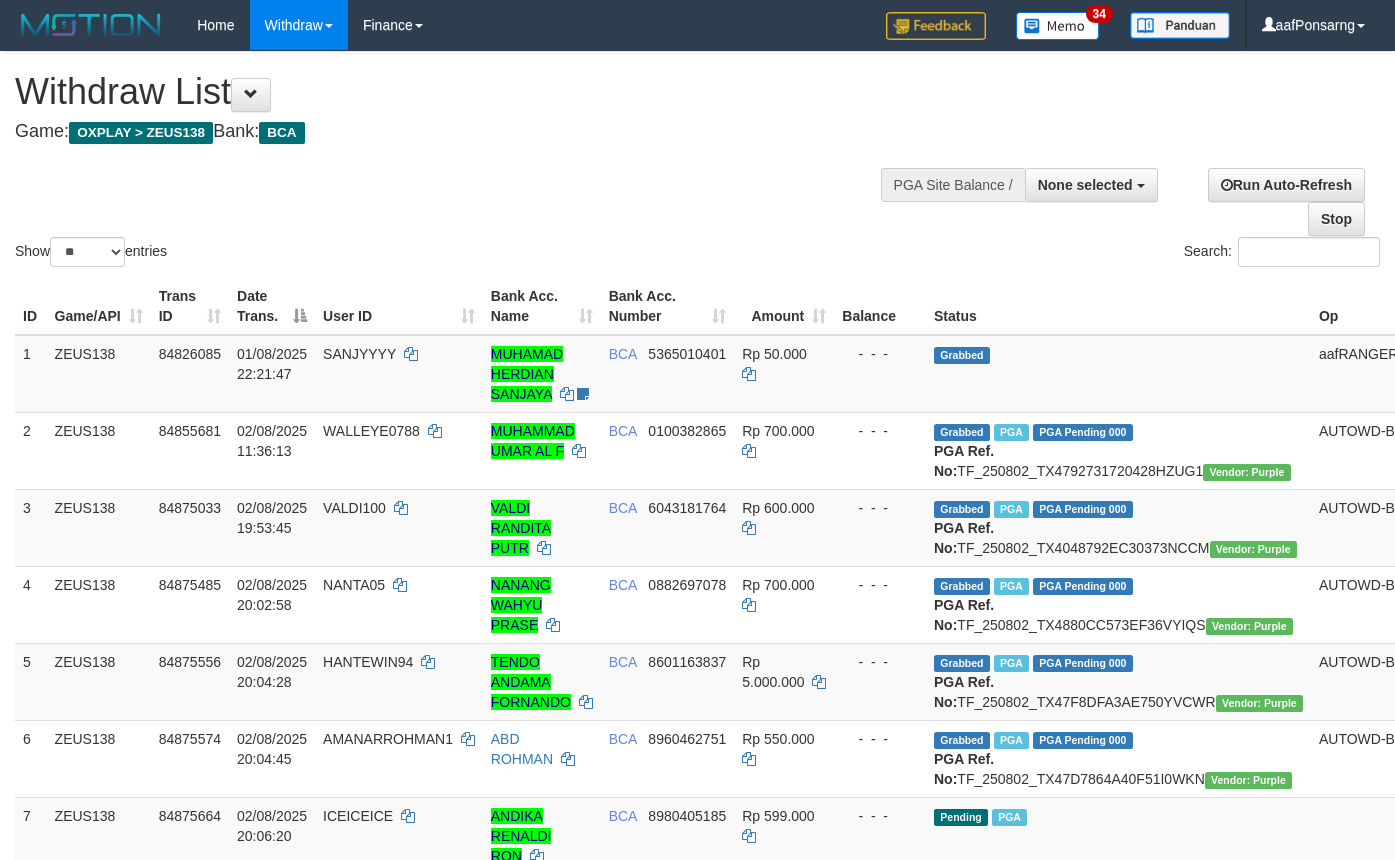 select 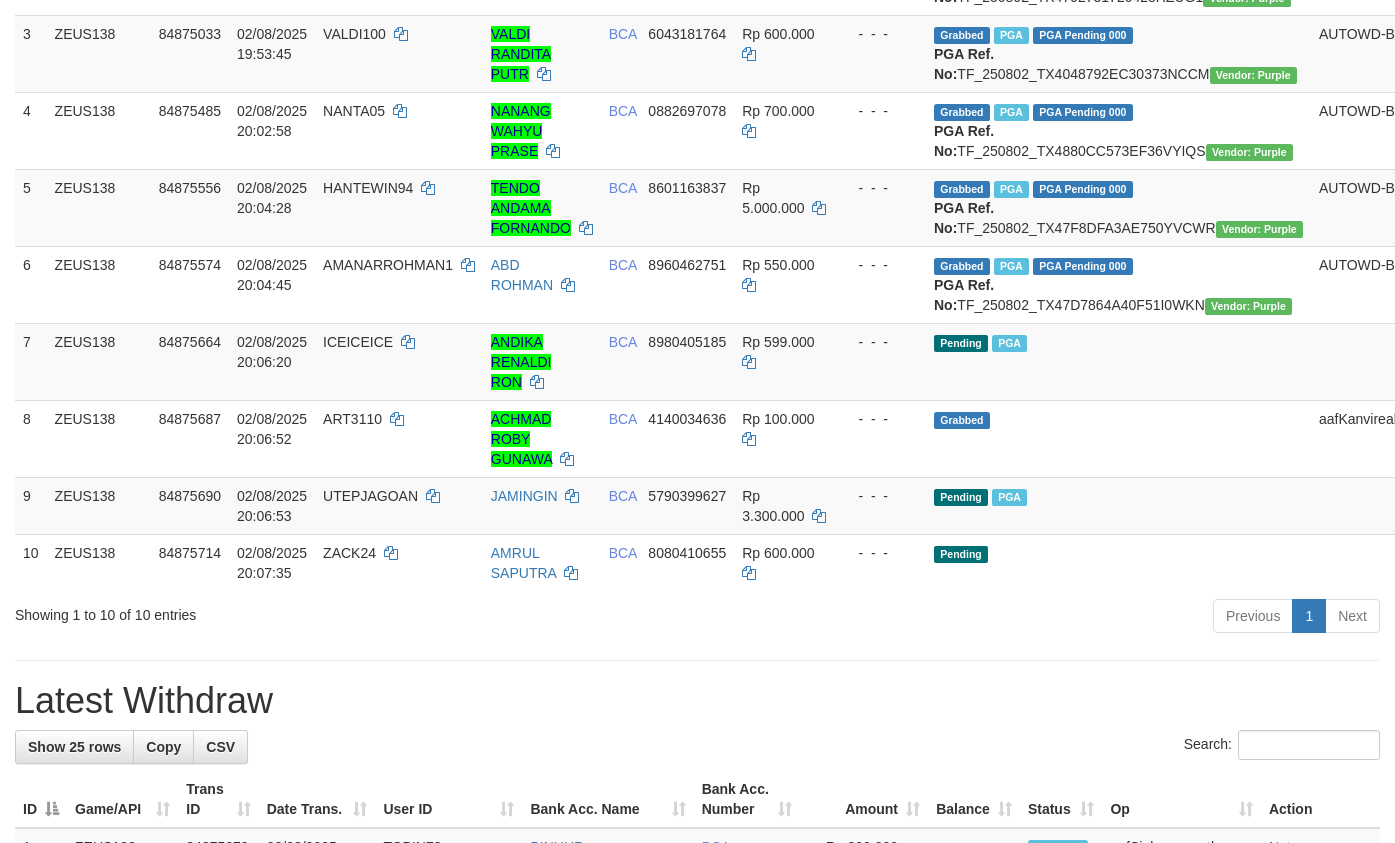 scroll, scrollTop: 419, scrollLeft: 0, axis: vertical 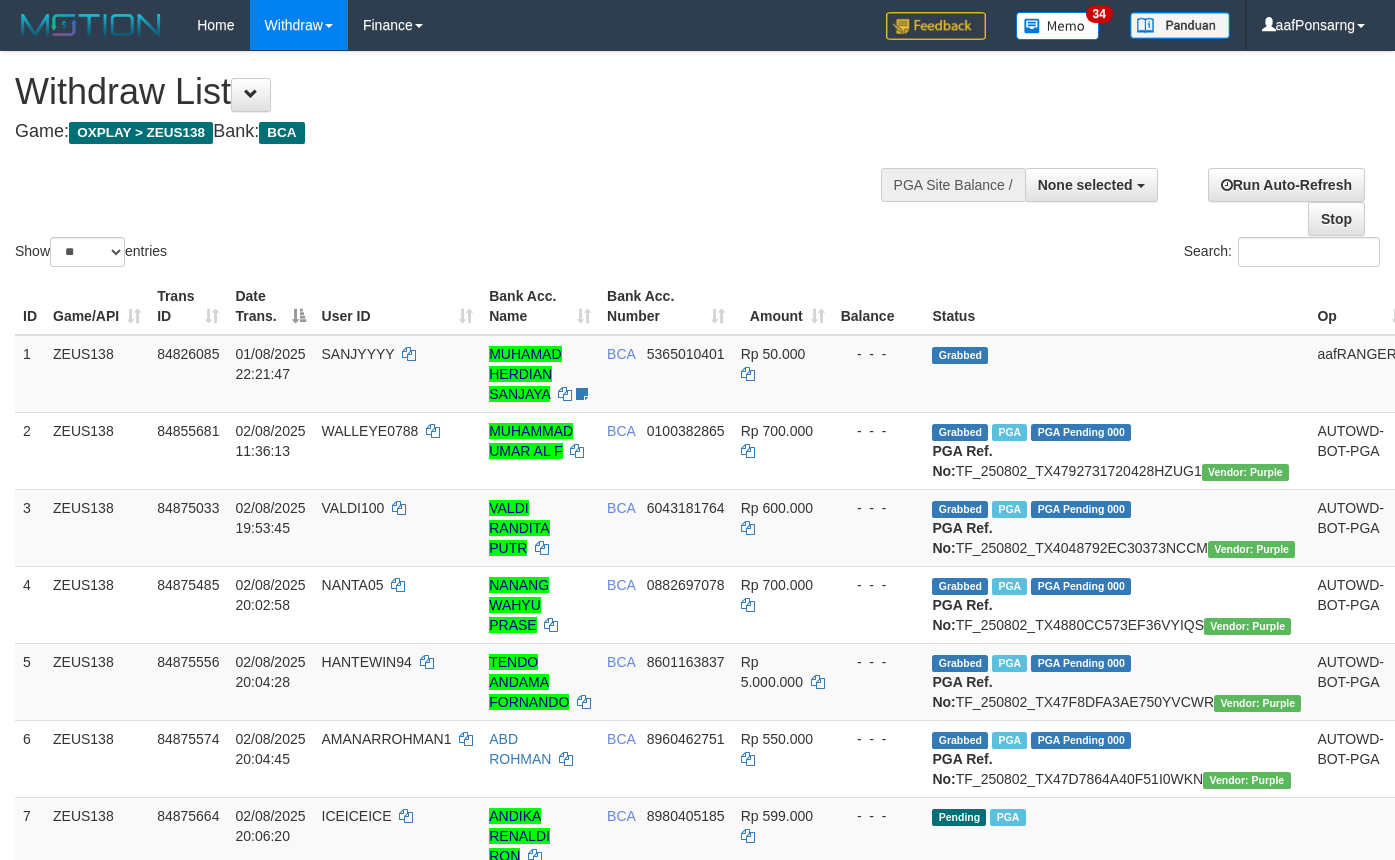 select 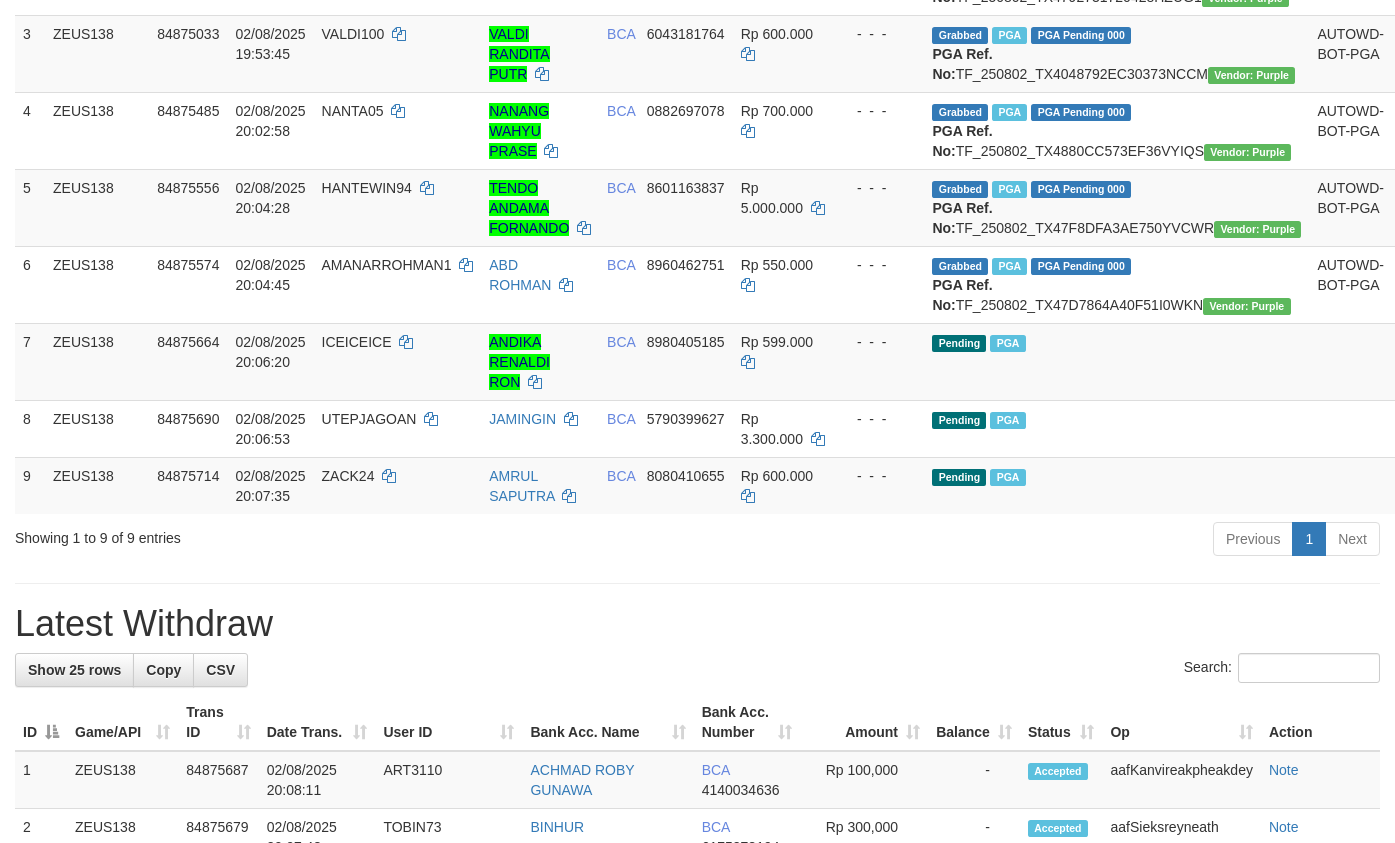 scroll, scrollTop: 419, scrollLeft: 0, axis: vertical 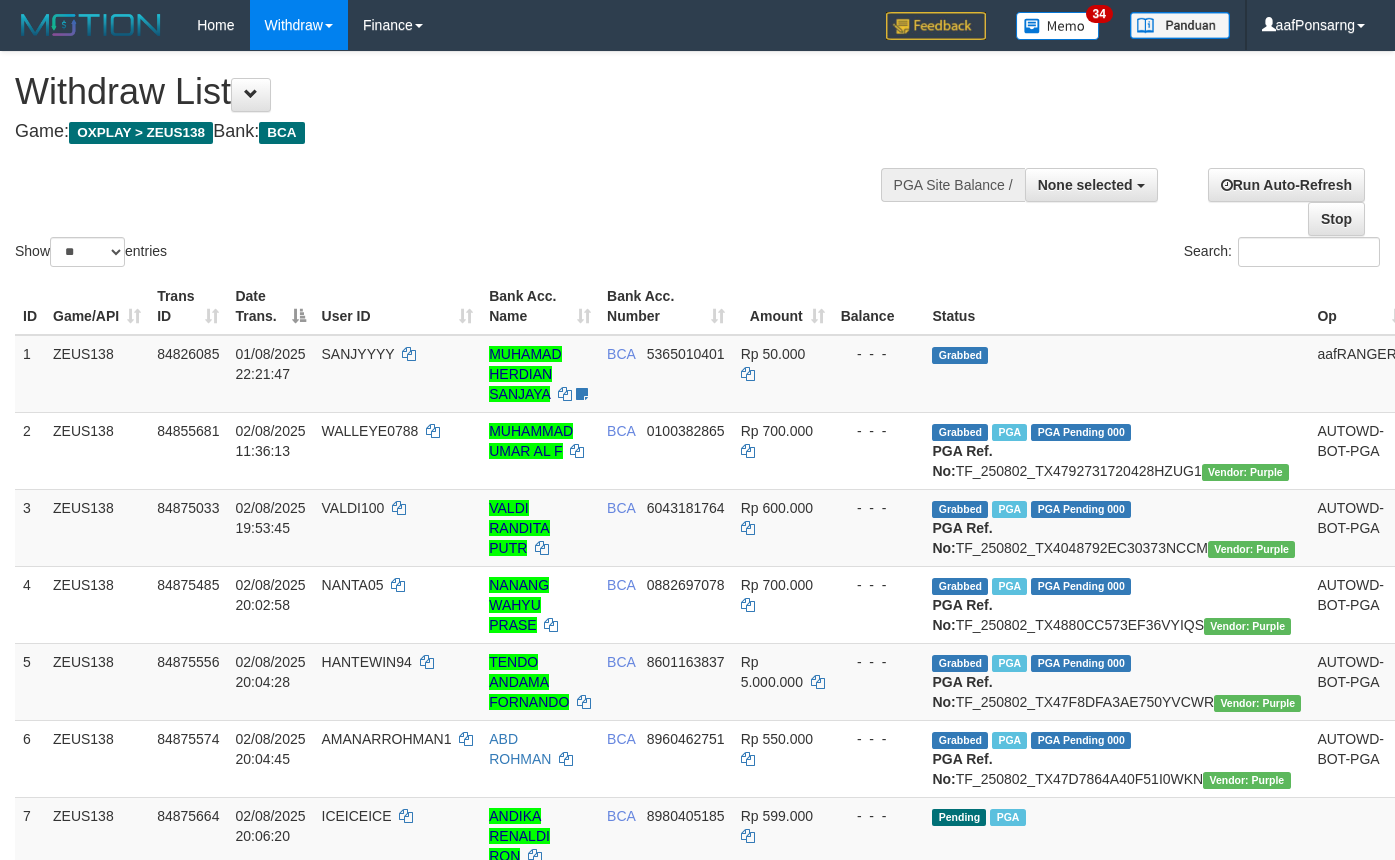 select 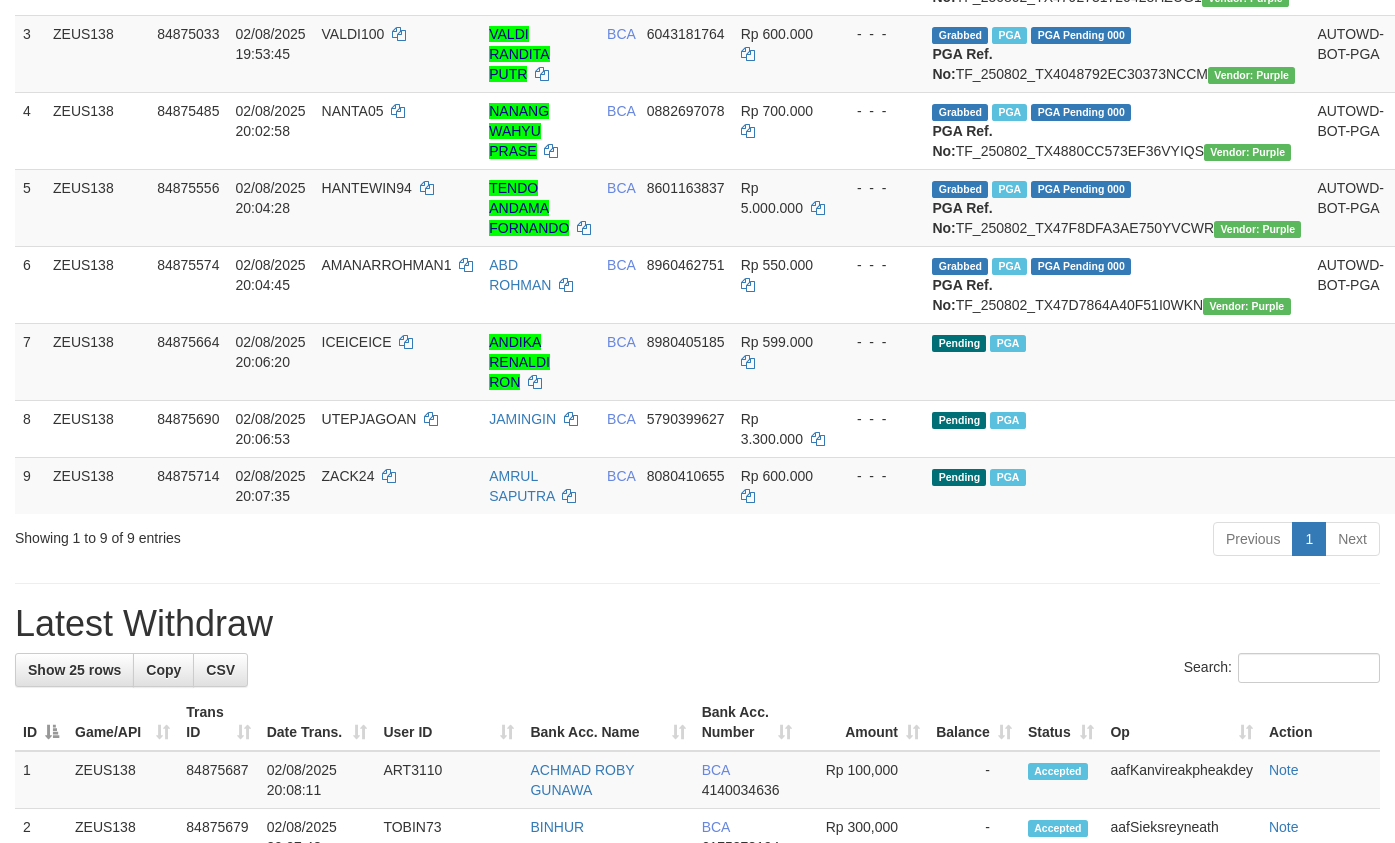 scroll, scrollTop: 419, scrollLeft: 0, axis: vertical 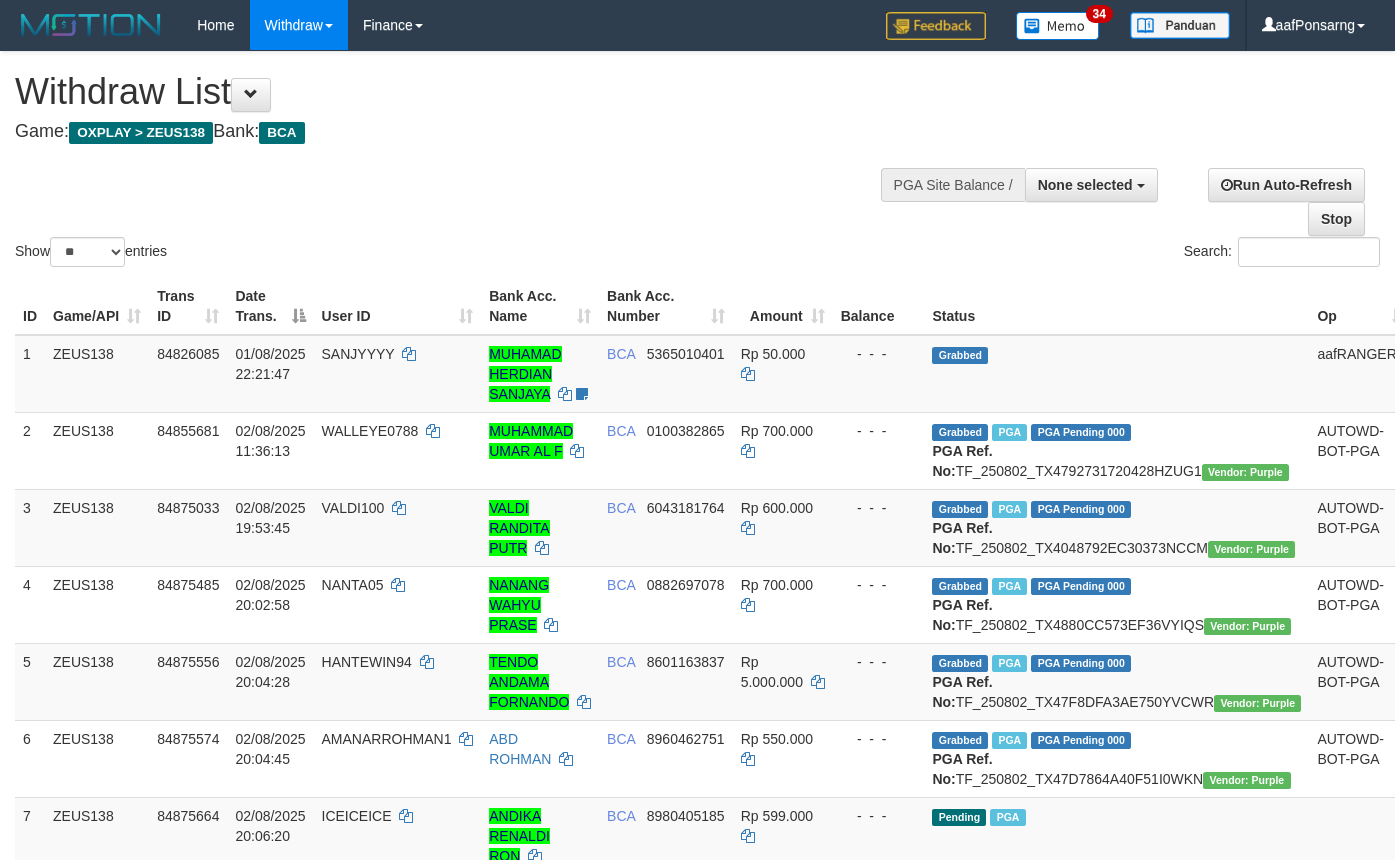 select 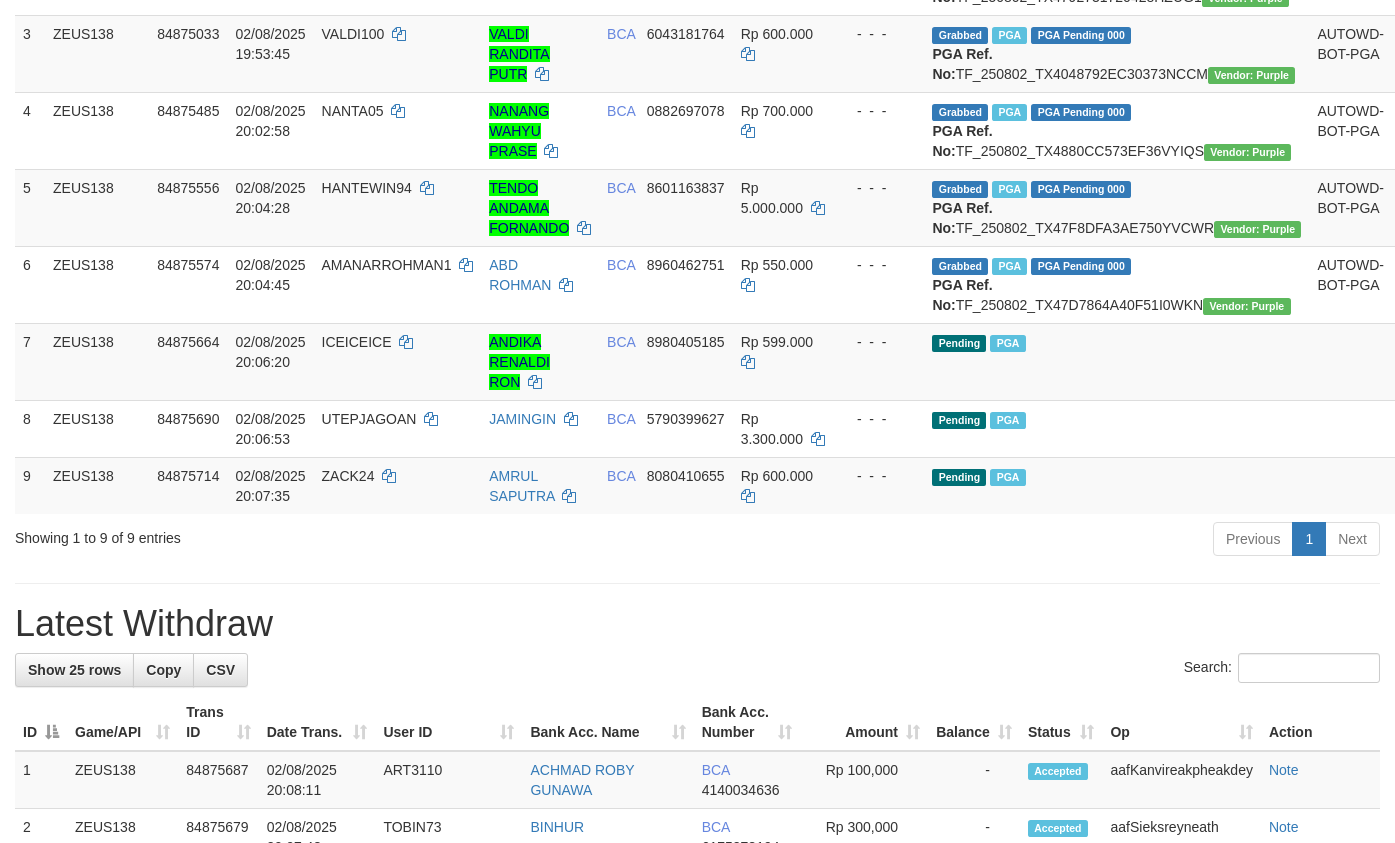 scroll, scrollTop: 419, scrollLeft: 0, axis: vertical 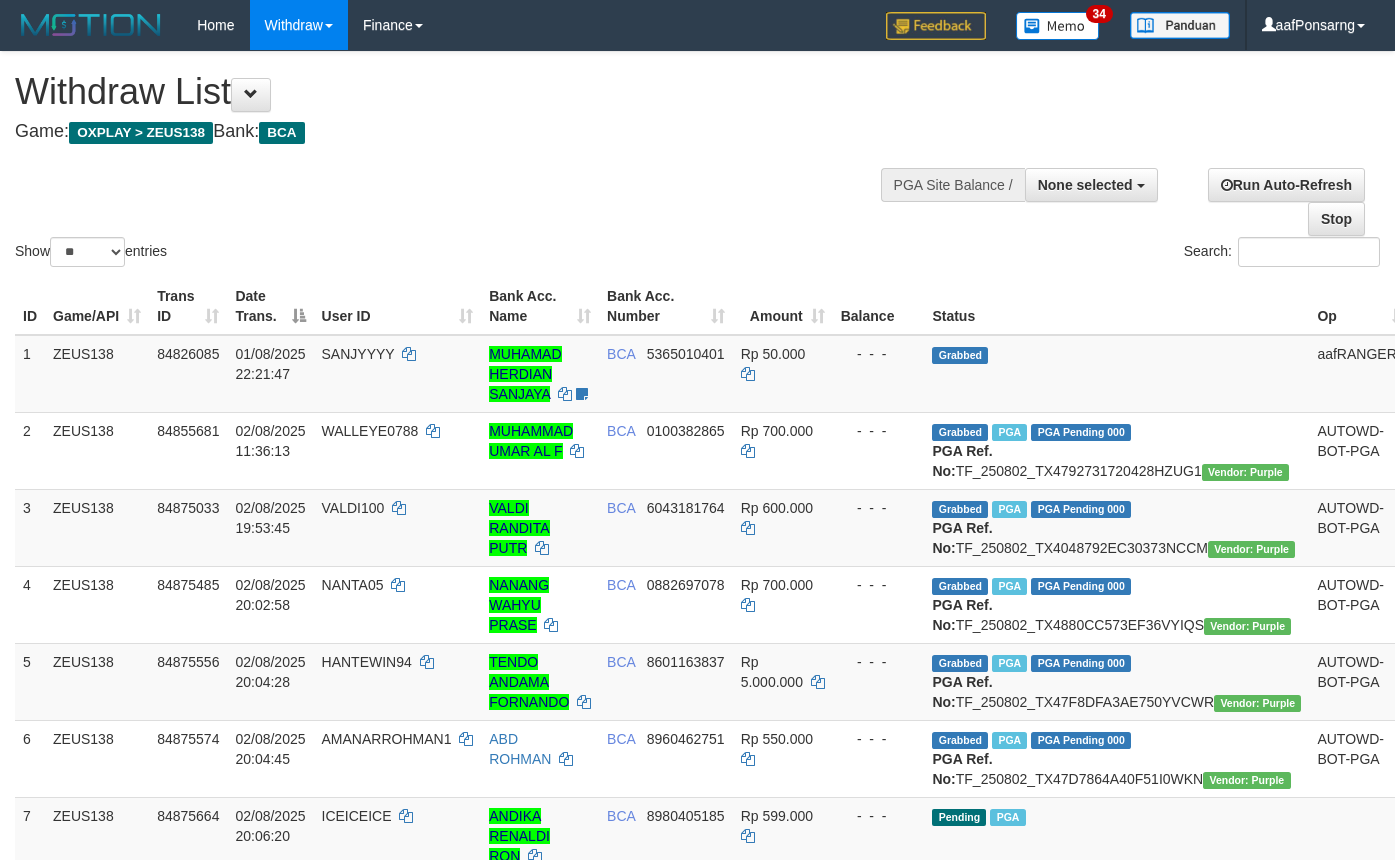 select 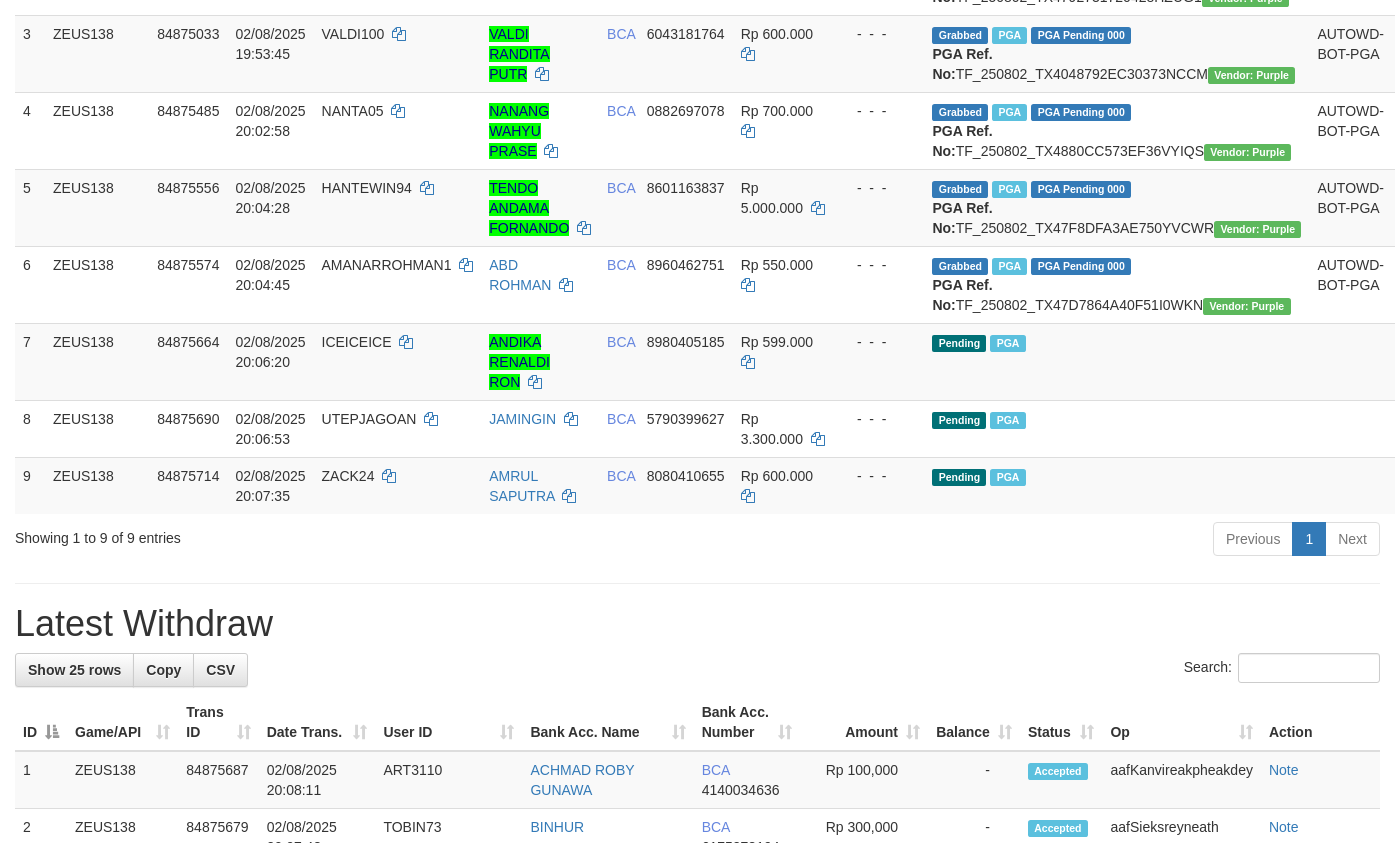 scroll, scrollTop: 419, scrollLeft: 0, axis: vertical 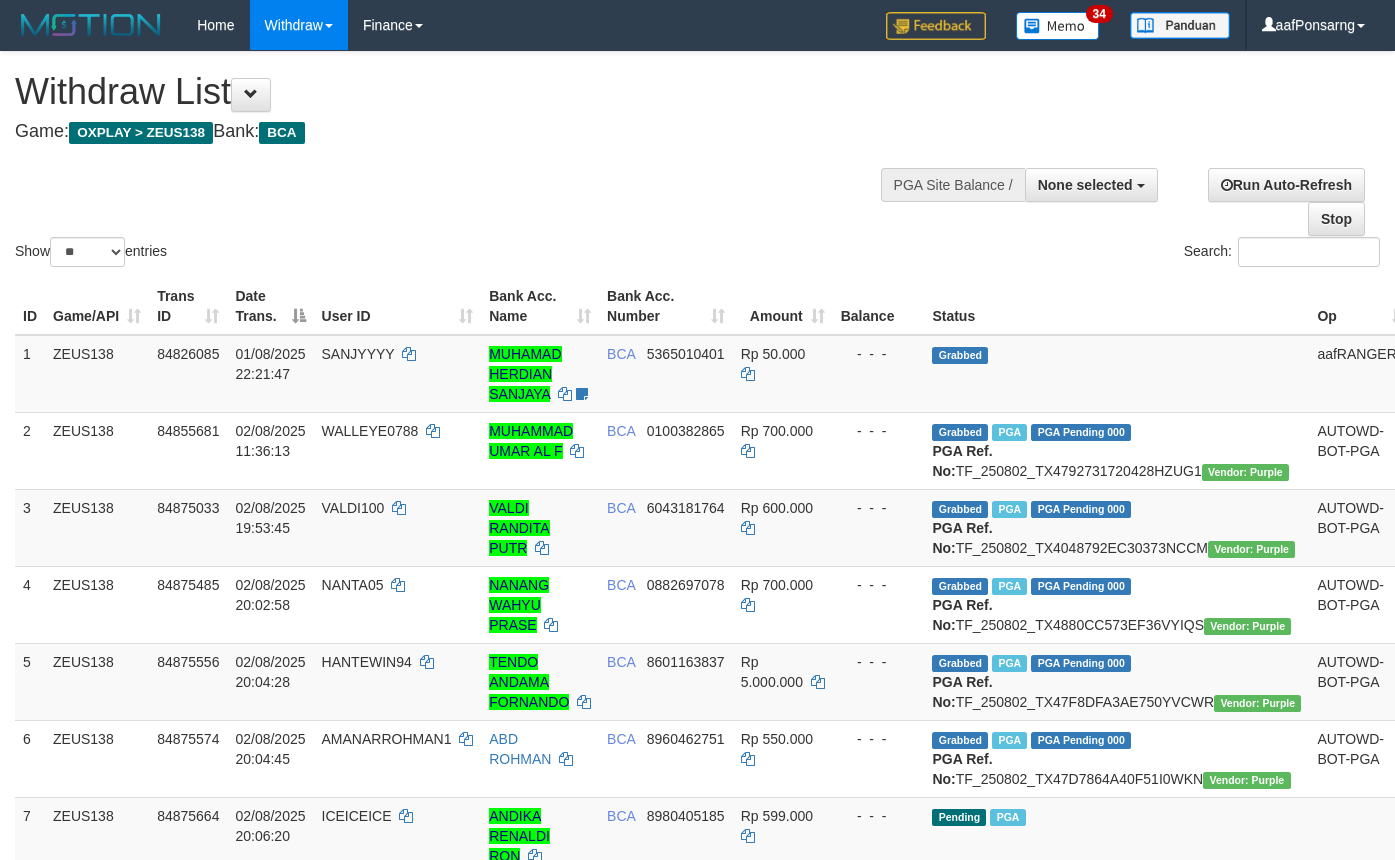 select 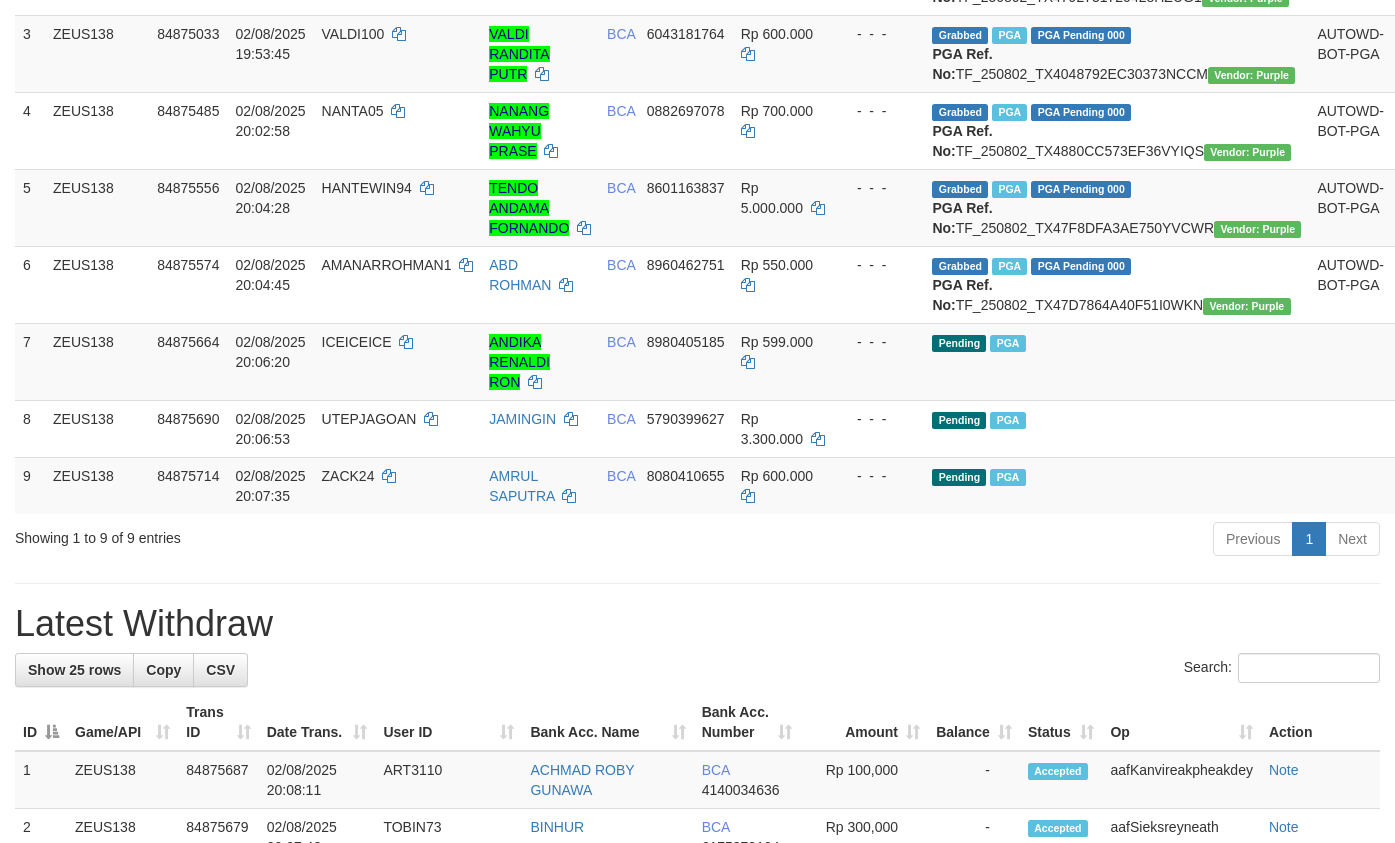 scroll, scrollTop: 419, scrollLeft: 0, axis: vertical 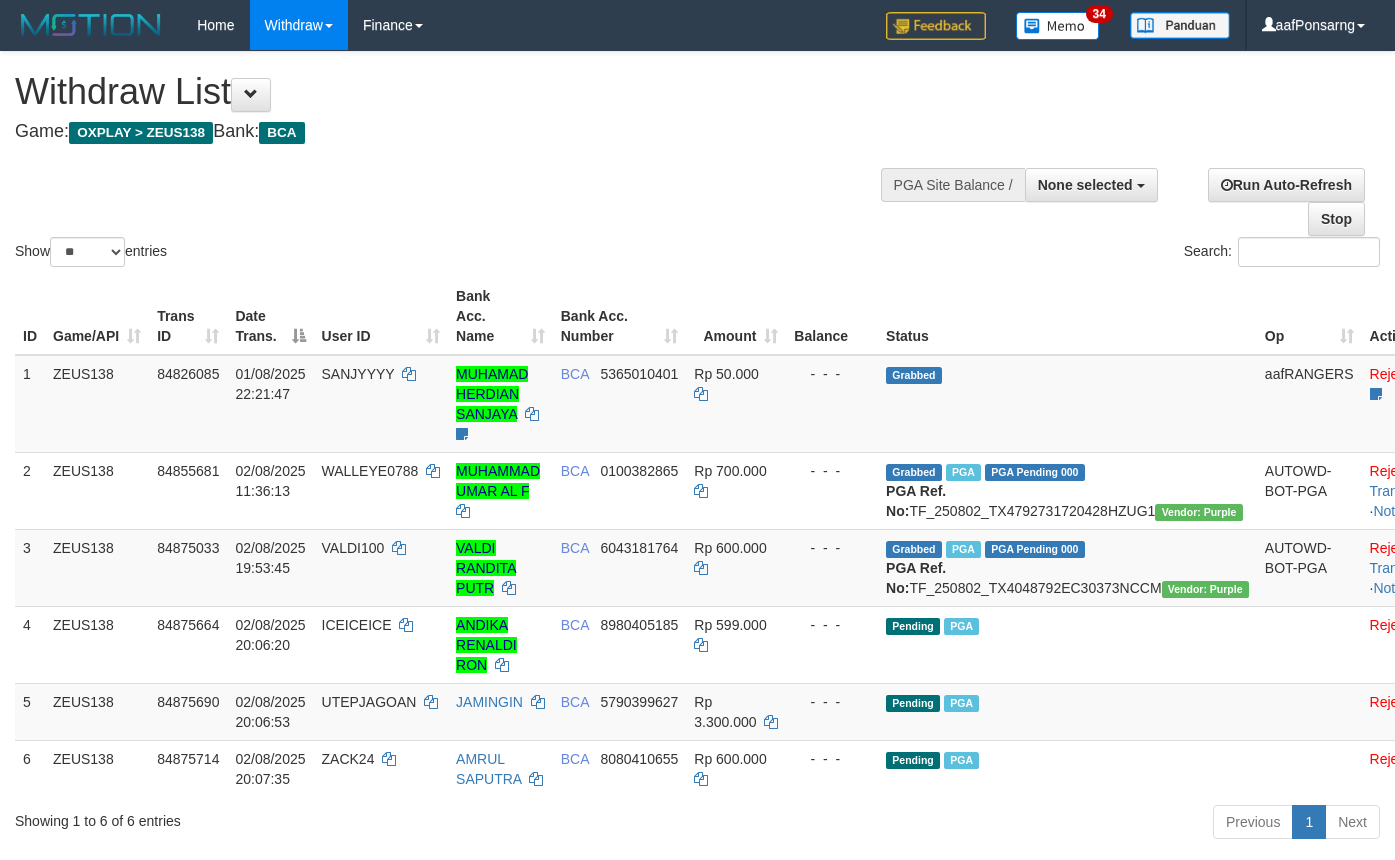 select 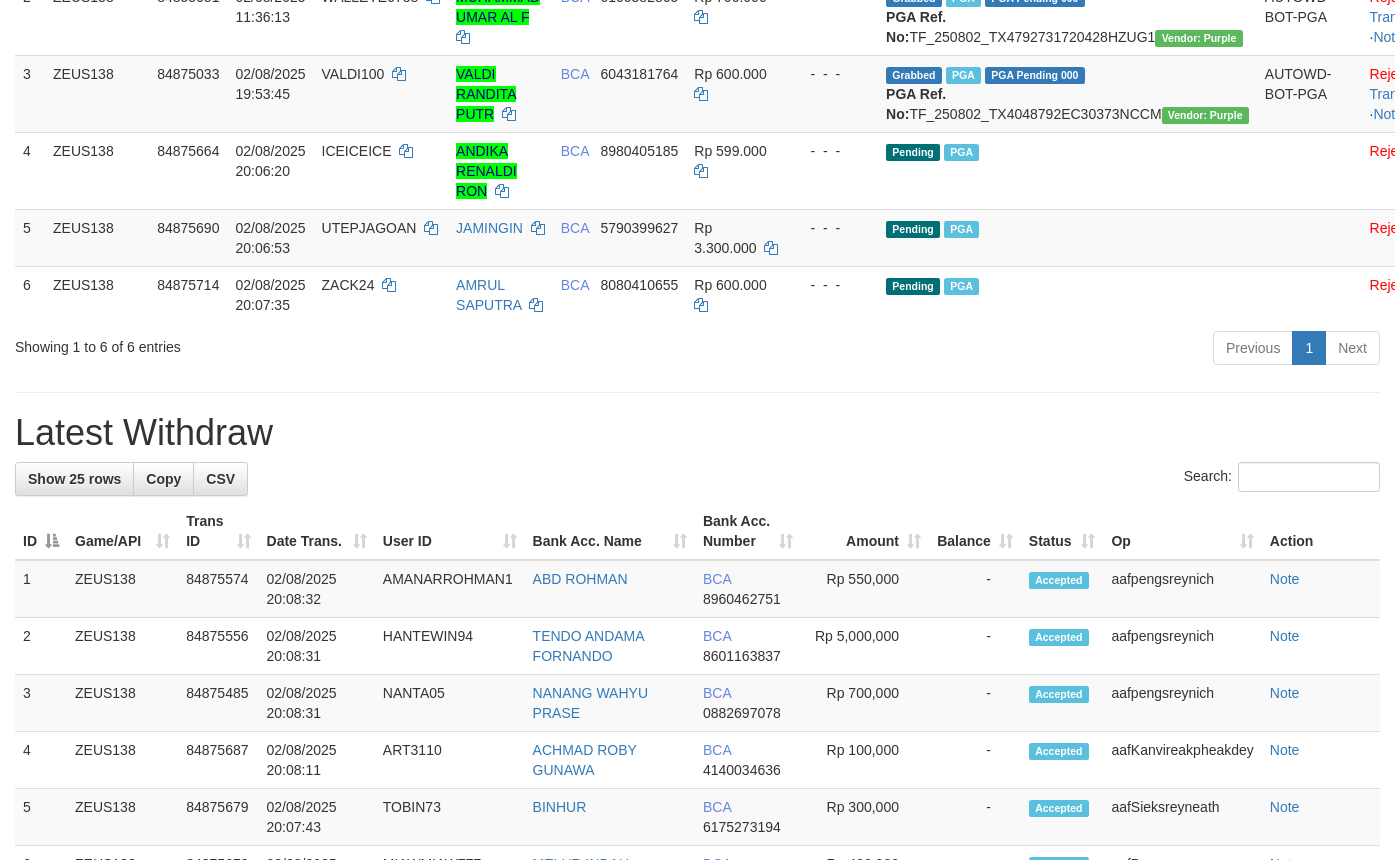 scroll, scrollTop: 419, scrollLeft: 0, axis: vertical 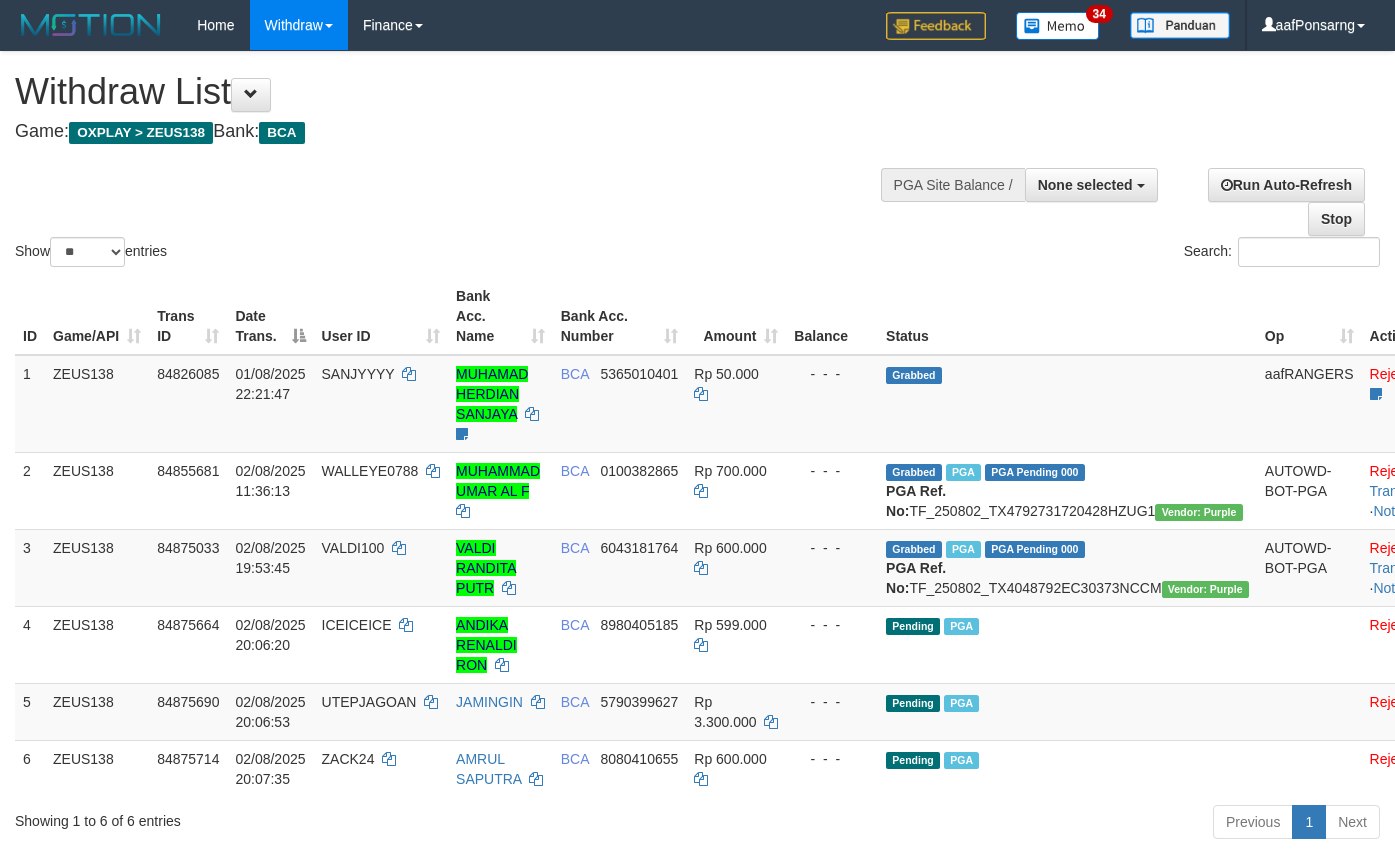 select 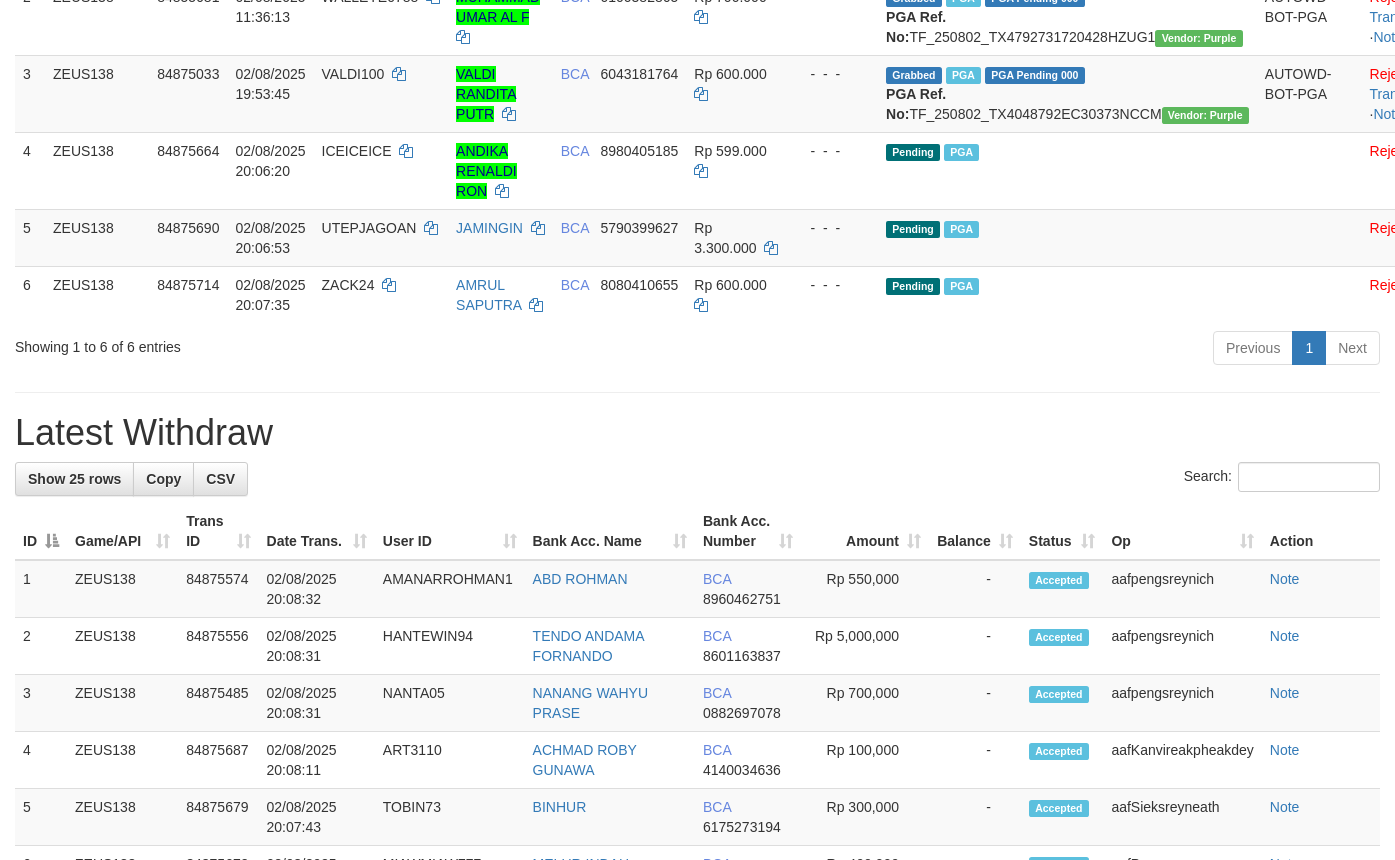 scroll, scrollTop: 419, scrollLeft: 0, axis: vertical 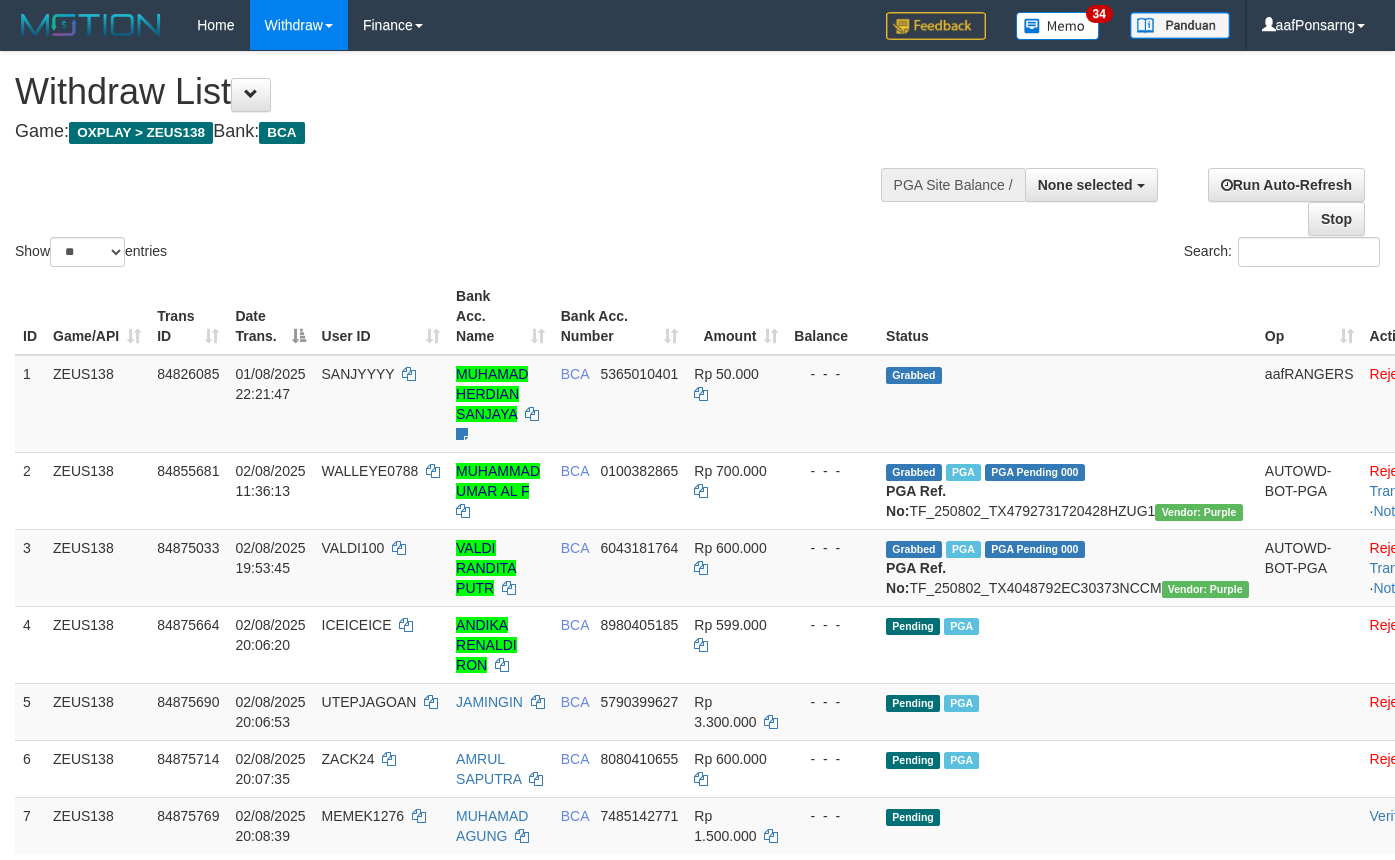 select 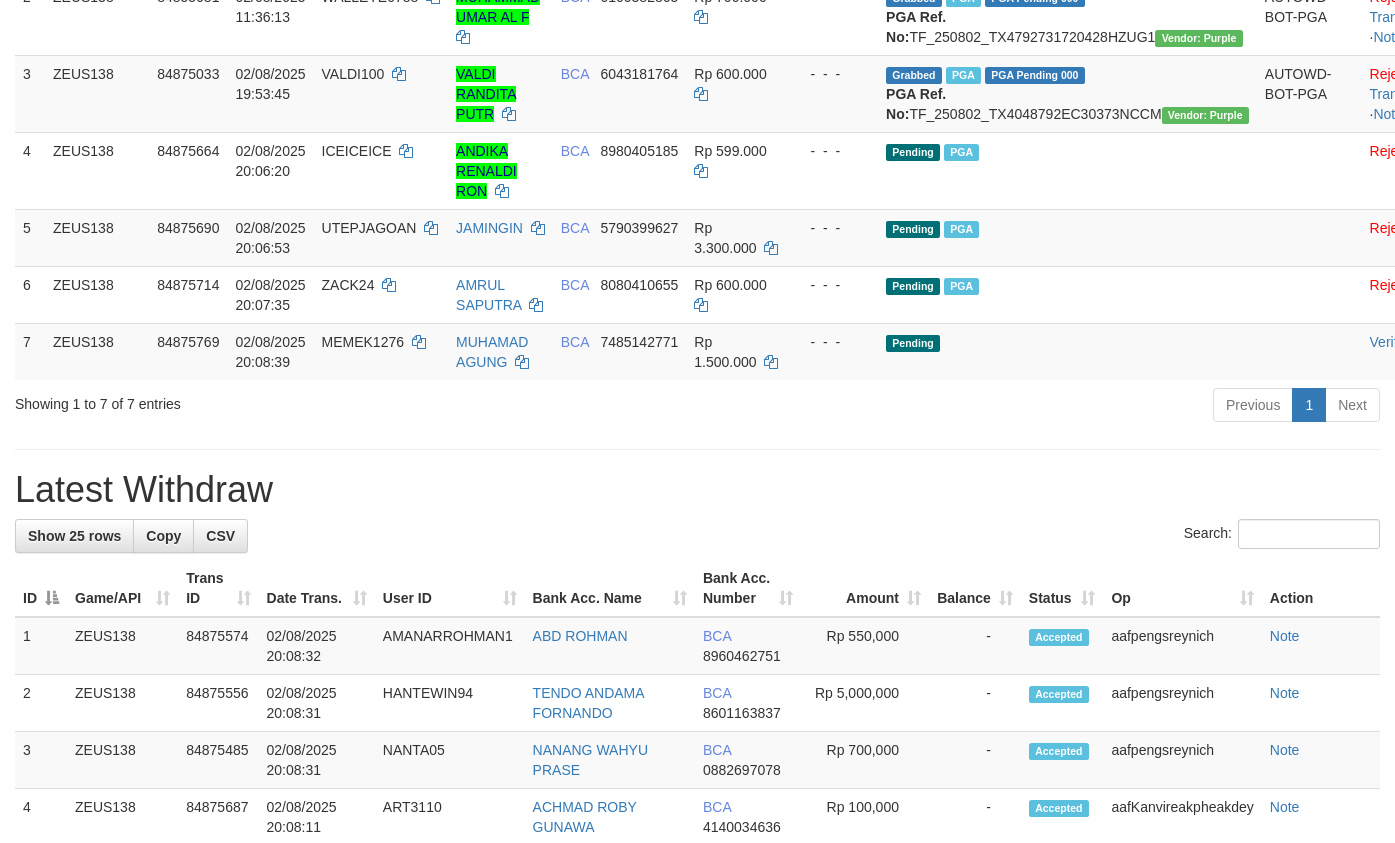 scroll, scrollTop: 419, scrollLeft: 0, axis: vertical 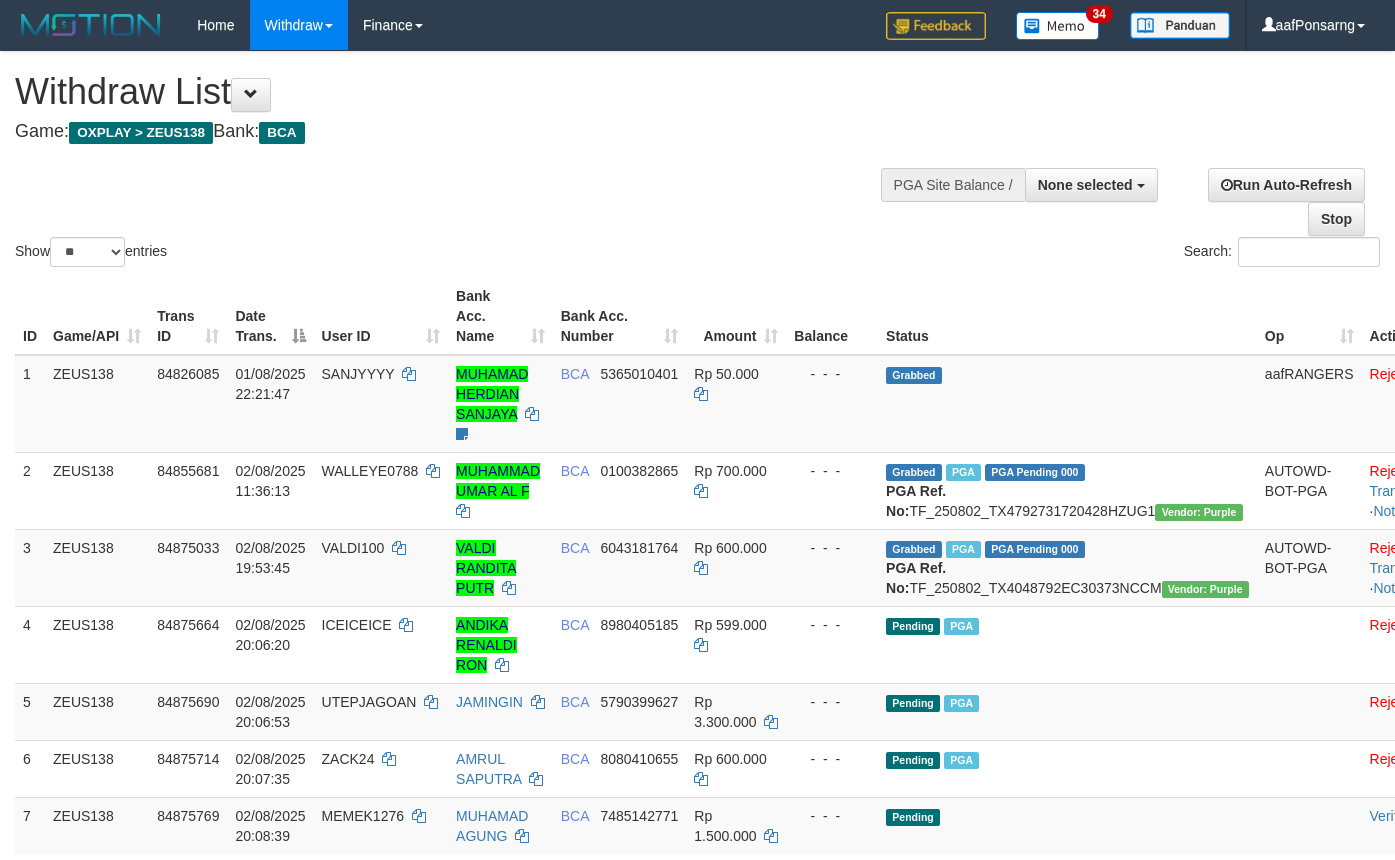 select 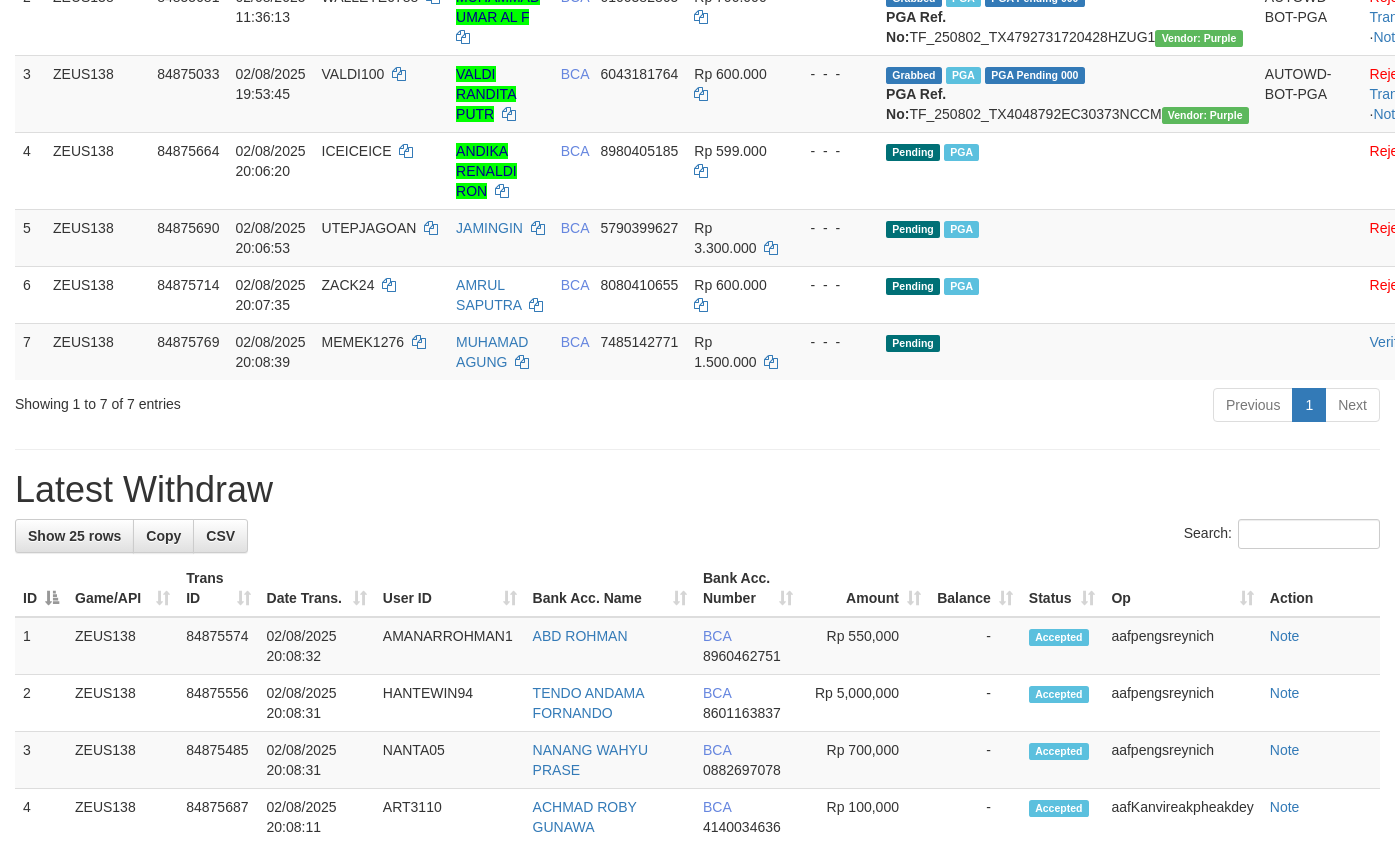 scroll, scrollTop: 419, scrollLeft: 0, axis: vertical 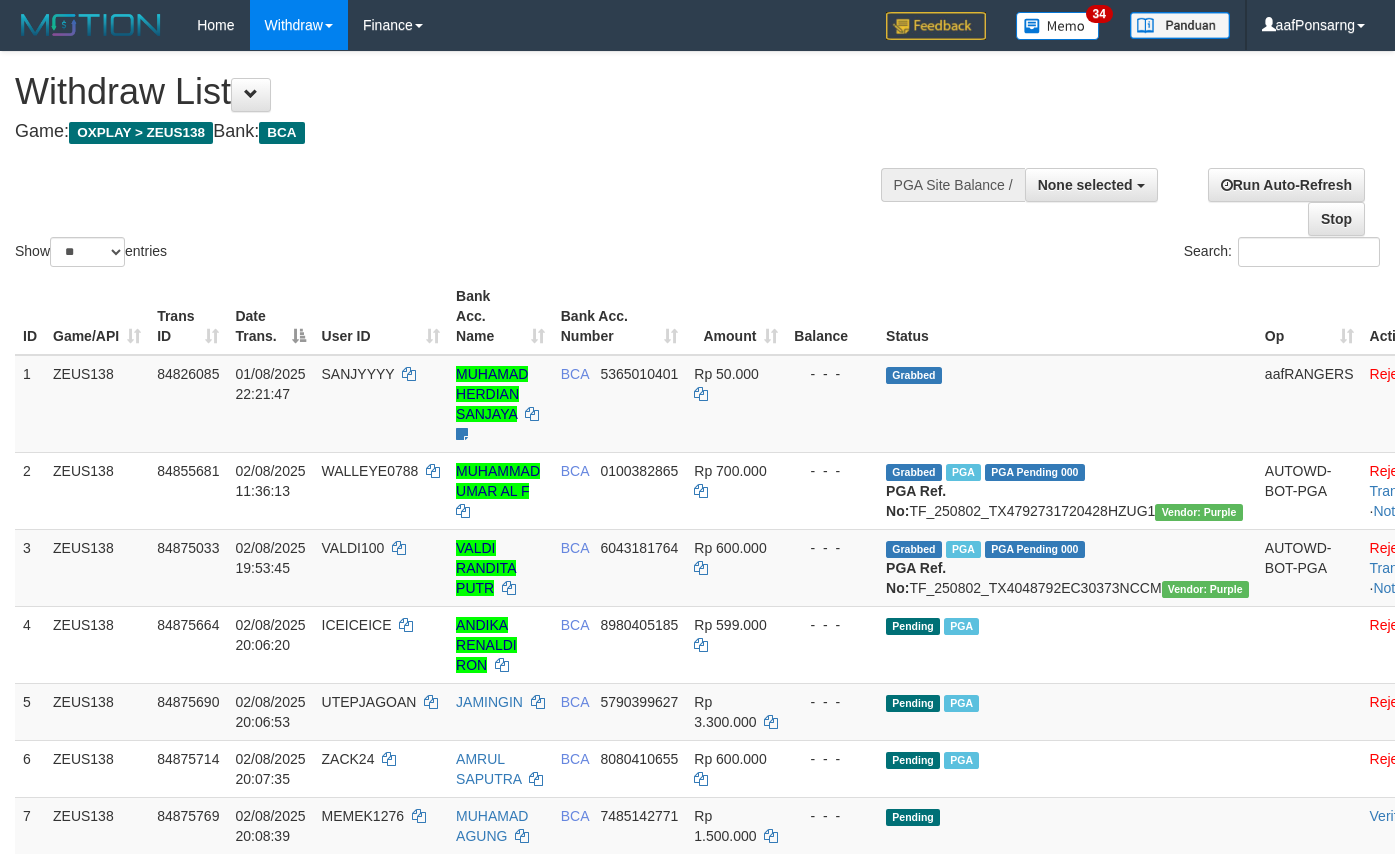 select 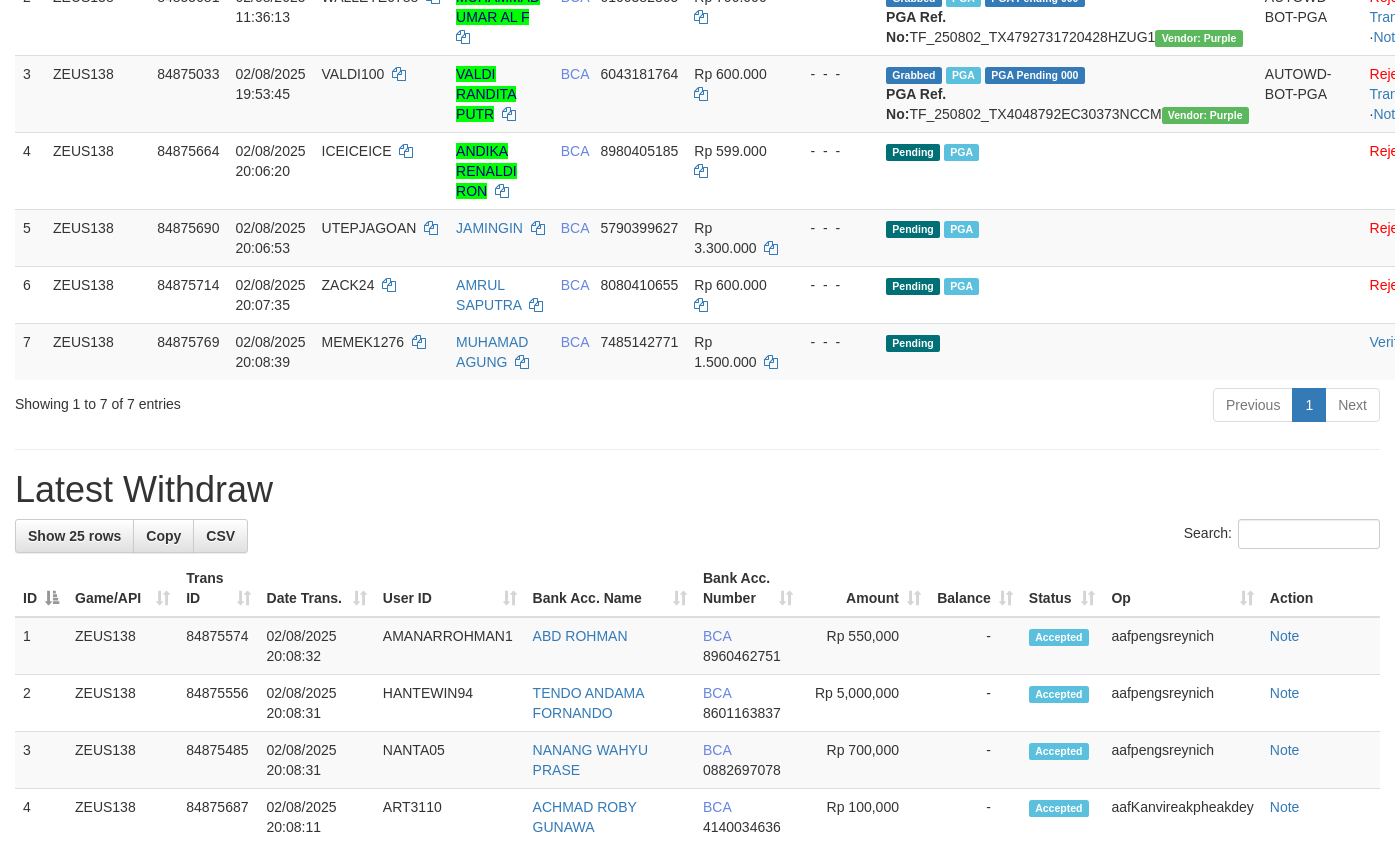 scroll, scrollTop: 419, scrollLeft: 0, axis: vertical 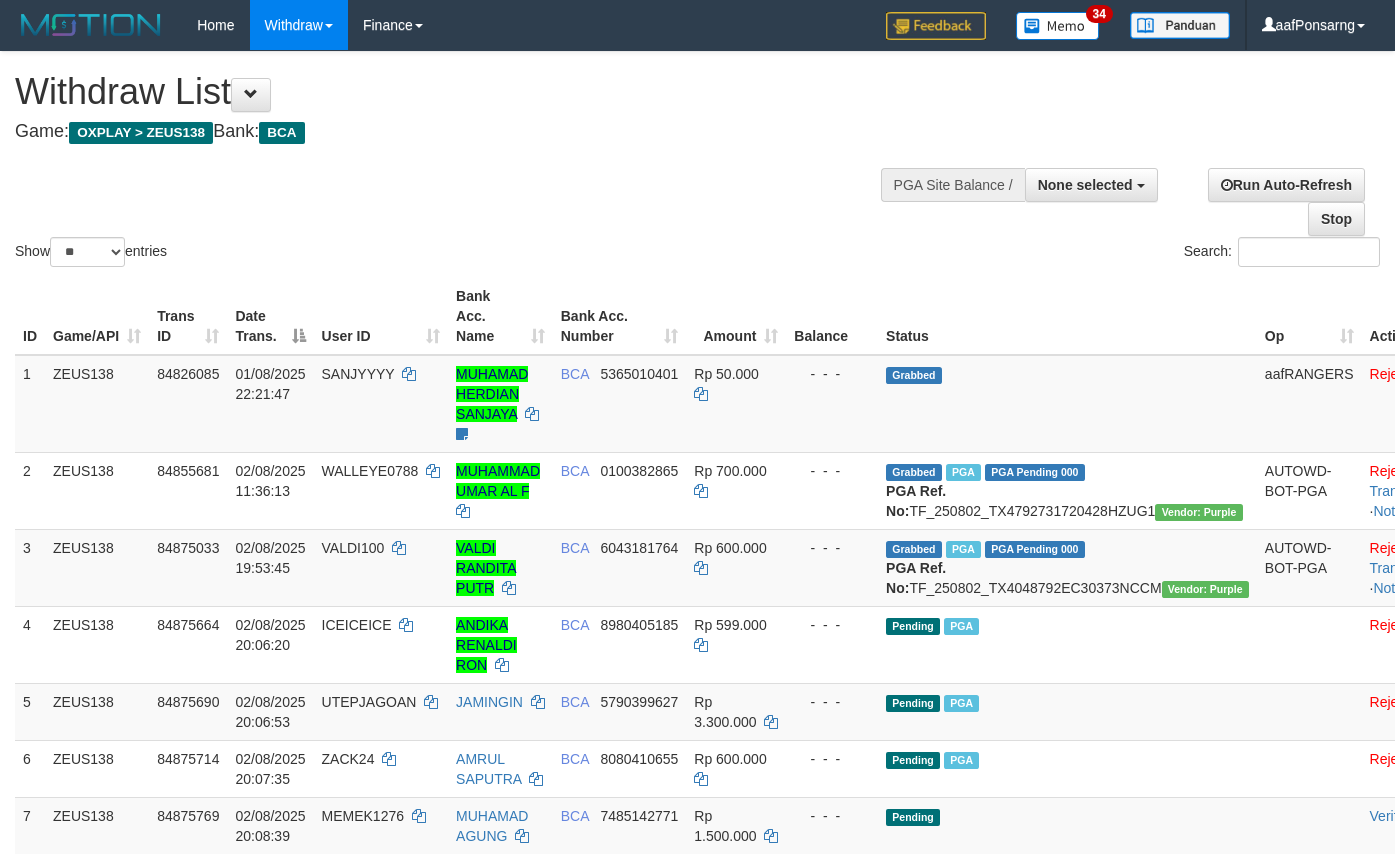 select 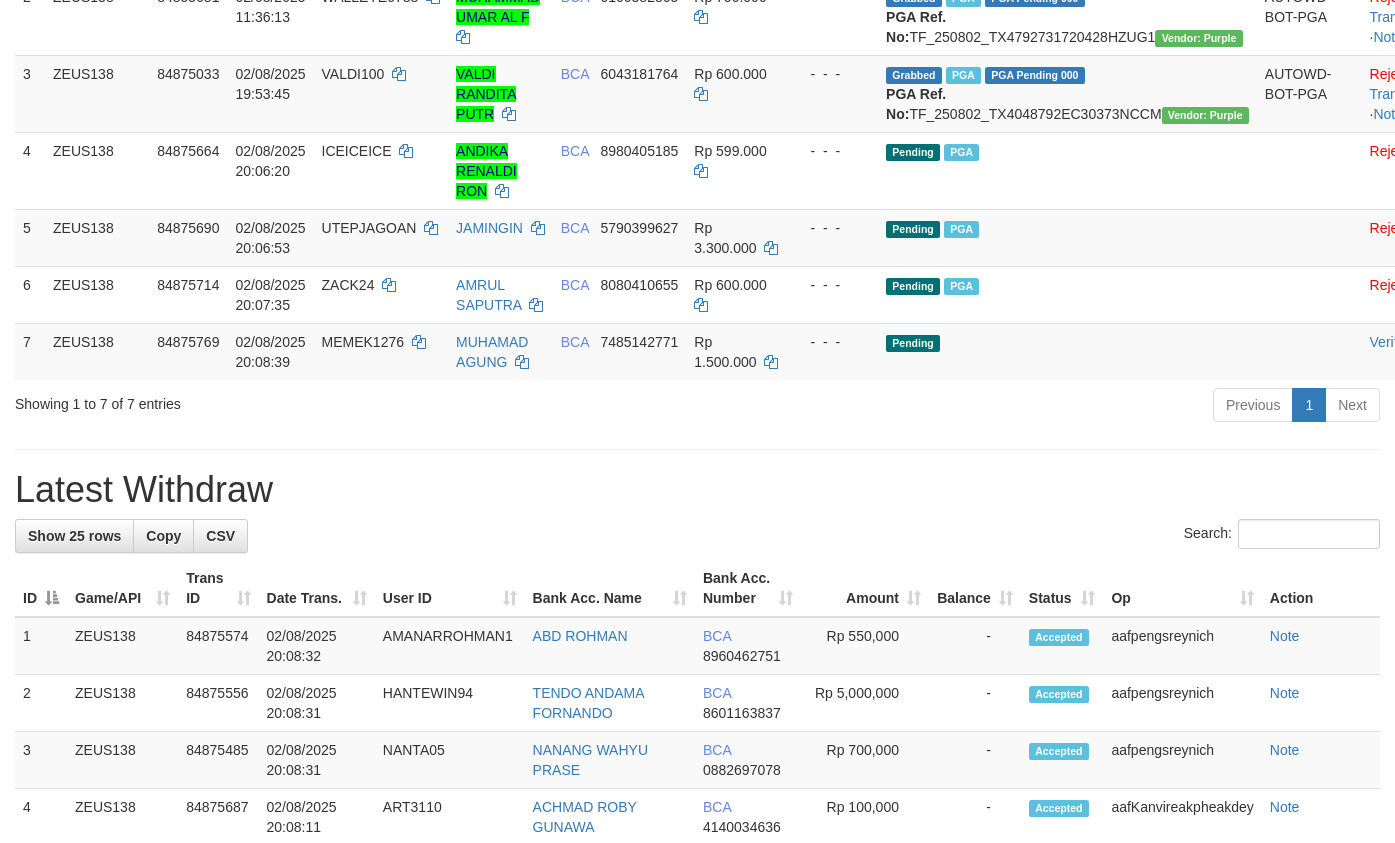 scroll, scrollTop: 419, scrollLeft: 0, axis: vertical 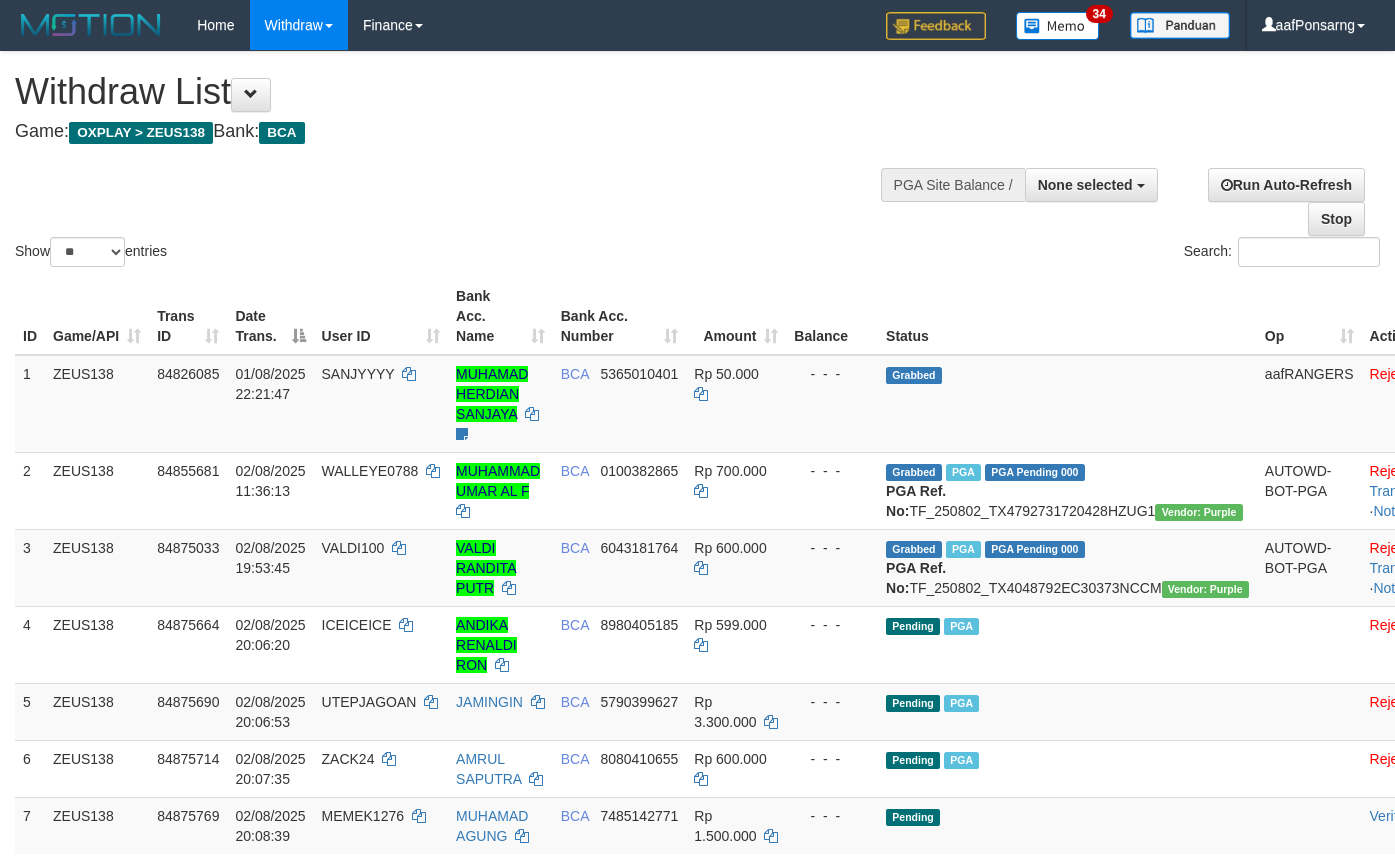 select 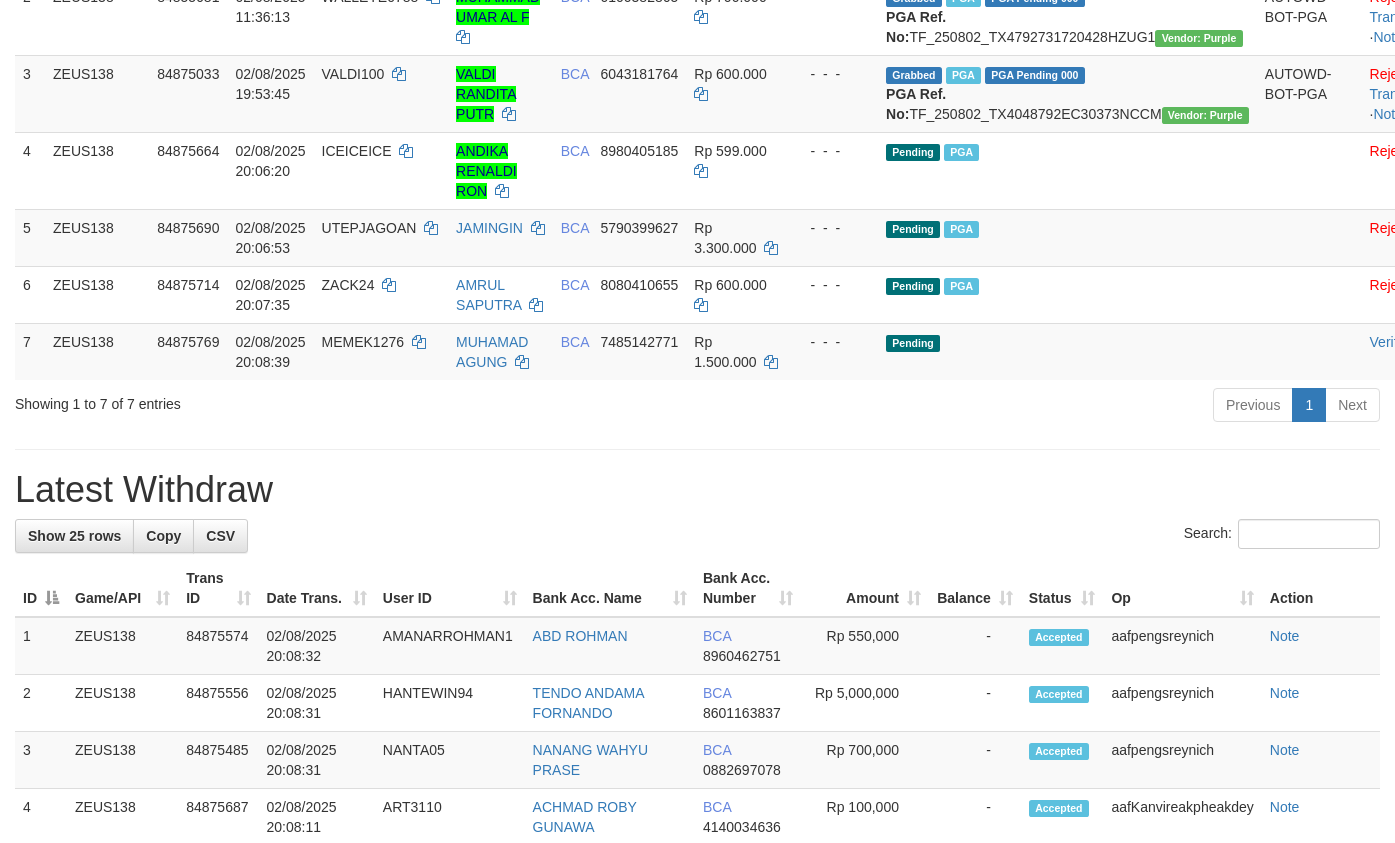 scroll, scrollTop: 419, scrollLeft: 0, axis: vertical 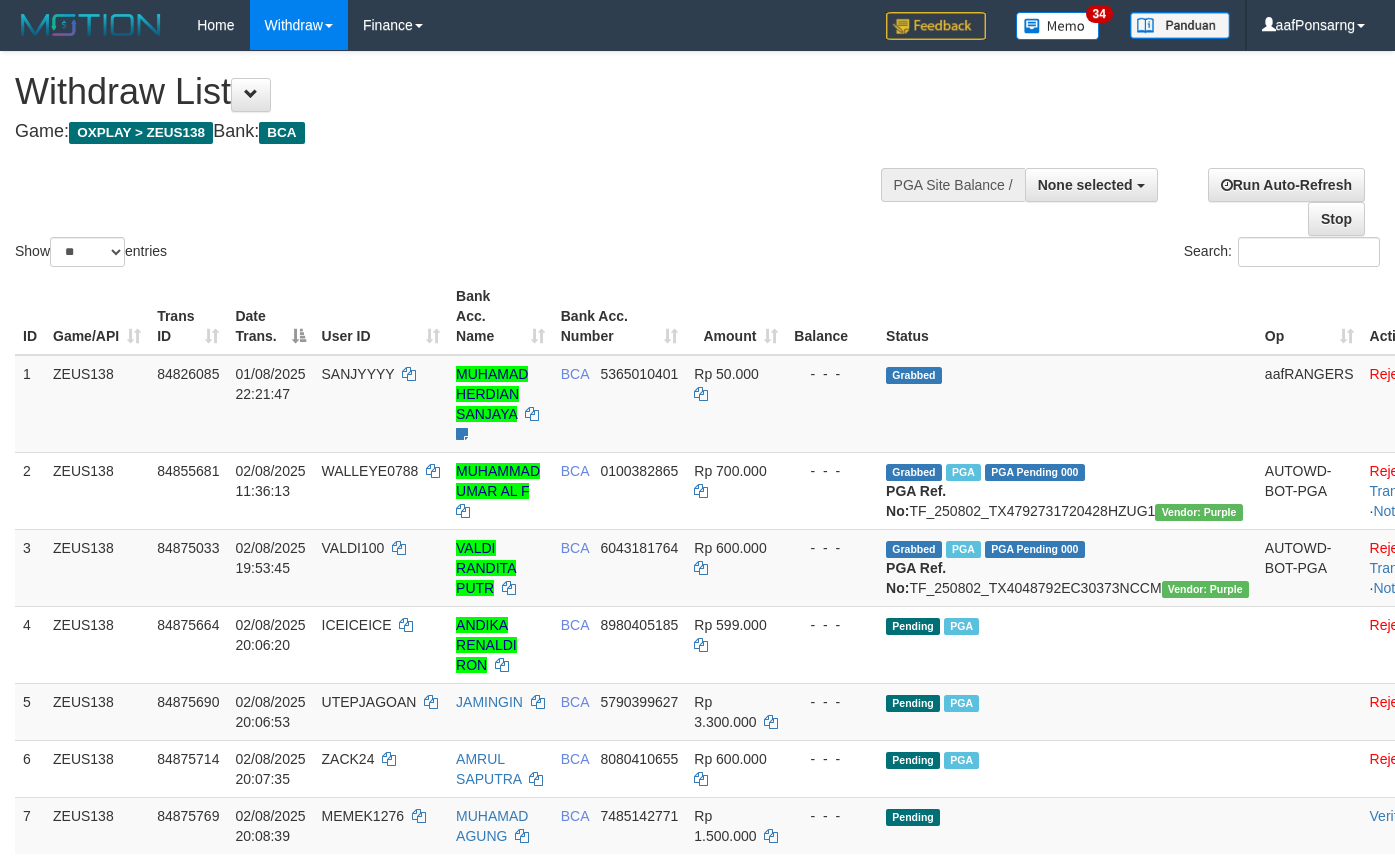 select 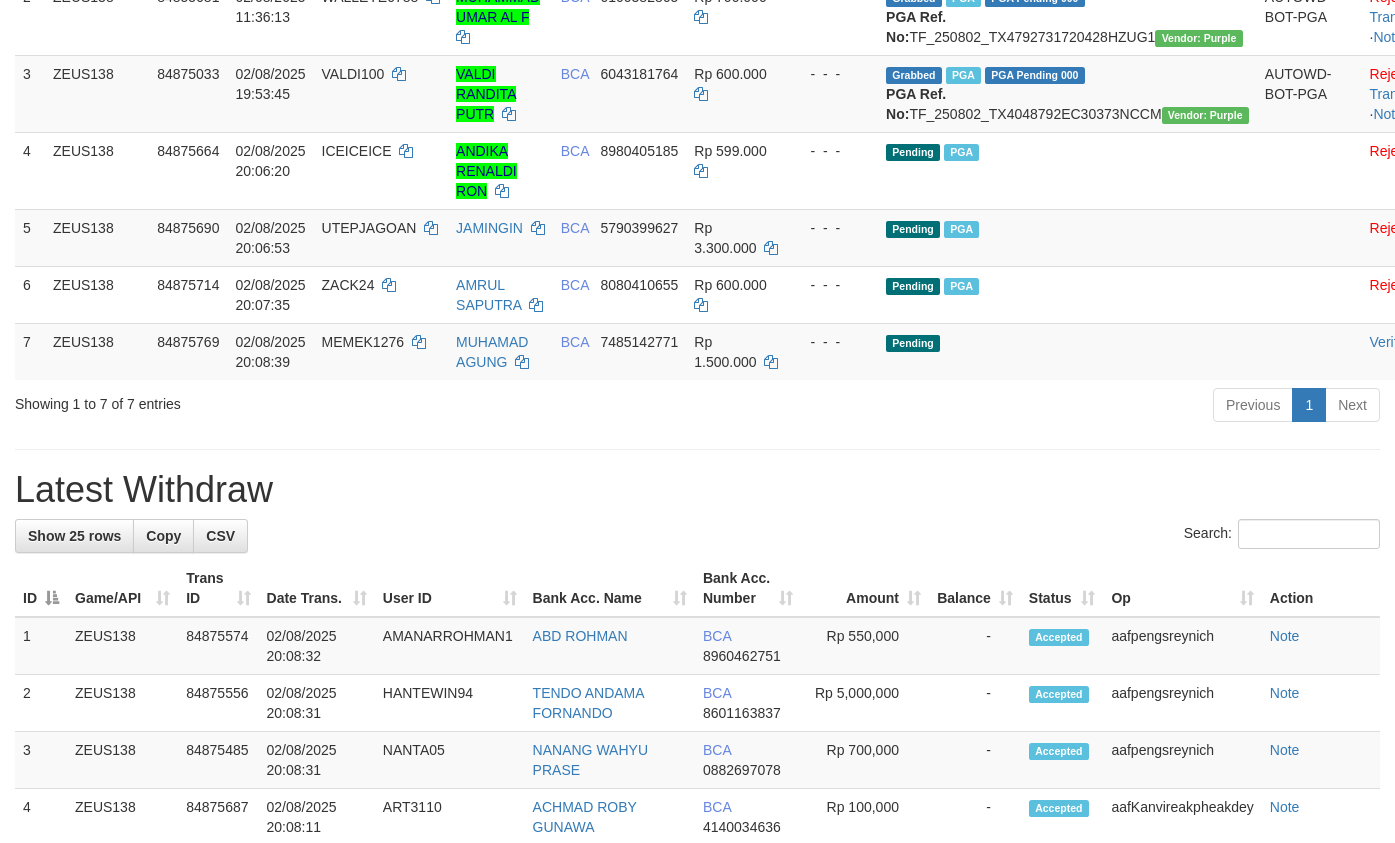 scroll, scrollTop: 419, scrollLeft: 0, axis: vertical 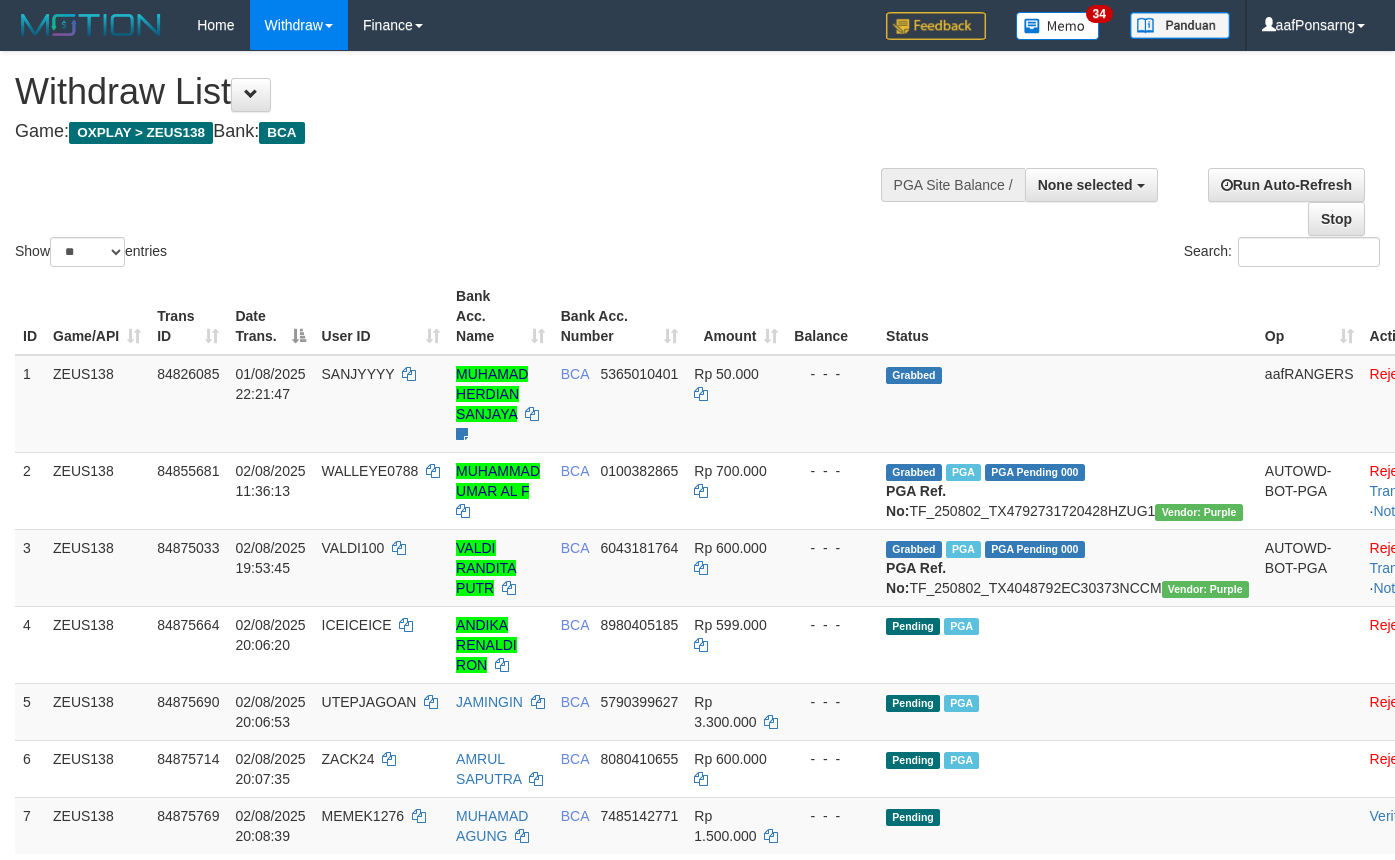 select 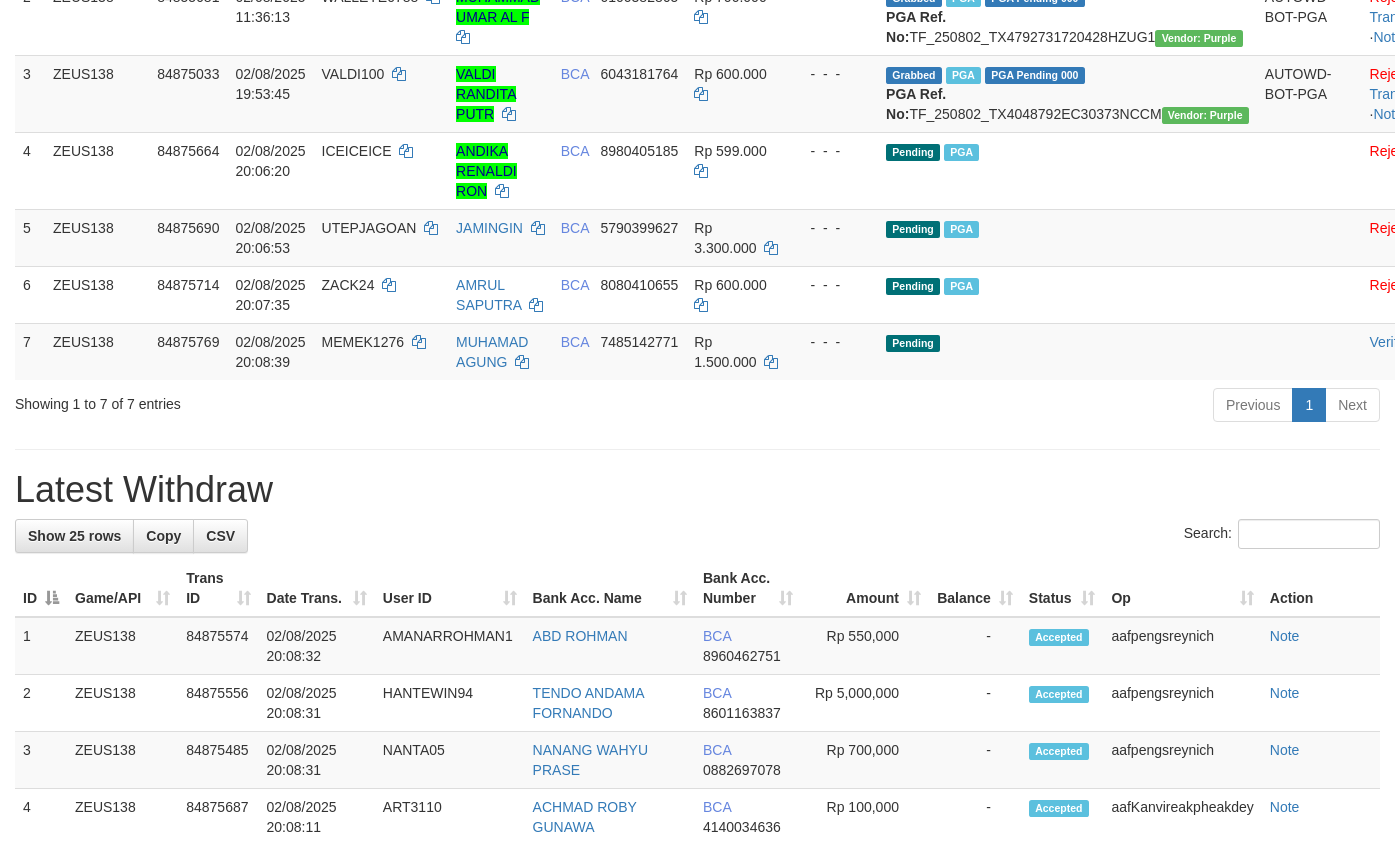 scroll, scrollTop: 419, scrollLeft: 0, axis: vertical 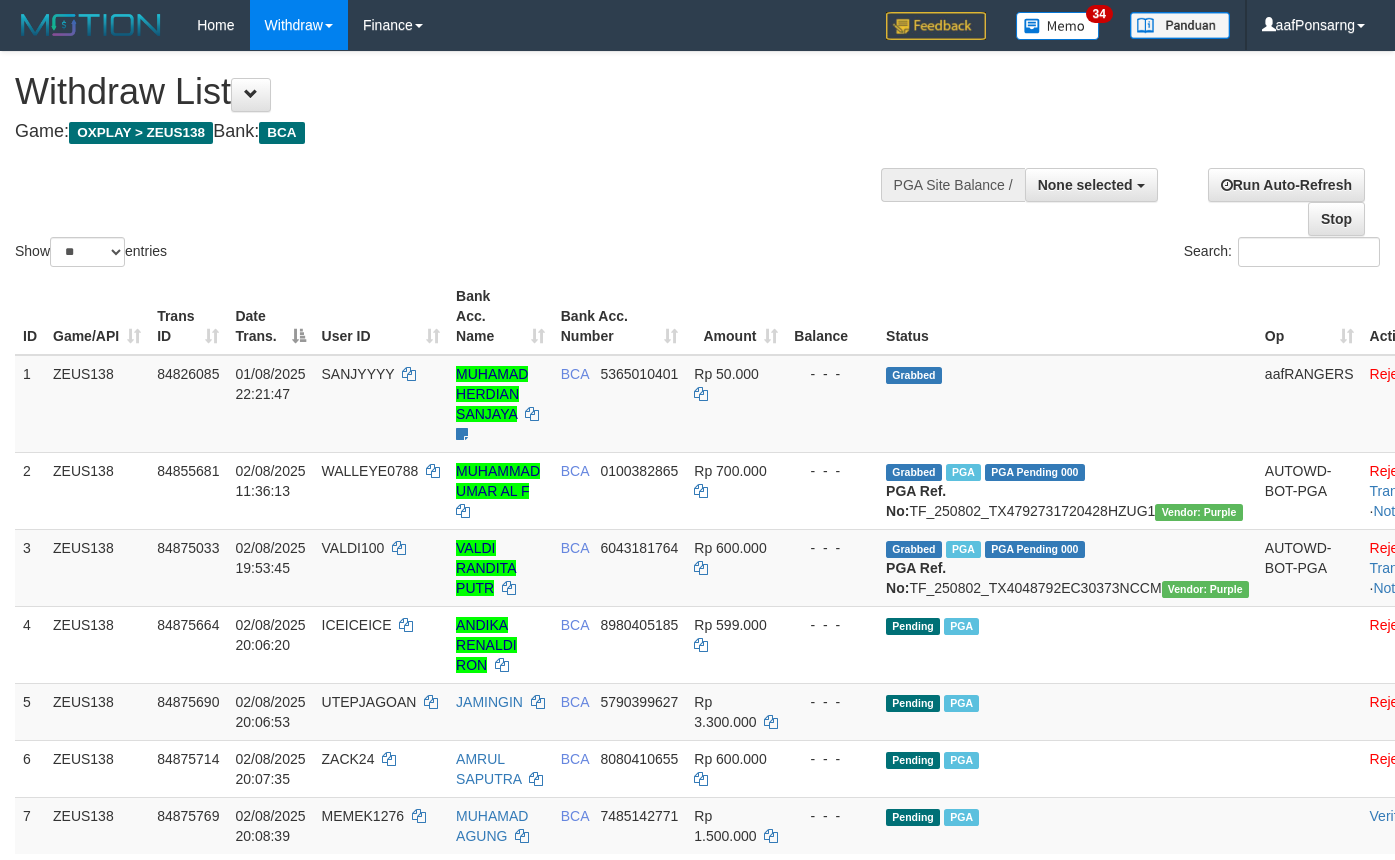 select 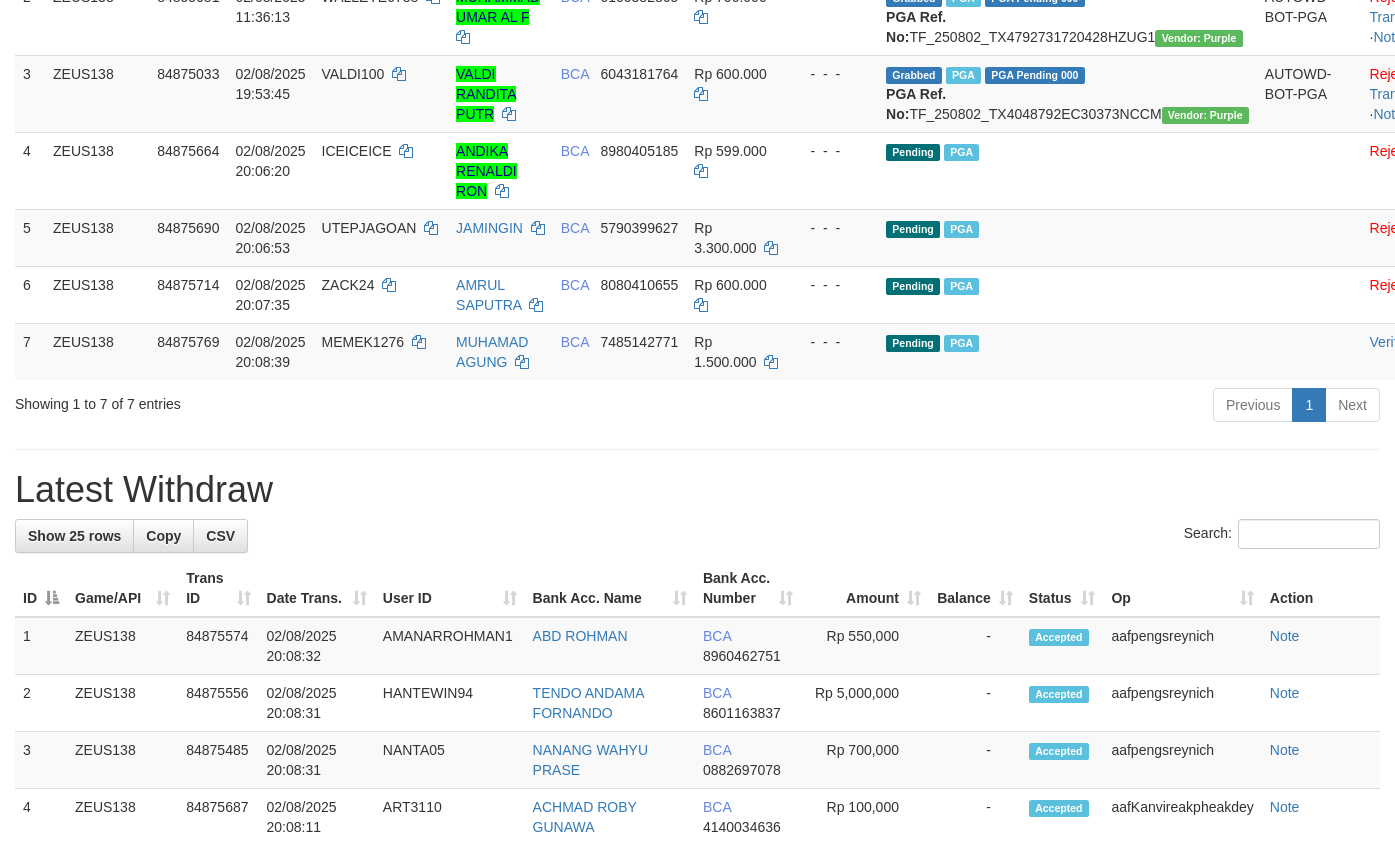 scroll, scrollTop: 419, scrollLeft: 0, axis: vertical 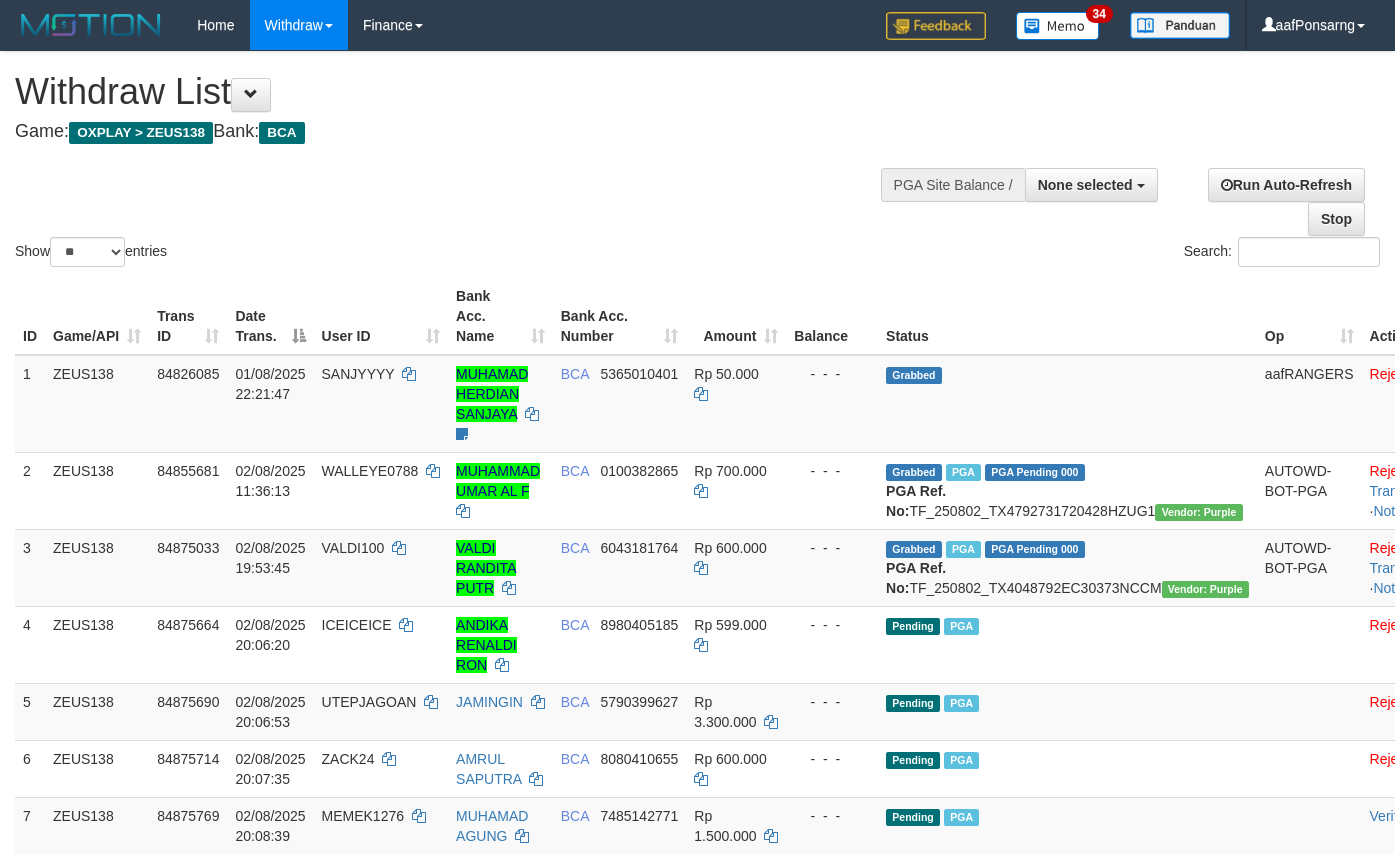 select 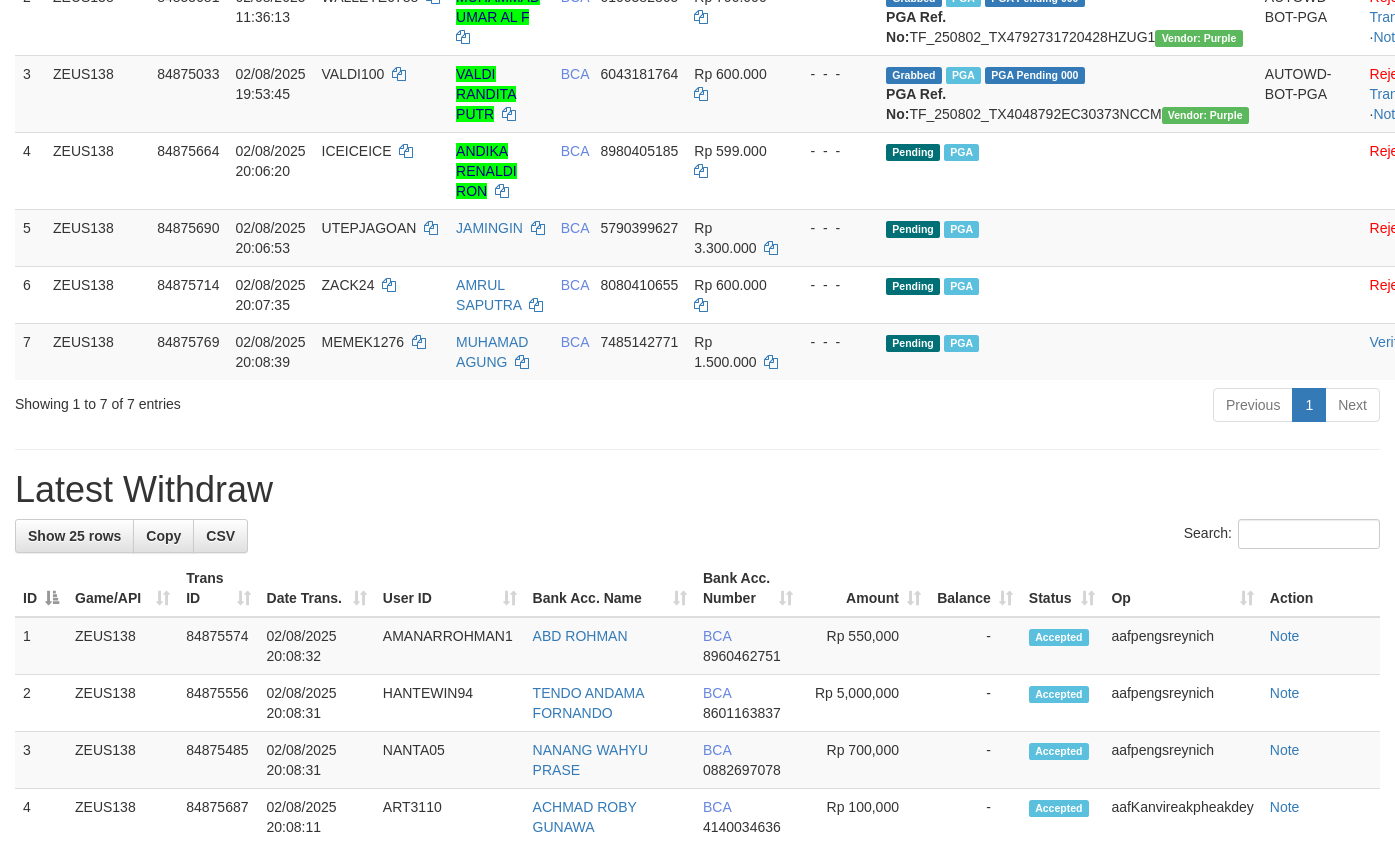 scroll, scrollTop: 419, scrollLeft: 0, axis: vertical 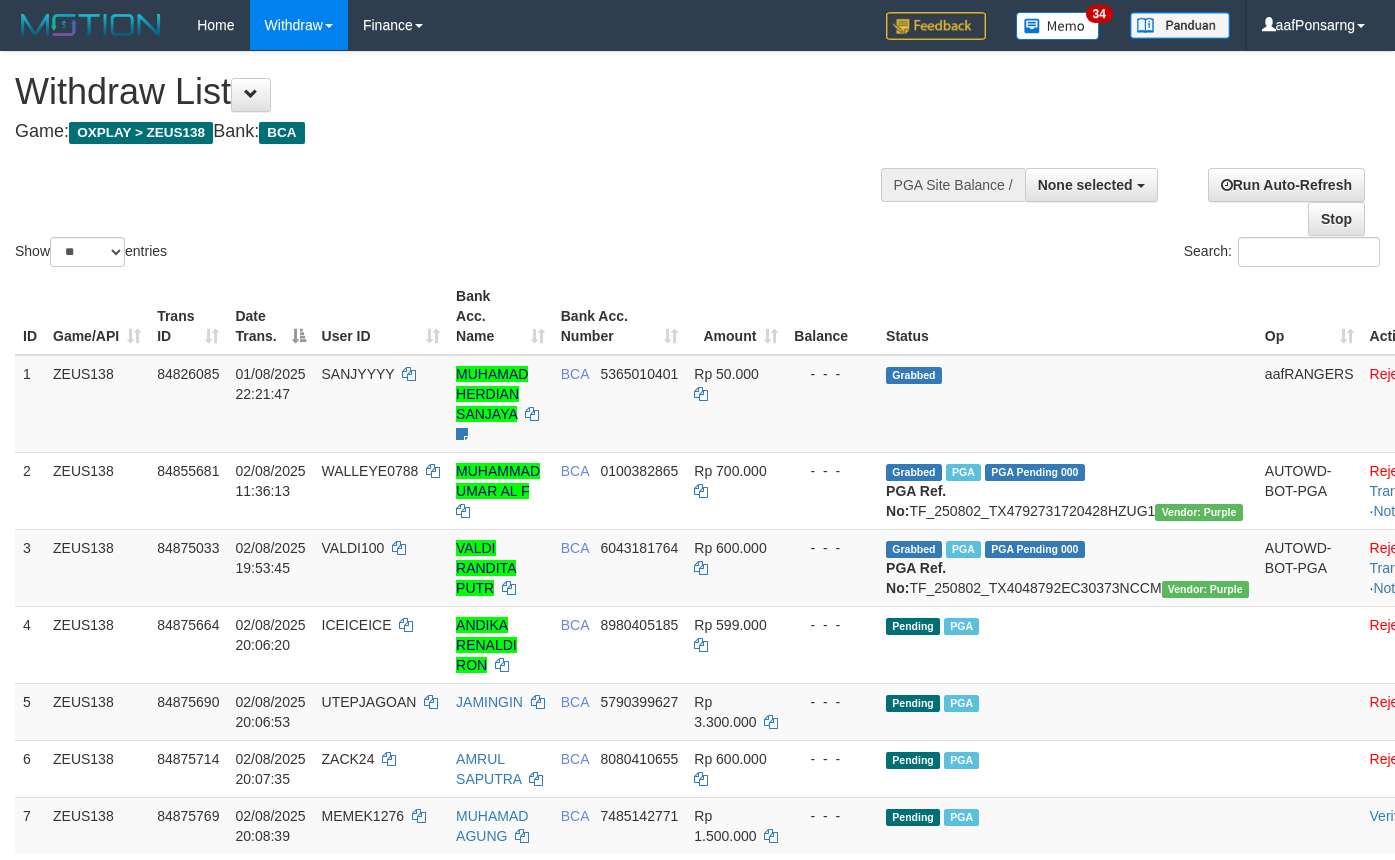 select 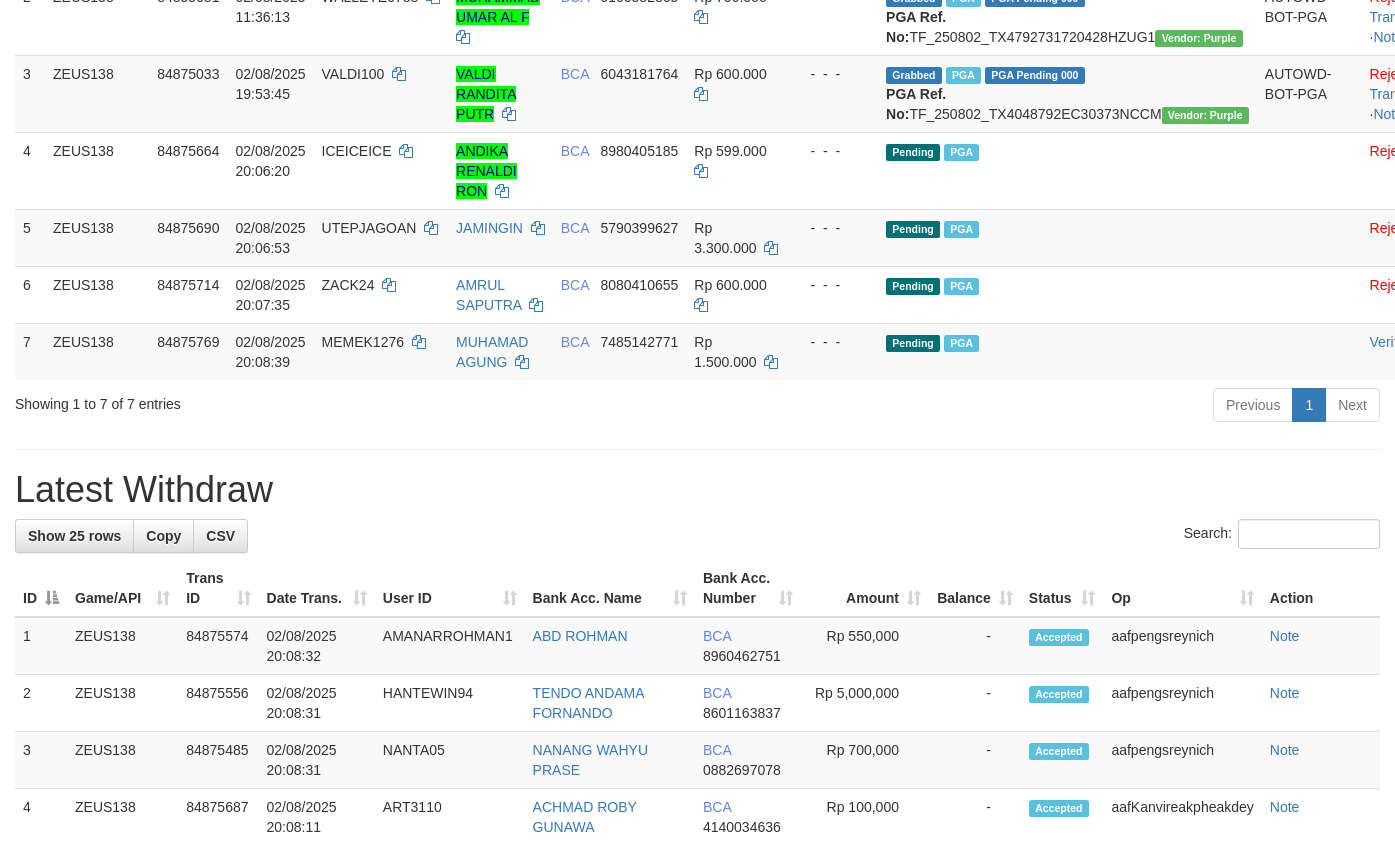 scroll, scrollTop: 419, scrollLeft: 0, axis: vertical 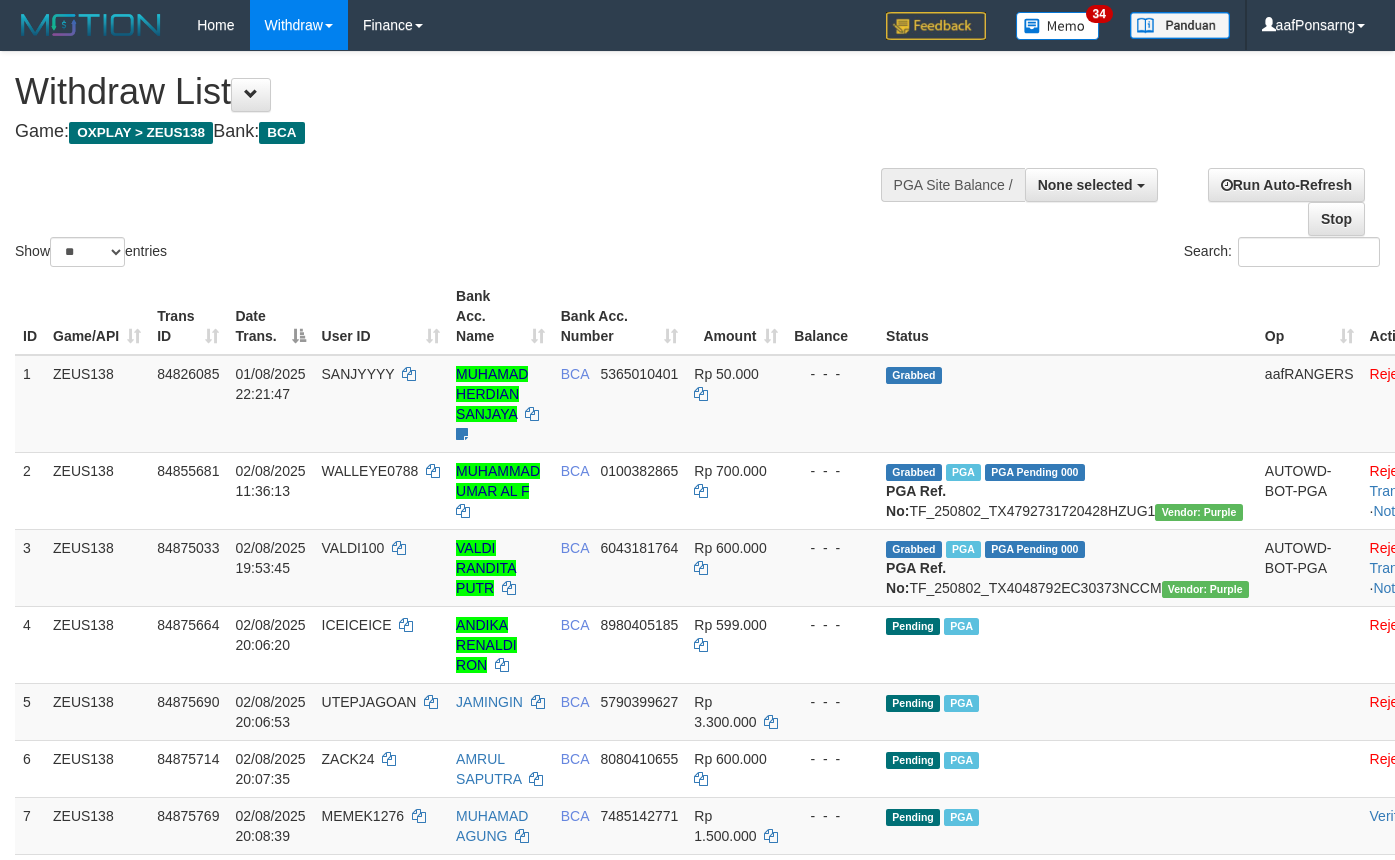 select 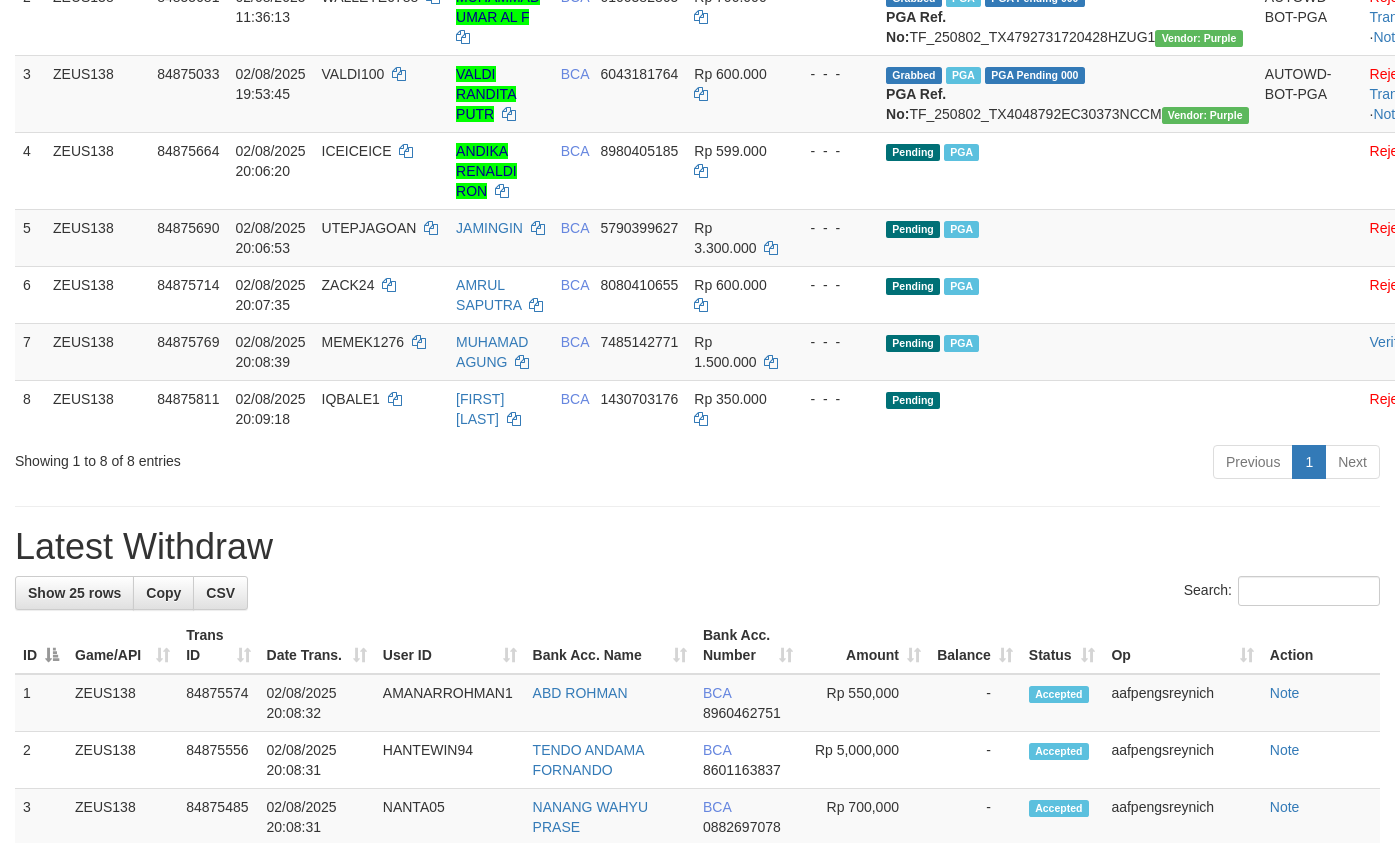 scroll, scrollTop: 419, scrollLeft: 0, axis: vertical 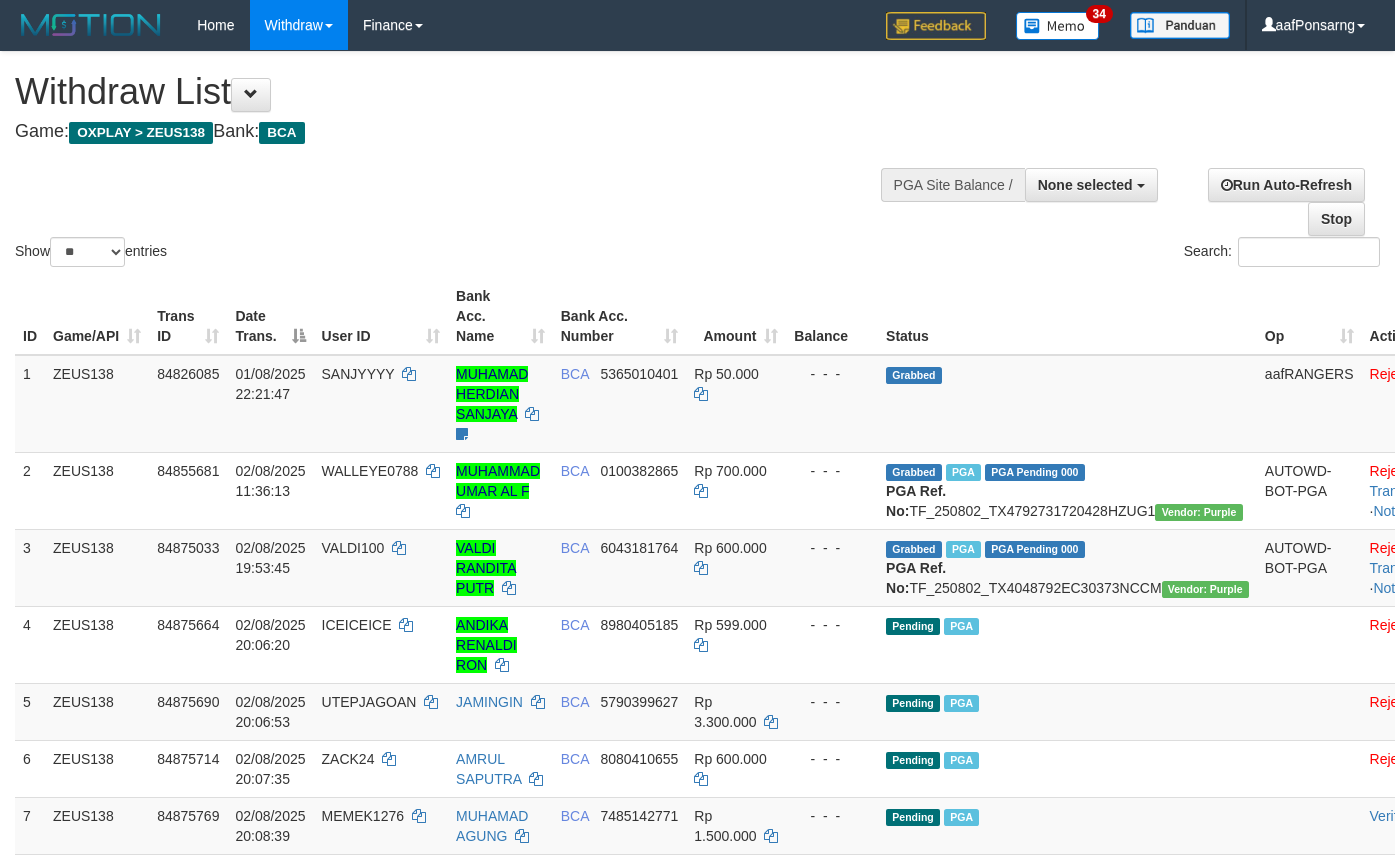 select 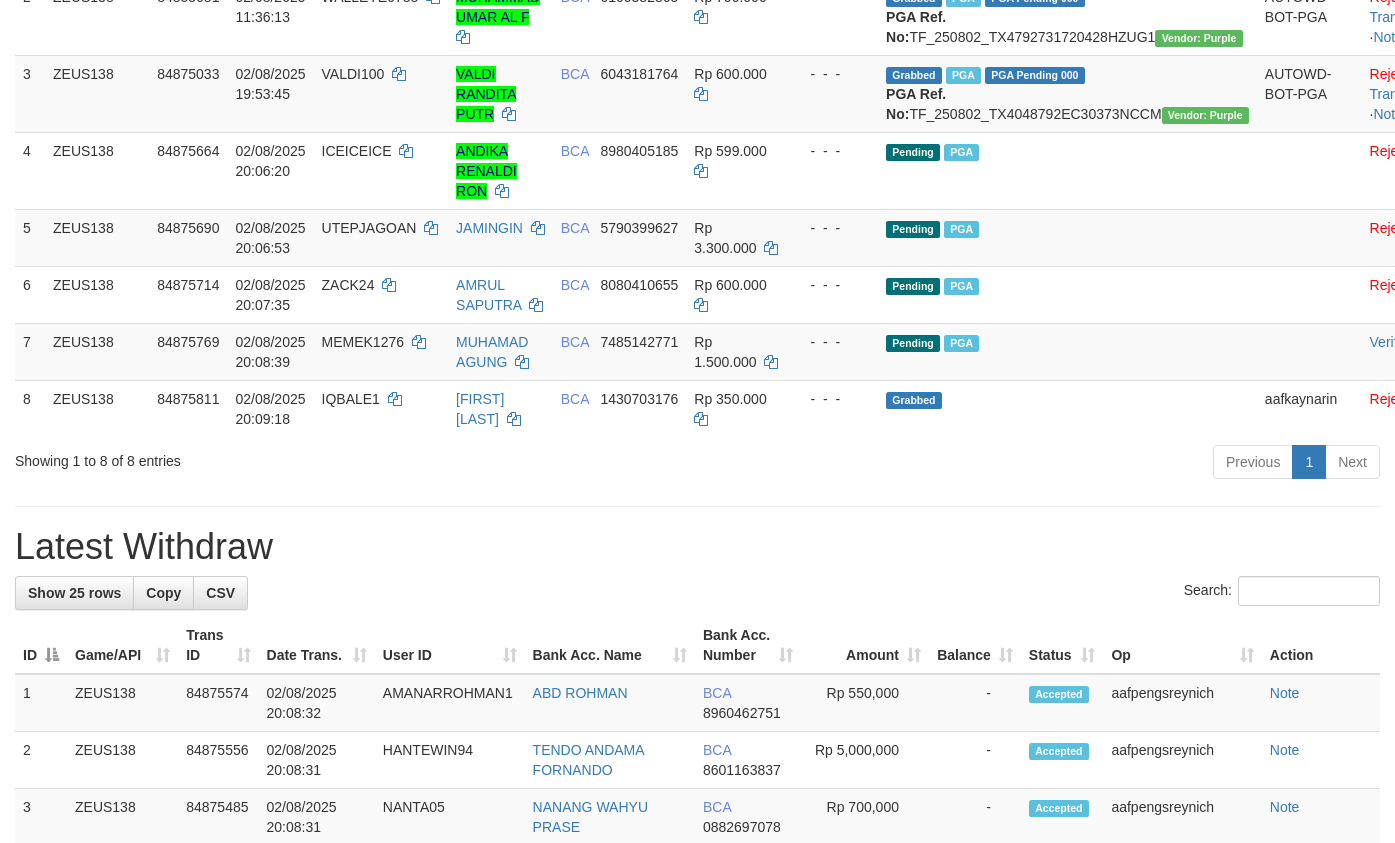scroll, scrollTop: 419, scrollLeft: 0, axis: vertical 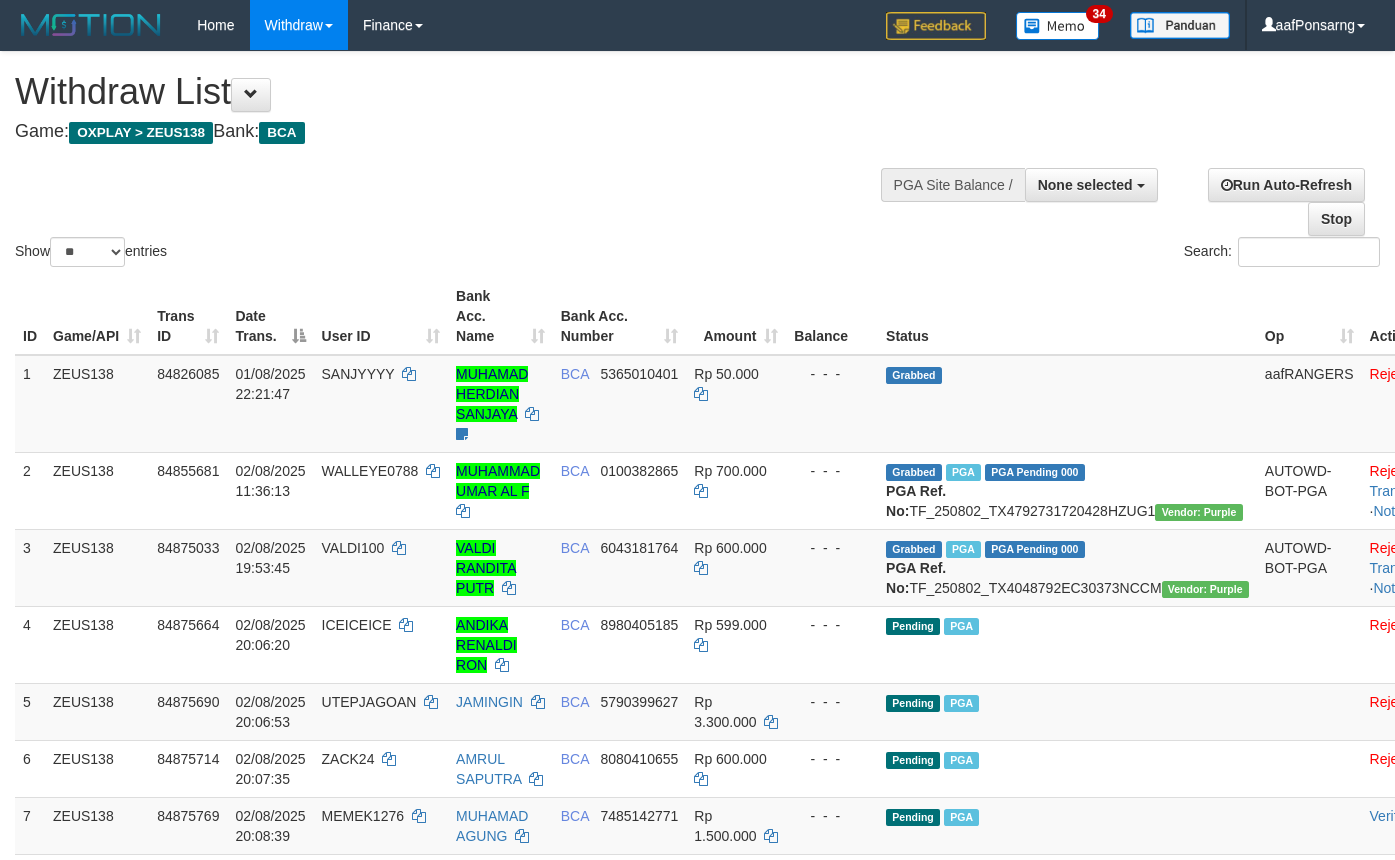 select 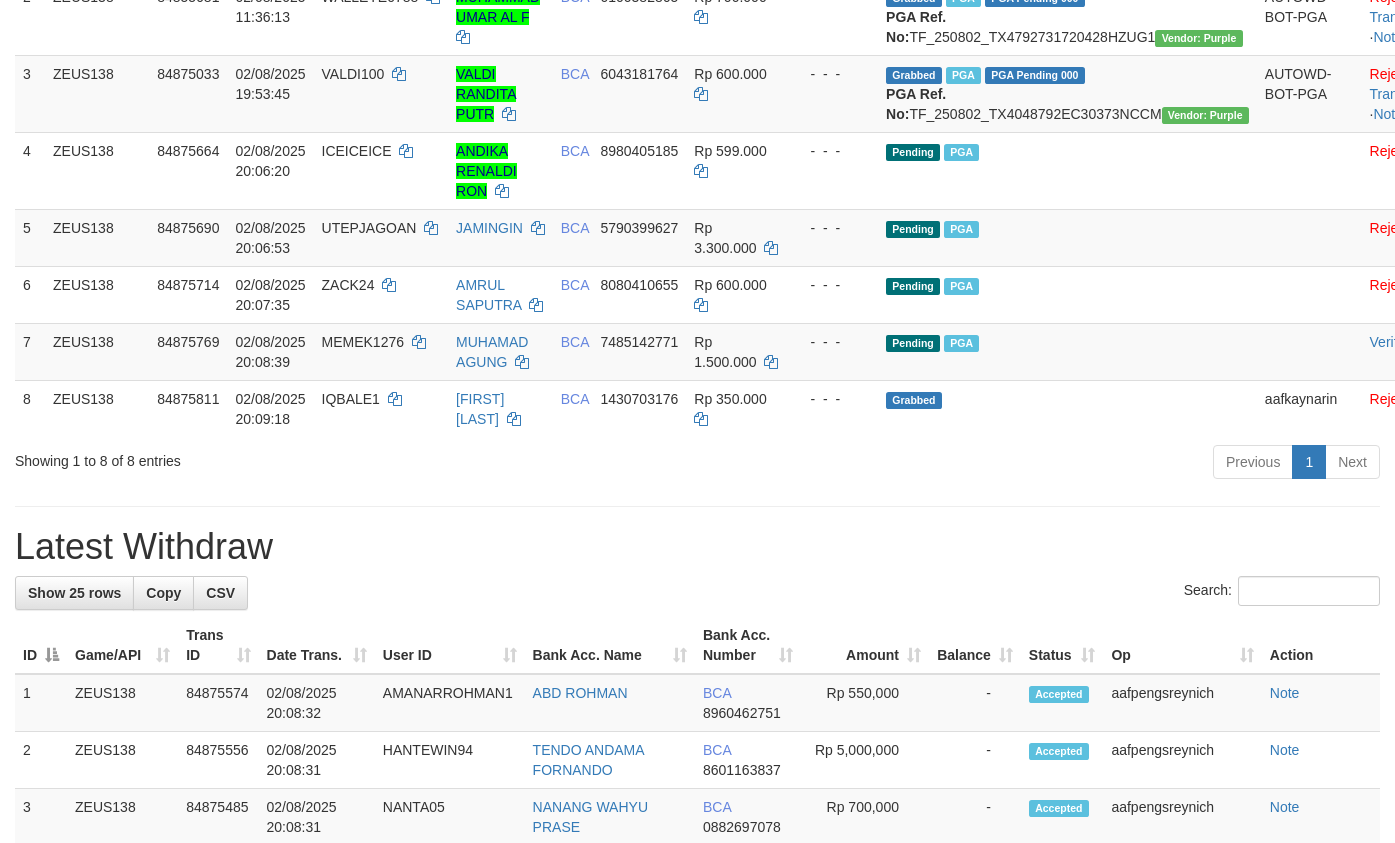 scroll, scrollTop: 419, scrollLeft: 0, axis: vertical 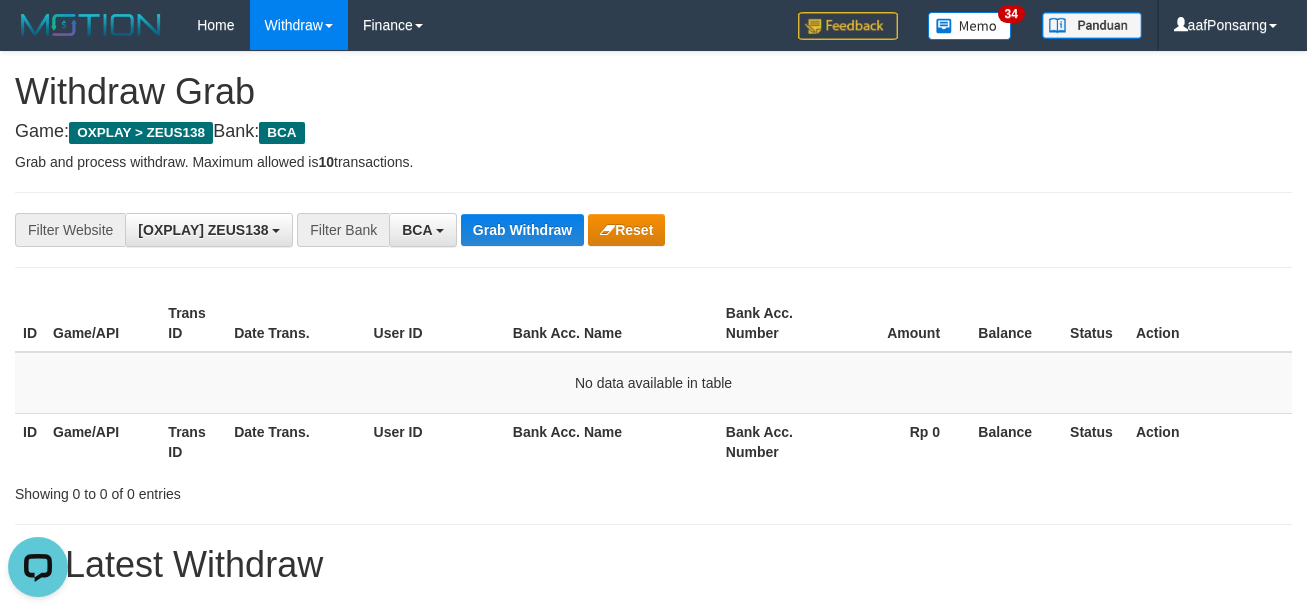 click on "**********" at bounding box center [653, 230] 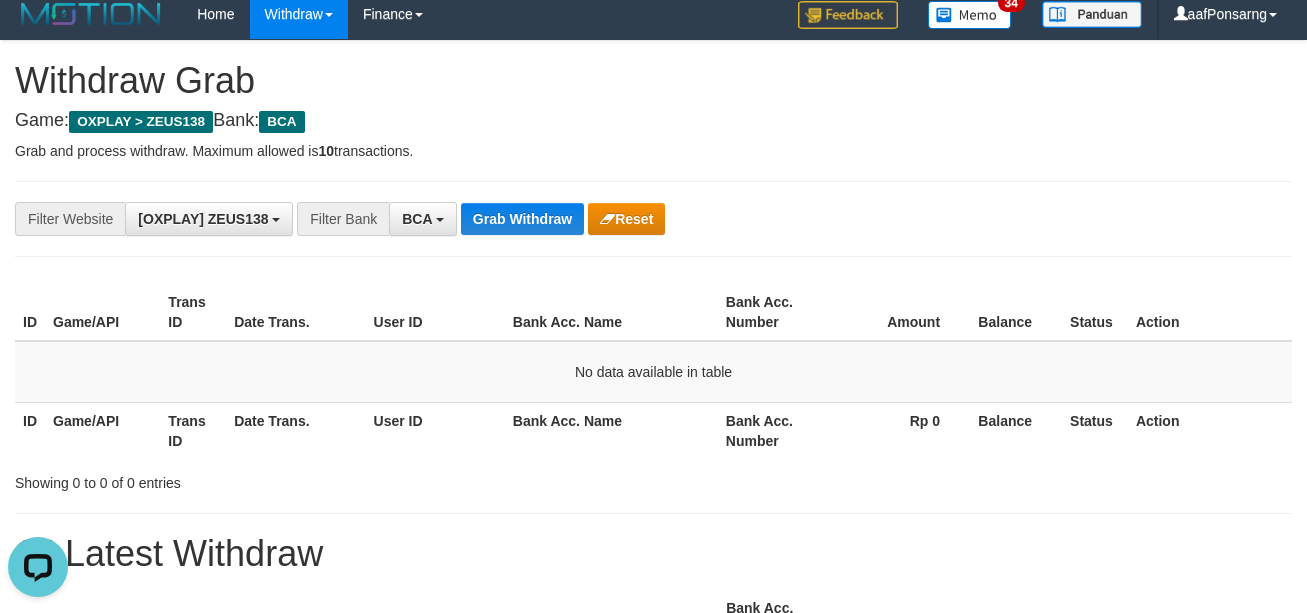 scroll, scrollTop: 0, scrollLeft: 0, axis: both 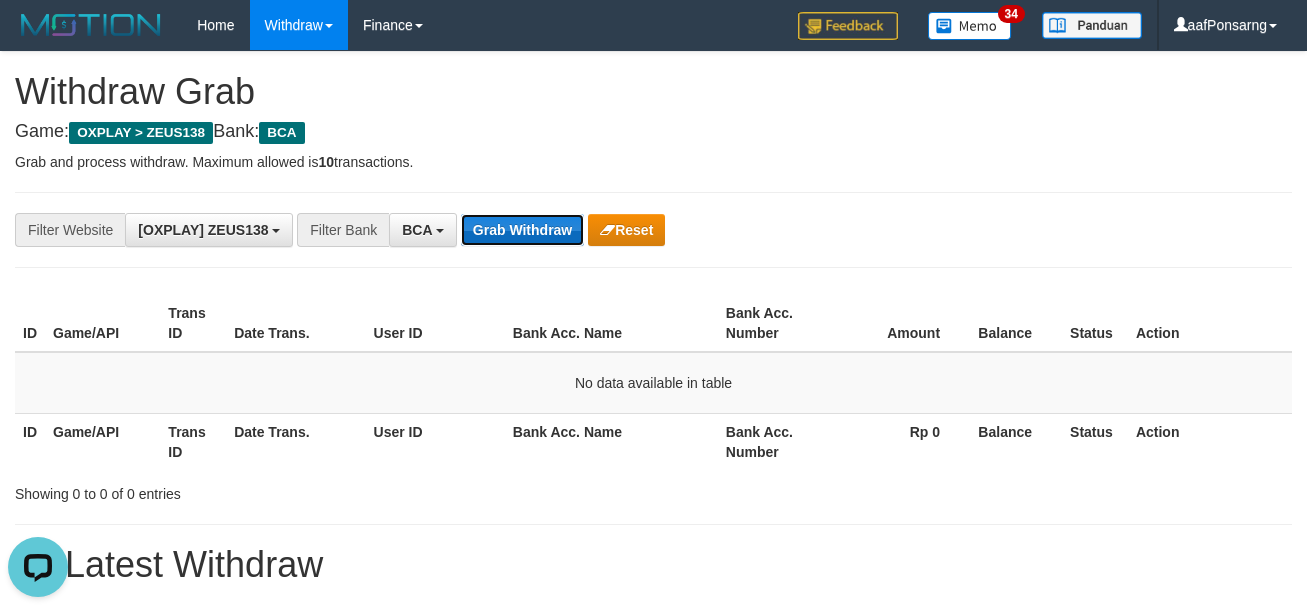 click on "Grab Withdraw" at bounding box center [522, 230] 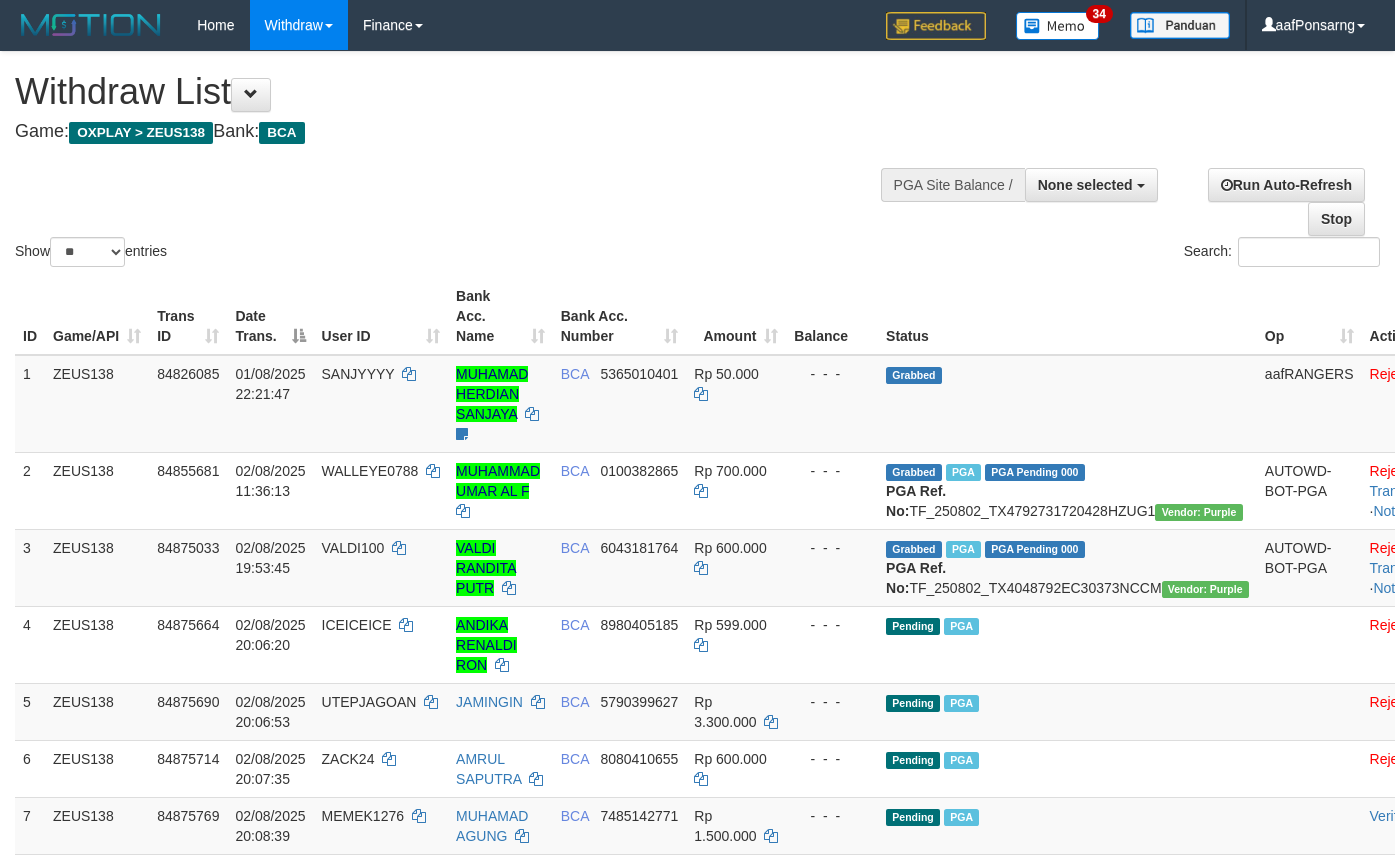 select 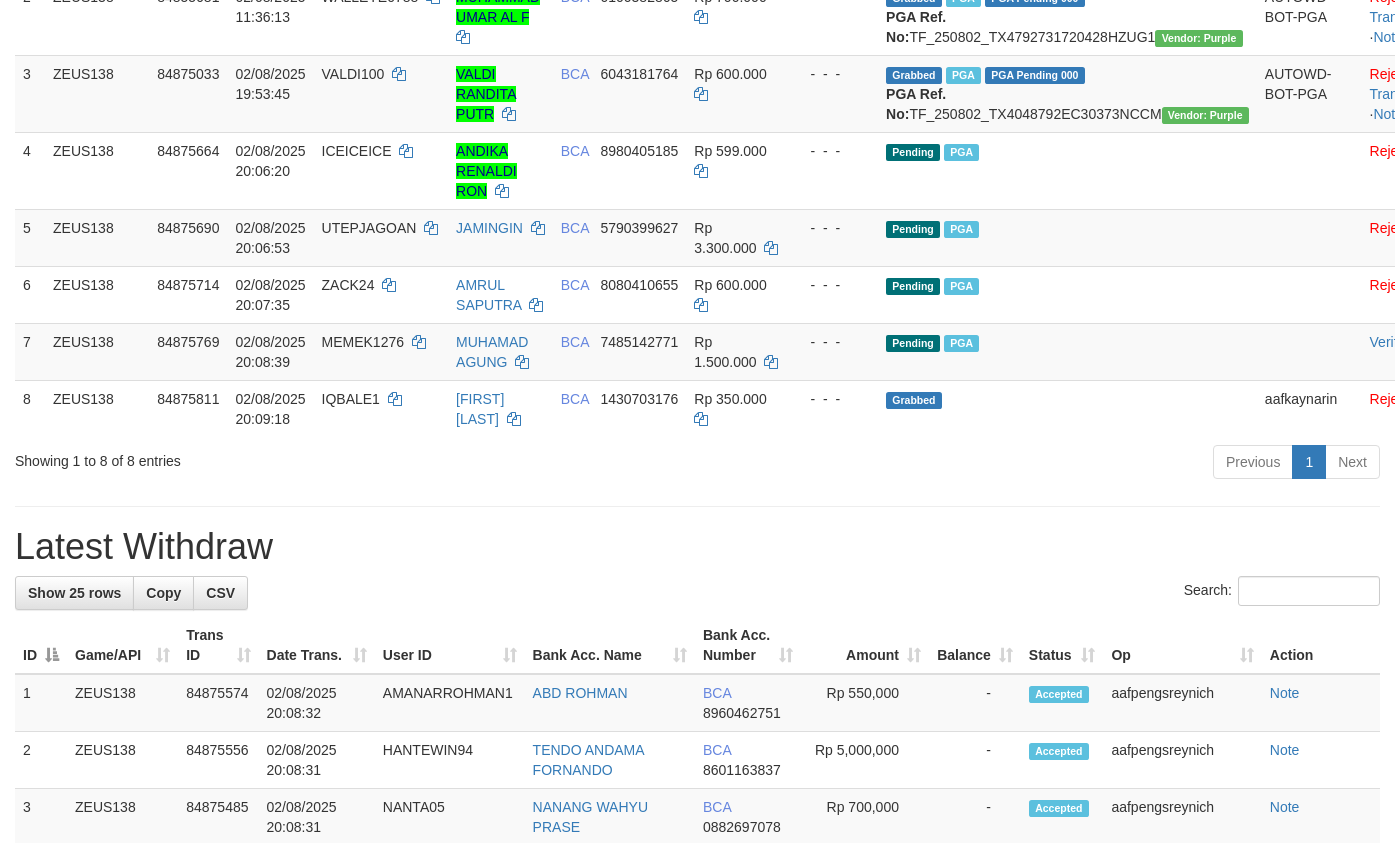scroll, scrollTop: 419, scrollLeft: 0, axis: vertical 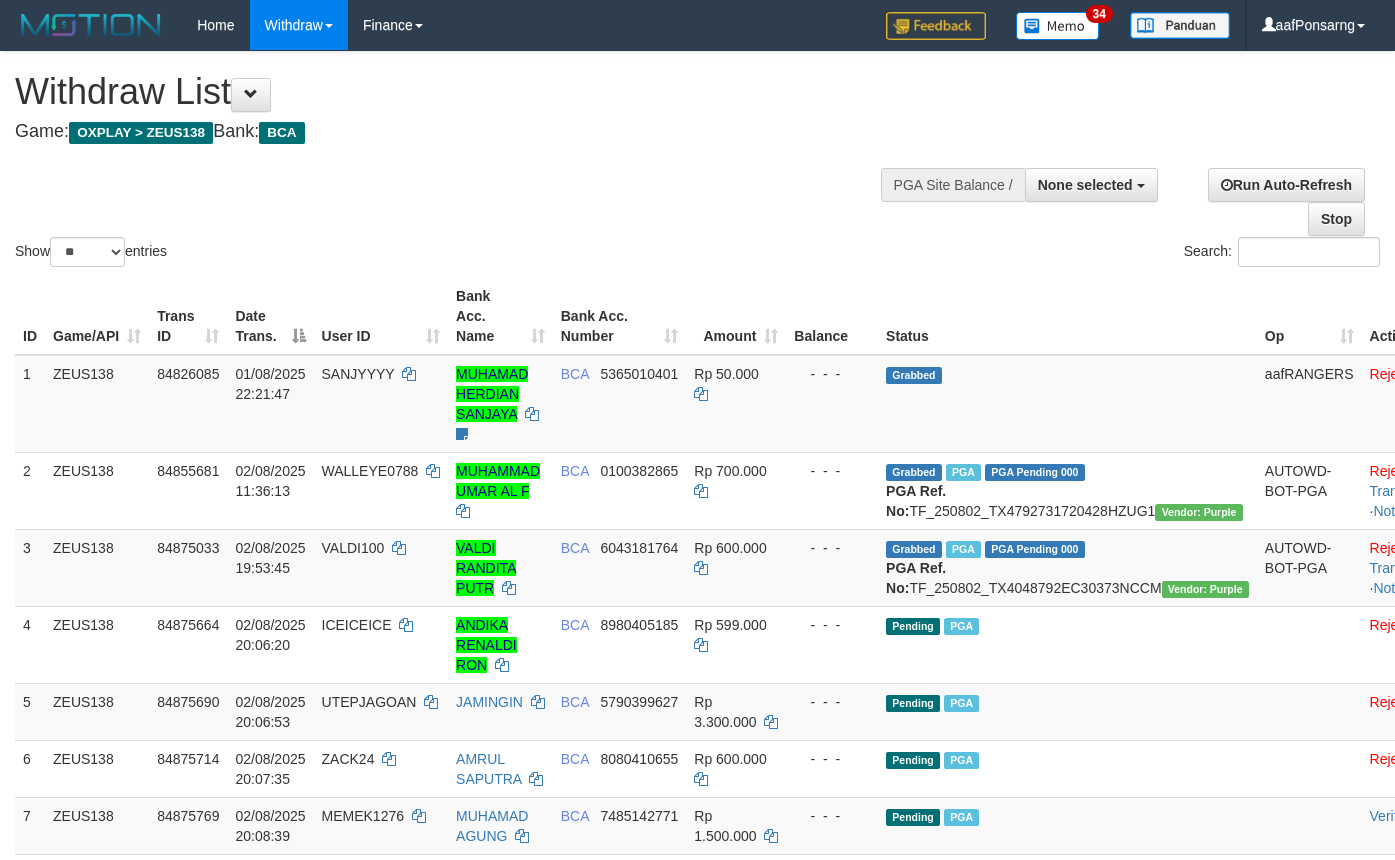select 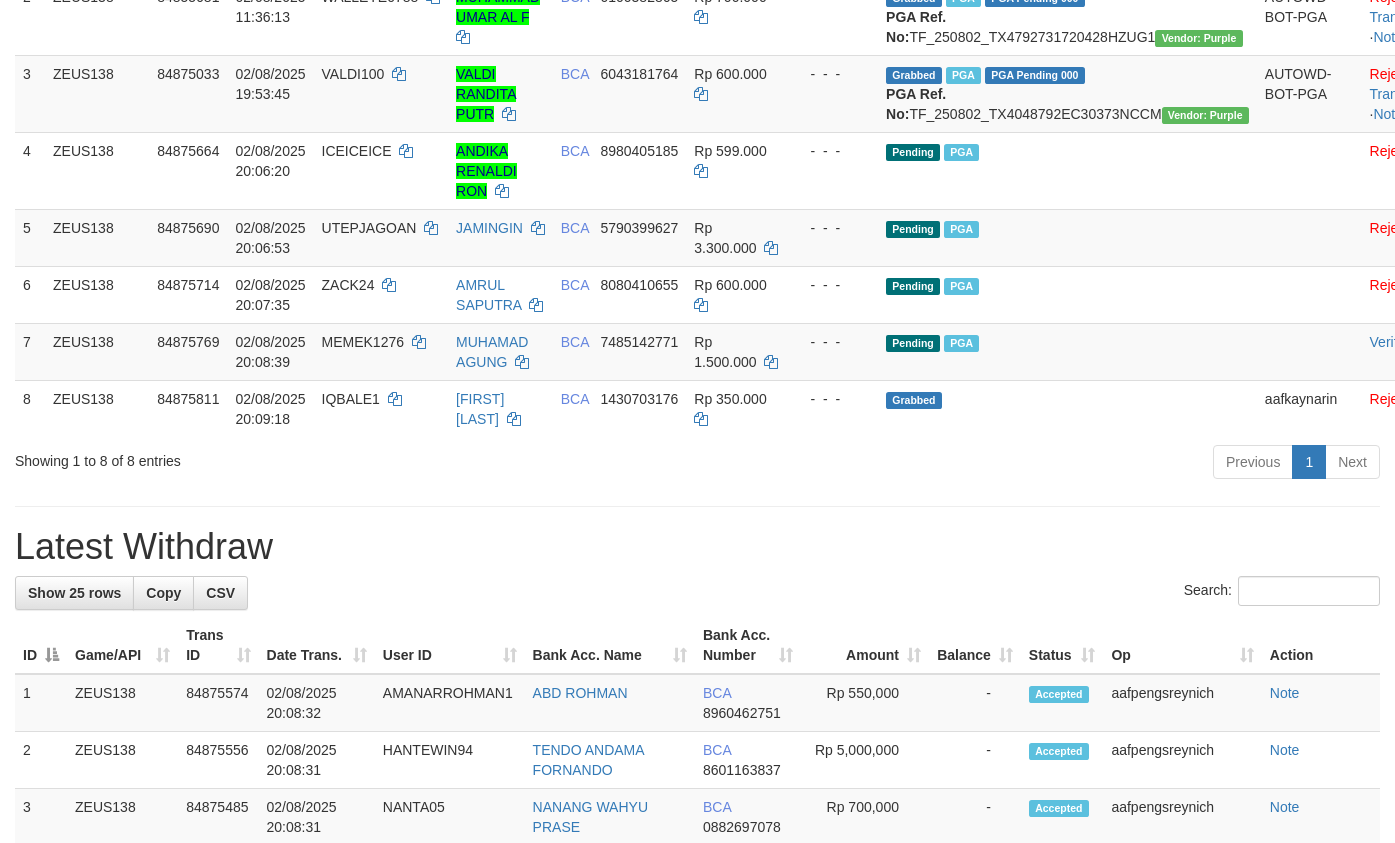 scroll, scrollTop: 419, scrollLeft: 0, axis: vertical 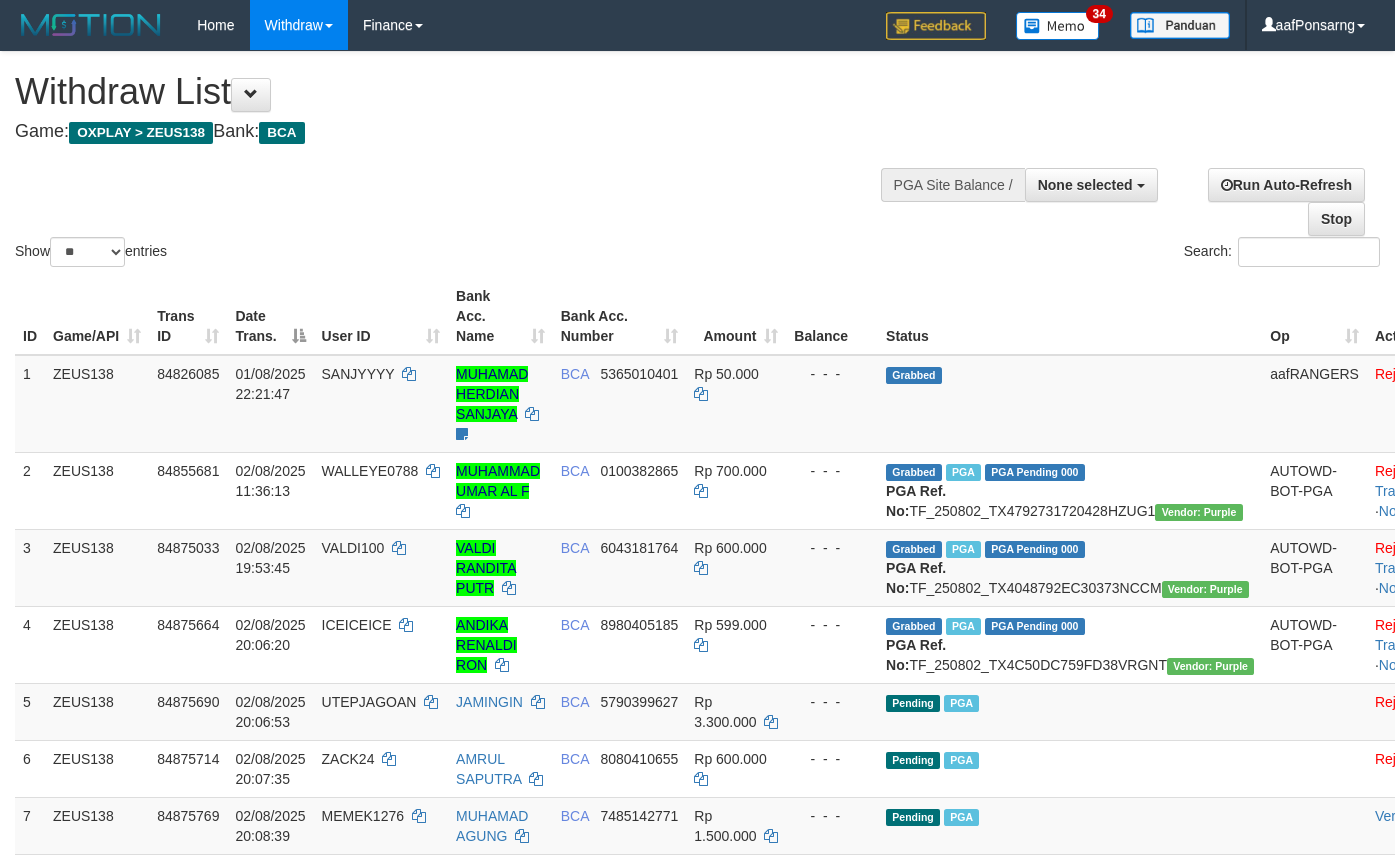 select 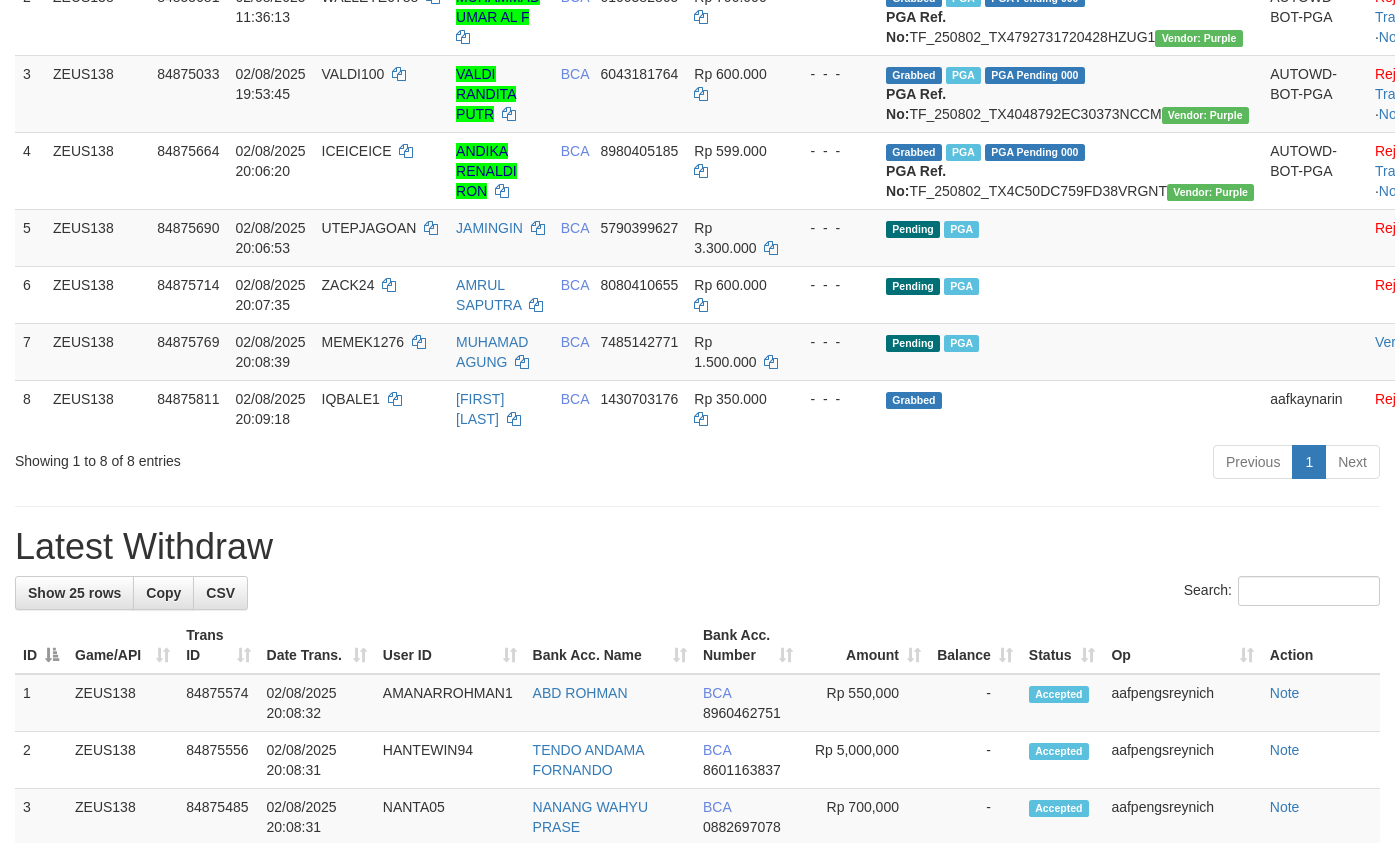 scroll, scrollTop: 419, scrollLeft: 0, axis: vertical 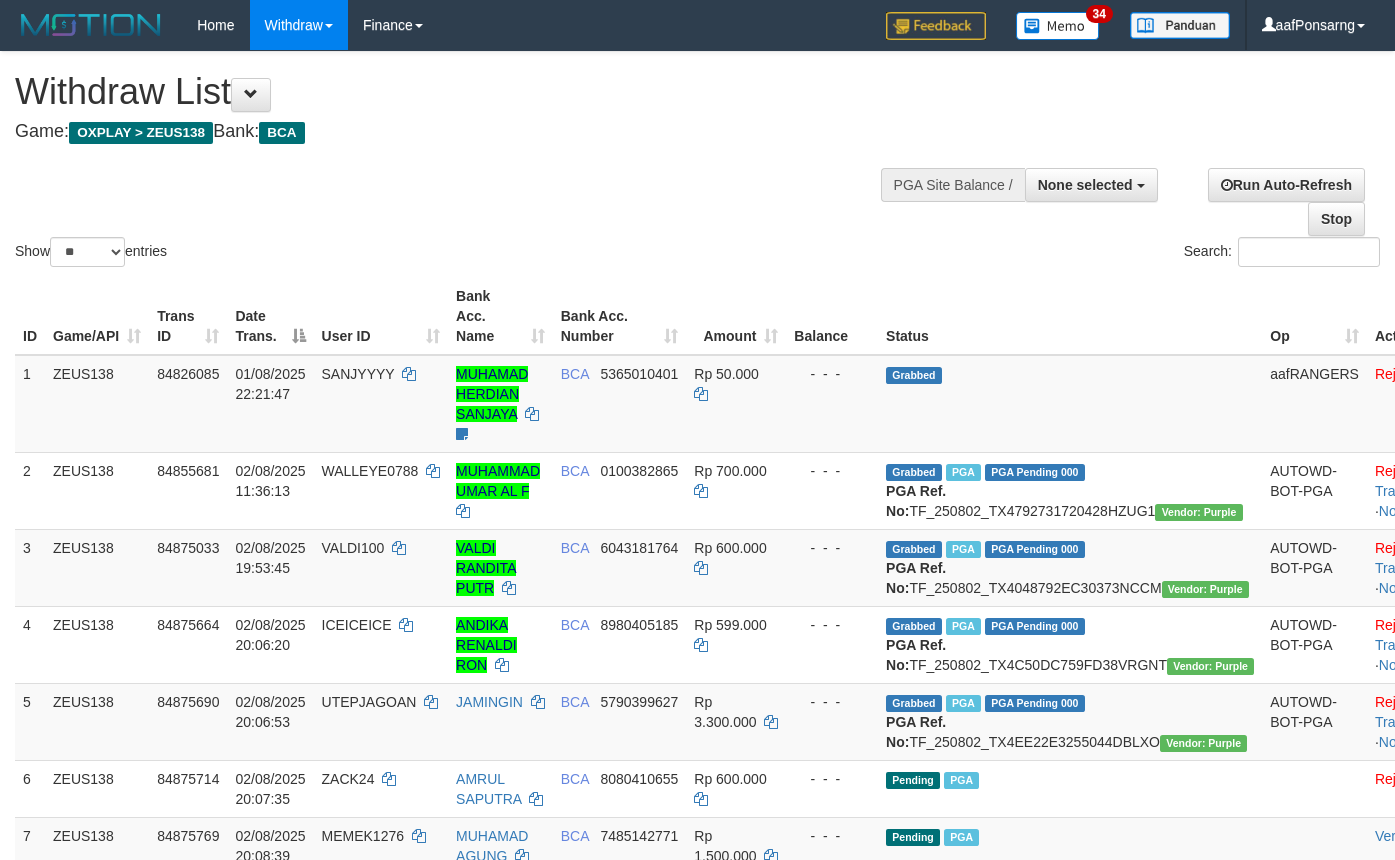 select 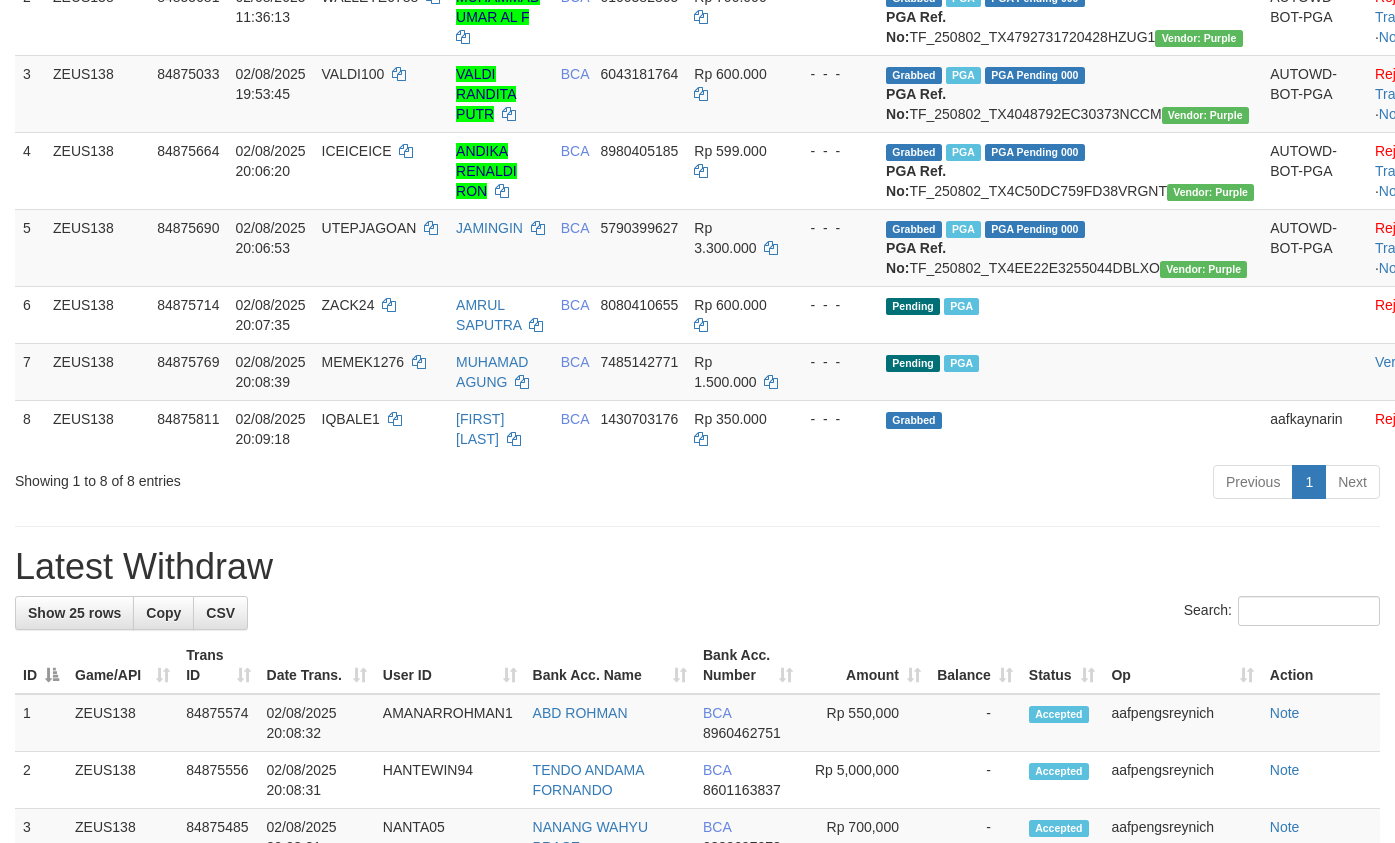 scroll, scrollTop: 419, scrollLeft: 0, axis: vertical 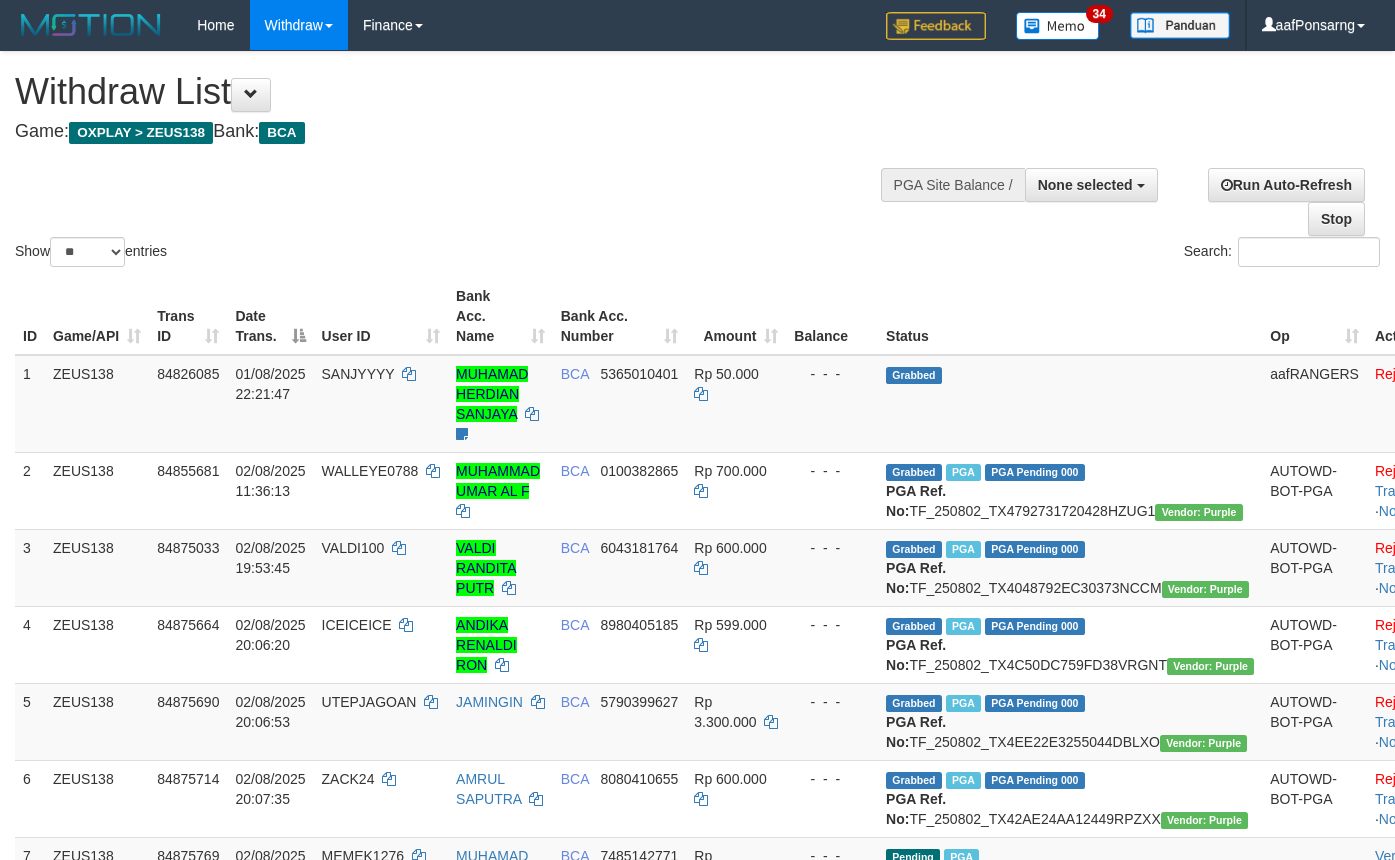 select 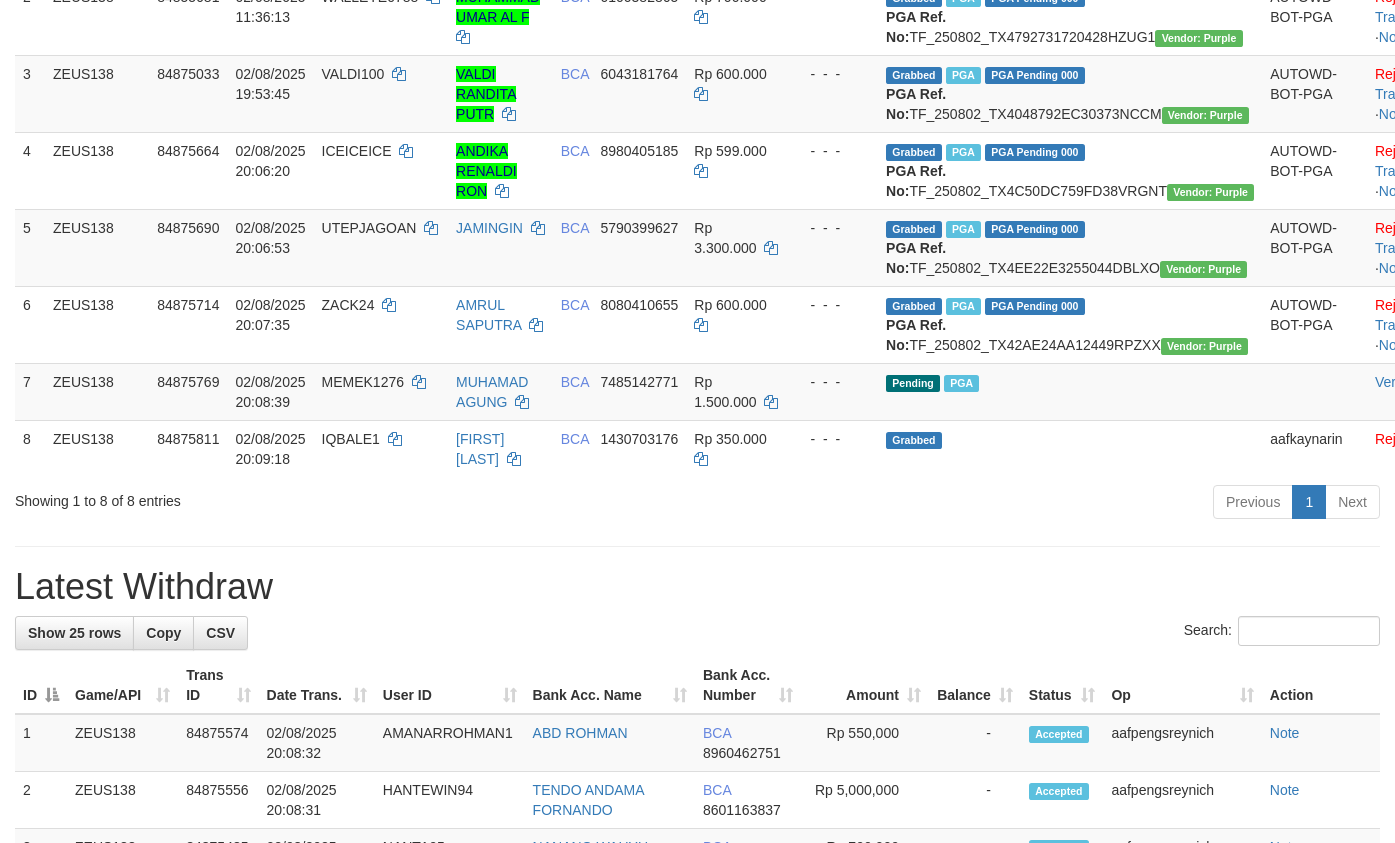 scroll, scrollTop: 419, scrollLeft: 0, axis: vertical 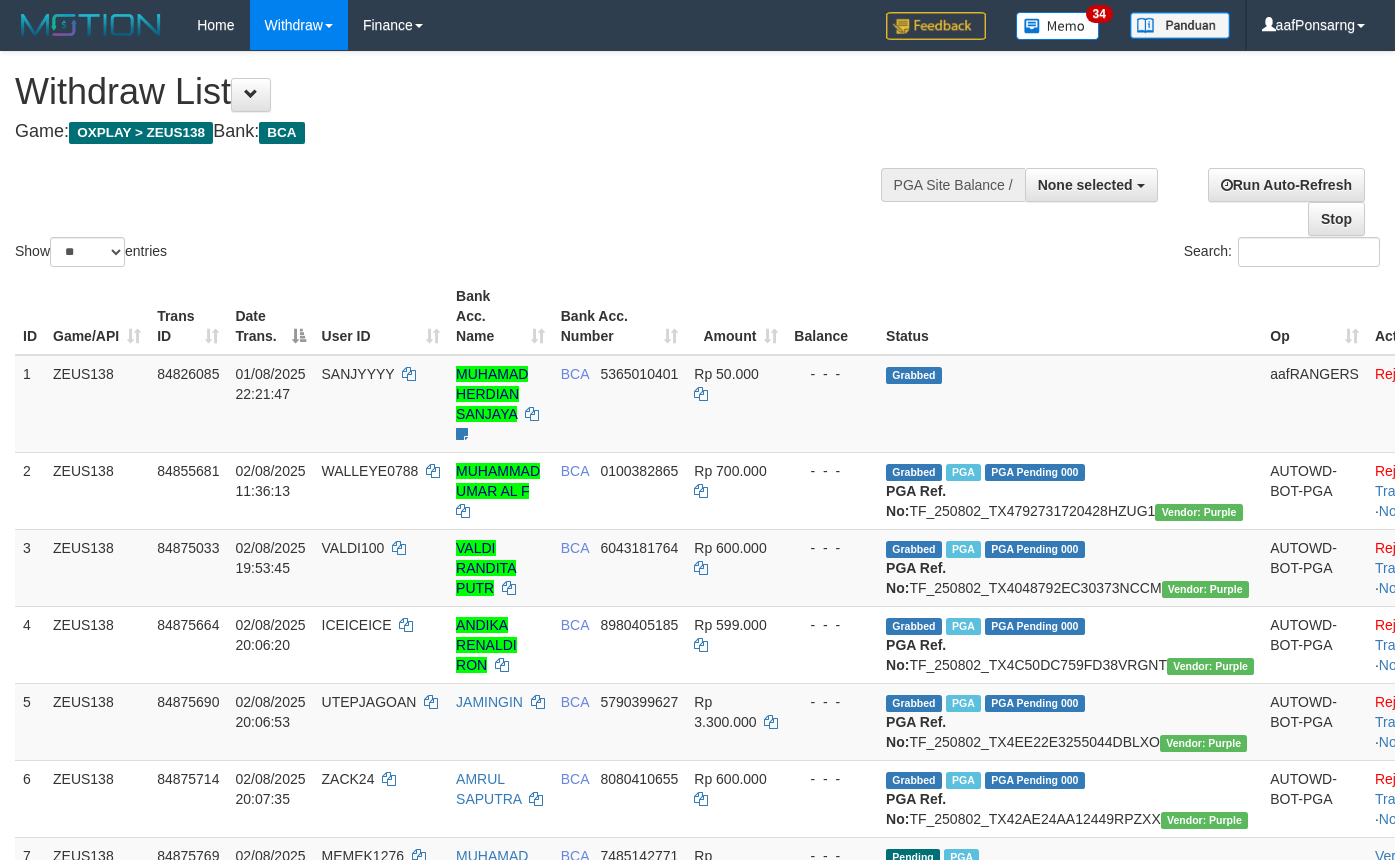 select 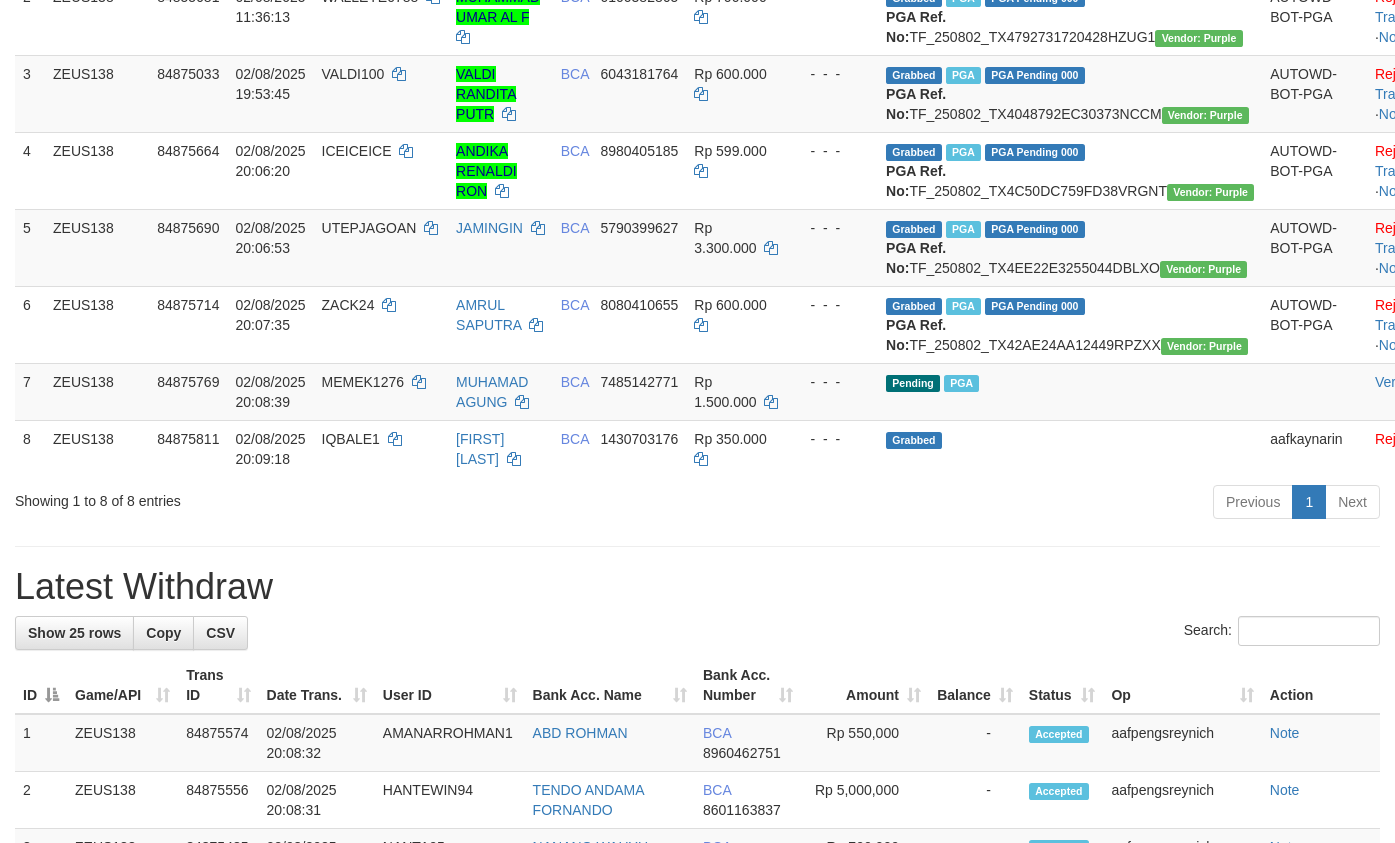 scroll, scrollTop: 419, scrollLeft: 0, axis: vertical 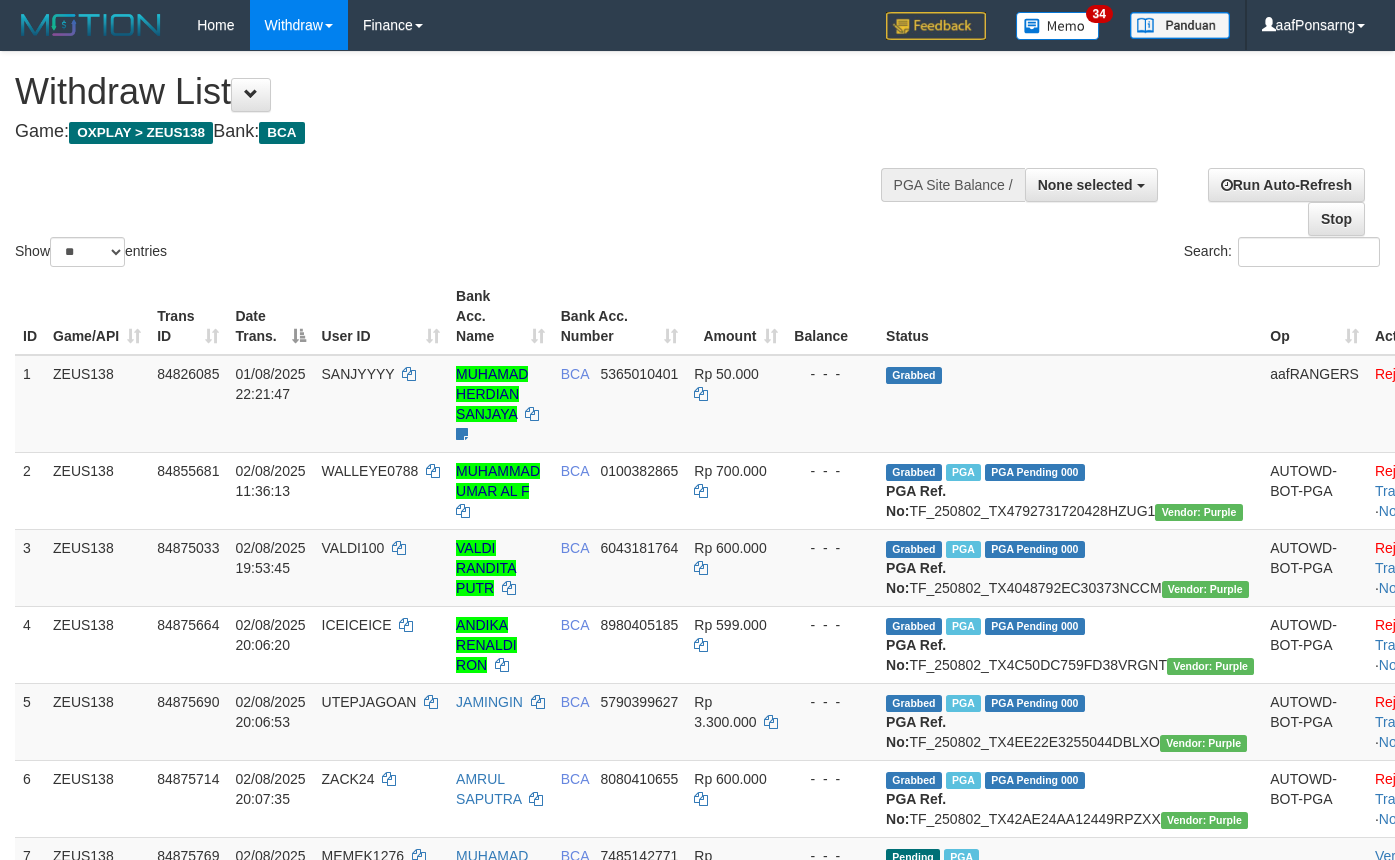select 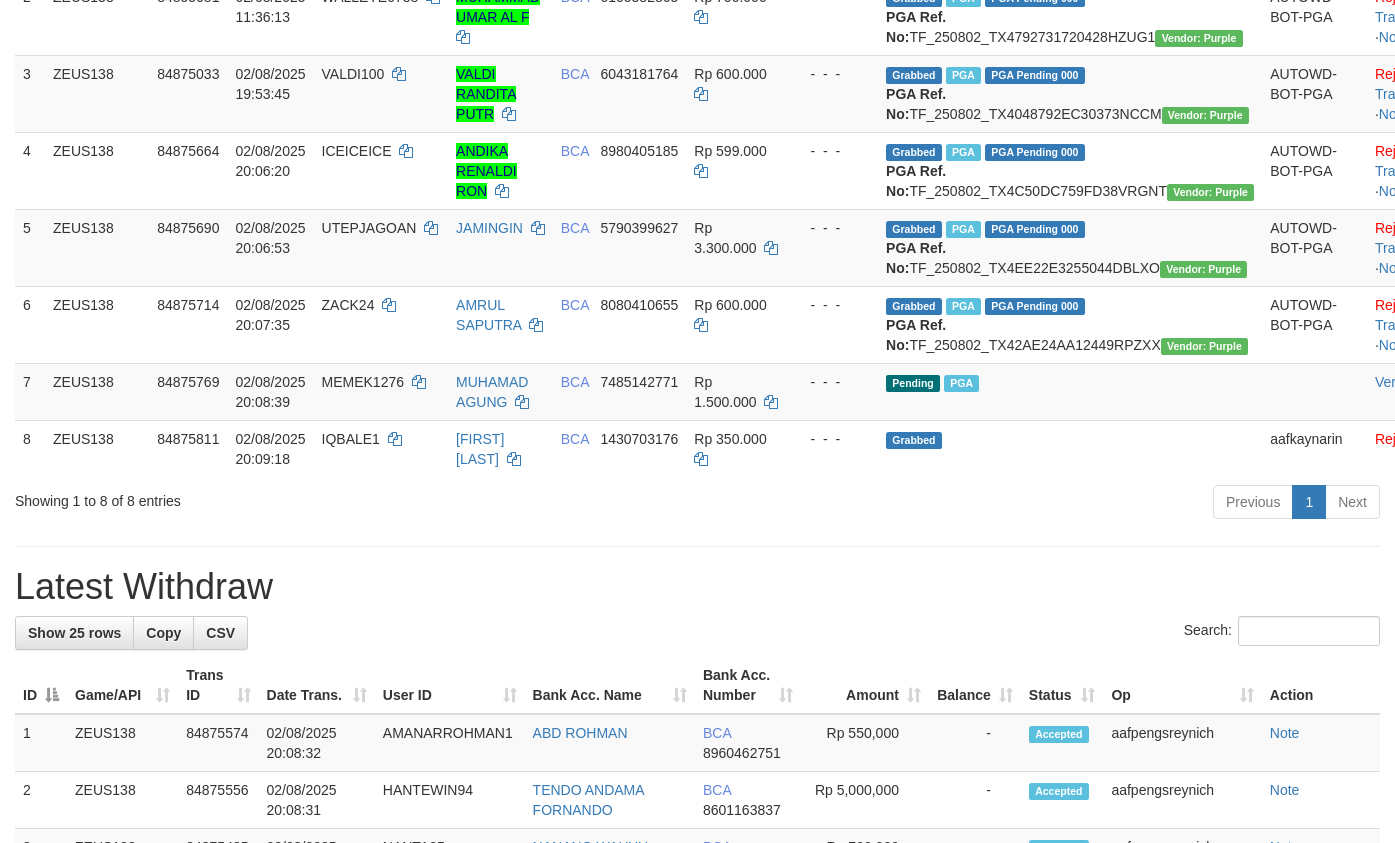 scroll, scrollTop: 419, scrollLeft: 0, axis: vertical 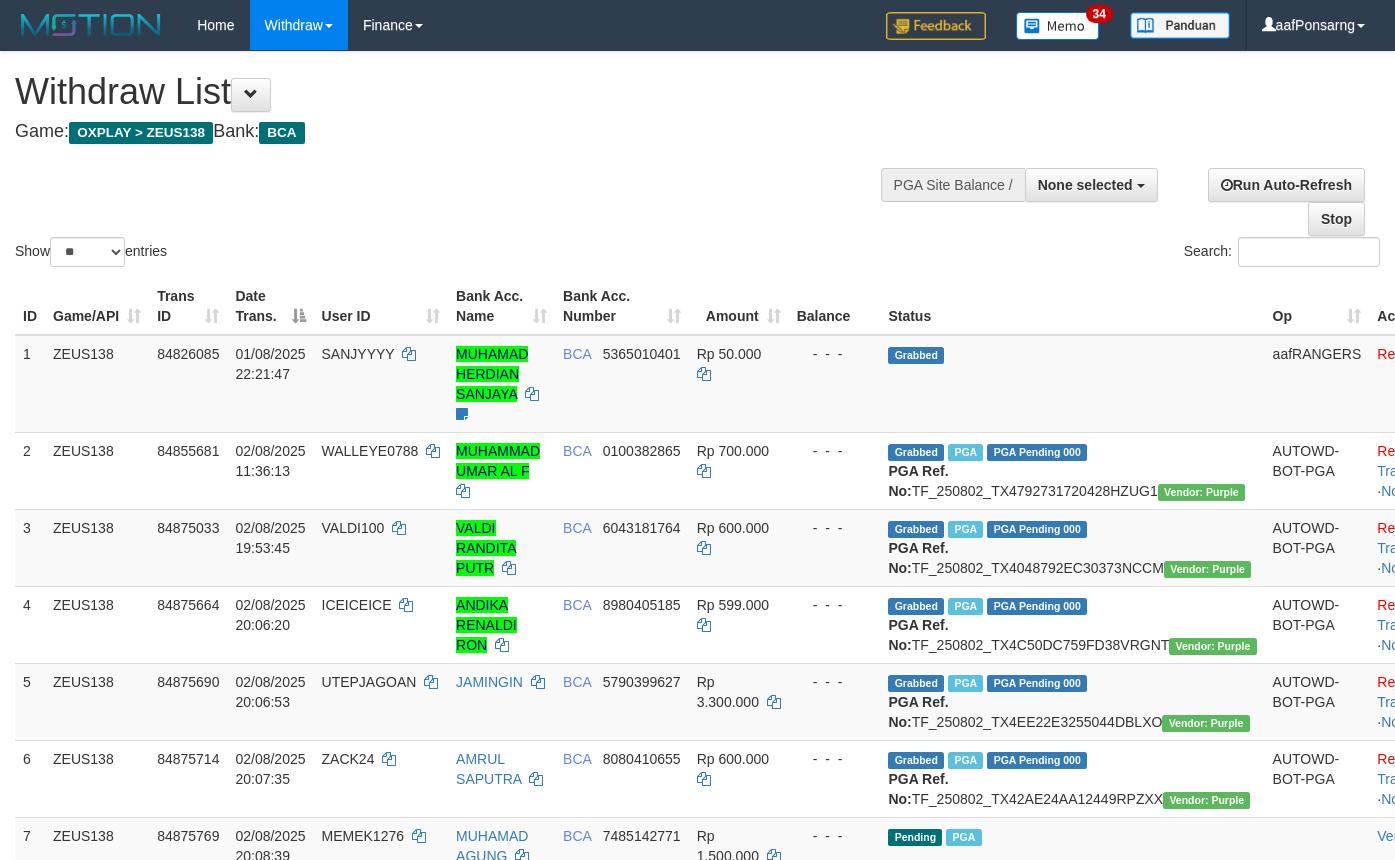 select 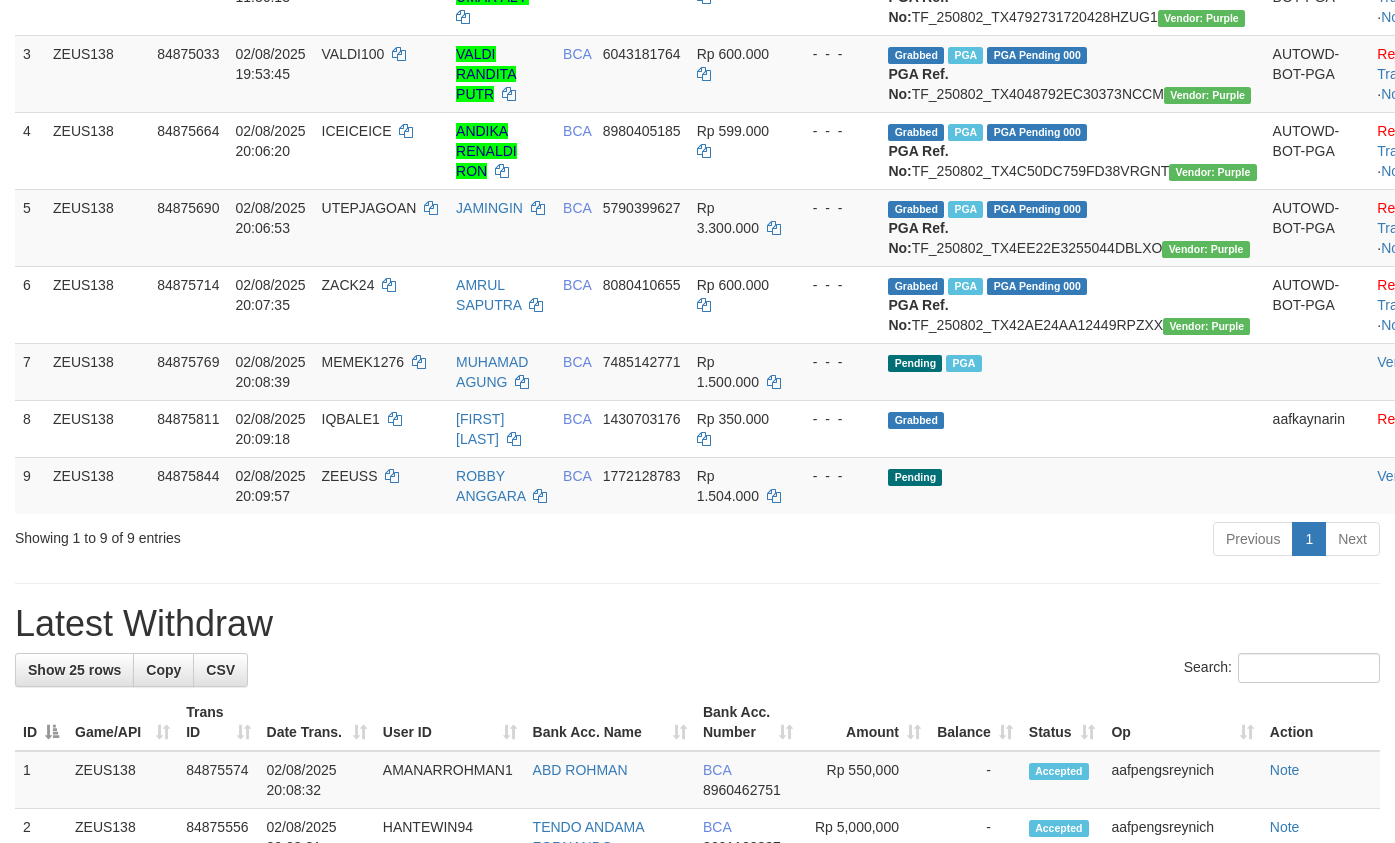 scroll, scrollTop: 419, scrollLeft: 0, axis: vertical 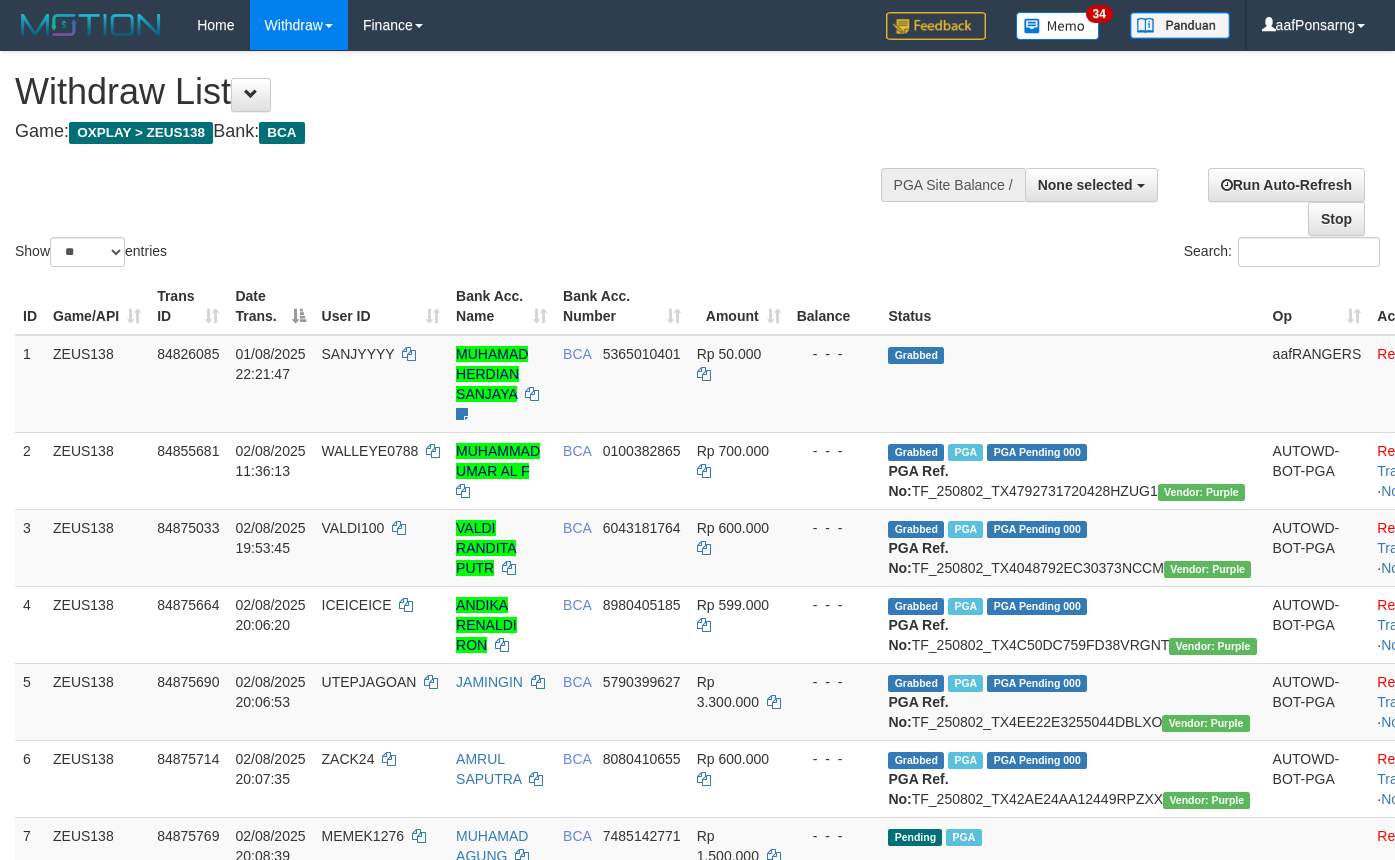 select 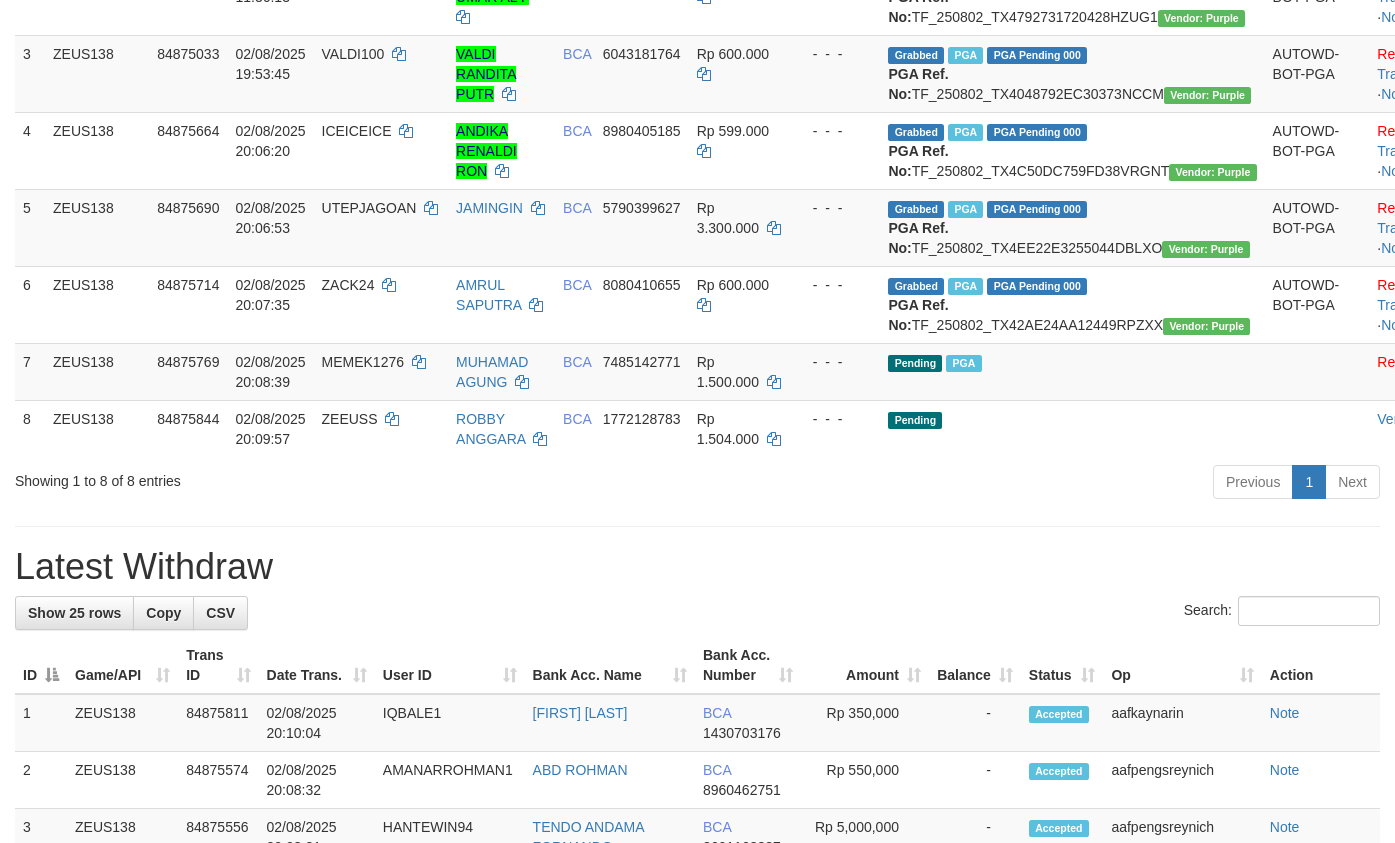 scroll, scrollTop: 419, scrollLeft: 0, axis: vertical 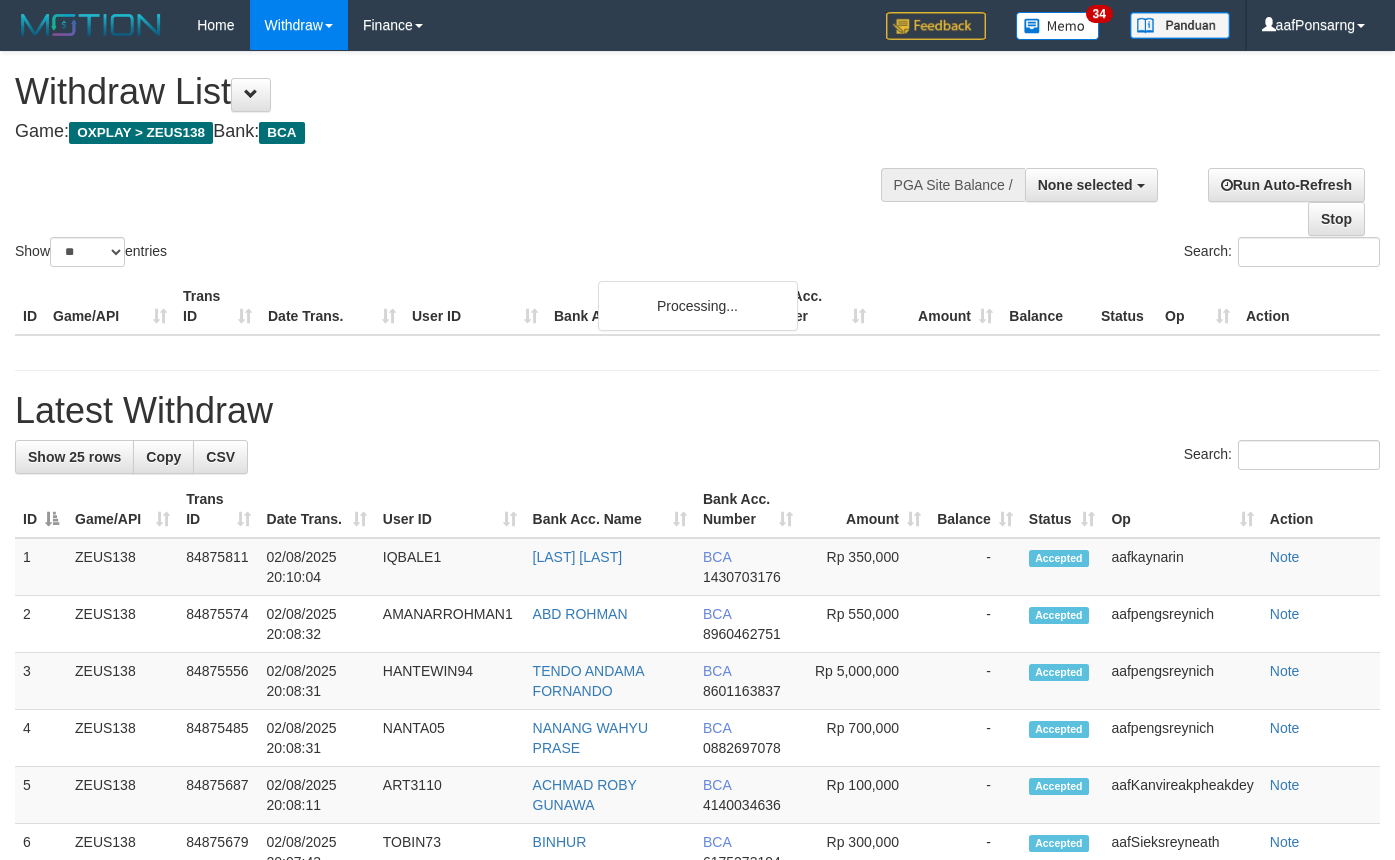 select 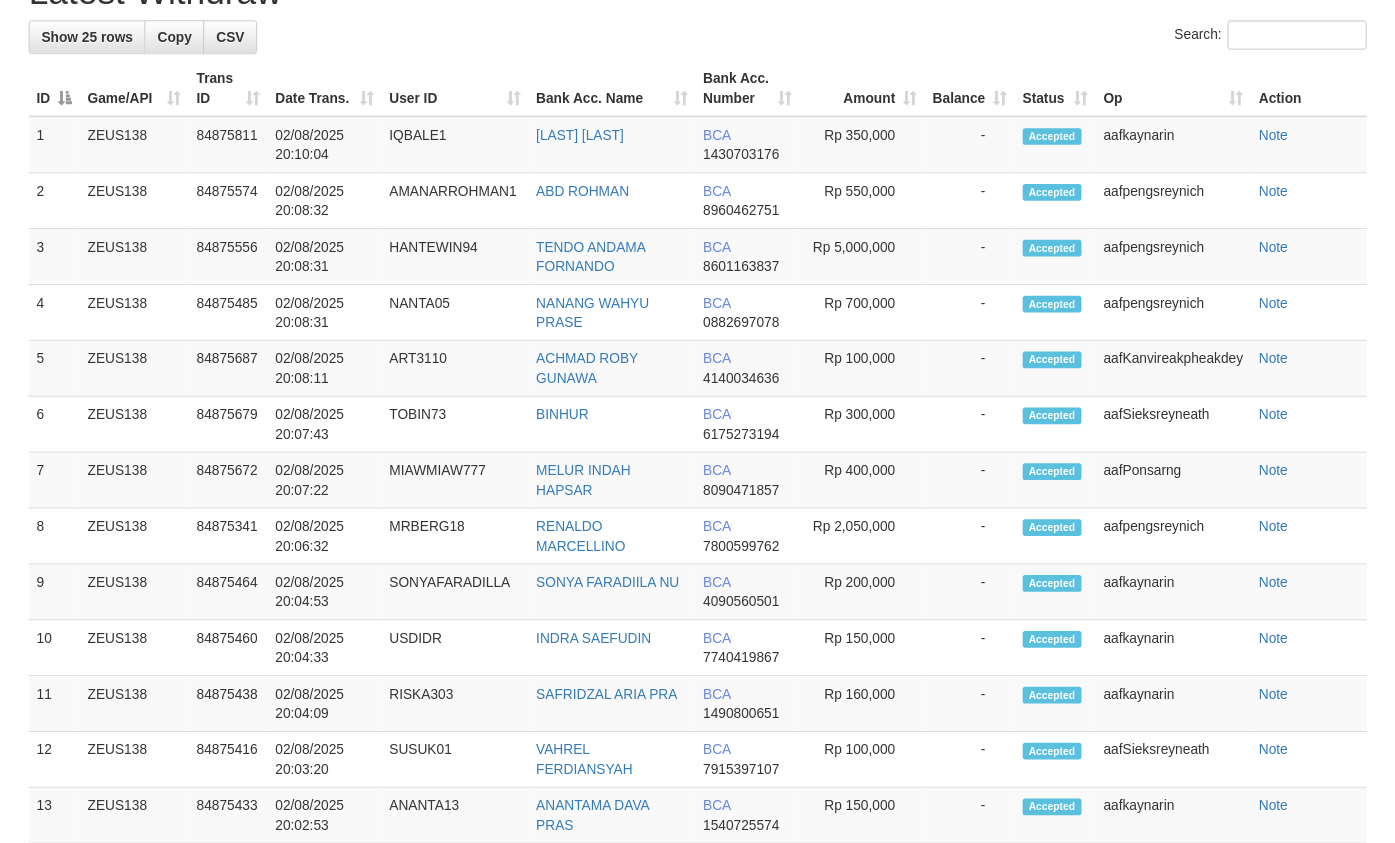 scroll, scrollTop: 1149, scrollLeft: 0, axis: vertical 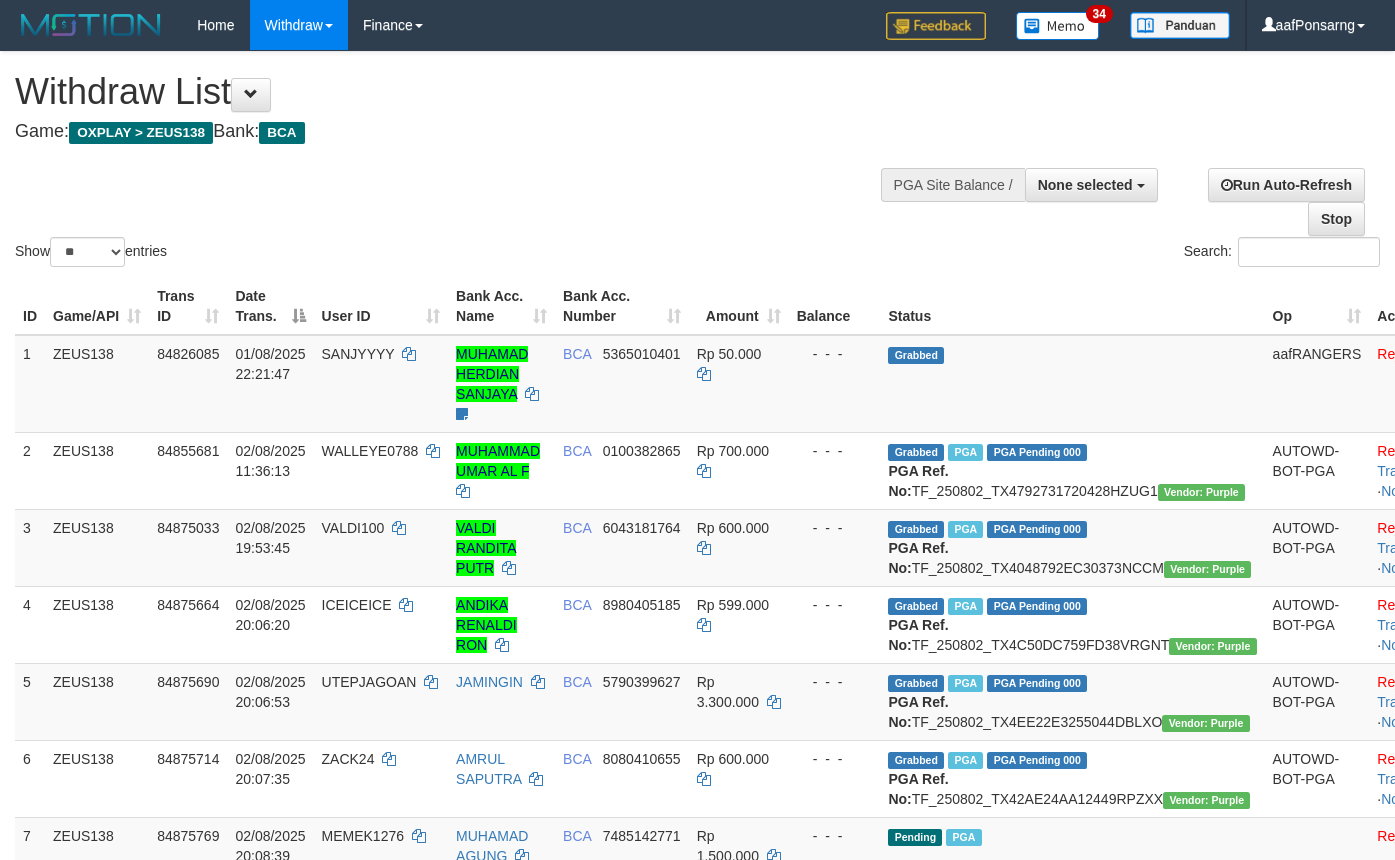 select 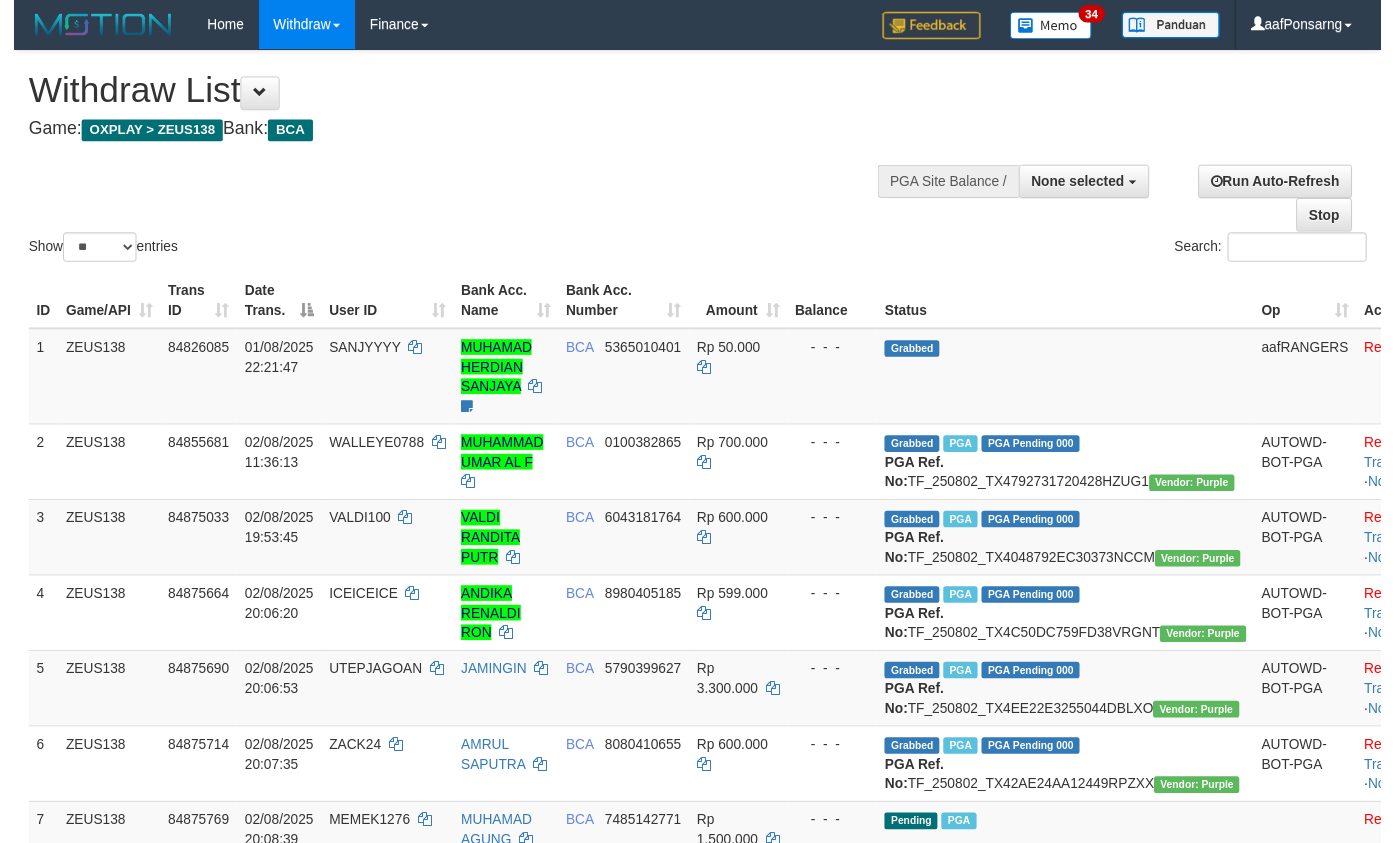 scroll, scrollTop: 1149, scrollLeft: 0, axis: vertical 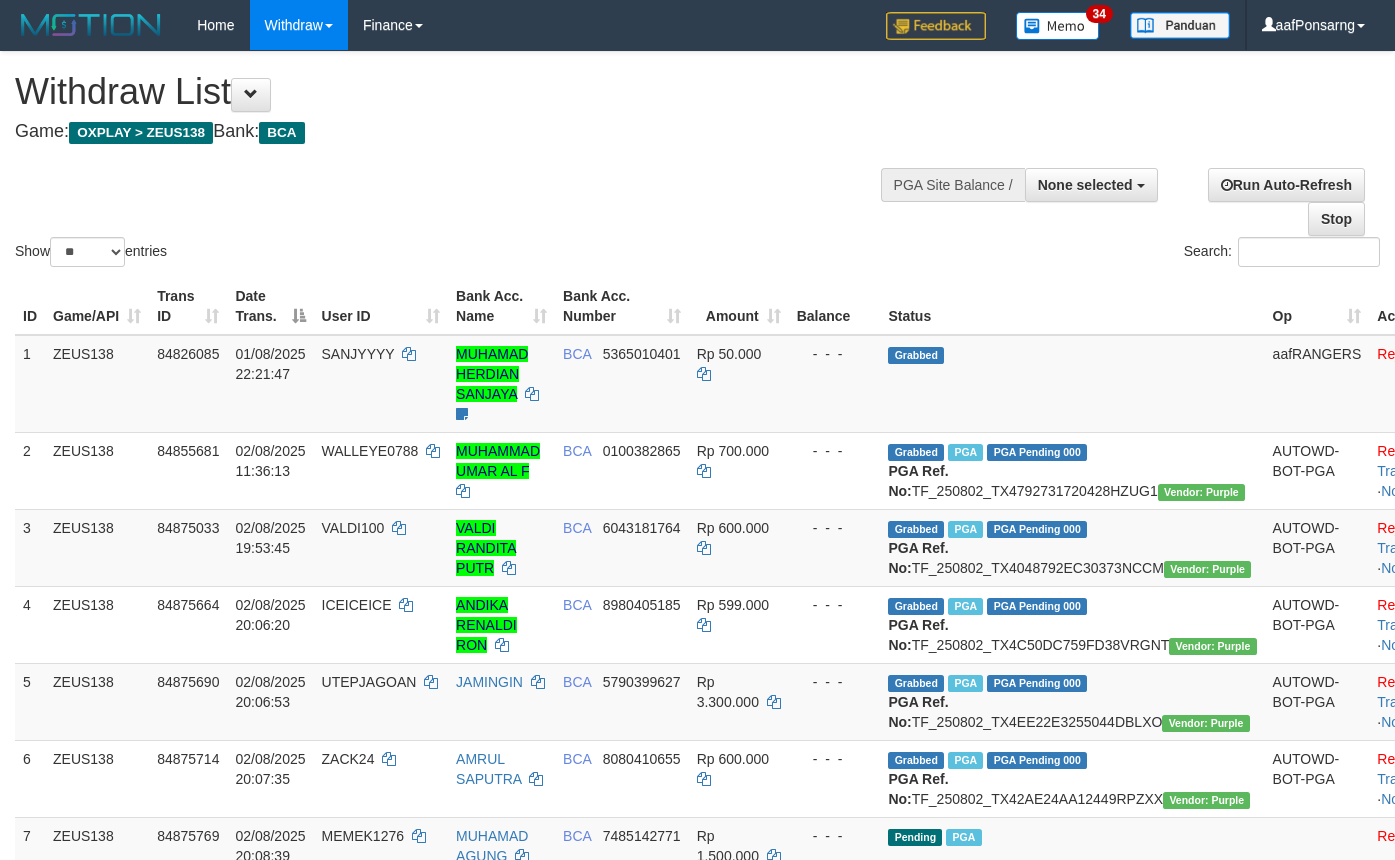 select 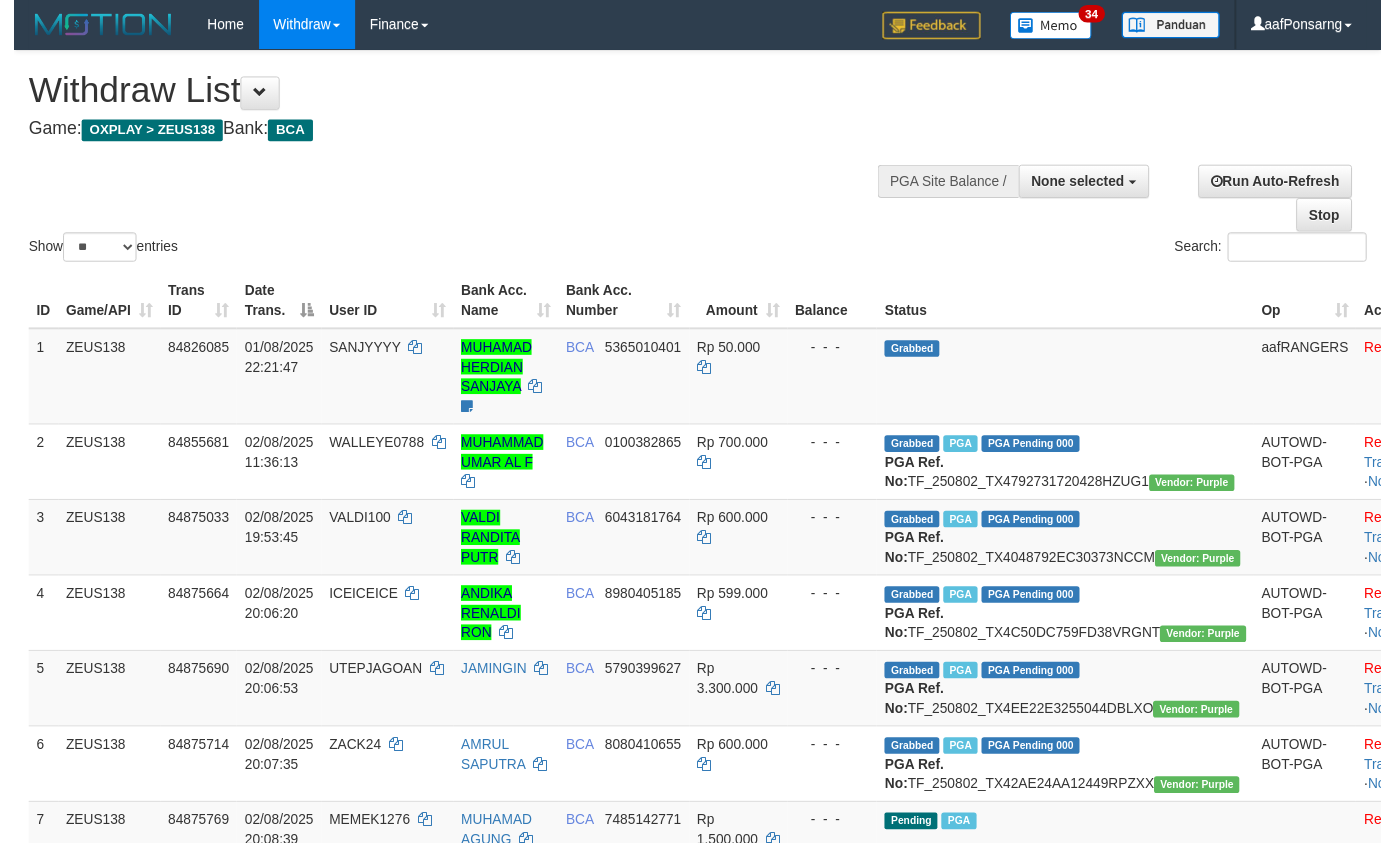 scroll, scrollTop: 1149, scrollLeft: 0, axis: vertical 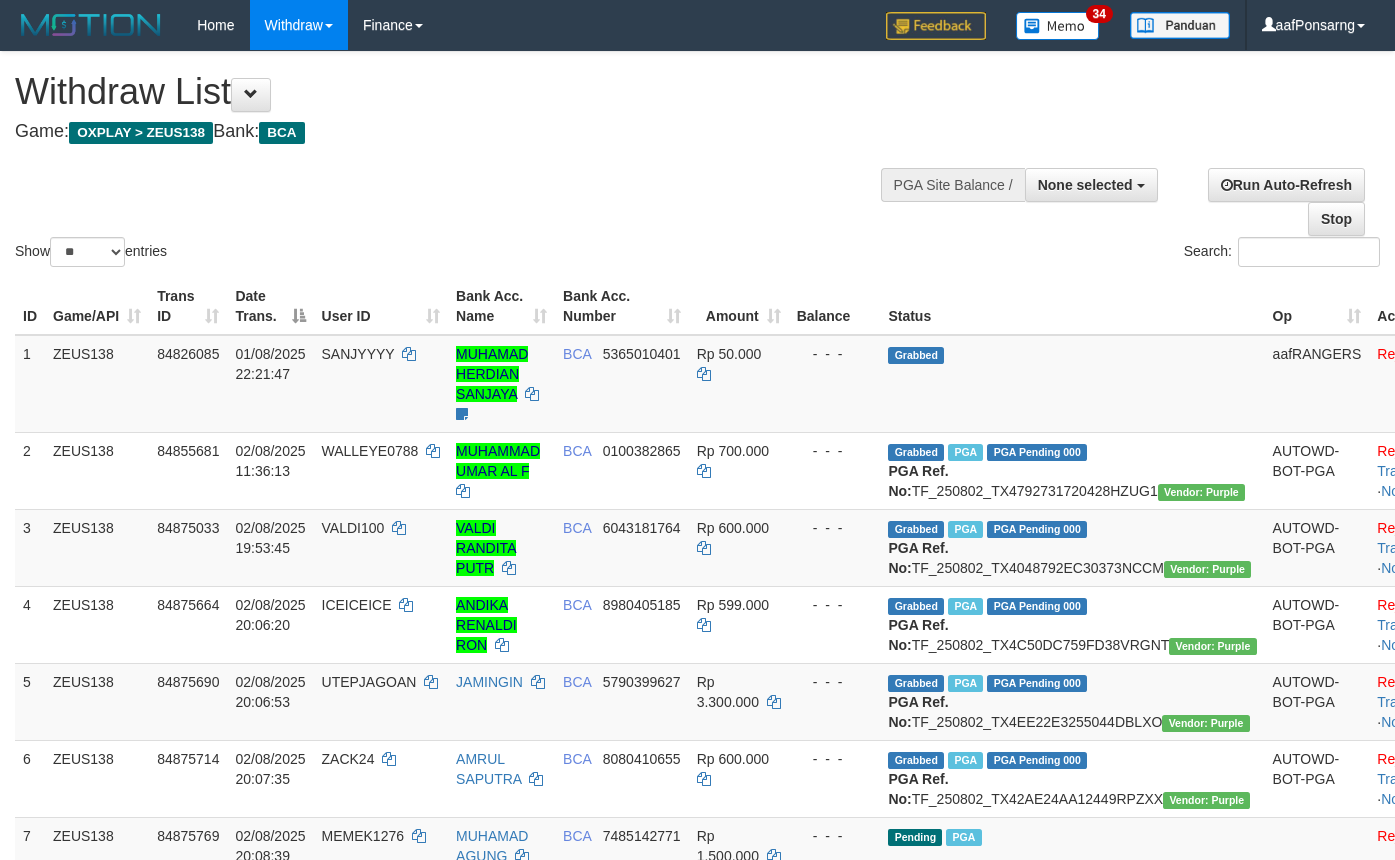 select 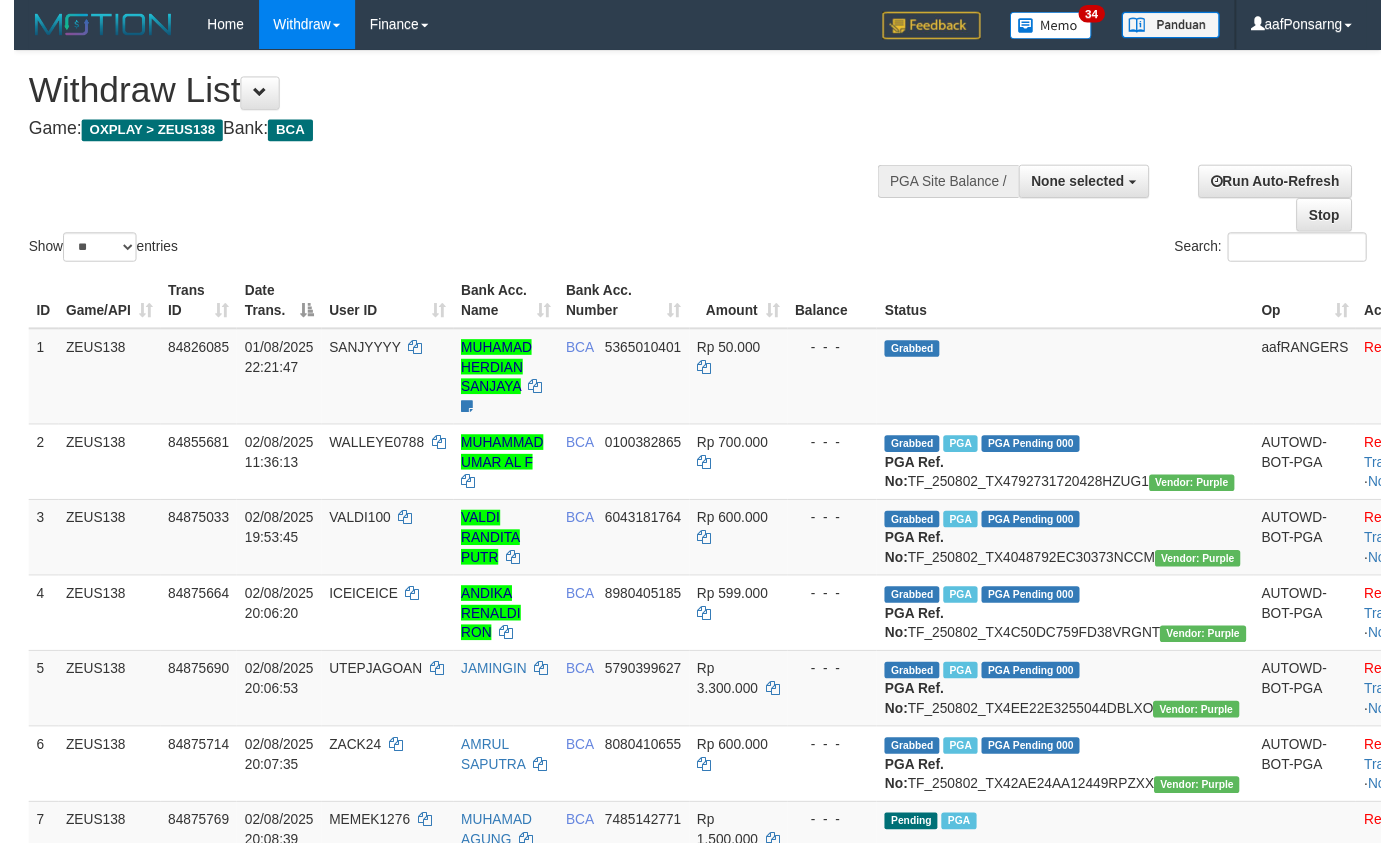 scroll, scrollTop: 1149, scrollLeft: 0, axis: vertical 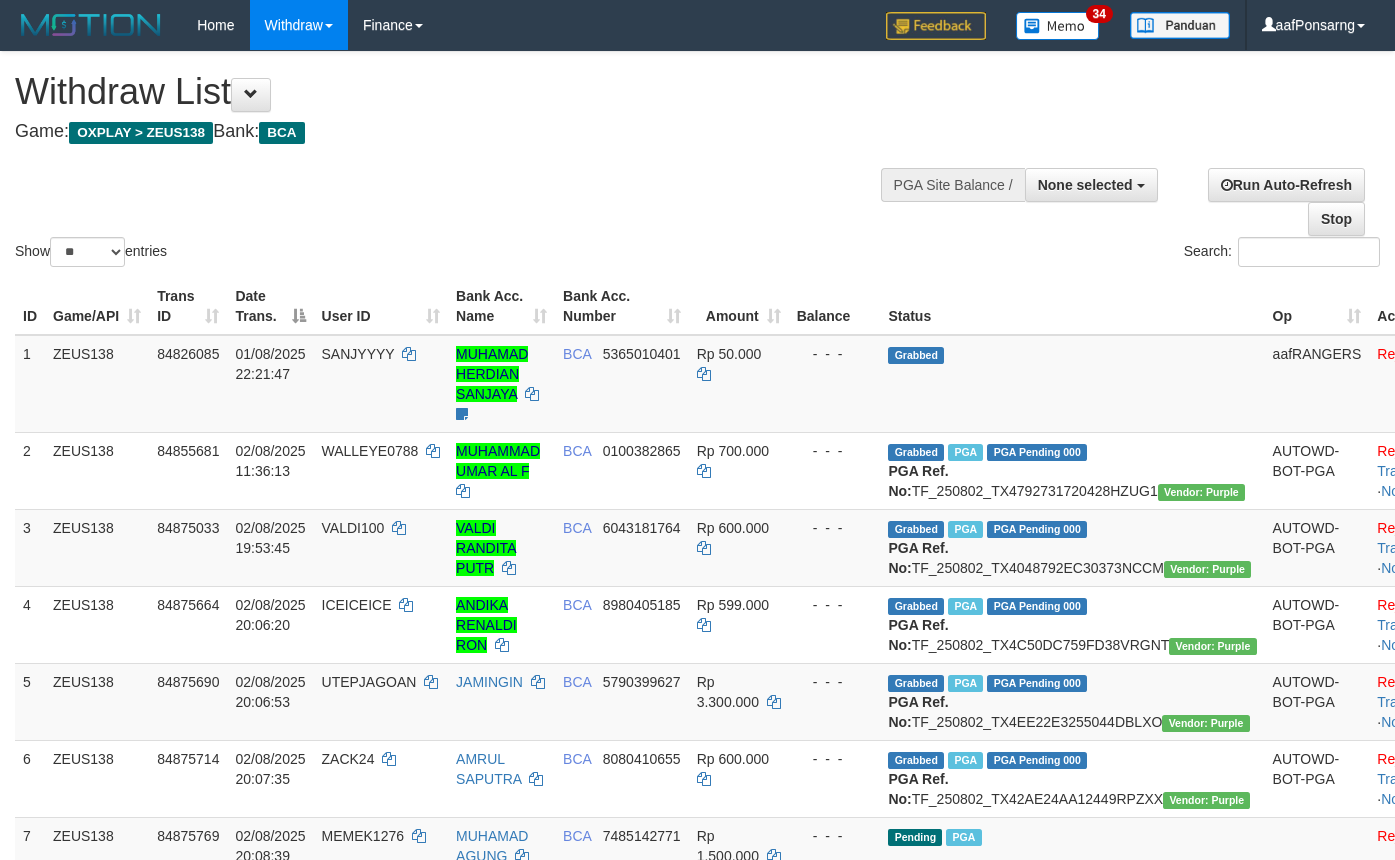select 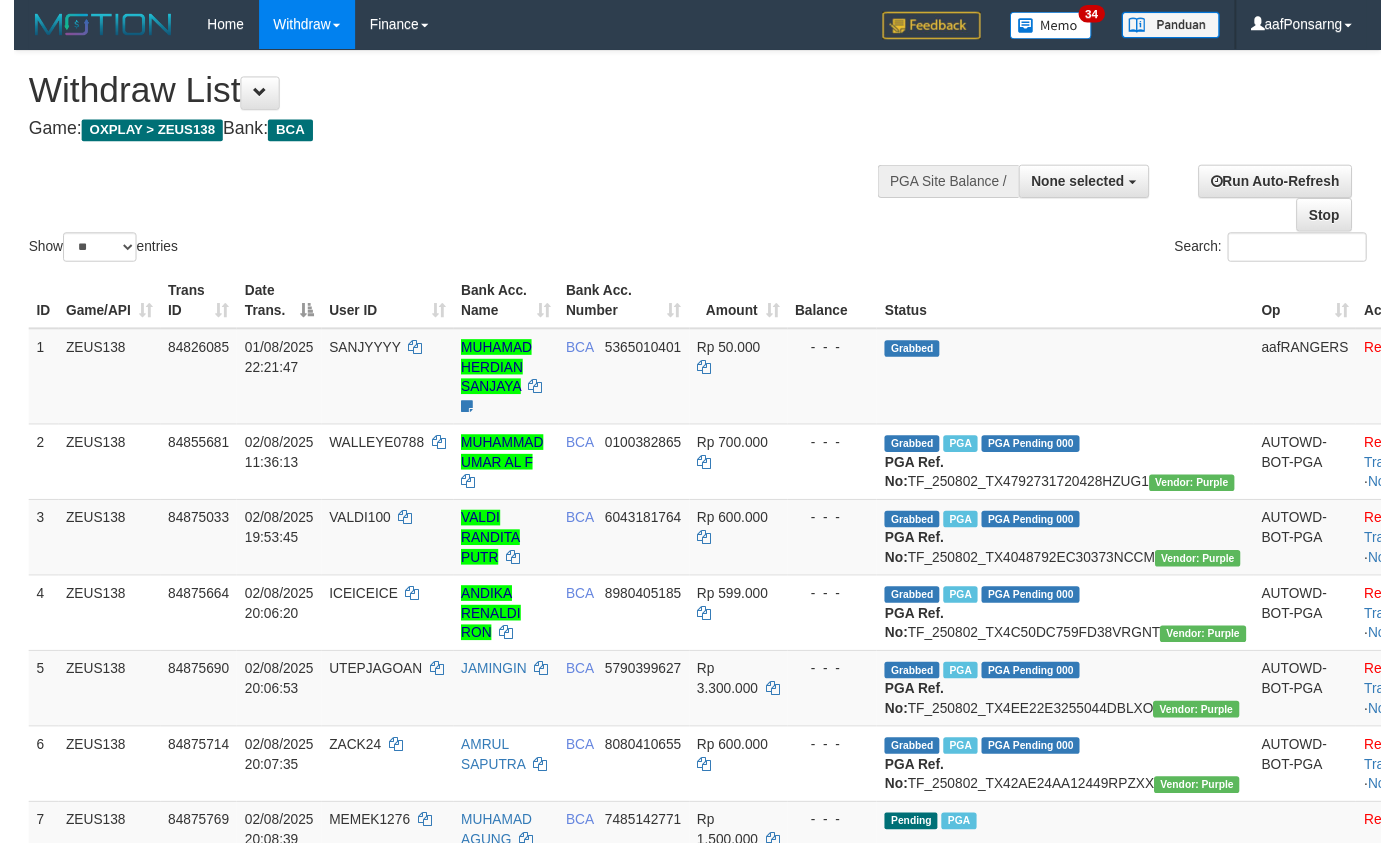 scroll, scrollTop: 1149, scrollLeft: 0, axis: vertical 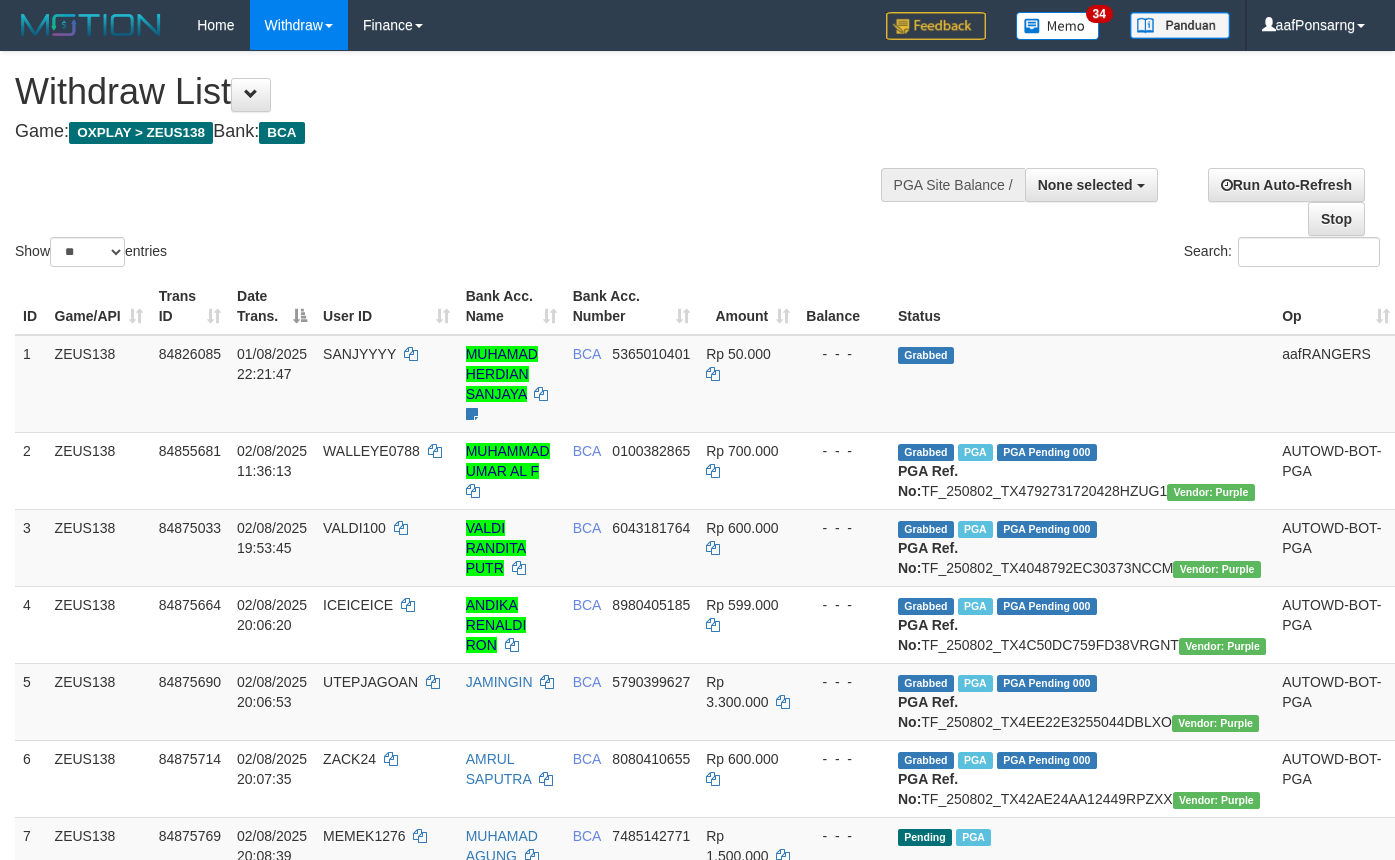 select 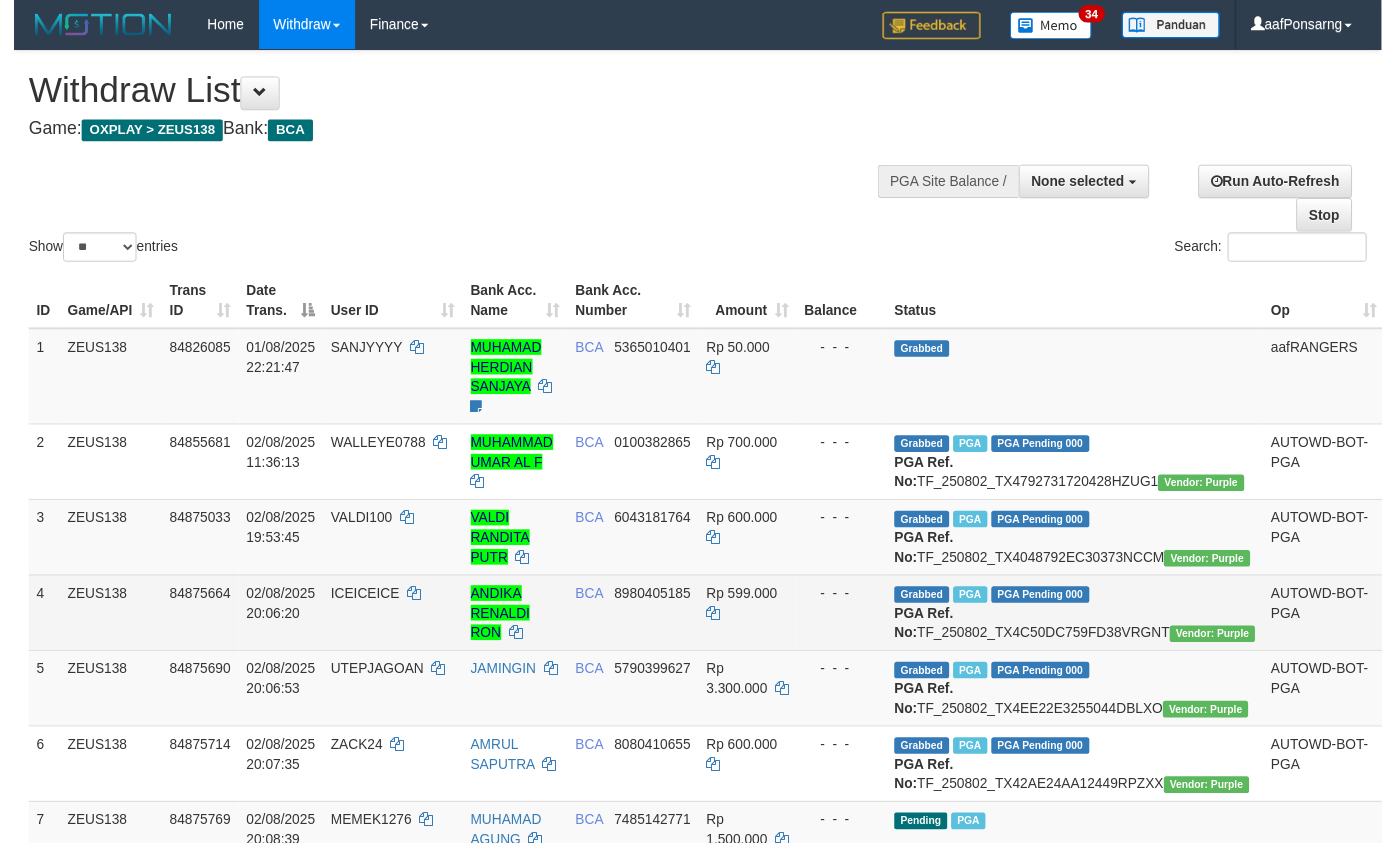 scroll, scrollTop: 210, scrollLeft: 0, axis: vertical 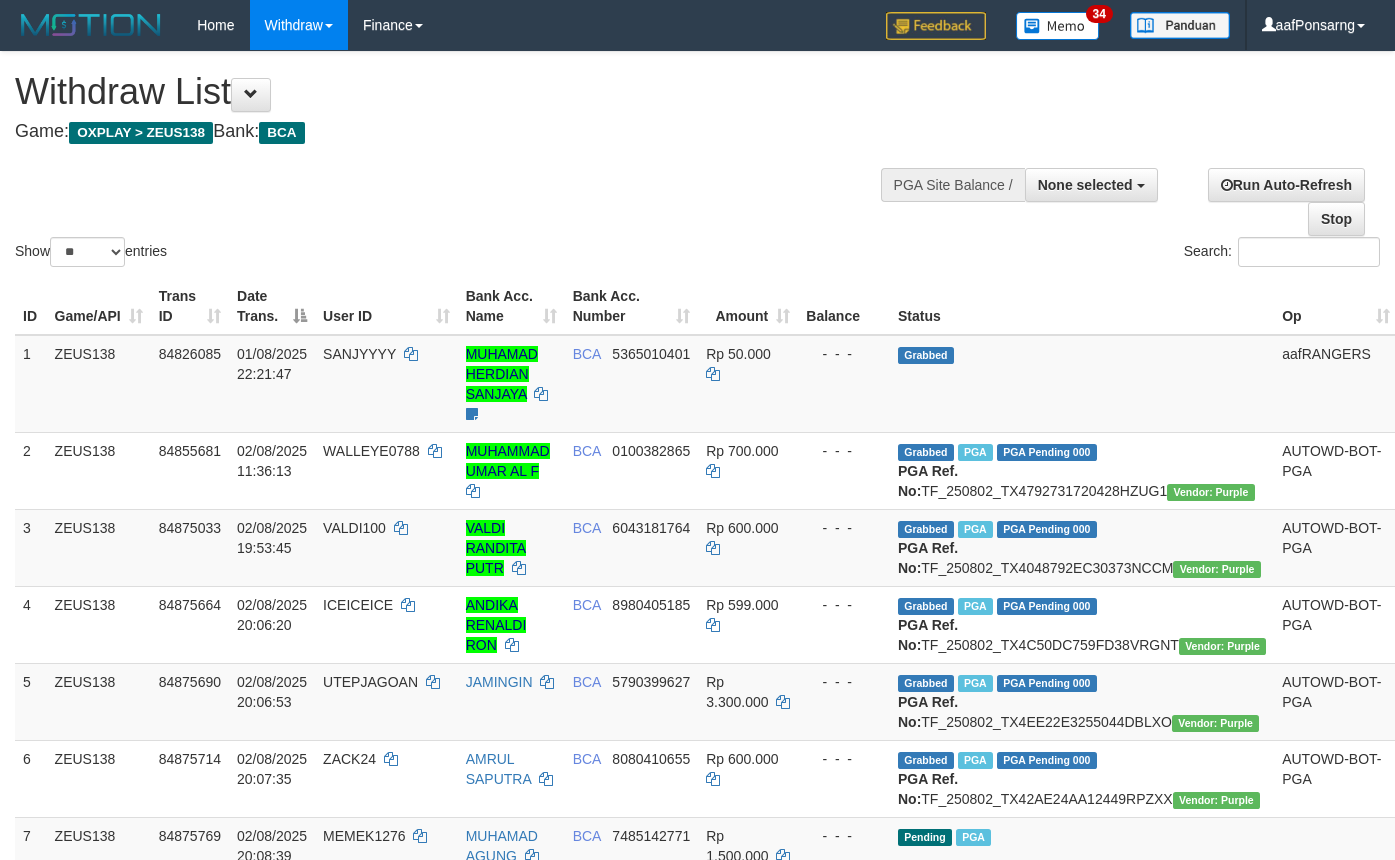 select 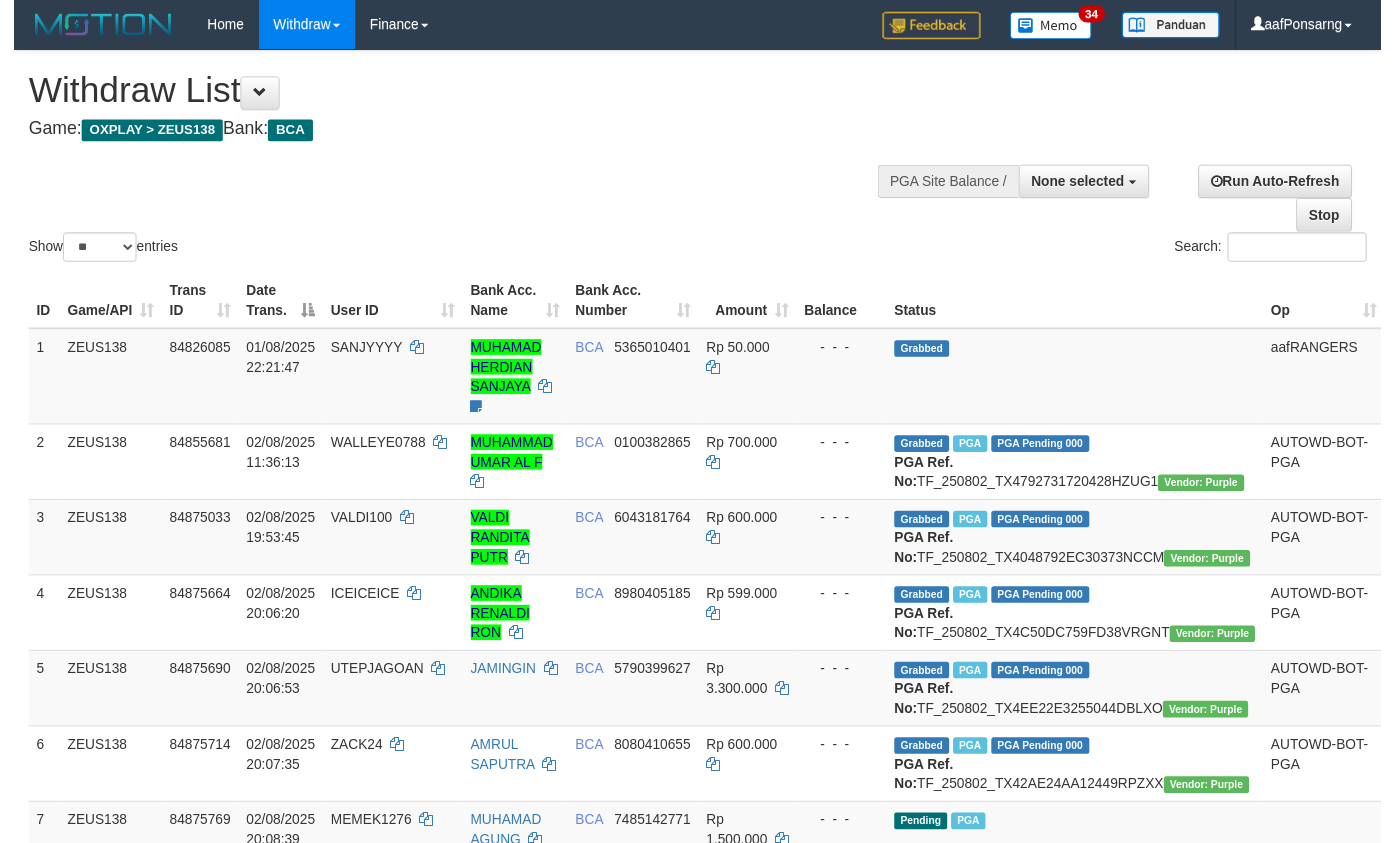 scroll, scrollTop: 293, scrollLeft: 0, axis: vertical 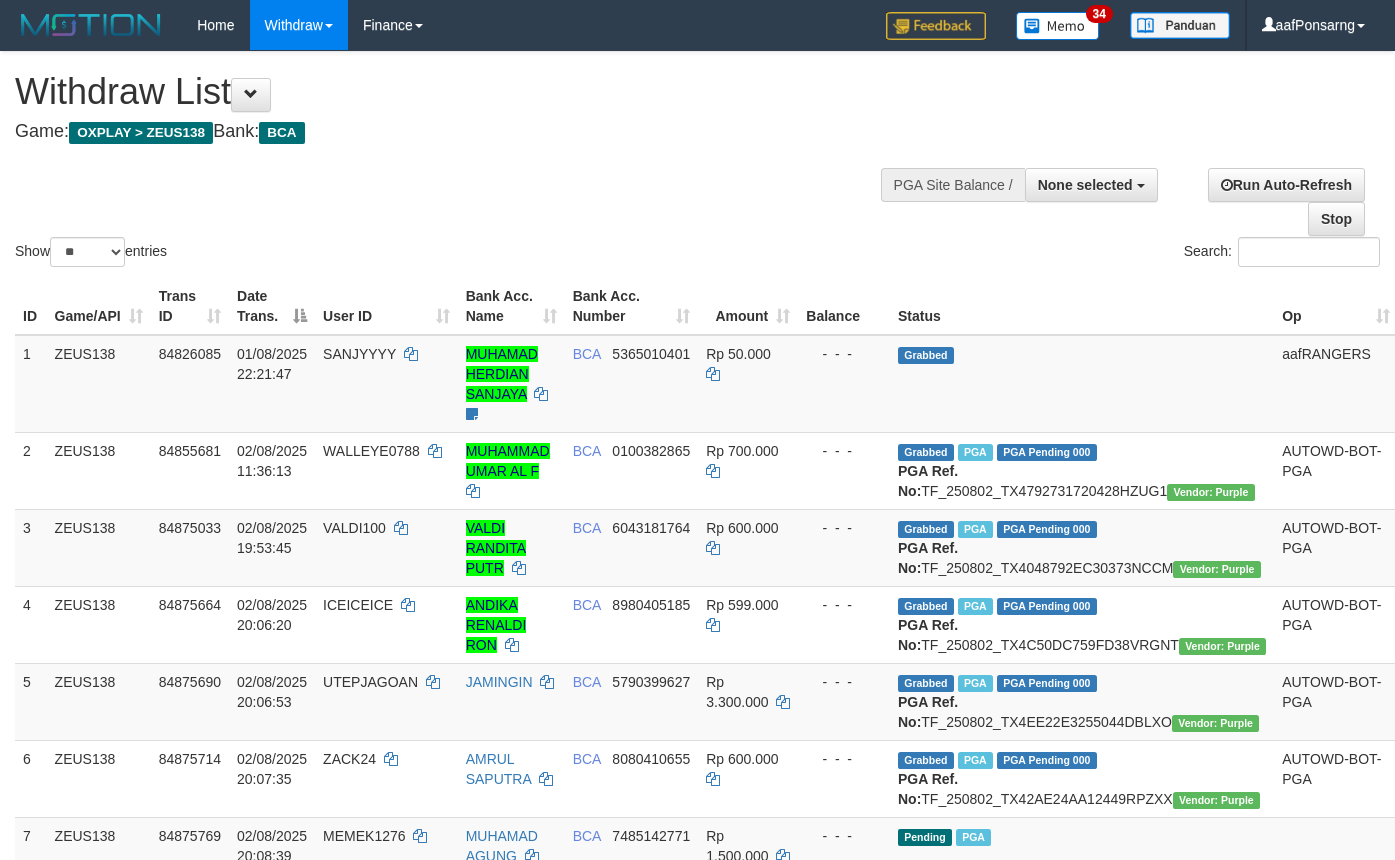 select 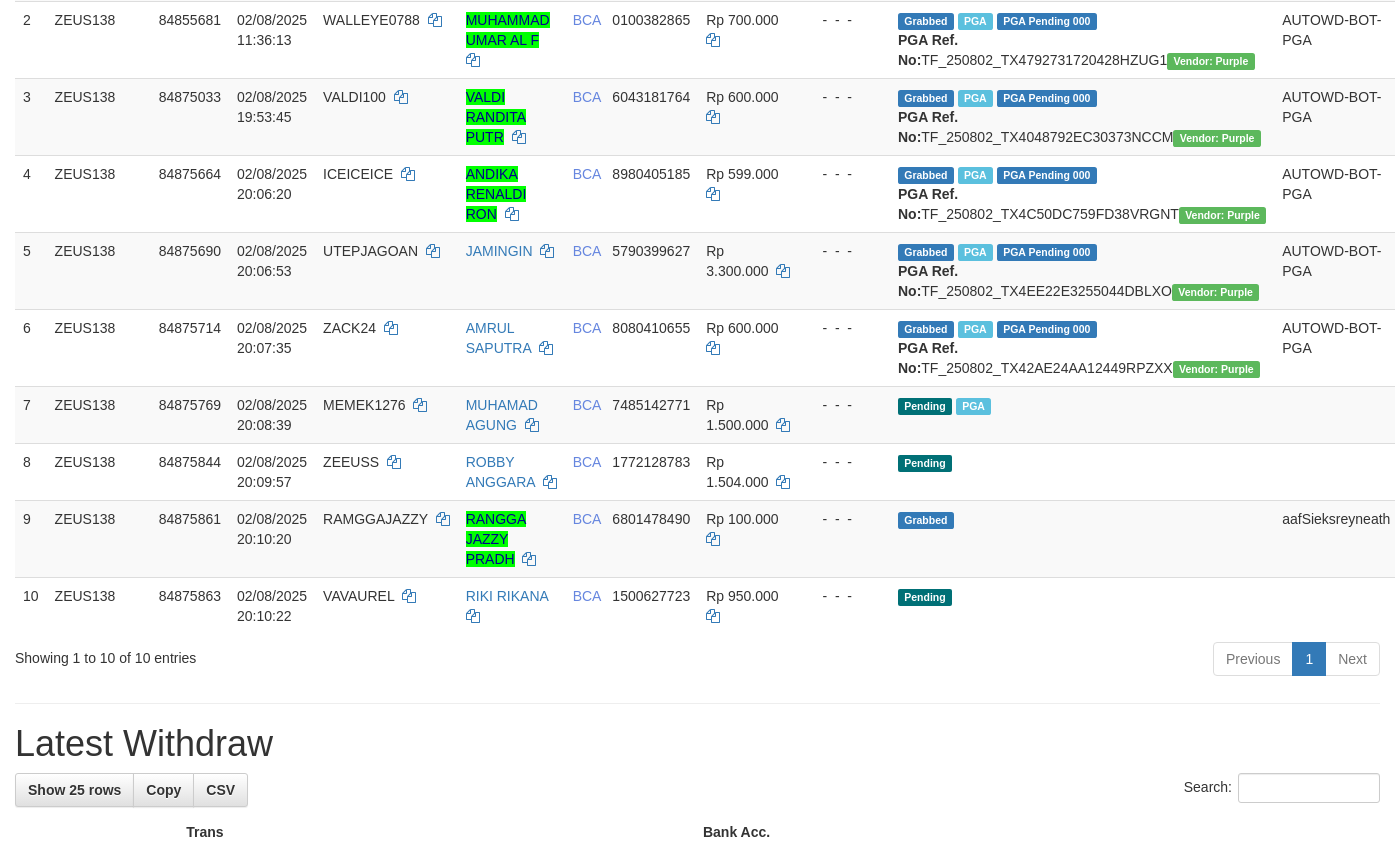 scroll, scrollTop: 293, scrollLeft: 0, axis: vertical 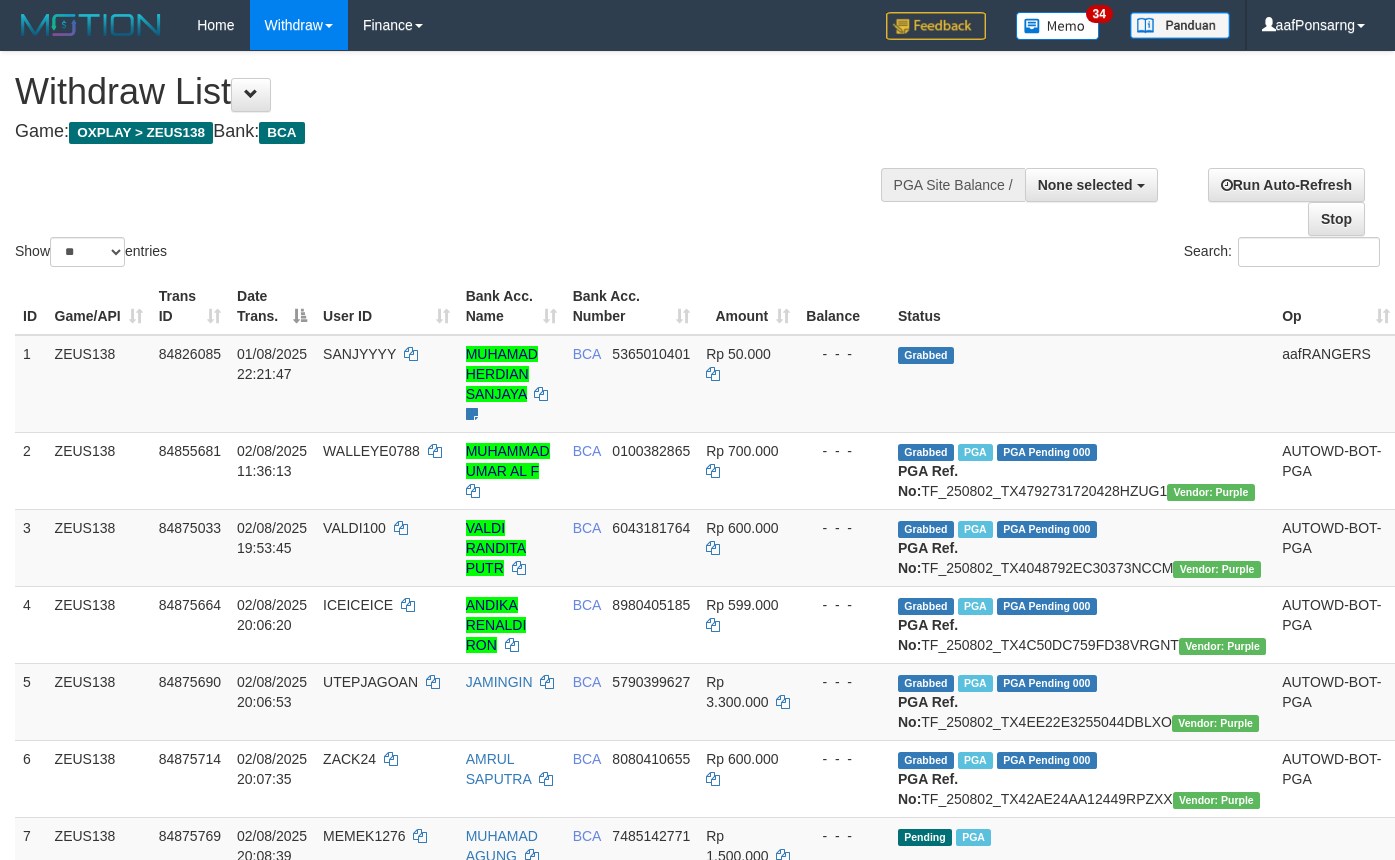 select 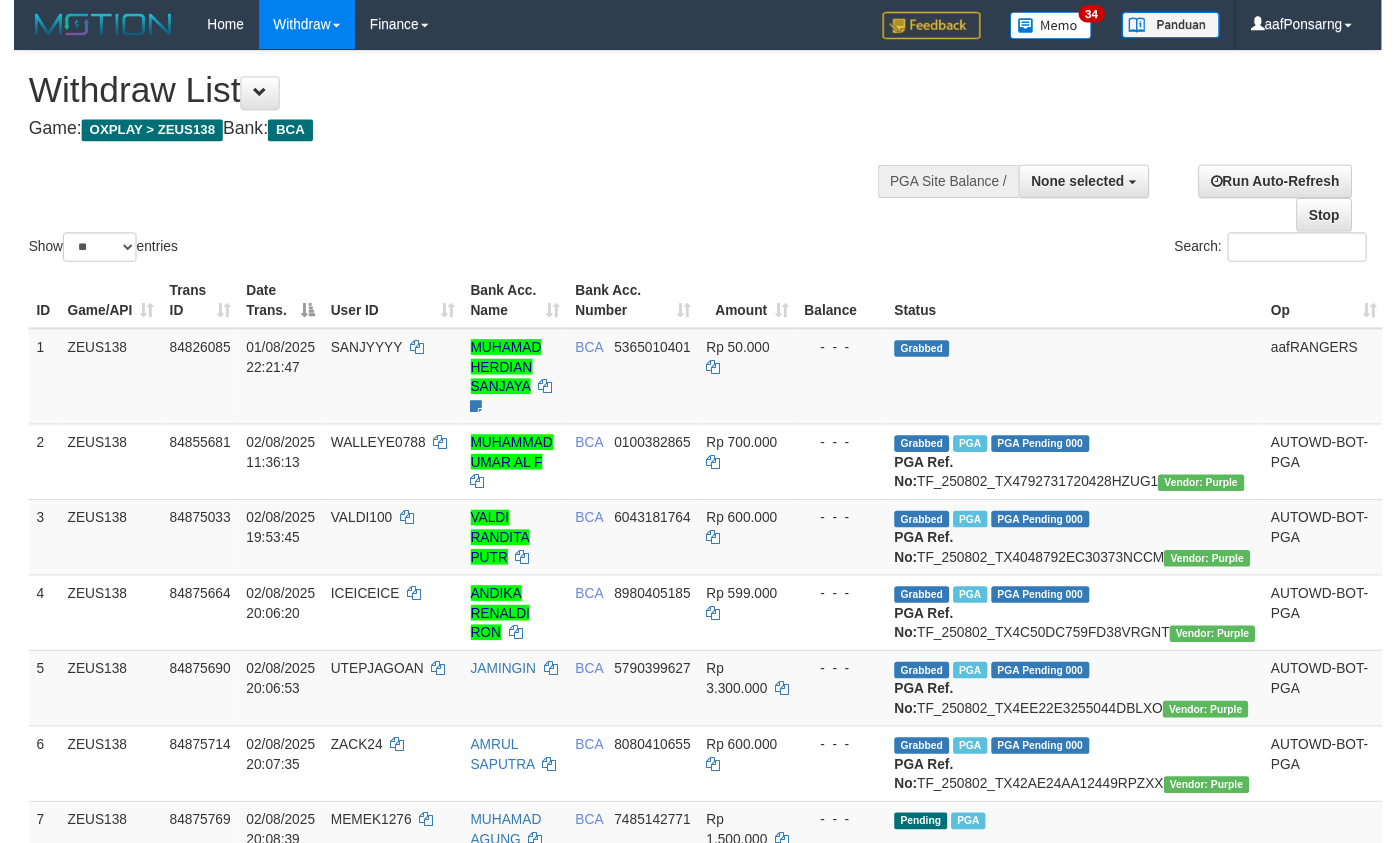 scroll, scrollTop: 221, scrollLeft: 0, axis: vertical 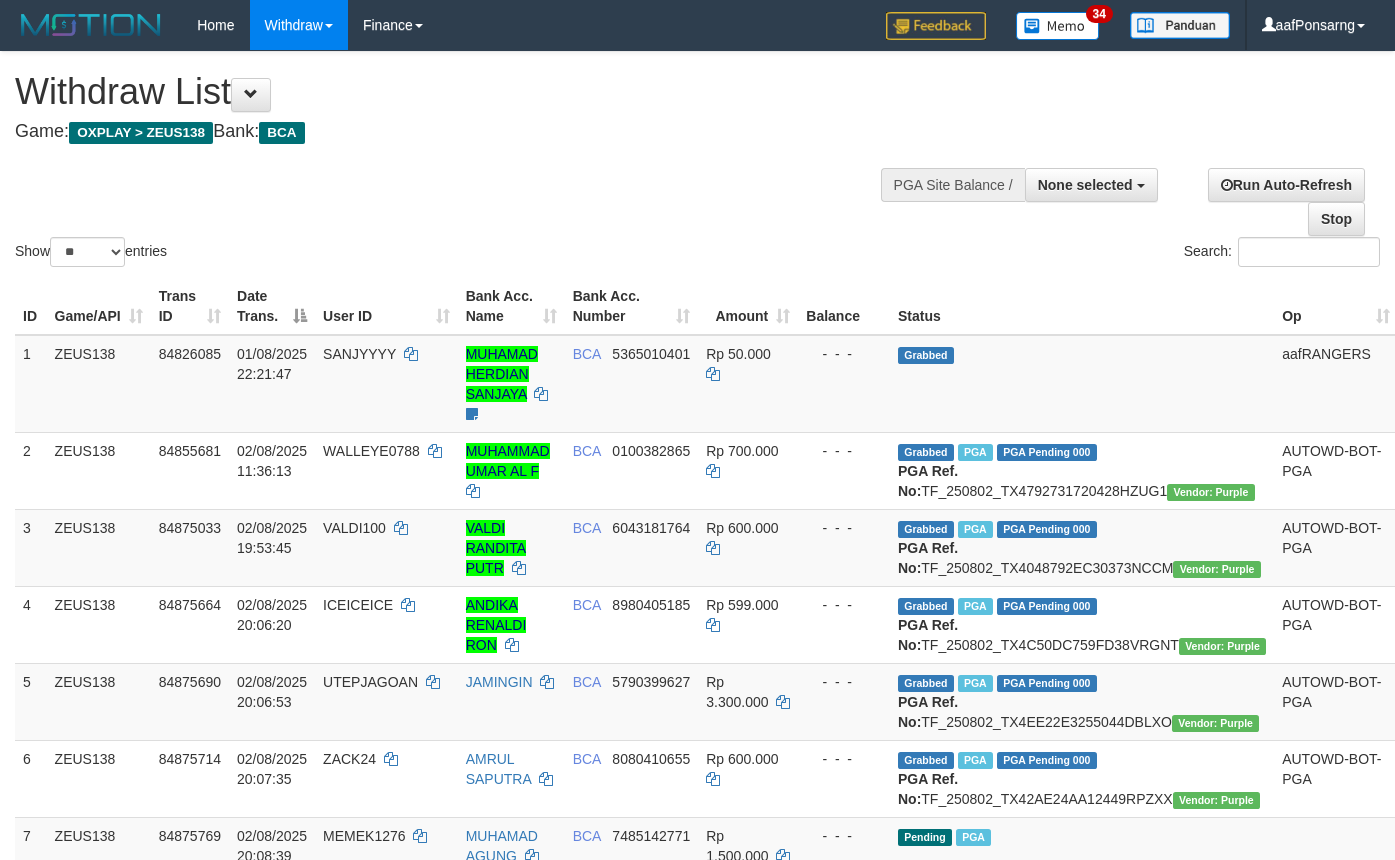 select 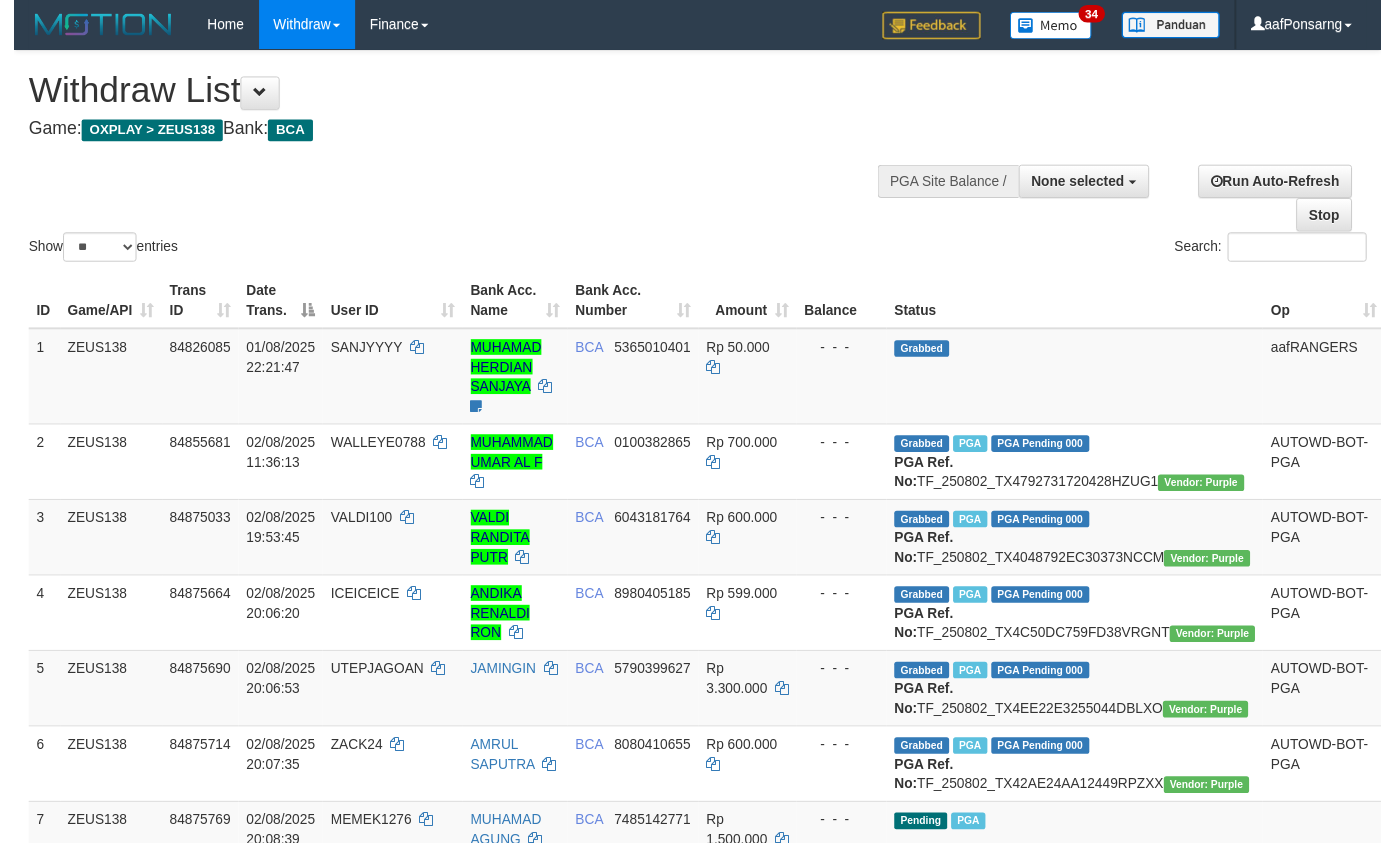 scroll, scrollTop: 304, scrollLeft: 0, axis: vertical 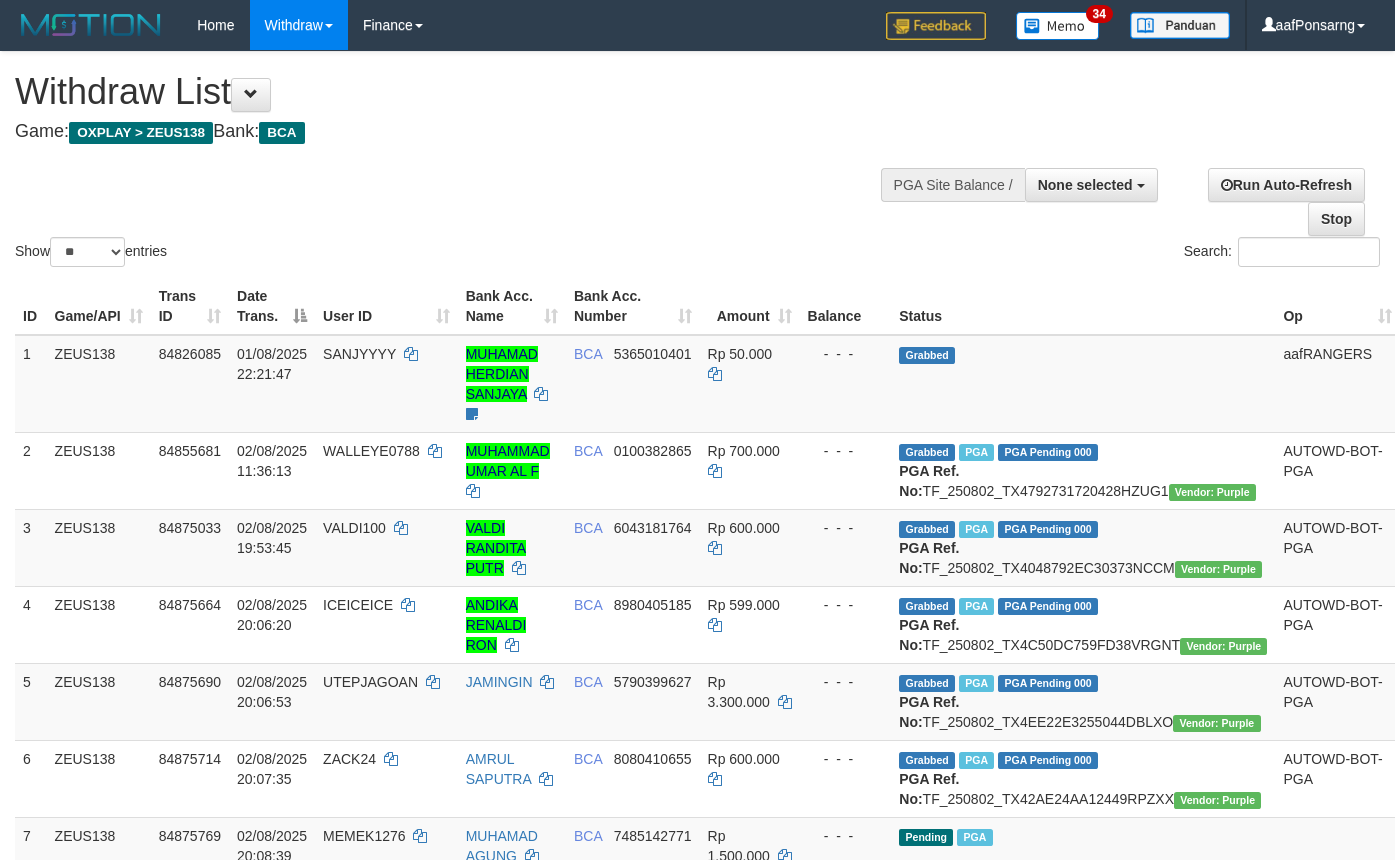select 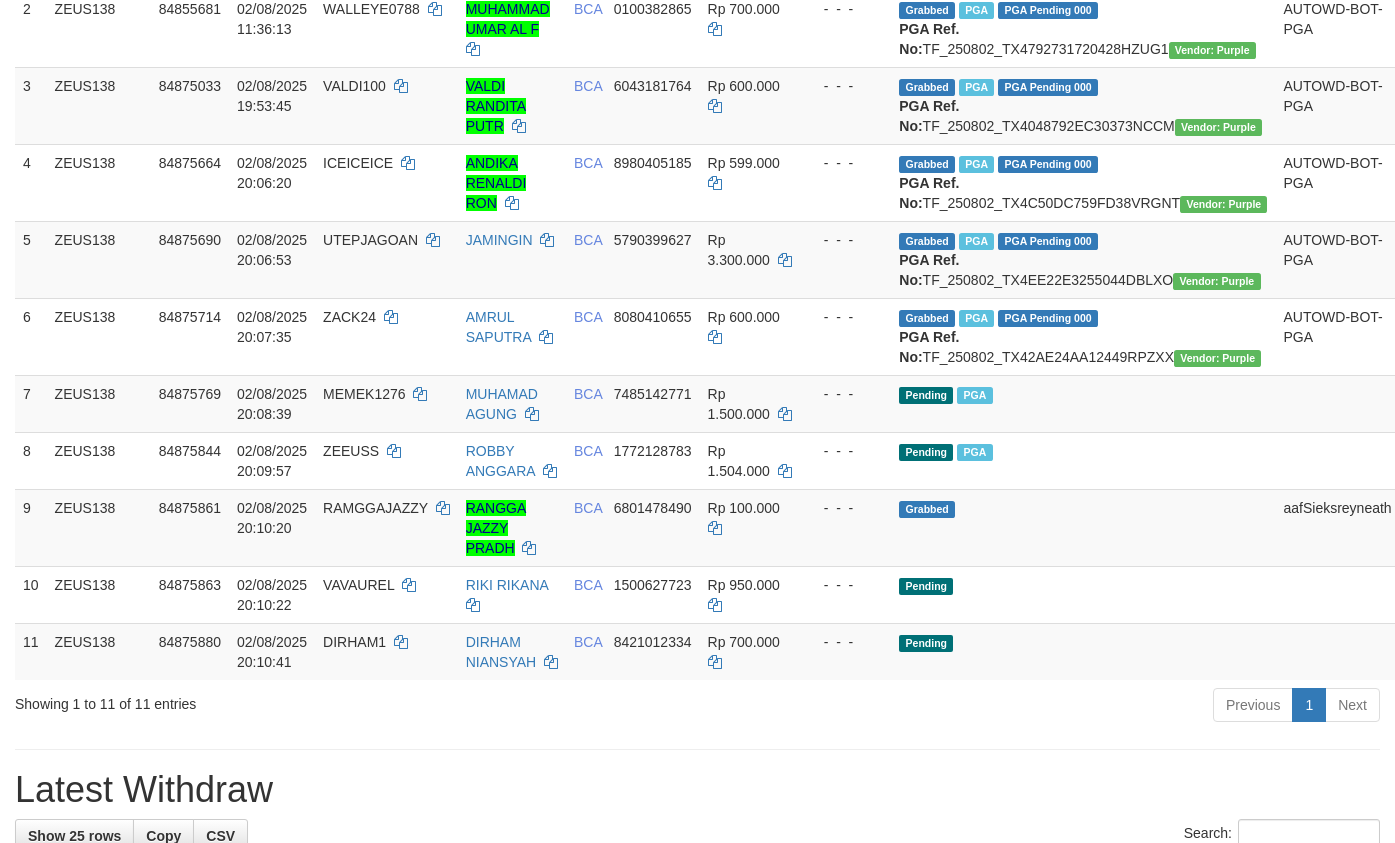 scroll, scrollTop: 304, scrollLeft: 0, axis: vertical 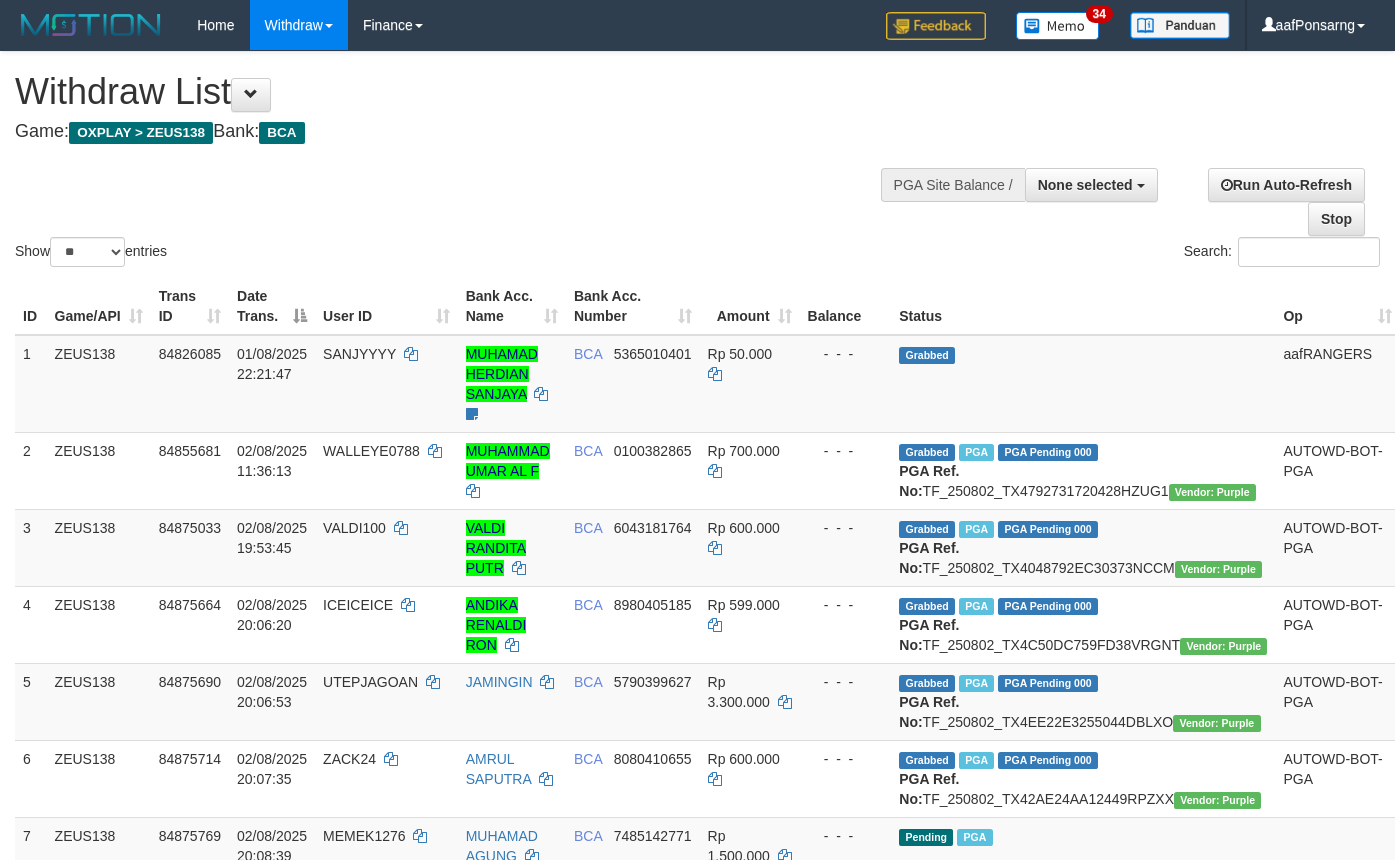 select 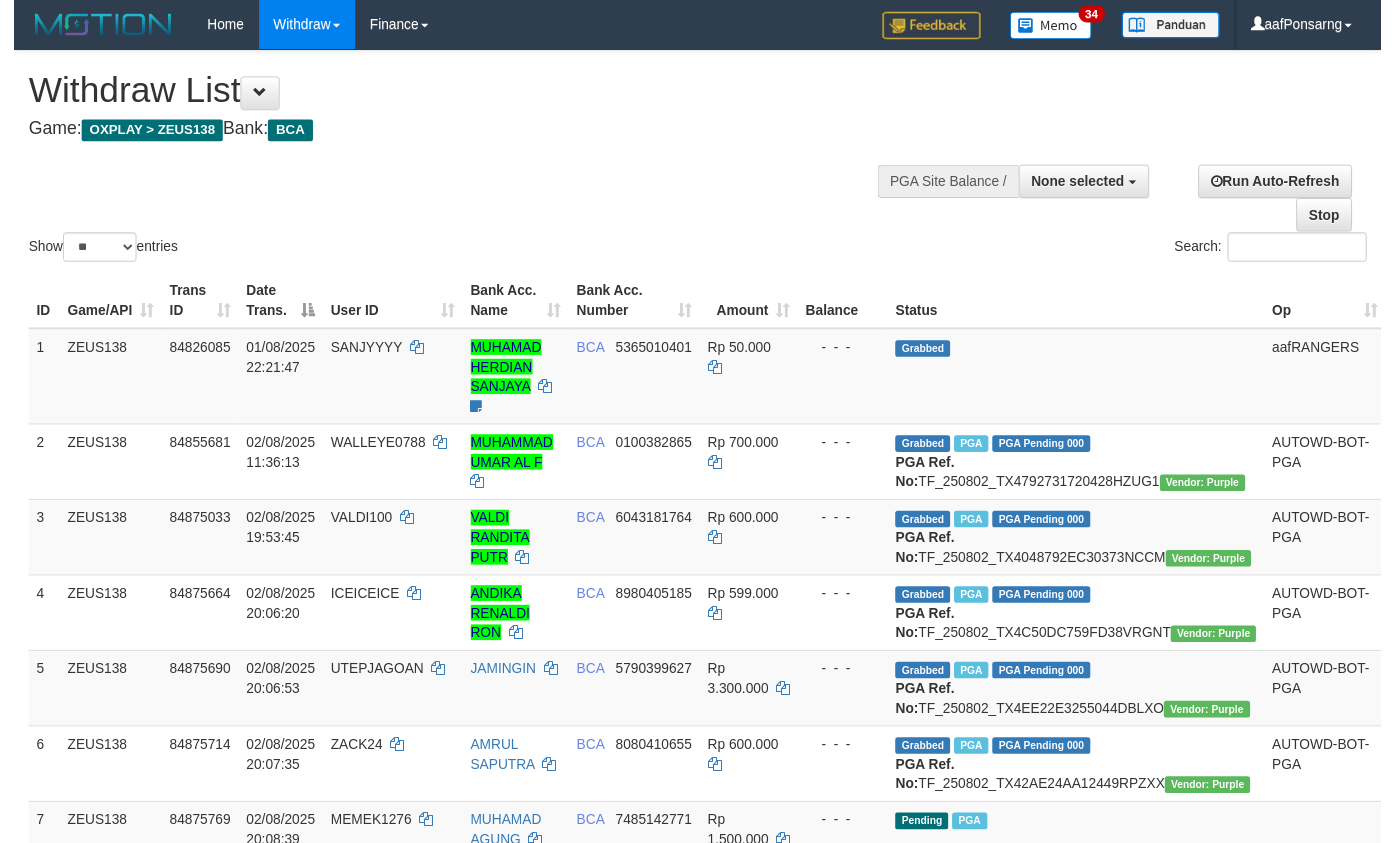scroll, scrollTop: 232, scrollLeft: 0, axis: vertical 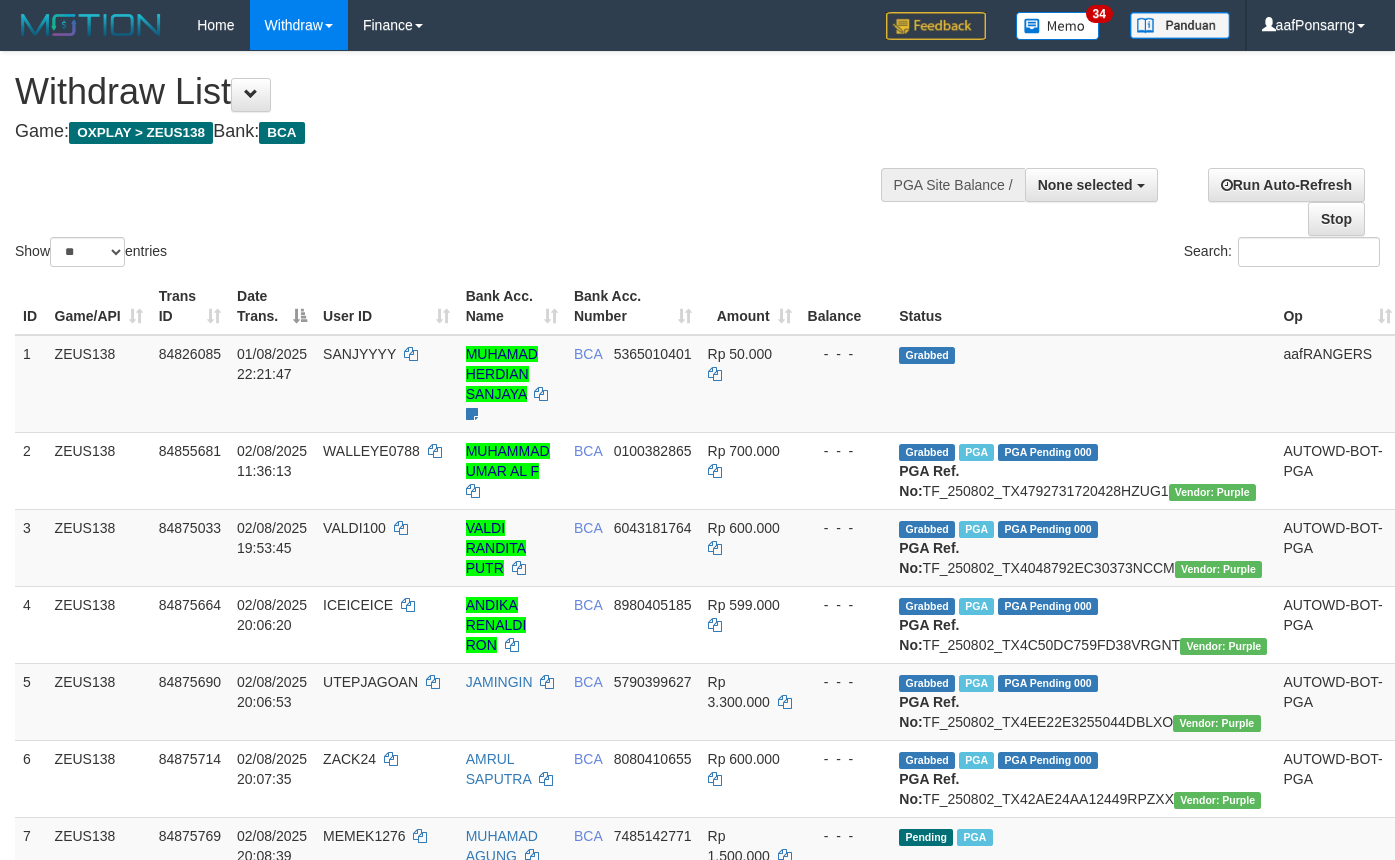 select 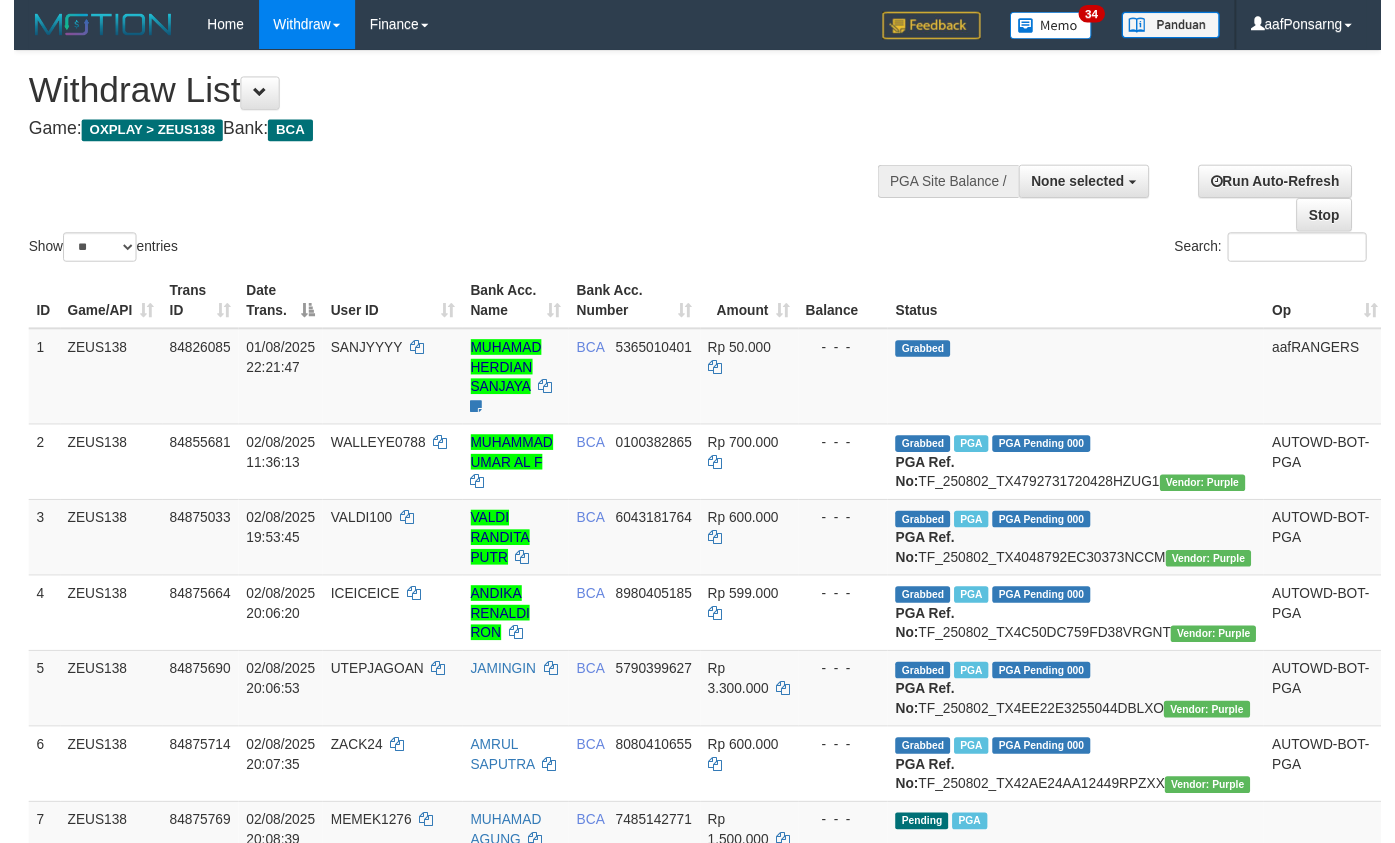 scroll, scrollTop: 315, scrollLeft: 0, axis: vertical 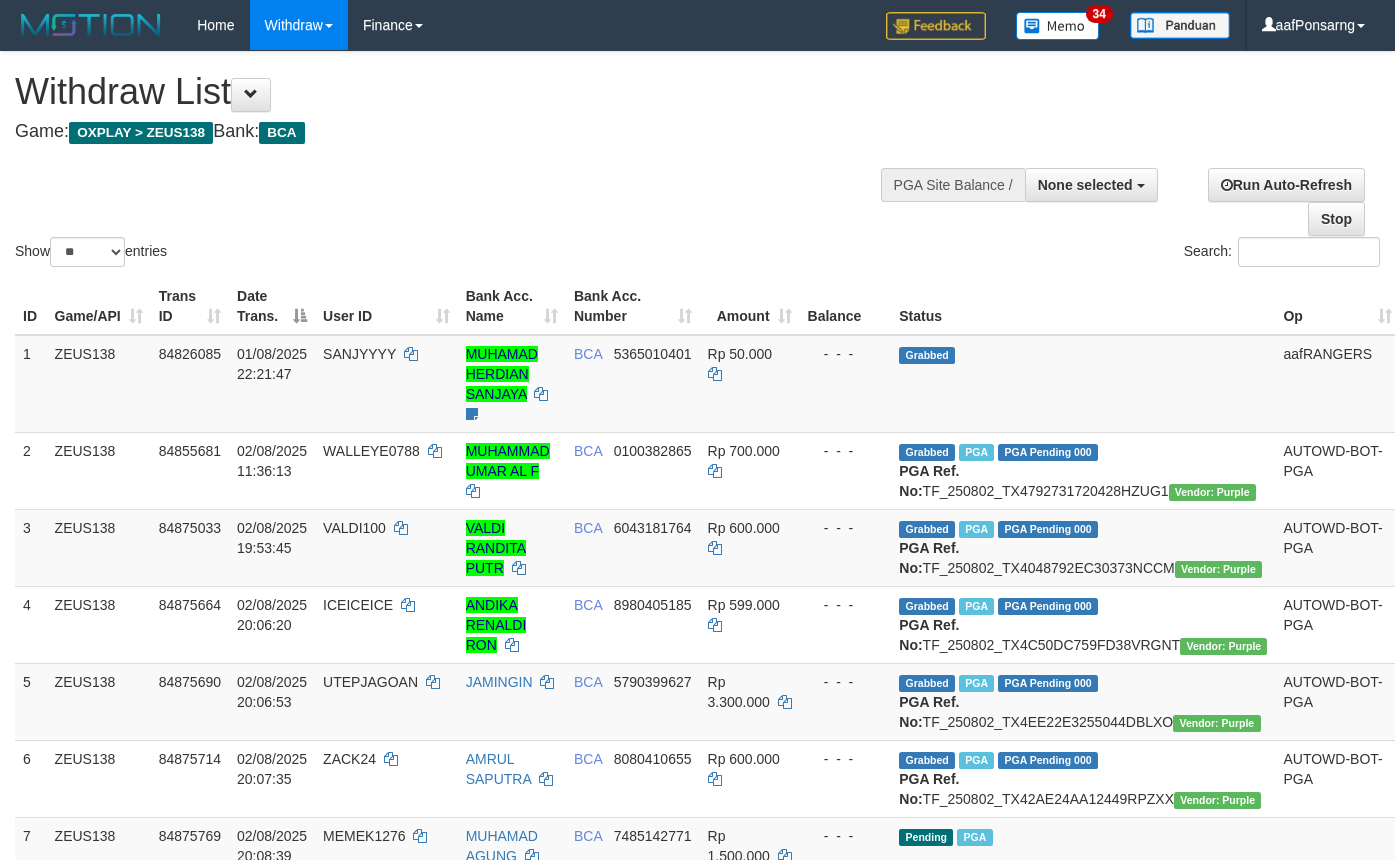 select 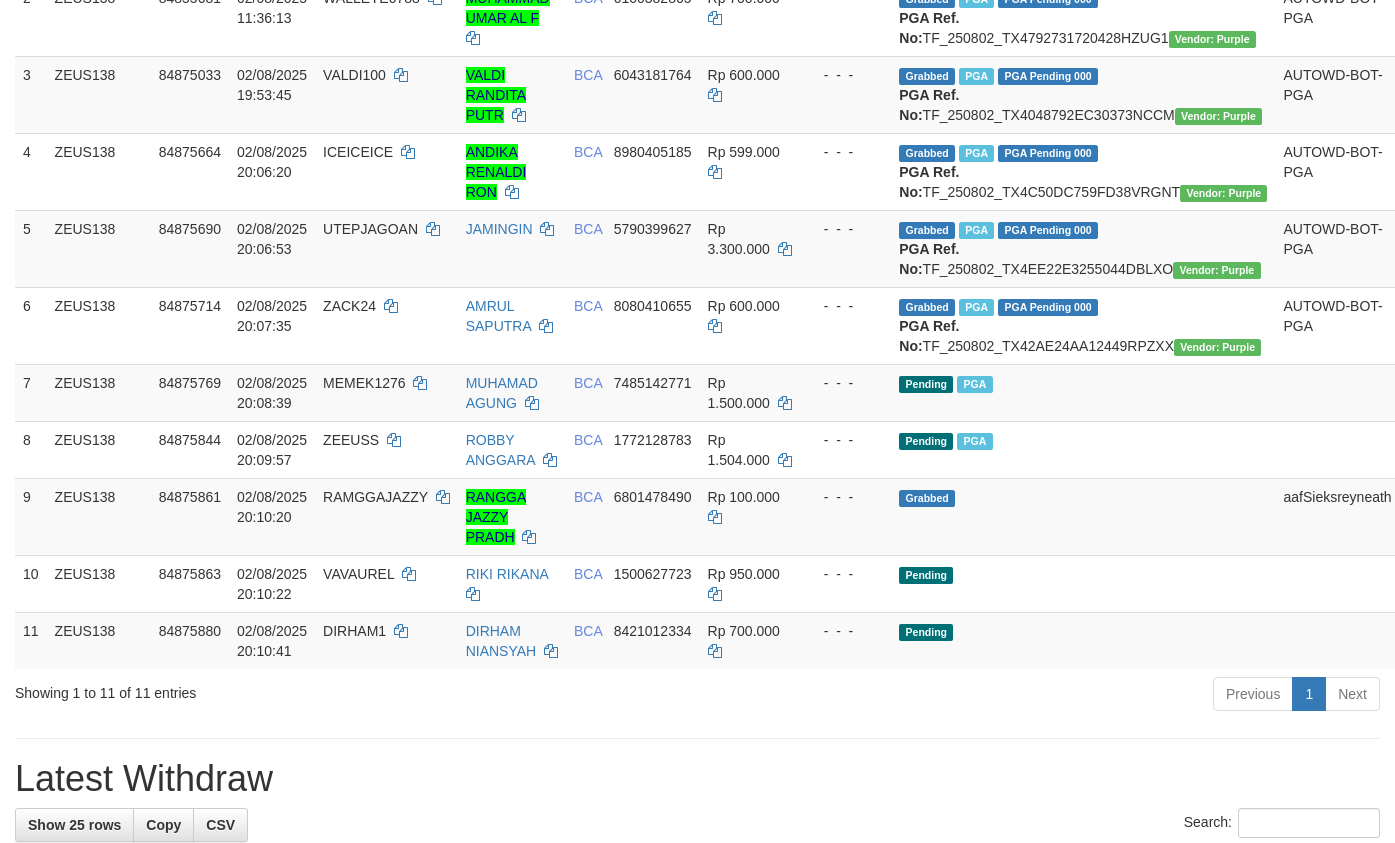 scroll, scrollTop: 315, scrollLeft: 0, axis: vertical 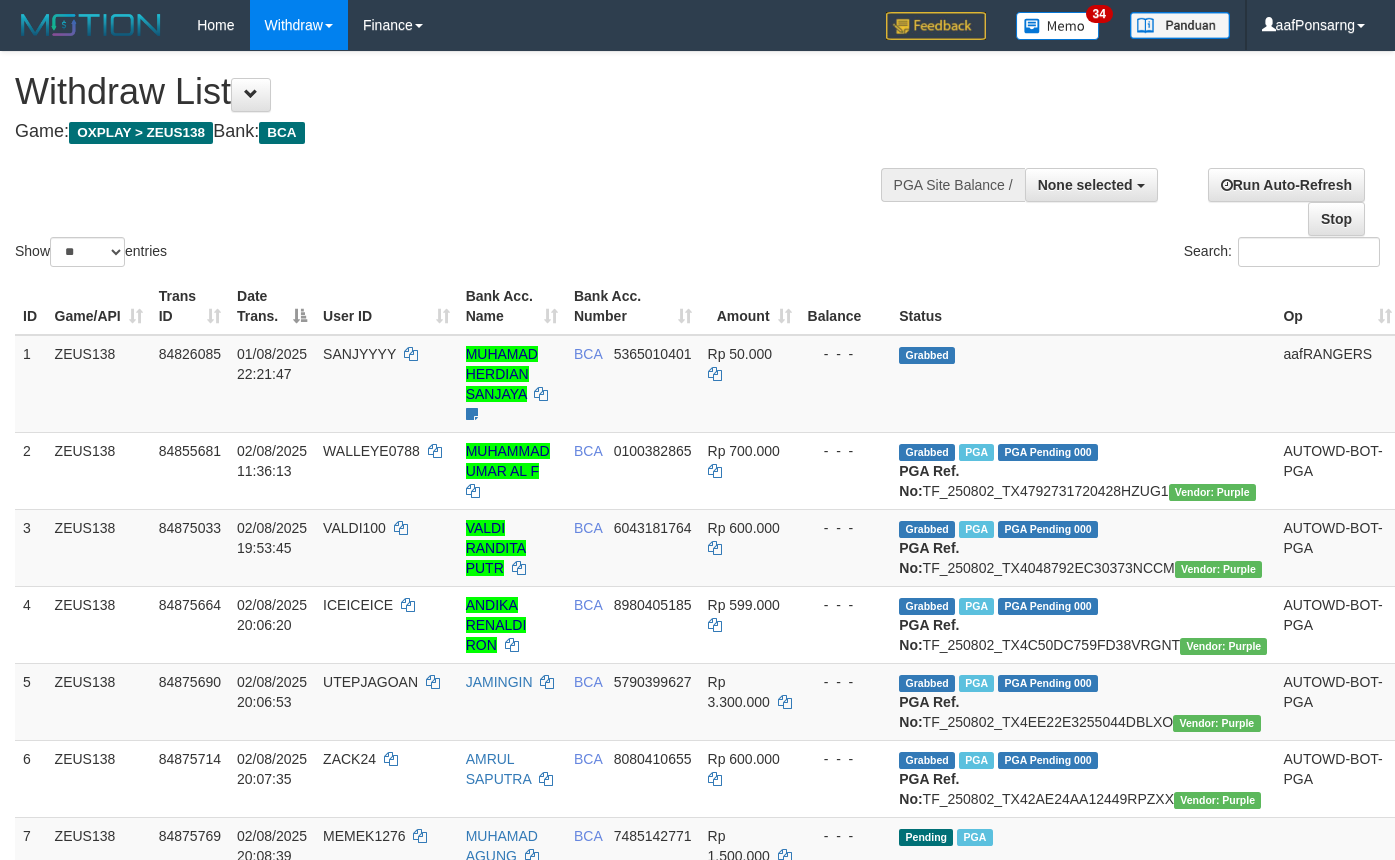 select 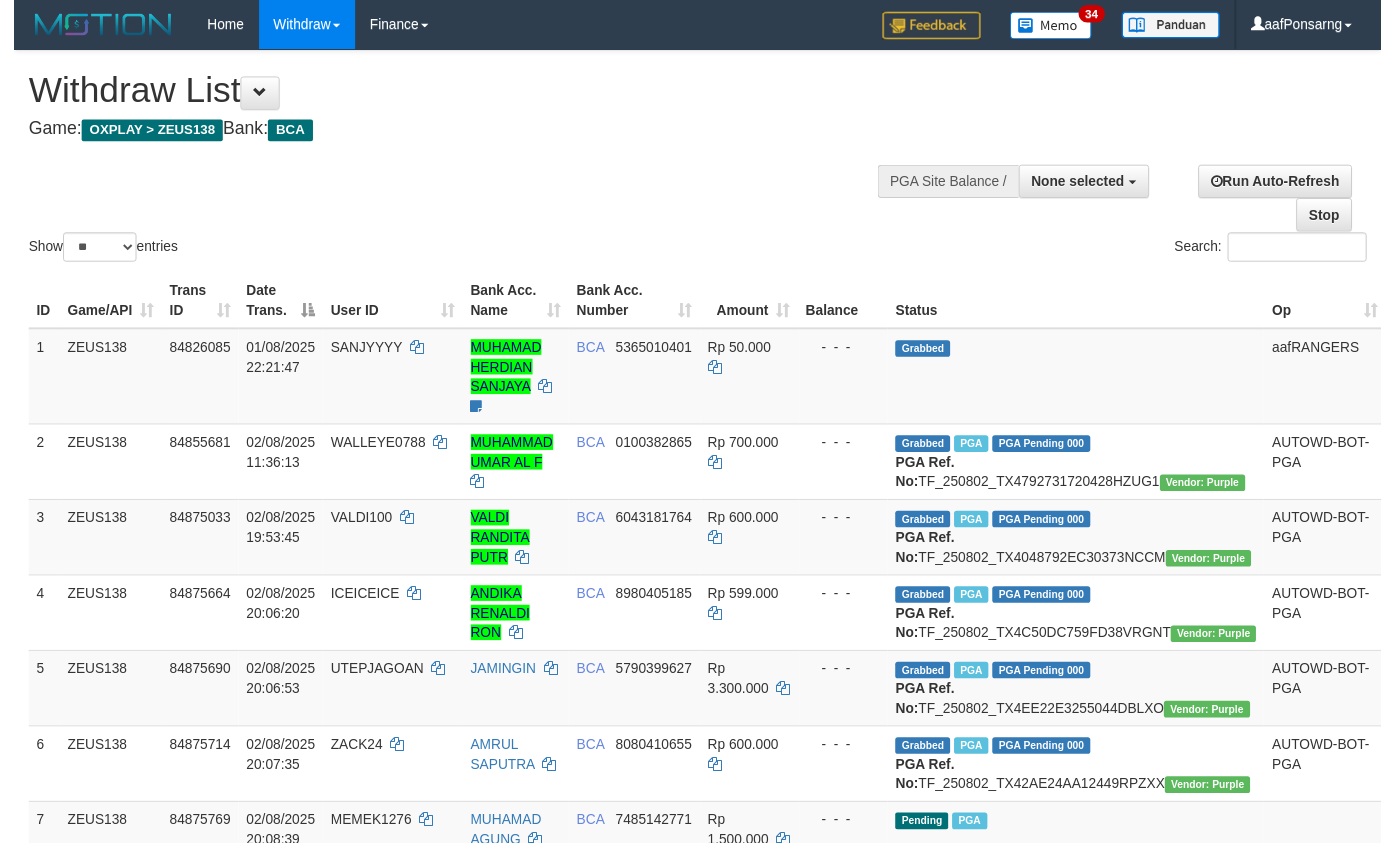 scroll, scrollTop: 243, scrollLeft: 0, axis: vertical 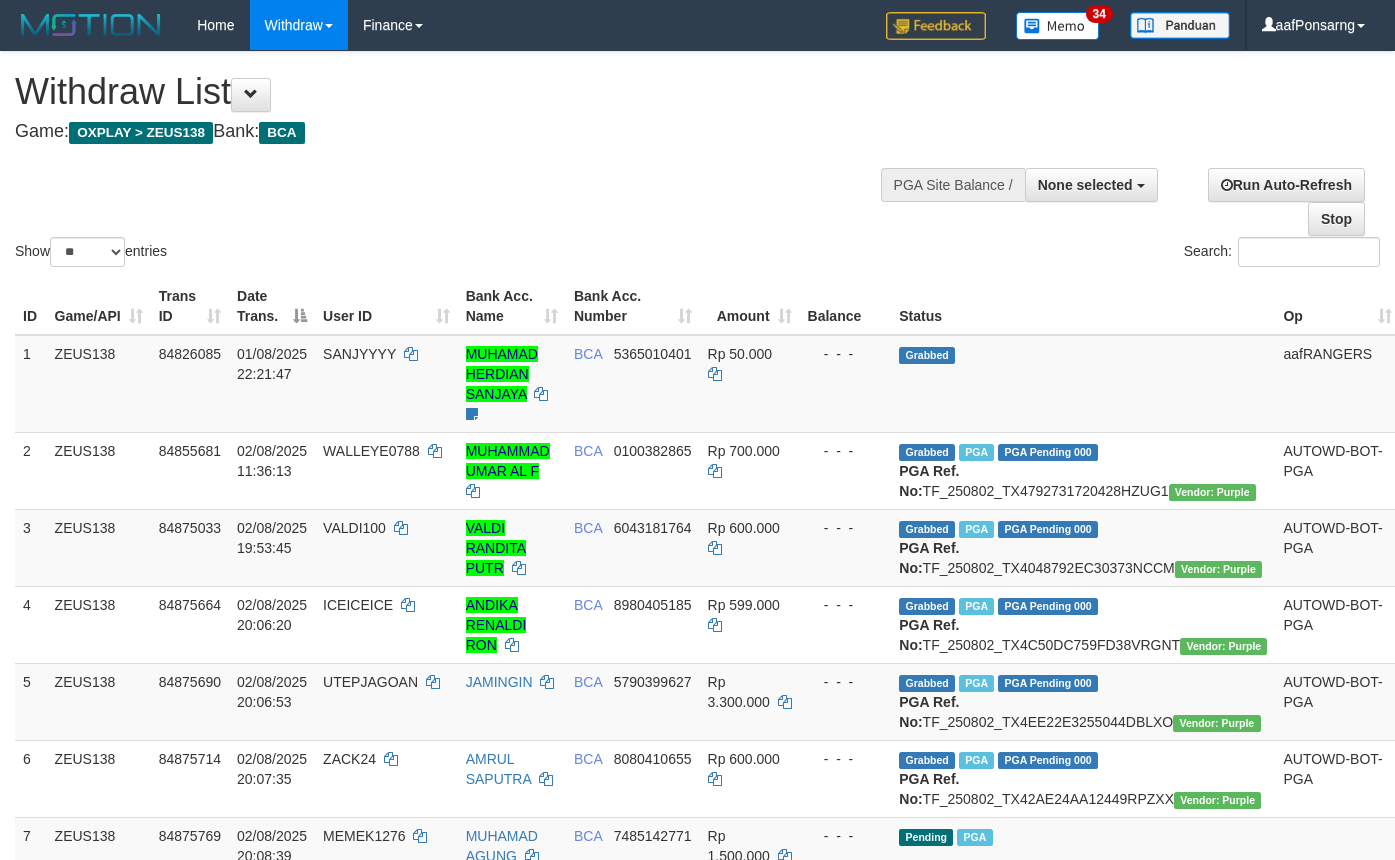 select 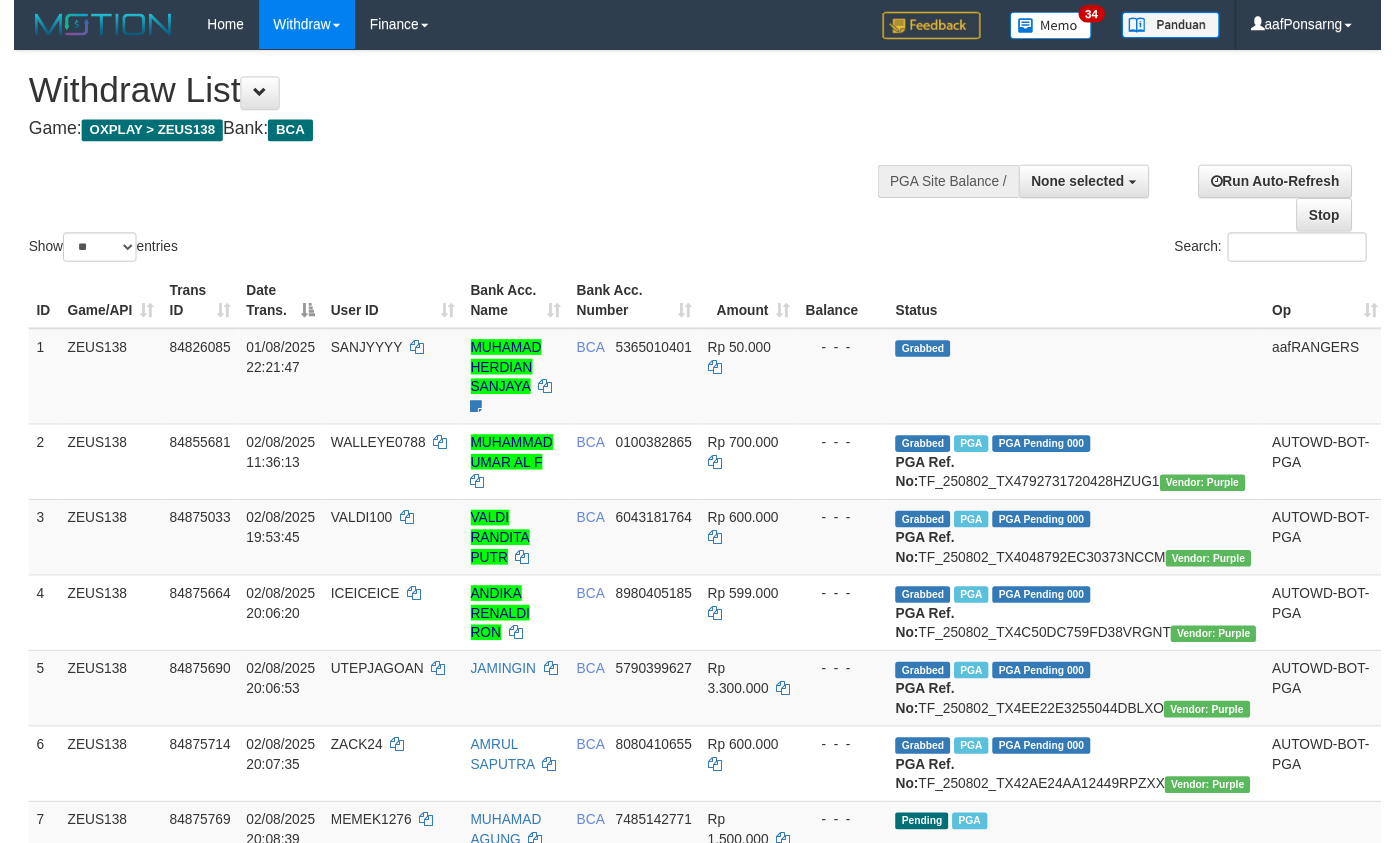 scroll, scrollTop: 326, scrollLeft: 0, axis: vertical 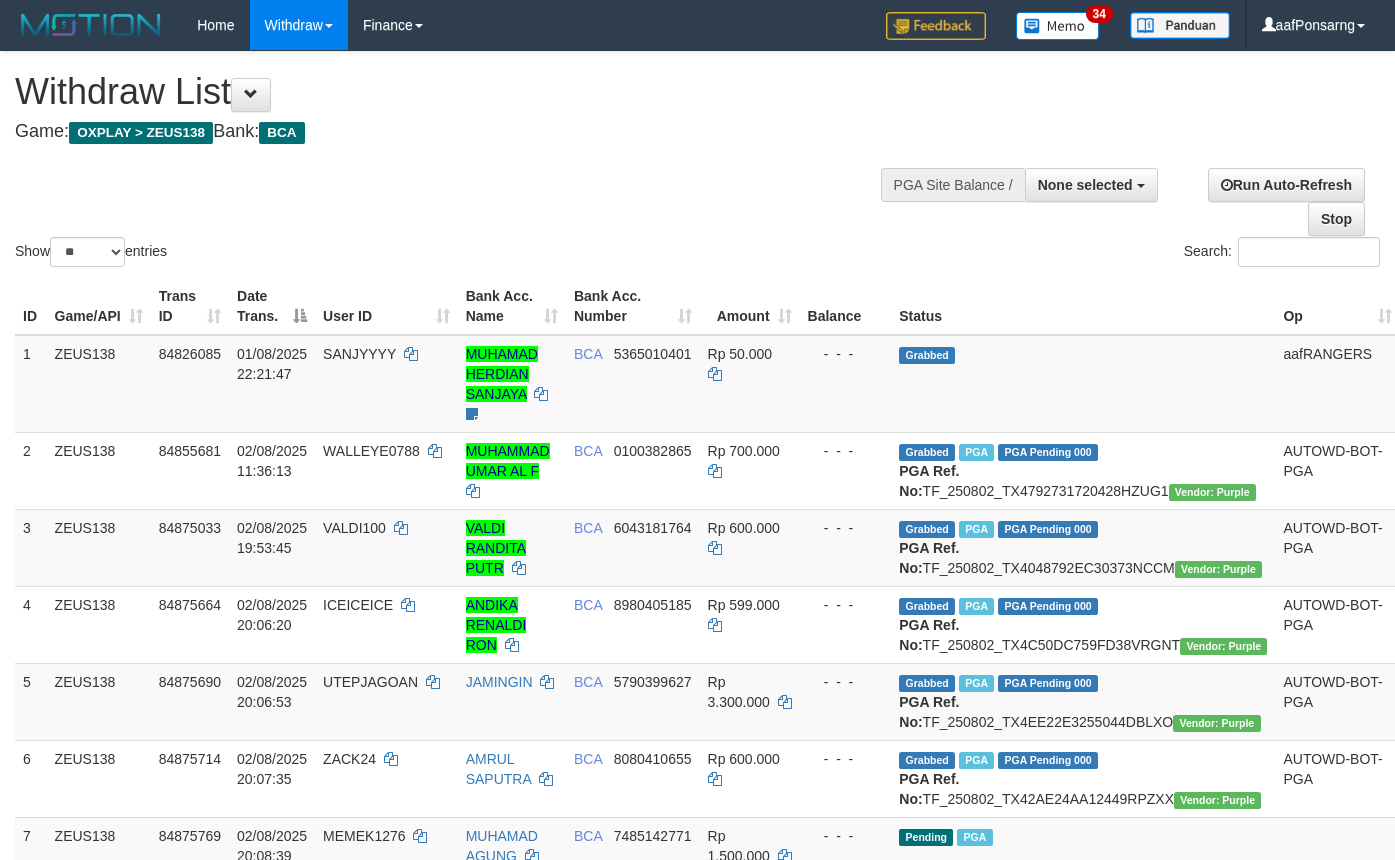 select 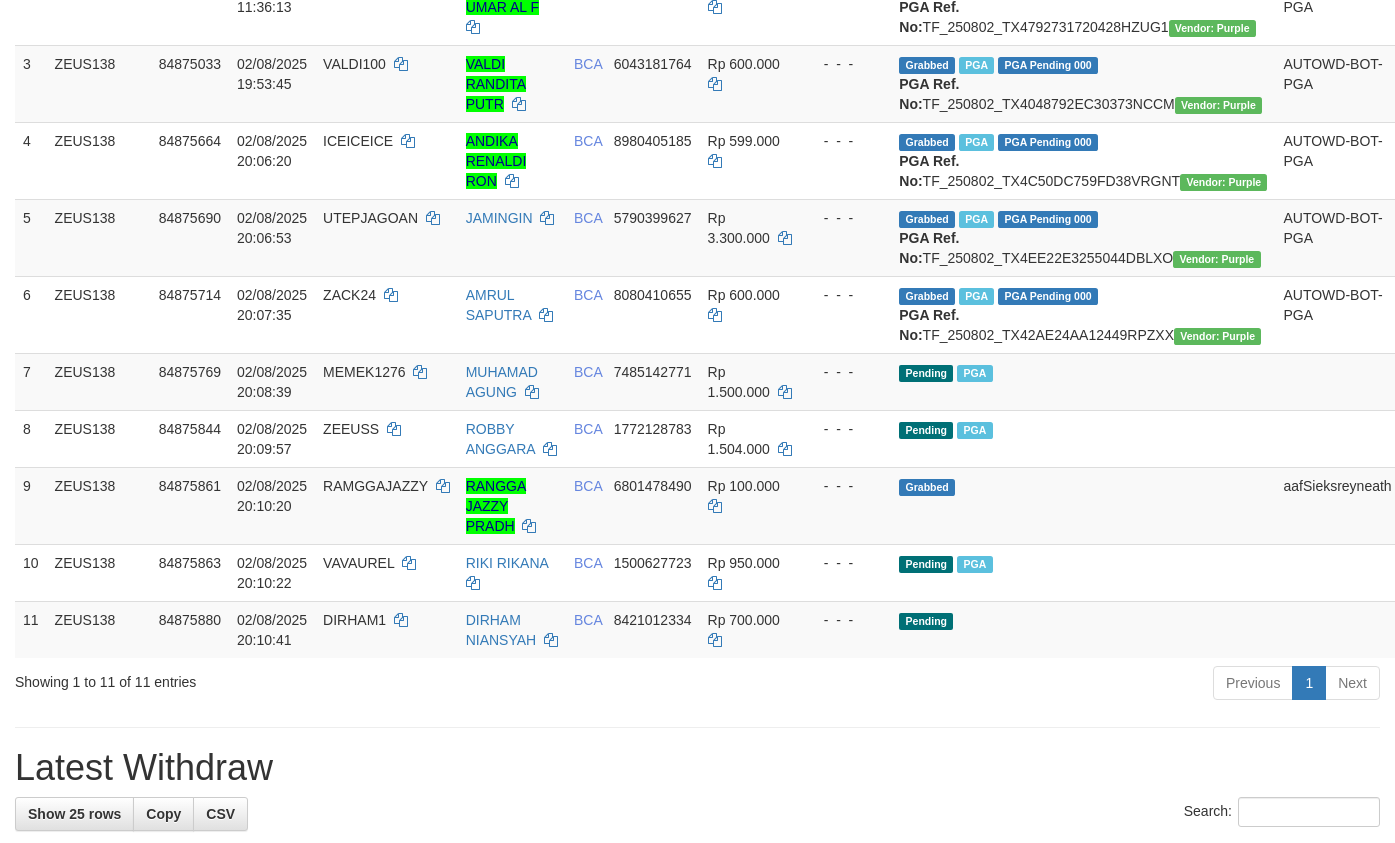 scroll, scrollTop: 326, scrollLeft: 0, axis: vertical 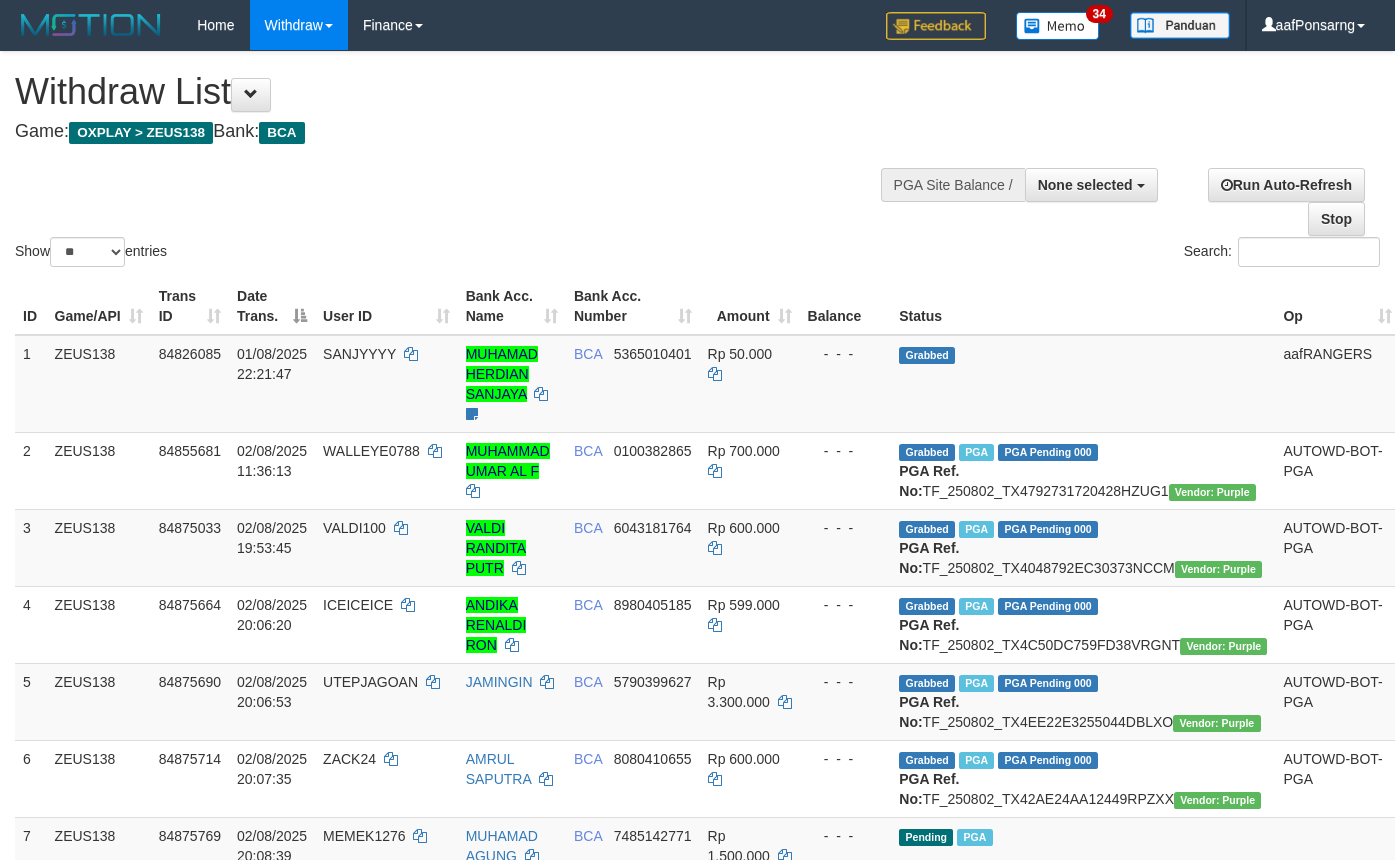 select 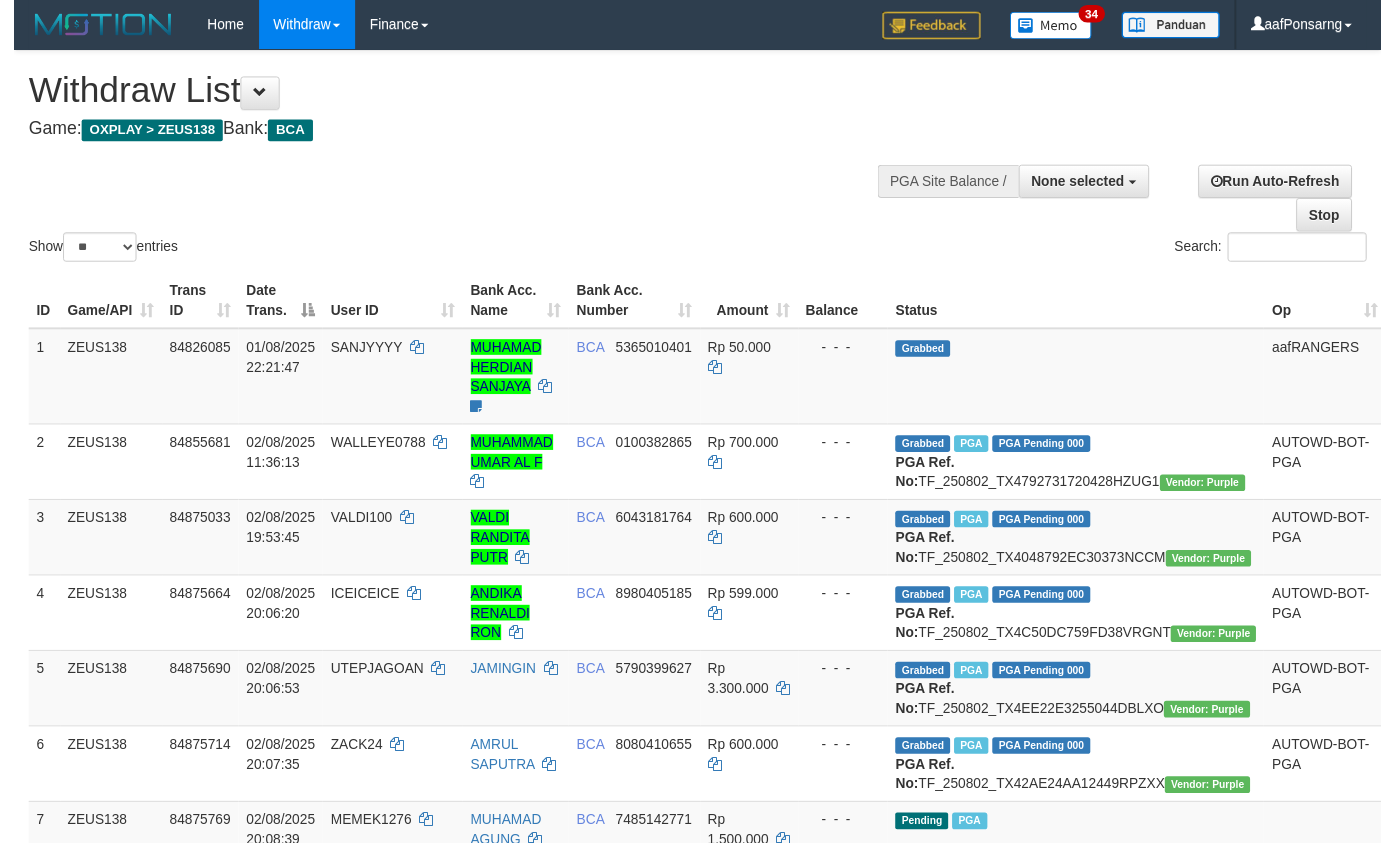 scroll, scrollTop: 284, scrollLeft: 0, axis: vertical 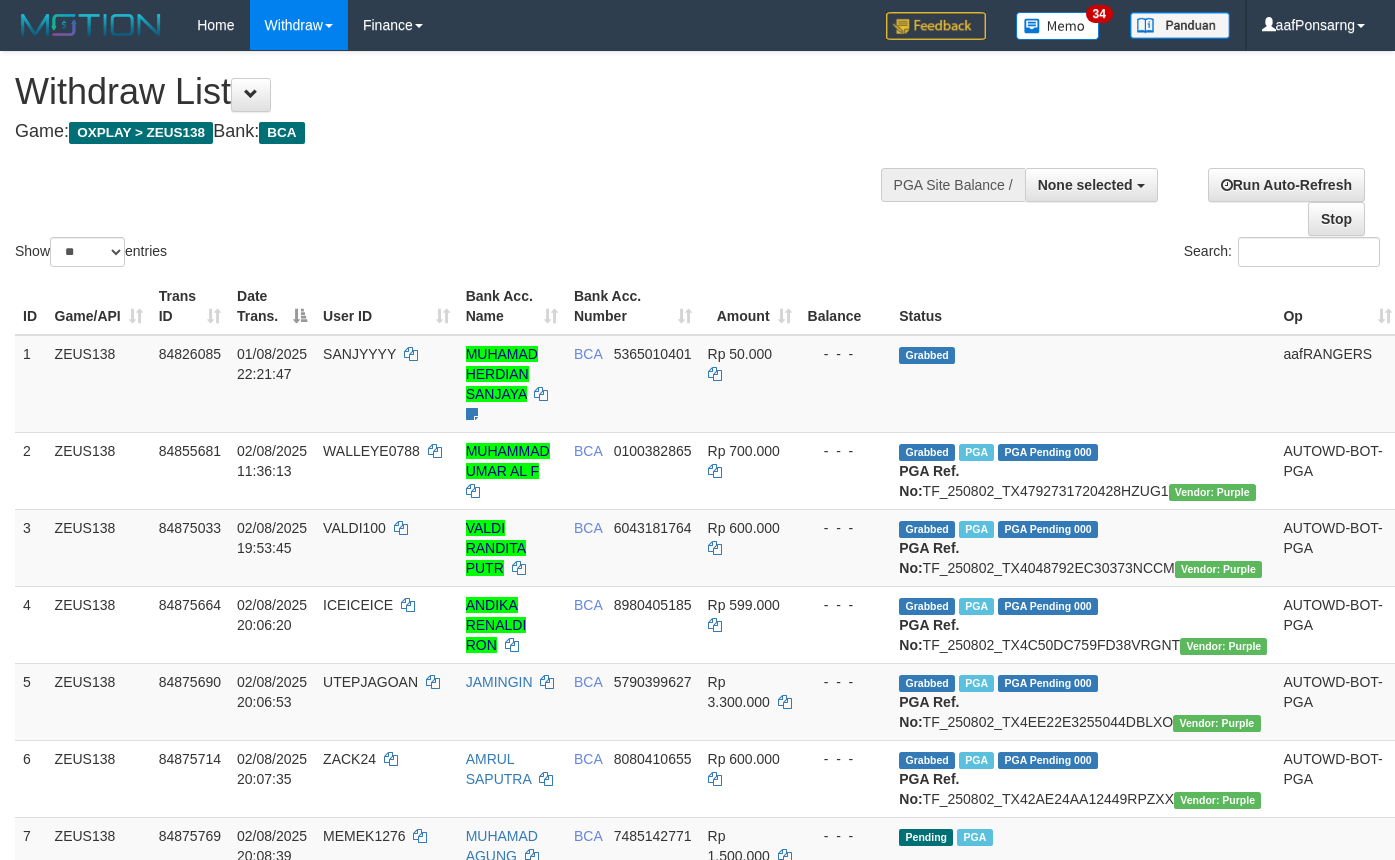 select 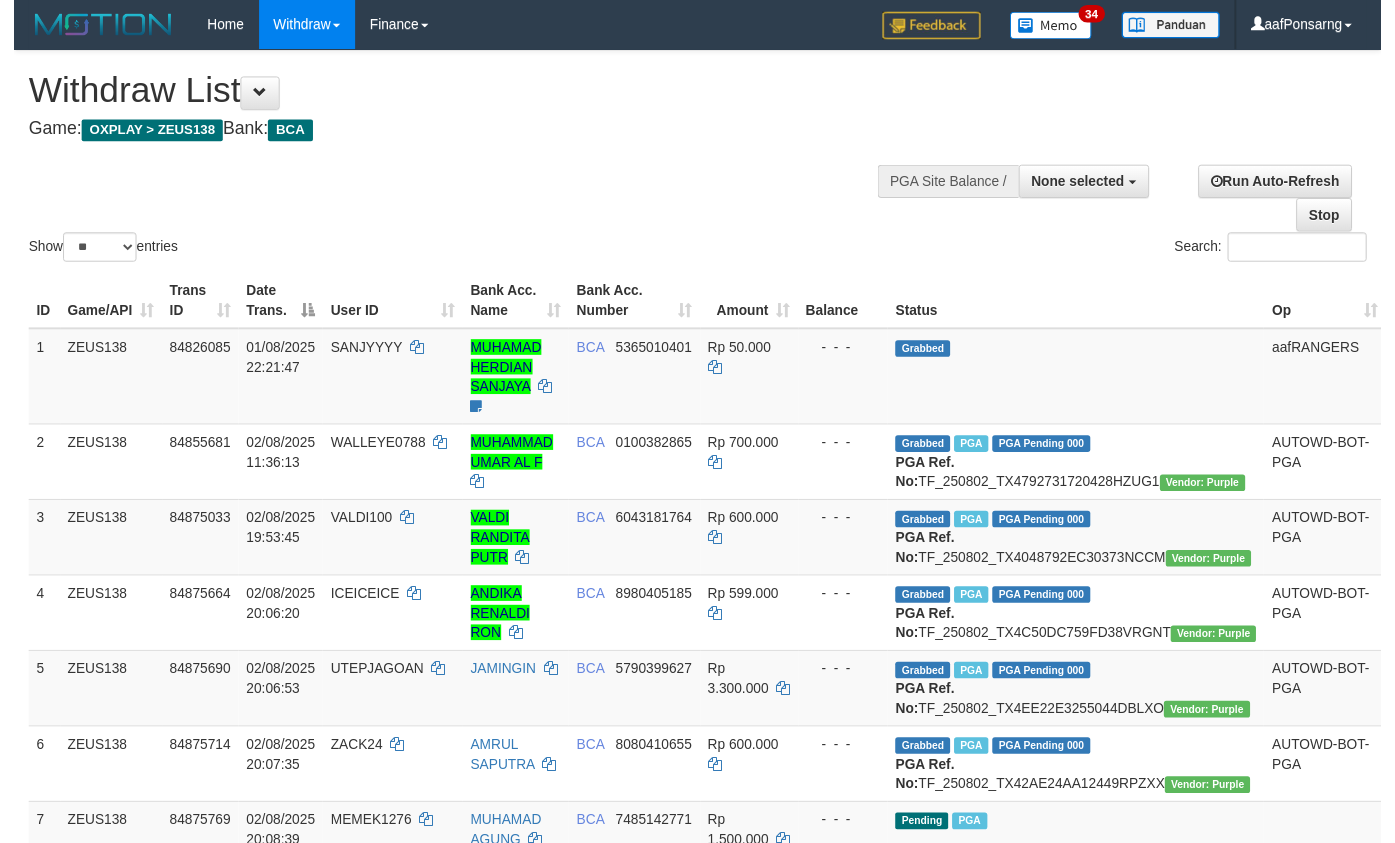 scroll, scrollTop: 1343, scrollLeft: 0, axis: vertical 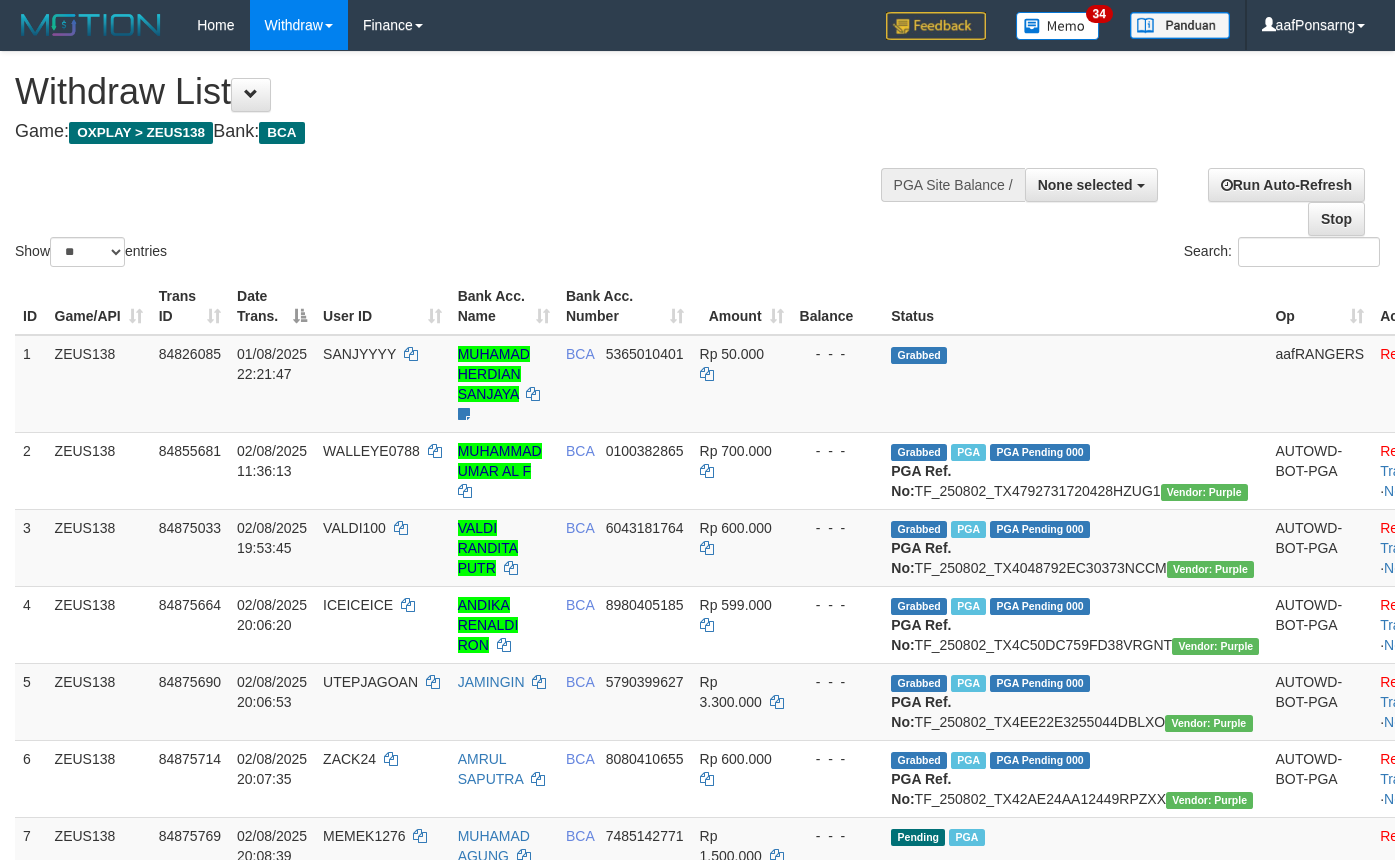 select 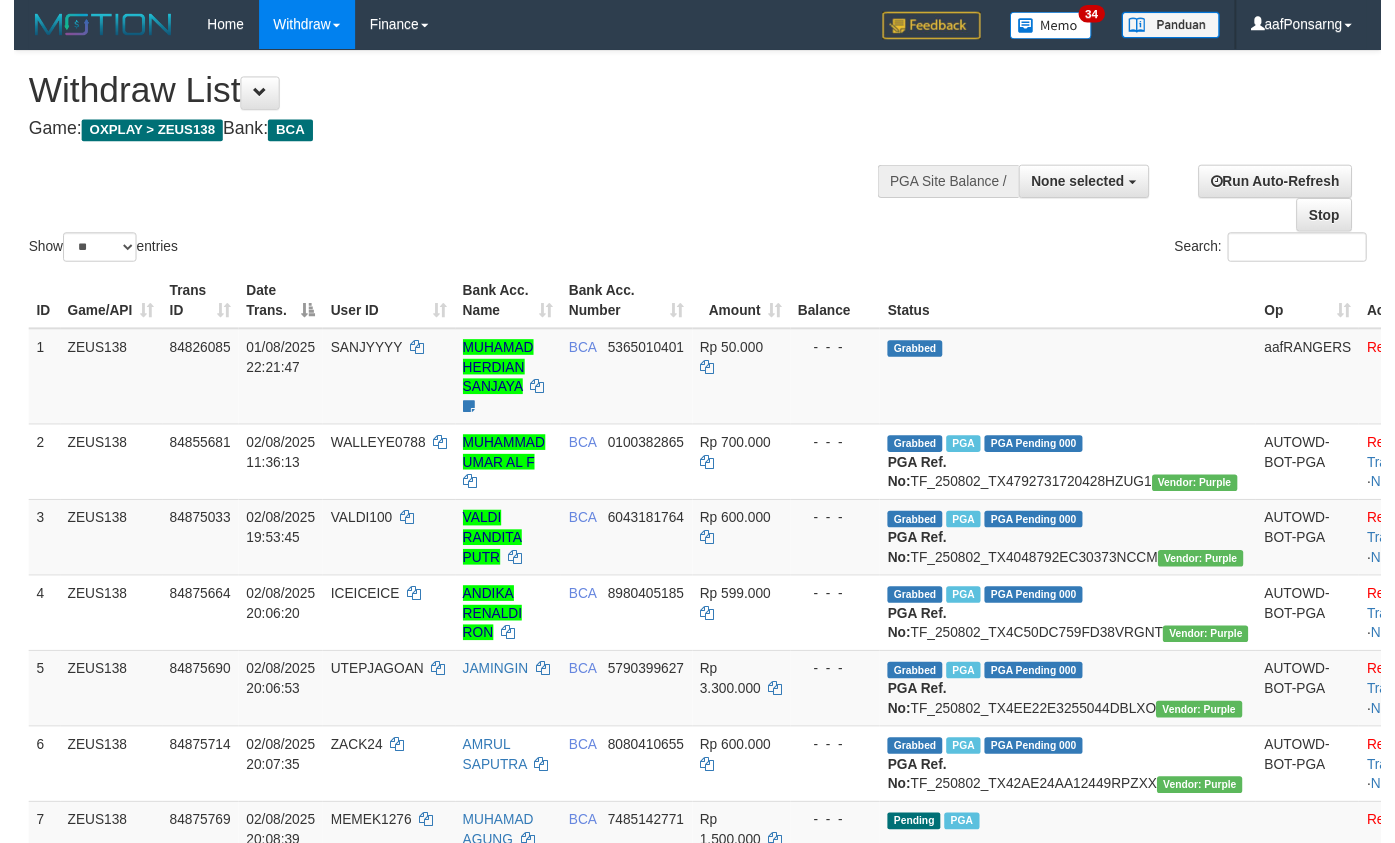 scroll, scrollTop: 268, scrollLeft: 0, axis: vertical 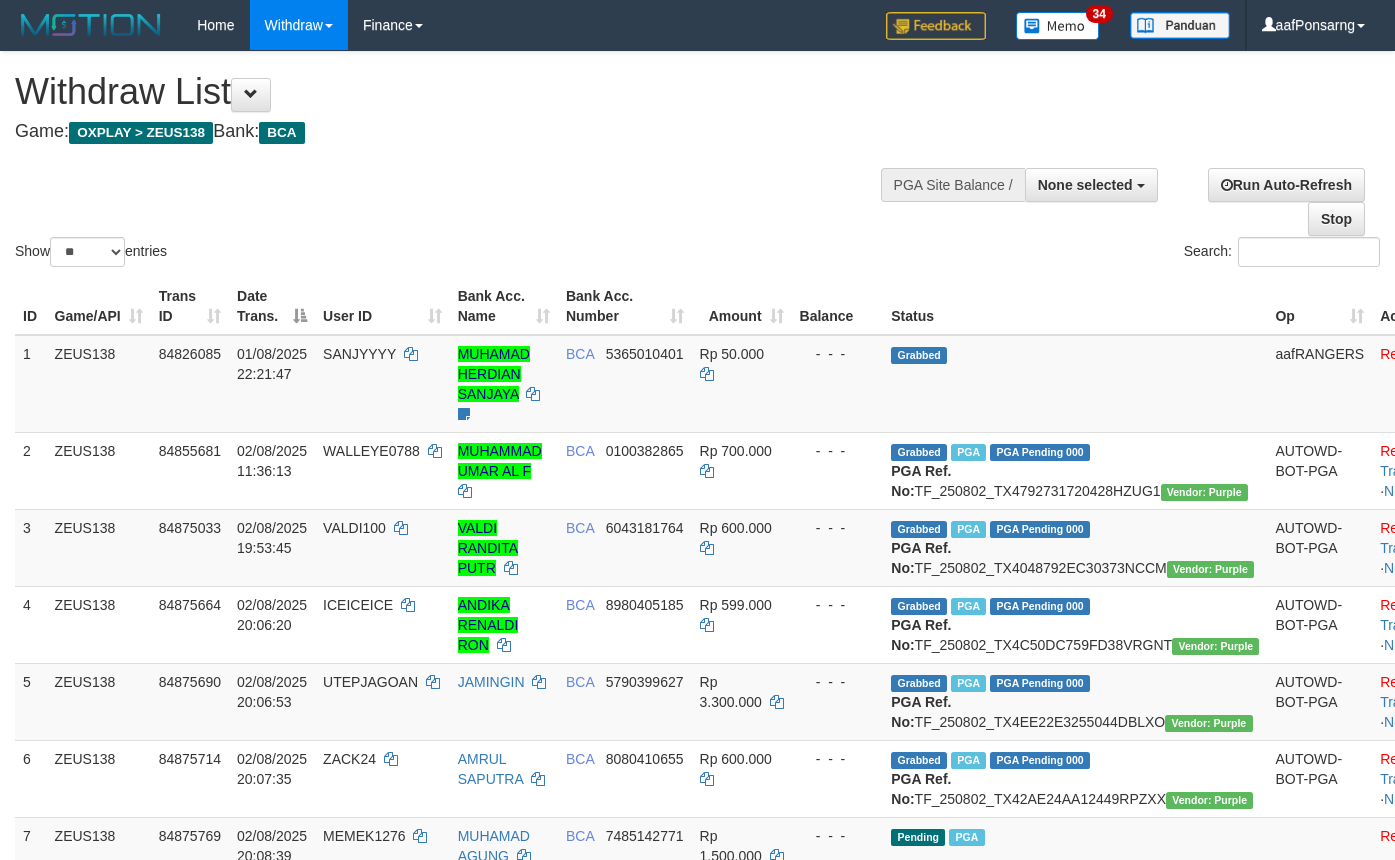 select 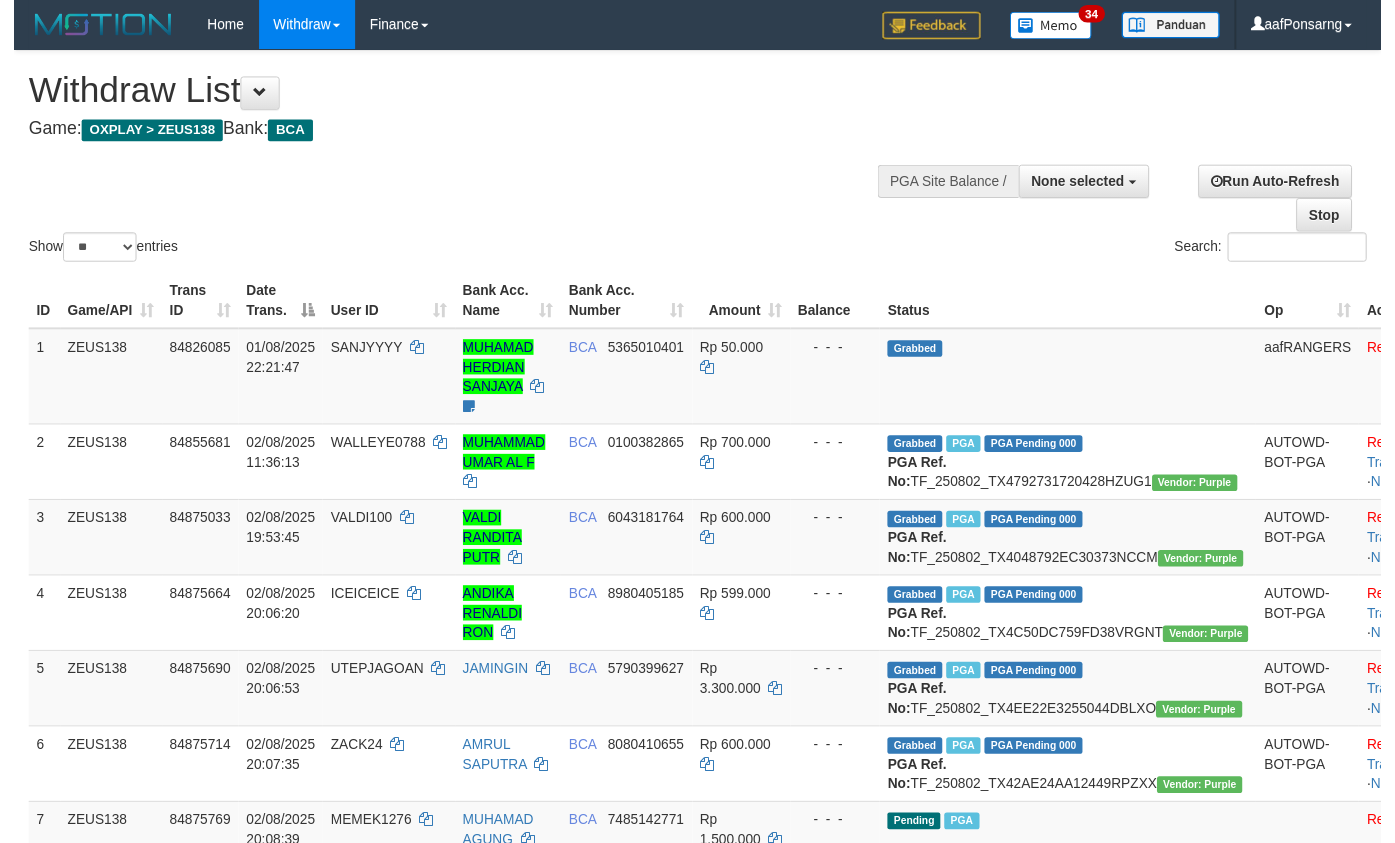 scroll, scrollTop: 351, scrollLeft: 0, axis: vertical 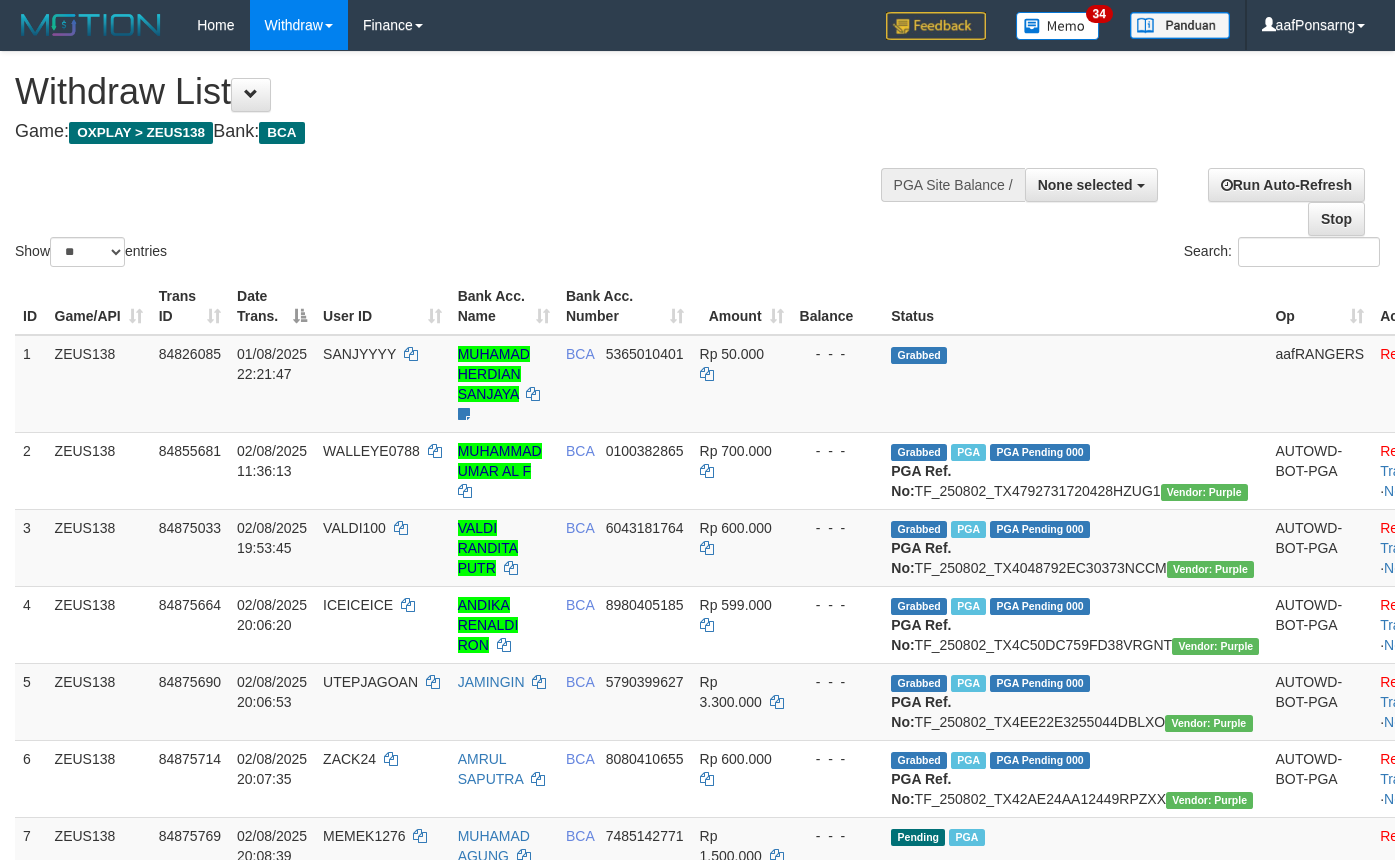 select 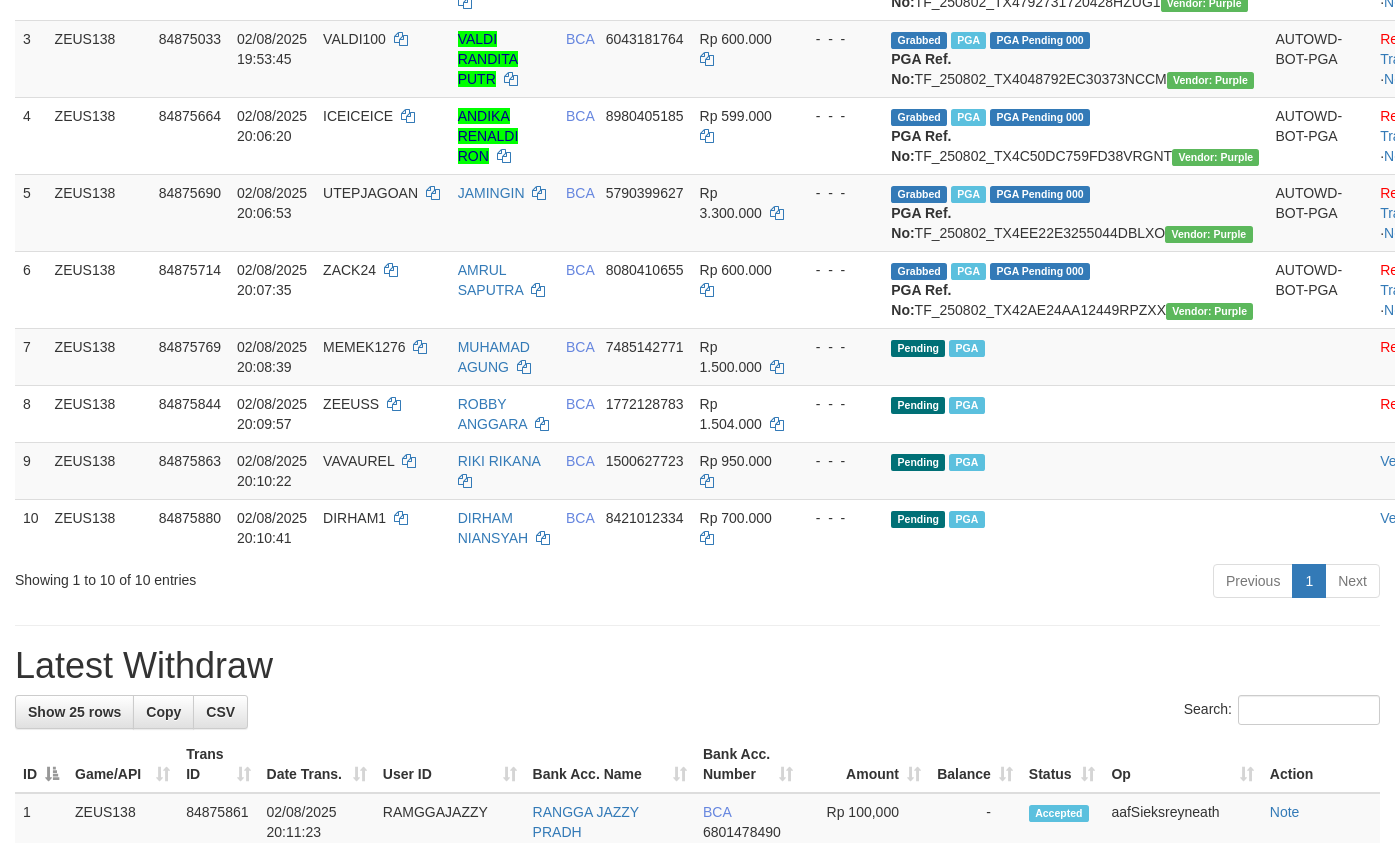 scroll, scrollTop: 351, scrollLeft: 0, axis: vertical 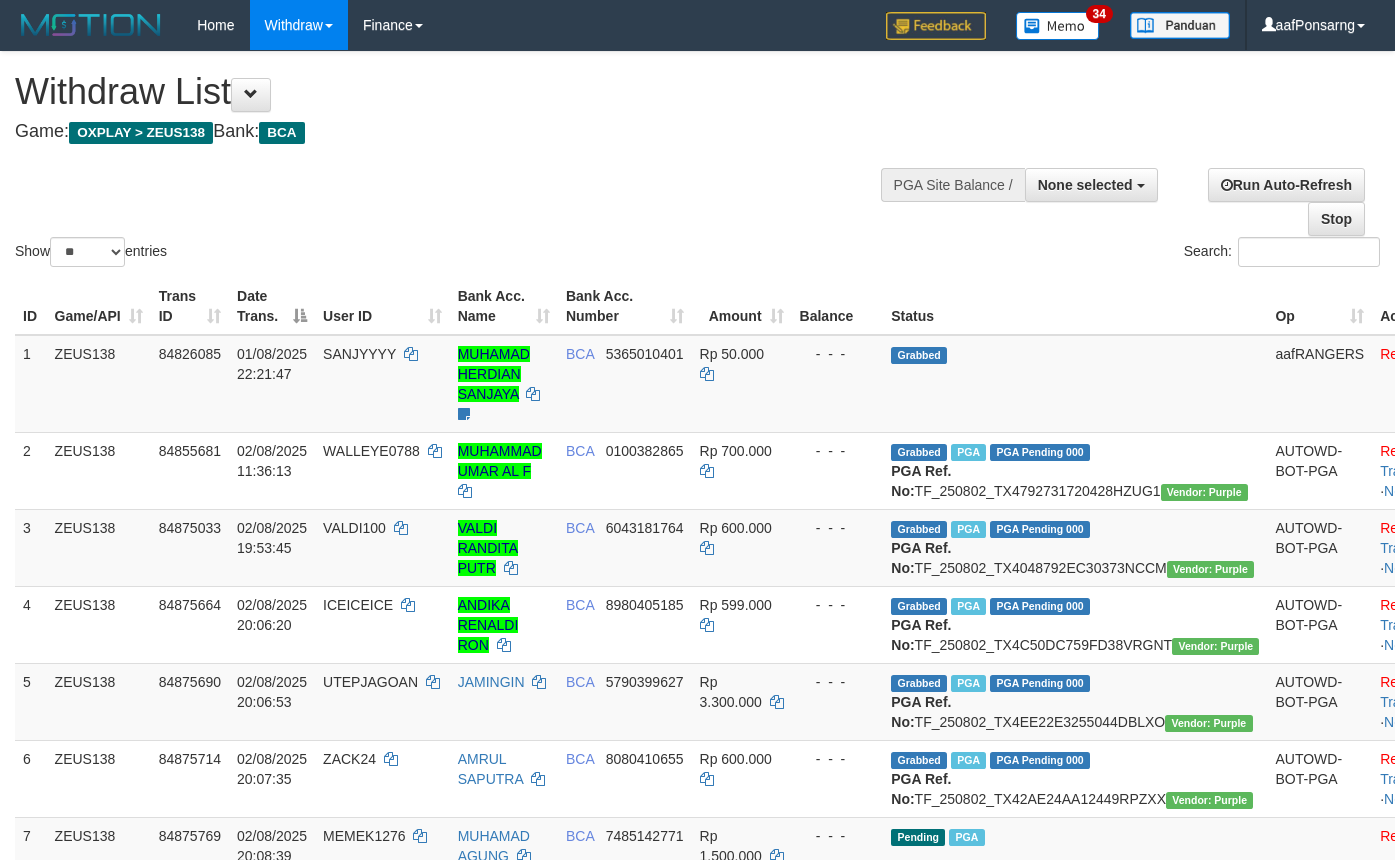 select 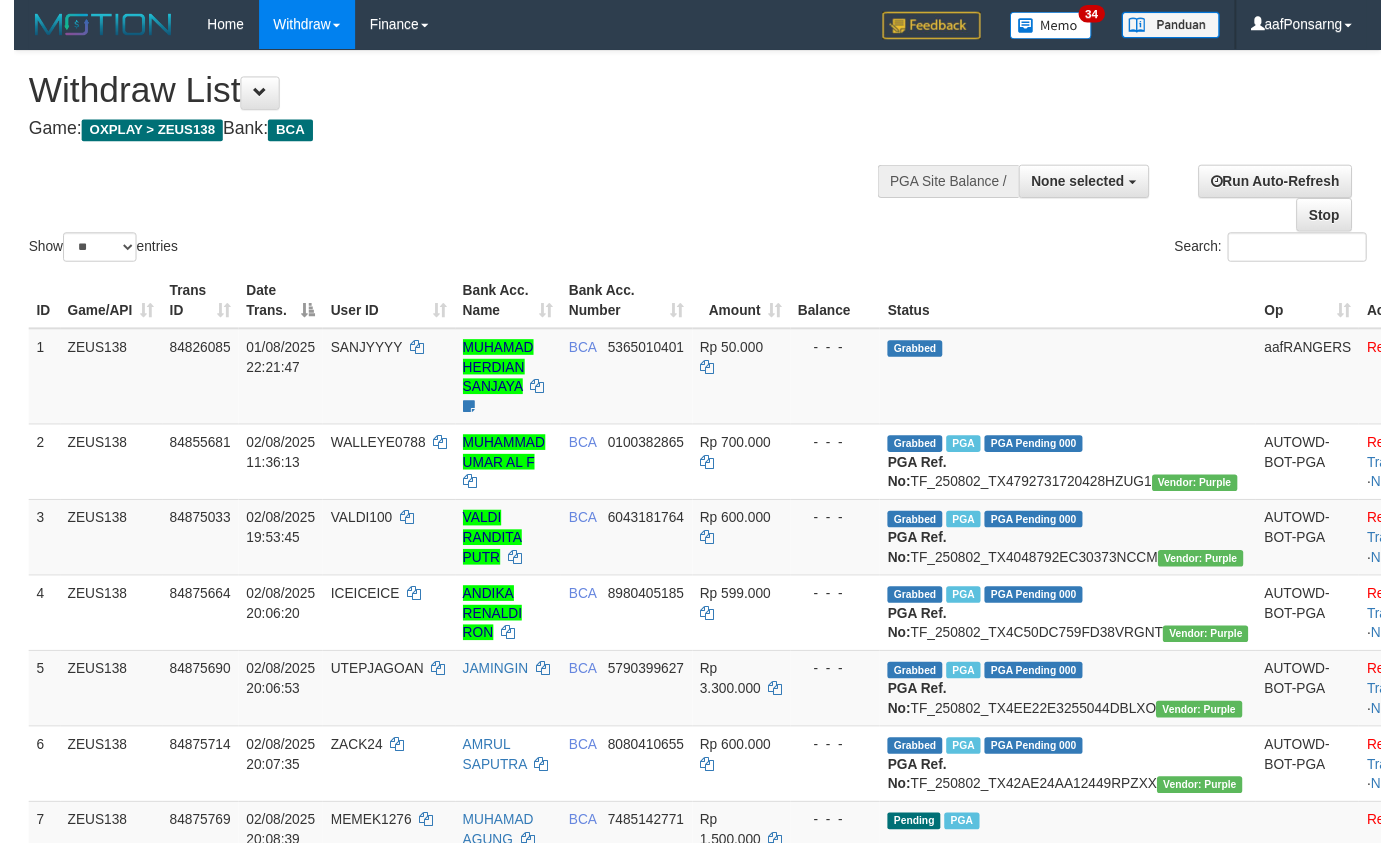 scroll, scrollTop: 351, scrollLeft: 0, axis: vertical 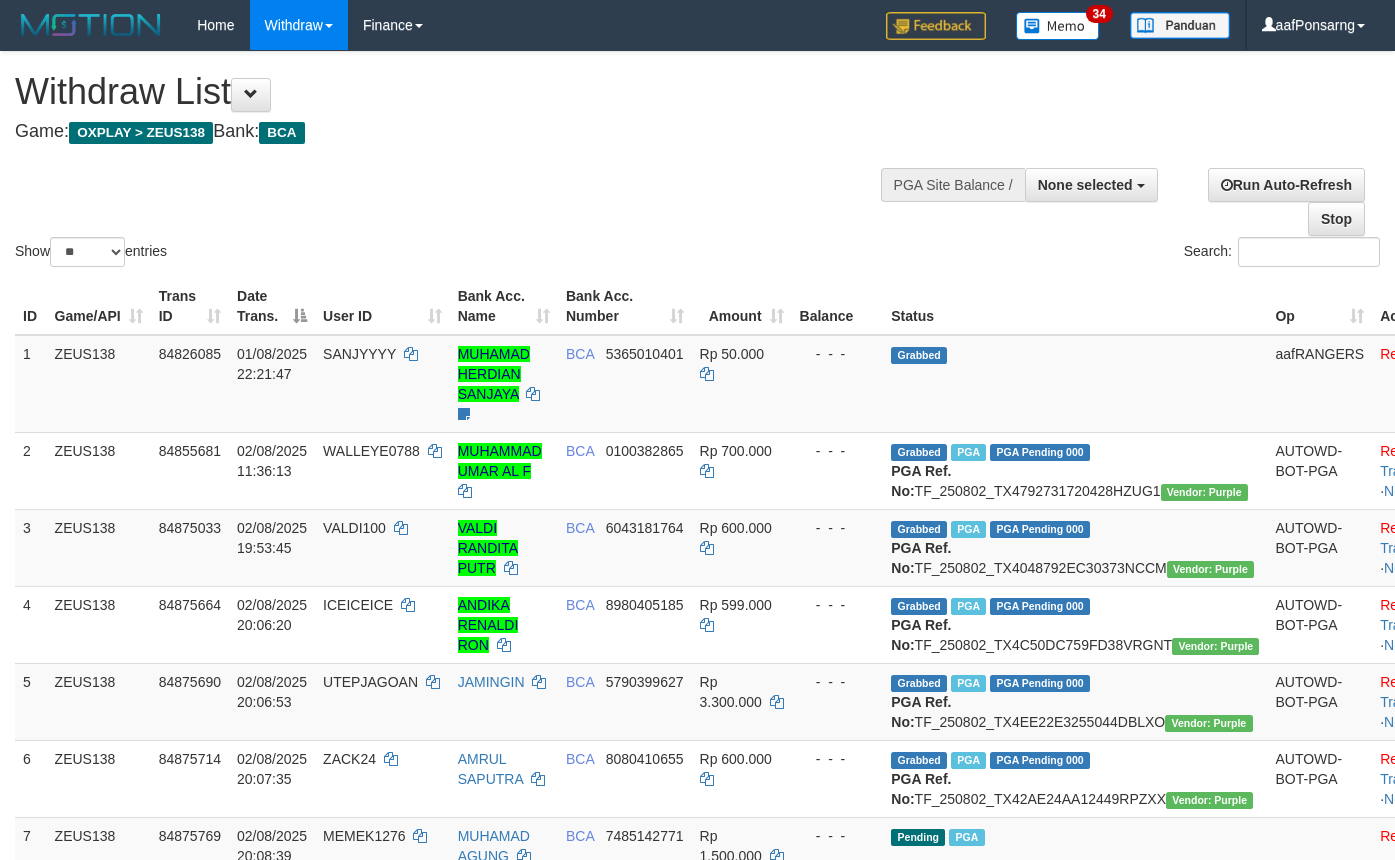 select 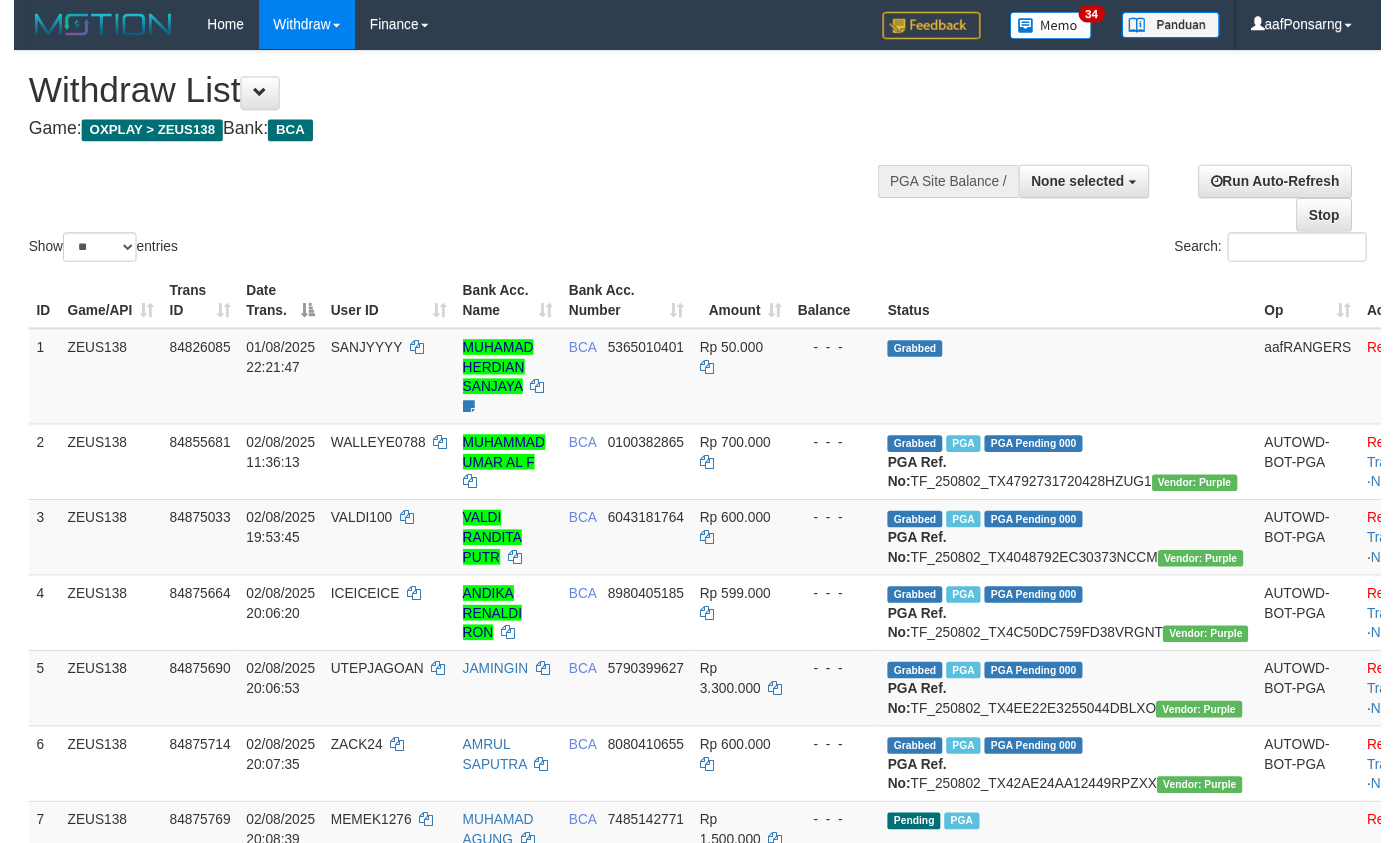 scroll, scrollTop: 350, scrollLeft: 0, axis: vertical 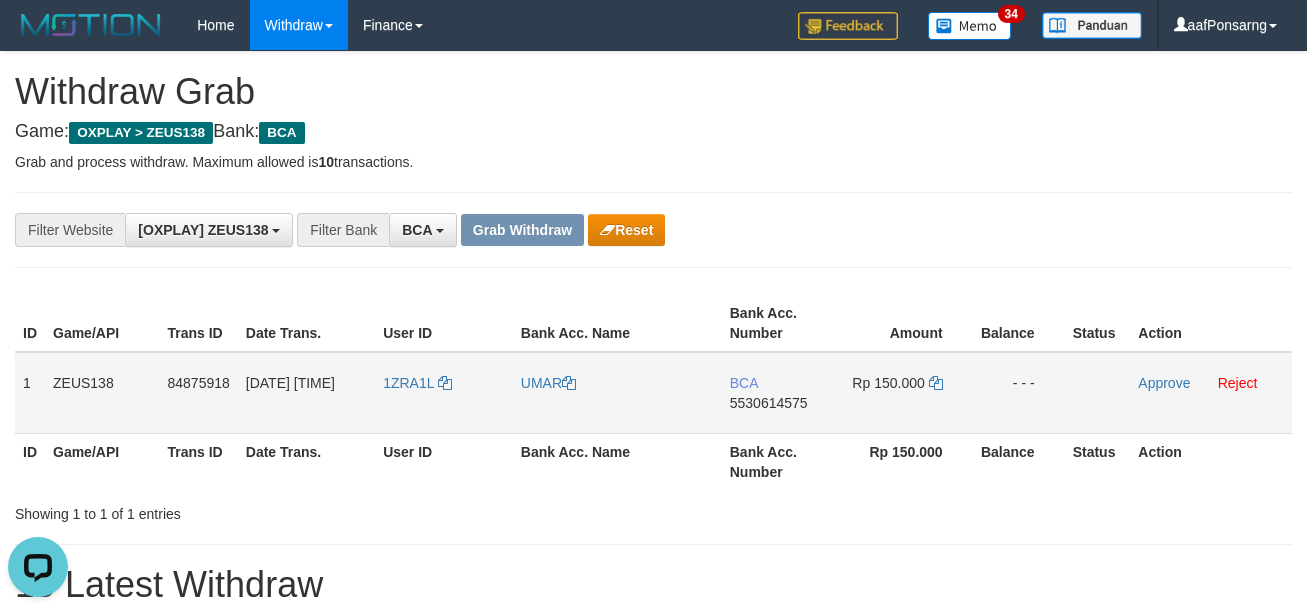 copy on "1
[BRAND]
[NUMBER]
[DATE] [TIME]
[INITIALS]
[LAST]
[BRAND]
[ACCOUNT_NUMBER]
Rp 150.000
- - -" 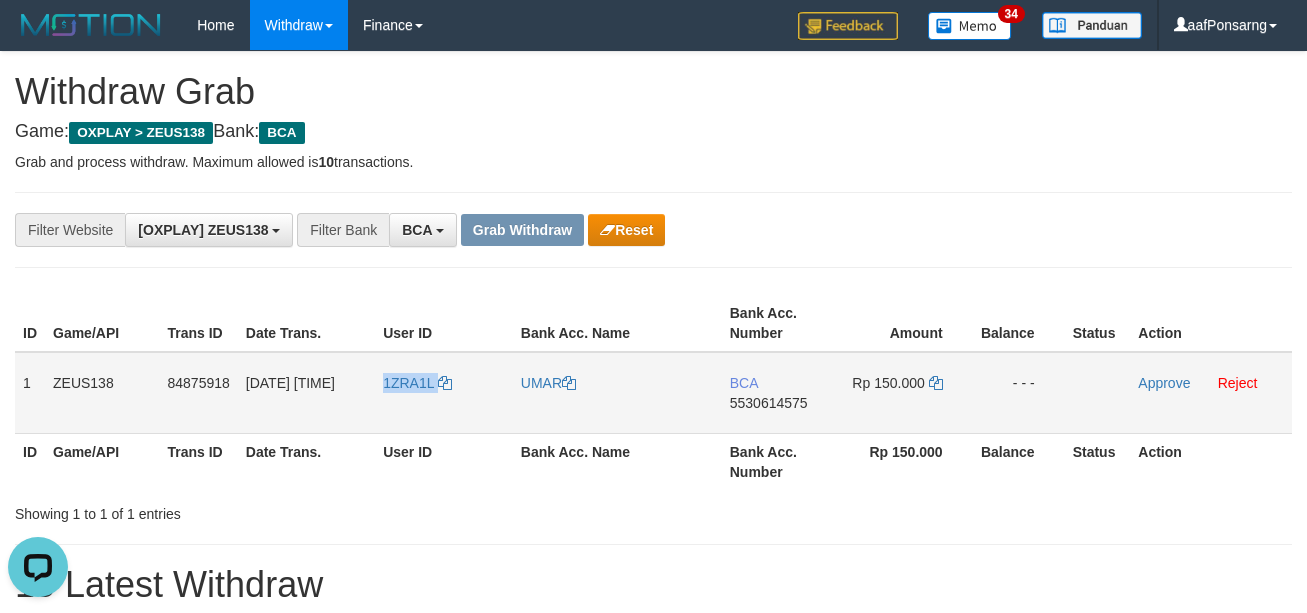 click on "1ZRA1L" at bounding box center (444, 393) 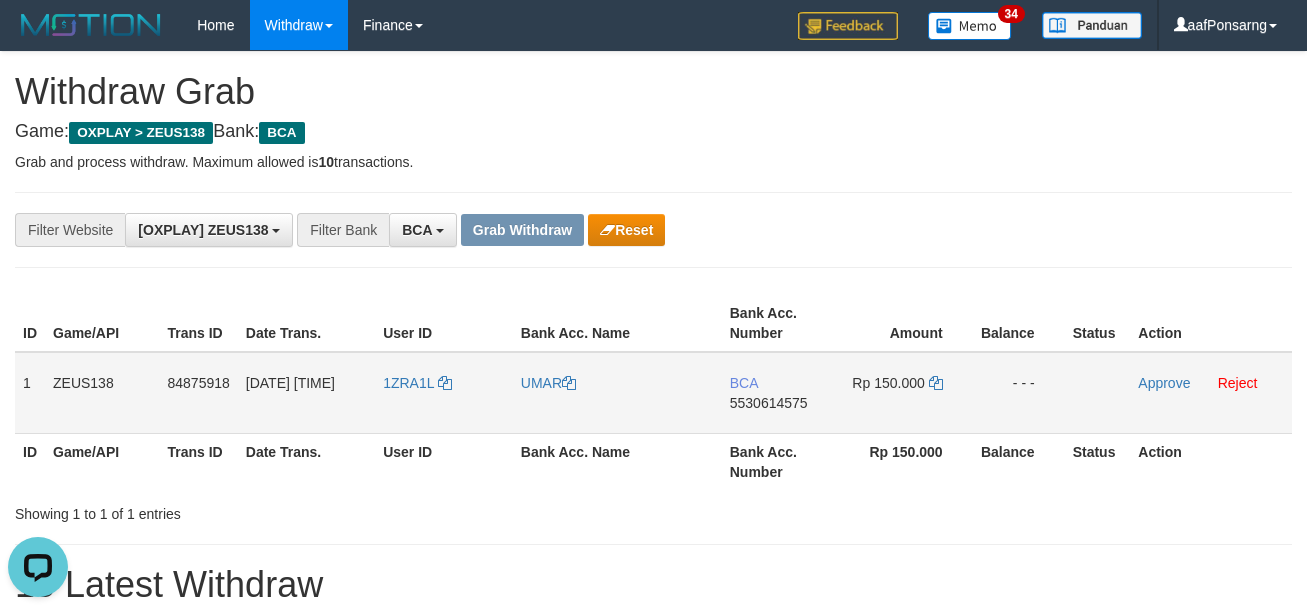 click on "5530614575" at bounding box center [769, 403] 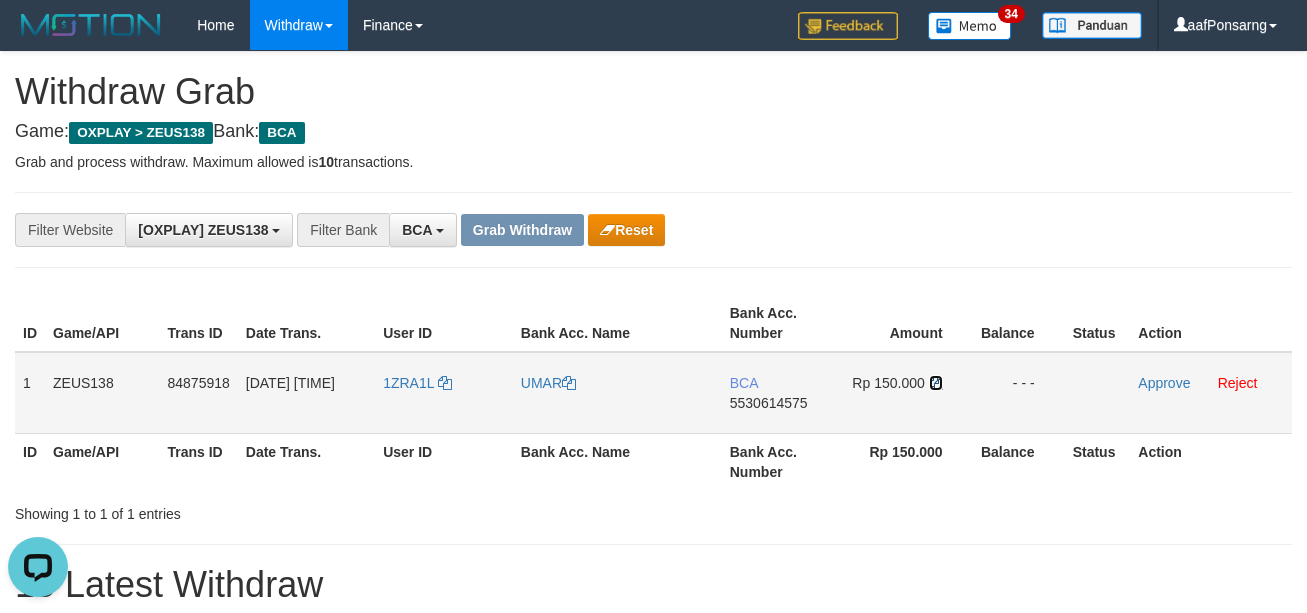 click at bounding box center (936, 383) 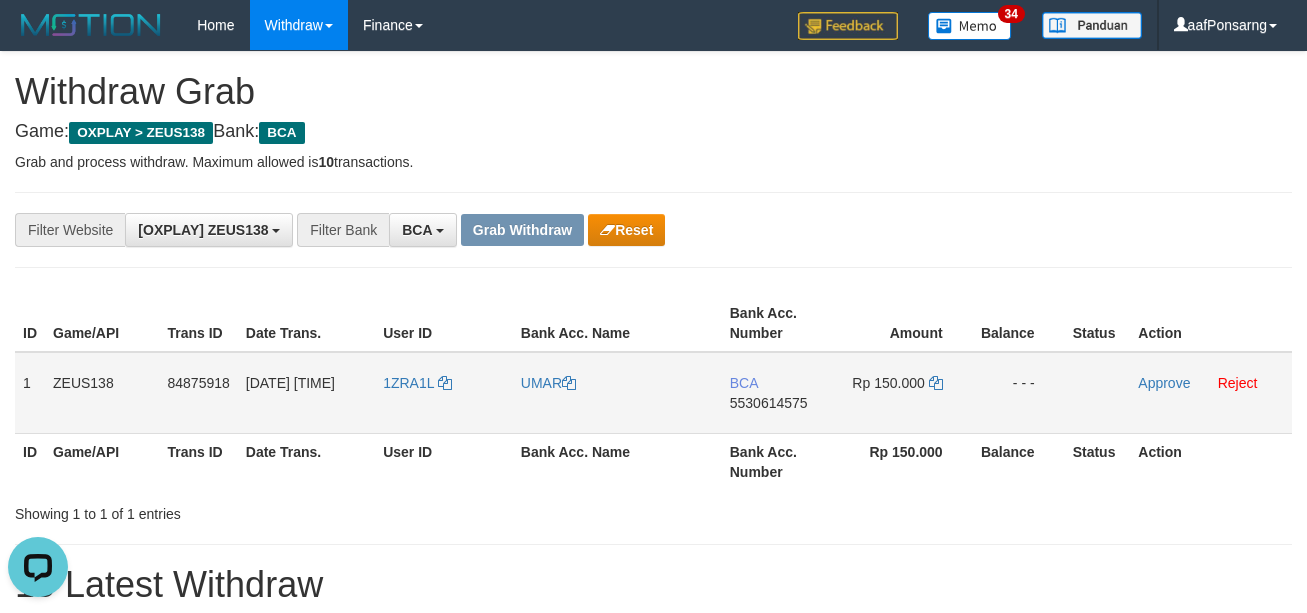 click on "Approve
Reject" at bounding box center (1211, 393) 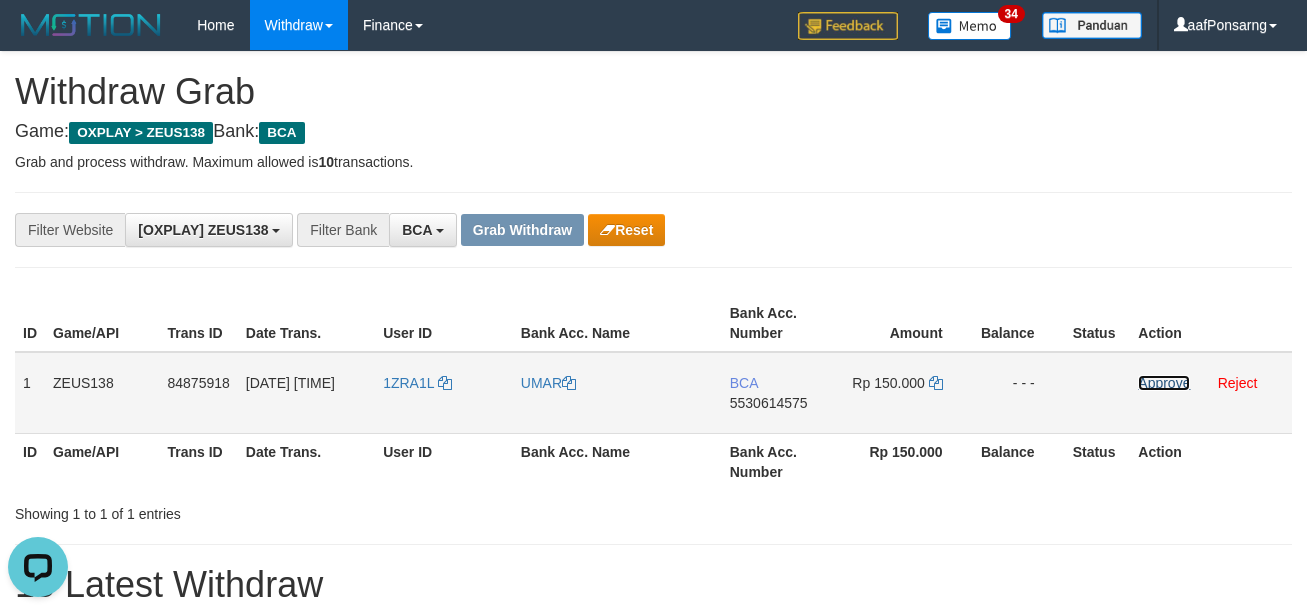 click on "Approve" at bounding box center [1164, 383] 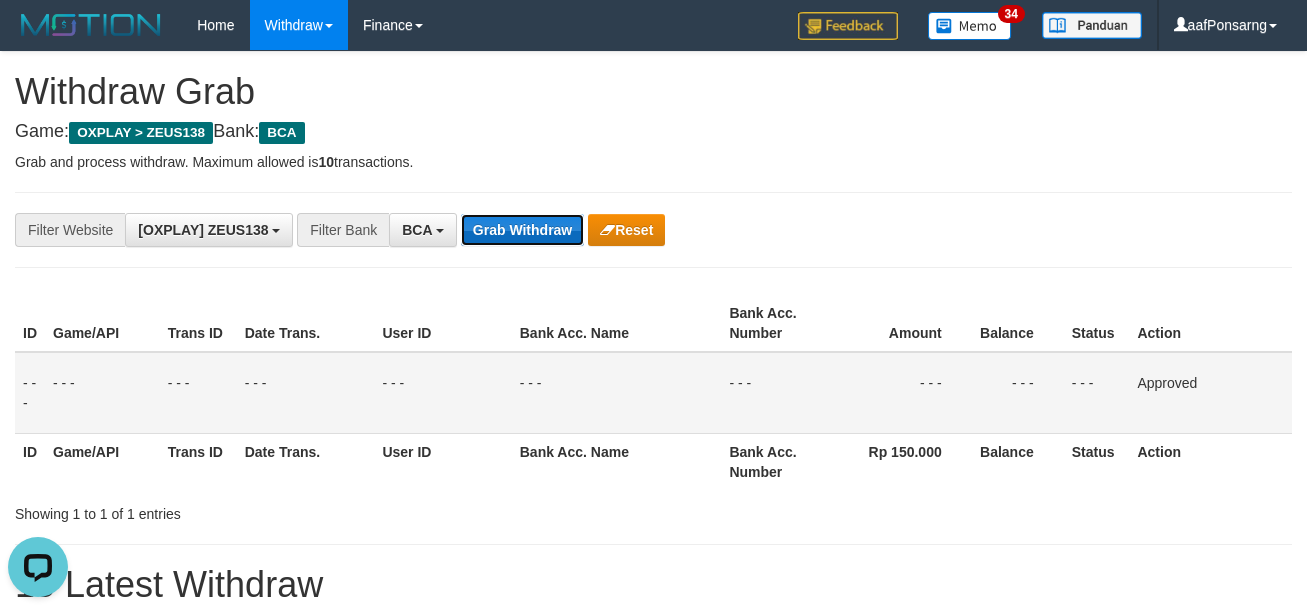 click on "Grab Withdraw" at bounding box center (522, 230) 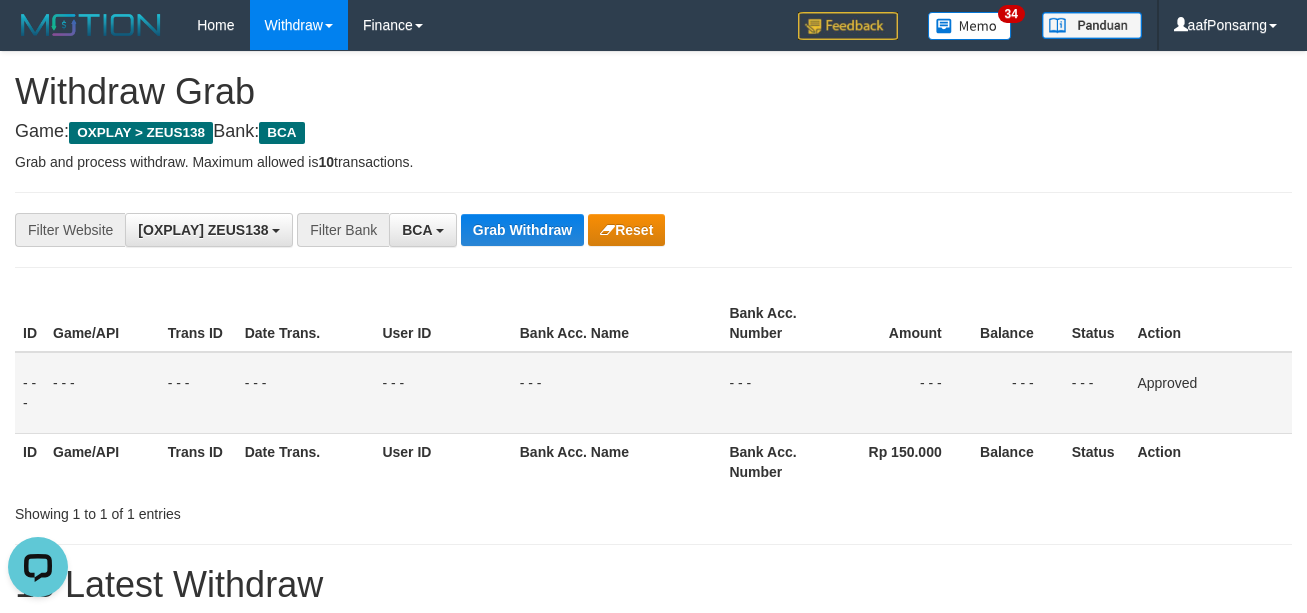drag, startPoint x: 1016, startPoint y: 181, endPoint x: 1028, endPoint y: 189, distance: 14.422205 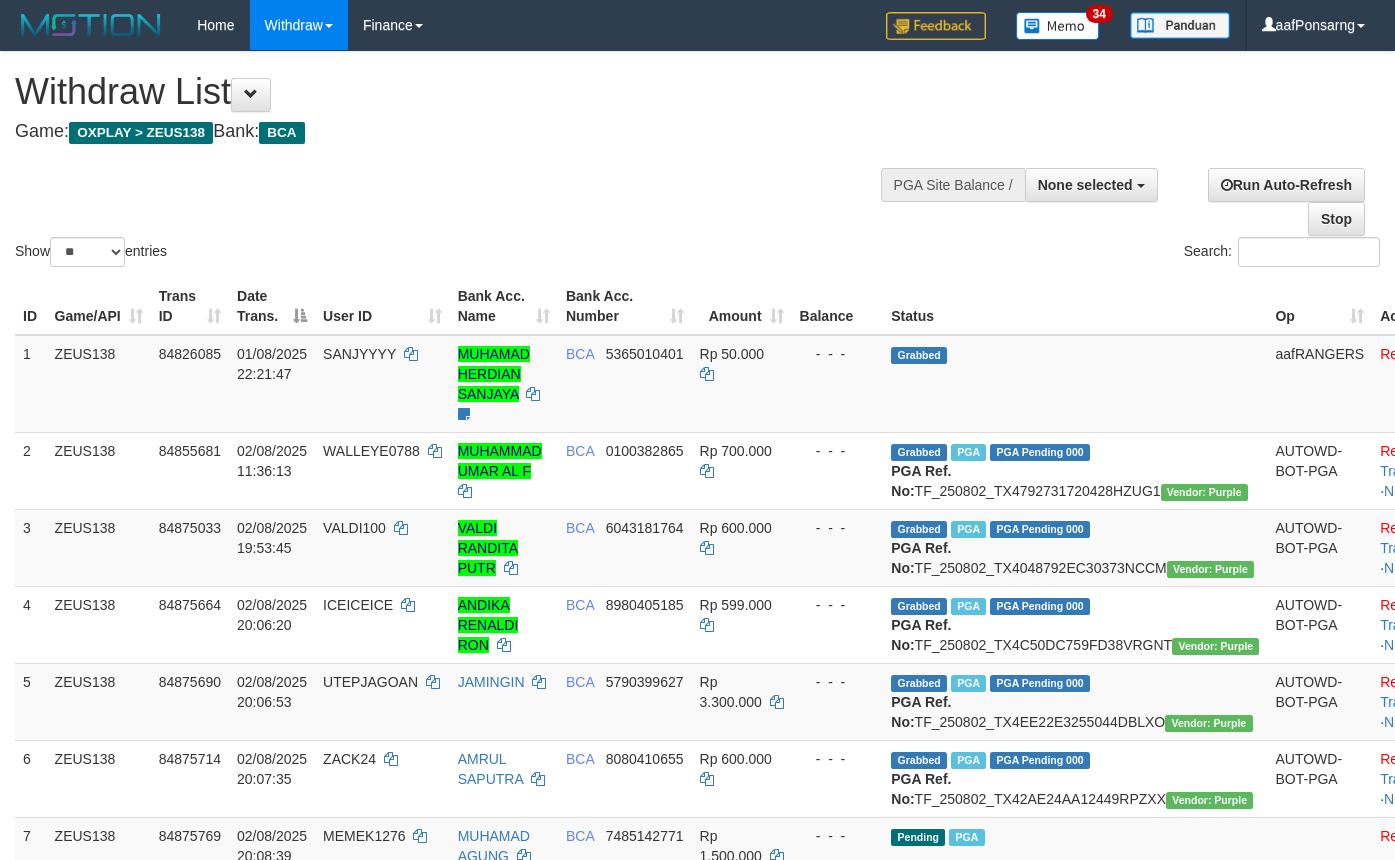 select 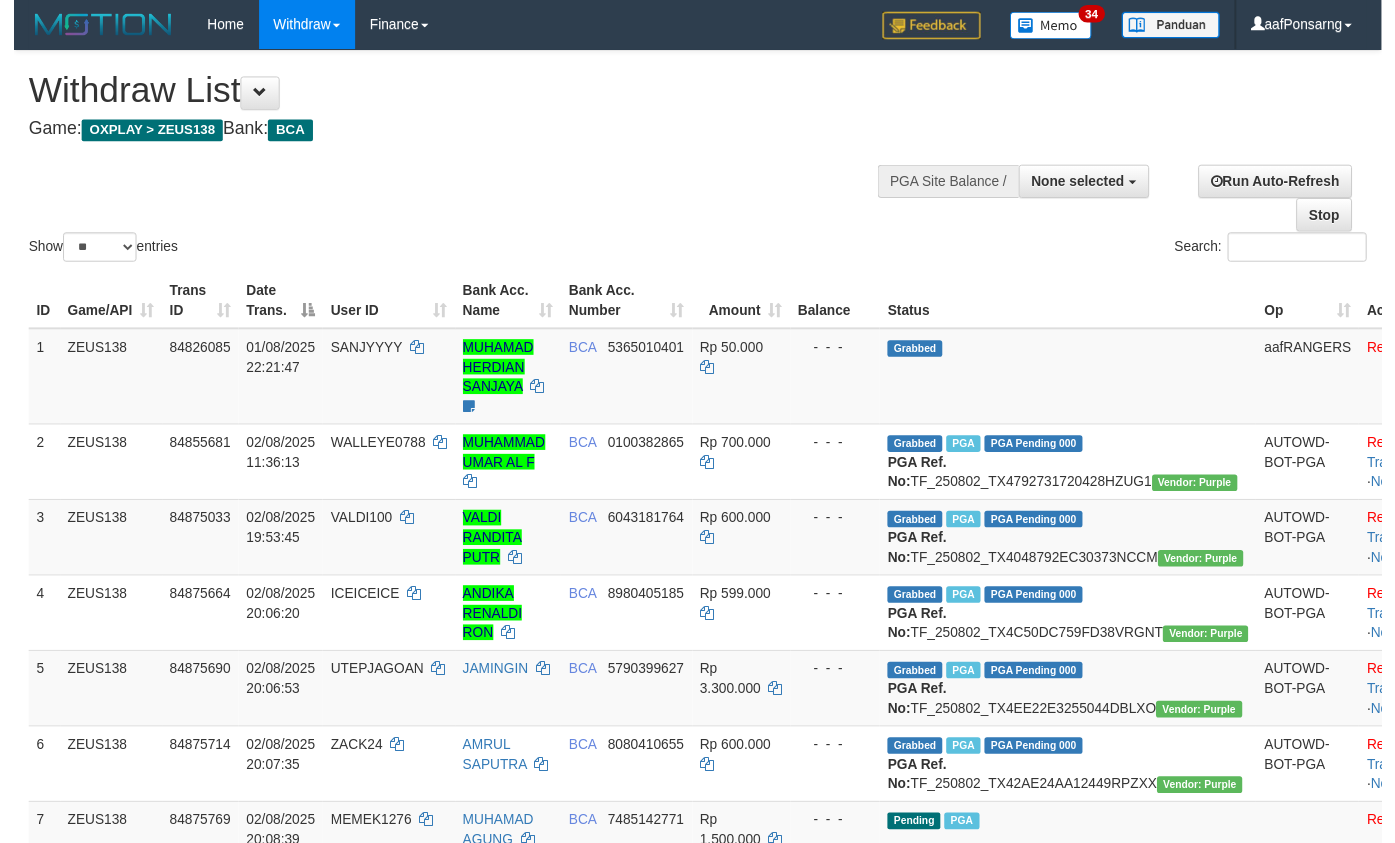 scroll, scrollTop: 349, scrollLeft: 0, axis: vertical 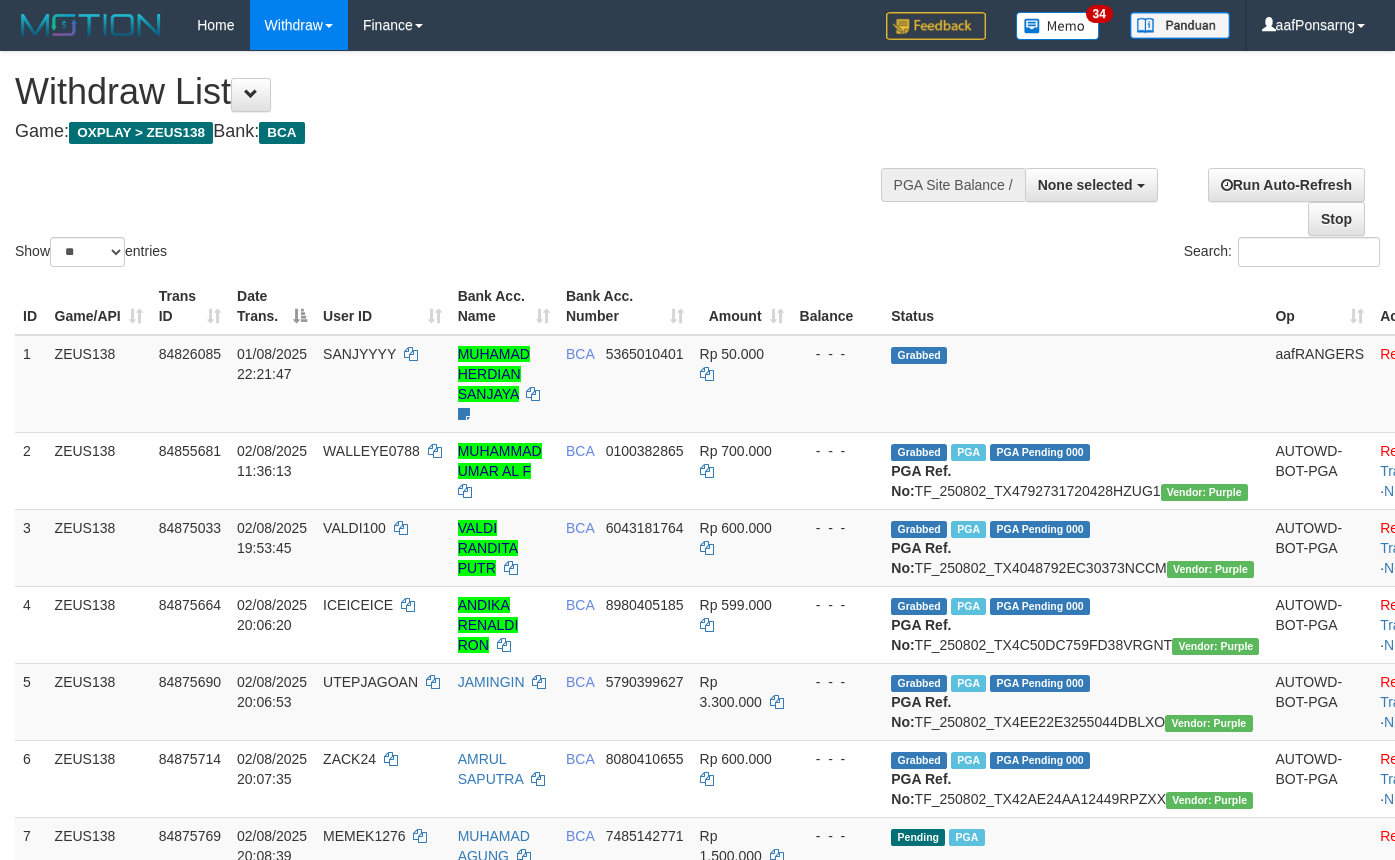 select 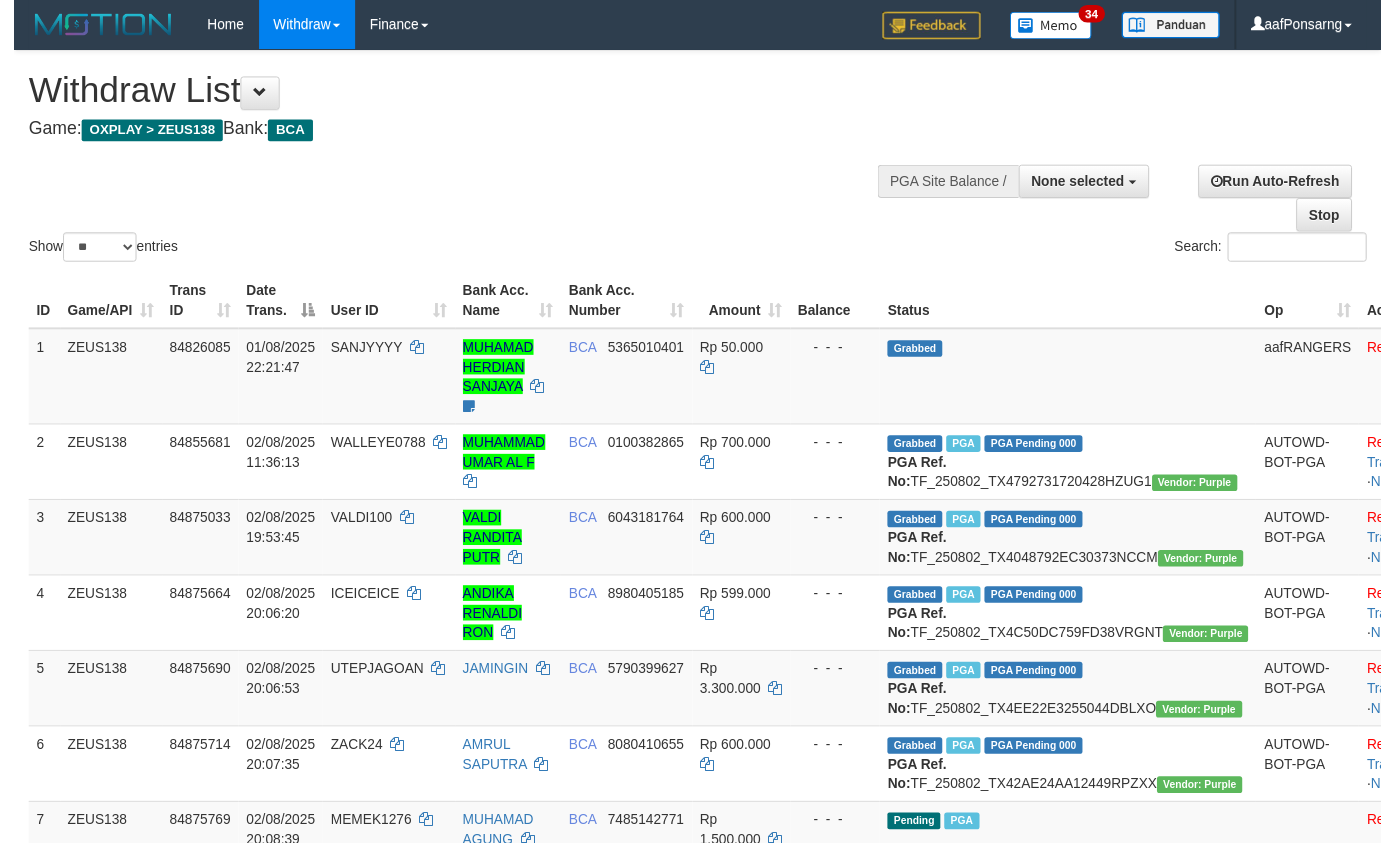 scroll, scrollTop: 348, scrollLeft: 0, axis: vertical 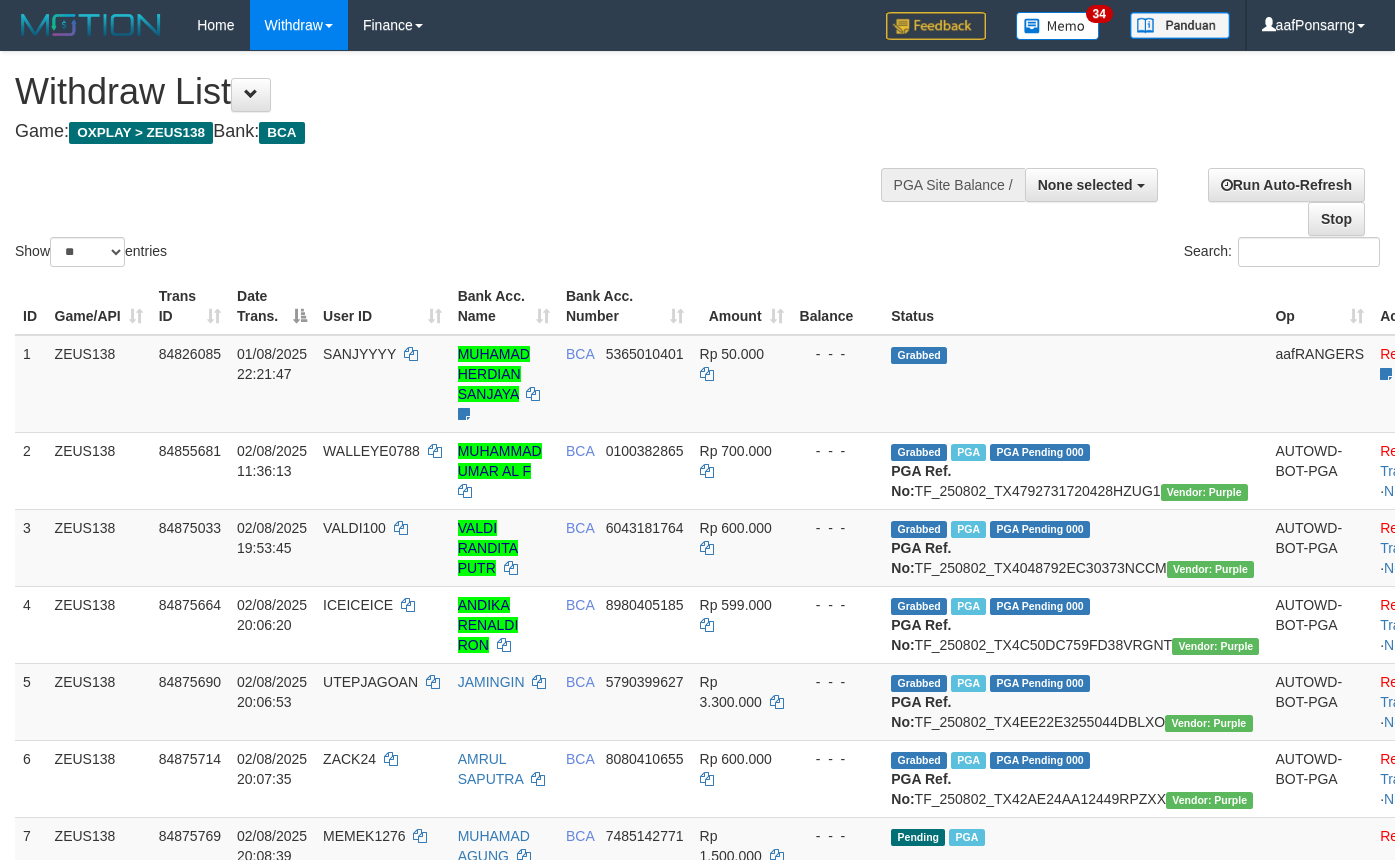 select 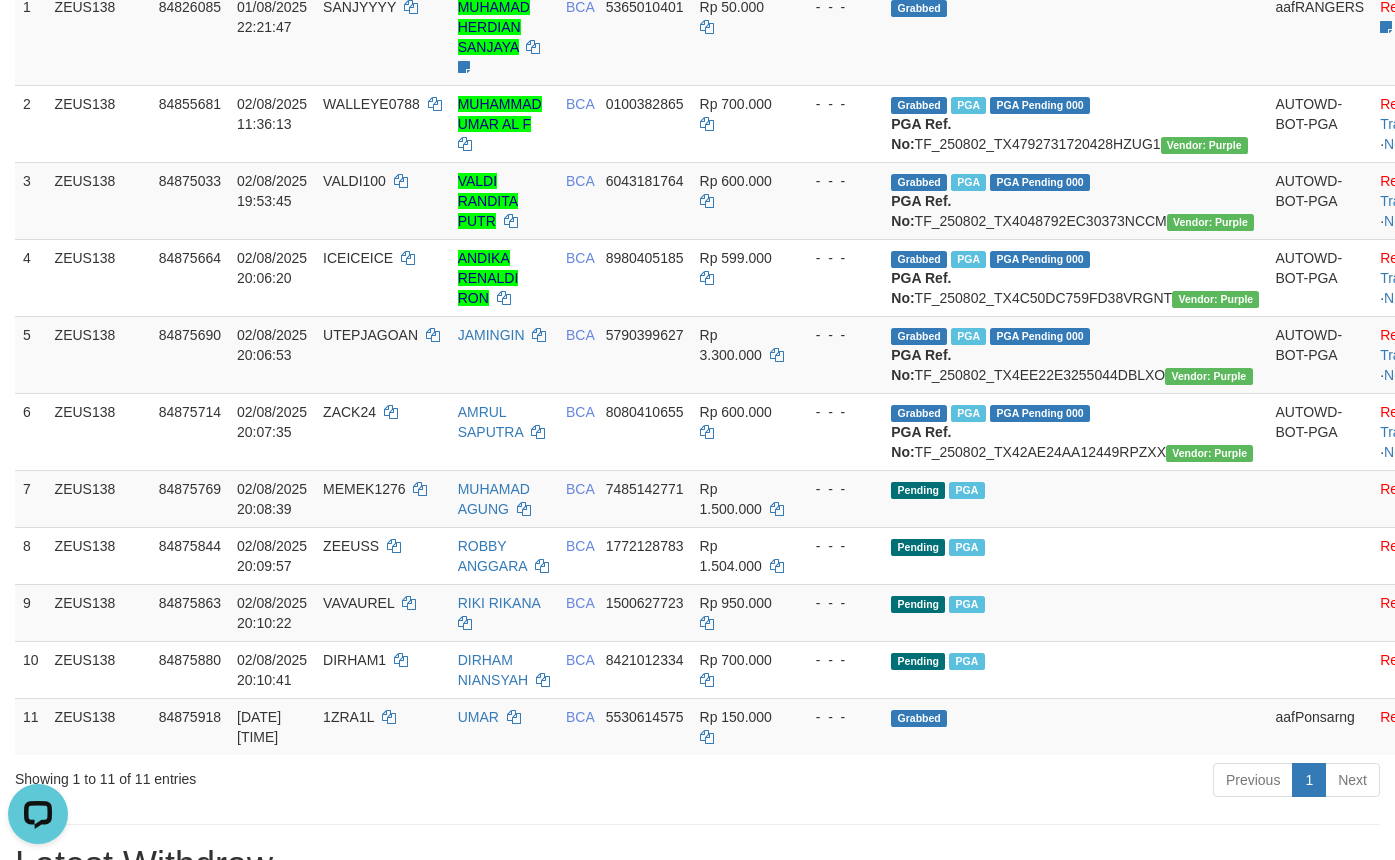 scroll, scrollTop: 0, scrollLeft: 0, axis: both 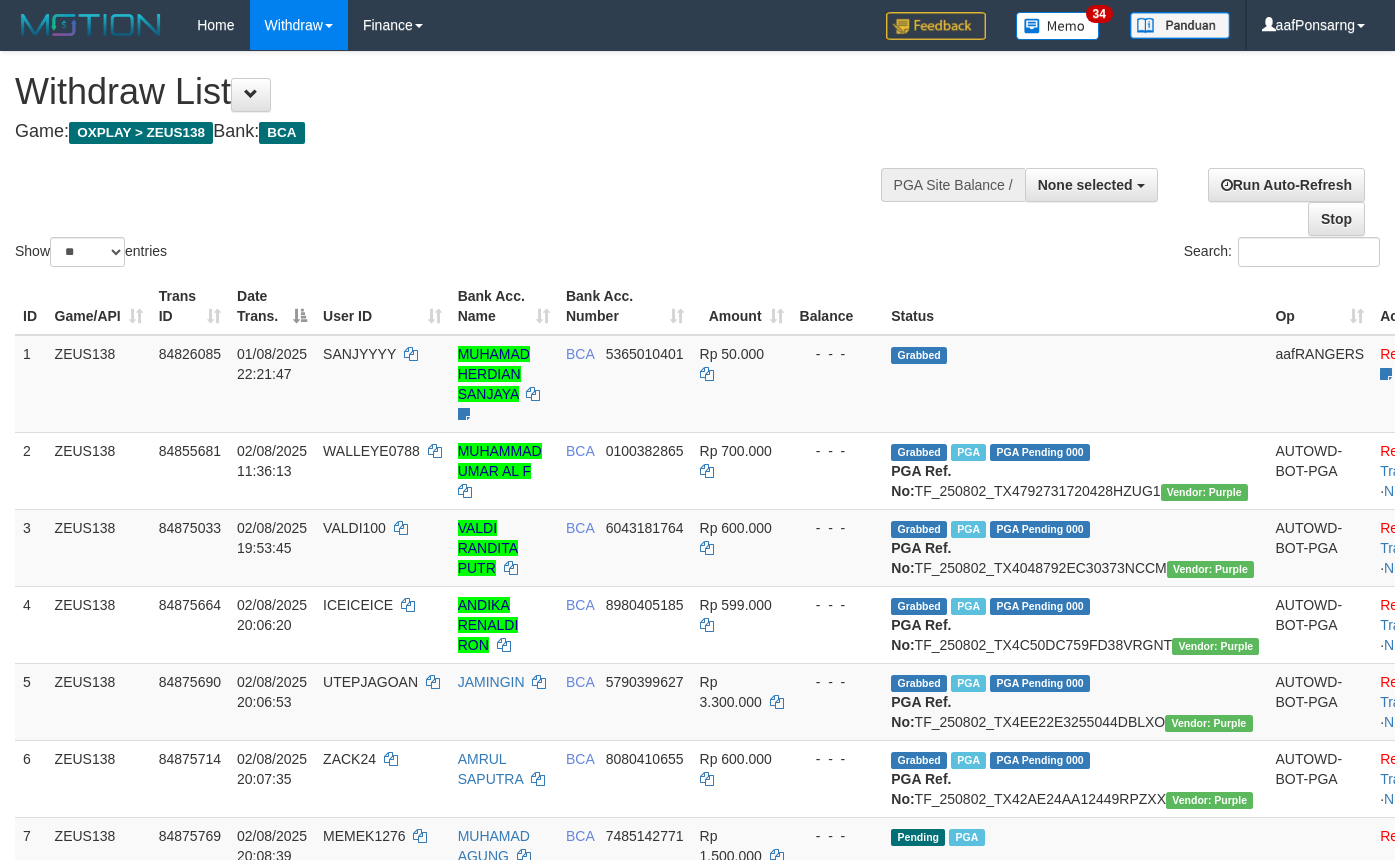 select 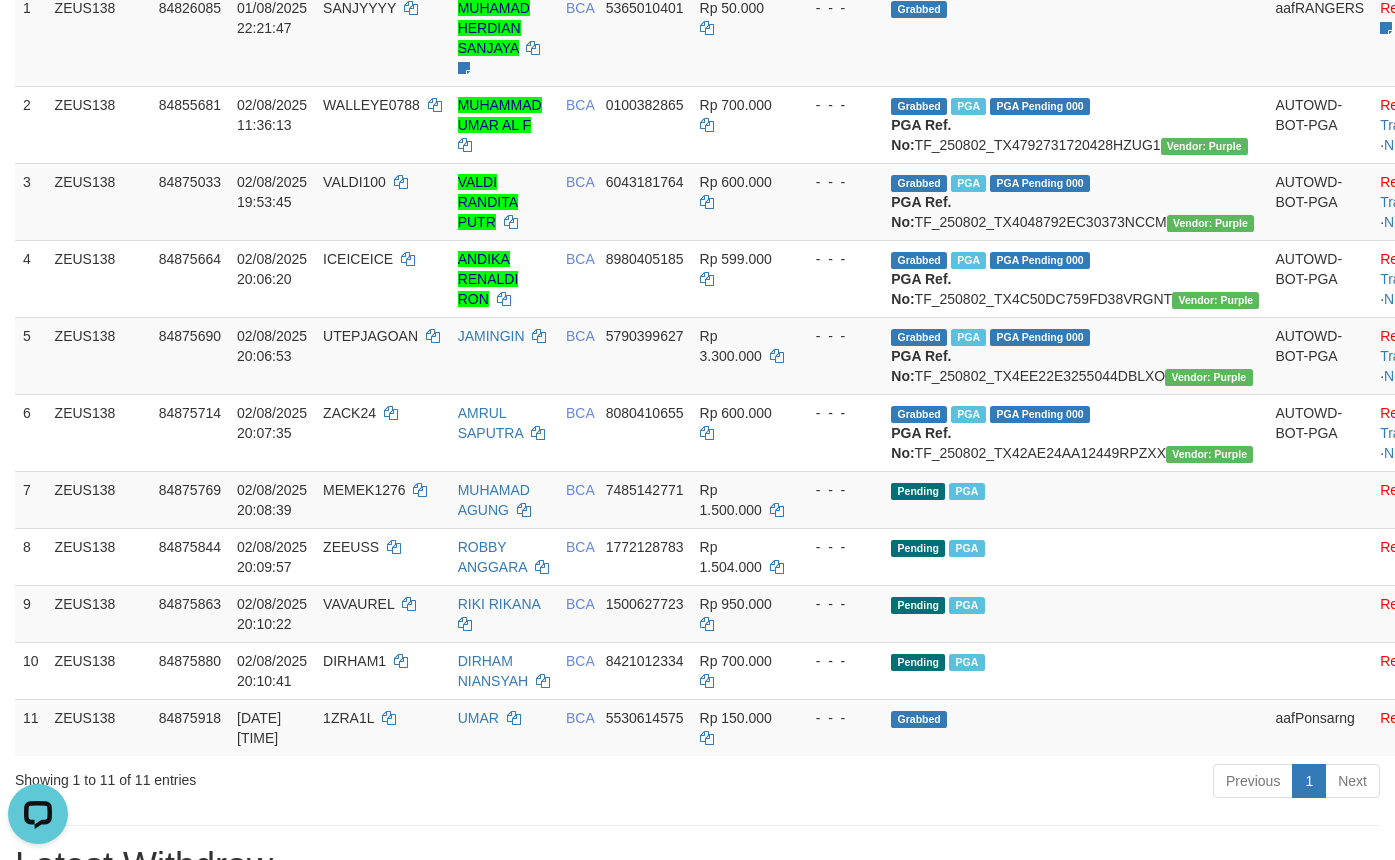 scroll, scrollTop: 0, scrollLeft: 0, axis: both 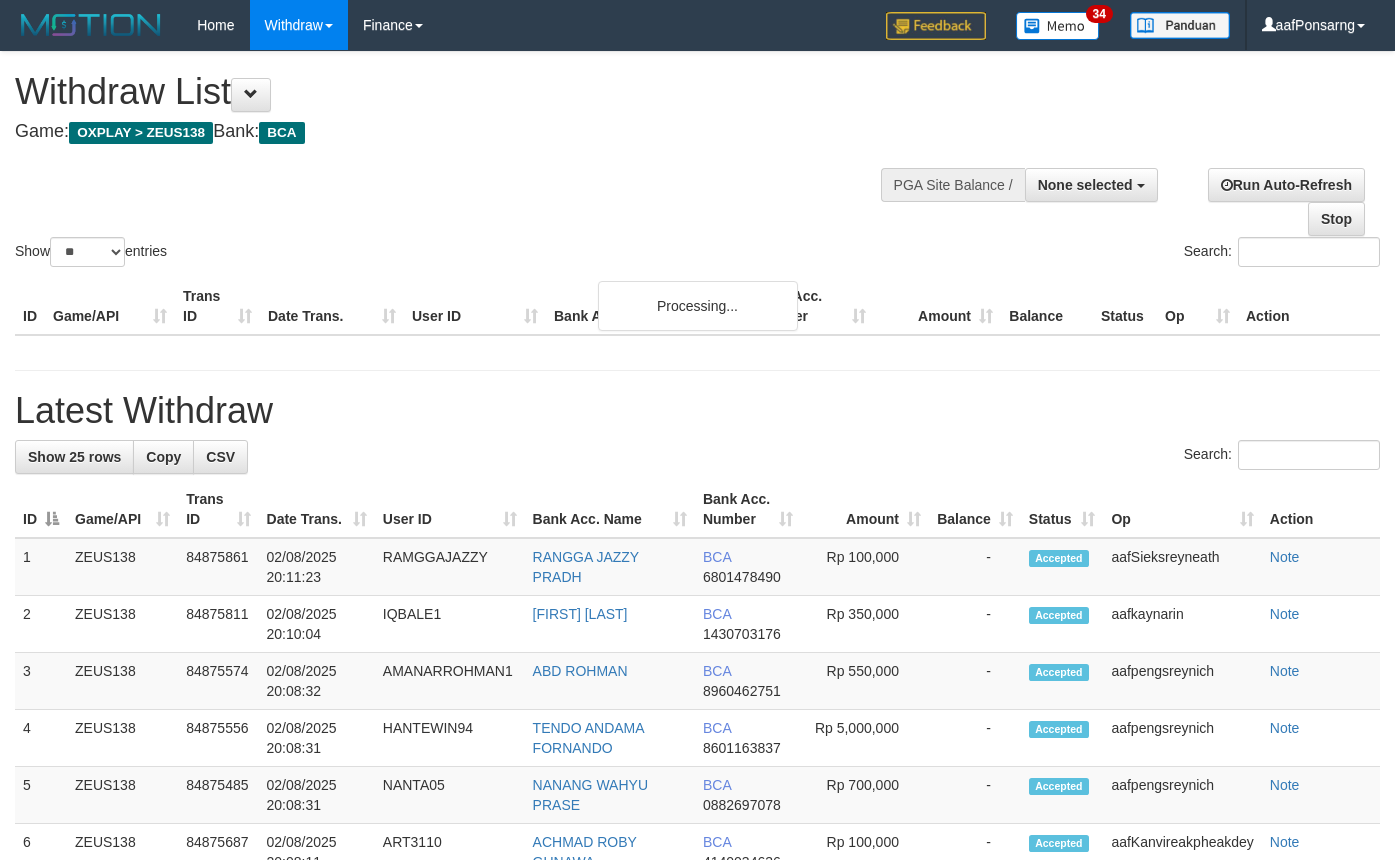 select 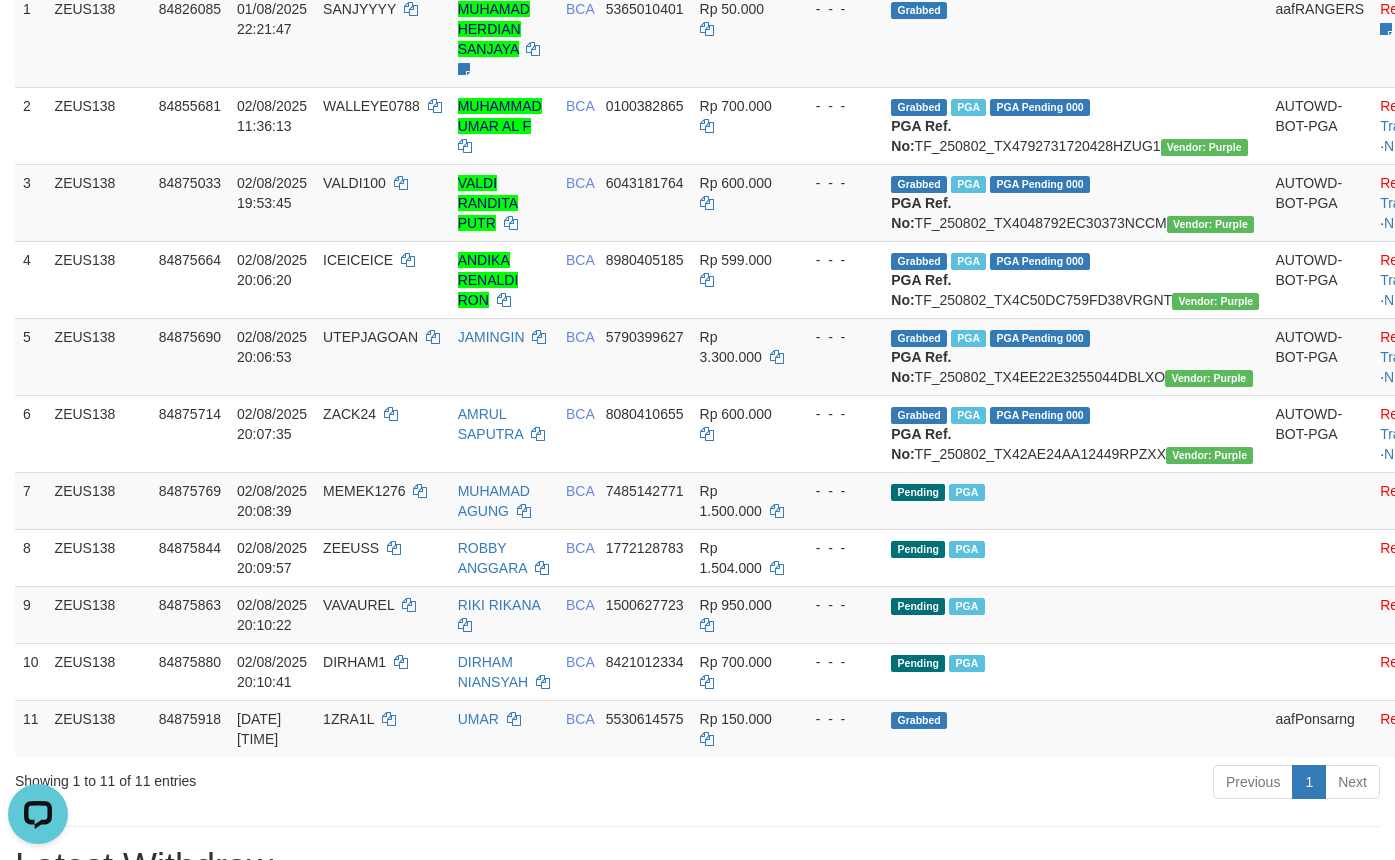 scroll, scrollTop: 0, scrollLeft: 0, axis: both 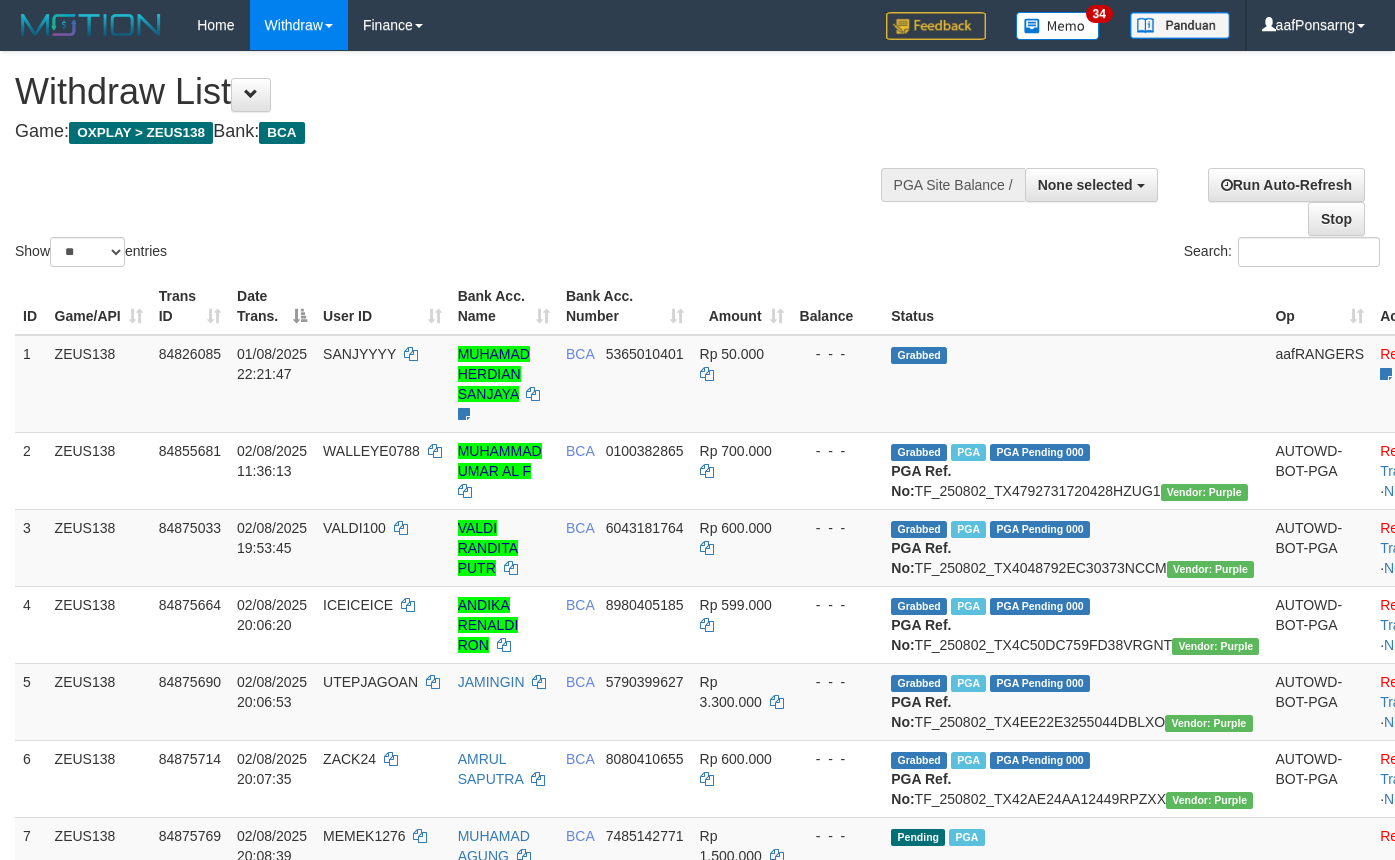 select 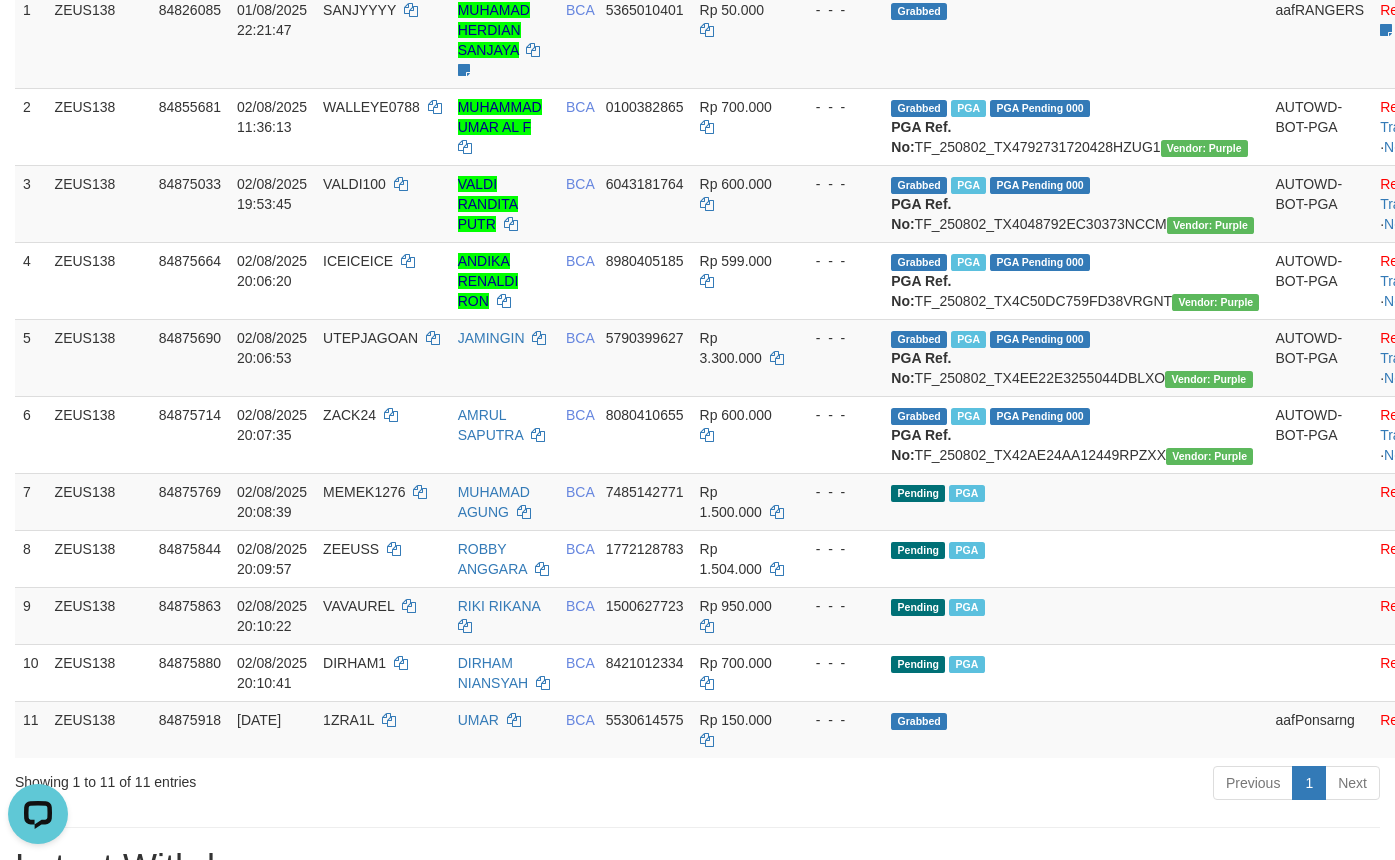 scroll, scrollTop: 0, scrollLeft: 0, axis: both 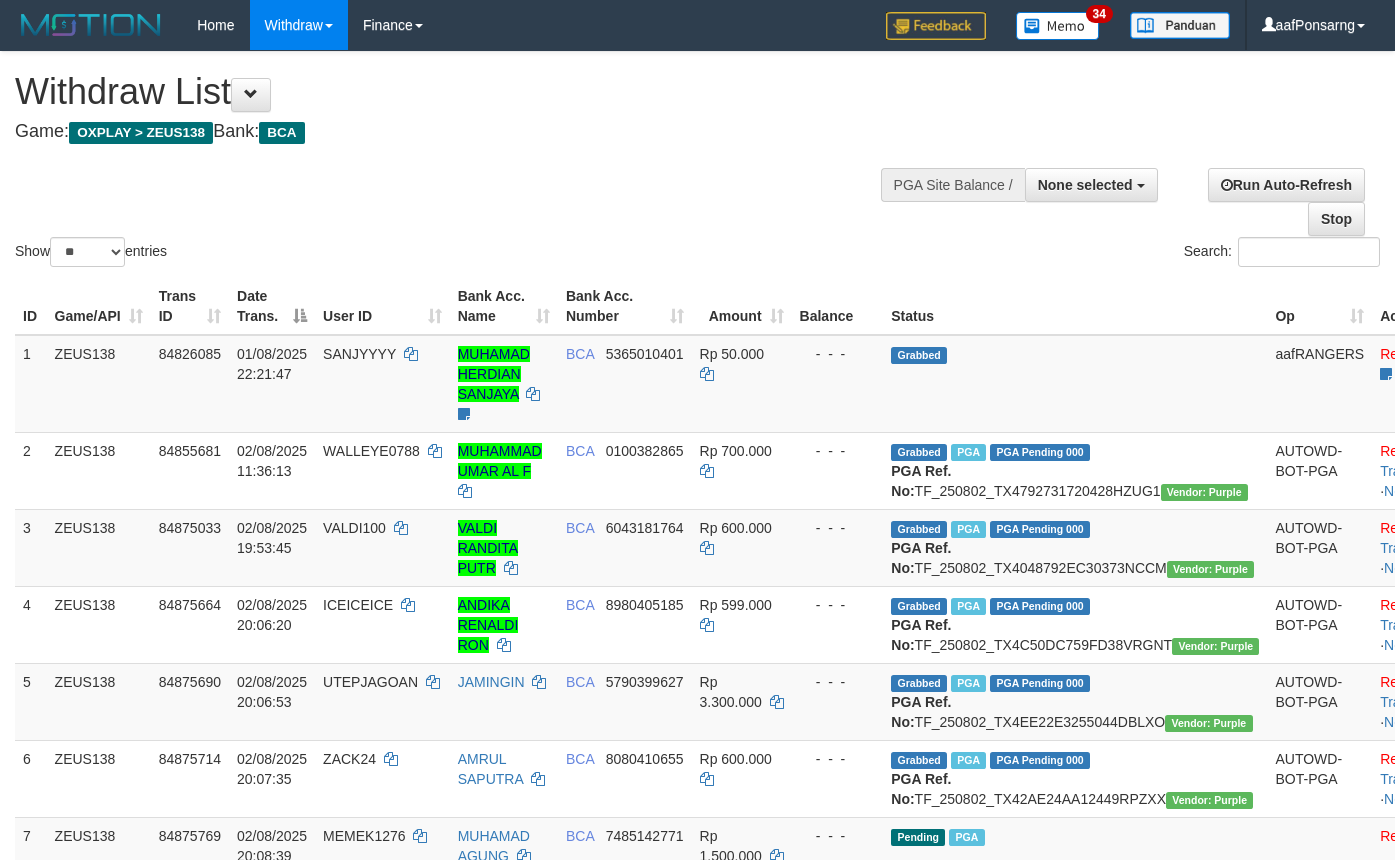 select 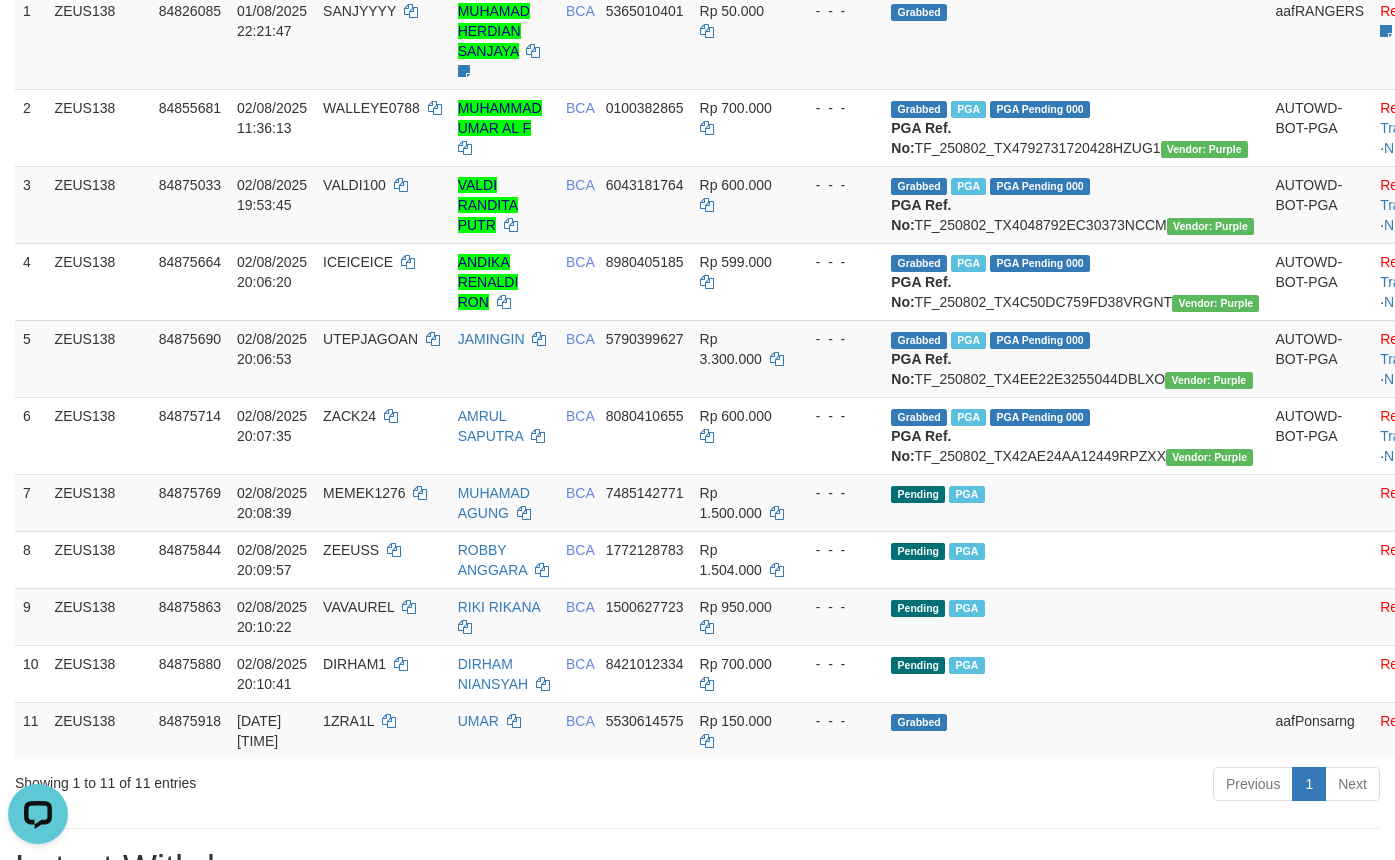 scroll, scrollTop: 0, scrollLeft: 0, axis: both 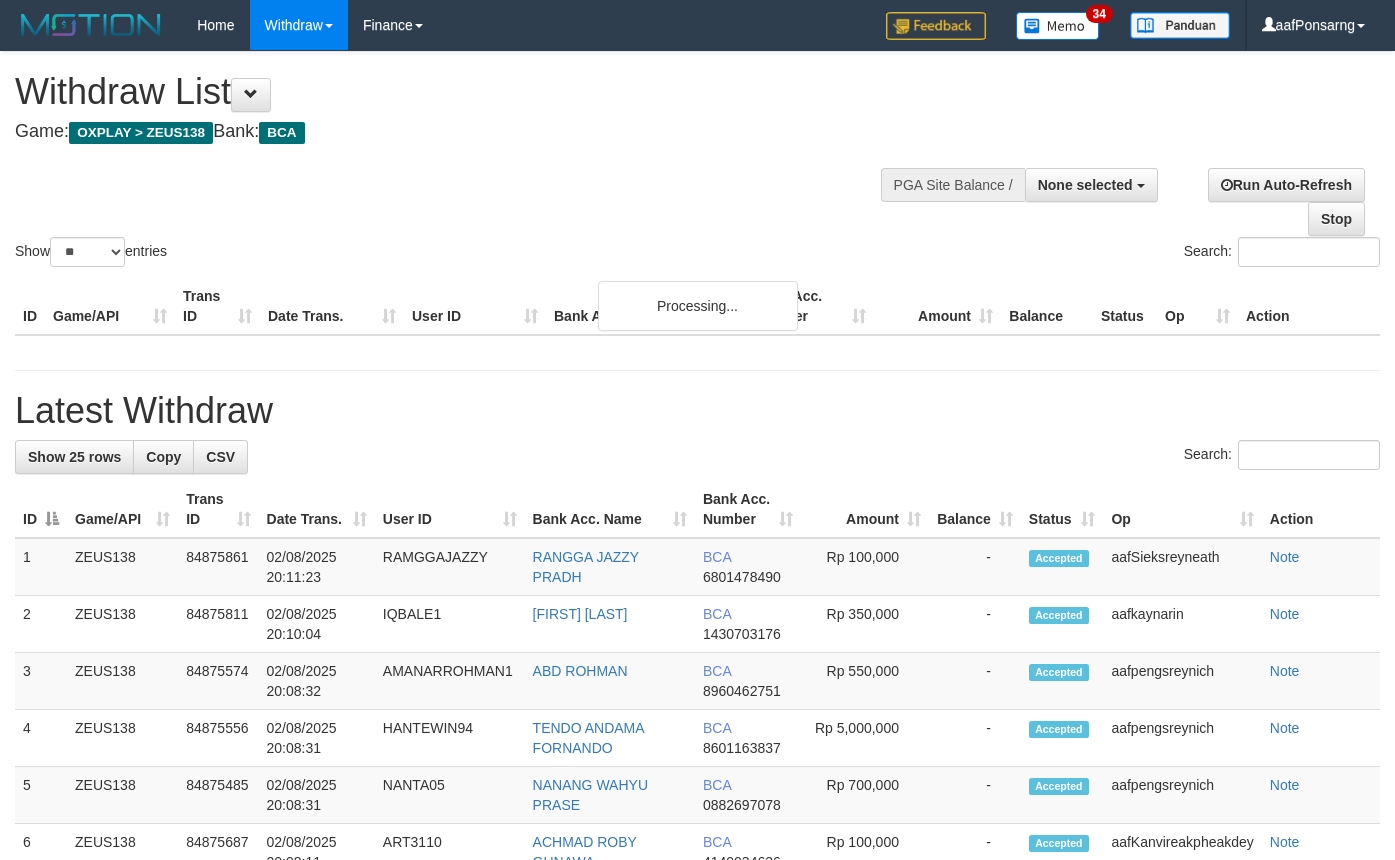 select 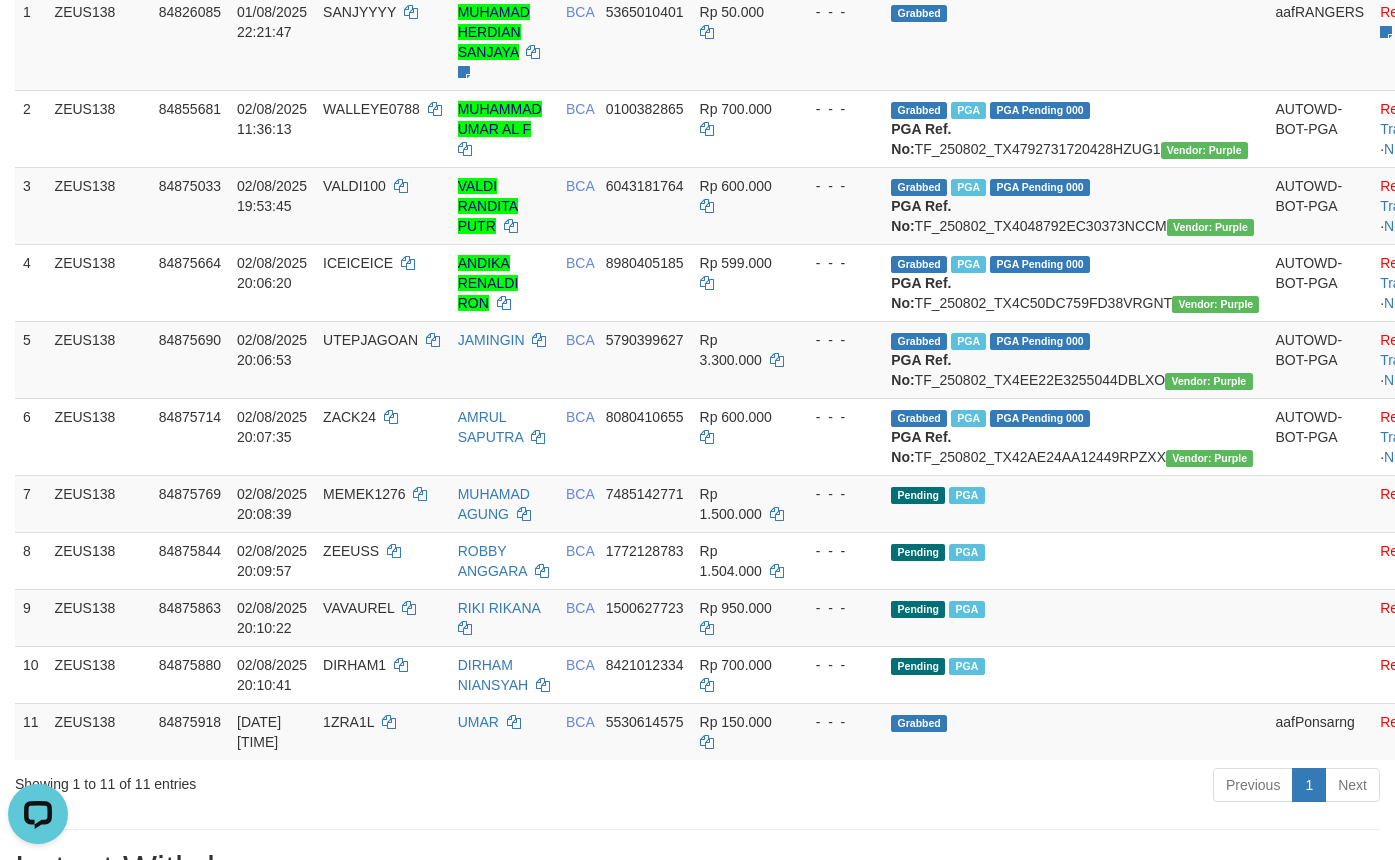 scroll, scrollTop: 0, scrollLeft: 0, axis: both 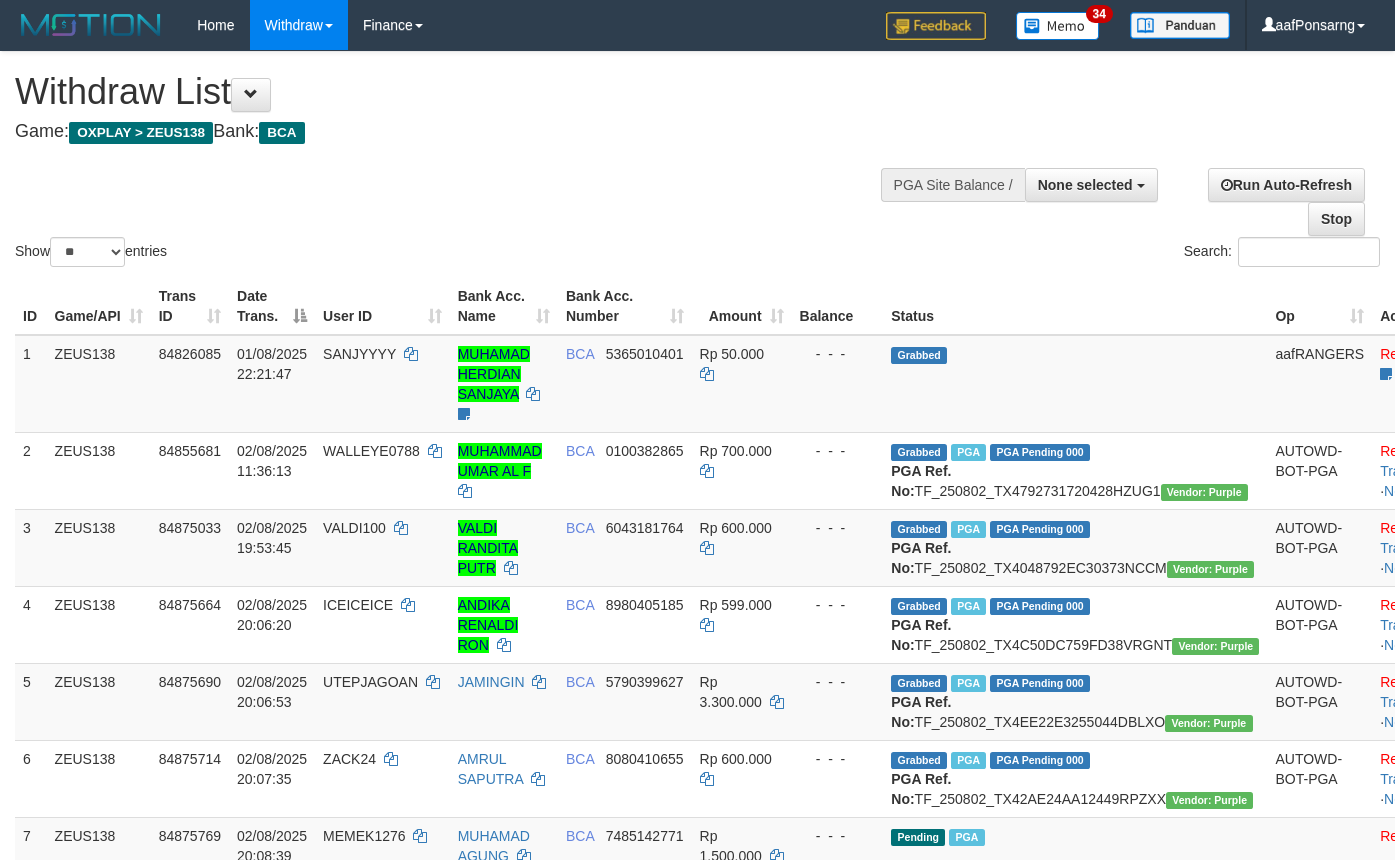 select 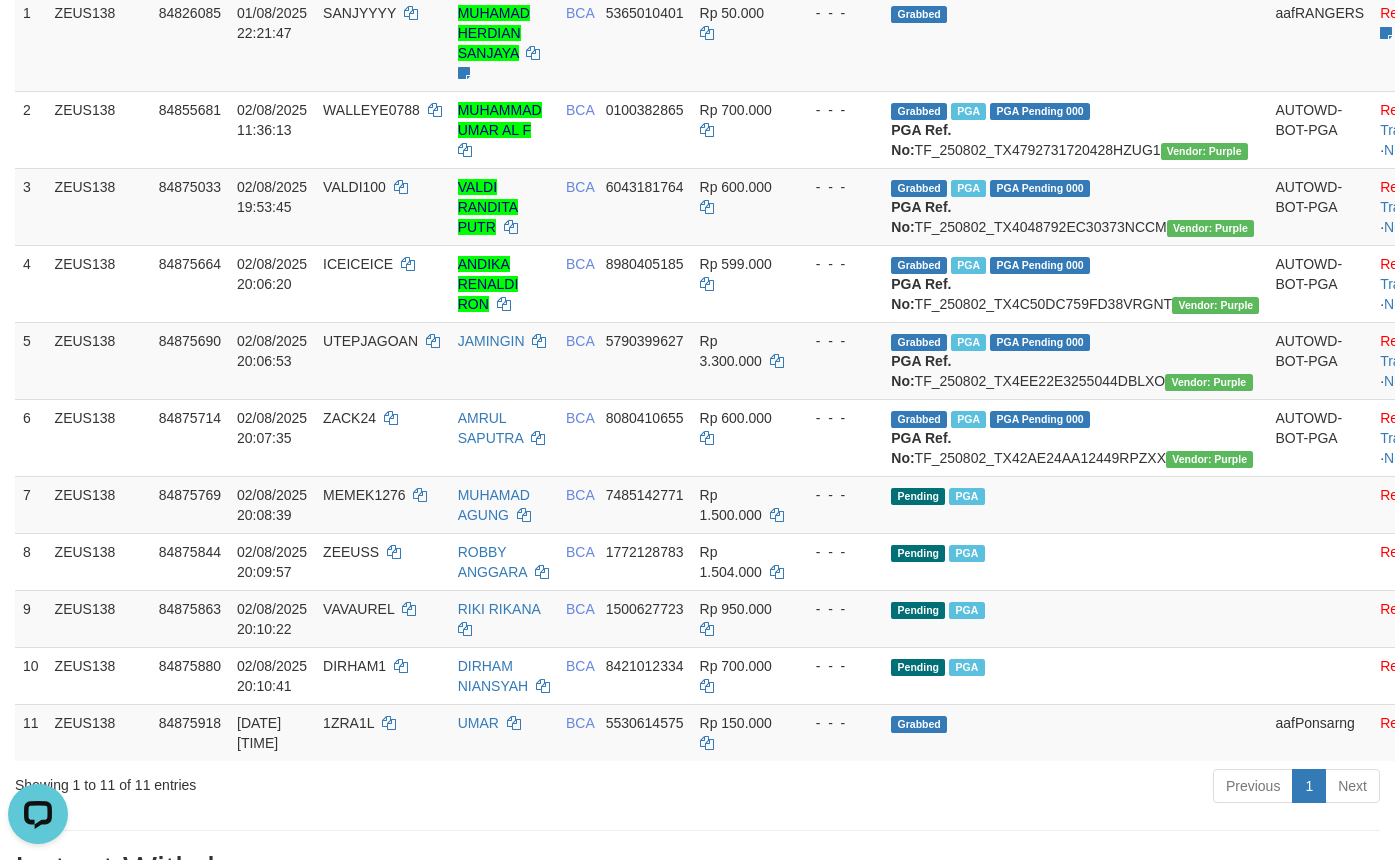 scroll, scrollTop: 0, scrollLeft: 0, axis: both 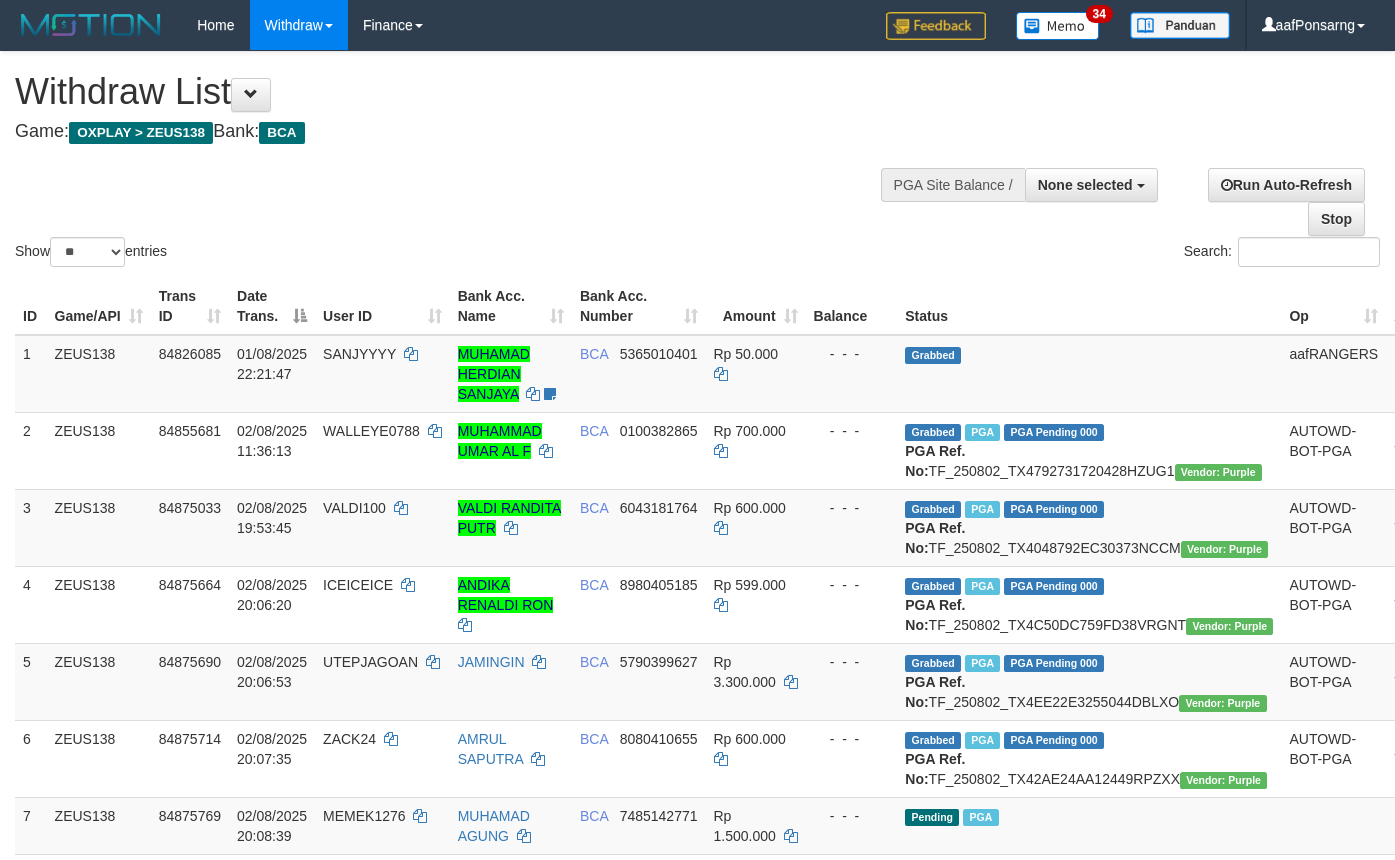 select 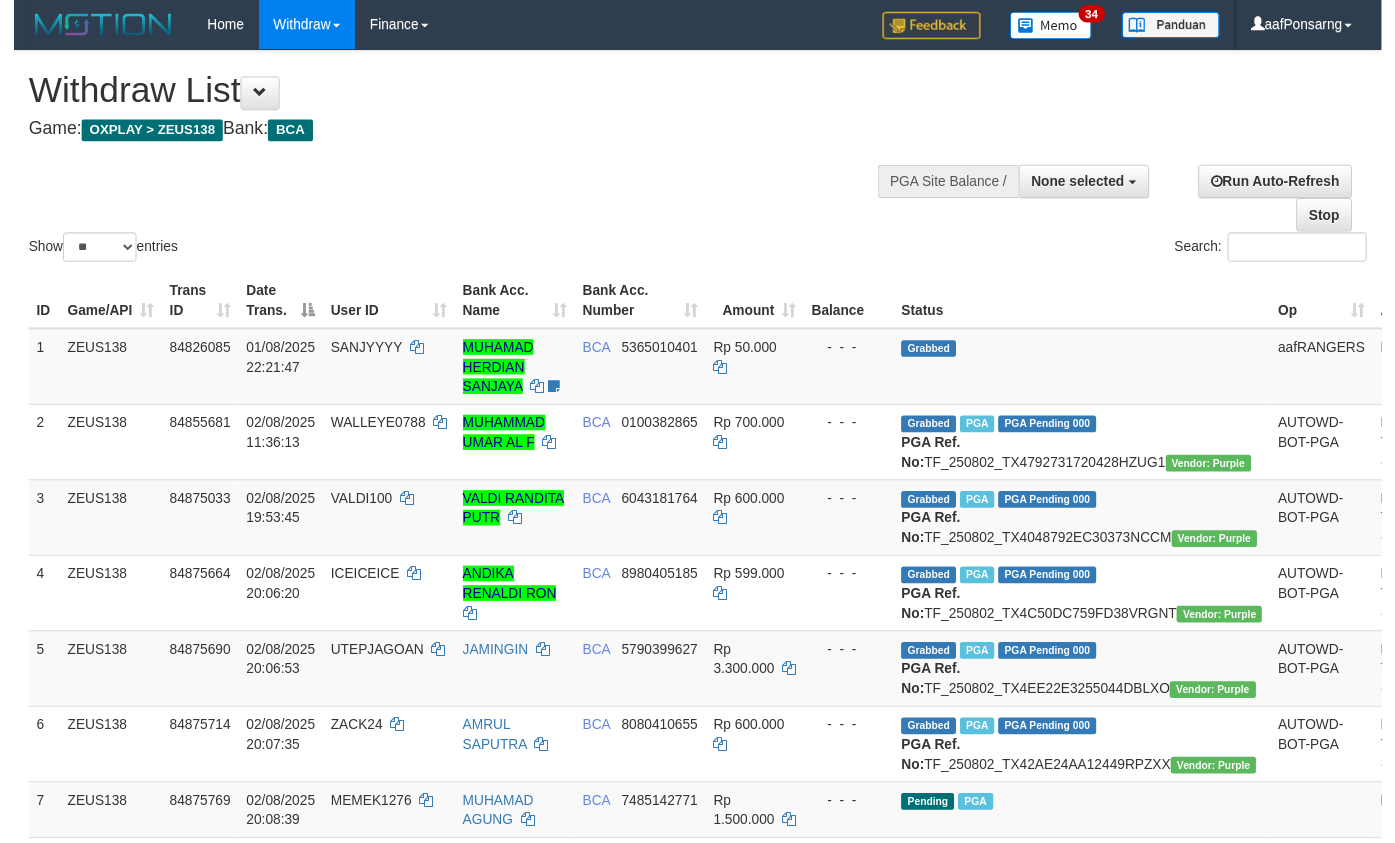 scroll, scrollTop: 340, scrollLeft: 0, axis: vertical 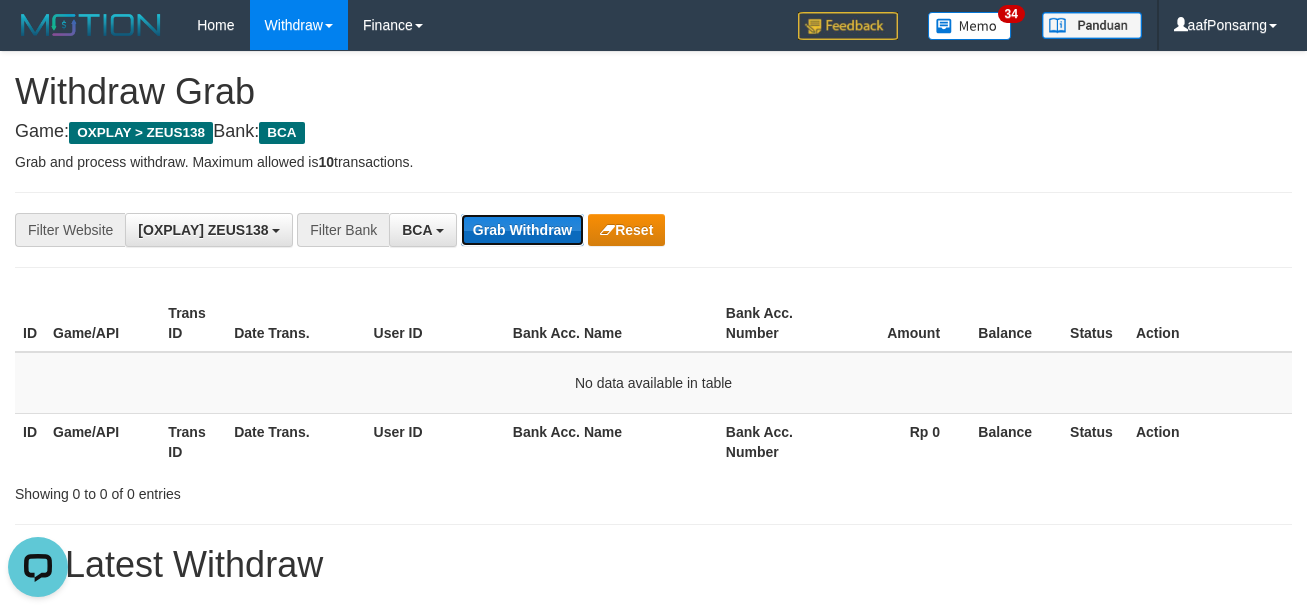 drag, startPoint x: 563, startPoint y: 239, endPoint x: 526, endPoint y: 214, distance: 44.65423 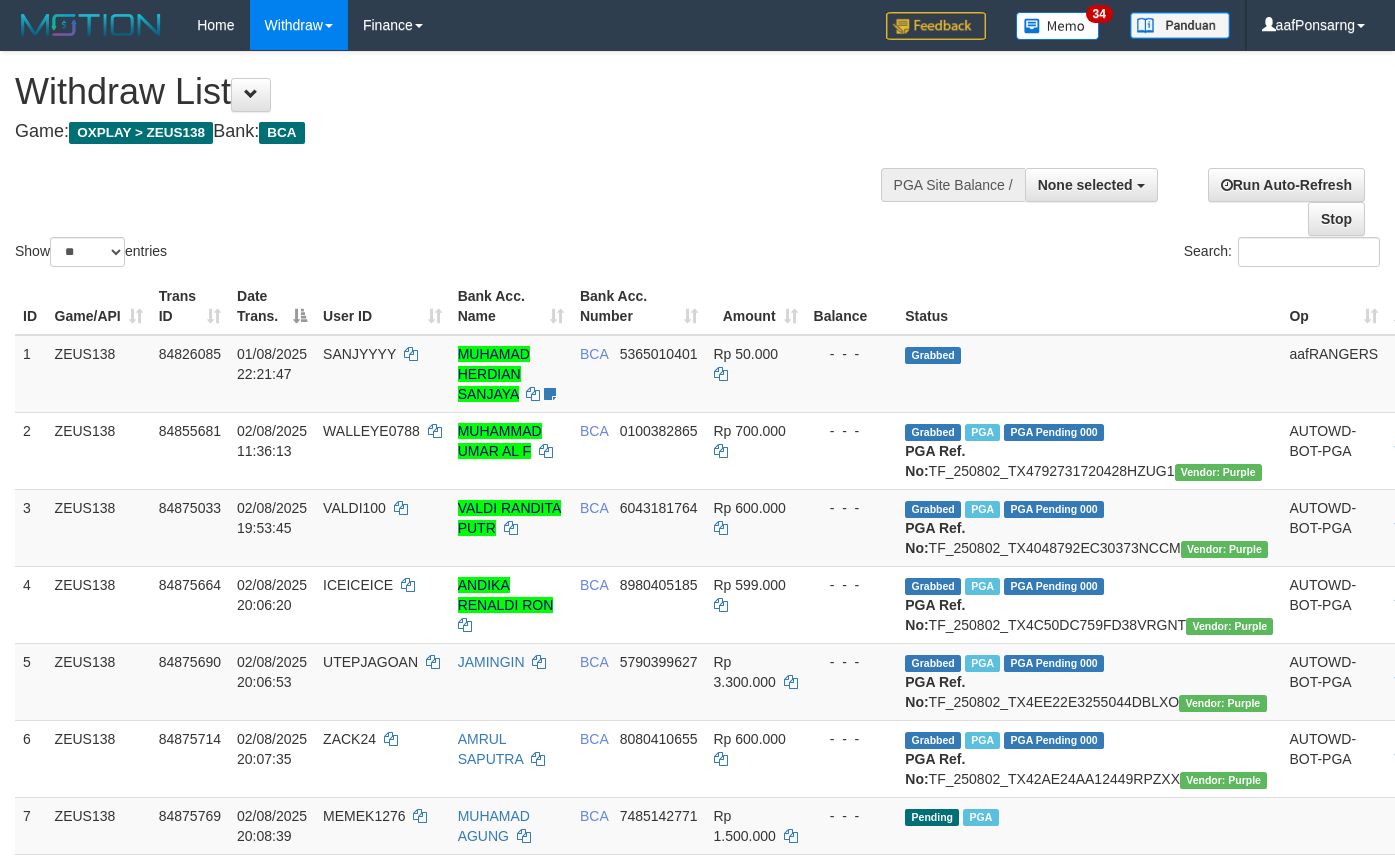 select 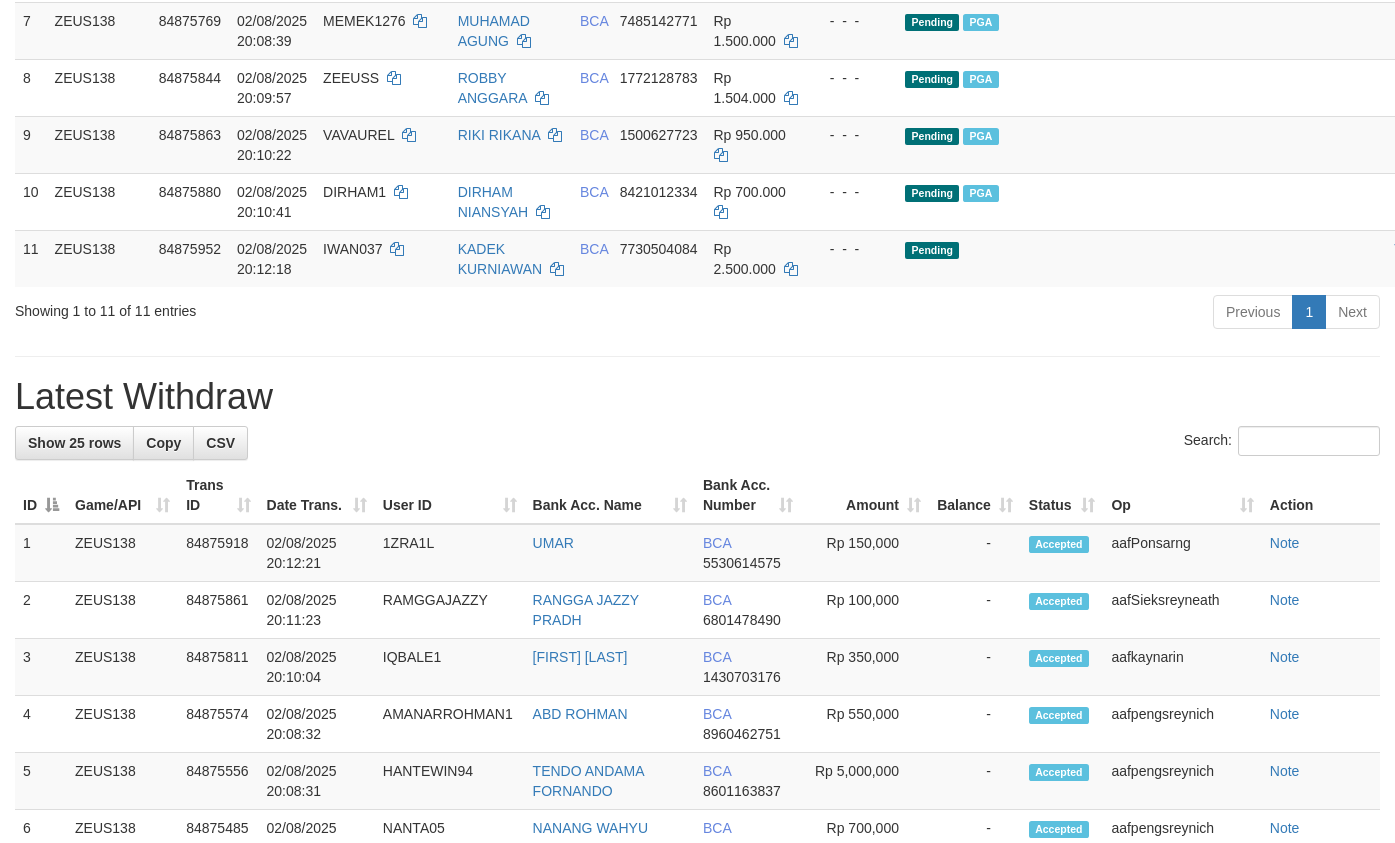 scroll, scrollTop: 740, scrollLeft: 0, axis: vertical 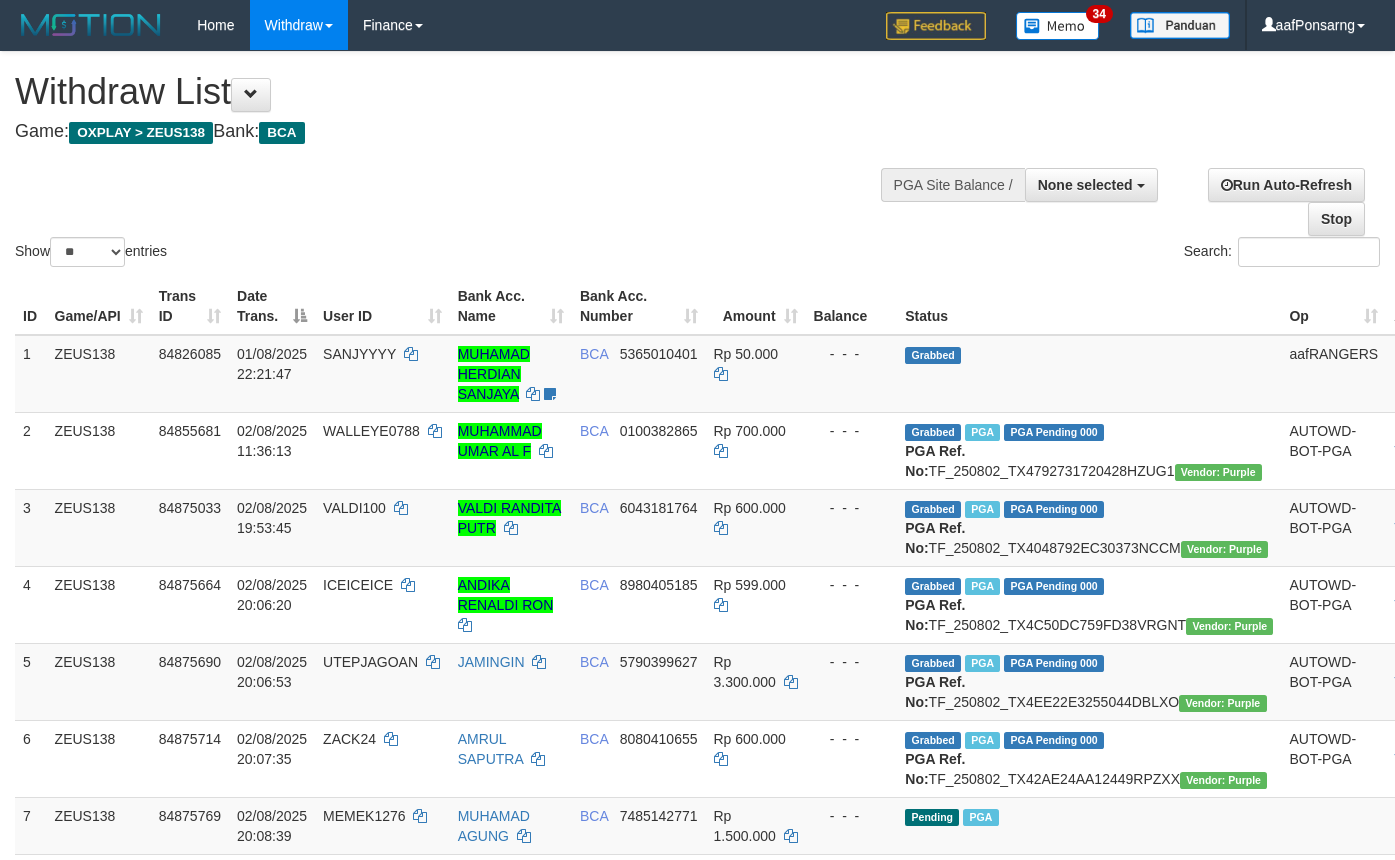 select 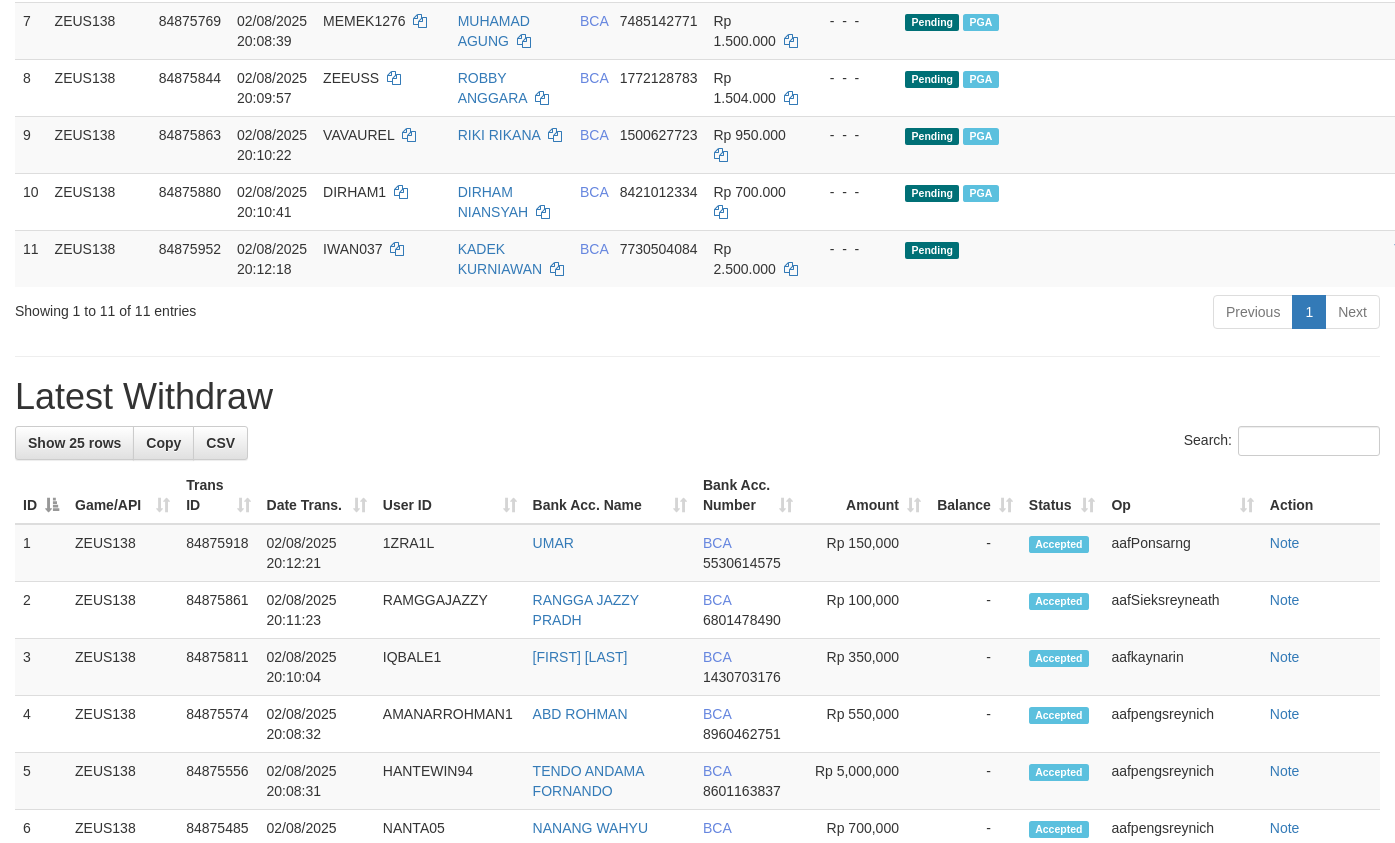 scroll, scrollTop: 740, scrollLeft: 0, axis: vertical 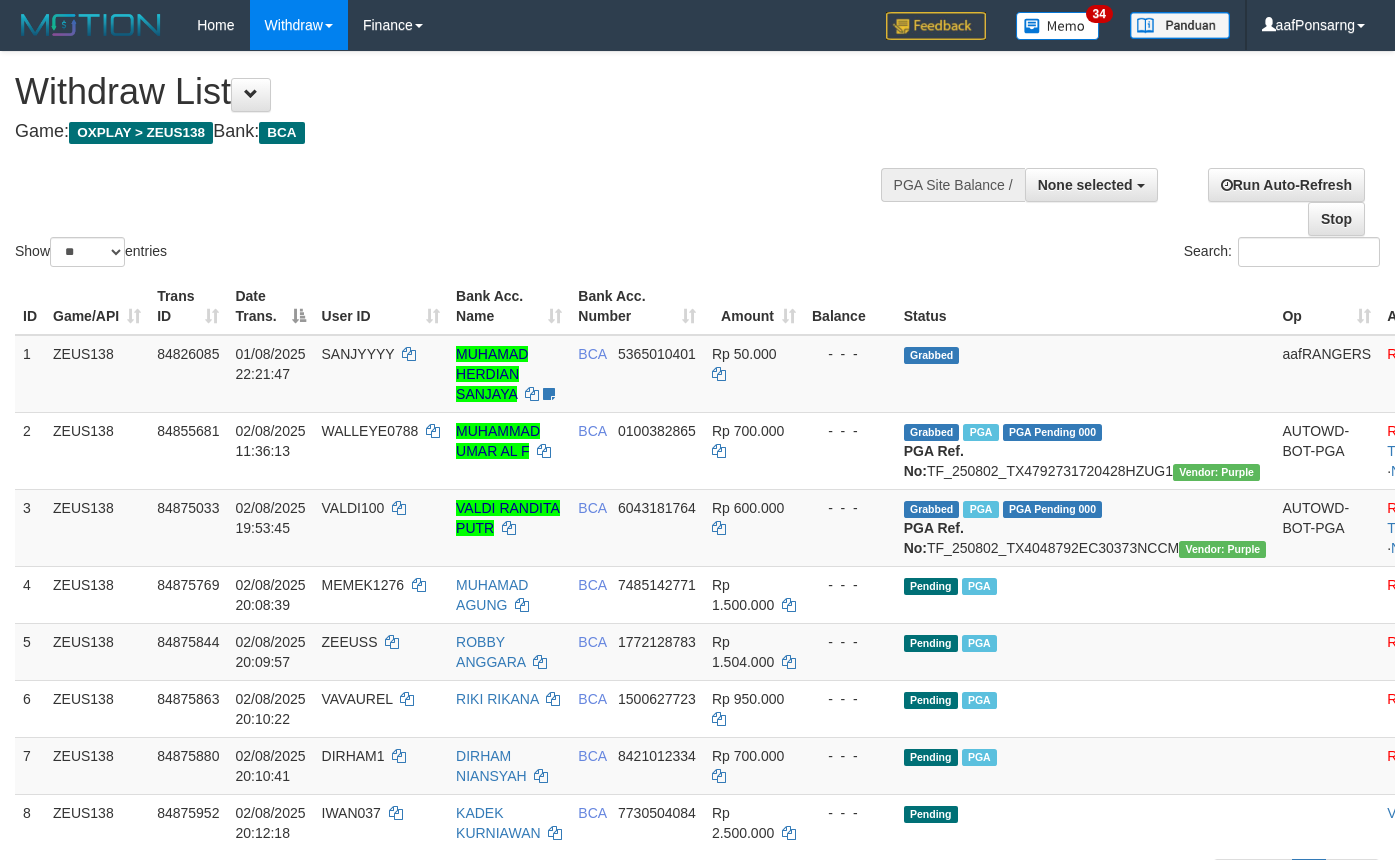select 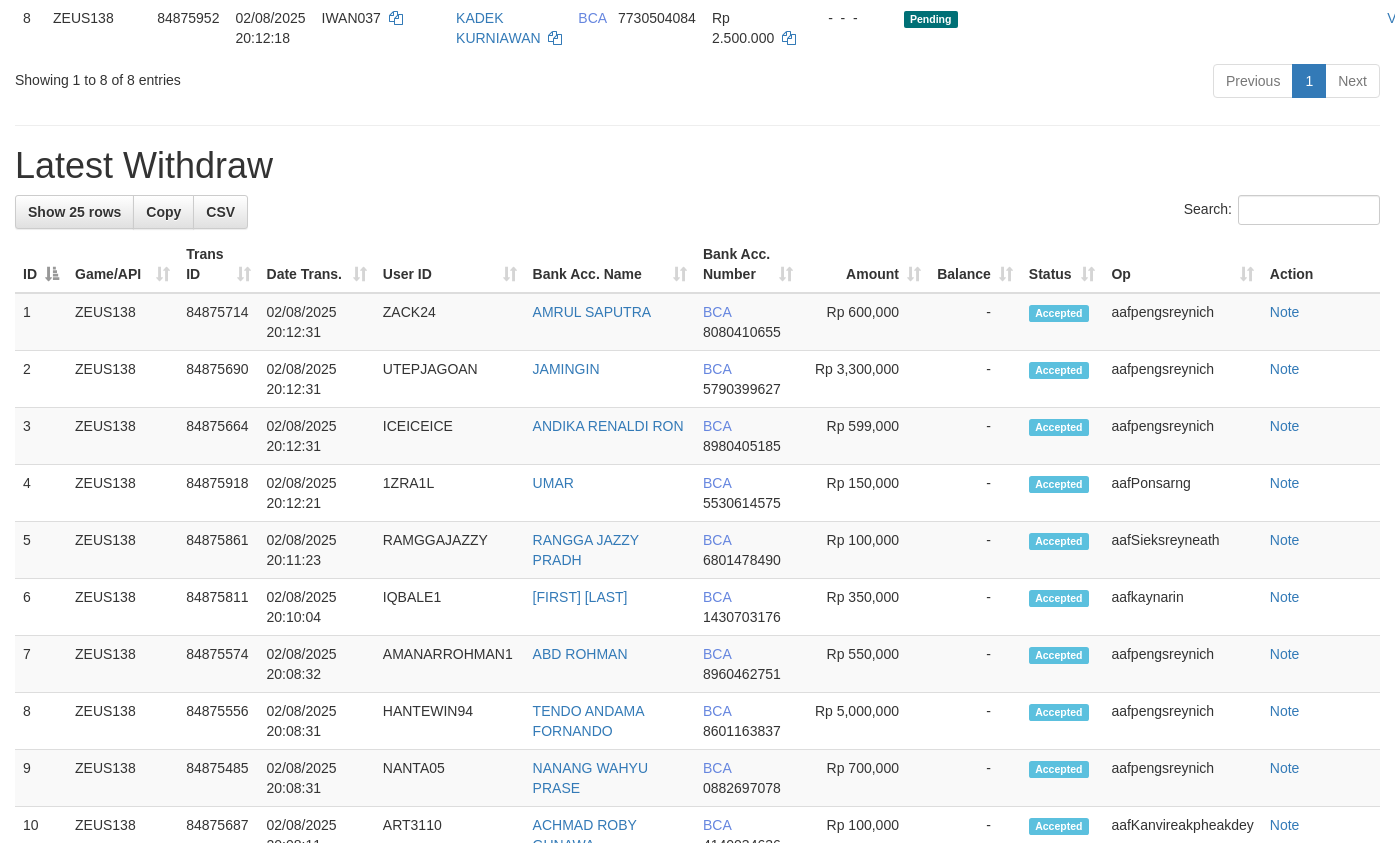 scroll, scrollTop: 740, scrollLeft: 0, axis: vertical 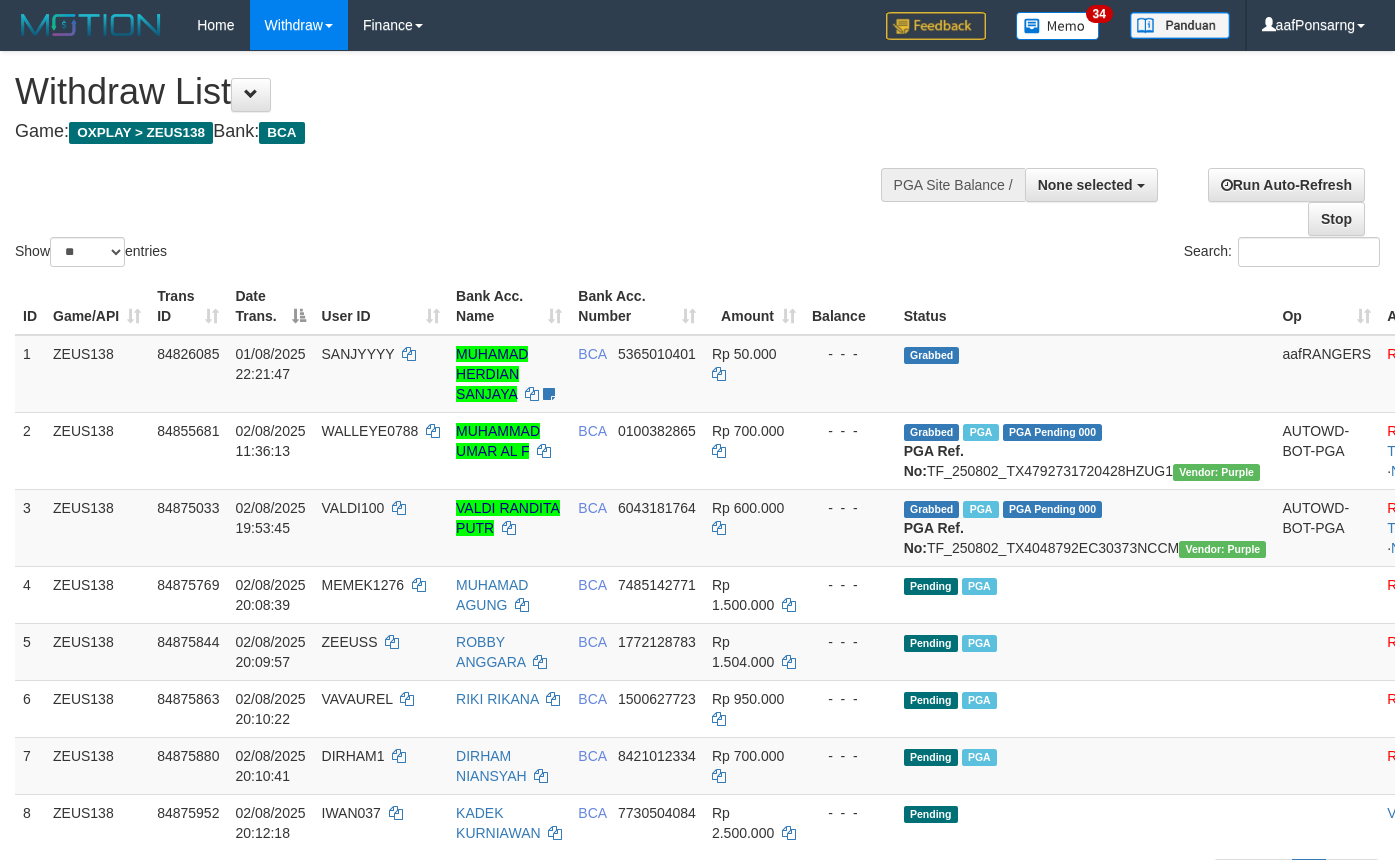 select 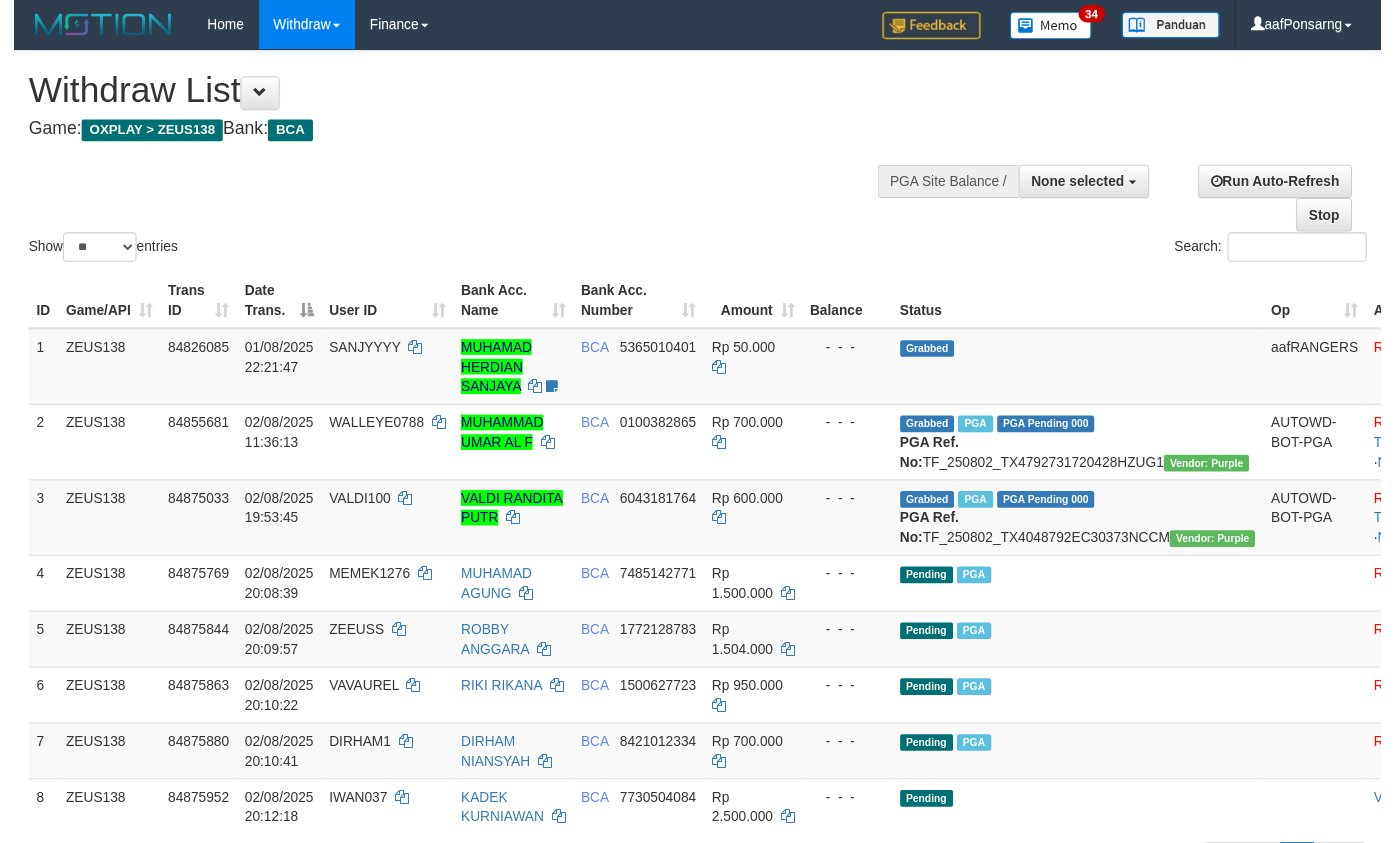 scroll, scrollTop: 740, scrollLeft: 0, axis: vertical 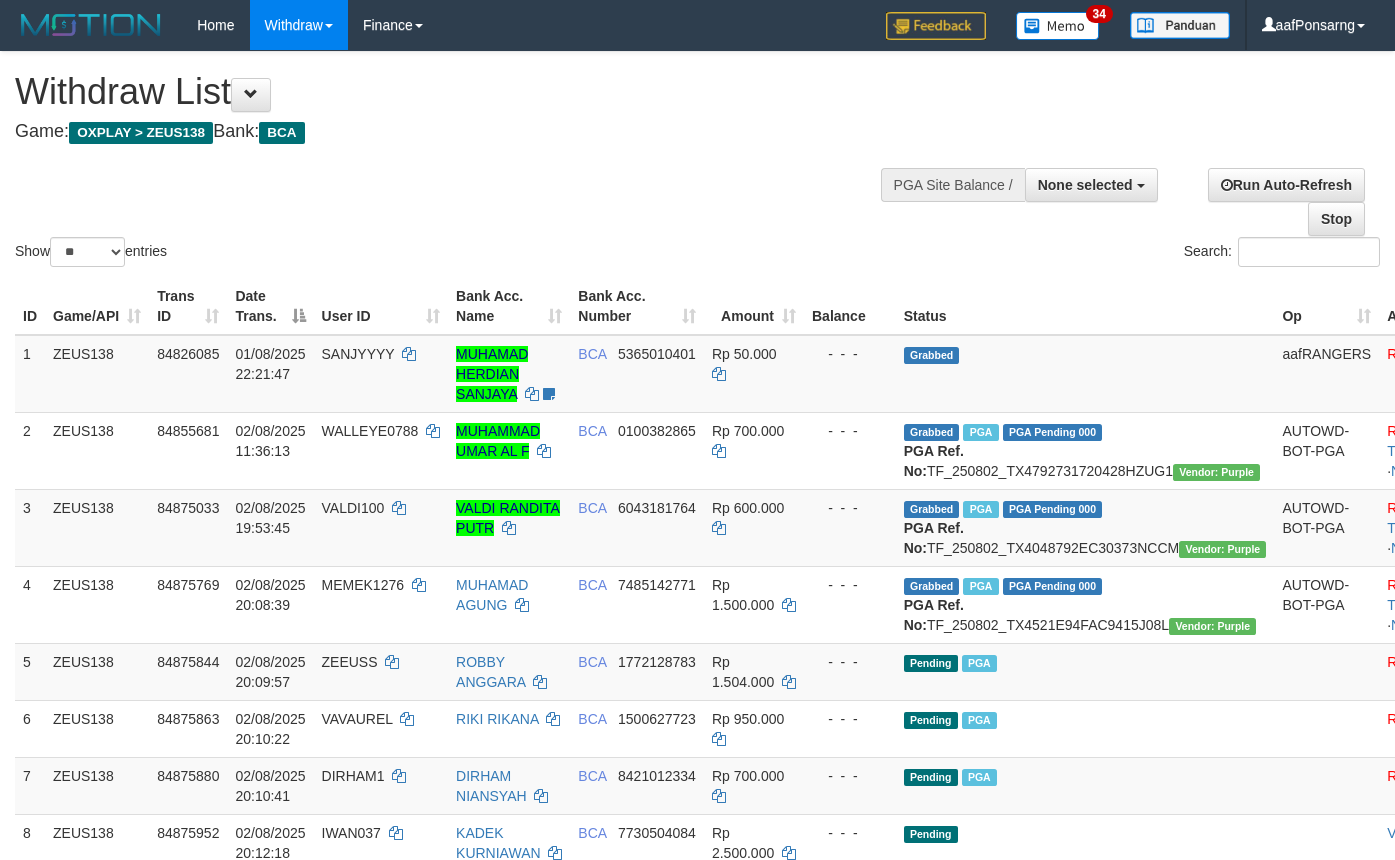 select 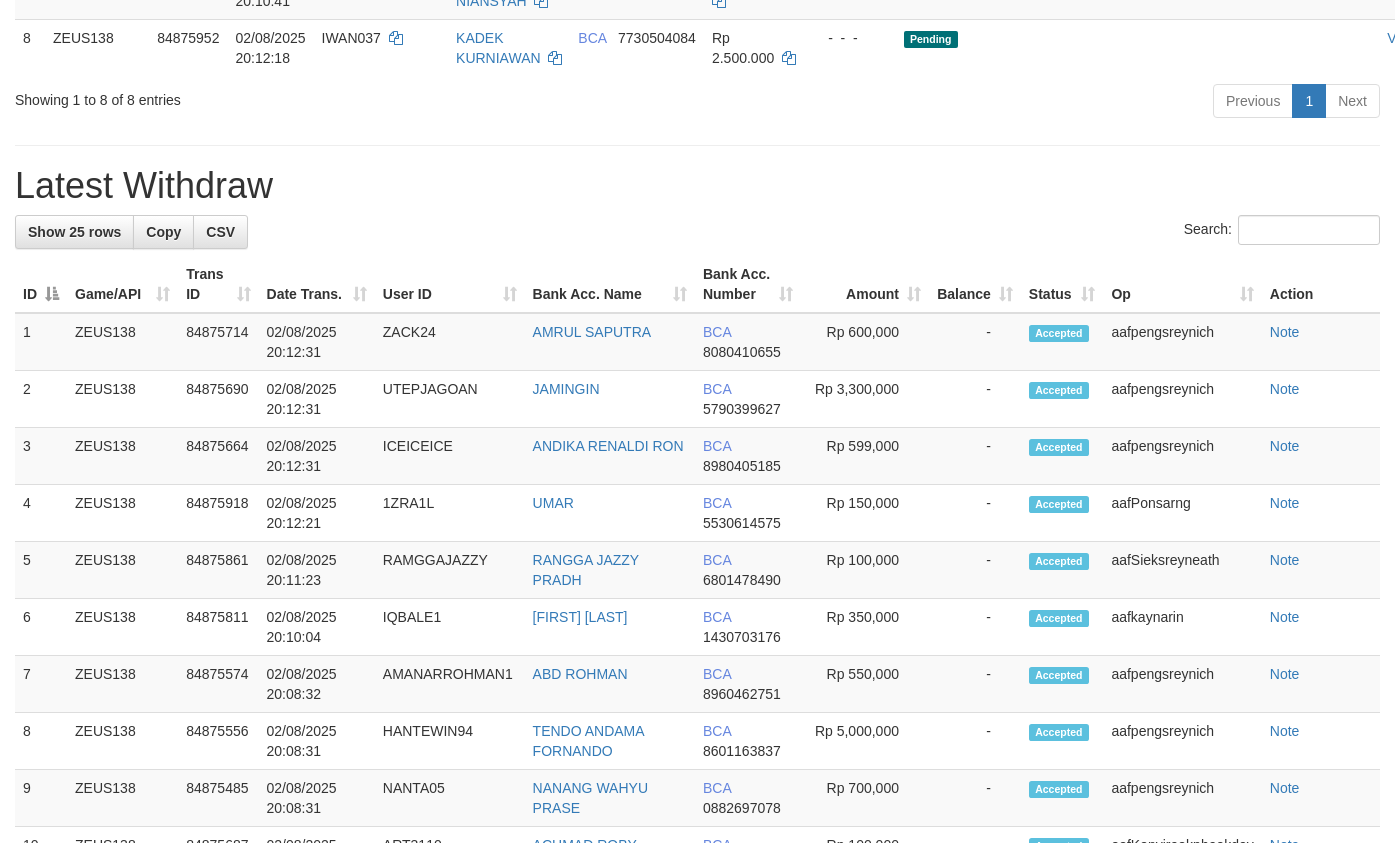 scroll, scrollTop: 740, scrollLeft: 0, axis: vertical 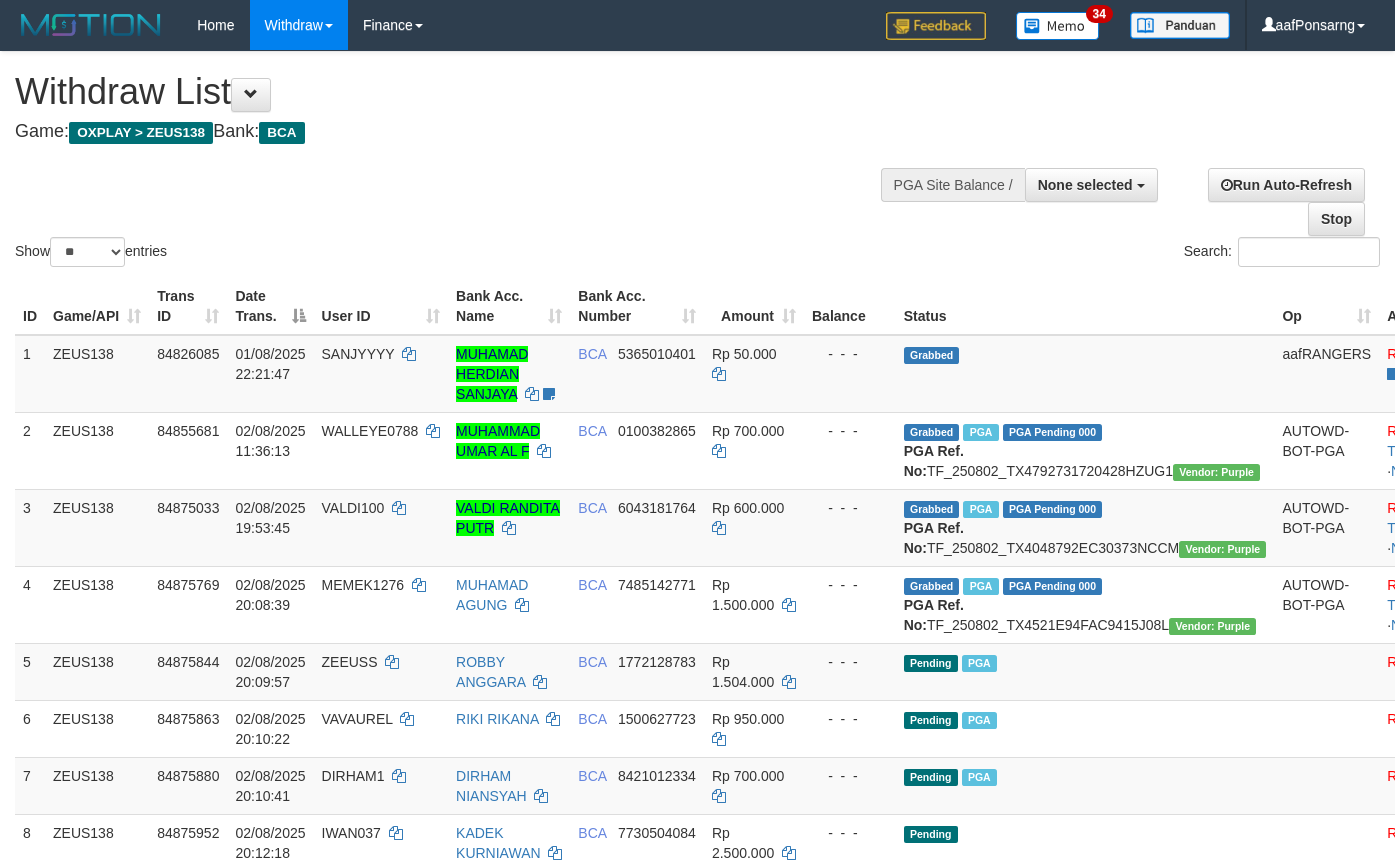 select 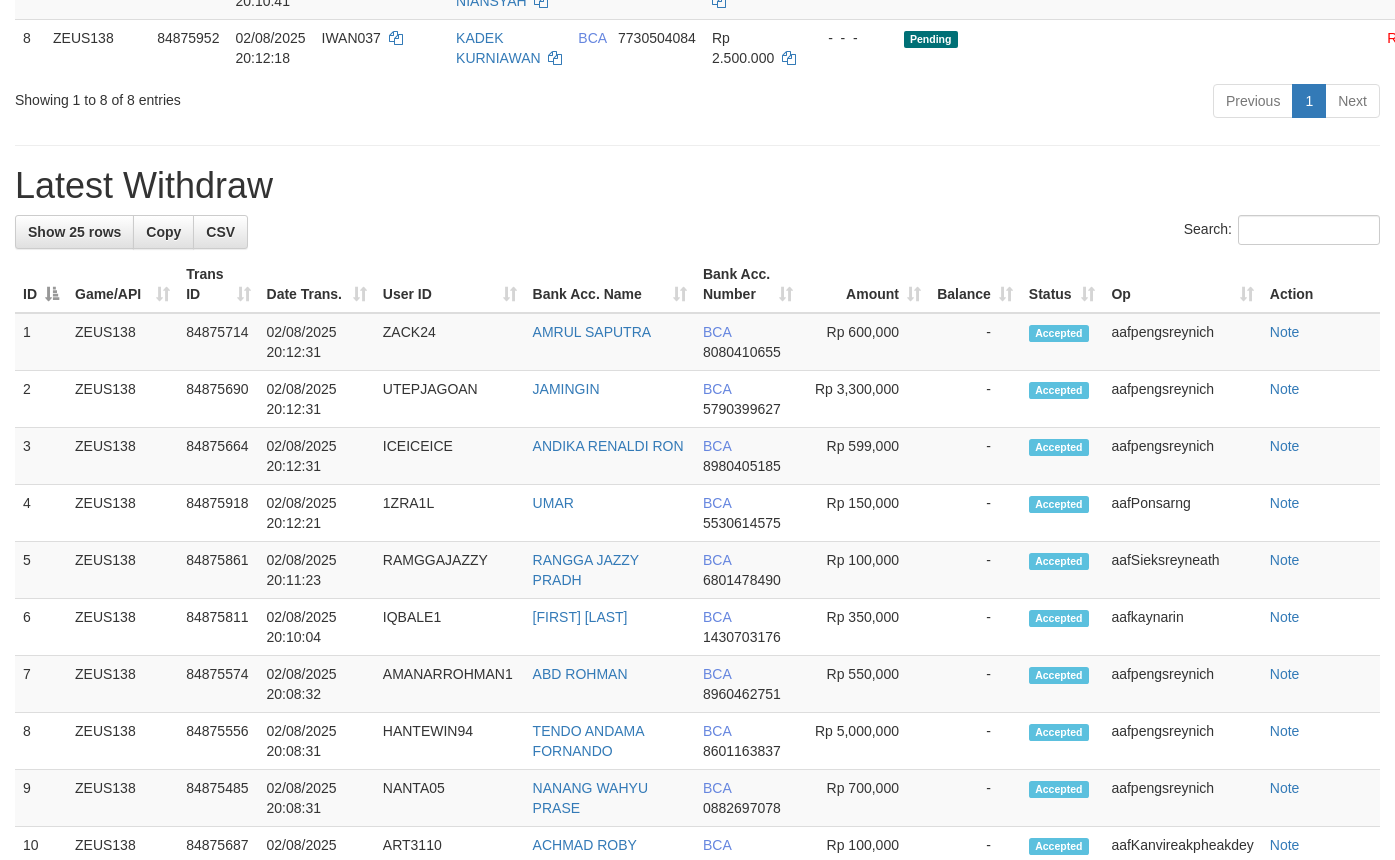 scroll, scrollTop: 740, scrollLeft: 0, axis: vertical 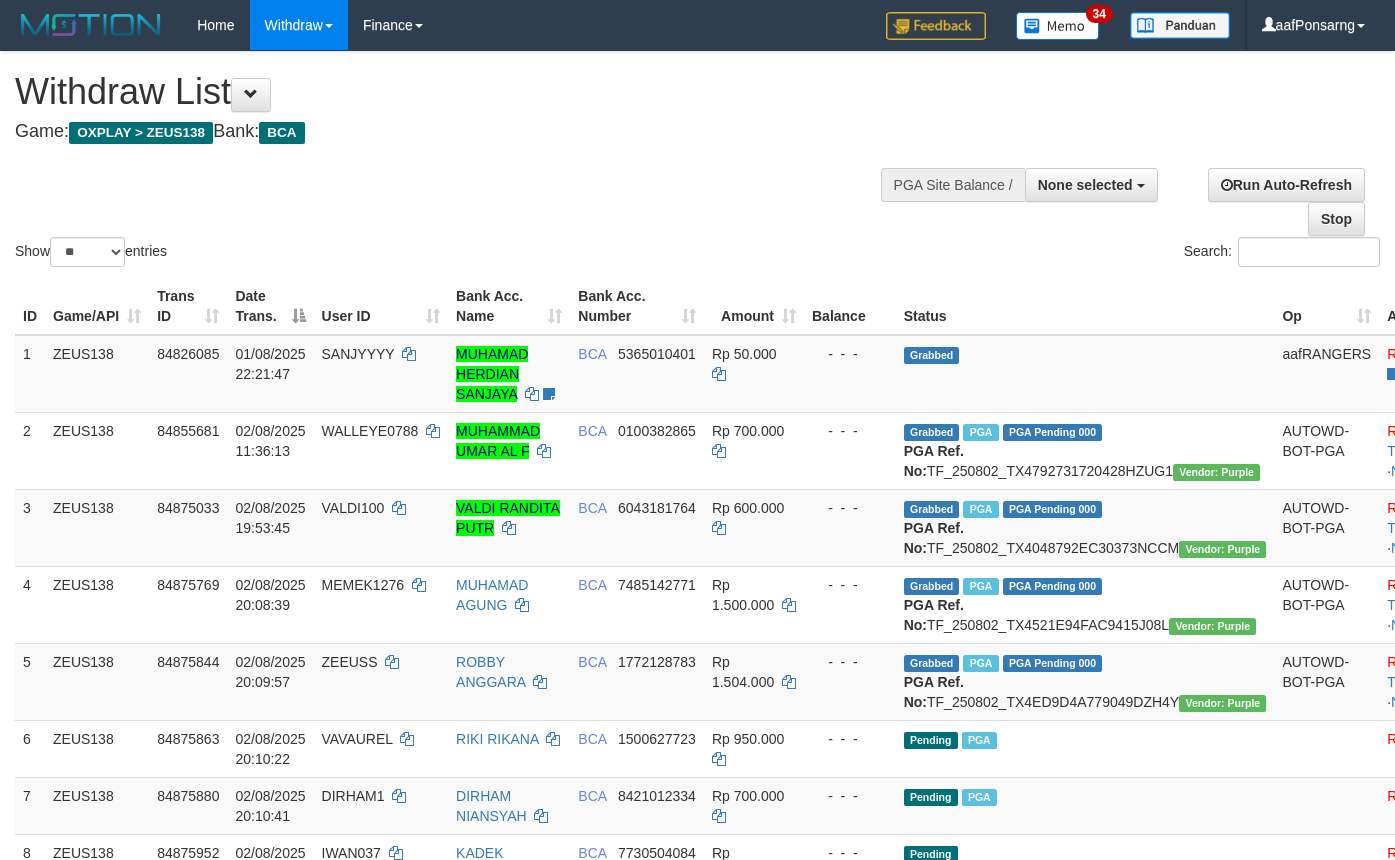 select 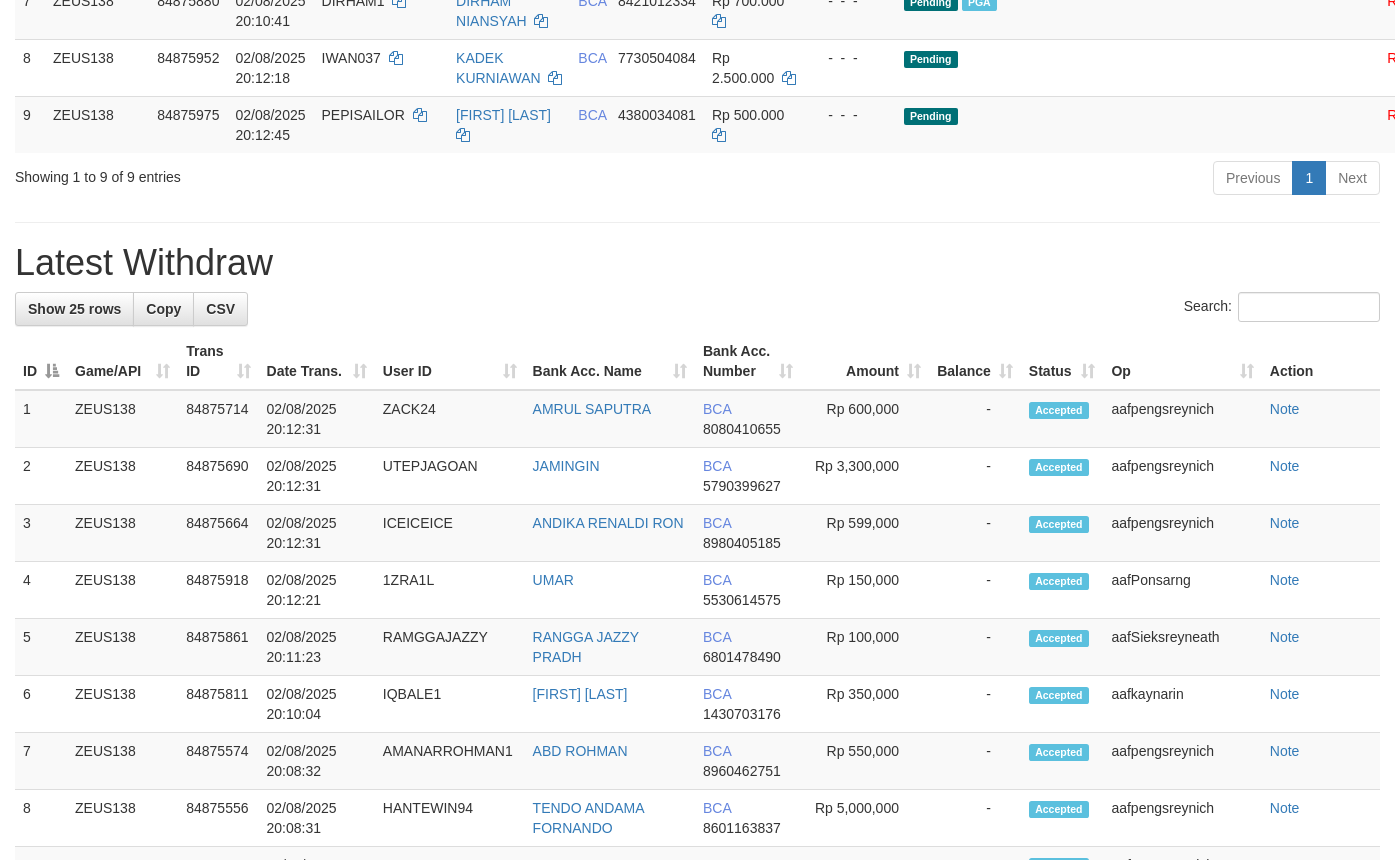 scroll, scrollTop: 740, scrollLeft: 0, axis: vertical 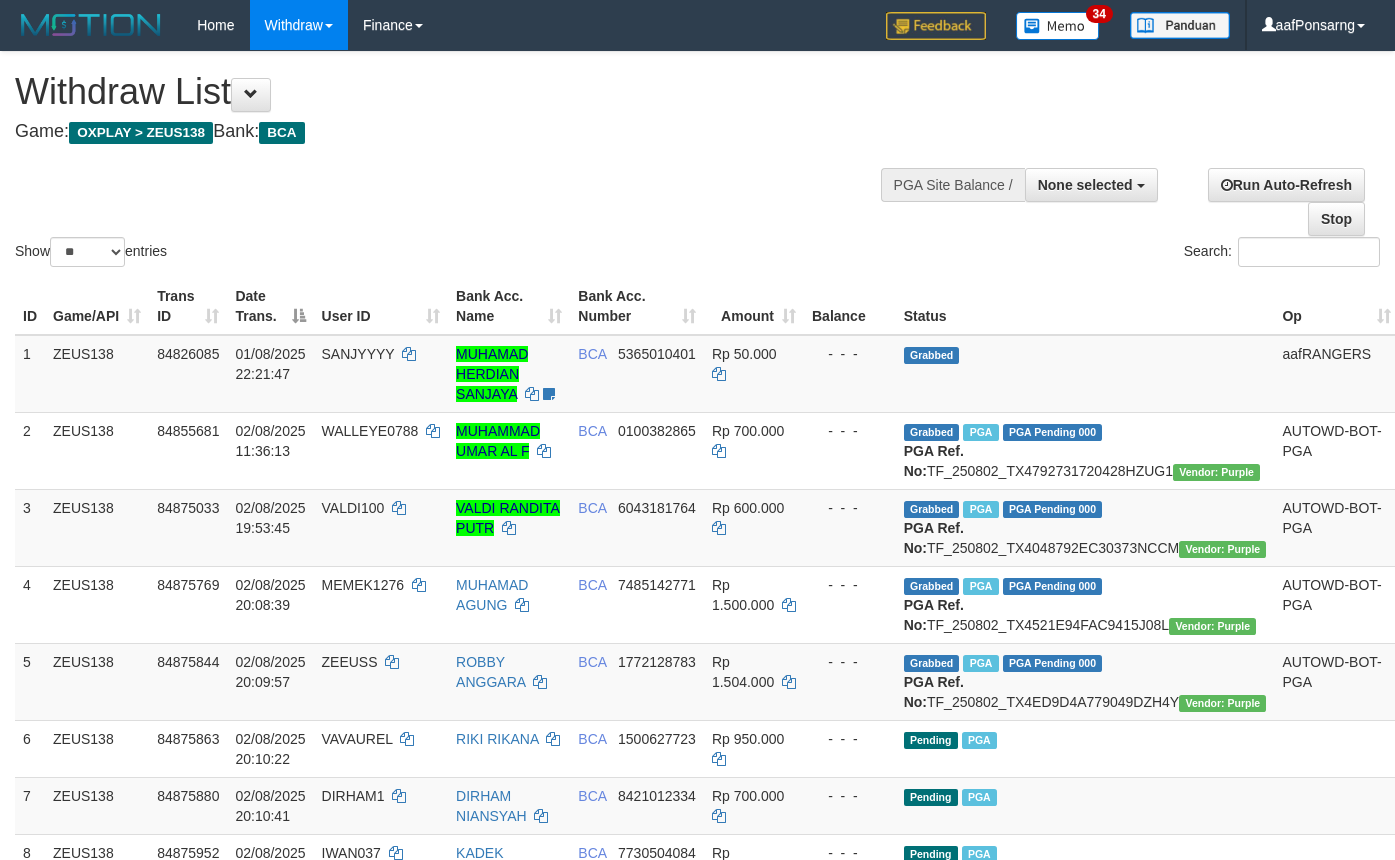 select 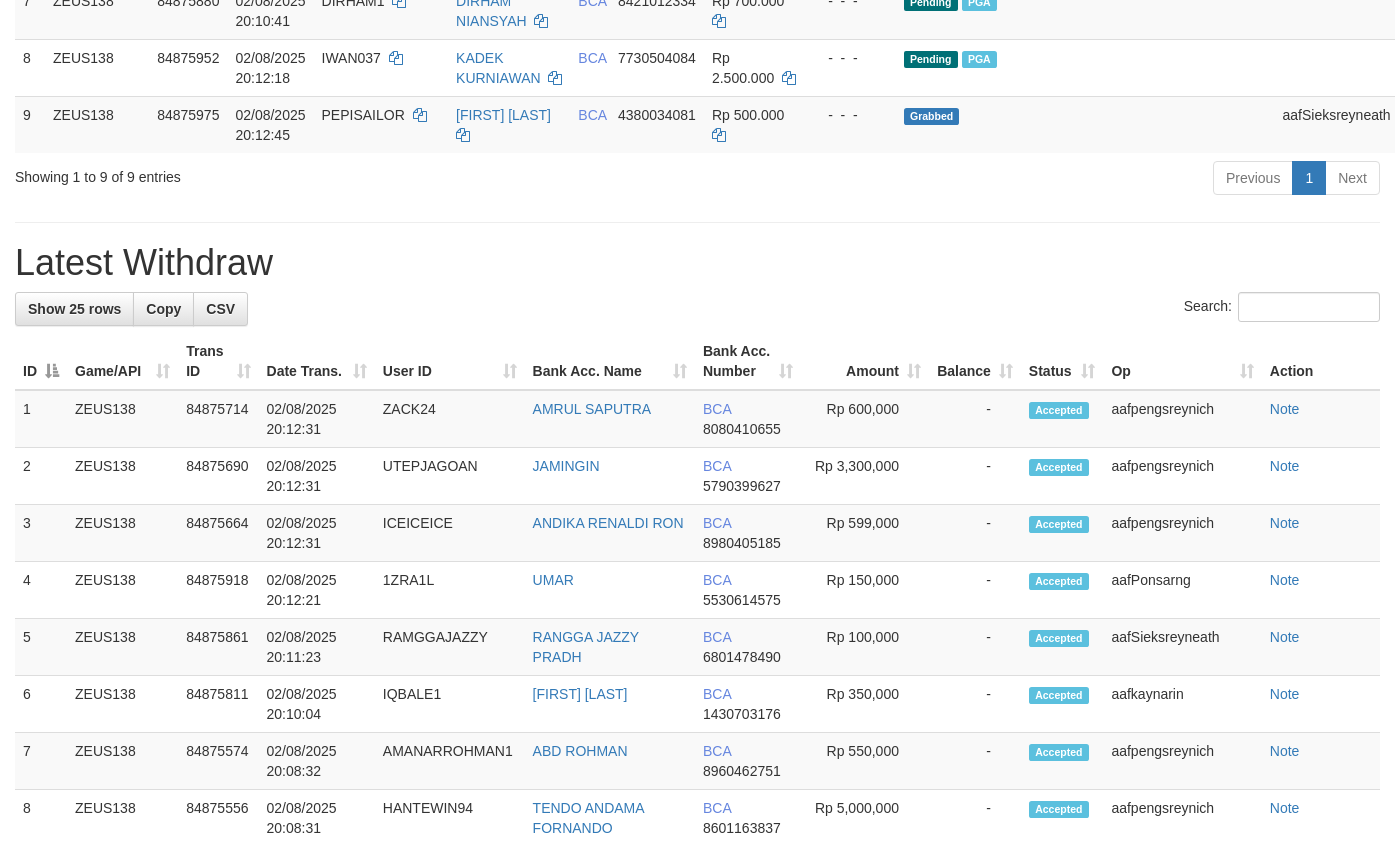 scroll, scrollTop: 740, scrollLeft: 0, axis: vertical 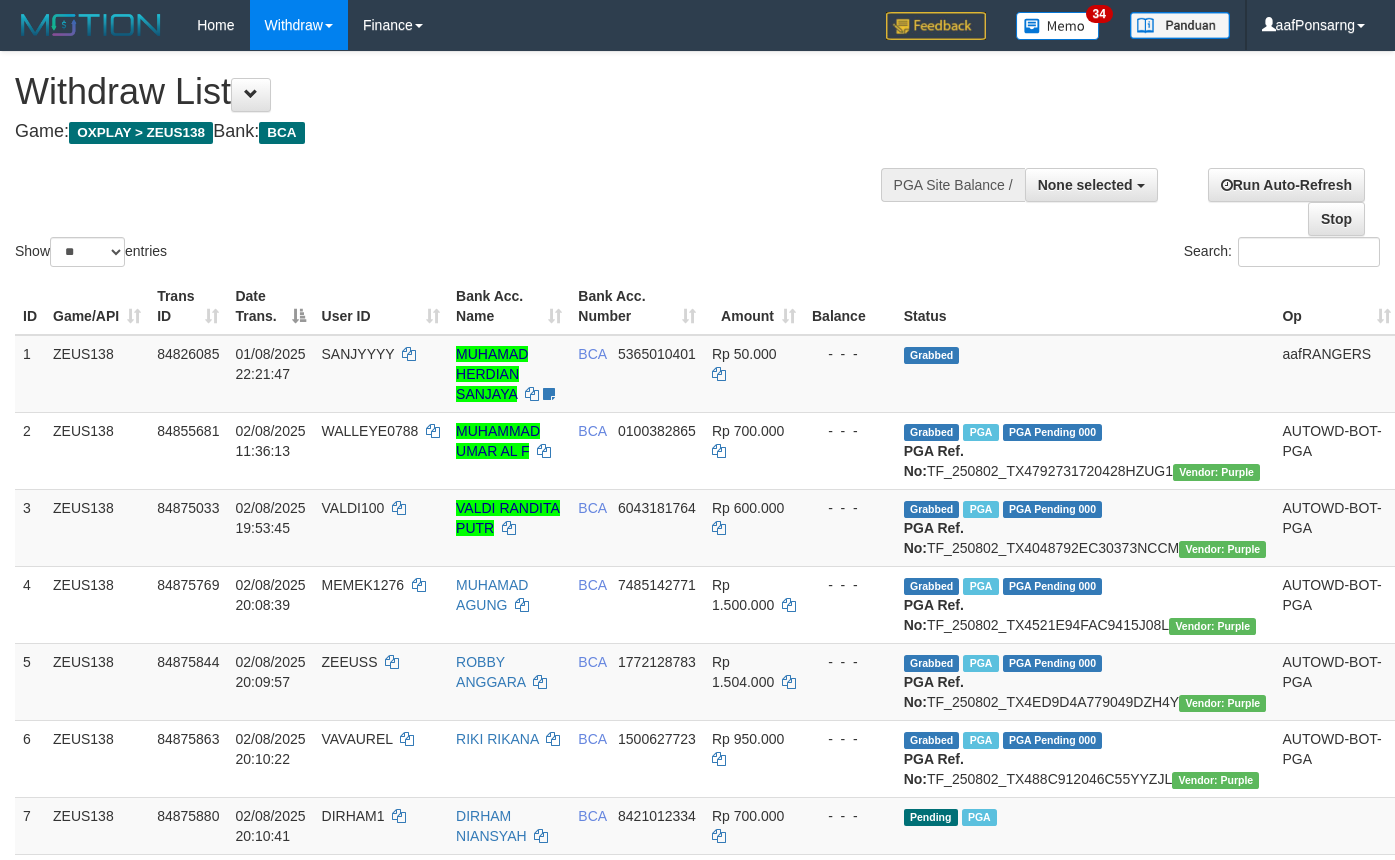 select 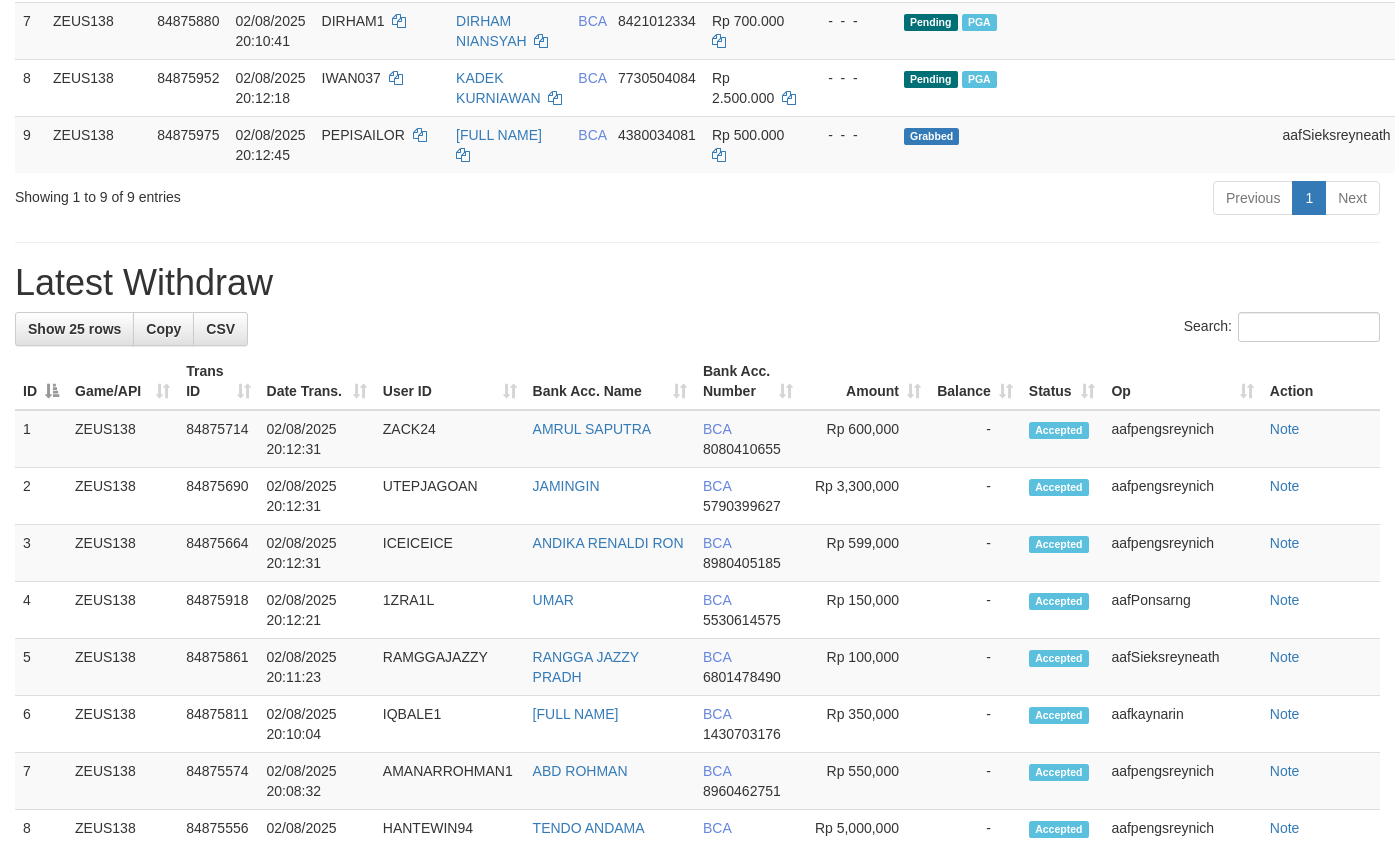 scroll, scrollTop: 740, scrollLeft: 0, axis: vertical 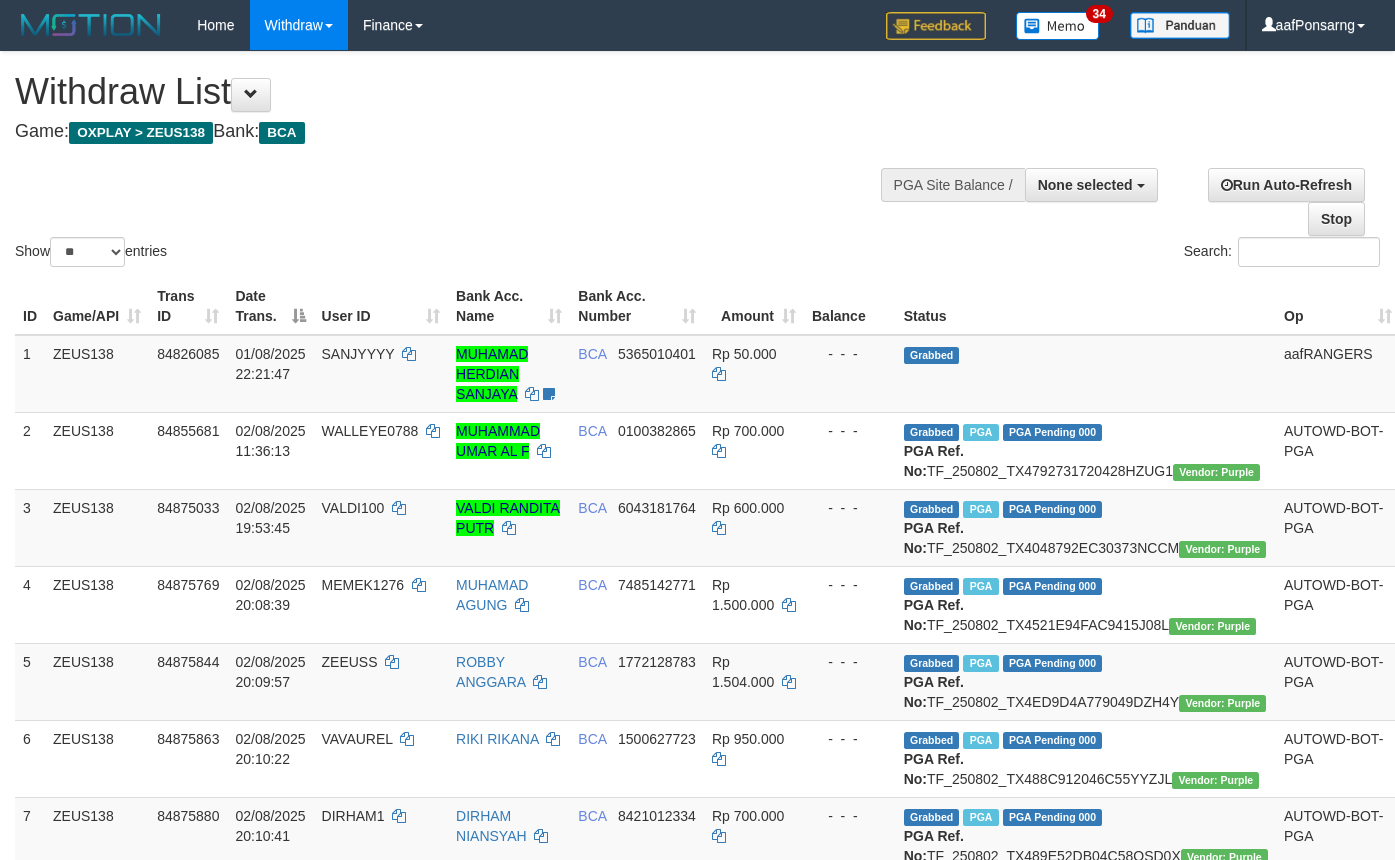 select 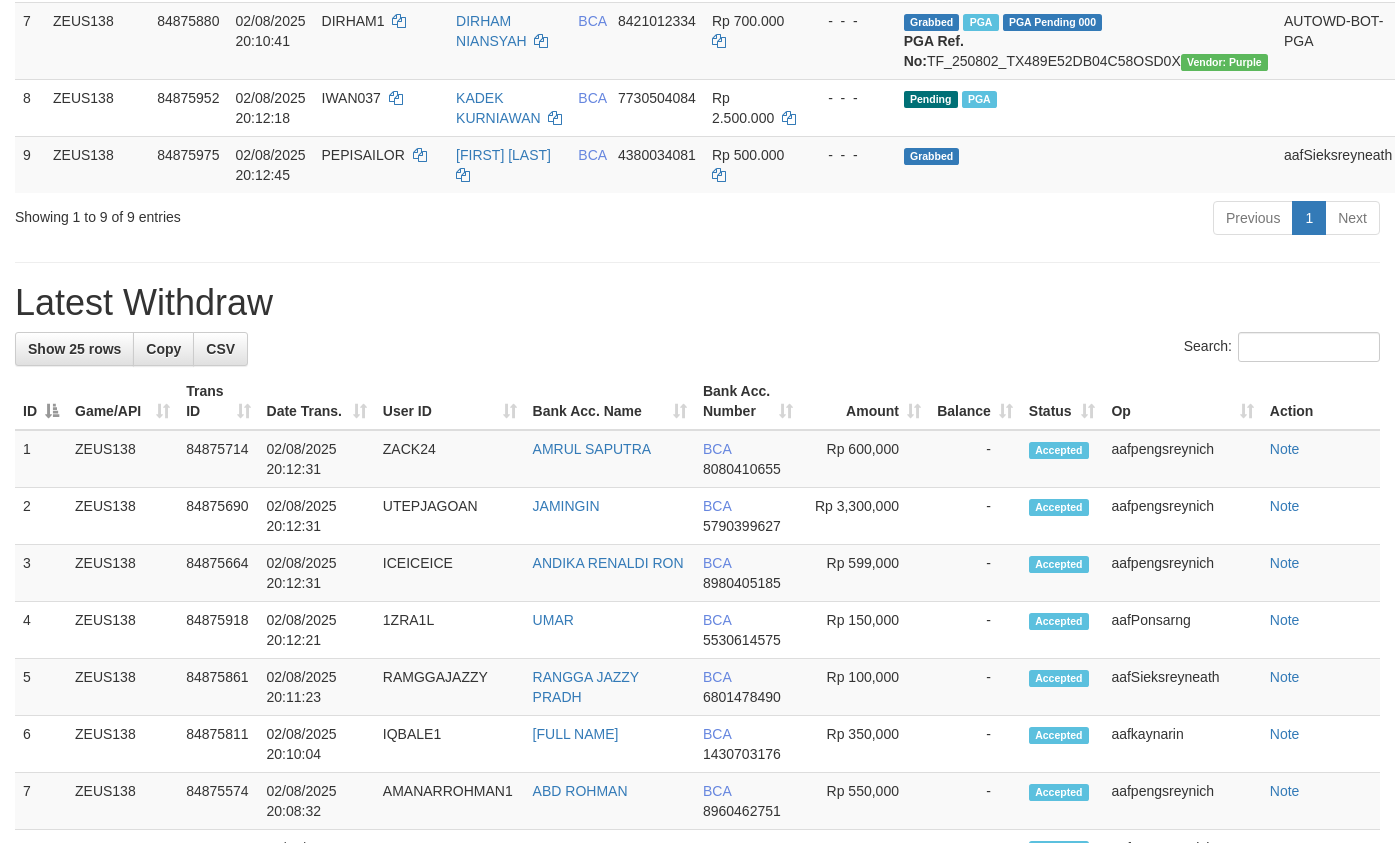 scroll, scrollTop: 740, scrollLeft: 0, axis: vertical 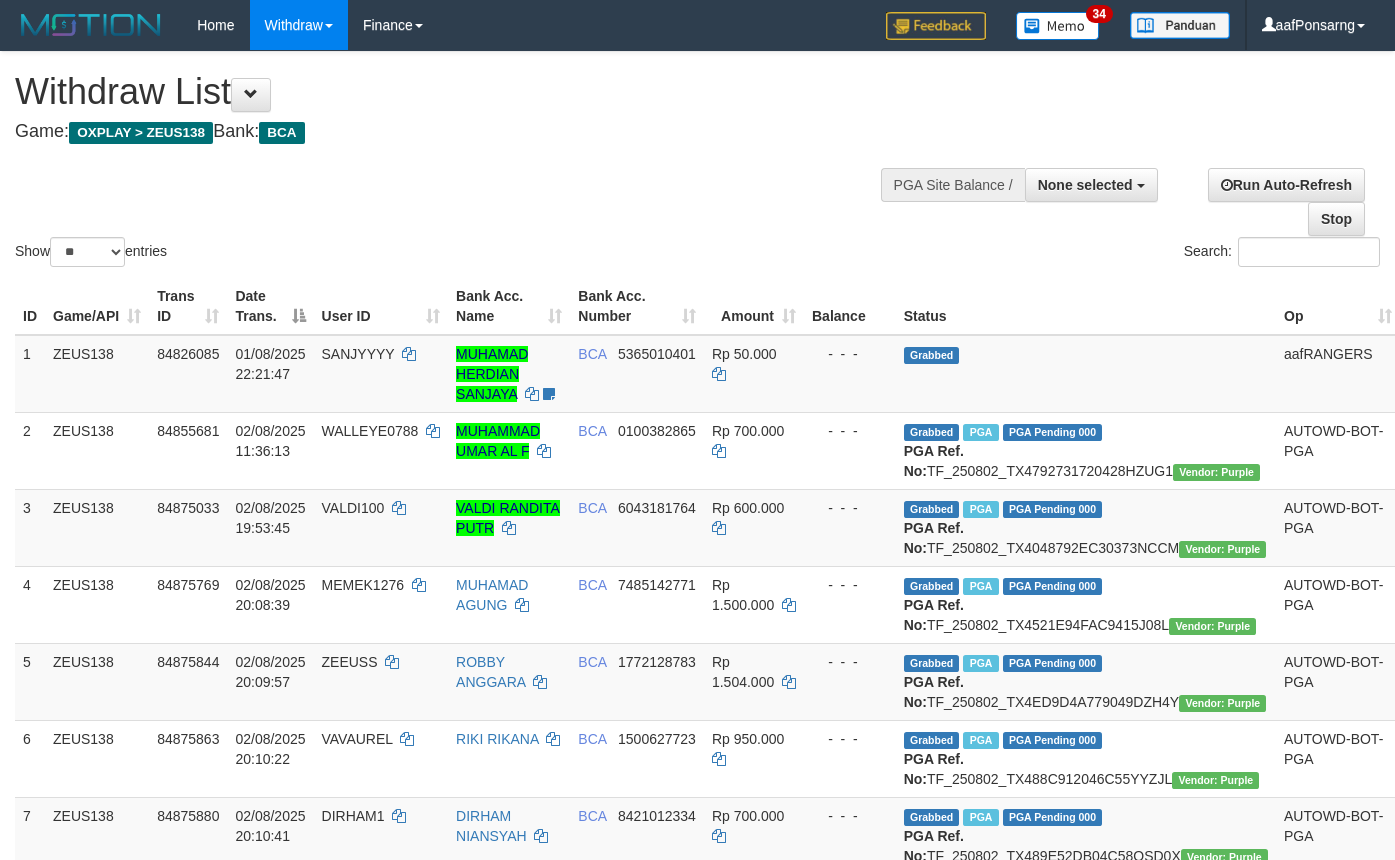 select 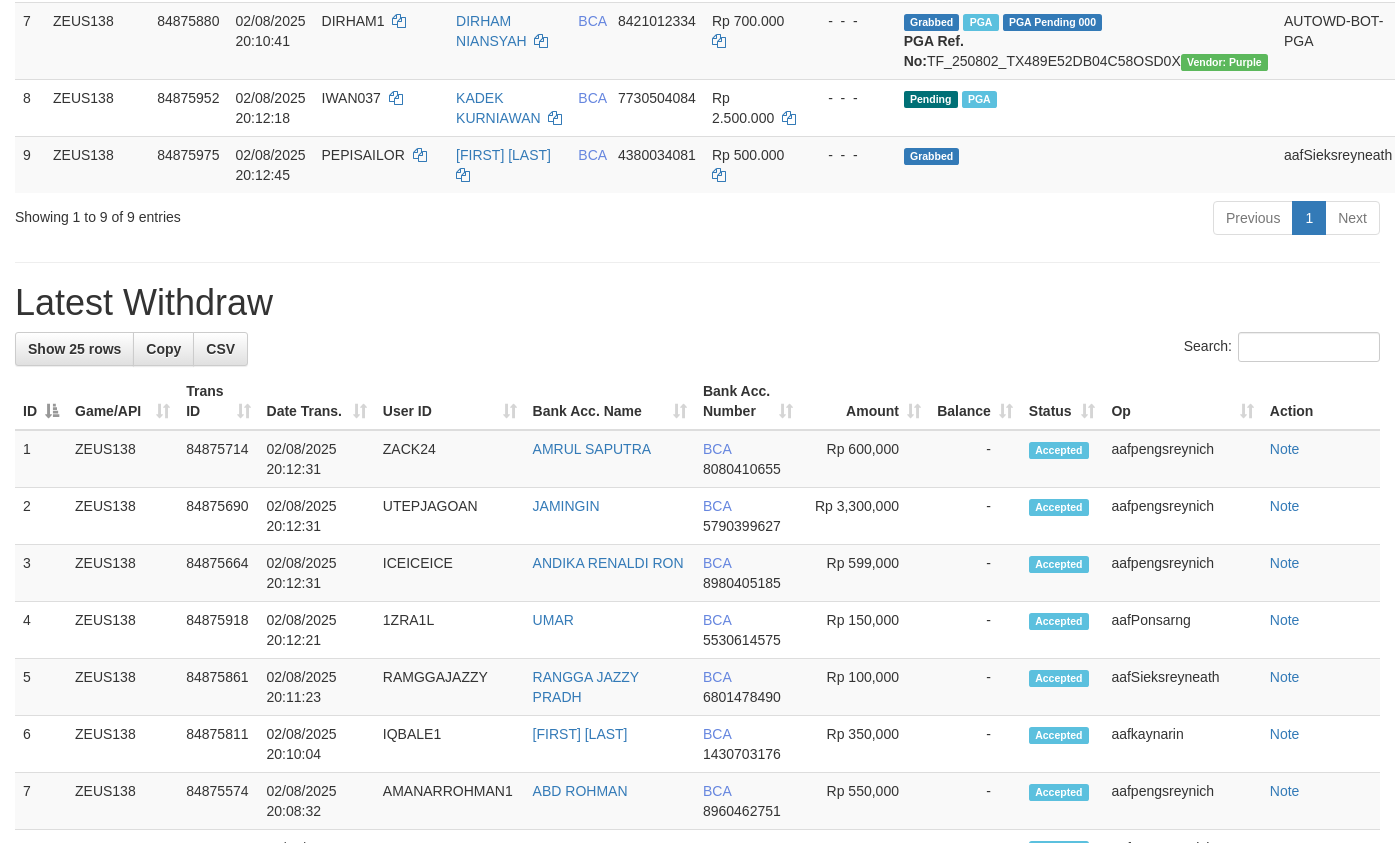 scroll, scrollTop: 740, scrollLeft: 0, axis: vertical 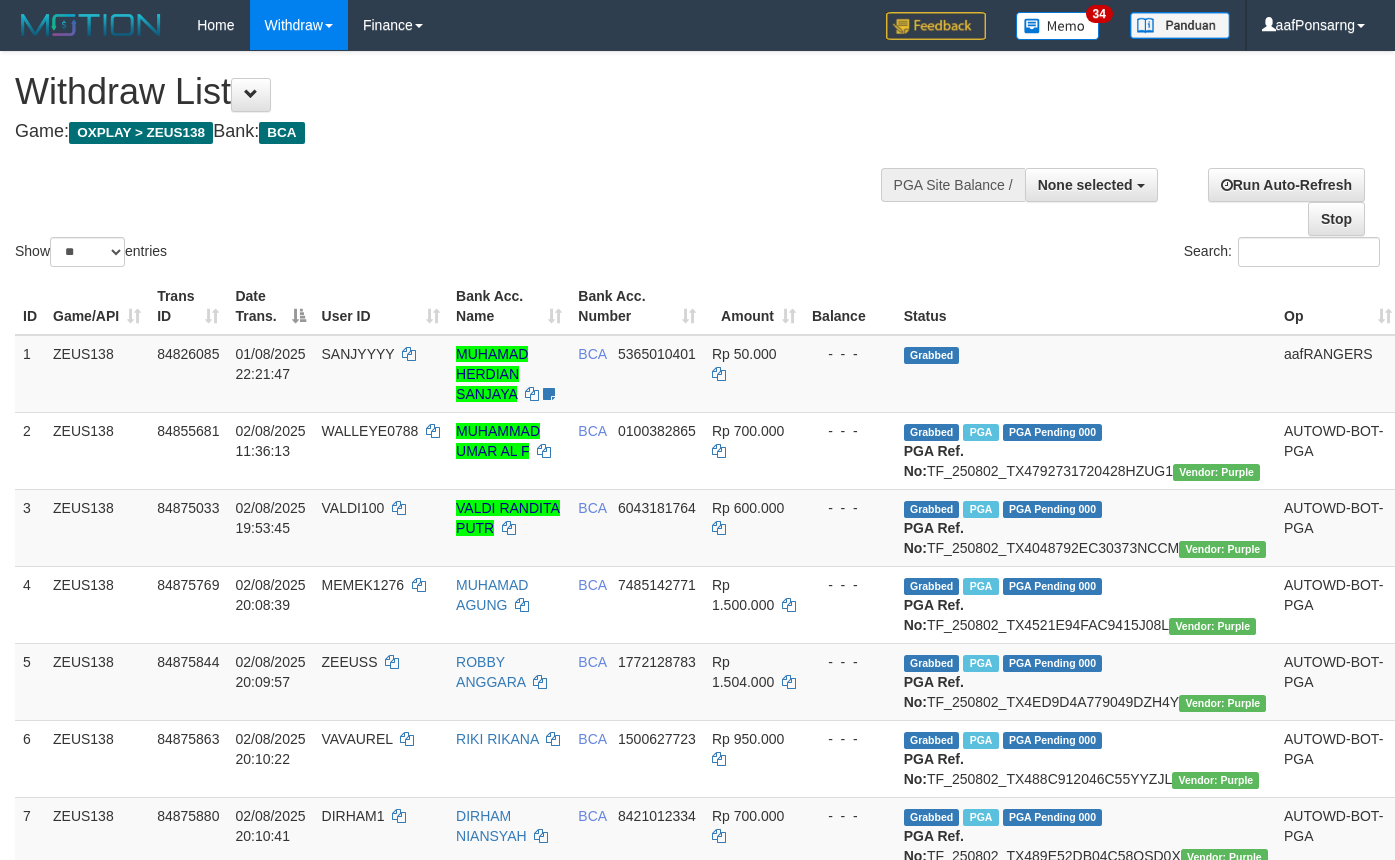 select 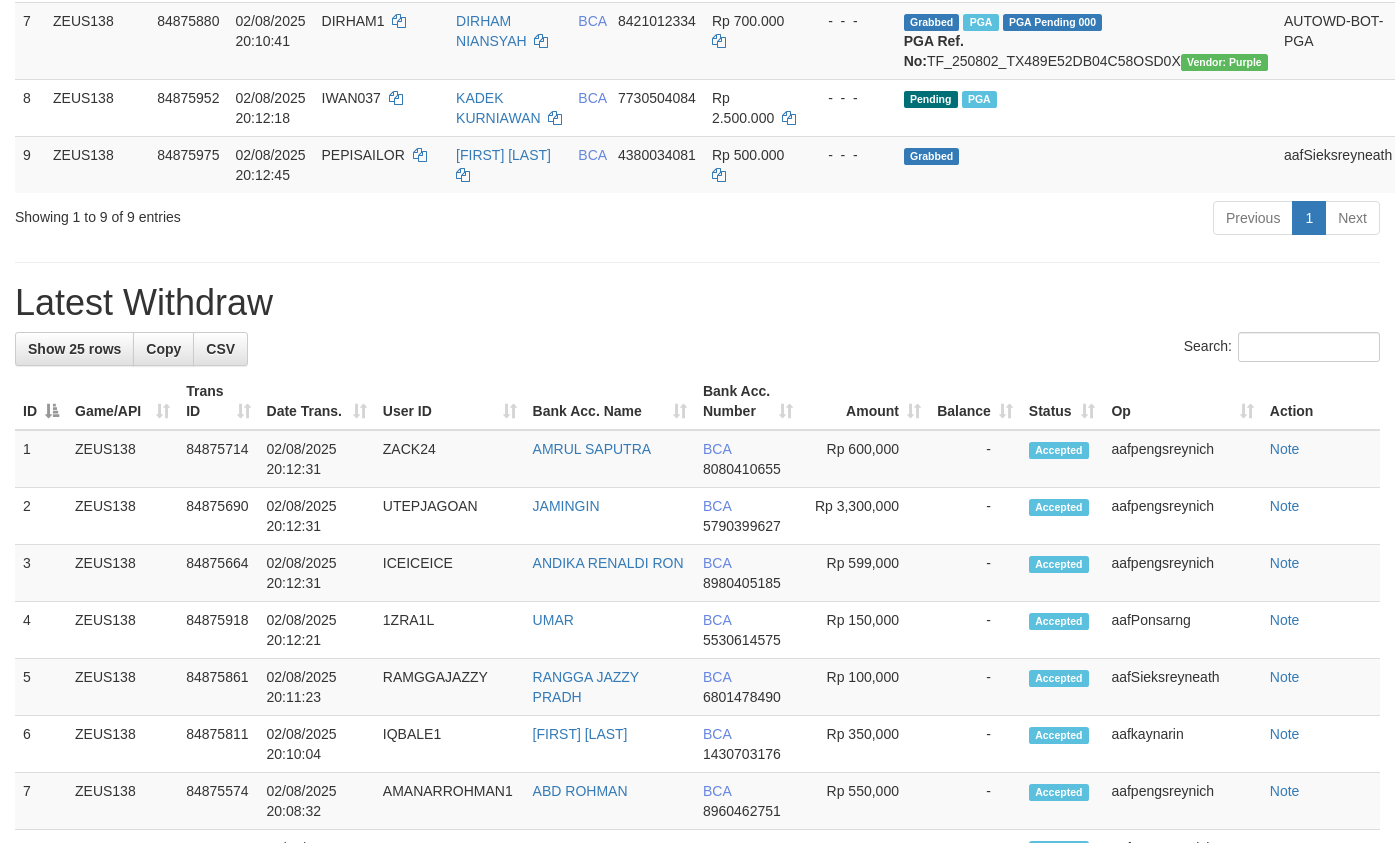 scroll, scrollTop: 740, scrollLeft: 0, axis: vertical 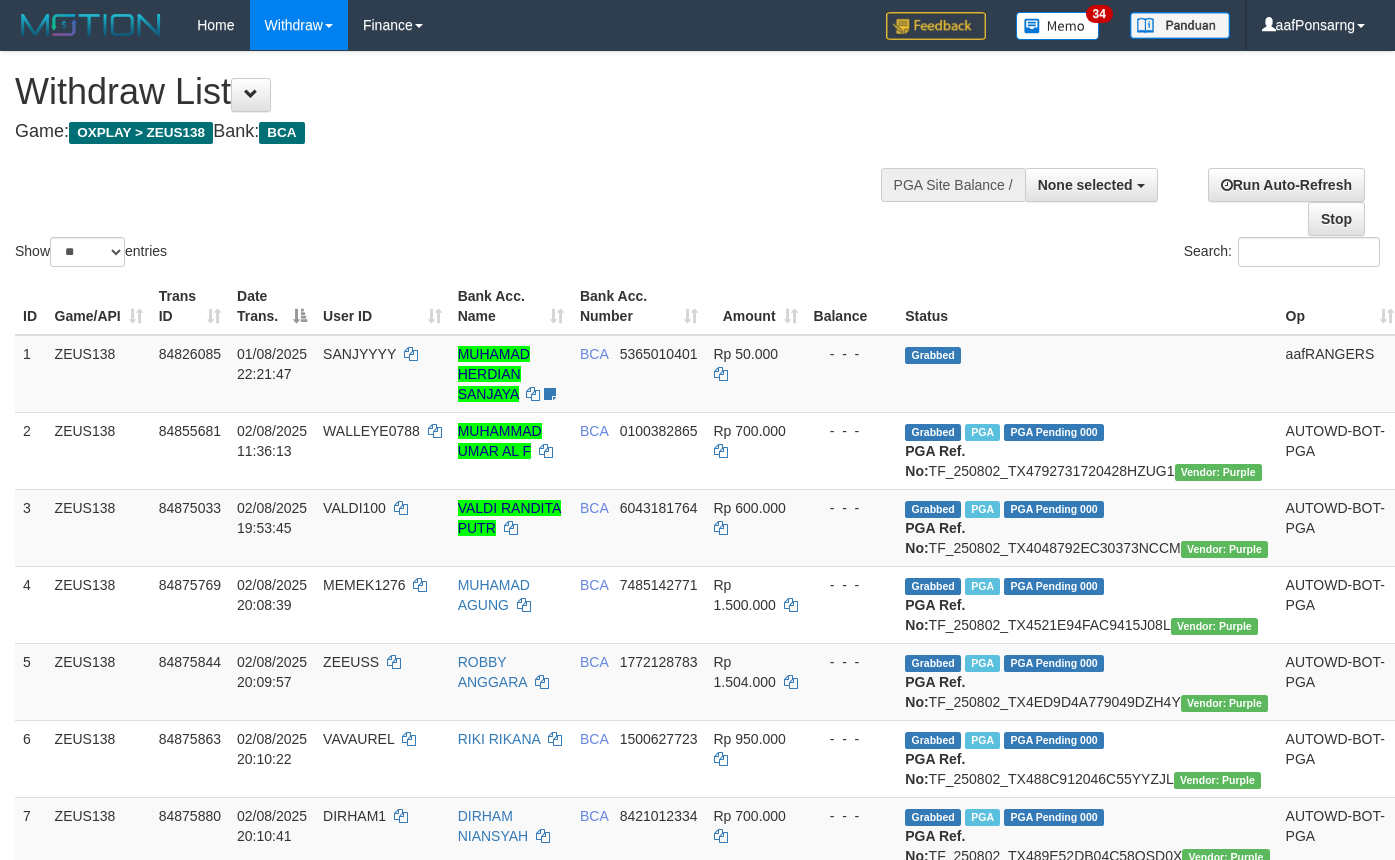 select 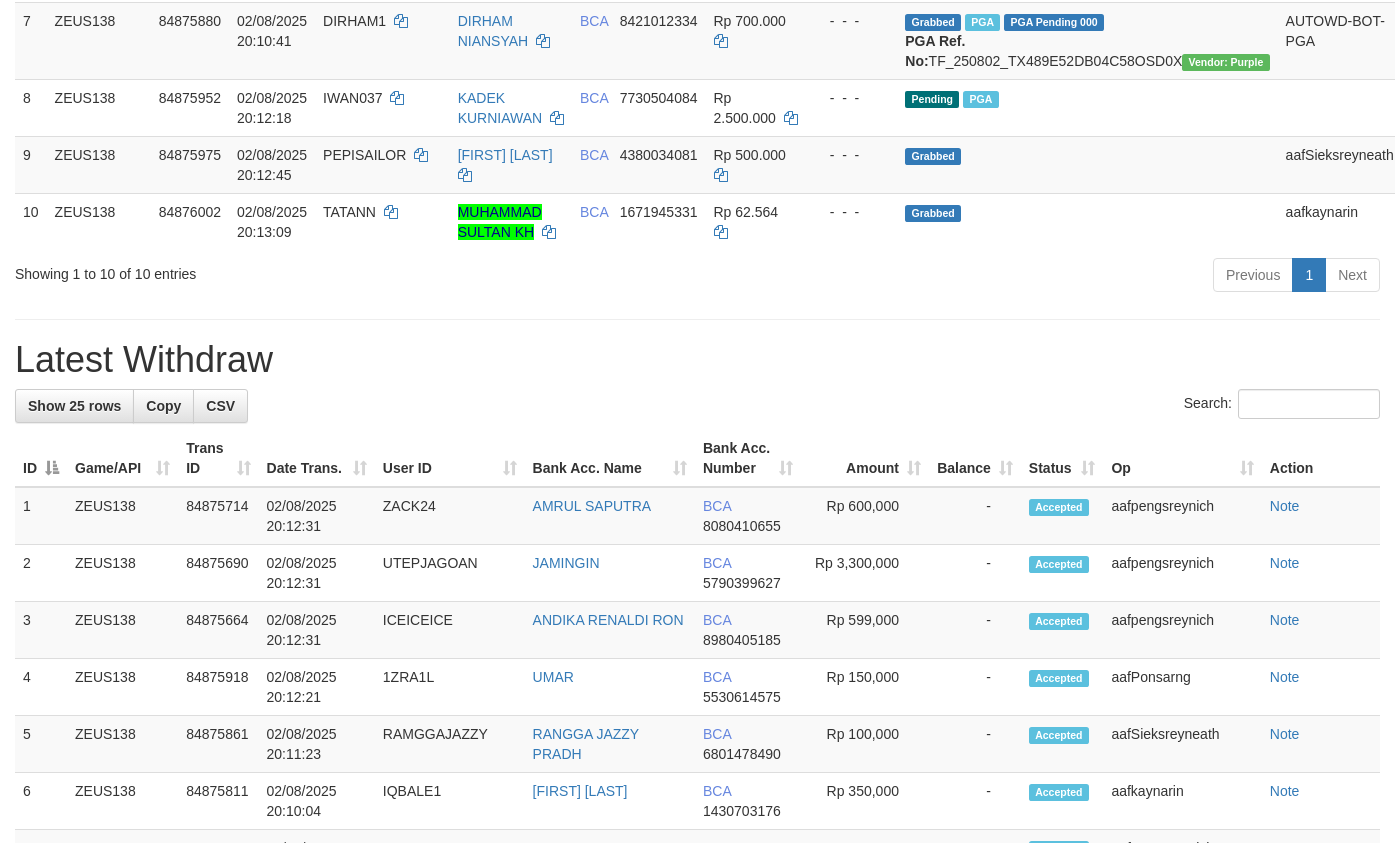 scroll, scrollTop: 740, scrollLeft: 0, axis: vertical 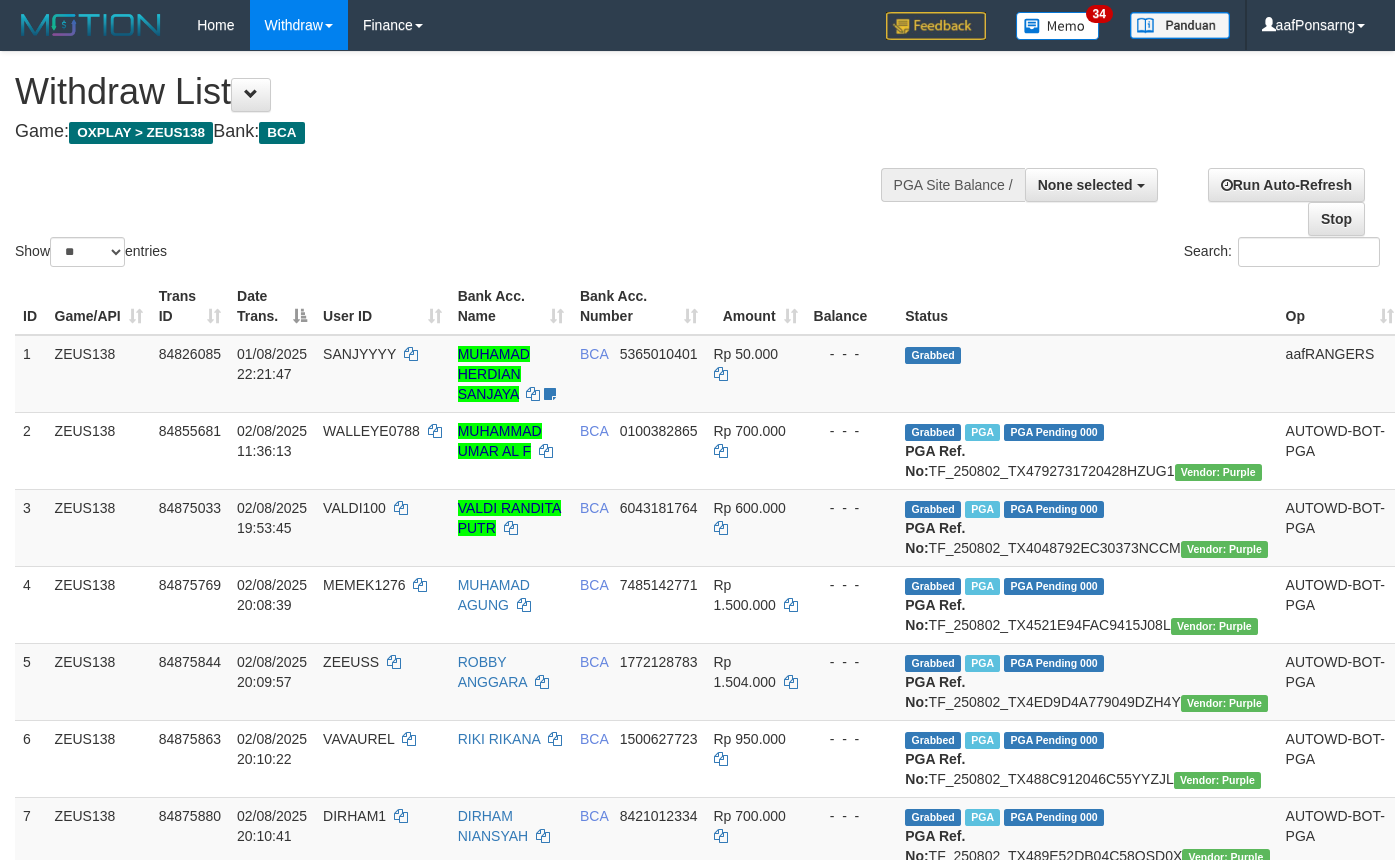 select 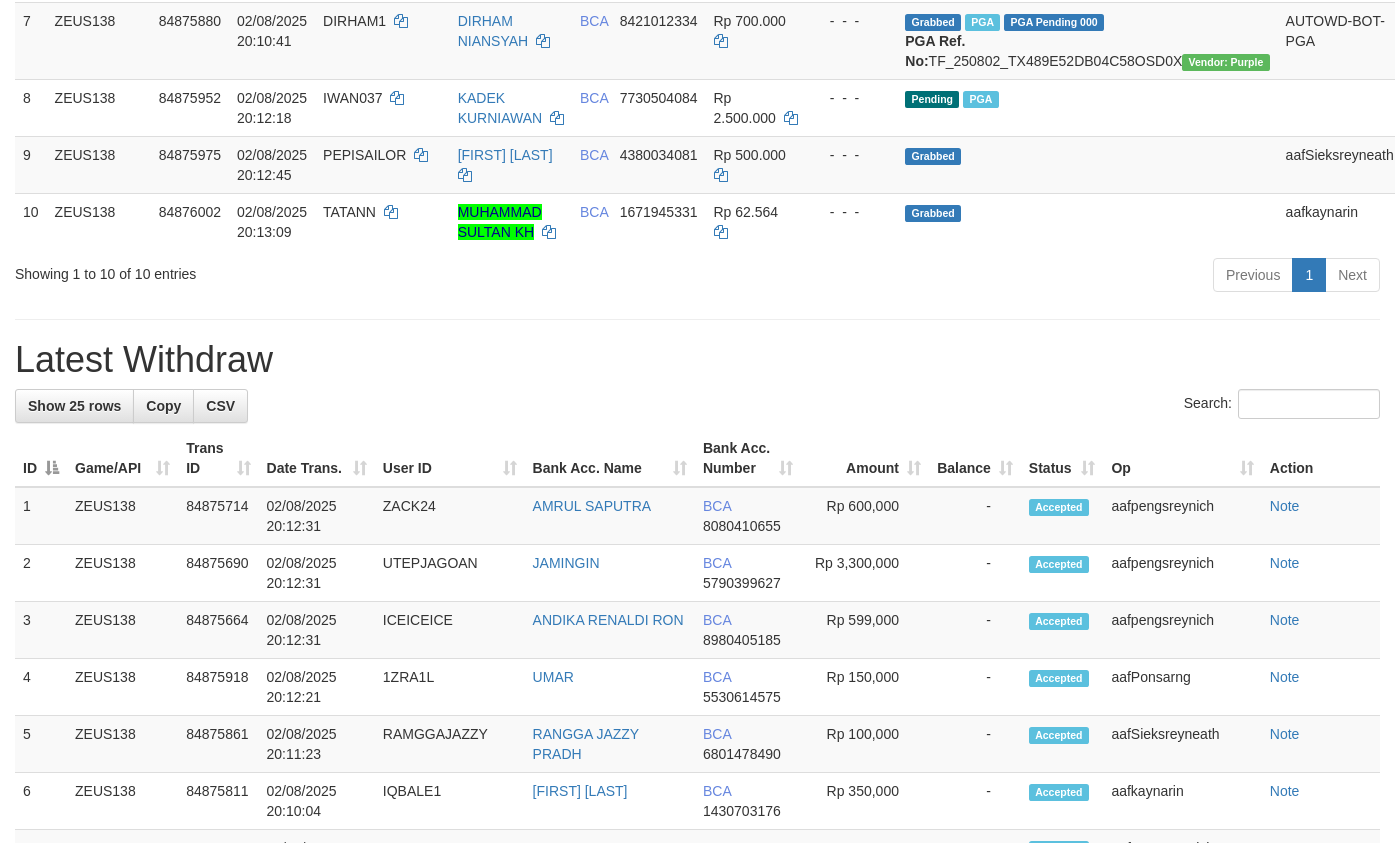 scroll, scrollTop: 740, scrollLeft: 0, axis: vertical 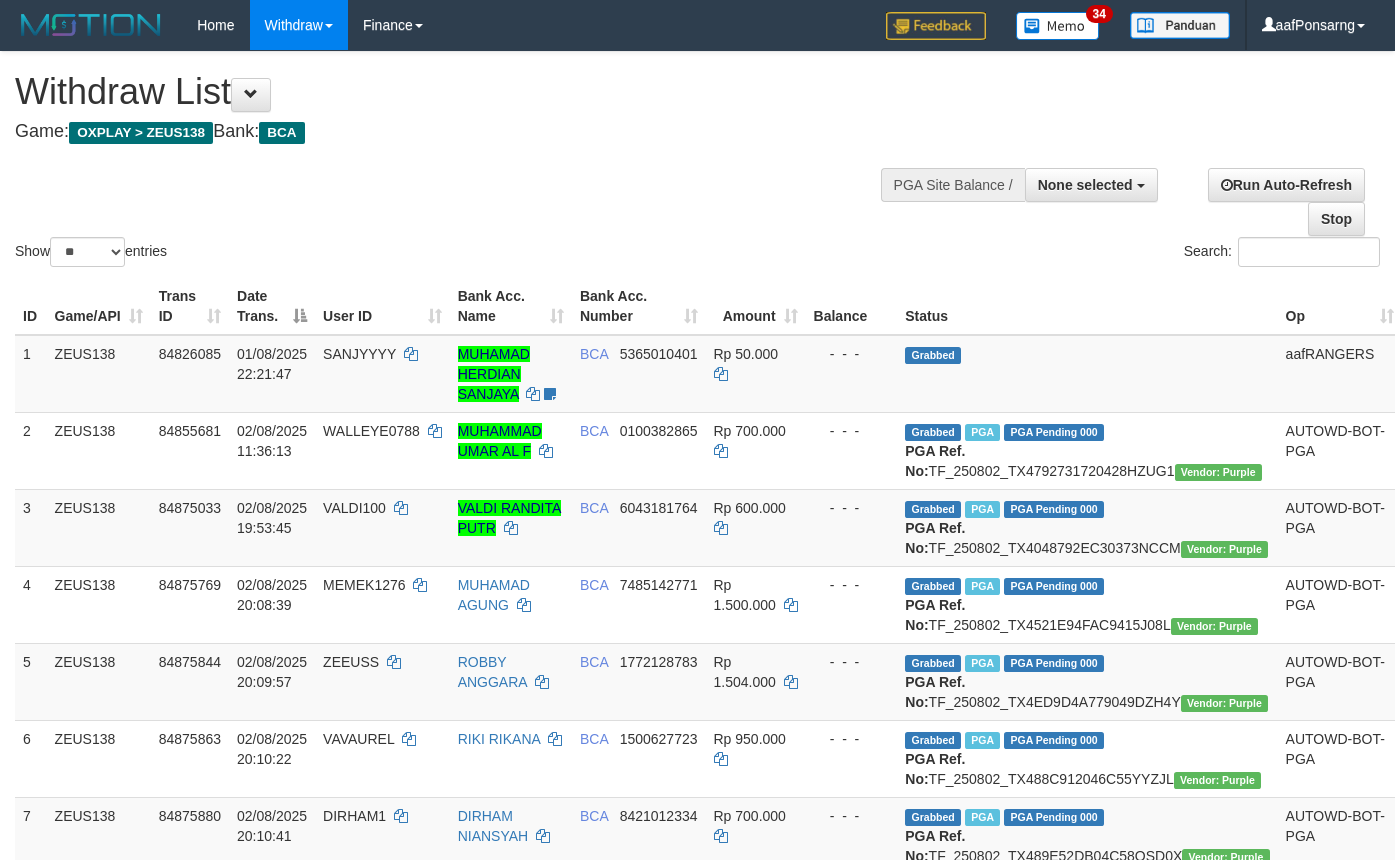 select 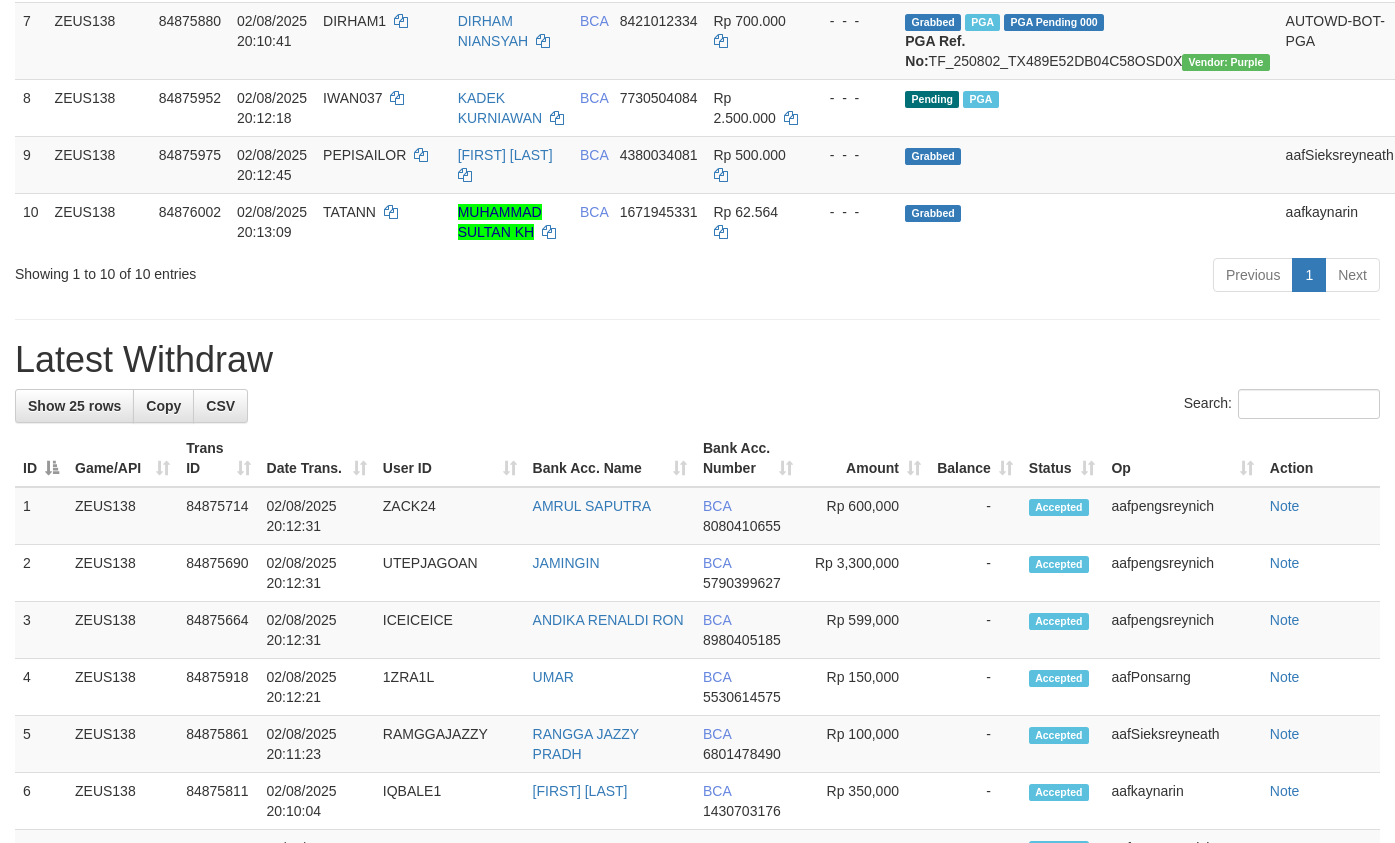 scroll, scrollTop: 740, scrollLeft: 0, axis: vertical 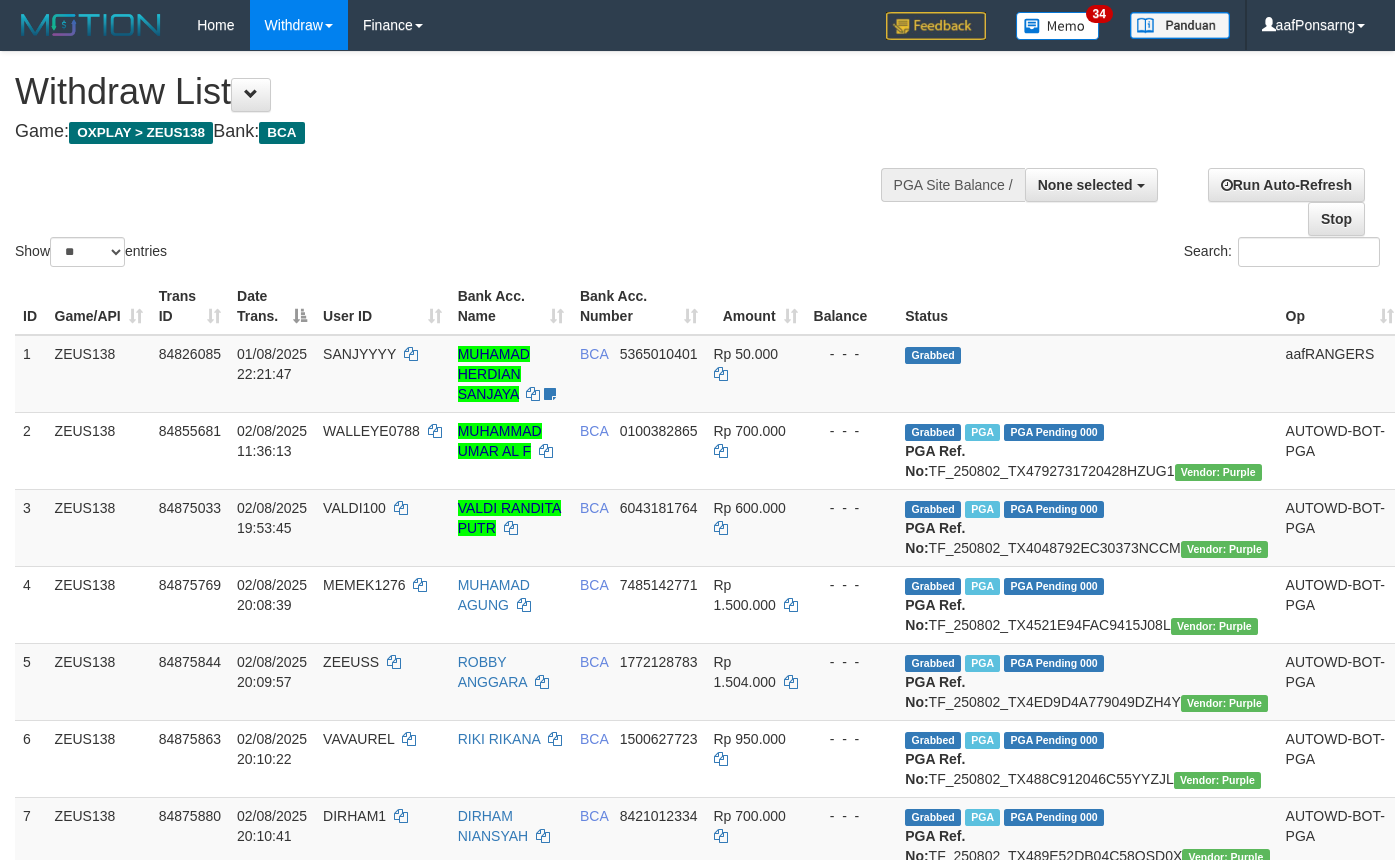 select 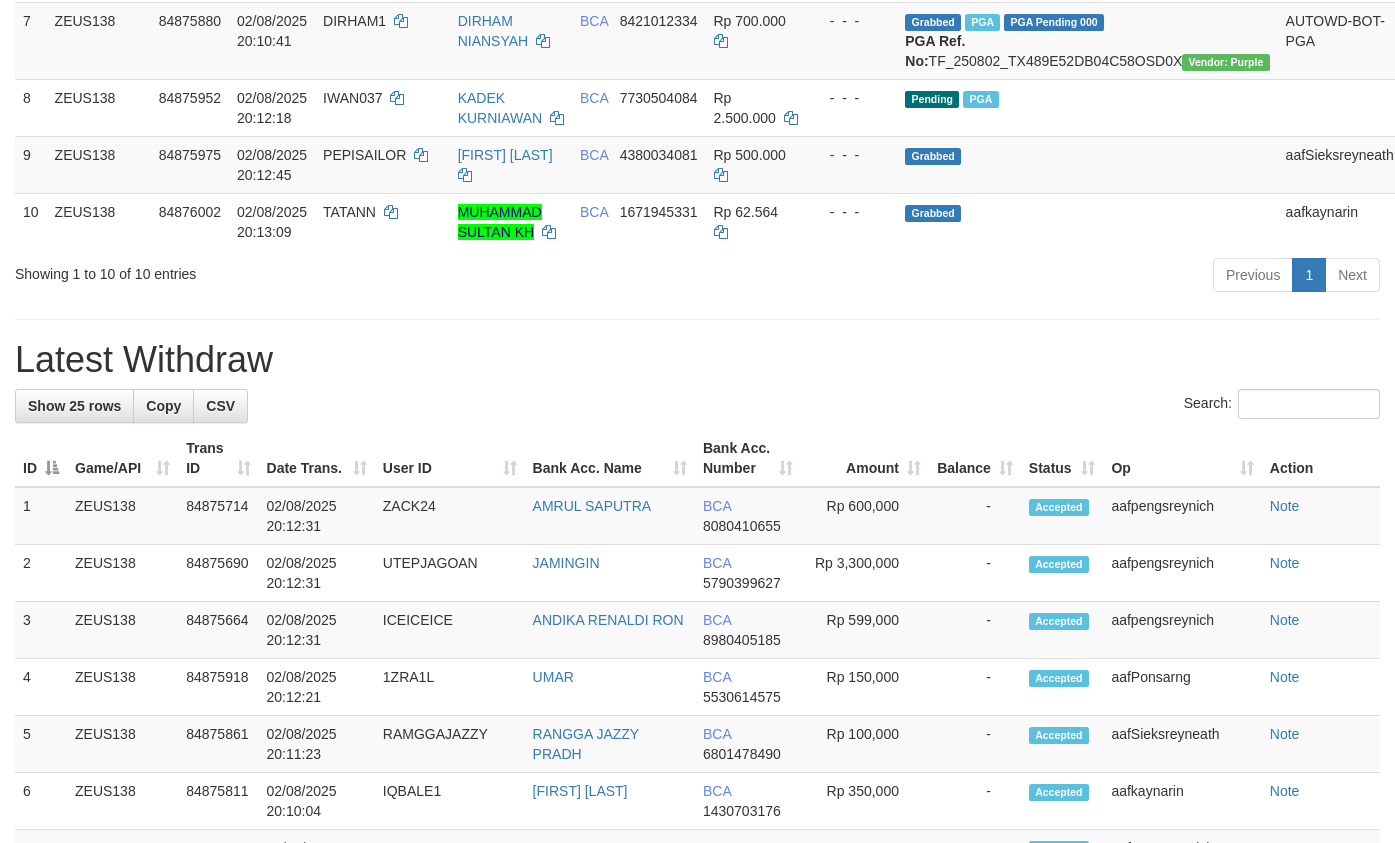 scroll, scrollTop: 740, scrollLeft: 0, axis: vertical 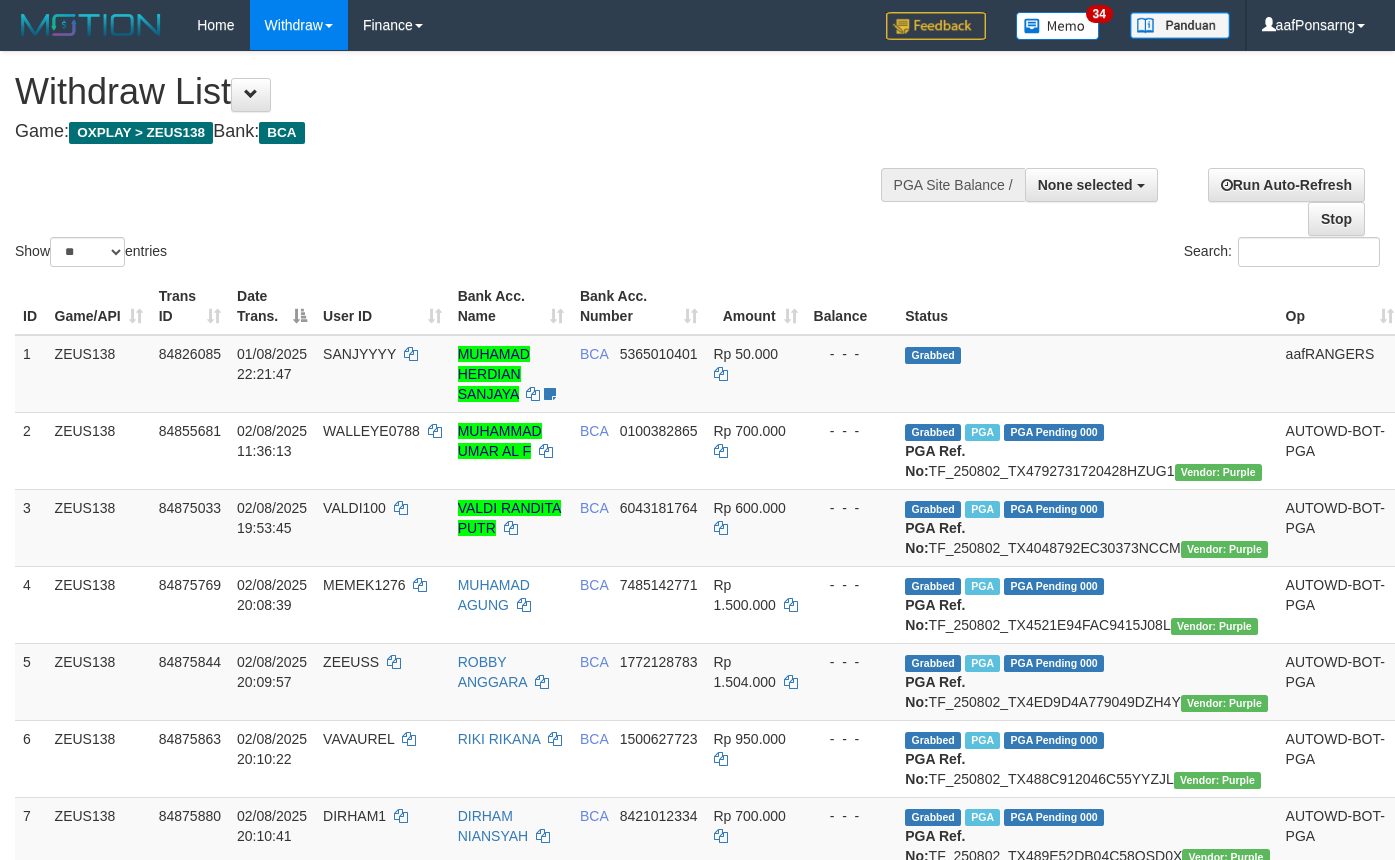 select 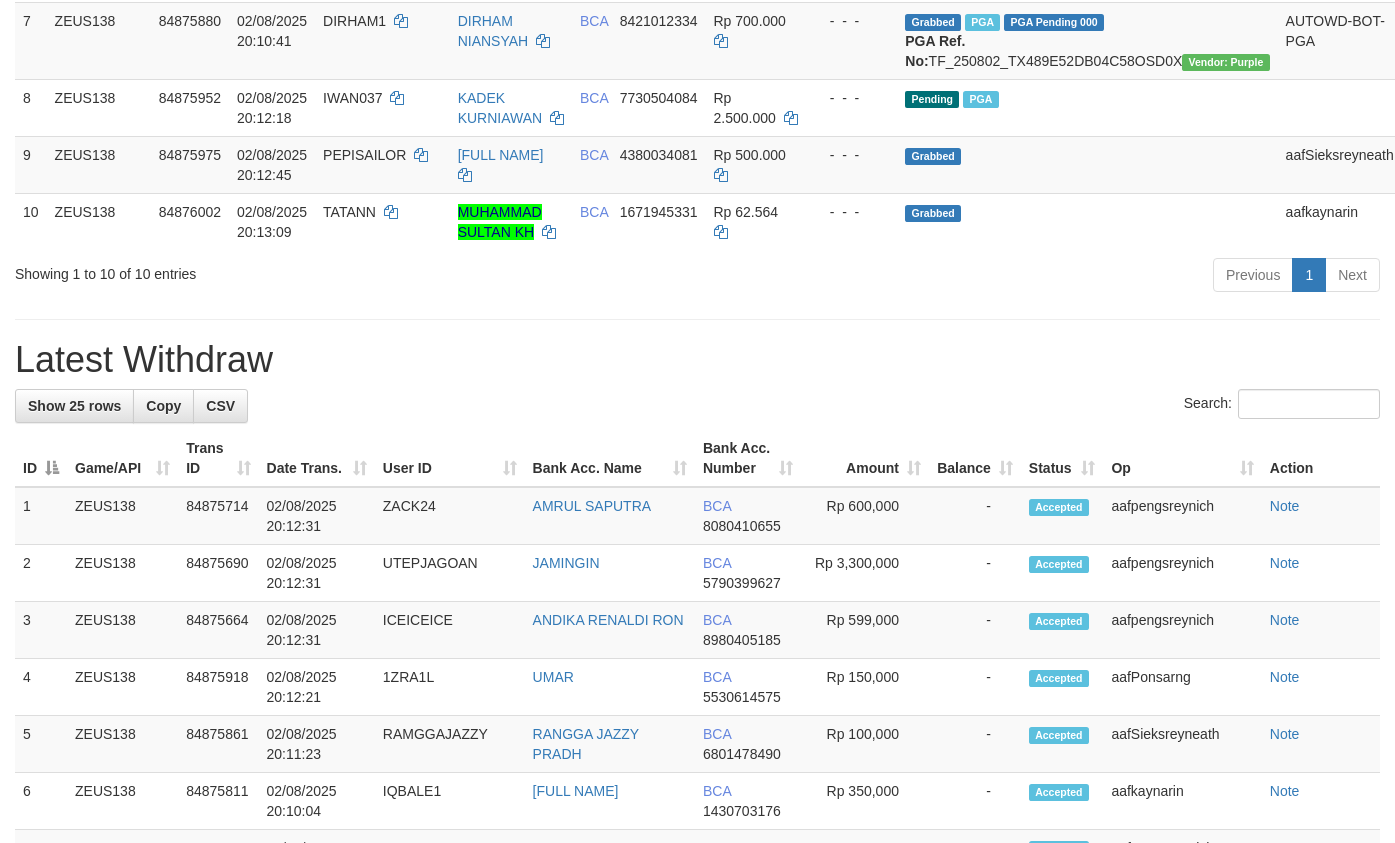 scroll, scrollTop: 740, scrollLeft: 0, axis: vertical 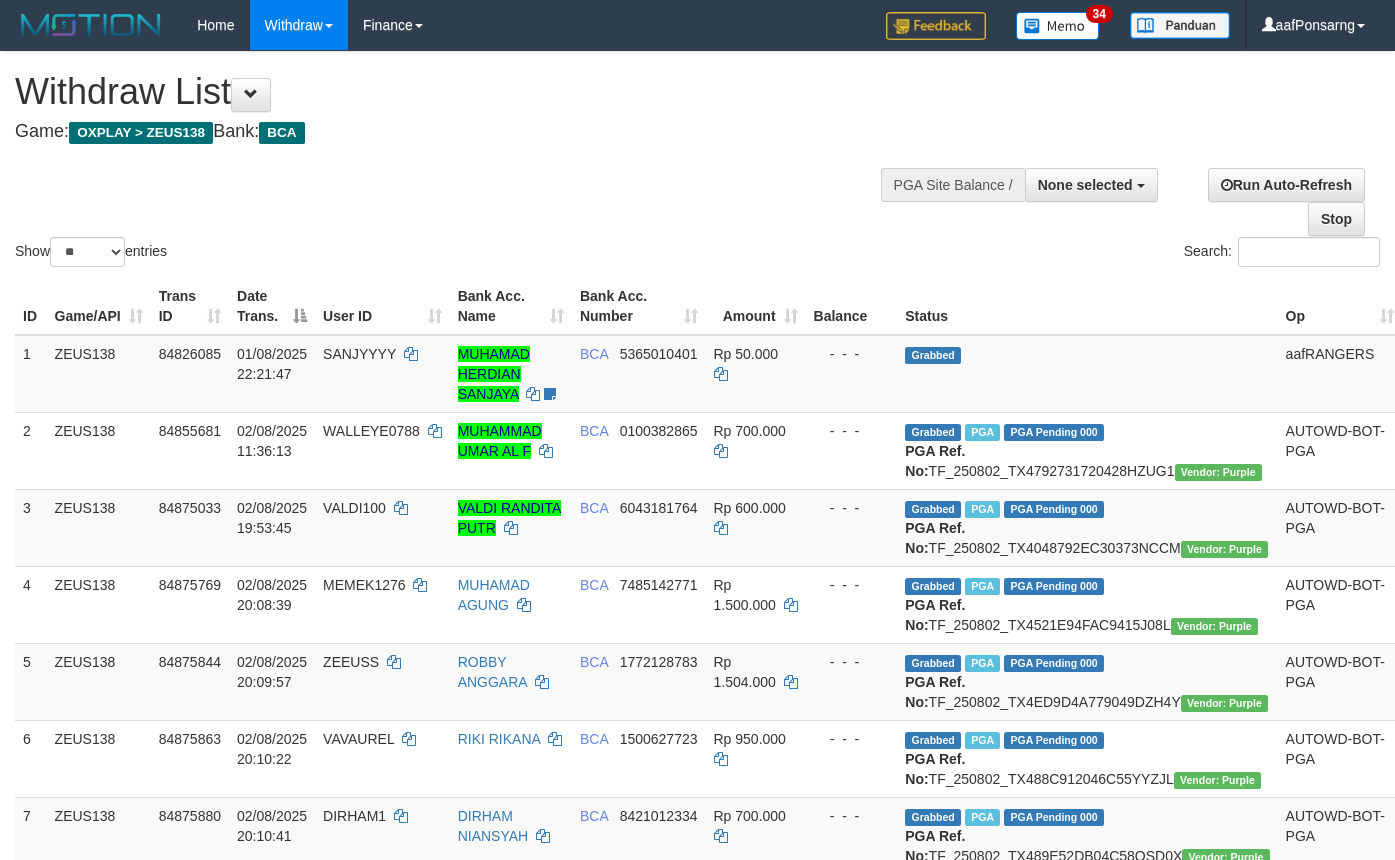 select 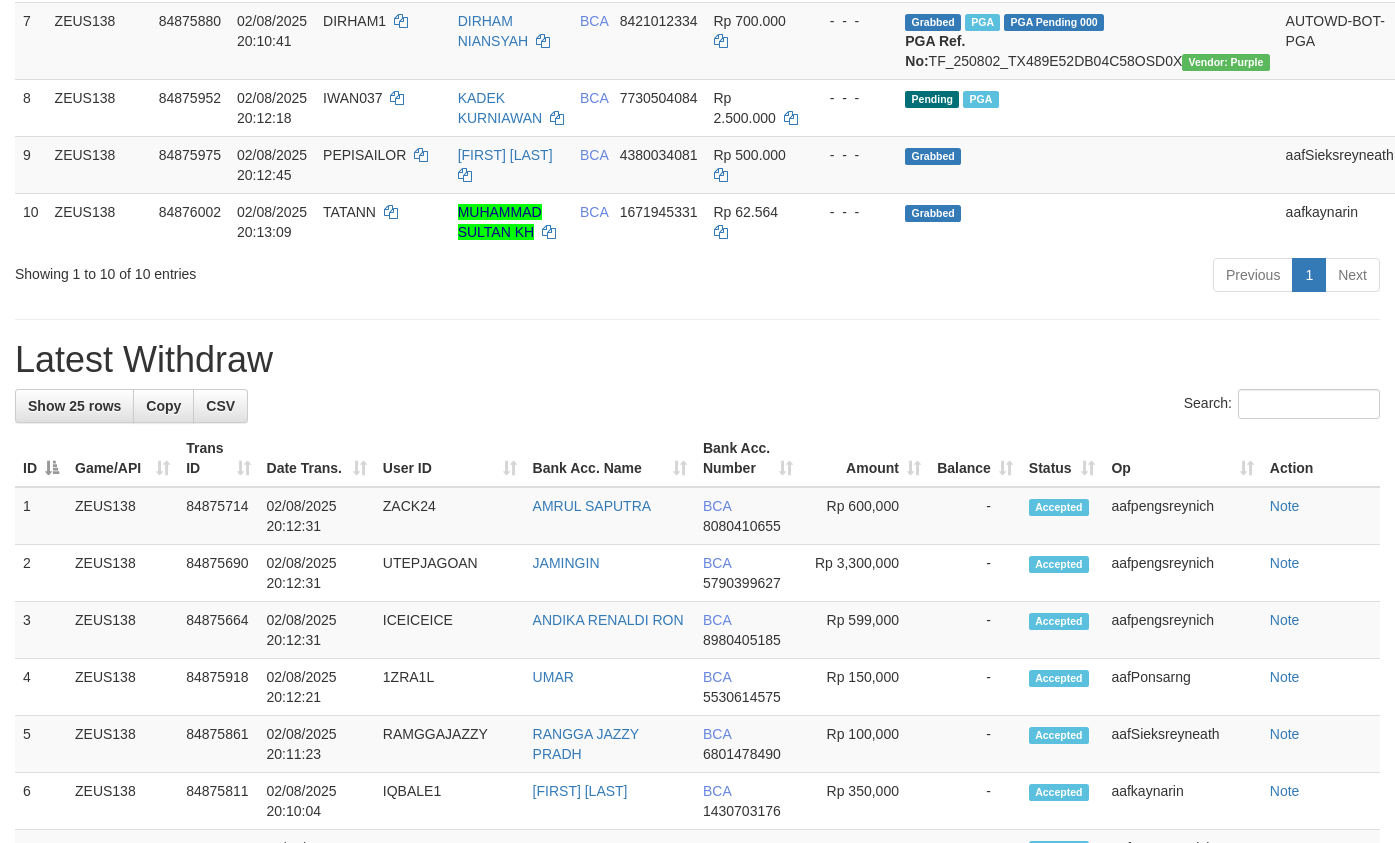scroll, scrollTop: 740, scrollLeft: 0, axis: vertical 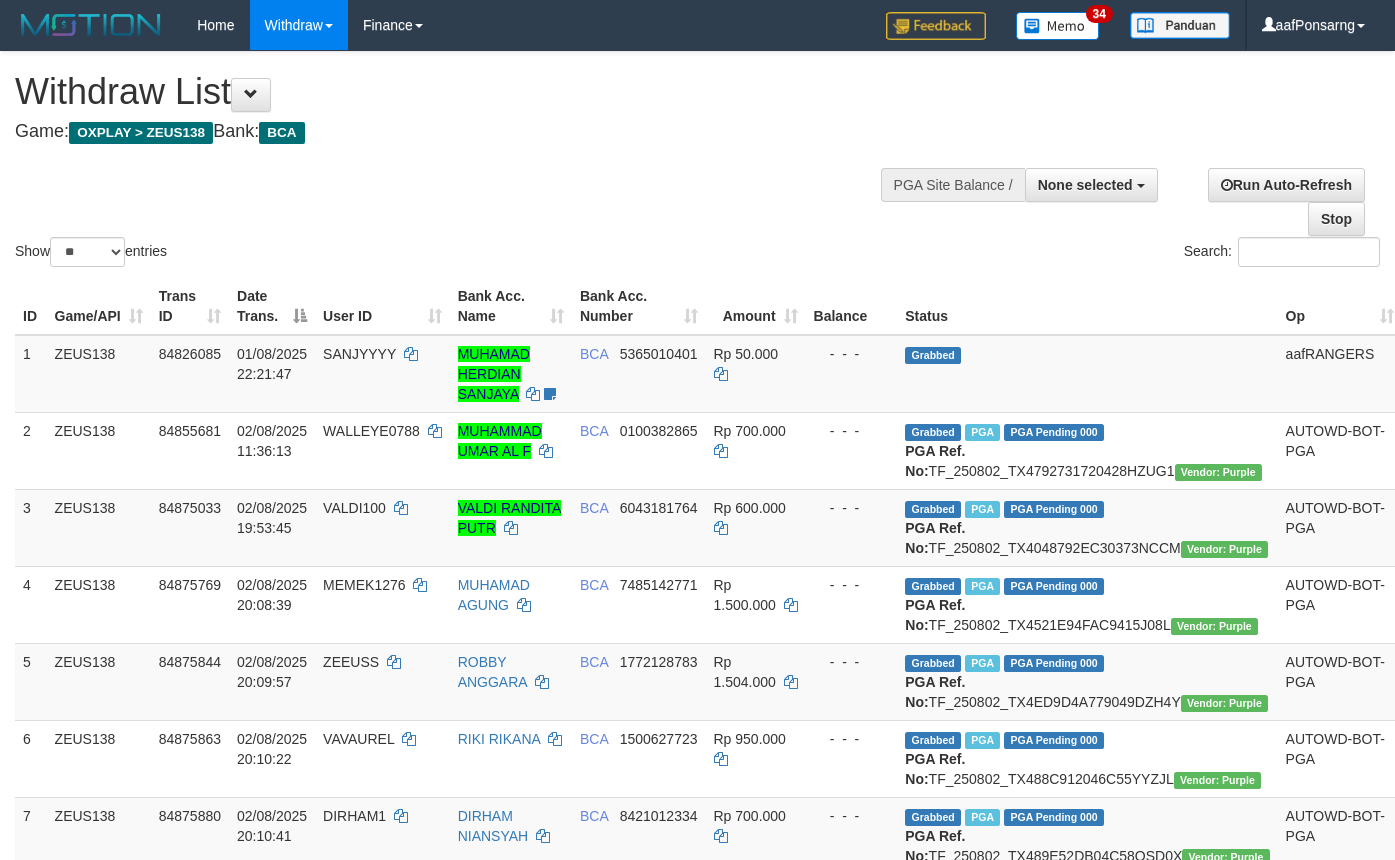 select 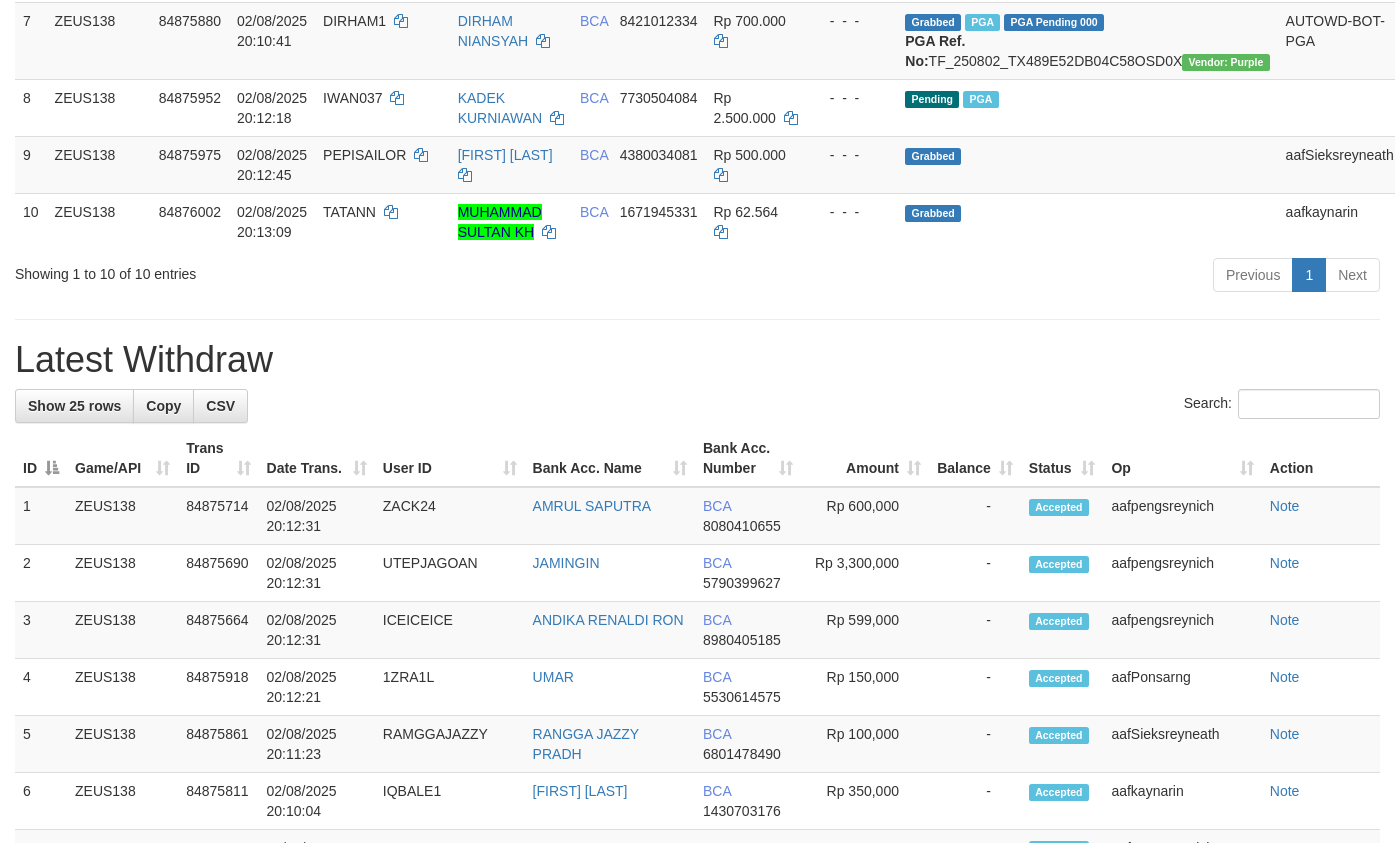 scroll, scrollTop: 740, scrollLeft: 0, axis: vertical 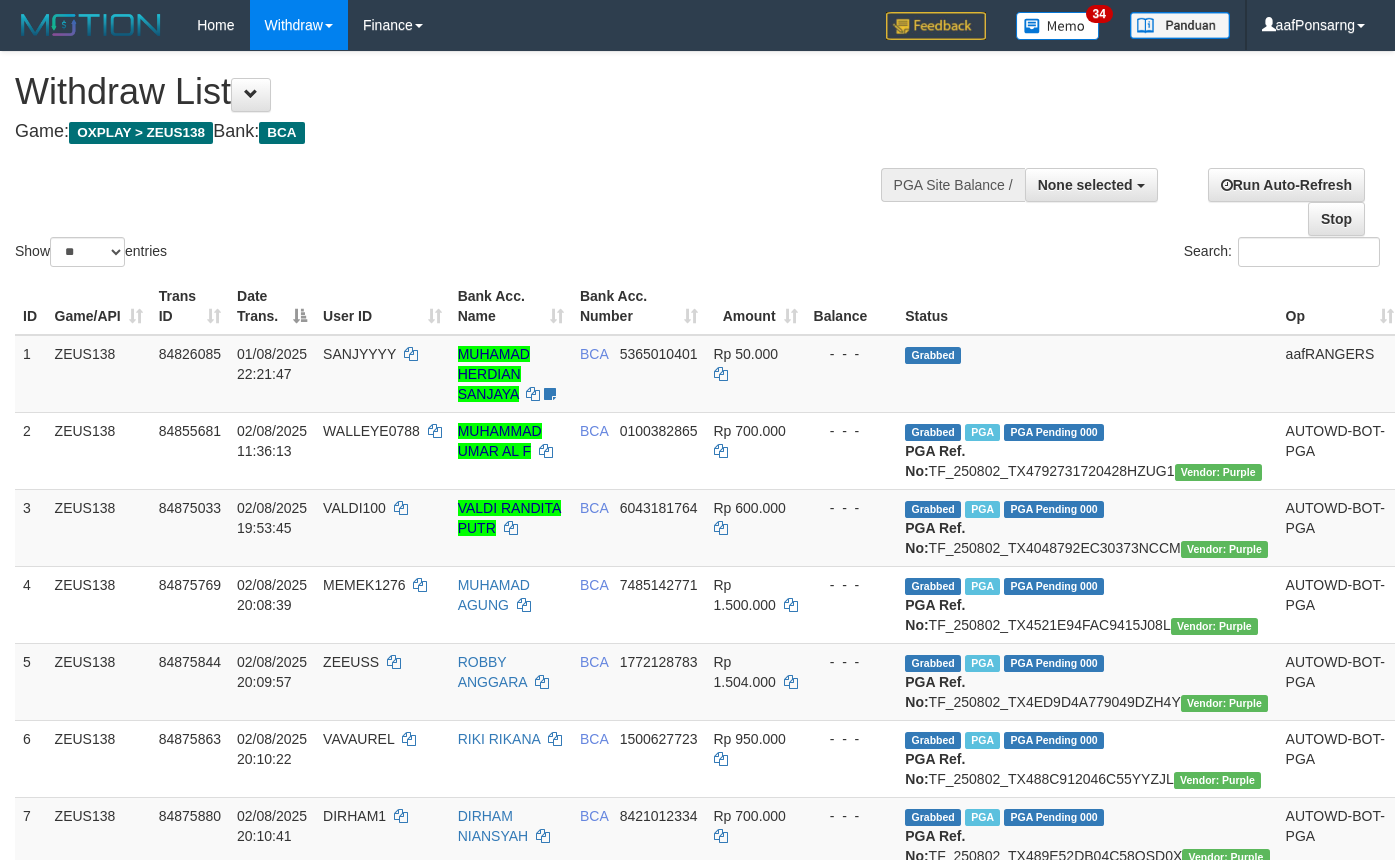 select 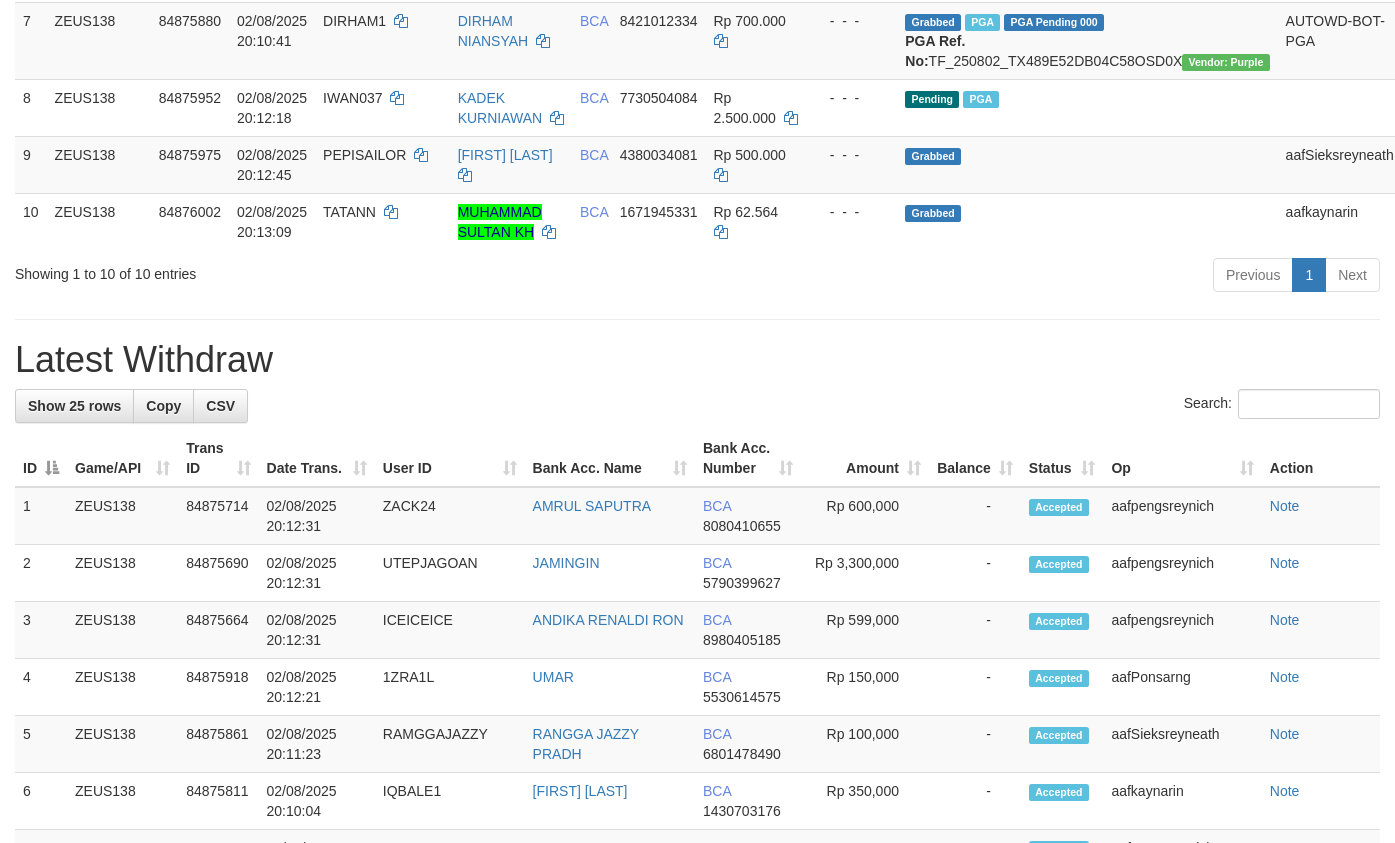 scroll, scrollTop: 740, scrollLeft: 0, axis: vertical 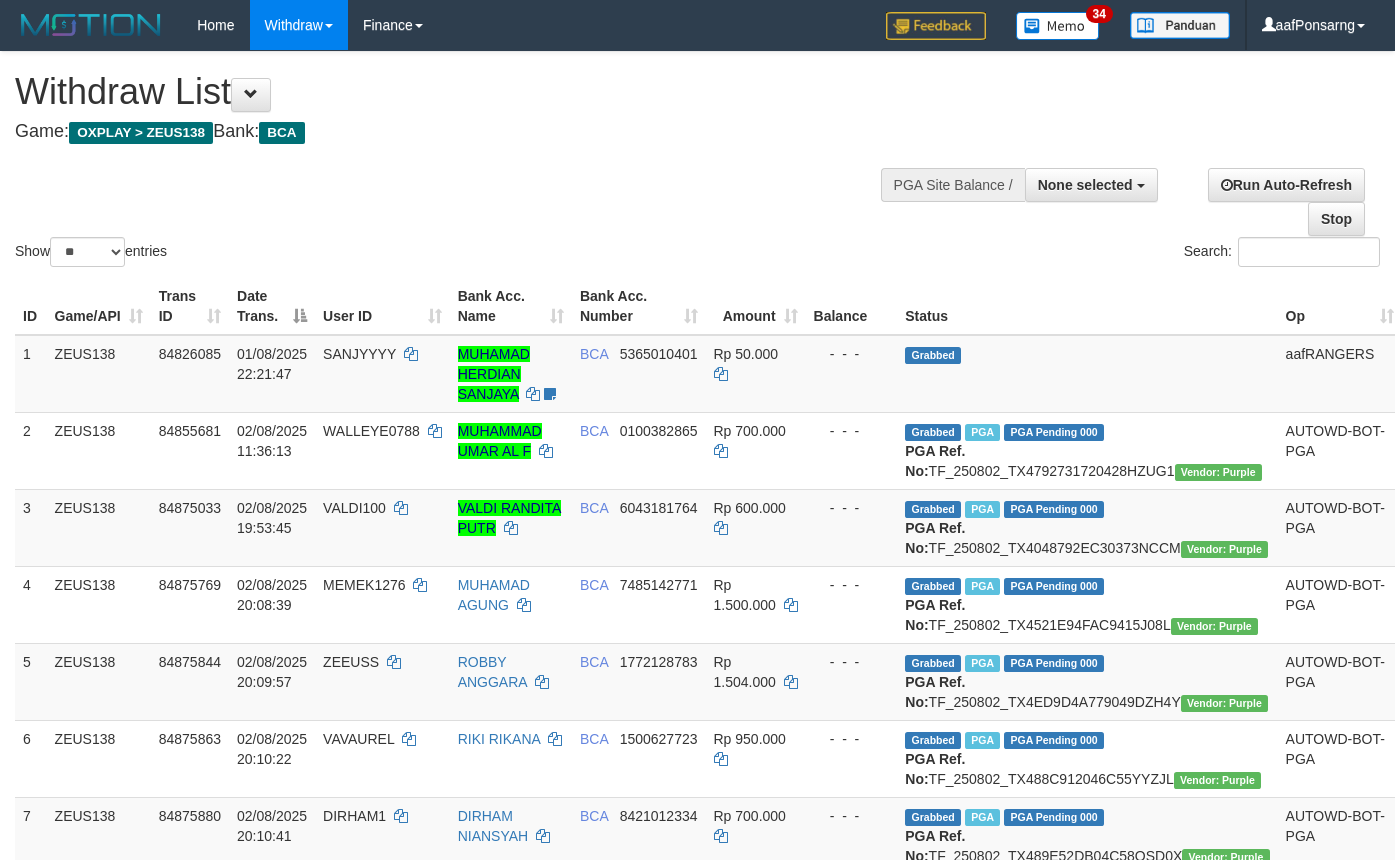 select 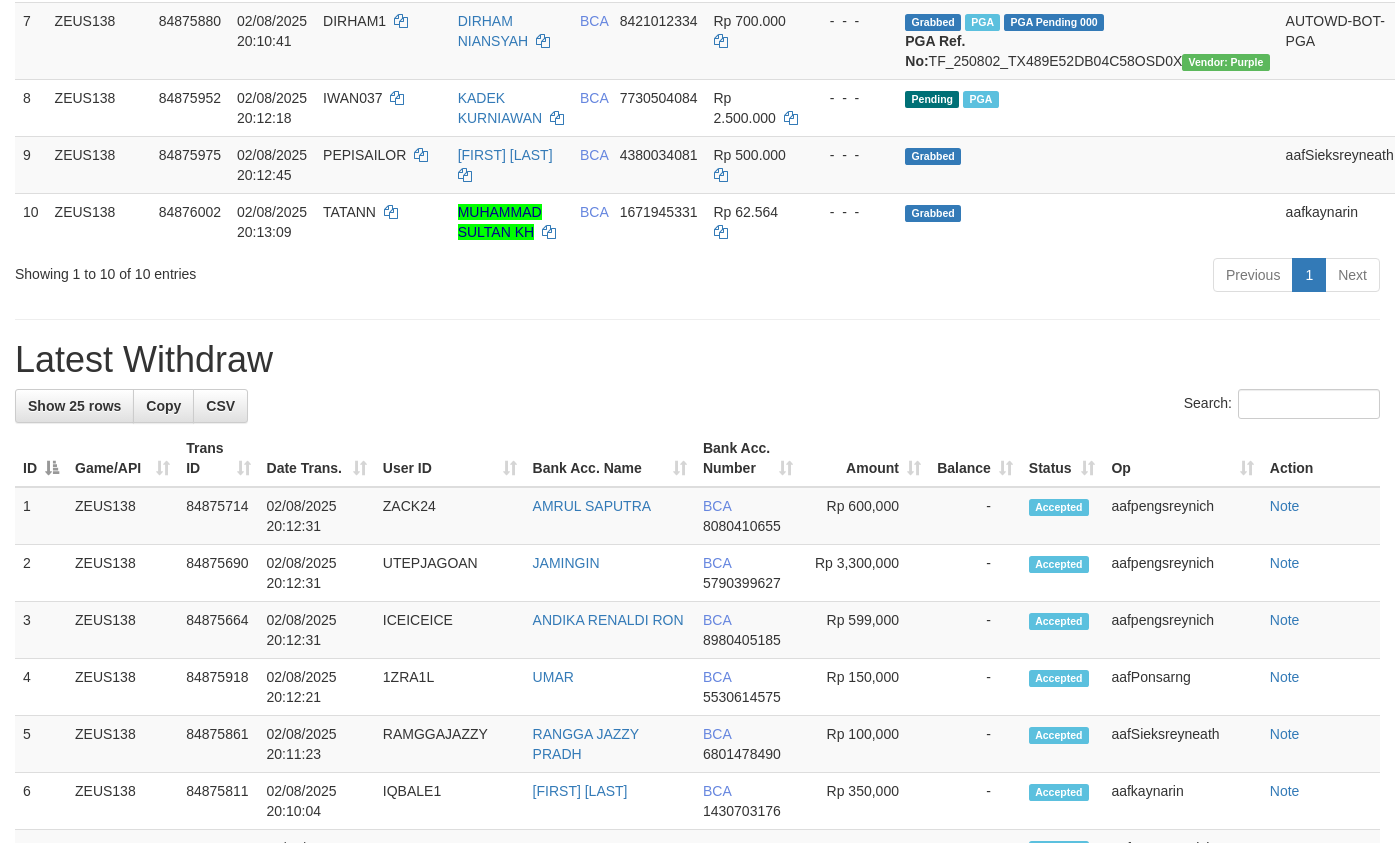 scroll, scrollTop: 740, scrollLeft: 0, axis: vertical 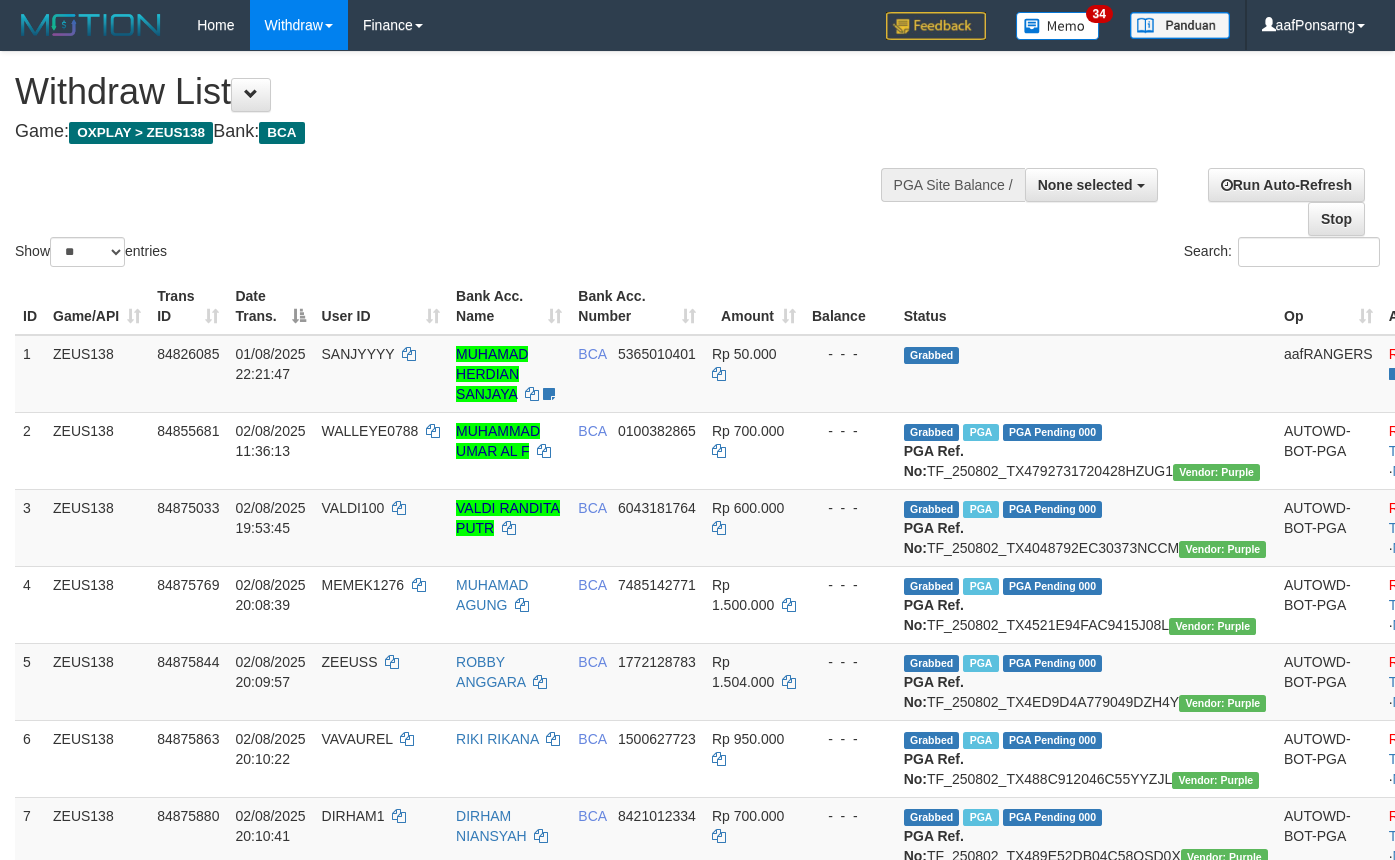 select 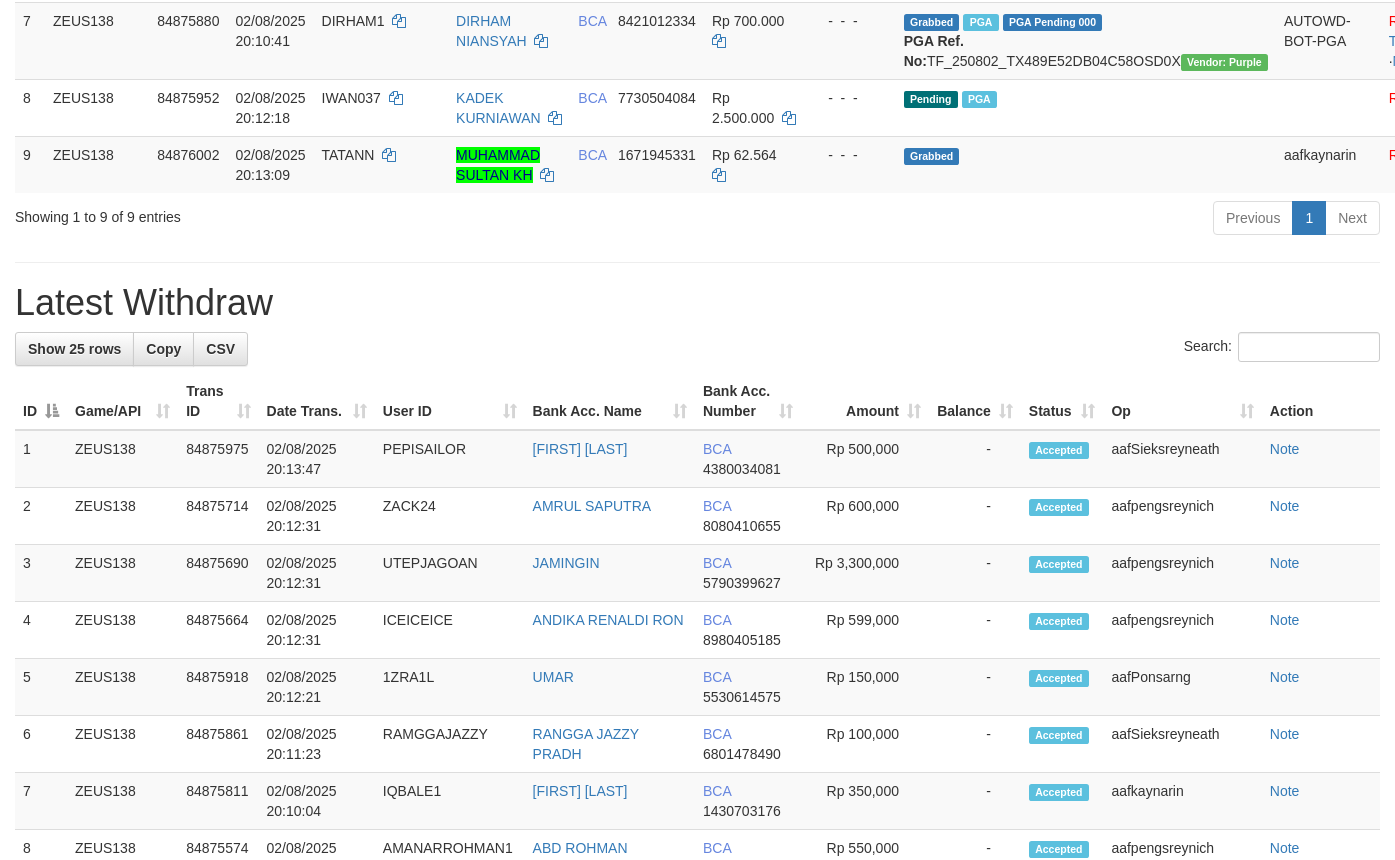 scroll, scrollTop: 740, scrollLeft: 0, axis: vertical 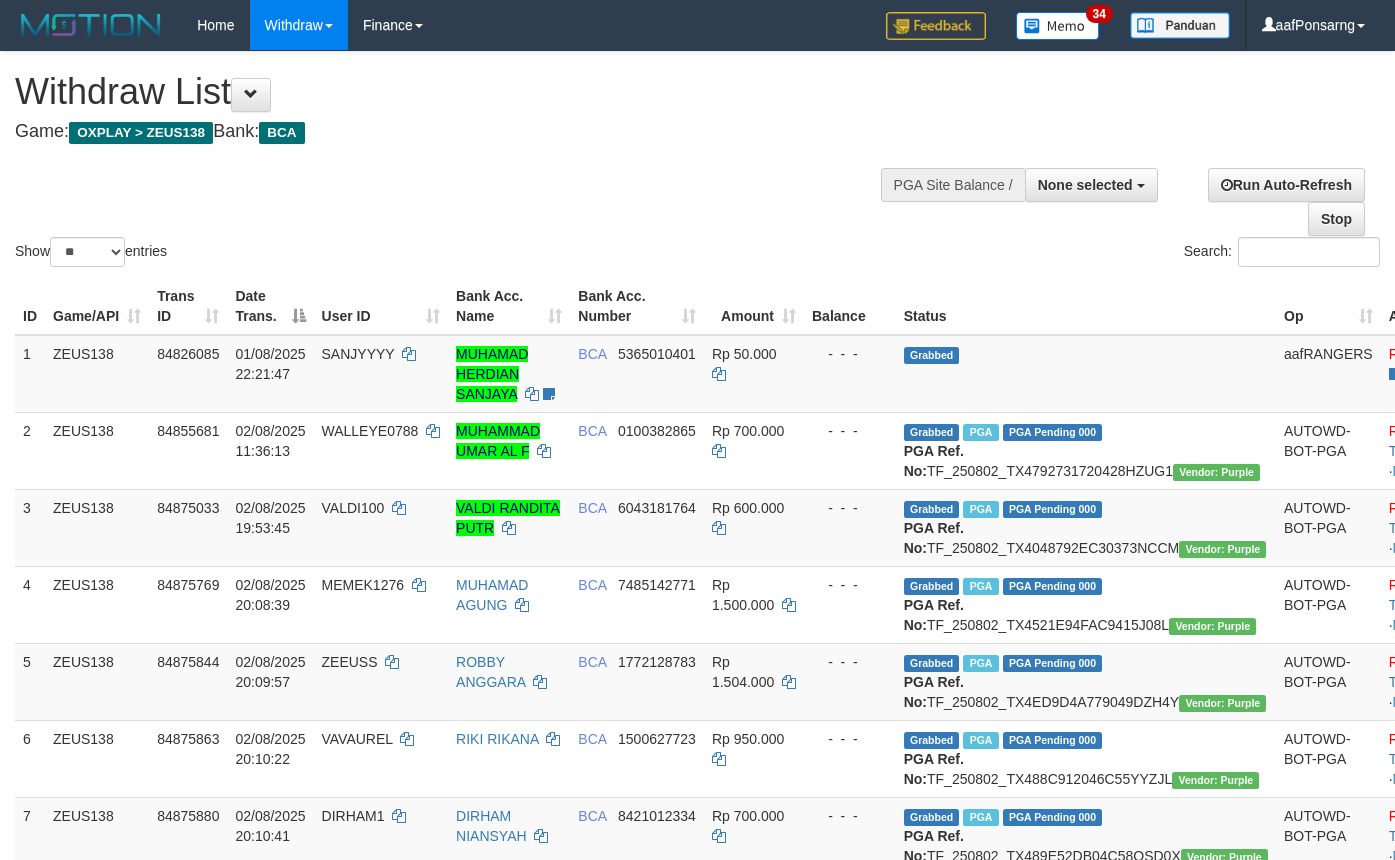 select 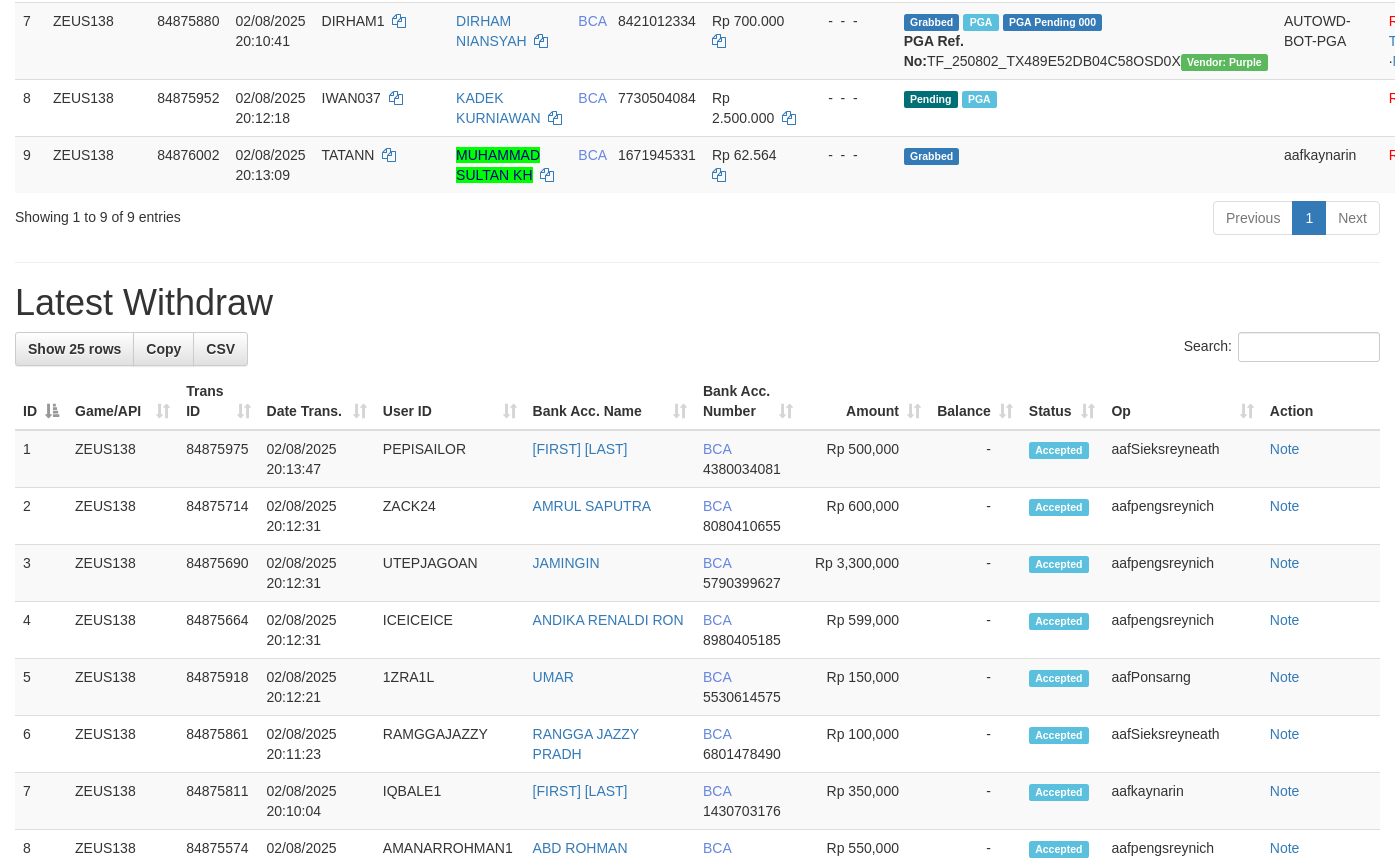 scroll, scrollTop: 740, scrollLeft: 0, axis: vertical 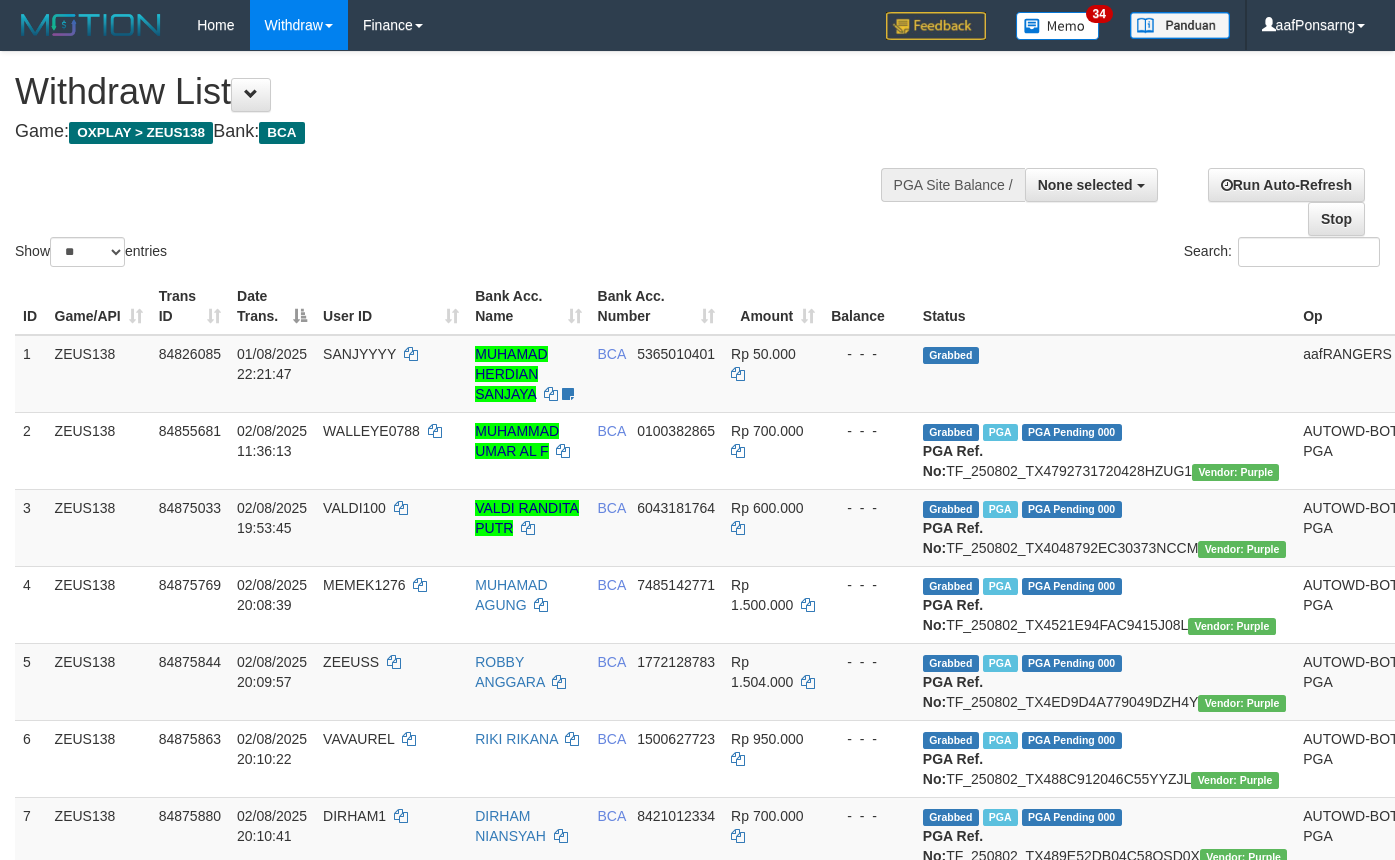 select 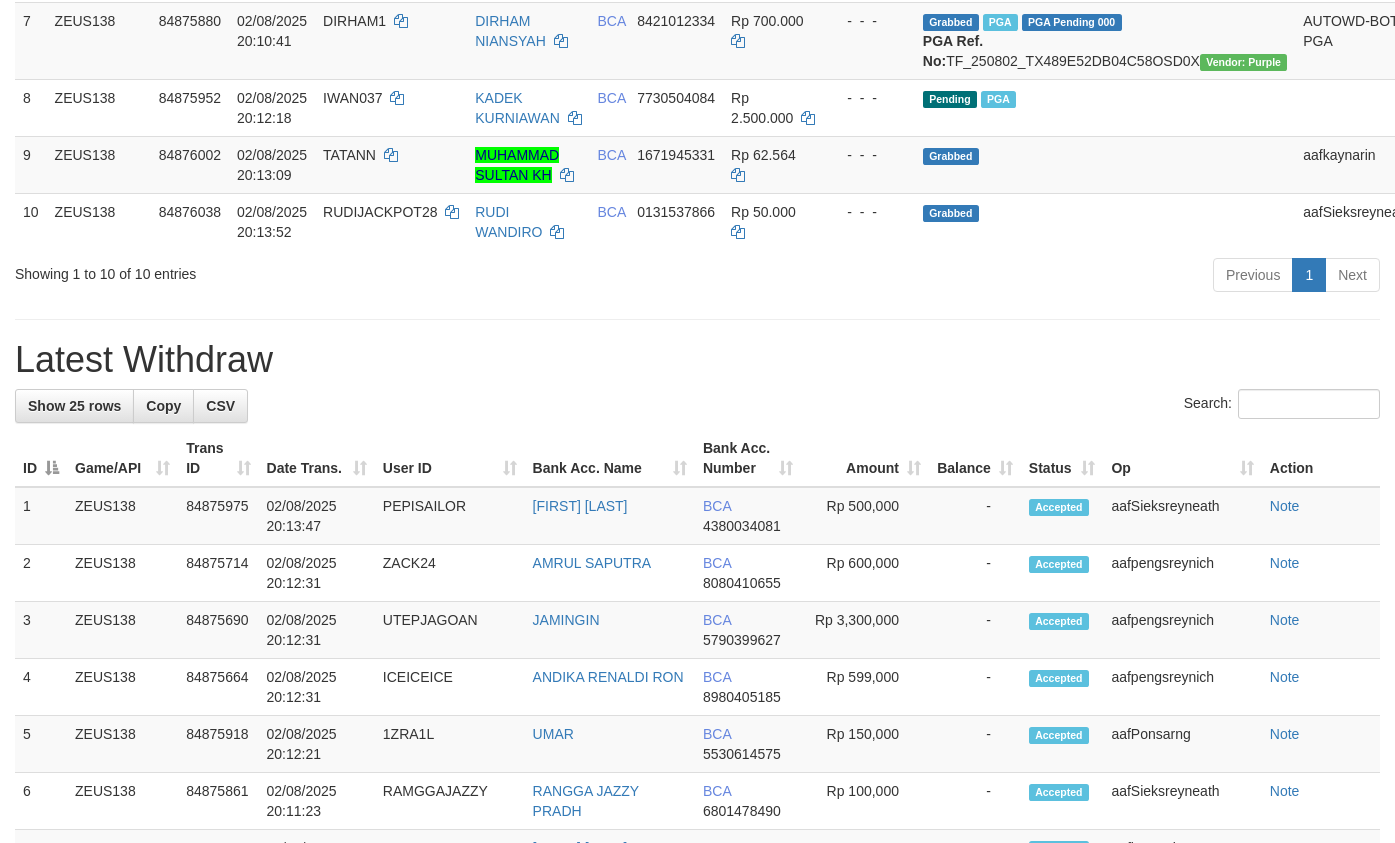 scroll, scrollTop: 740, scrollLeft: 0, axis: vertical 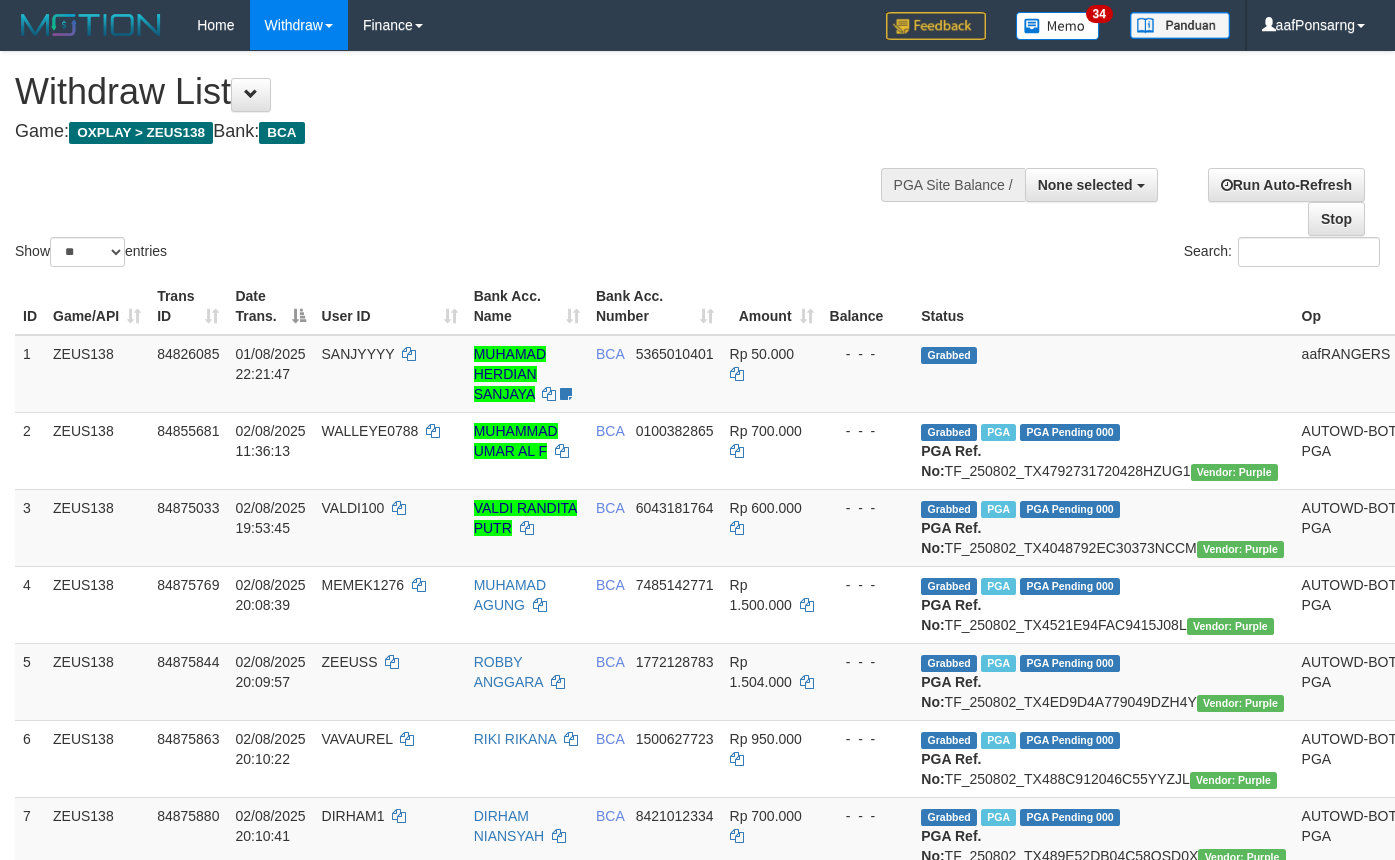 select 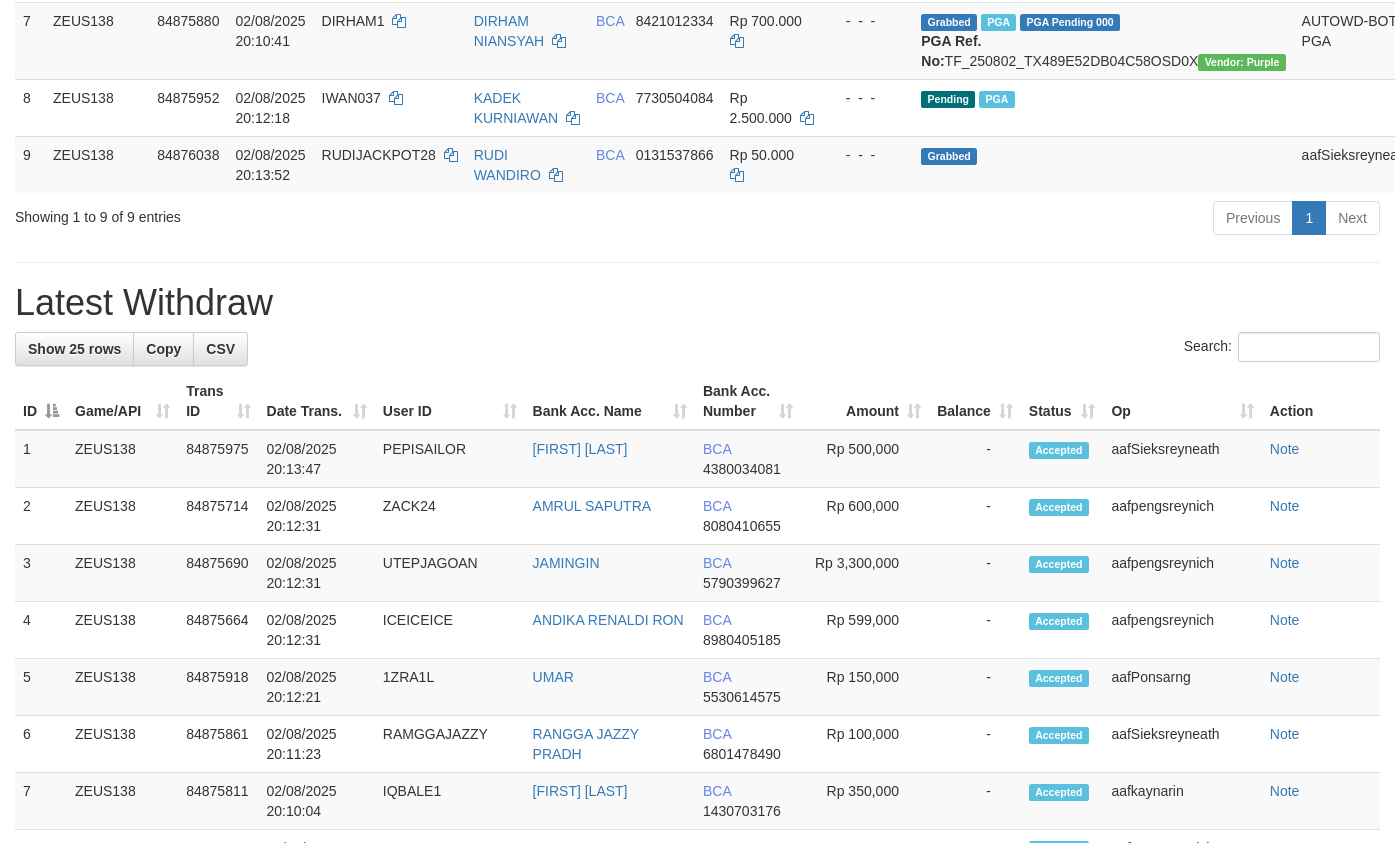 scroll, scrollTop: 740, scrollLeft: 0, axis: vertical 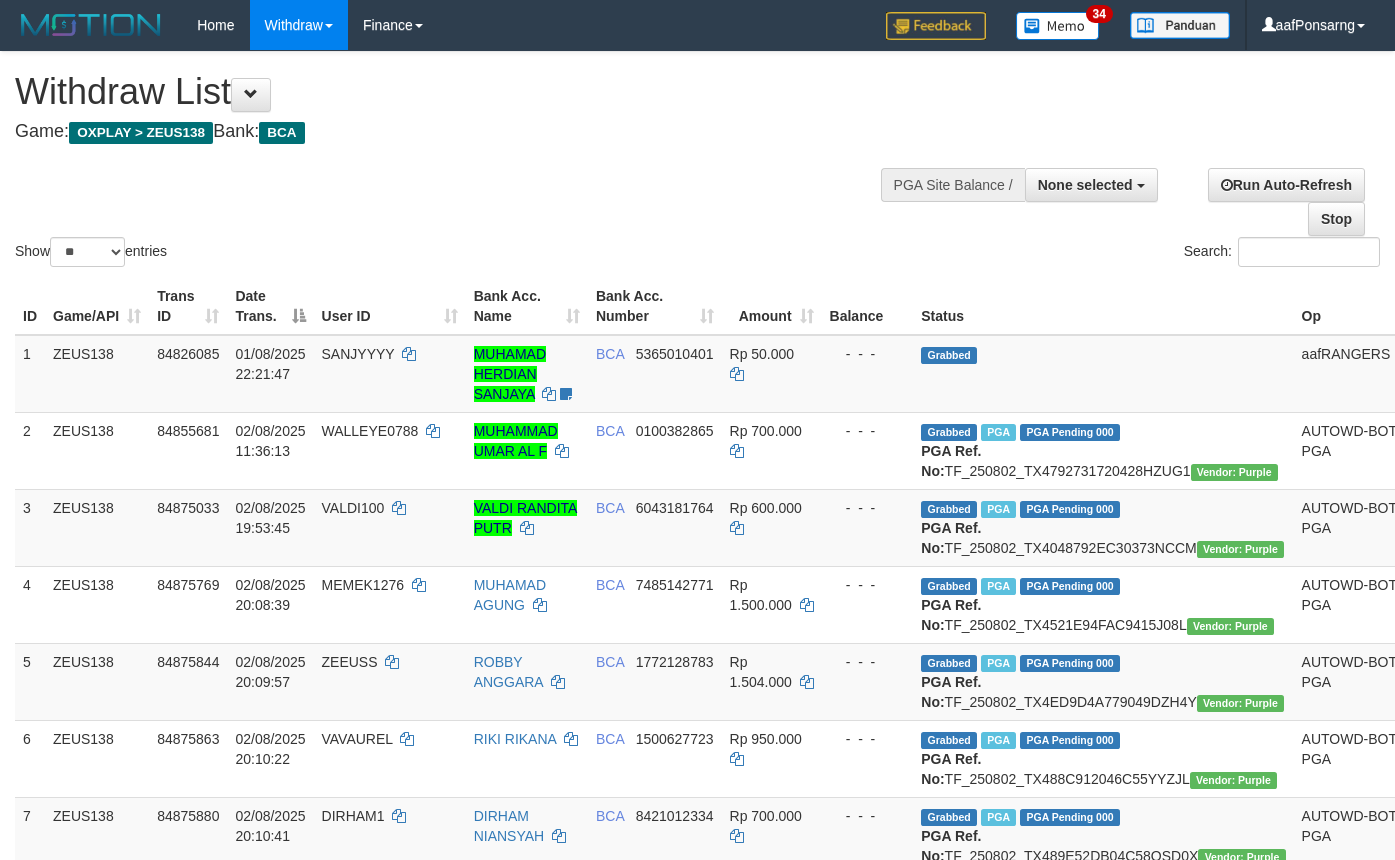select 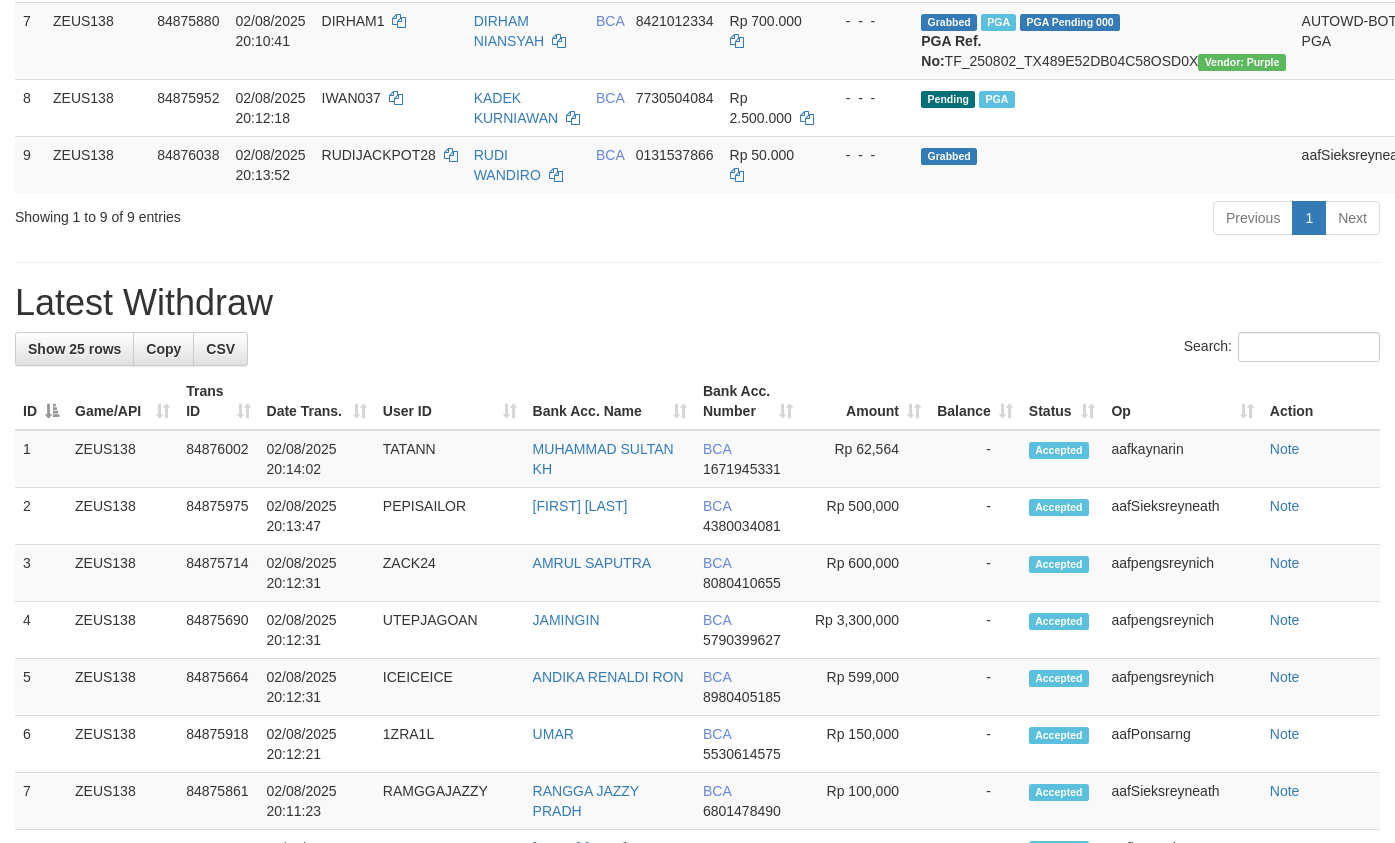 scroll, scrollTop: 740, scrollLeft: 0, axis: vertical 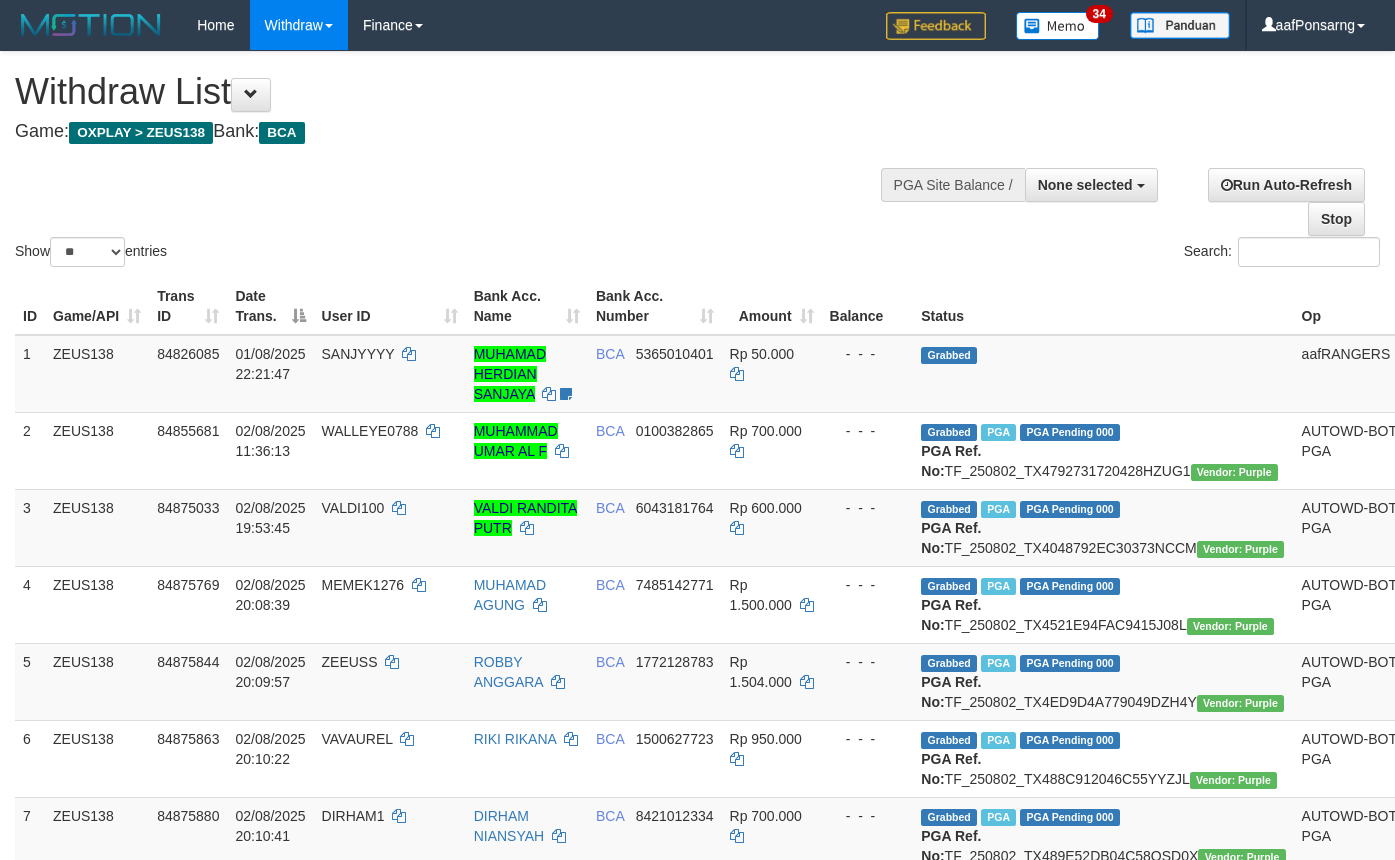 select 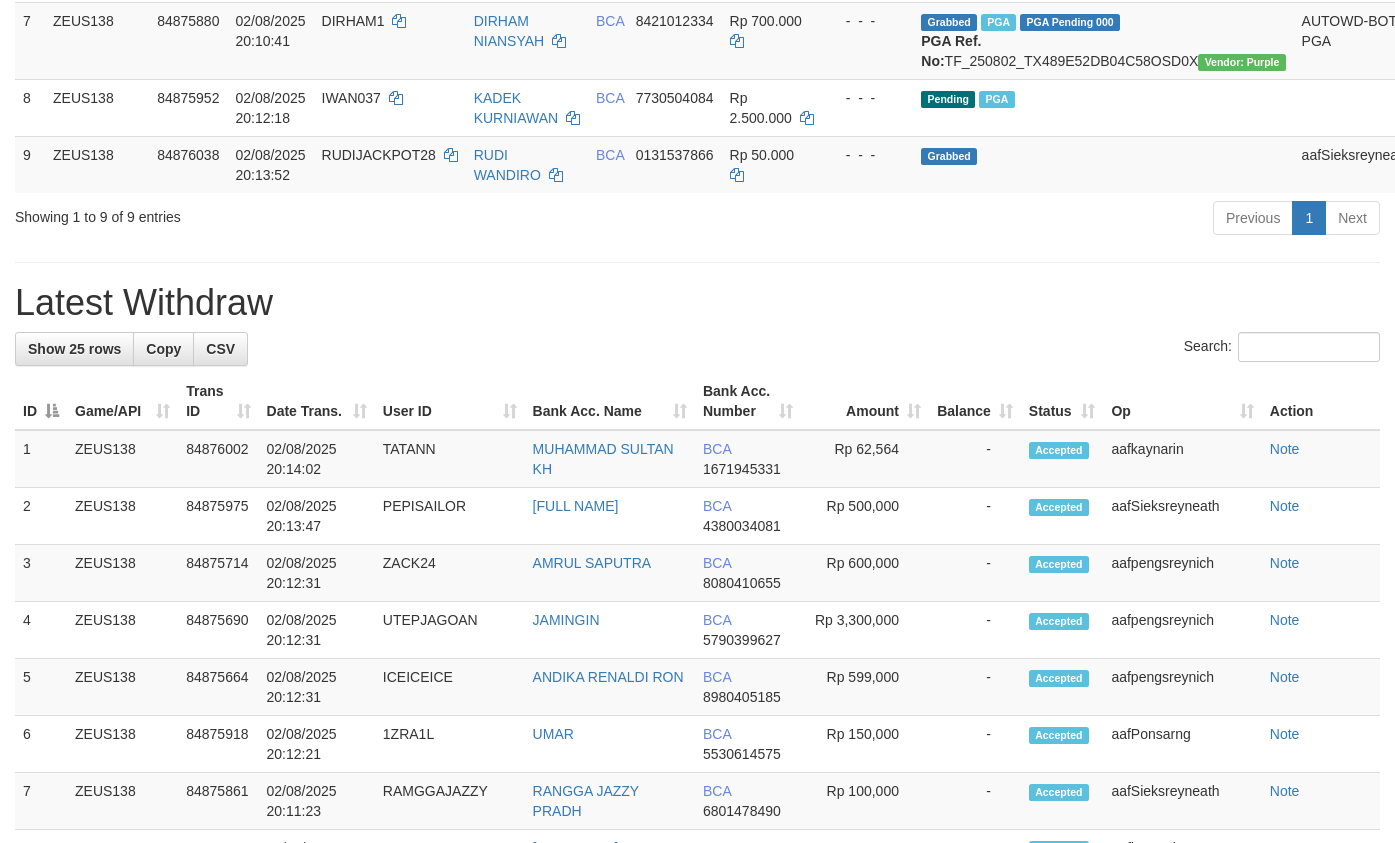 scroll, scrollTop: 740, scrollLeft: 0, axis: vertical 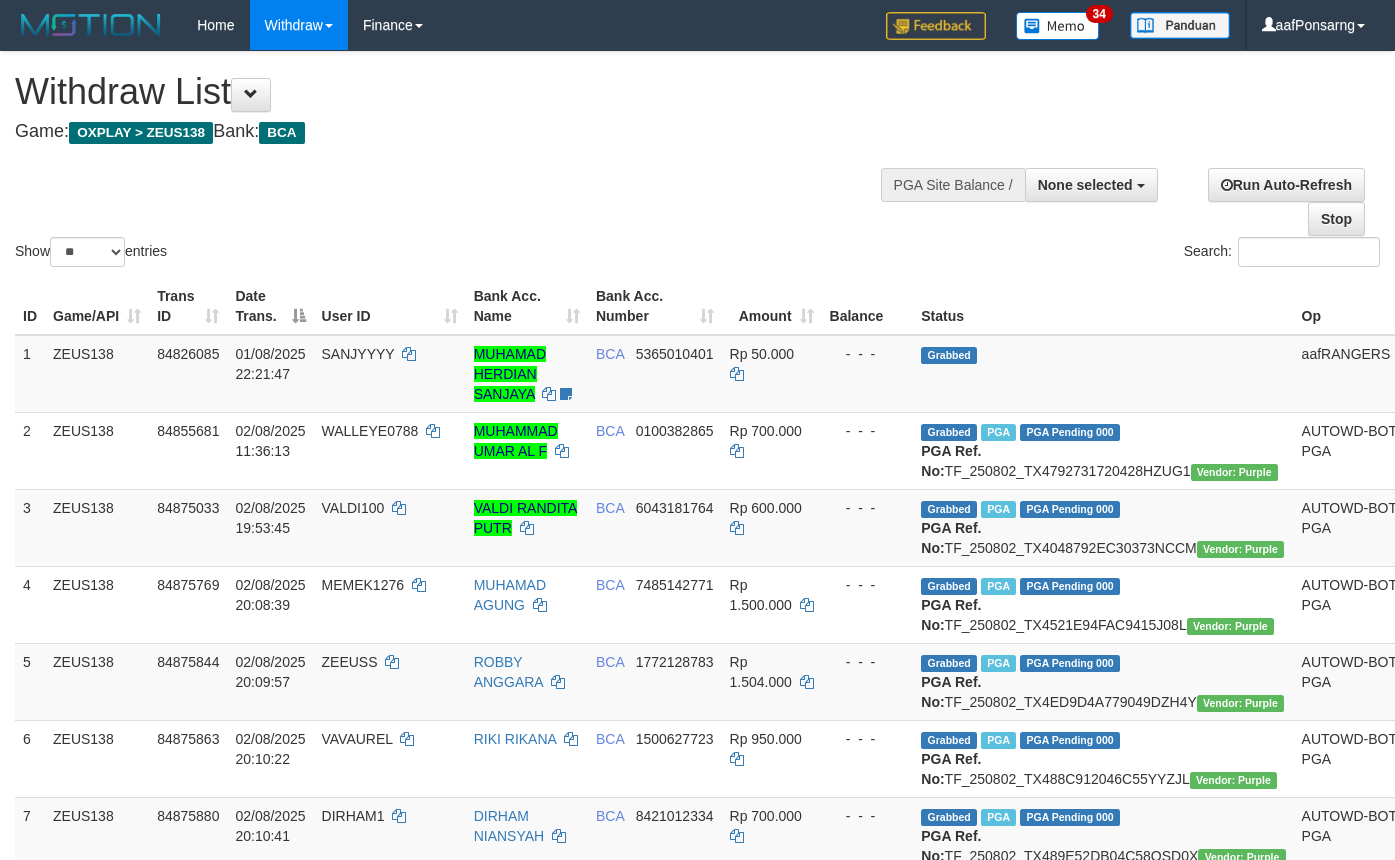 select 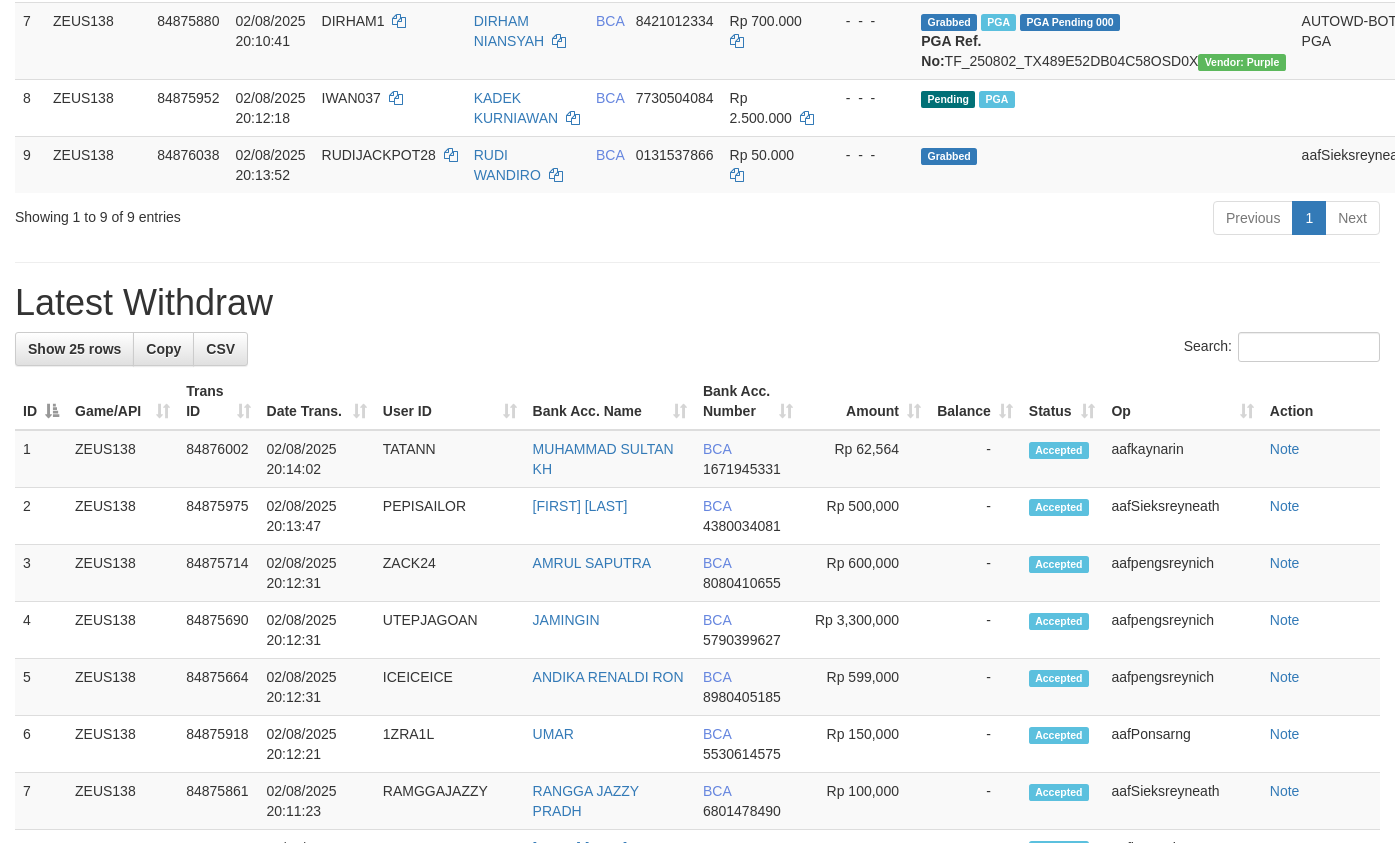 scroll, scrollTop: 740, scrollLeft: 0, axis: vertical 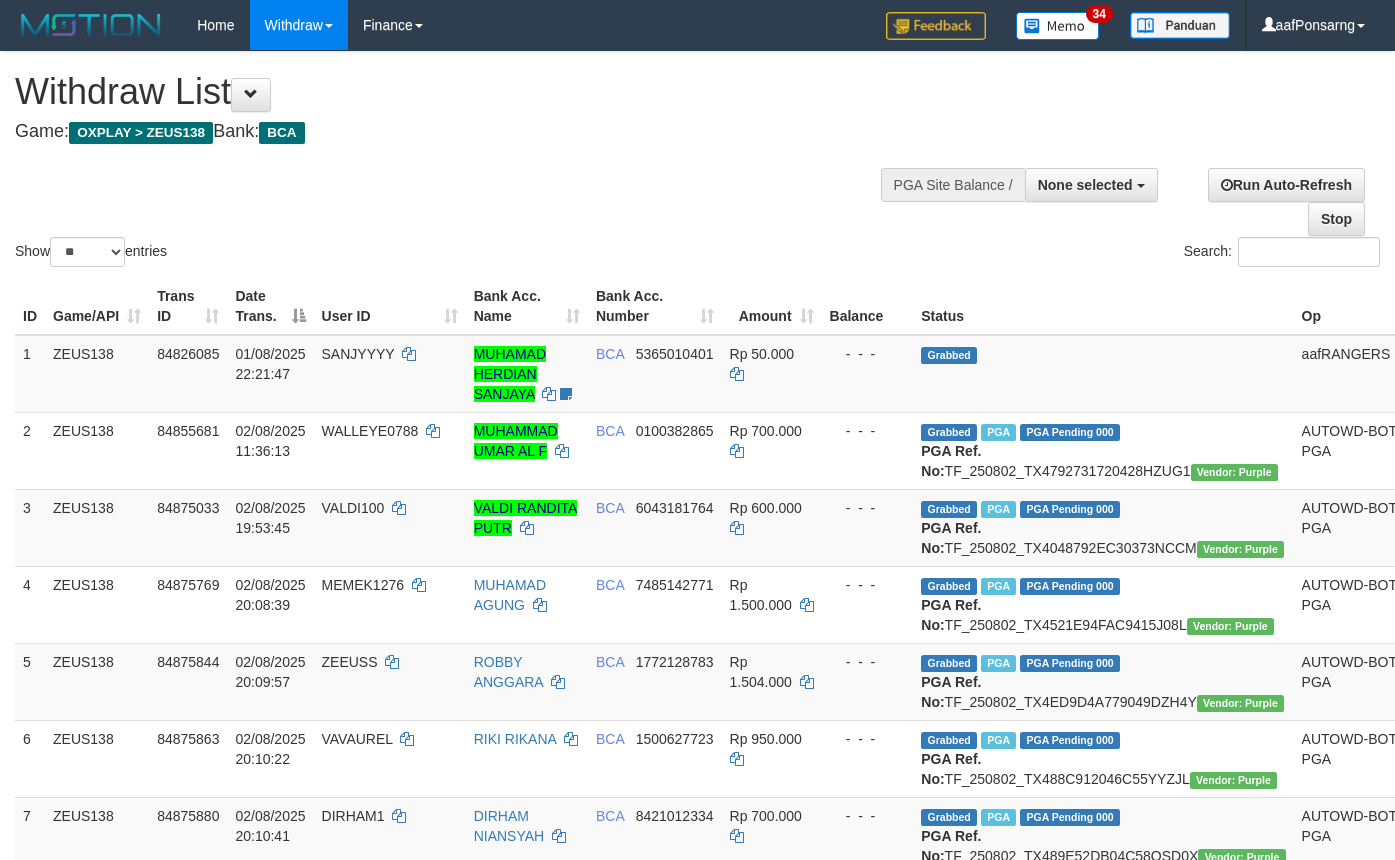 select 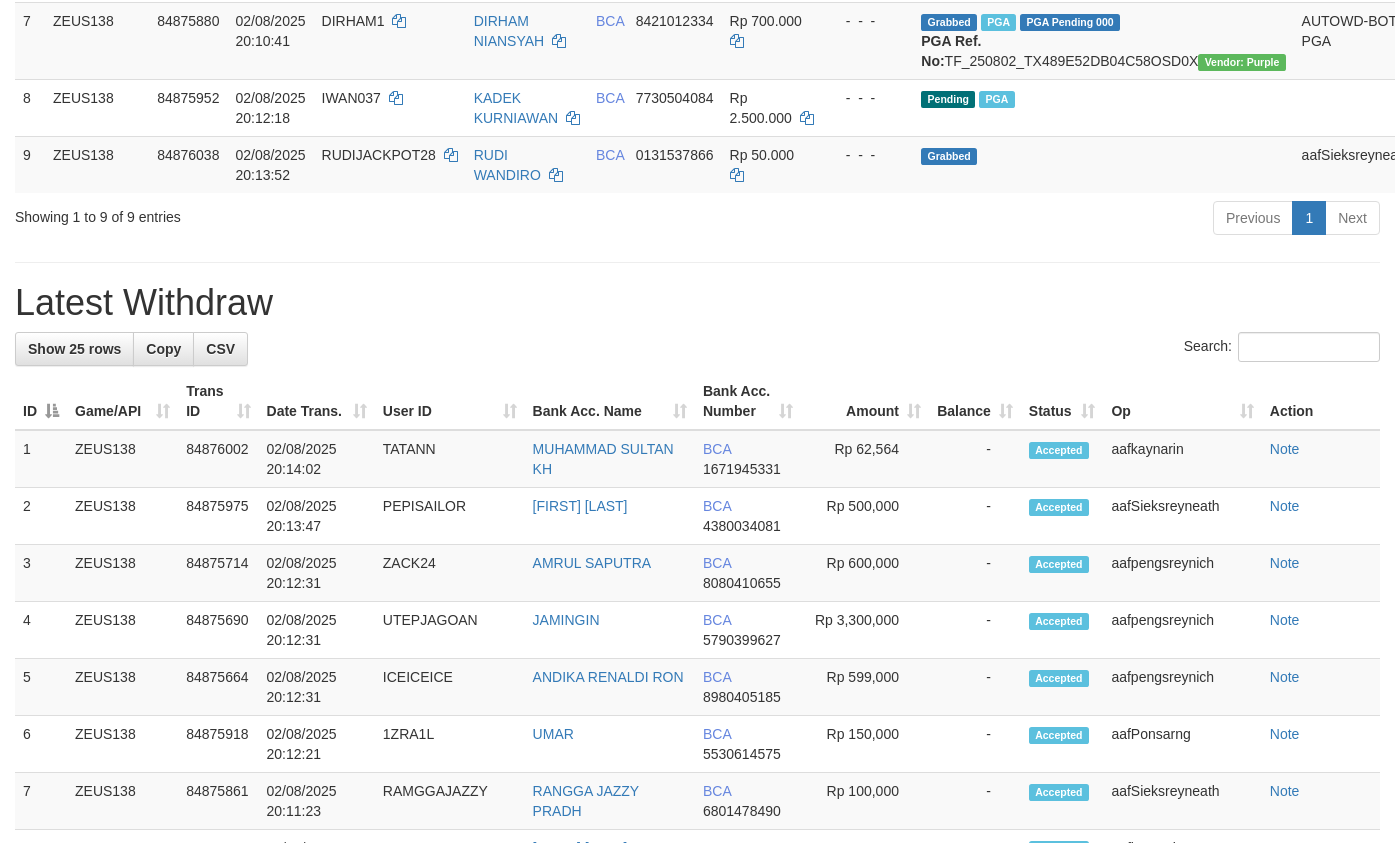 scroll, scrollTop: 740, scrollLeft: 0, axis: vertical 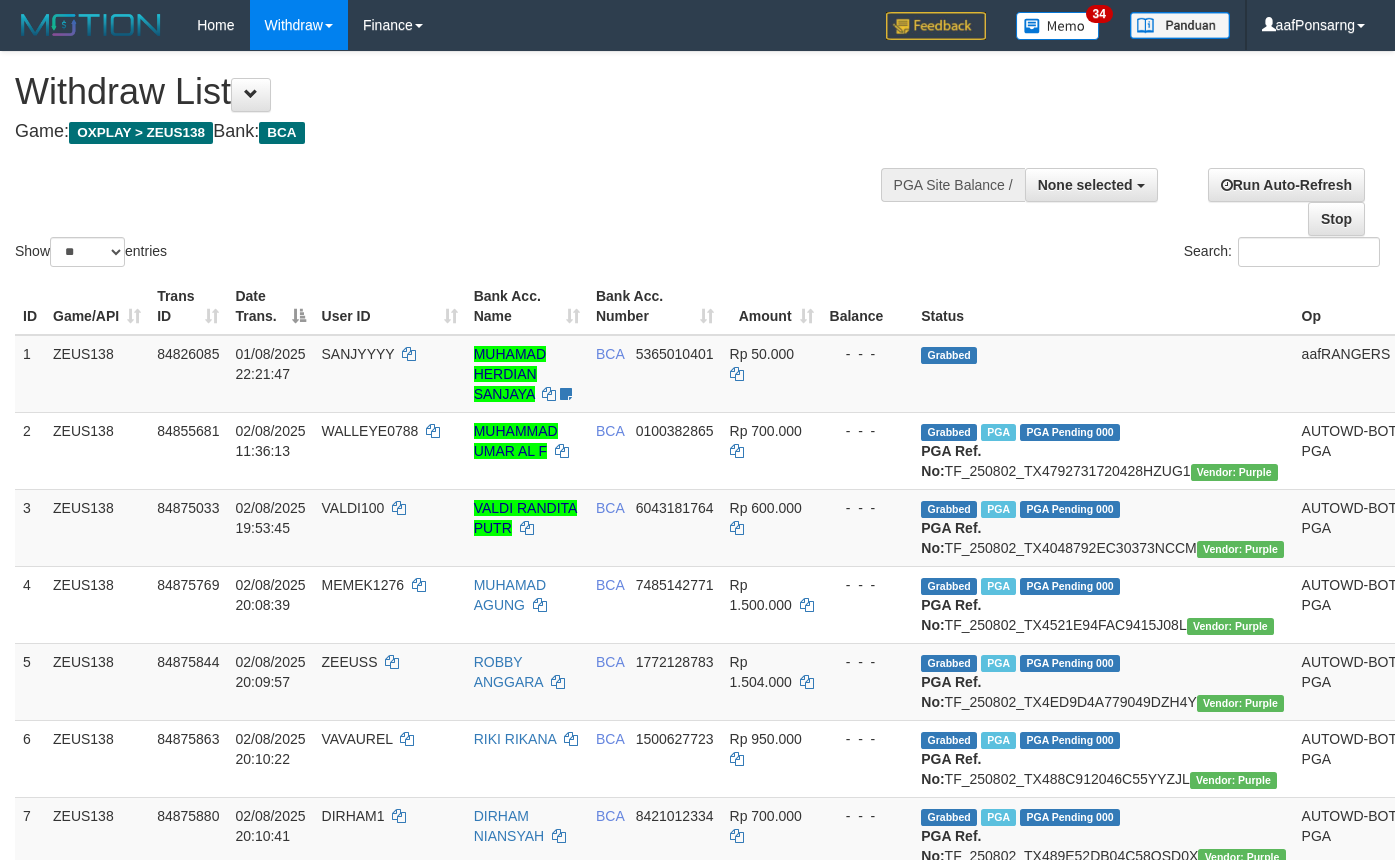 select 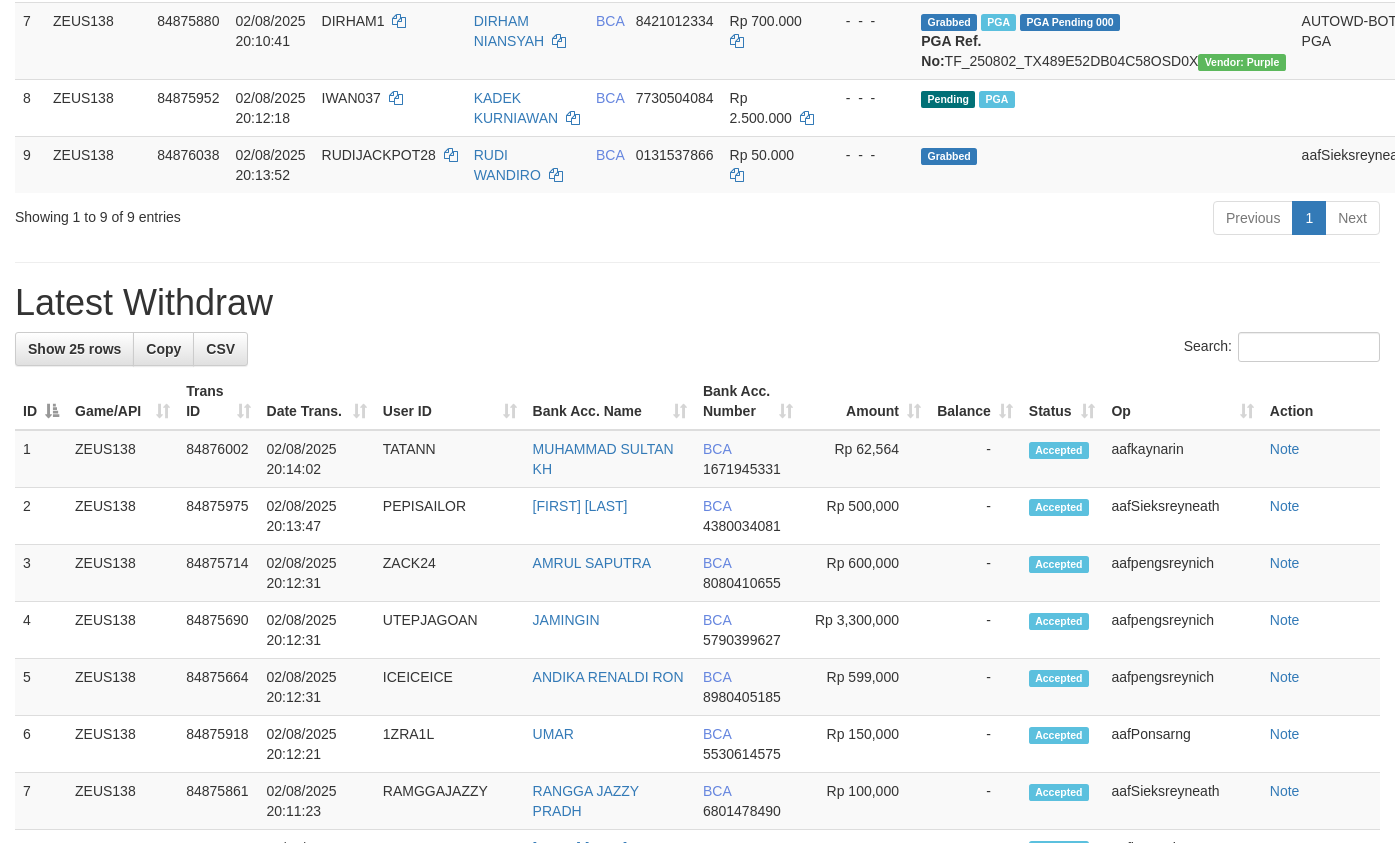 scroll, scrollTop: 740, scrollLeft: 0, axis: vertical 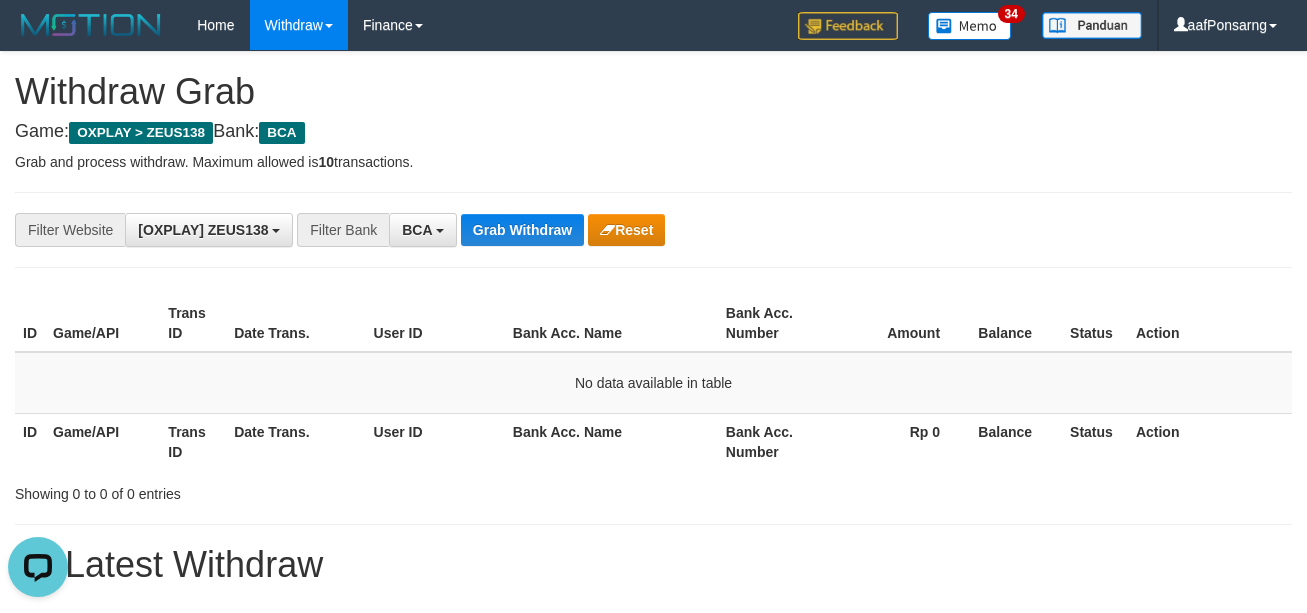 click on "**********" at bounding box center [653, 230] 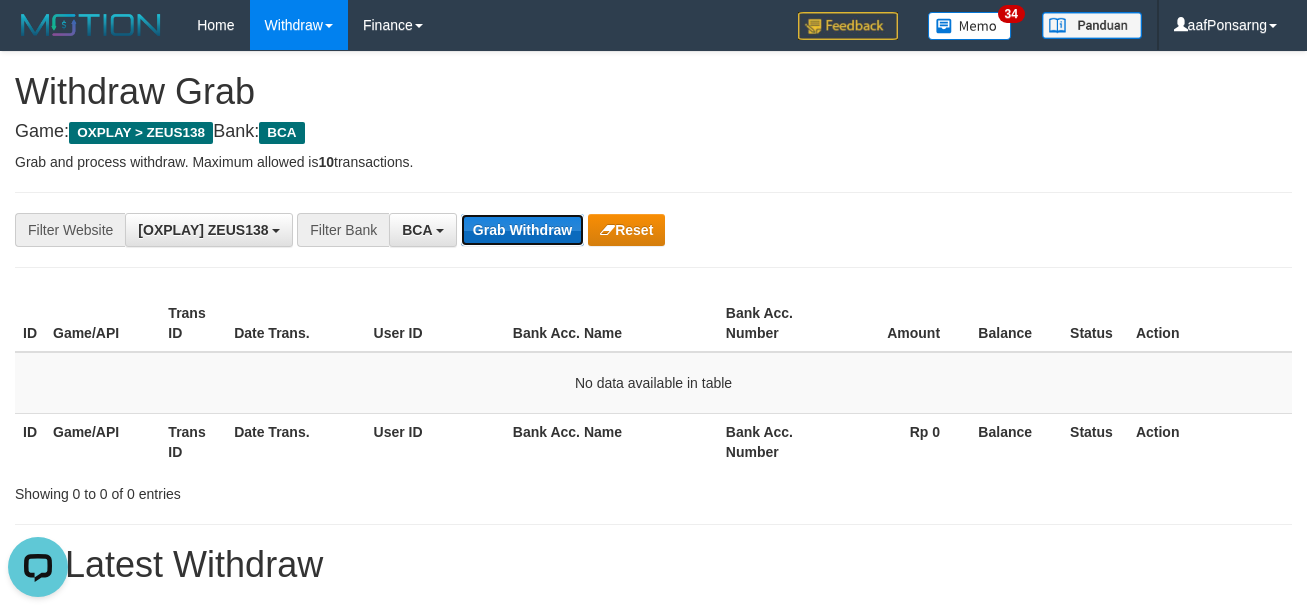 click on "Grab Withdraw" at bounding box center (522, 230) 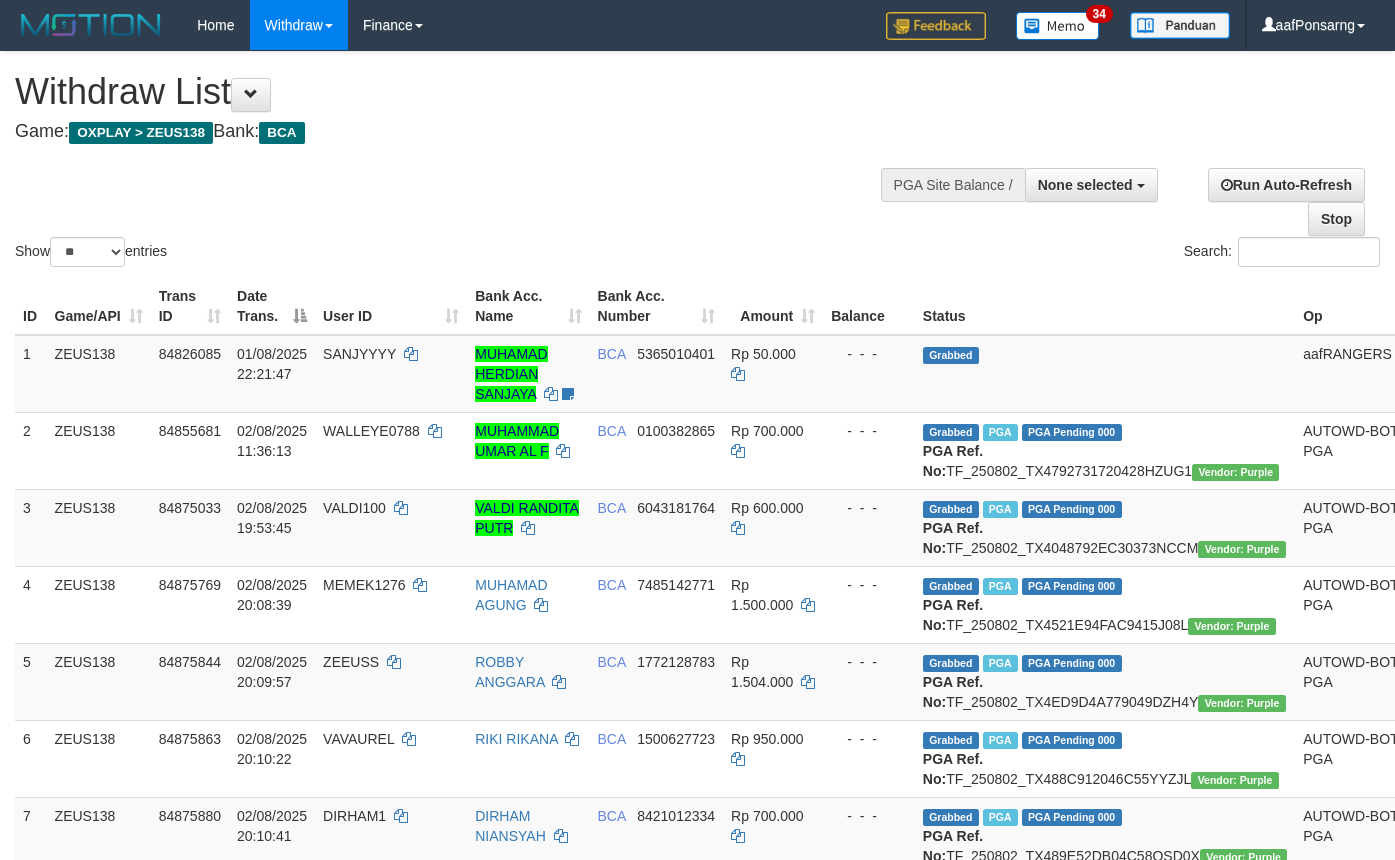 select 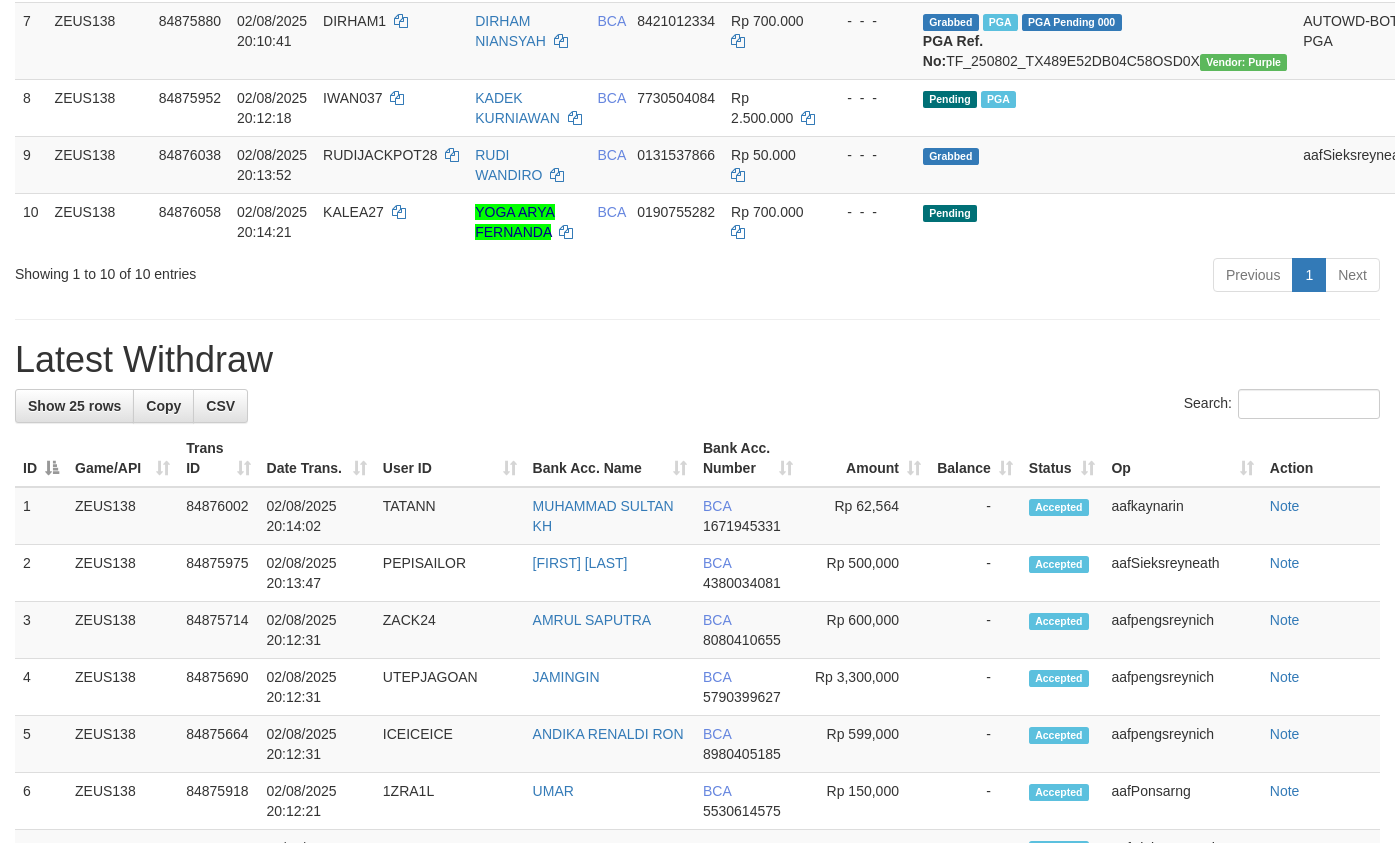 scroll, scrollTop: 740, scrollLeft: 0, axis: vertical 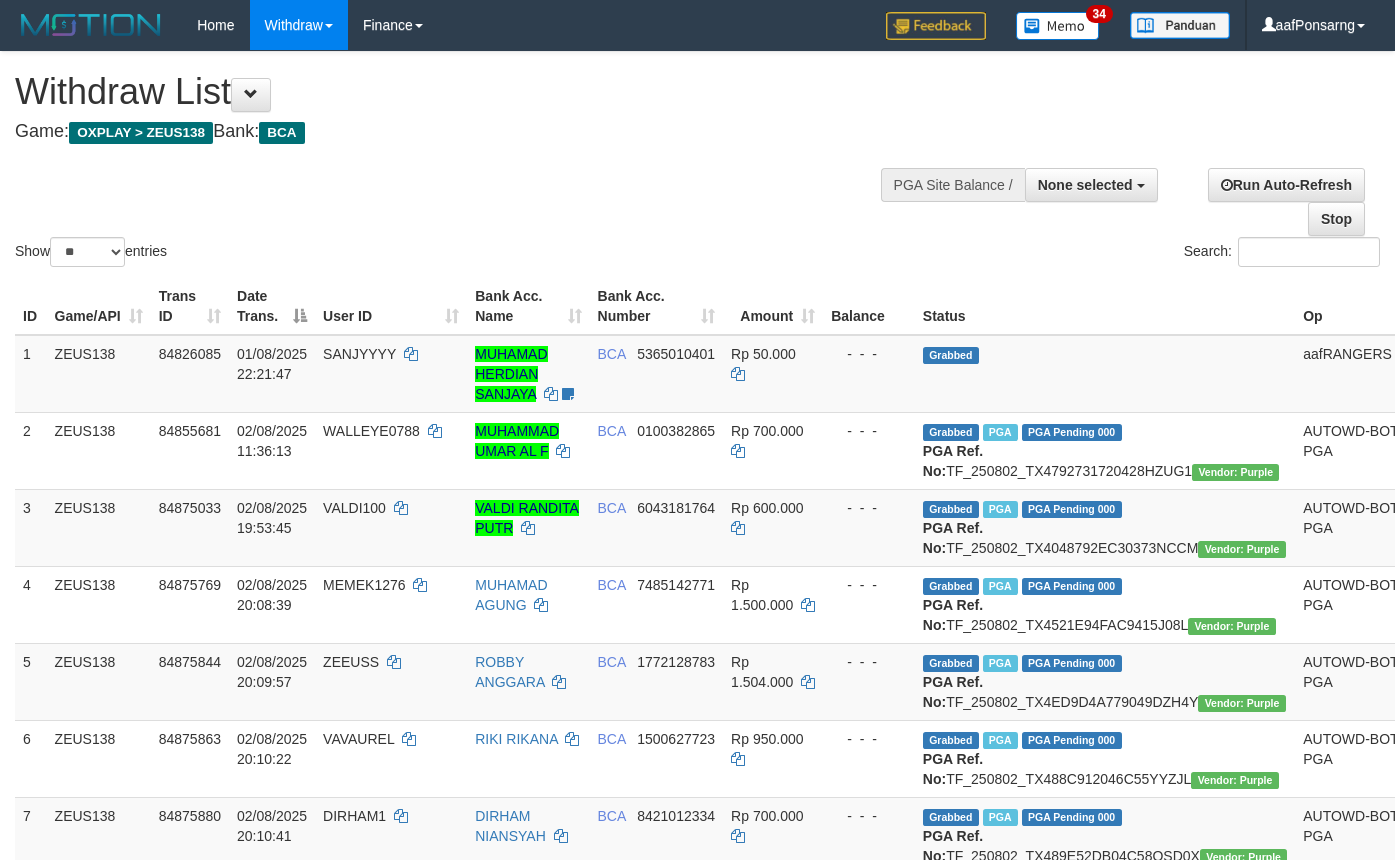 select 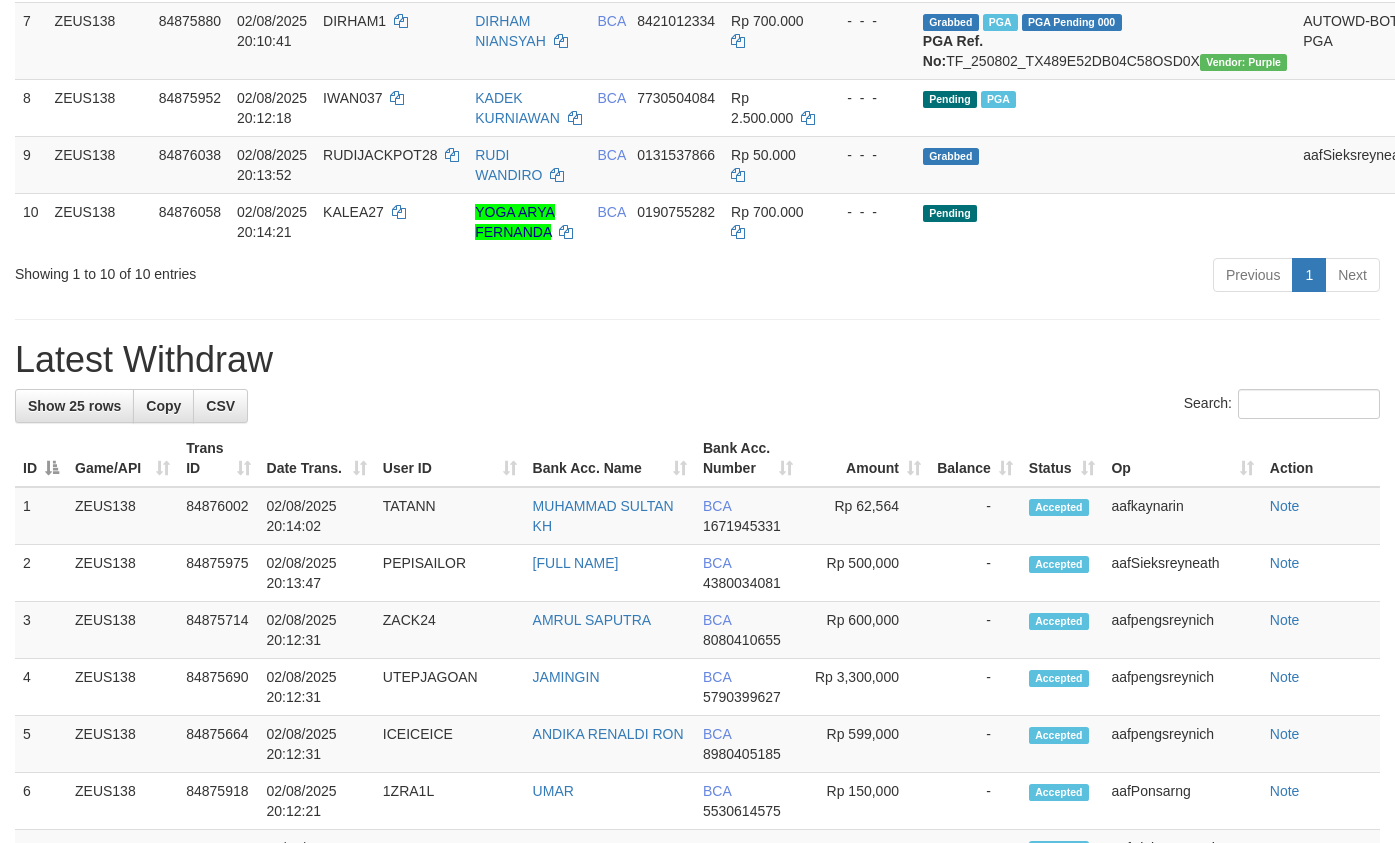 scroll, scrollTop: 740, scrollLeft: 0, axis: vertical 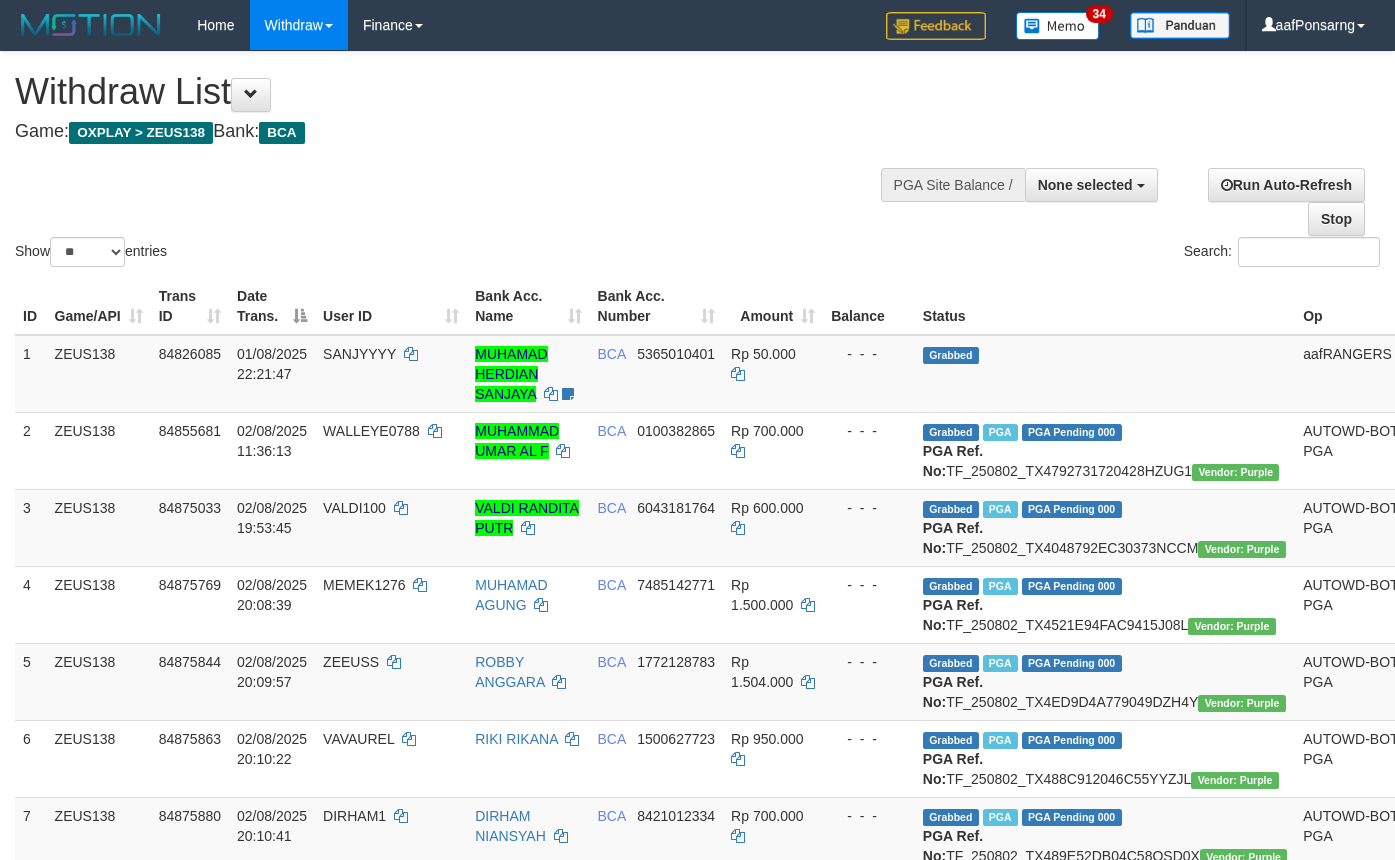 select 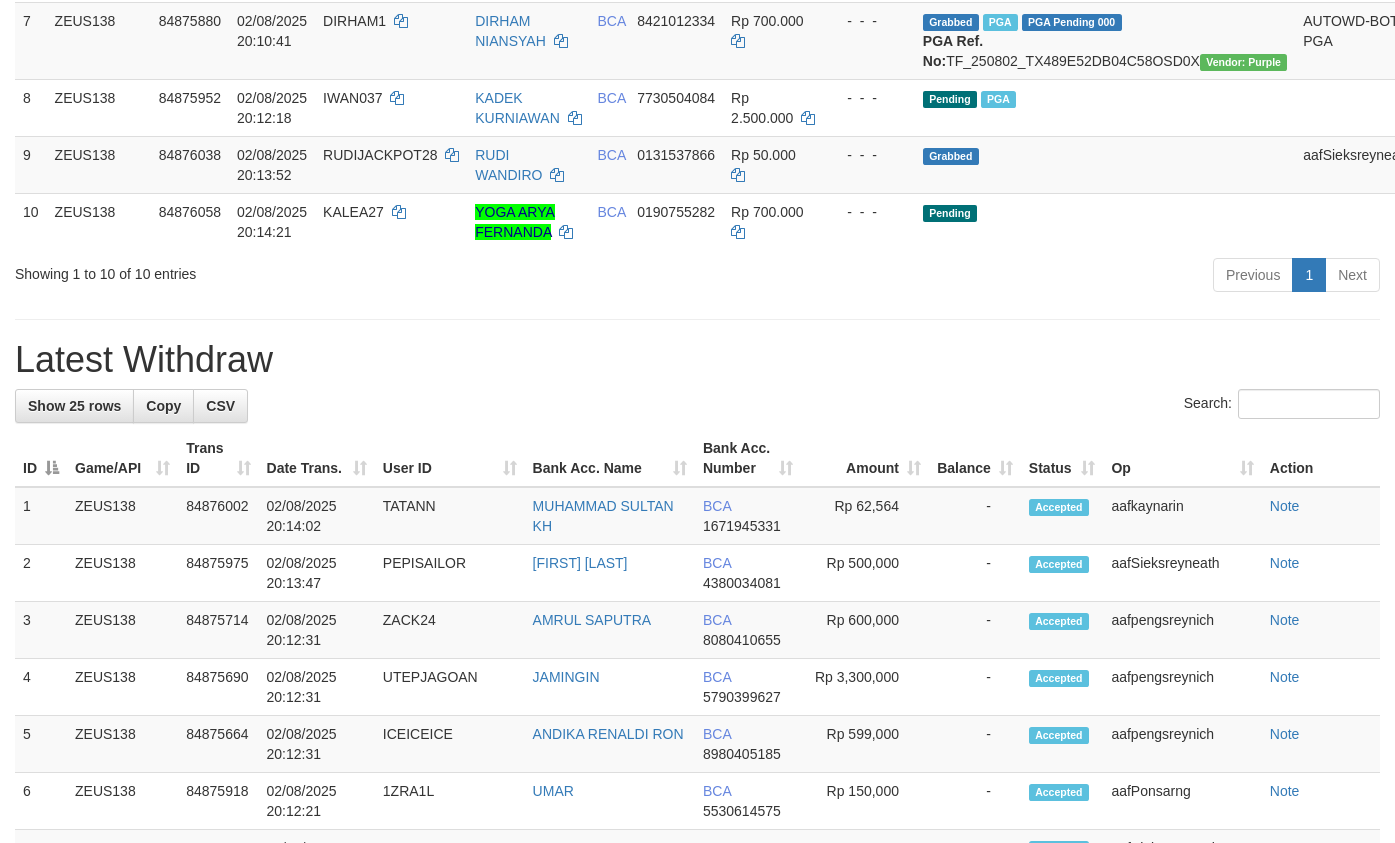 scroll, scrollTop: 740, scrollLeft: 0, axis: vertical 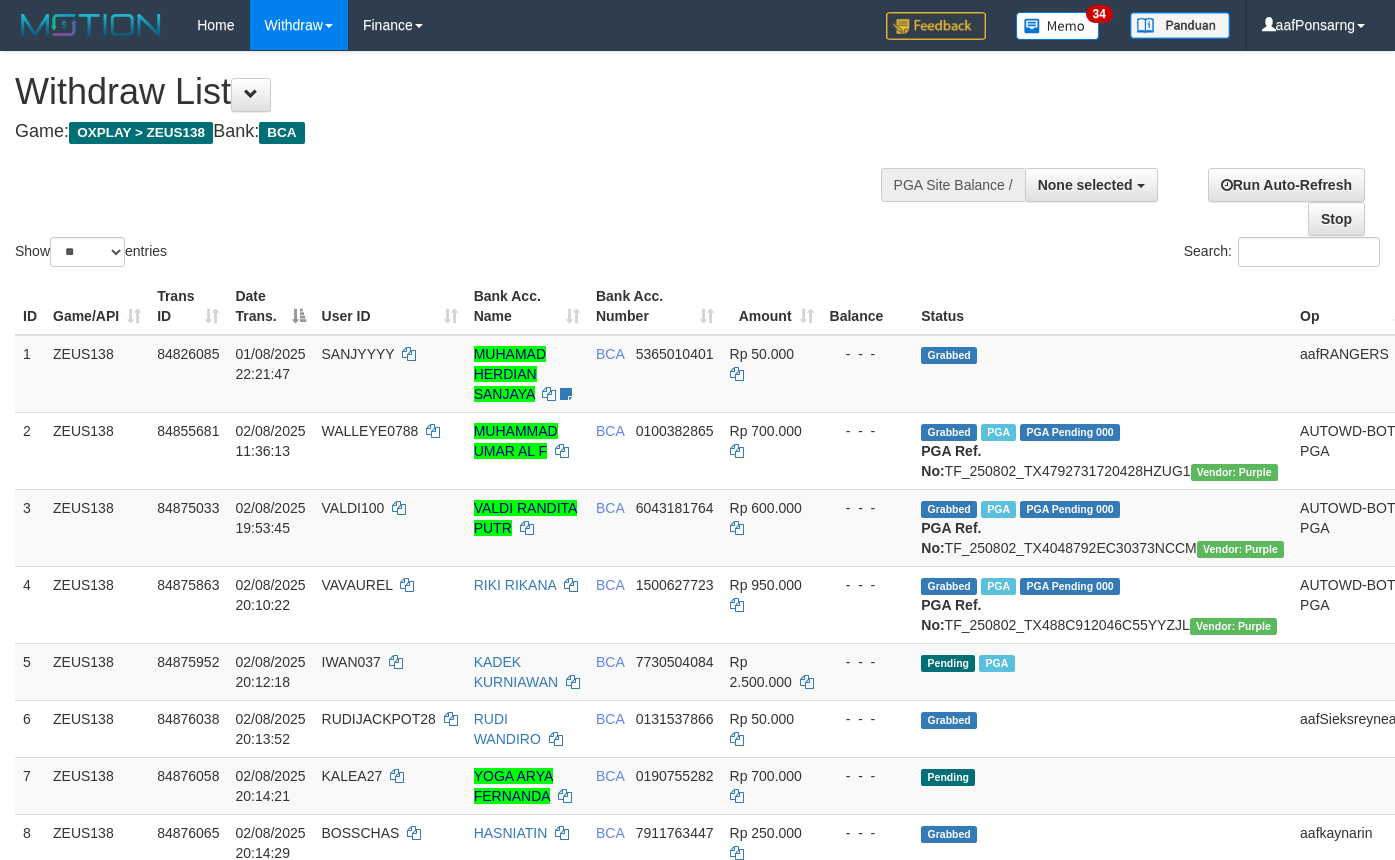 select 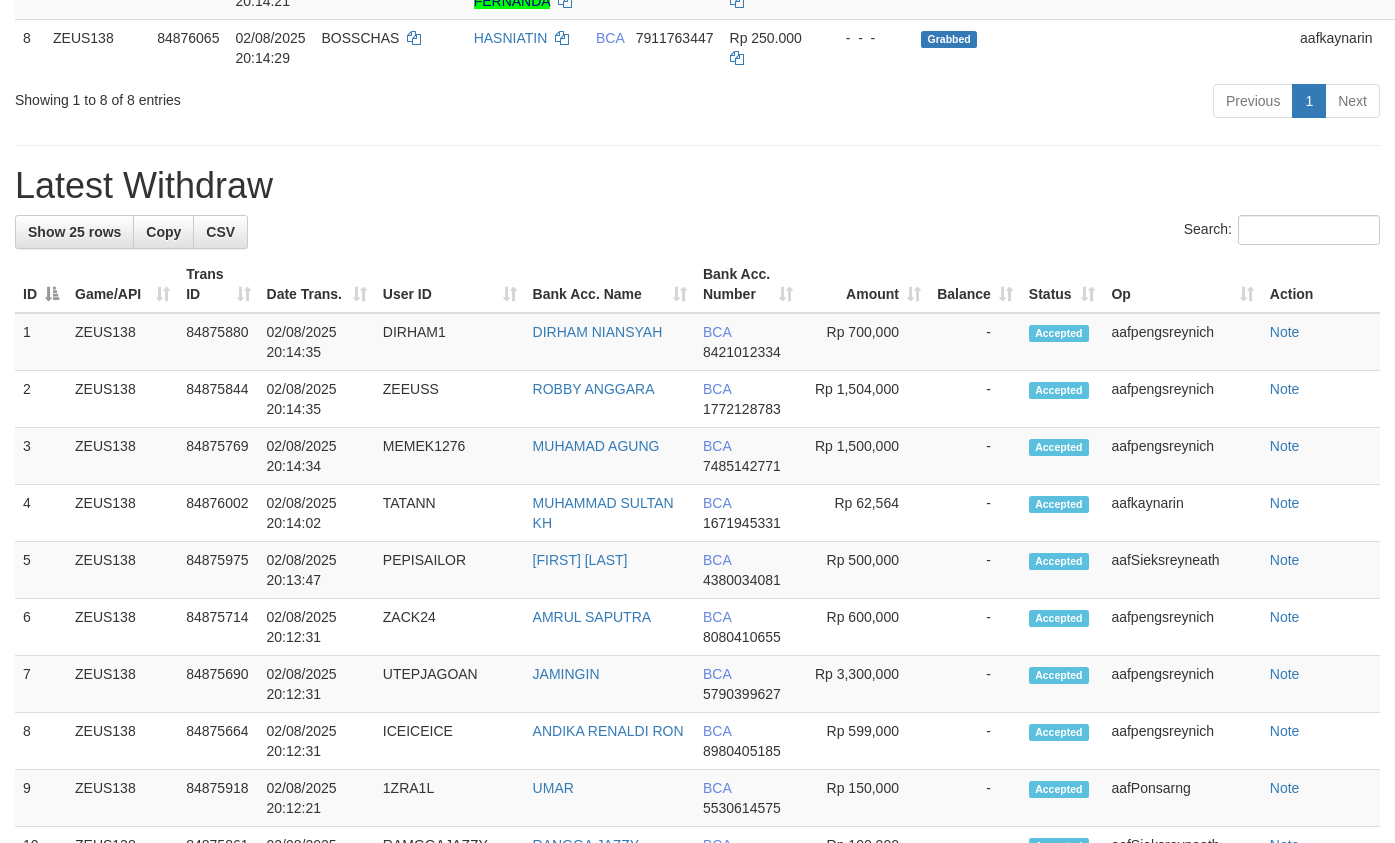 scroll, scrollTop: 740, scrollLeft: 0, axis: vertical 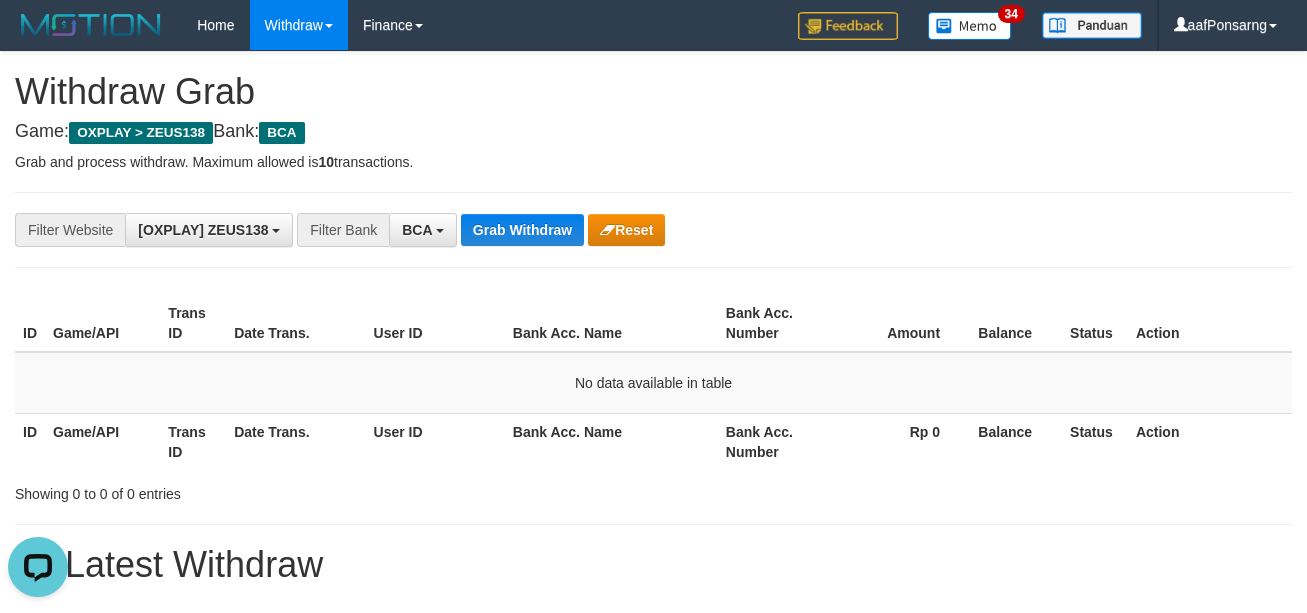 click on "**********" at bounding box center [653, 230] 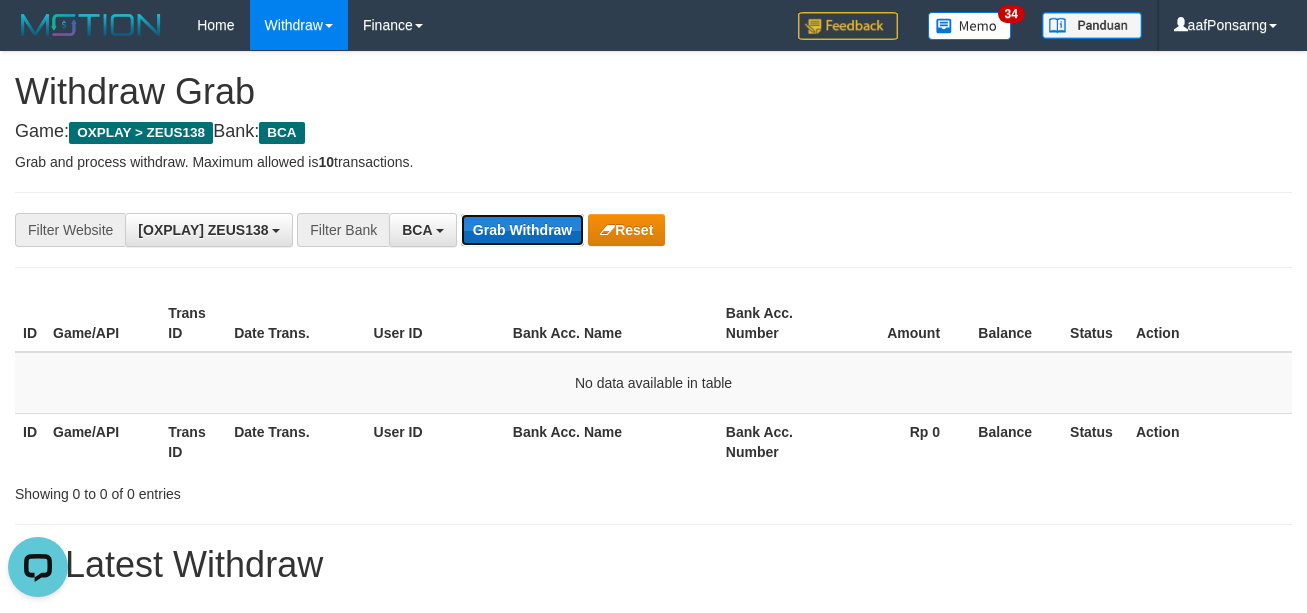 click on "Grab Withdraw" at bounding box center (522, 230) 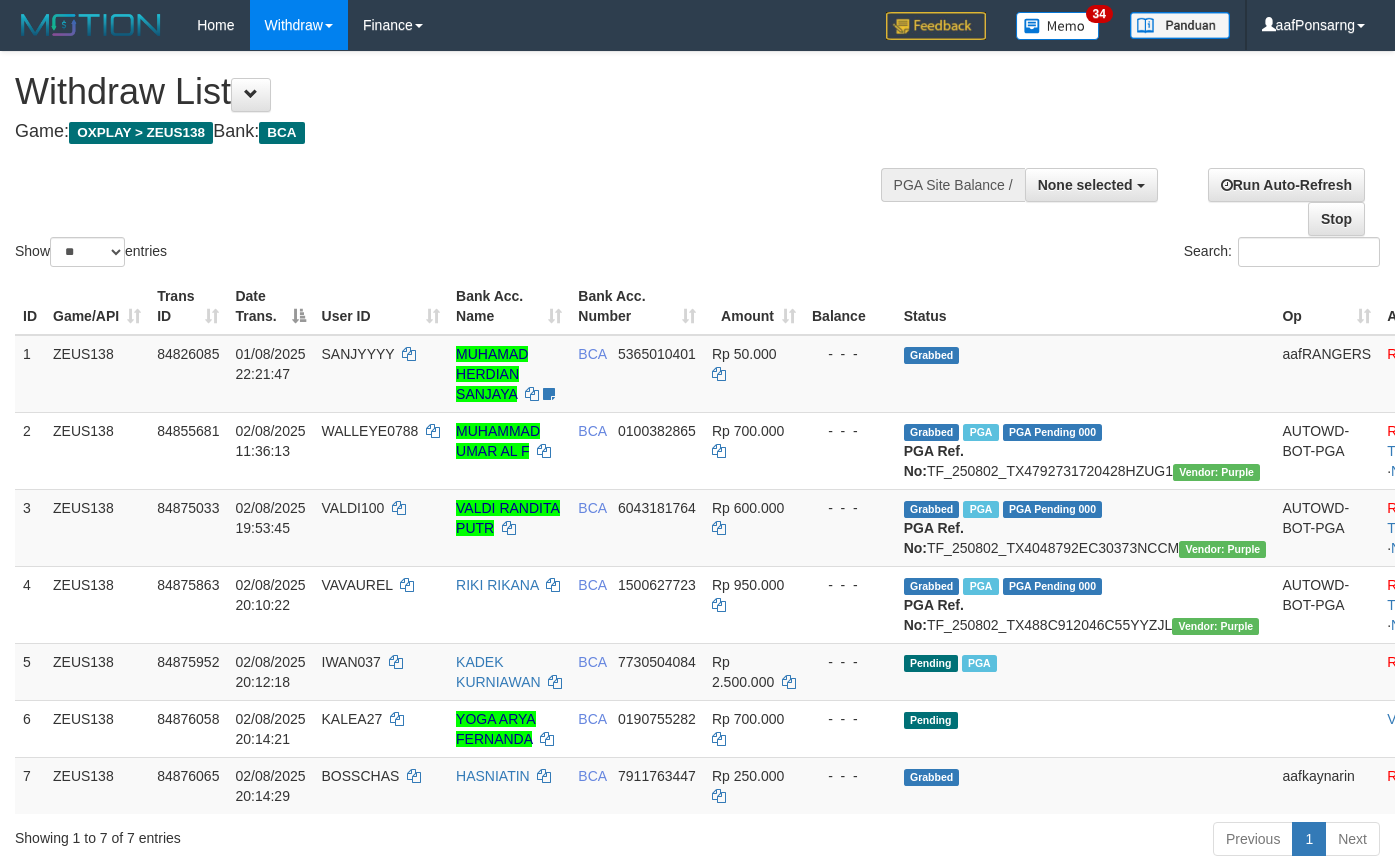 select 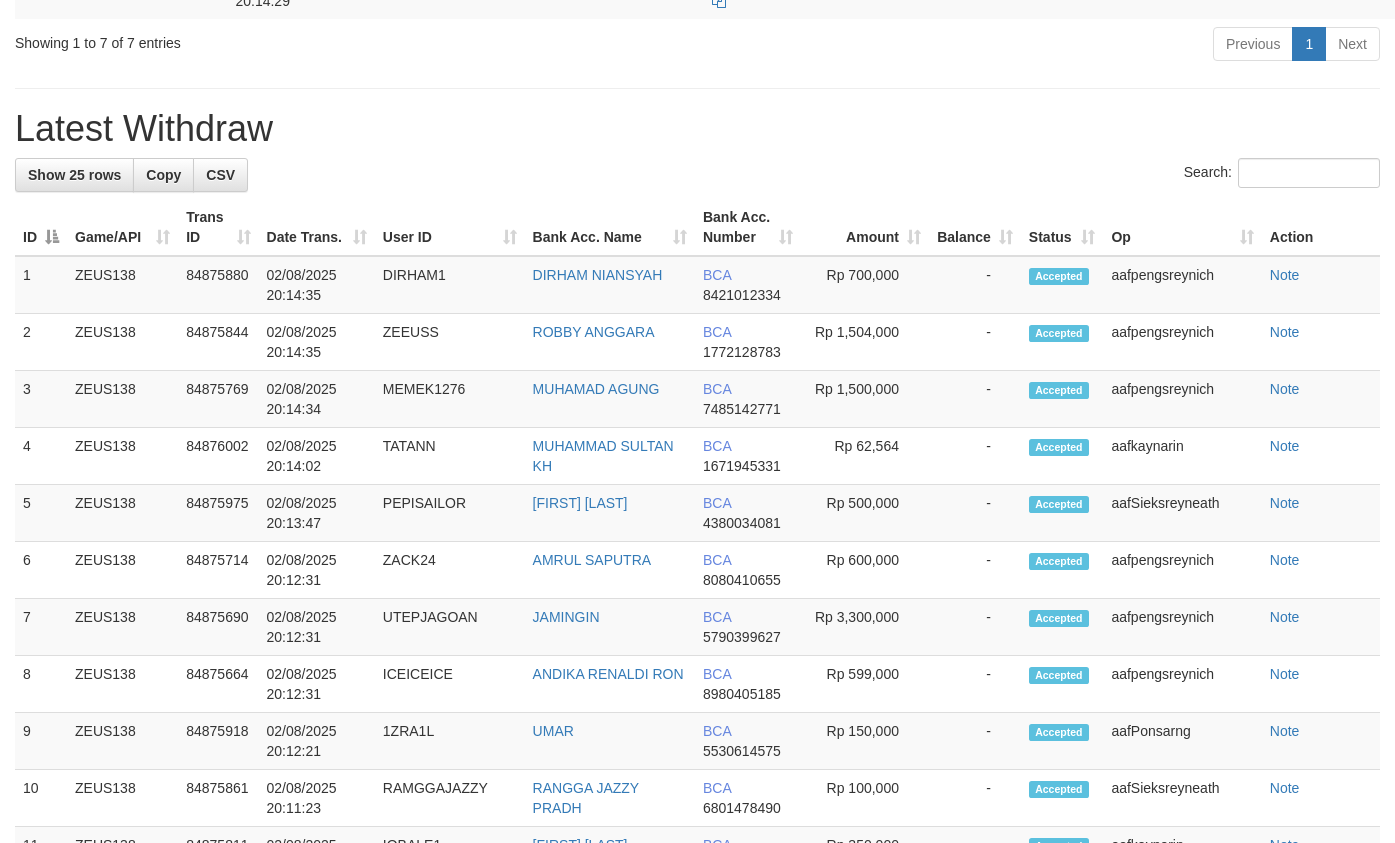 scroll, scrollTop: 740, scrollLeft: 0, axis: vertical 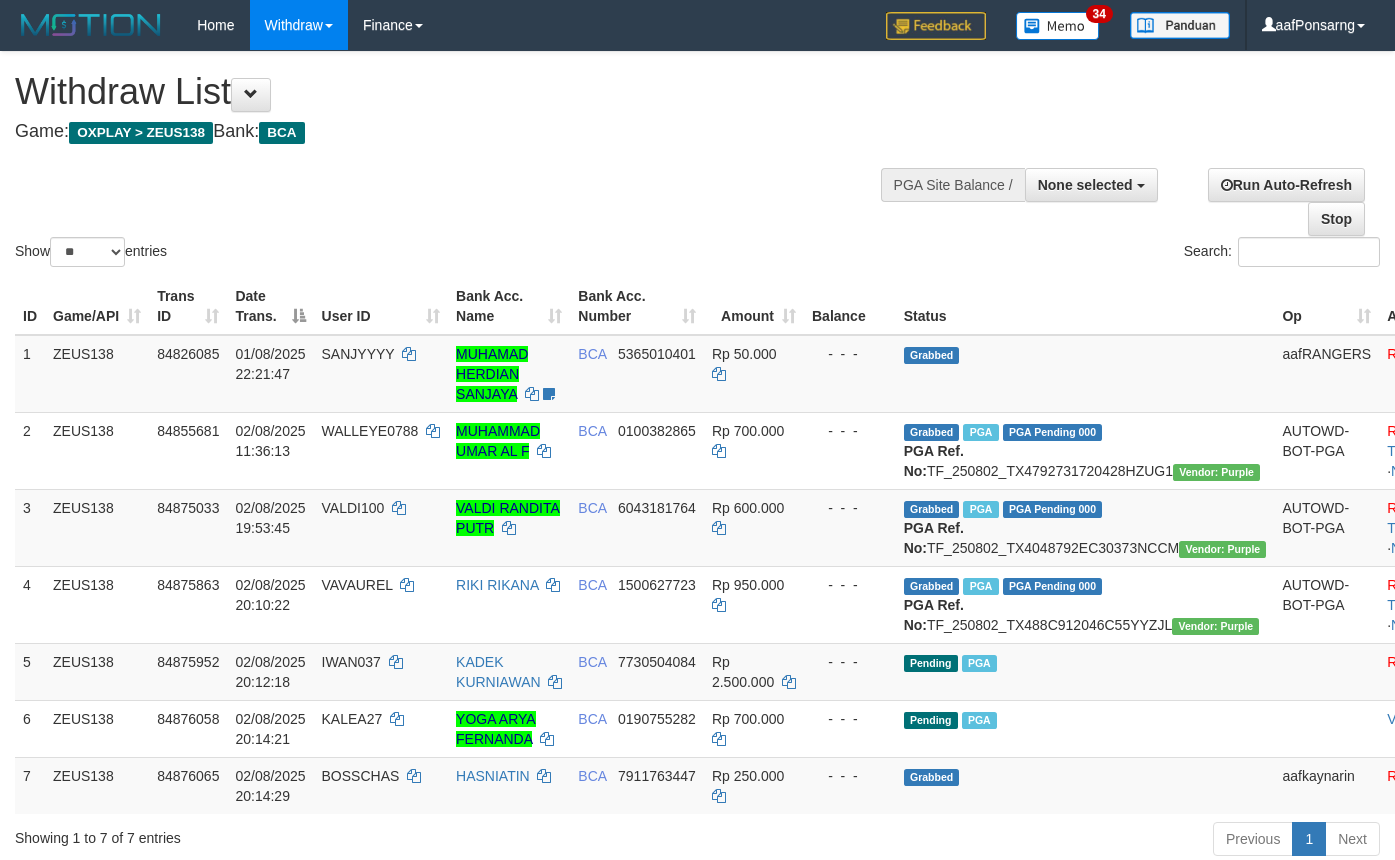 select 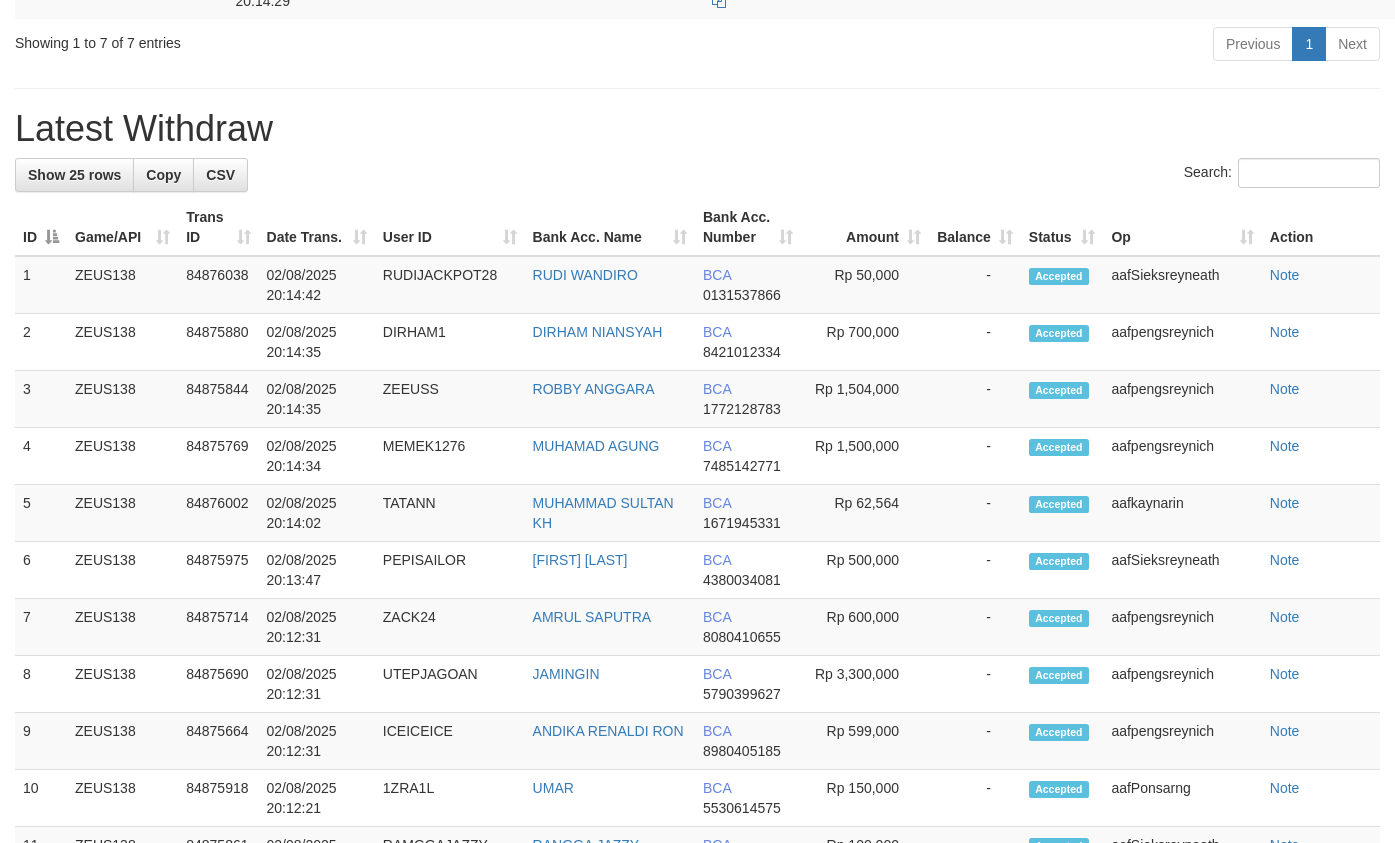 scroll, scrollTop: 740, scrollLeft: 0, axis: vertical 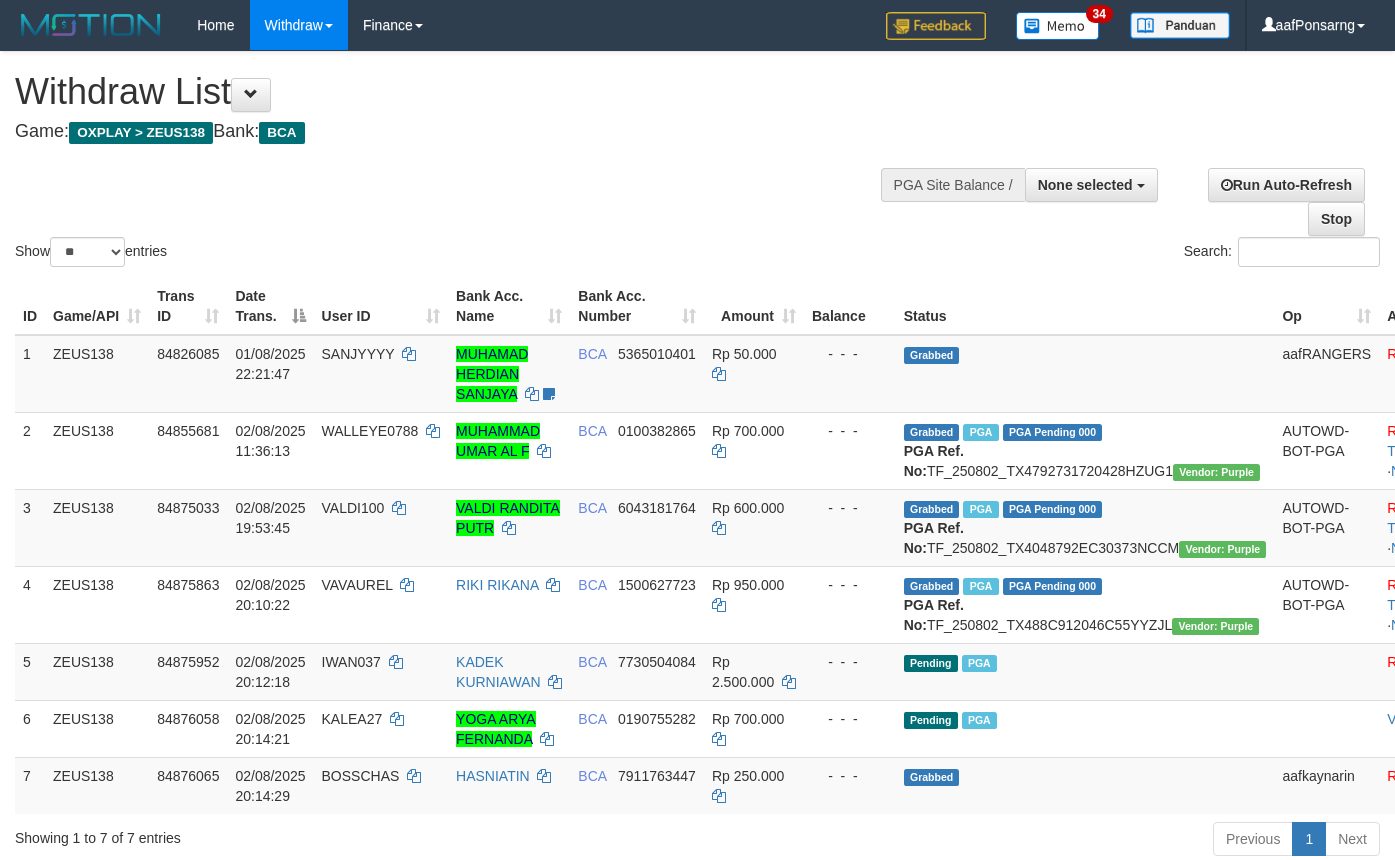 select 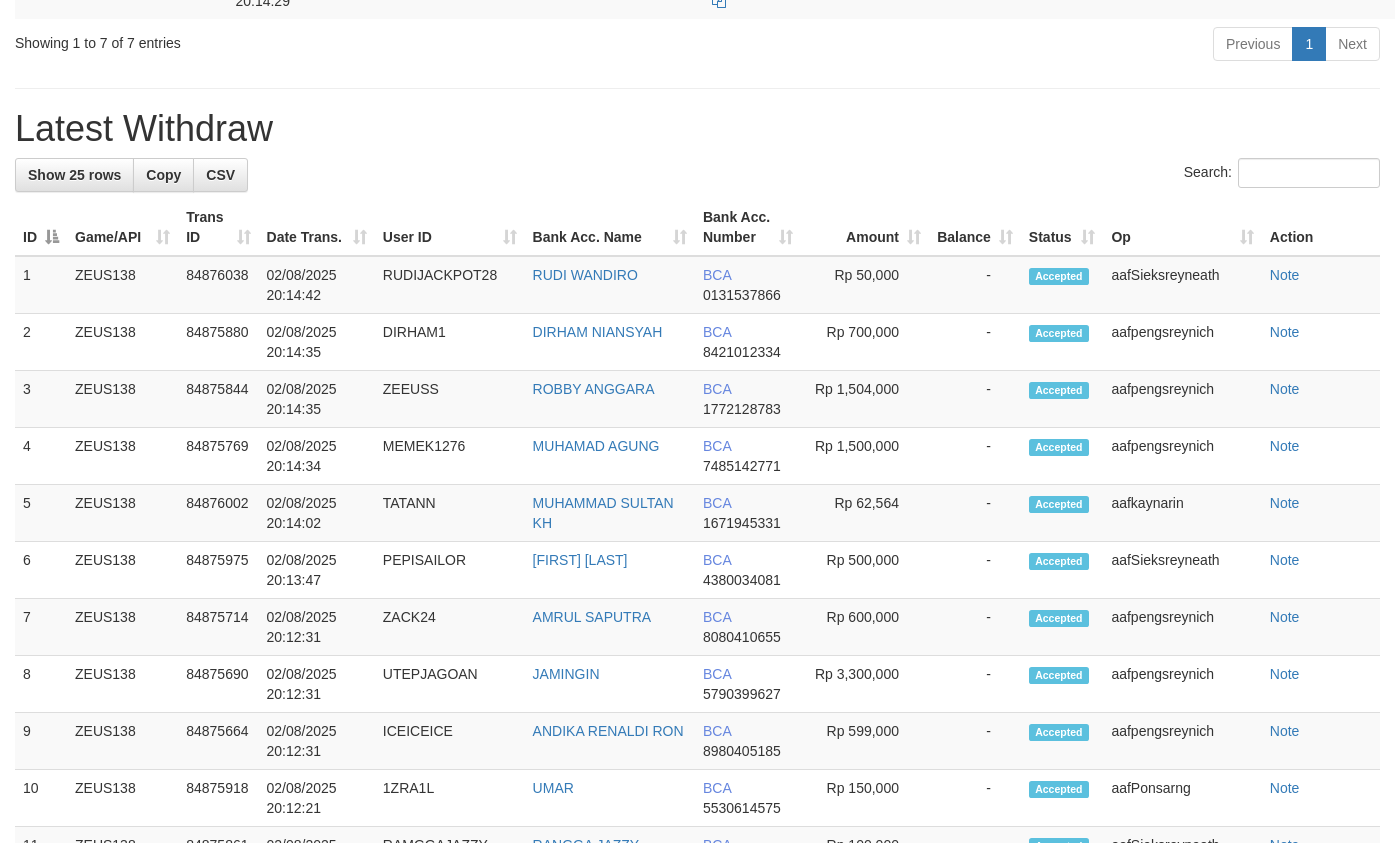 scroll, scrollTop: 740, scrollLeft: 0, axis: vertical 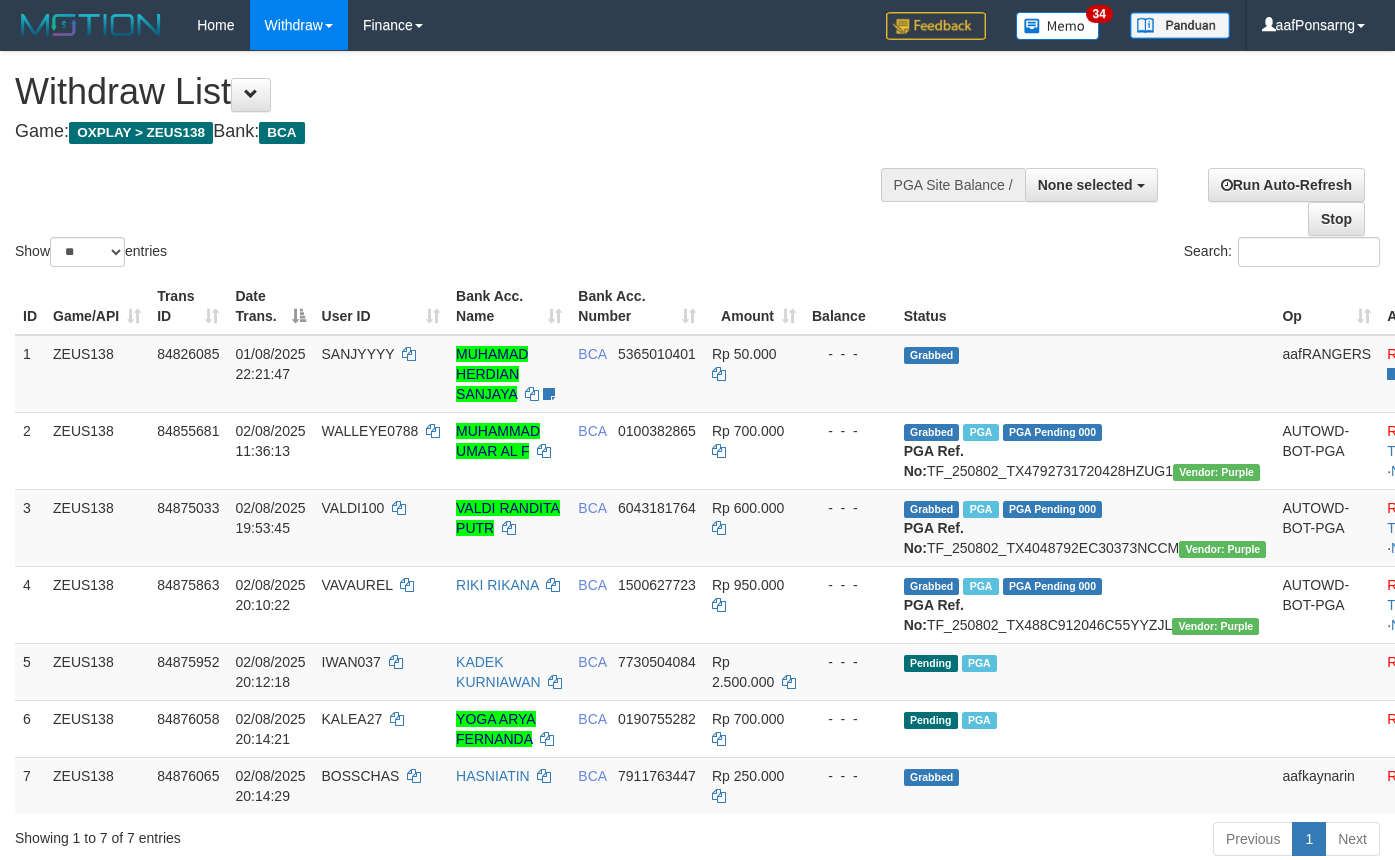select 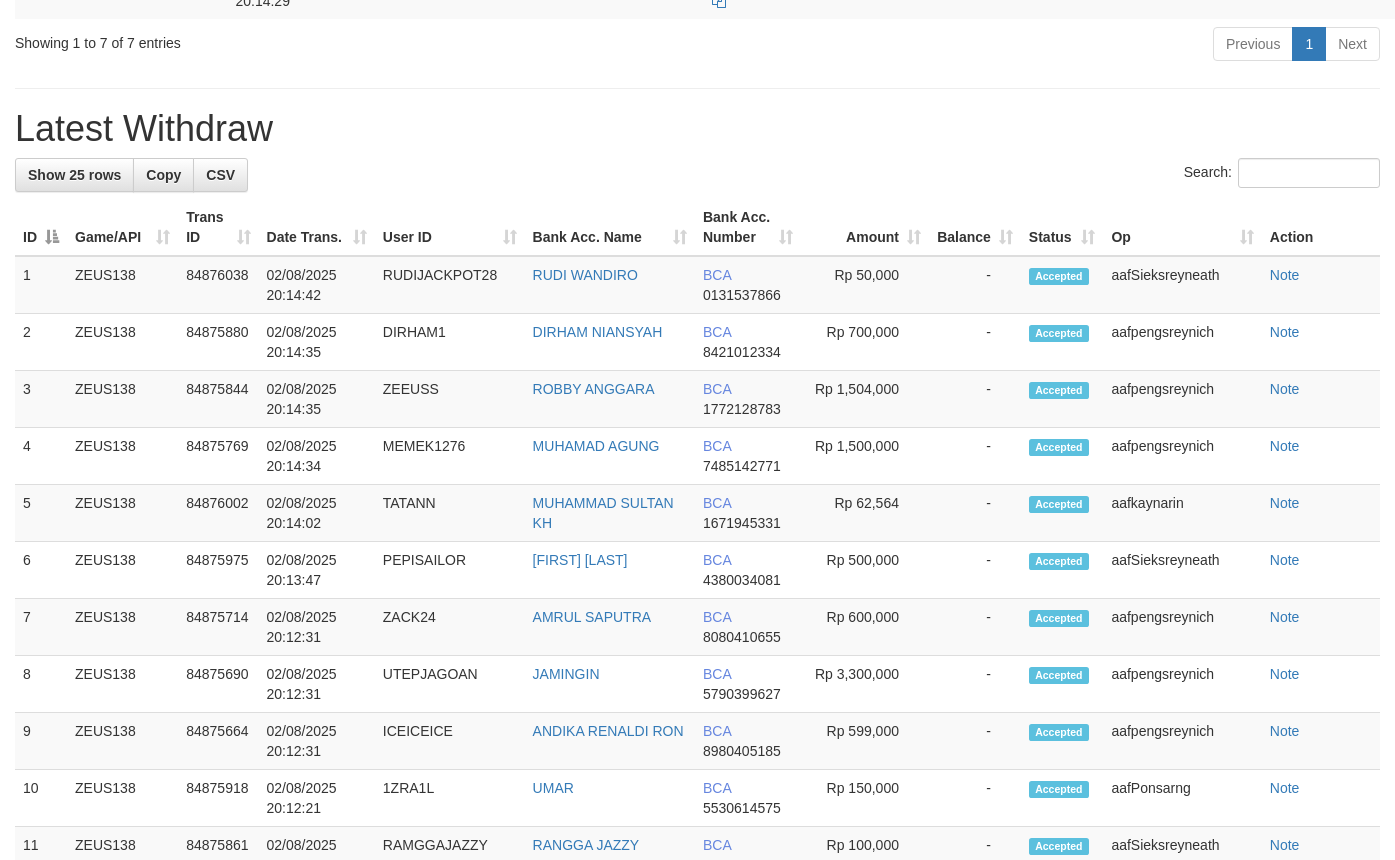 scroll, scrollTop: 740, scrollLeft: 0, axis: vertical 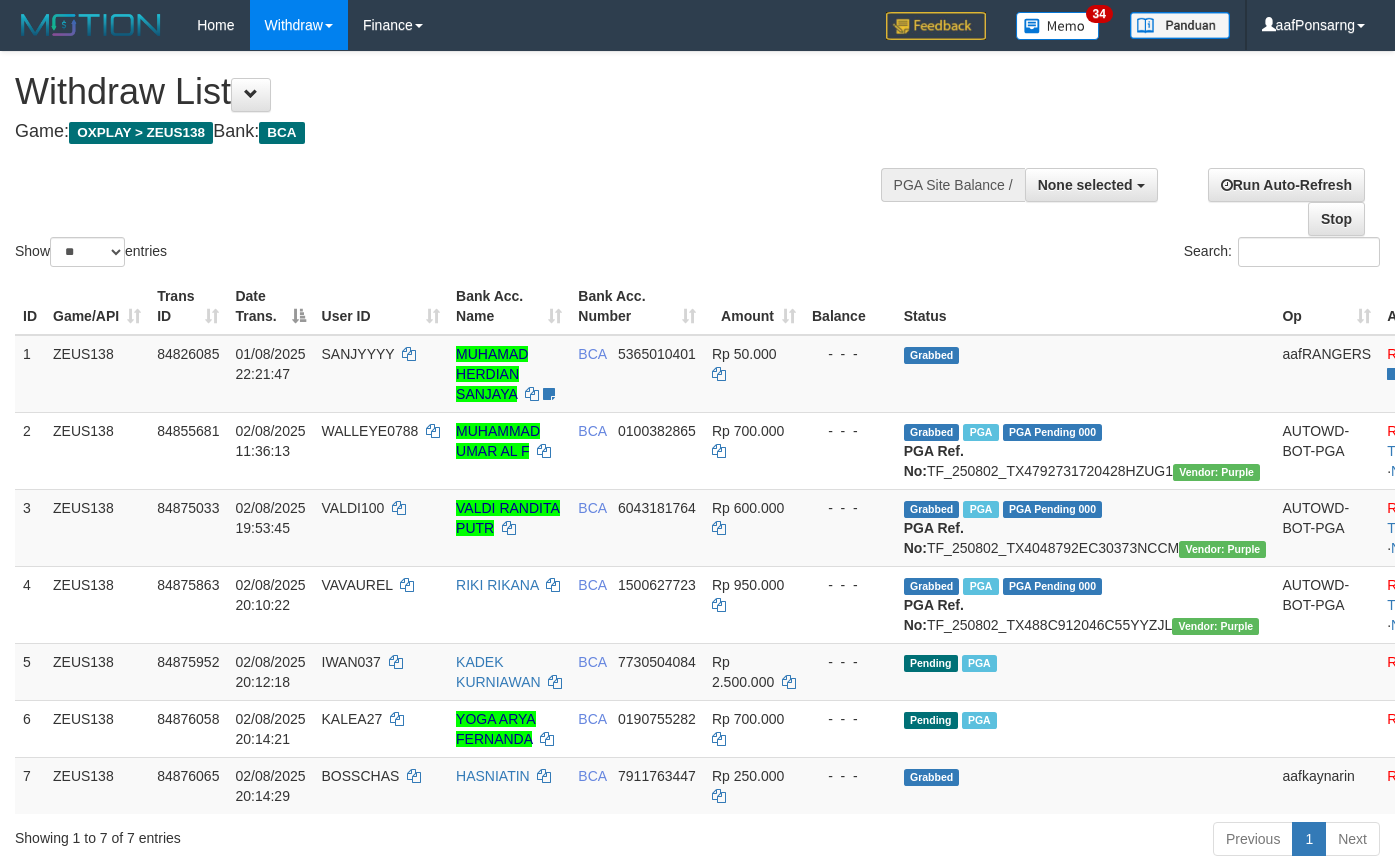 select 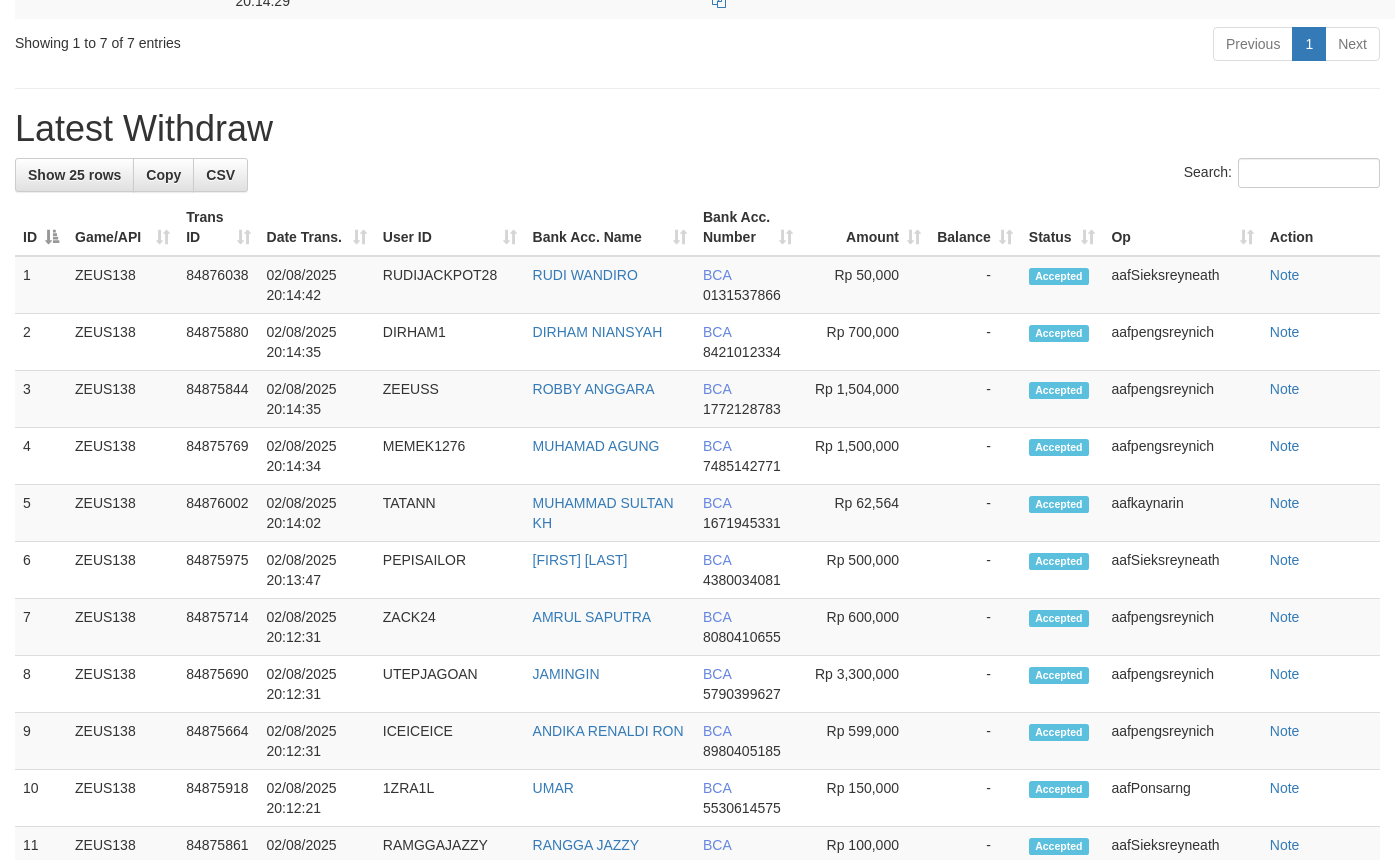 scroll, scrollTop: 740, scrollLeft: 0, axis: vertical 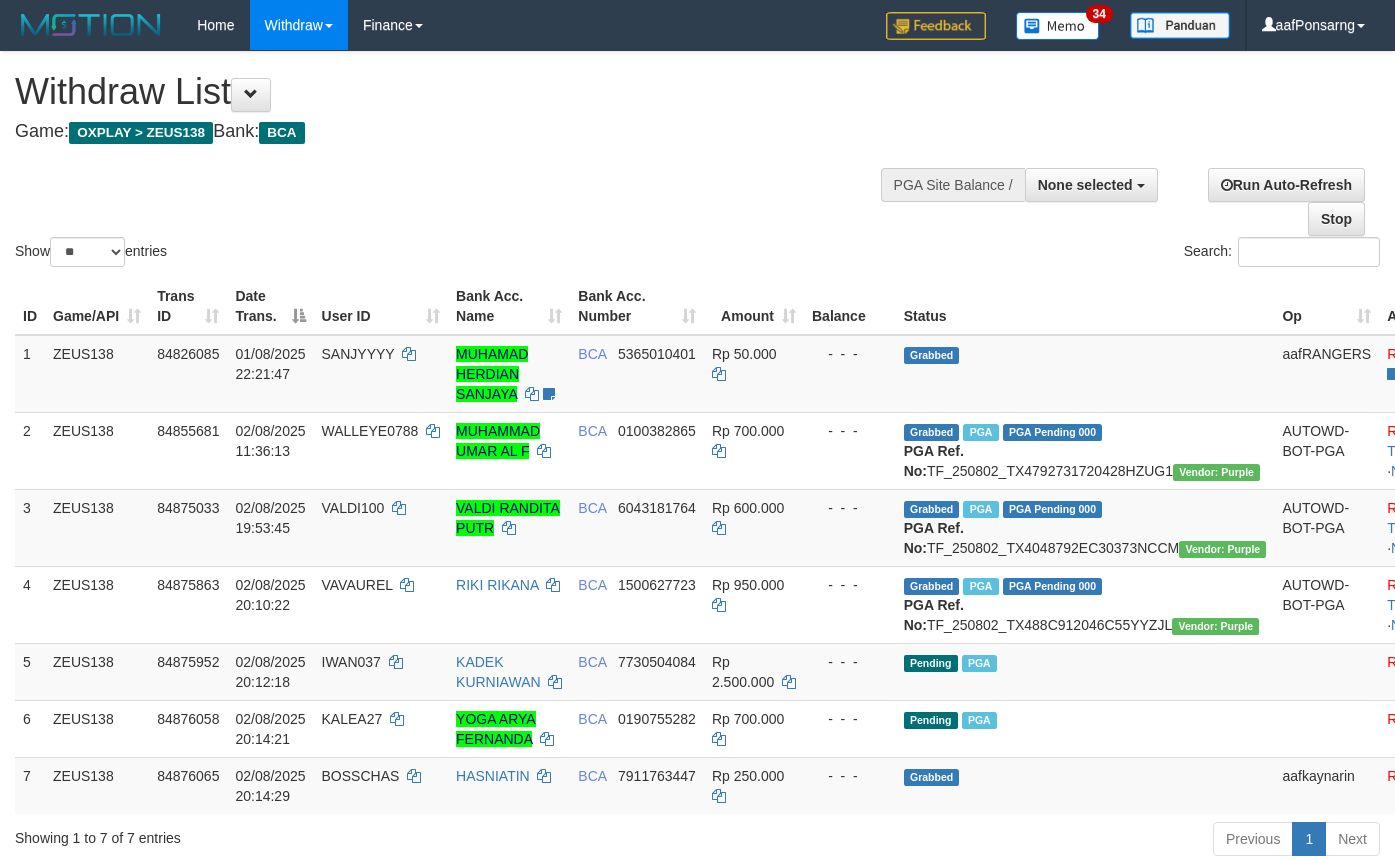 select 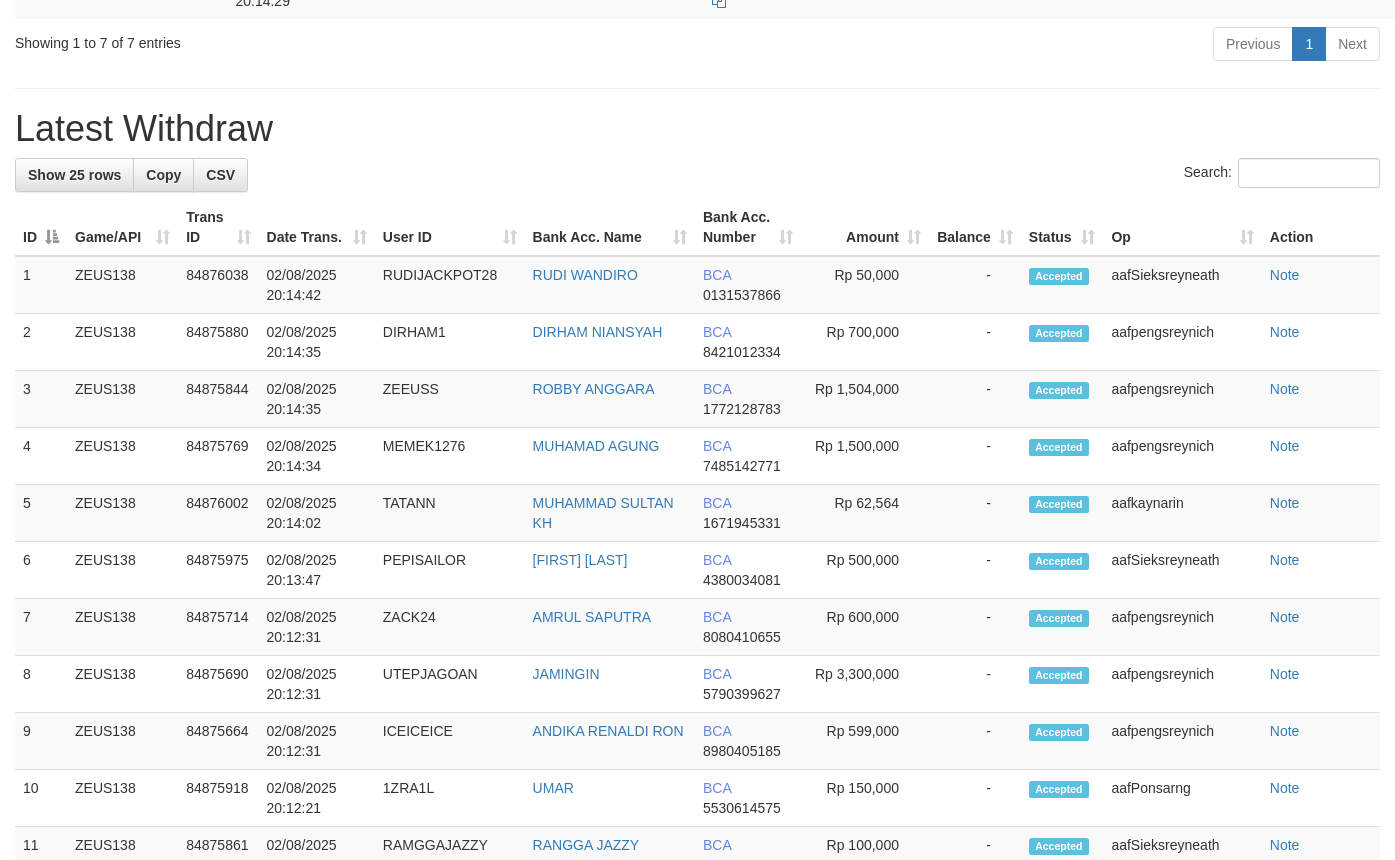 scroll, scrollTop: 740, scrollLeft: 0, axis: vertical 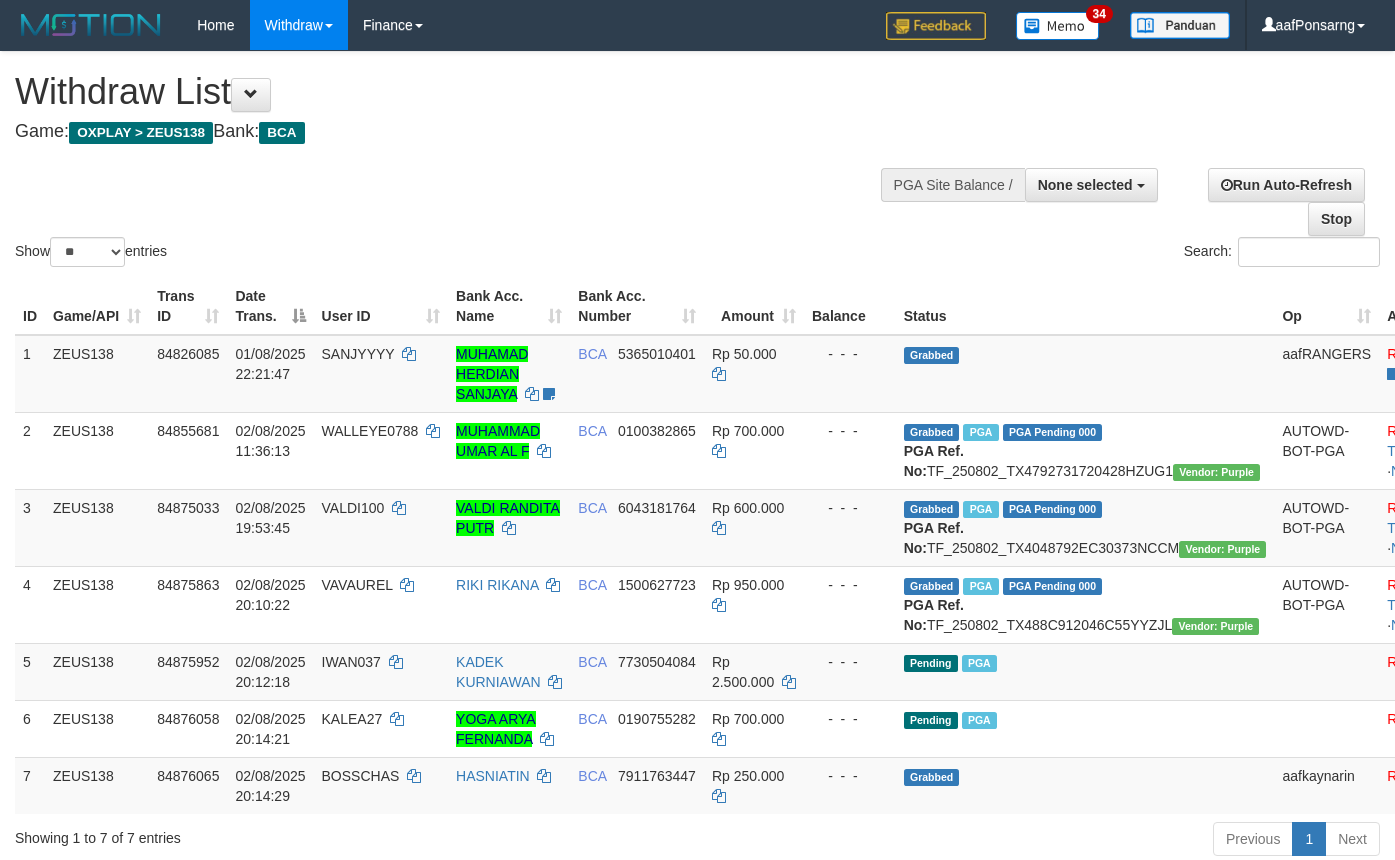 select 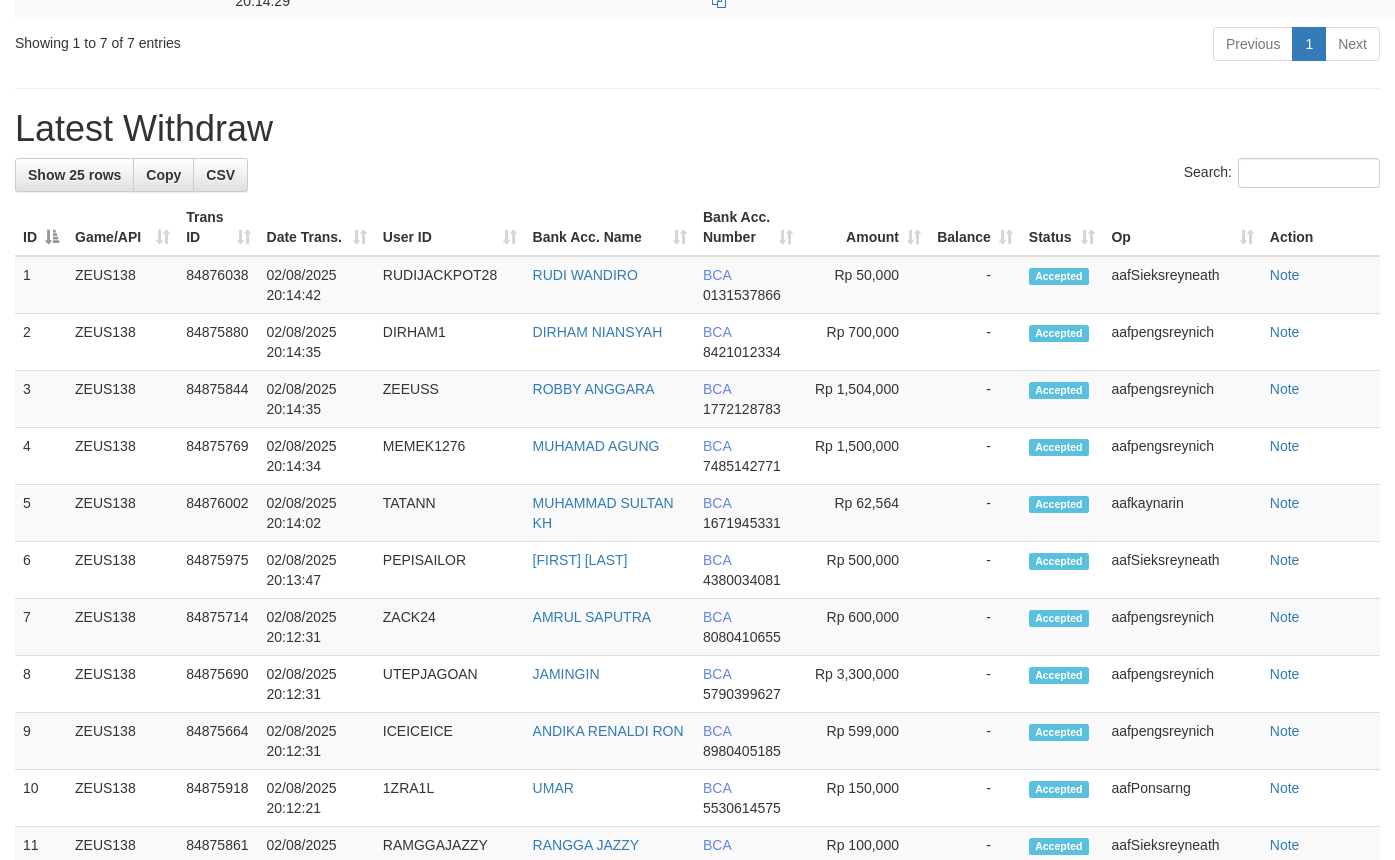 scroll, scrollTop: 740, scrollLeft: 0, axis: vertical 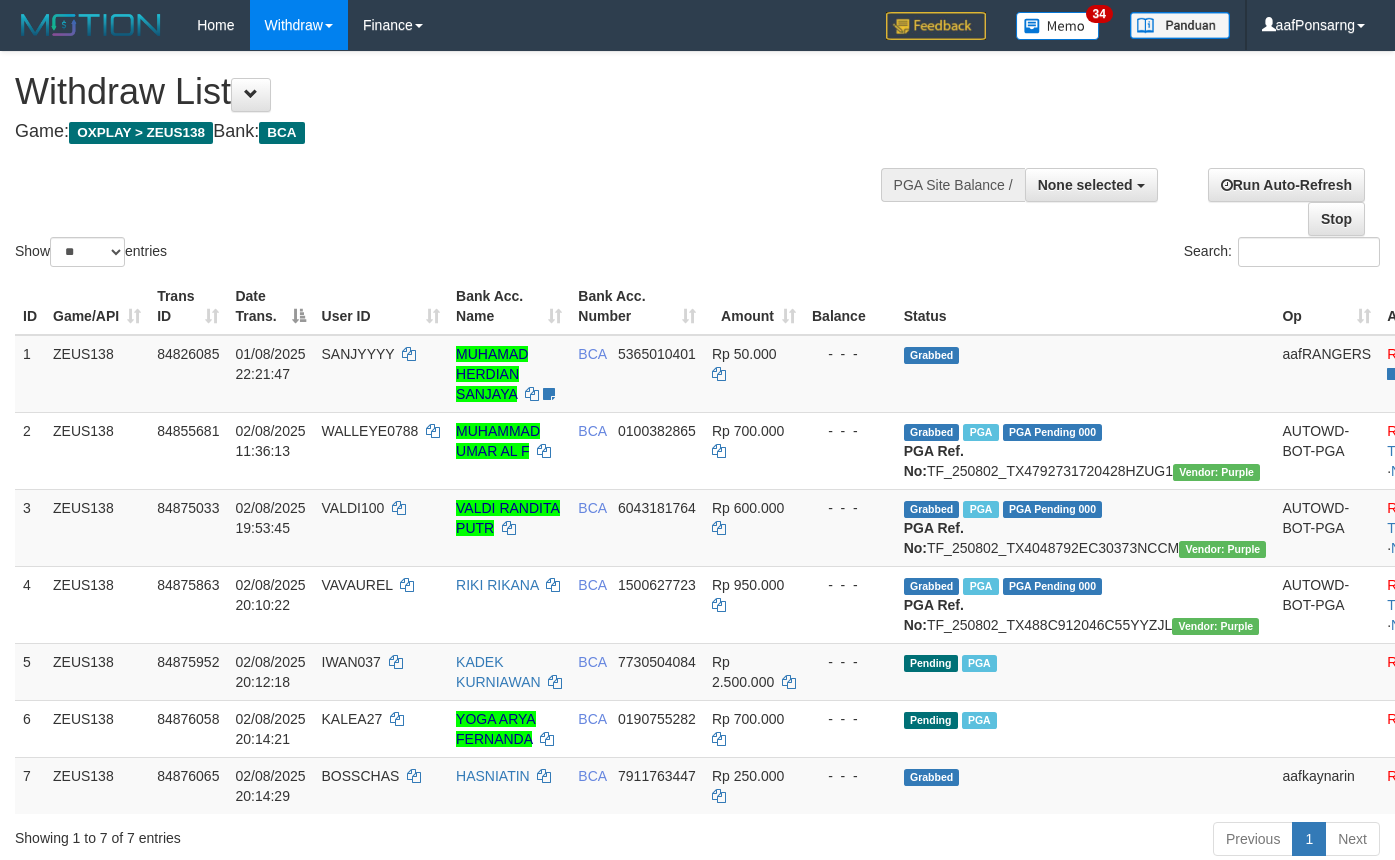 select 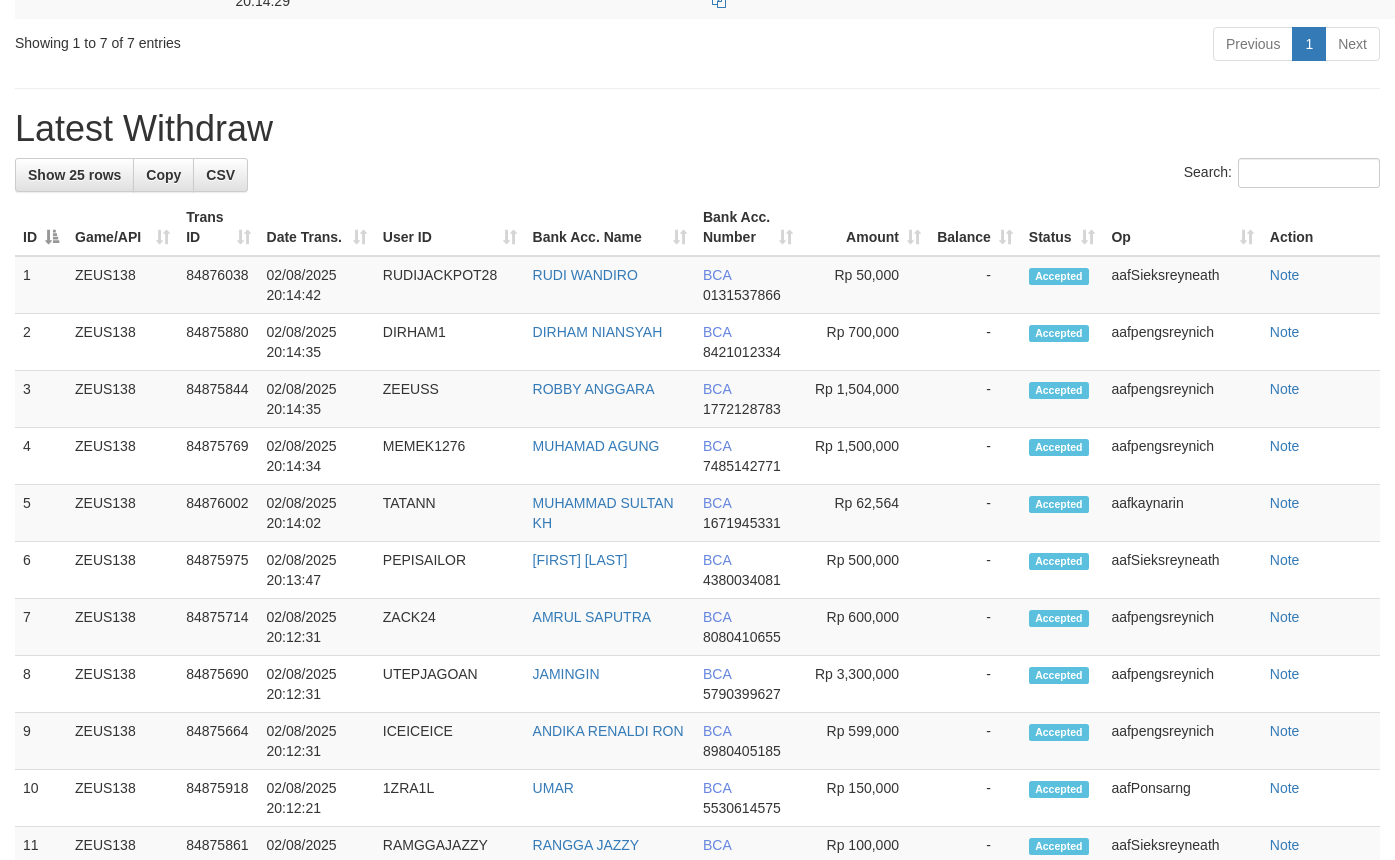 scroll, scrollTop: 740, scrollLeft: 0, axis: vertical 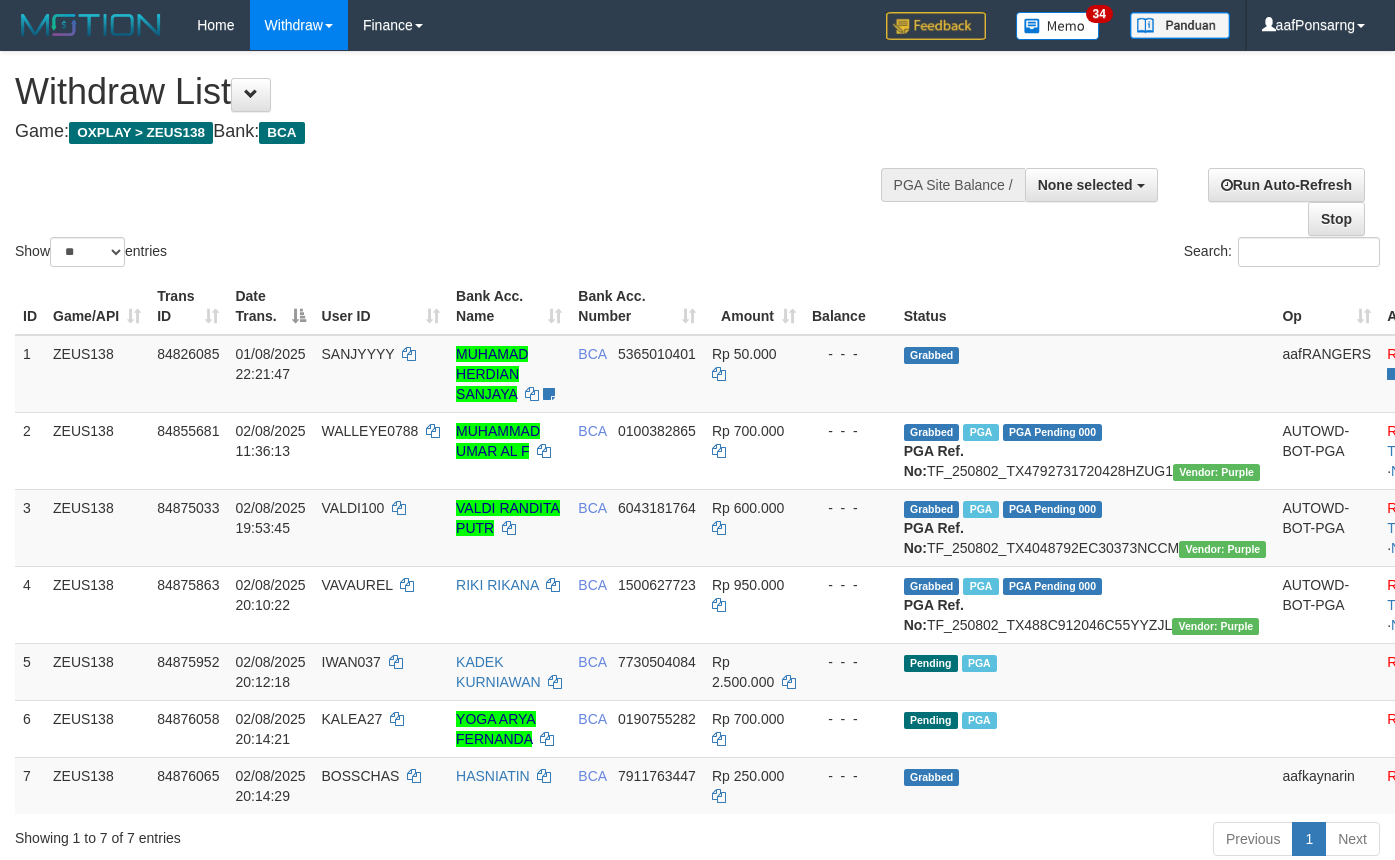 select 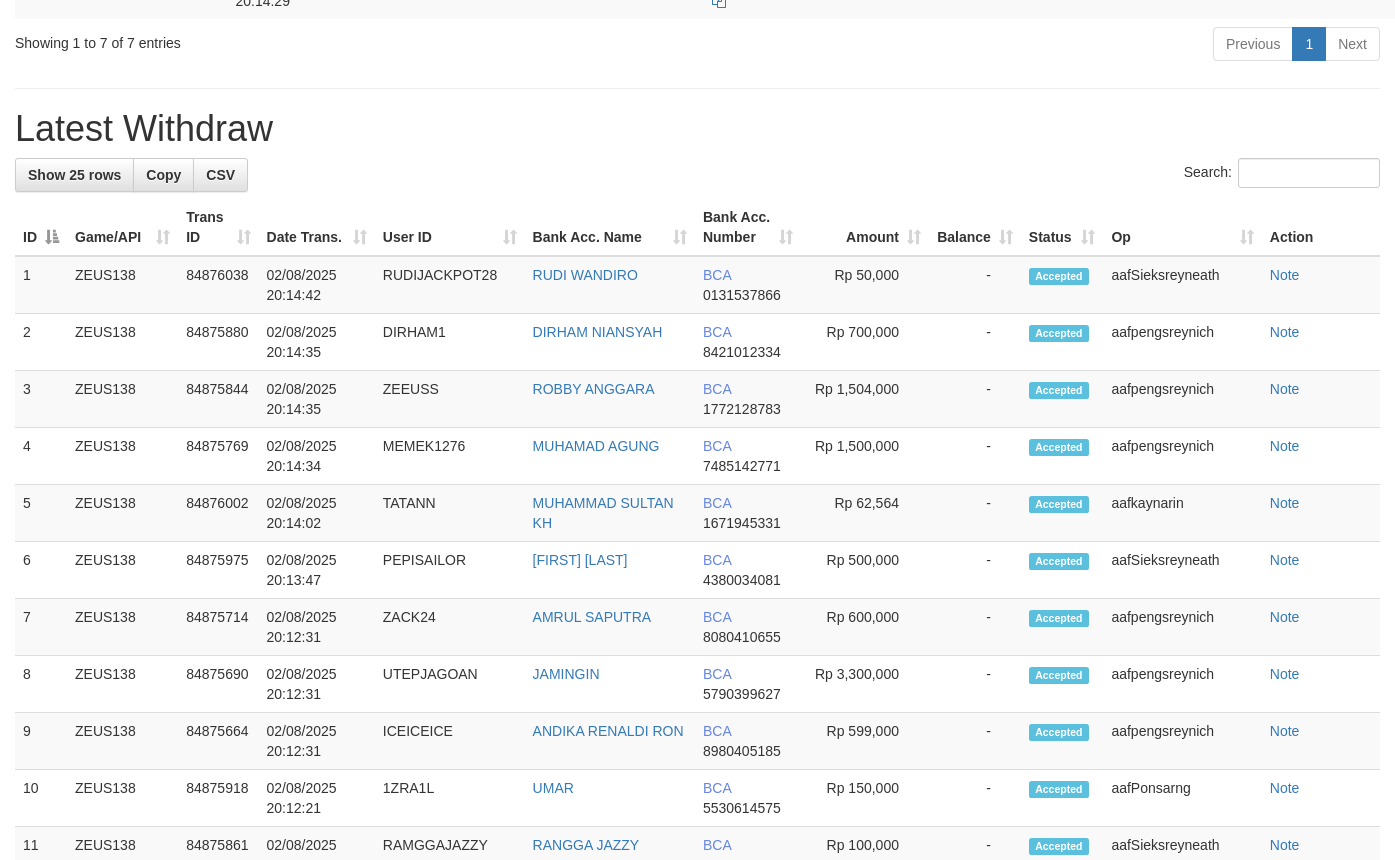 scroll, scrollTop: 740, scrollLeft: 0, axis: vertical 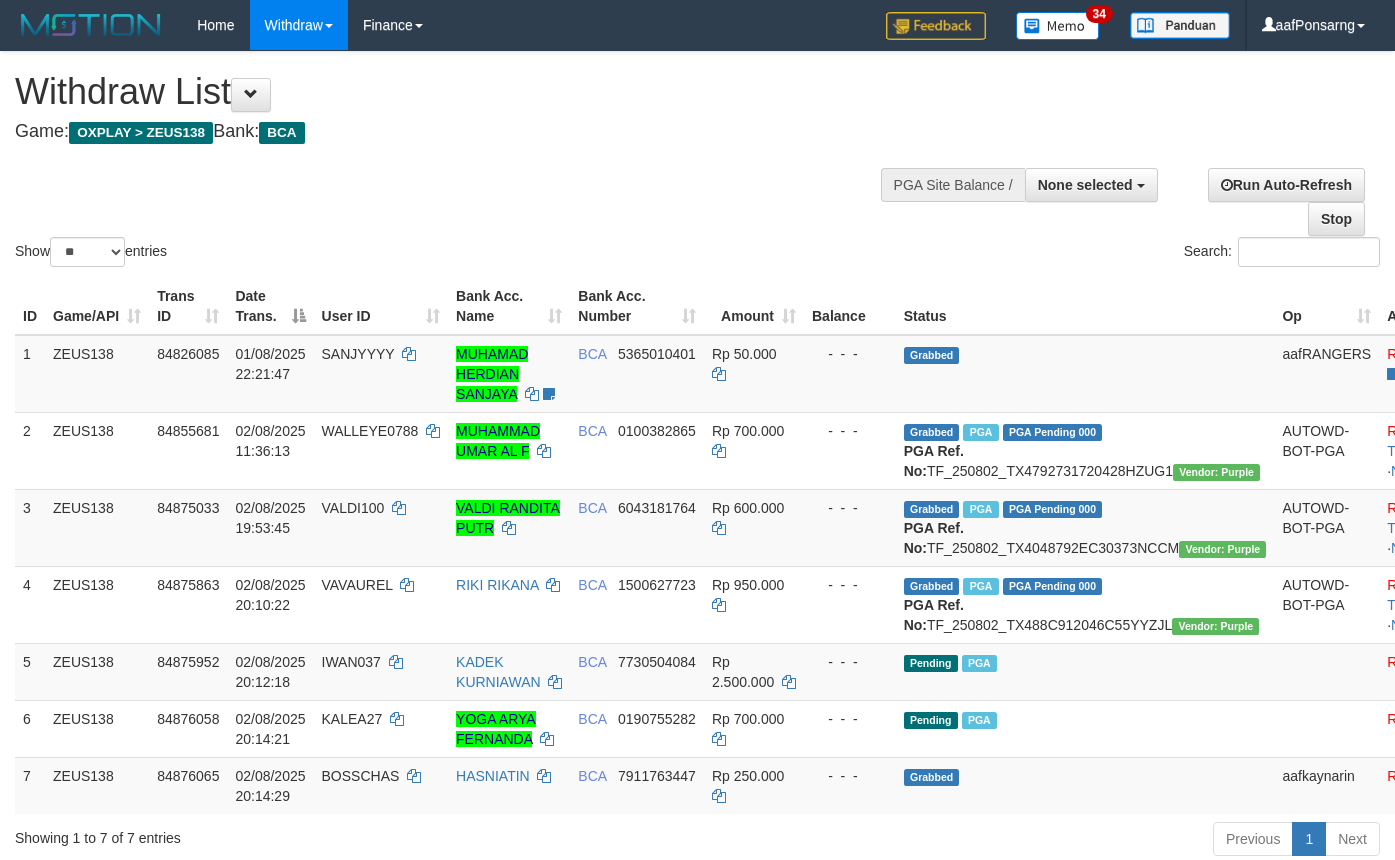 select 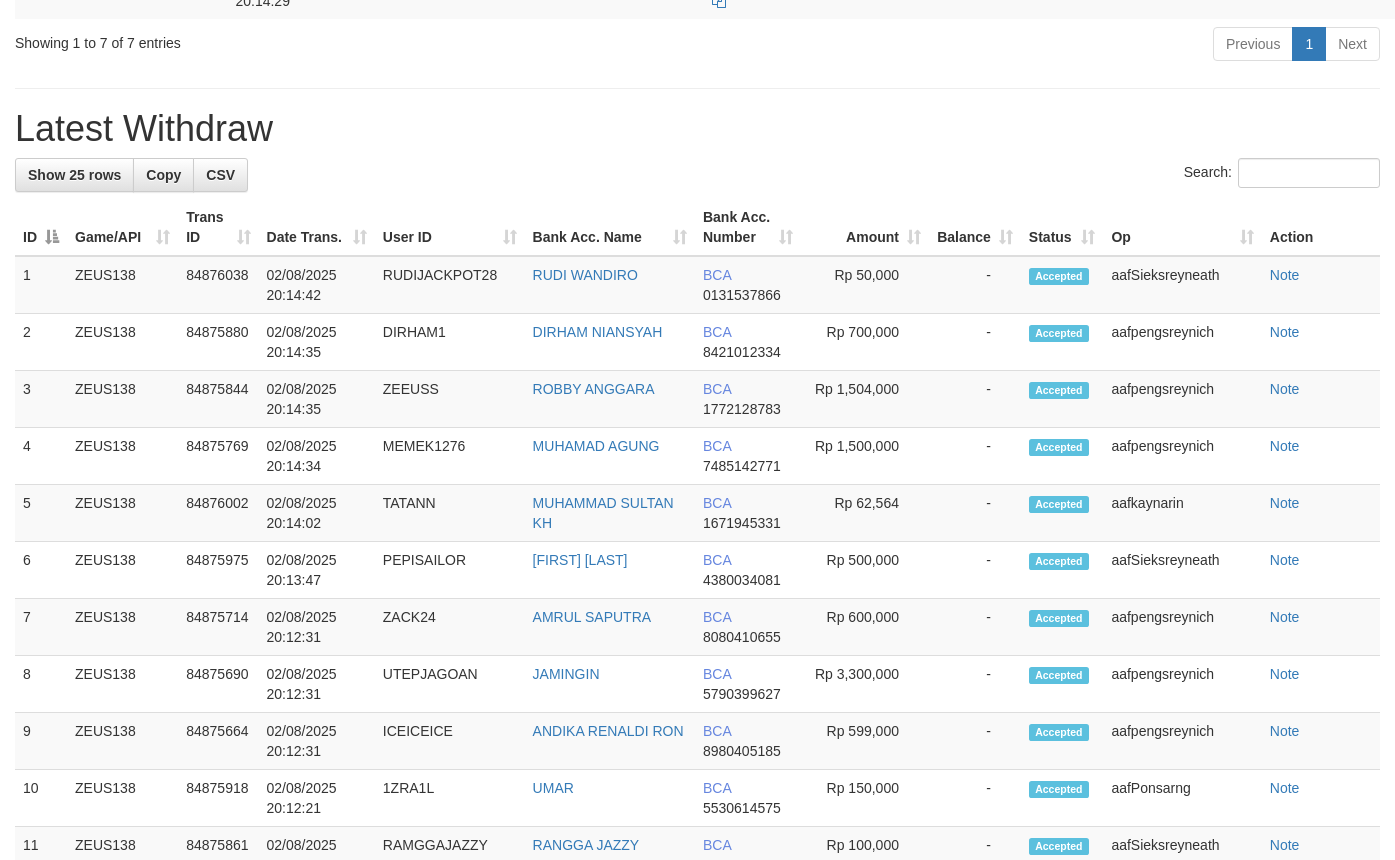 scroll, scrollTop: 740, scrollLeft: 0, axis: vertical 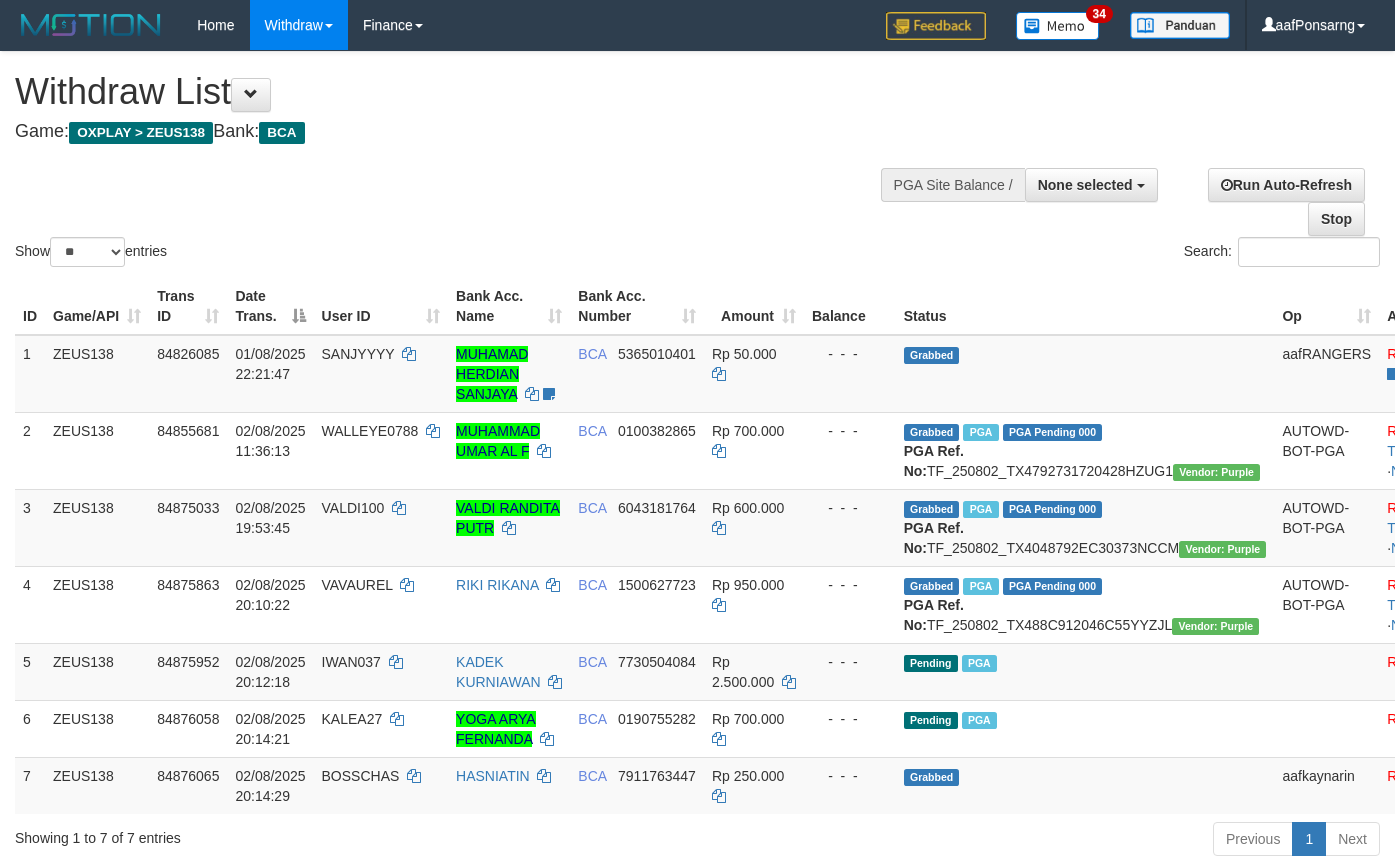 select 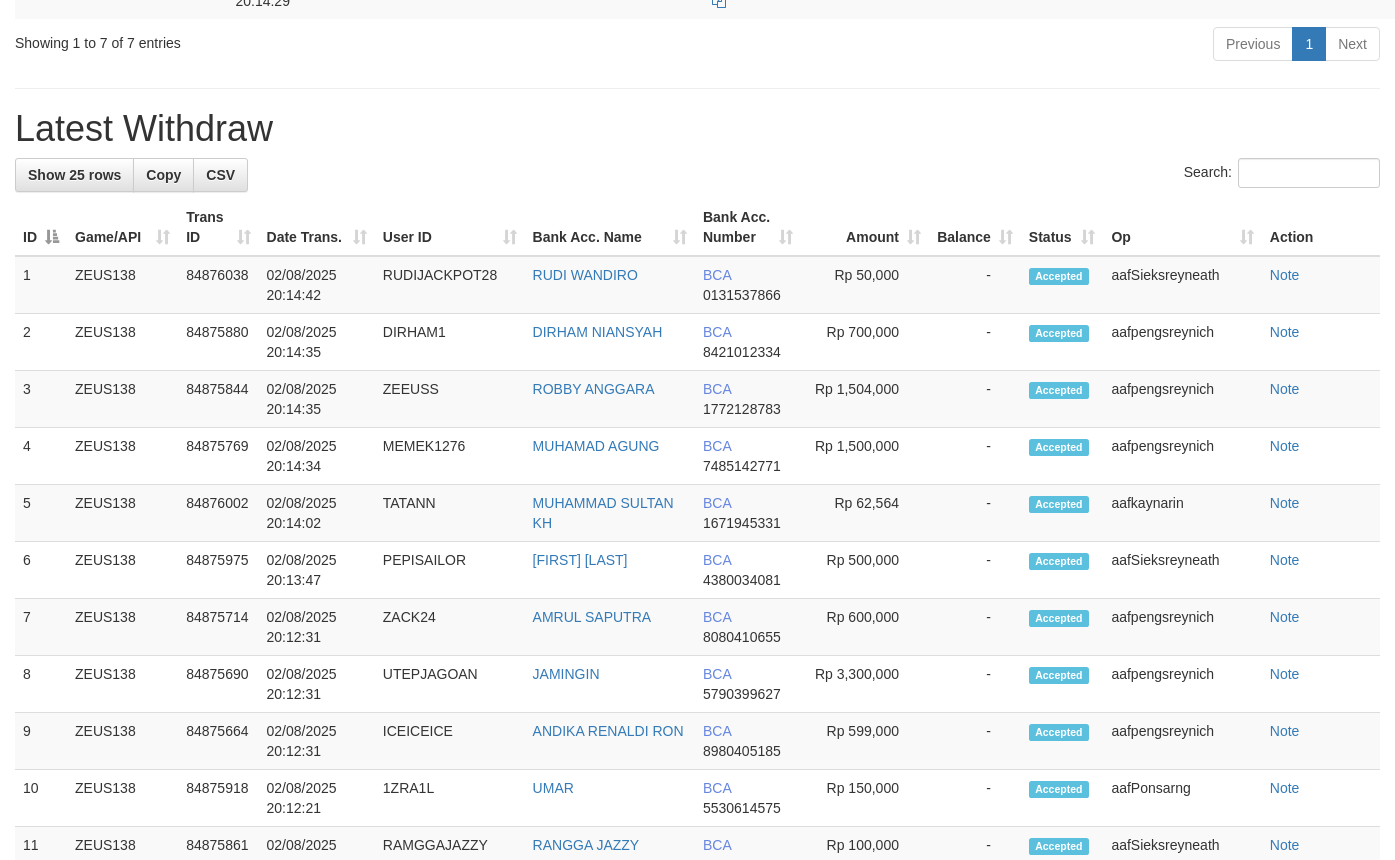 scroll, scrollTop: 740, scrollLeft: 0, axis: vertical 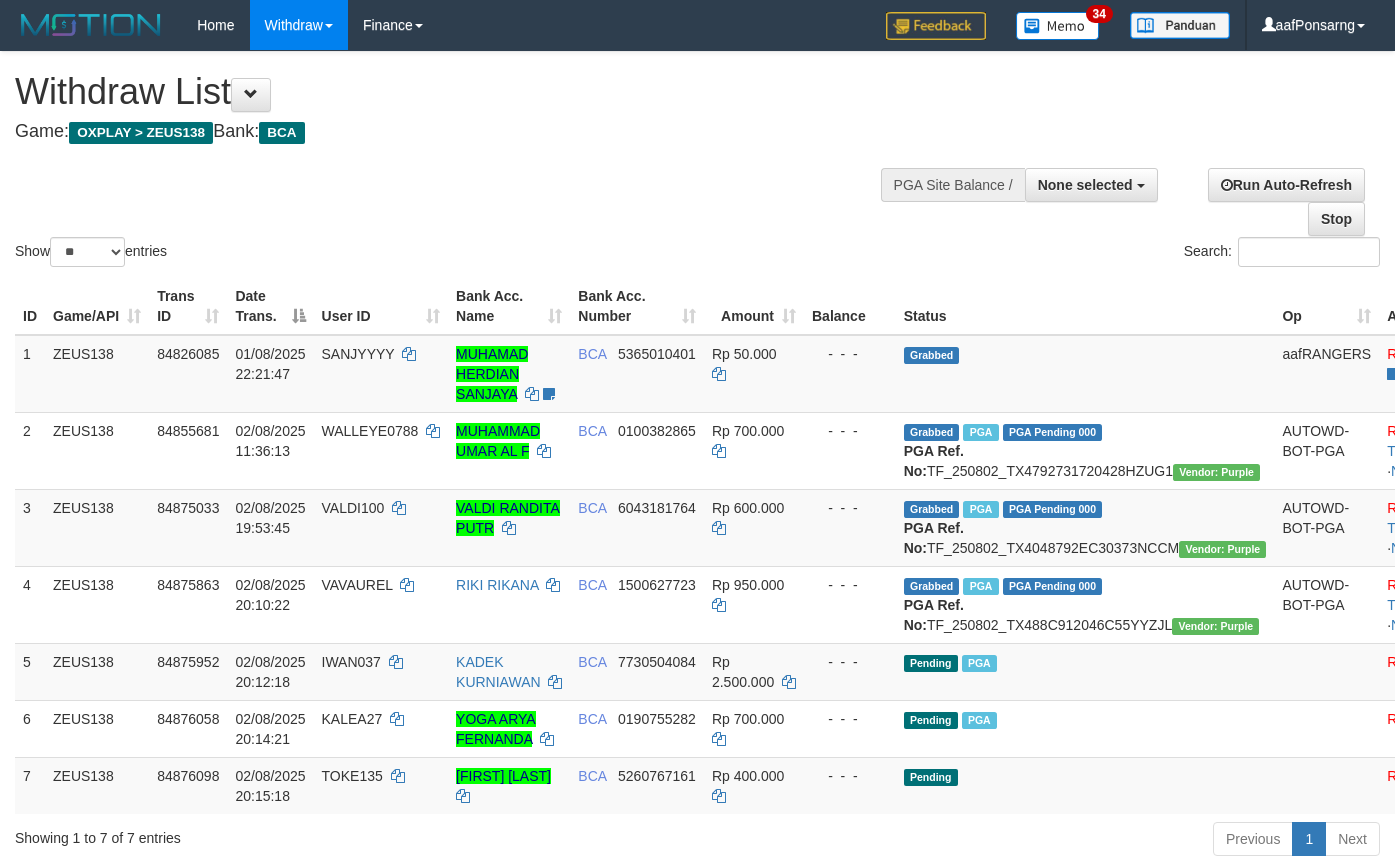 select 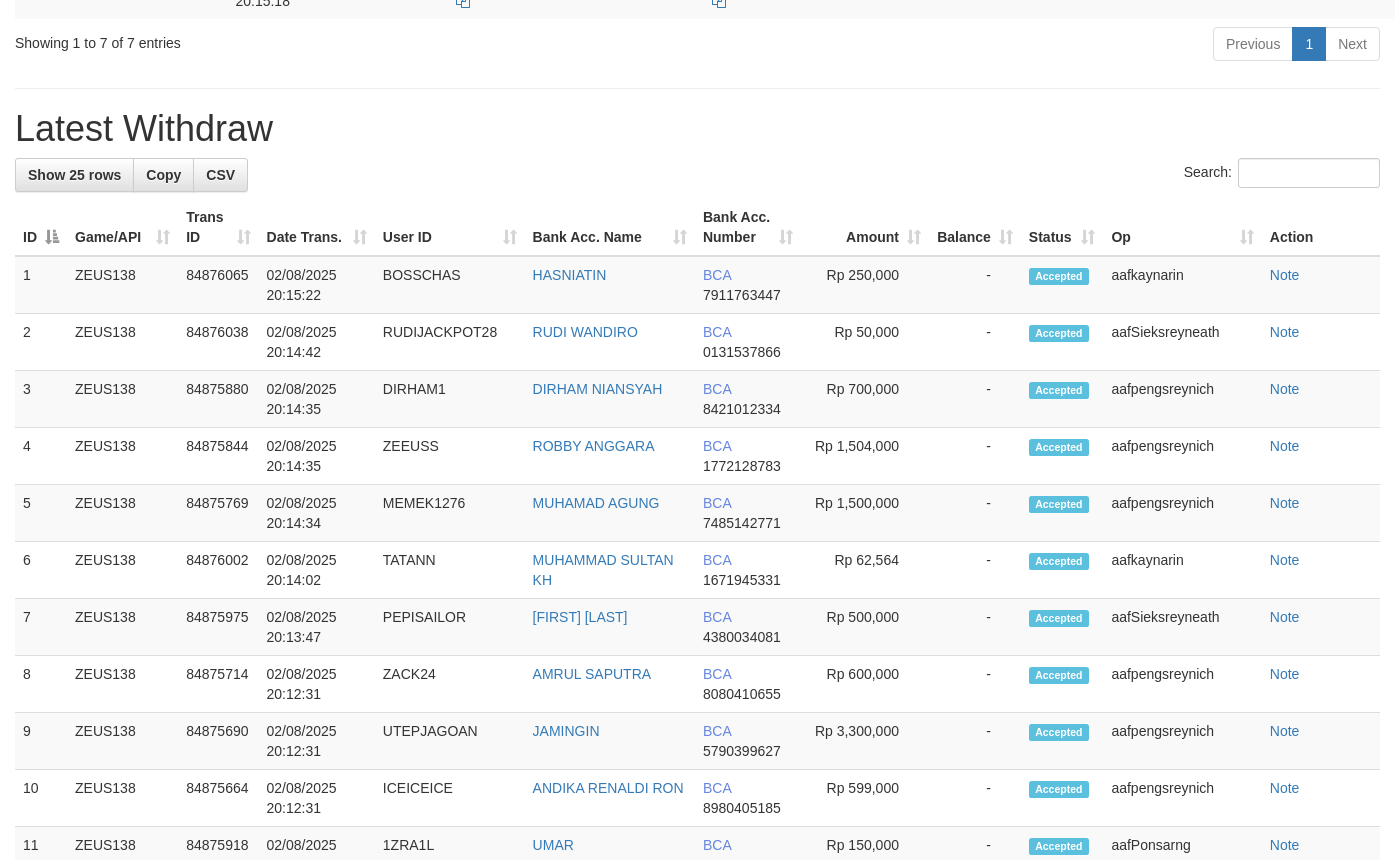 scroll, scrollTop: 740, scrollLeft: 0, axis: vertical 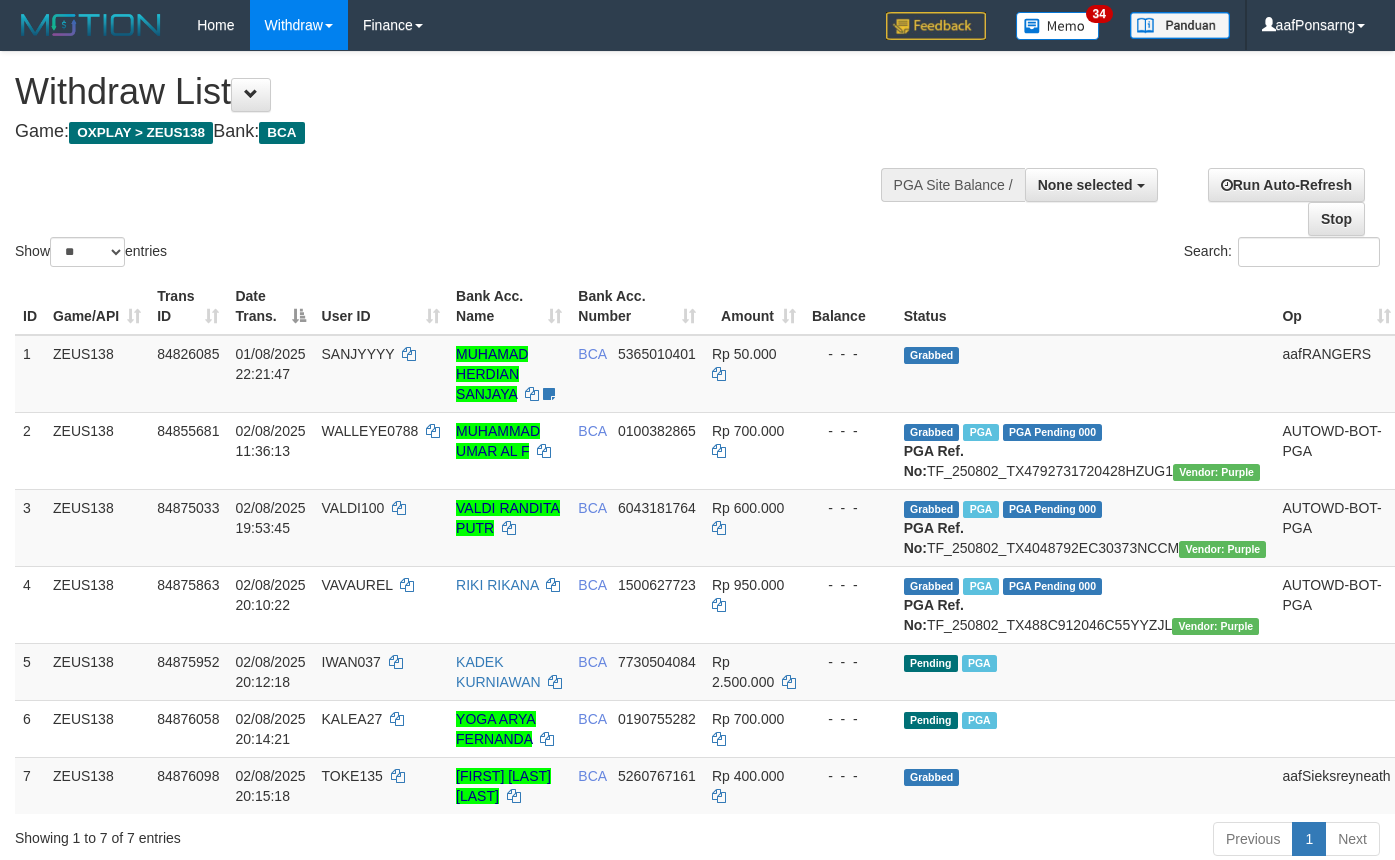 select 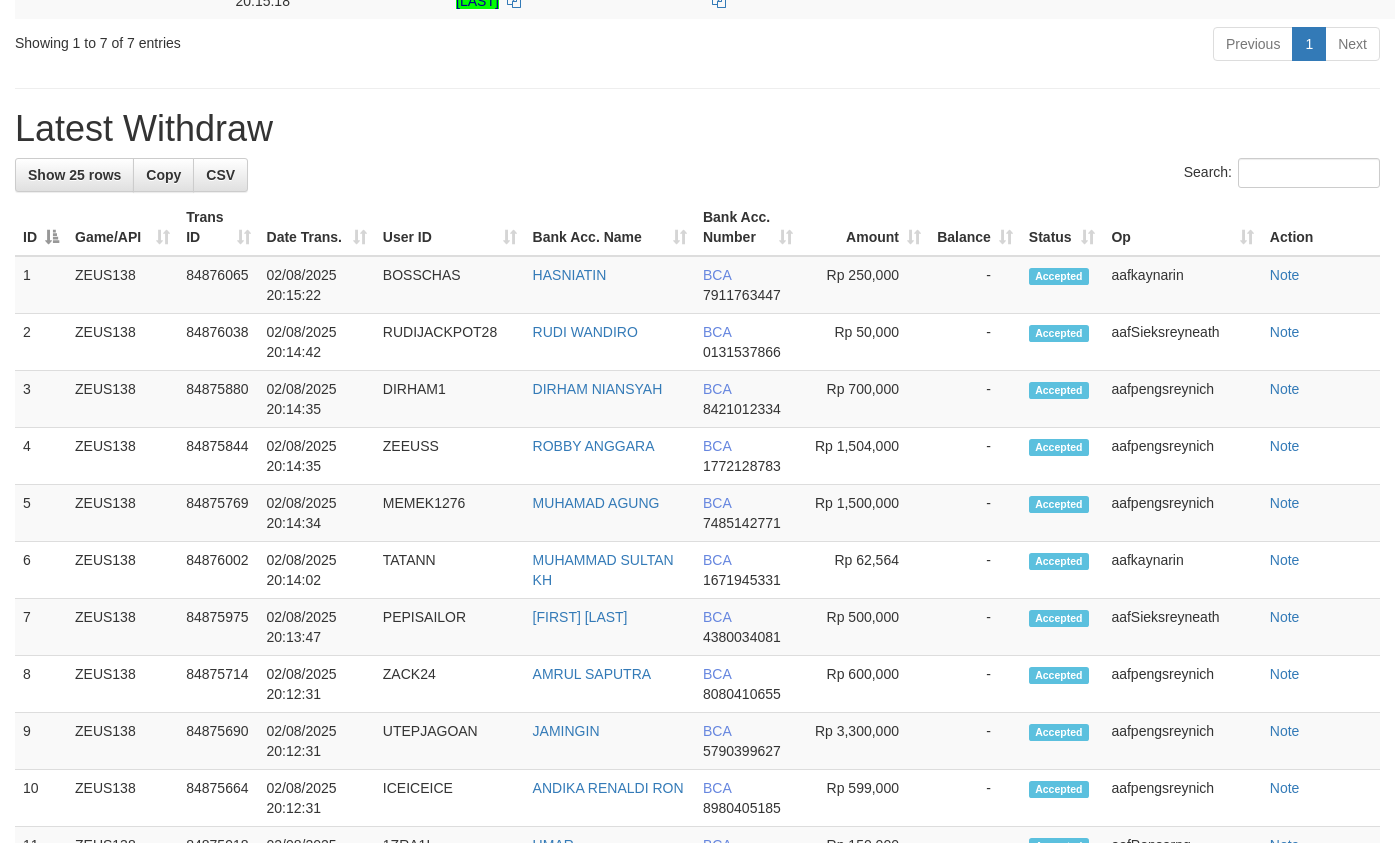 scroll, scrollTop: 740, scrollLeft: 0, axis: vertical 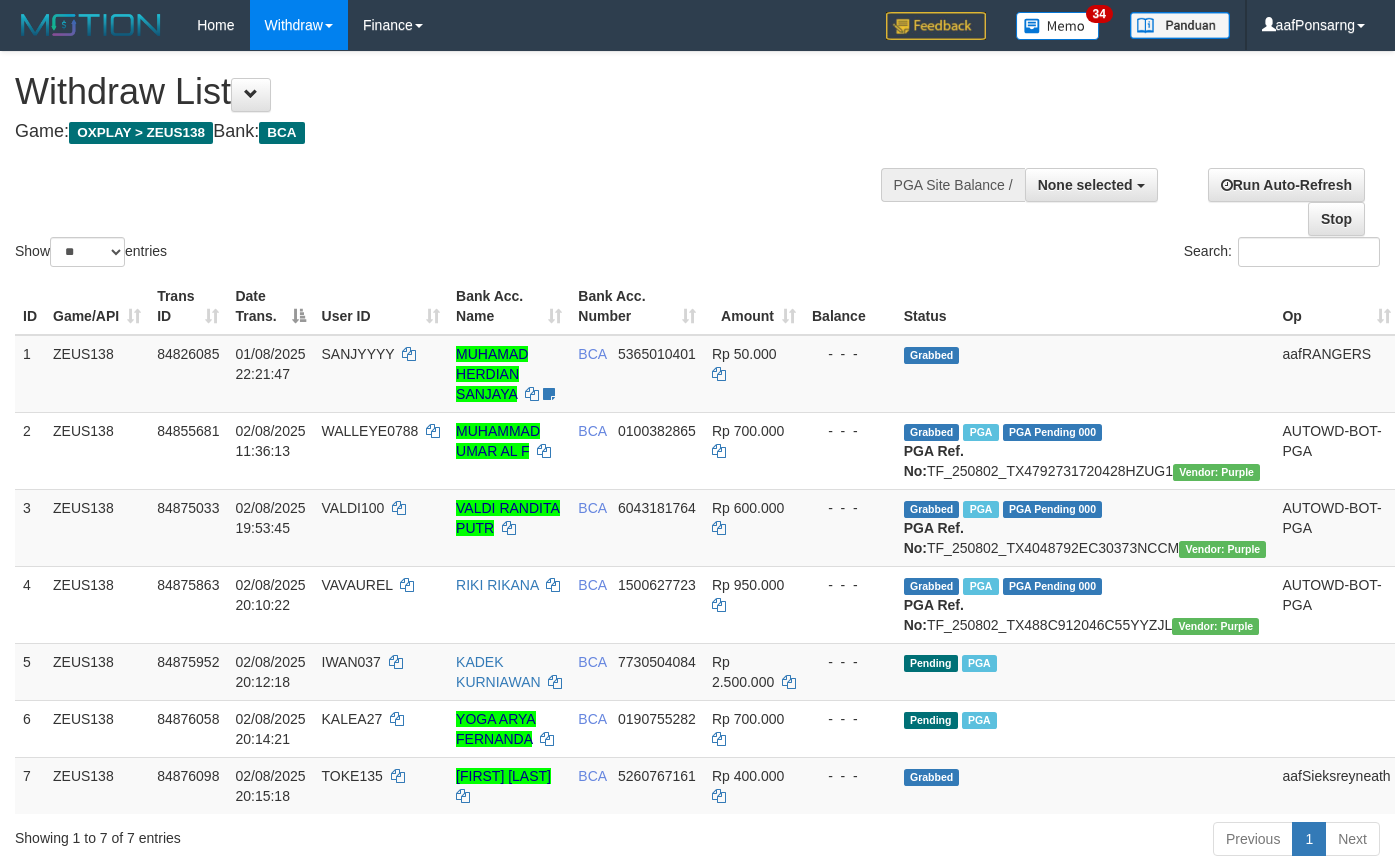 select 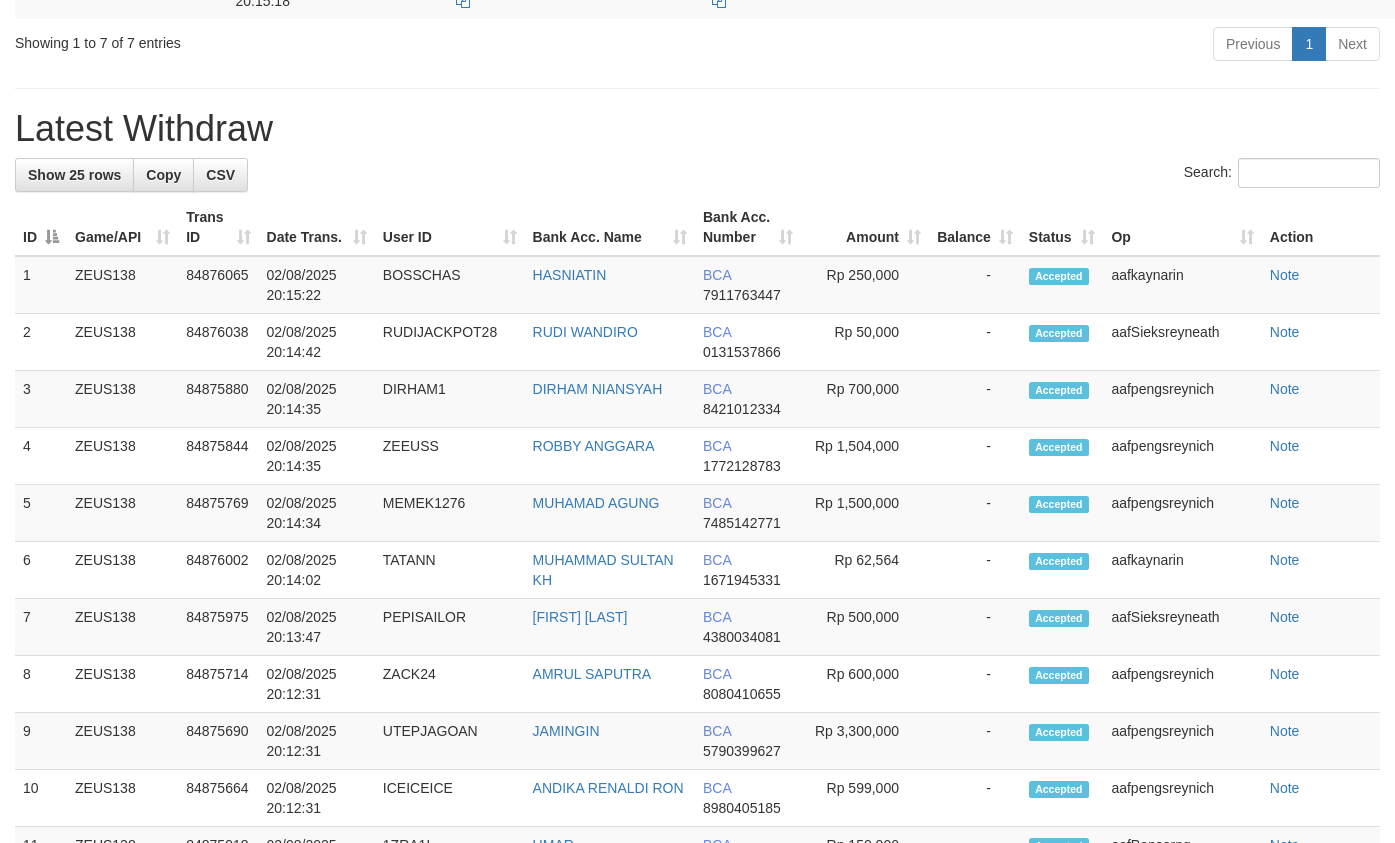 scroll, scrollTop: 740, scrollLeft: 0, axis: vertical 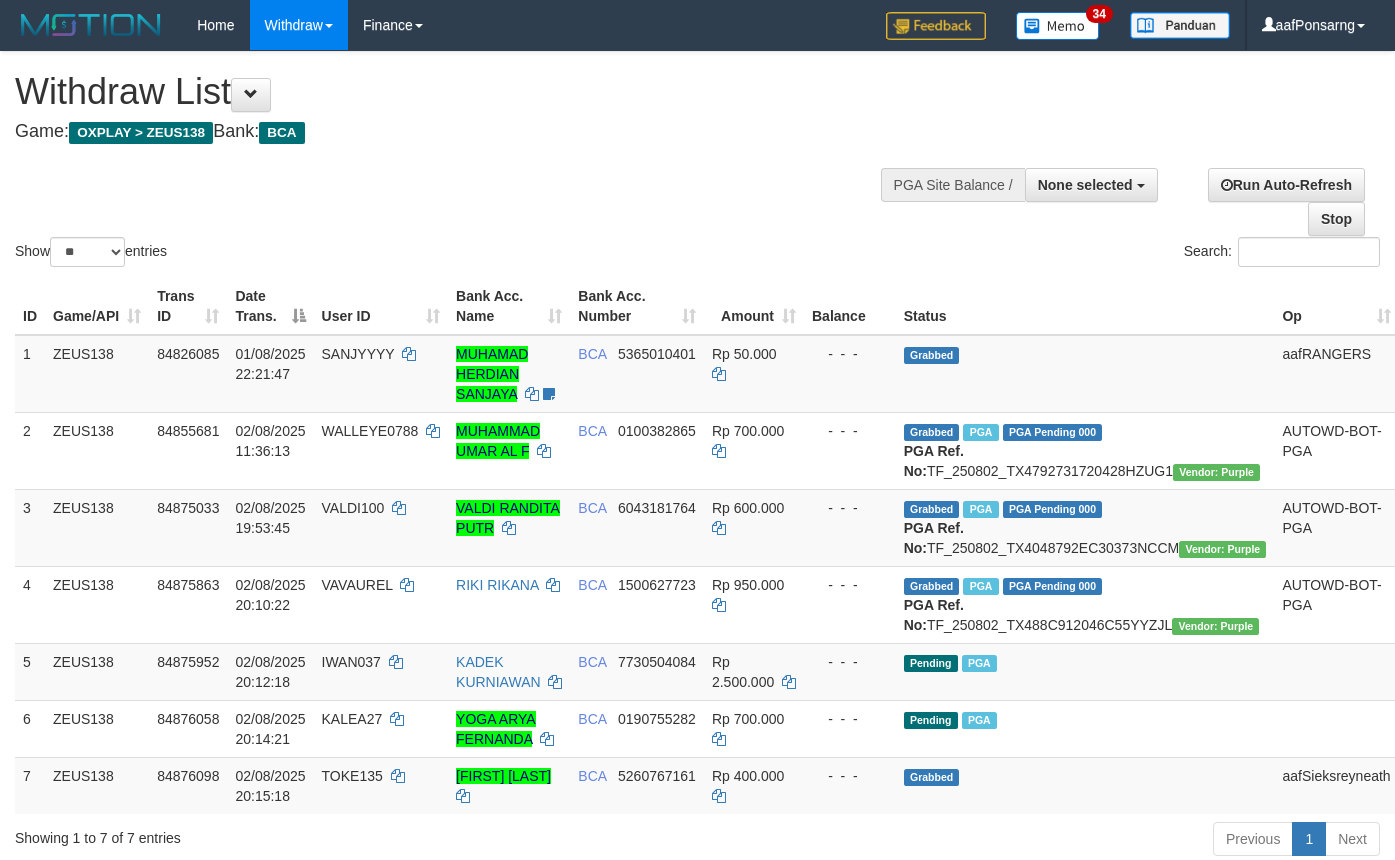 select 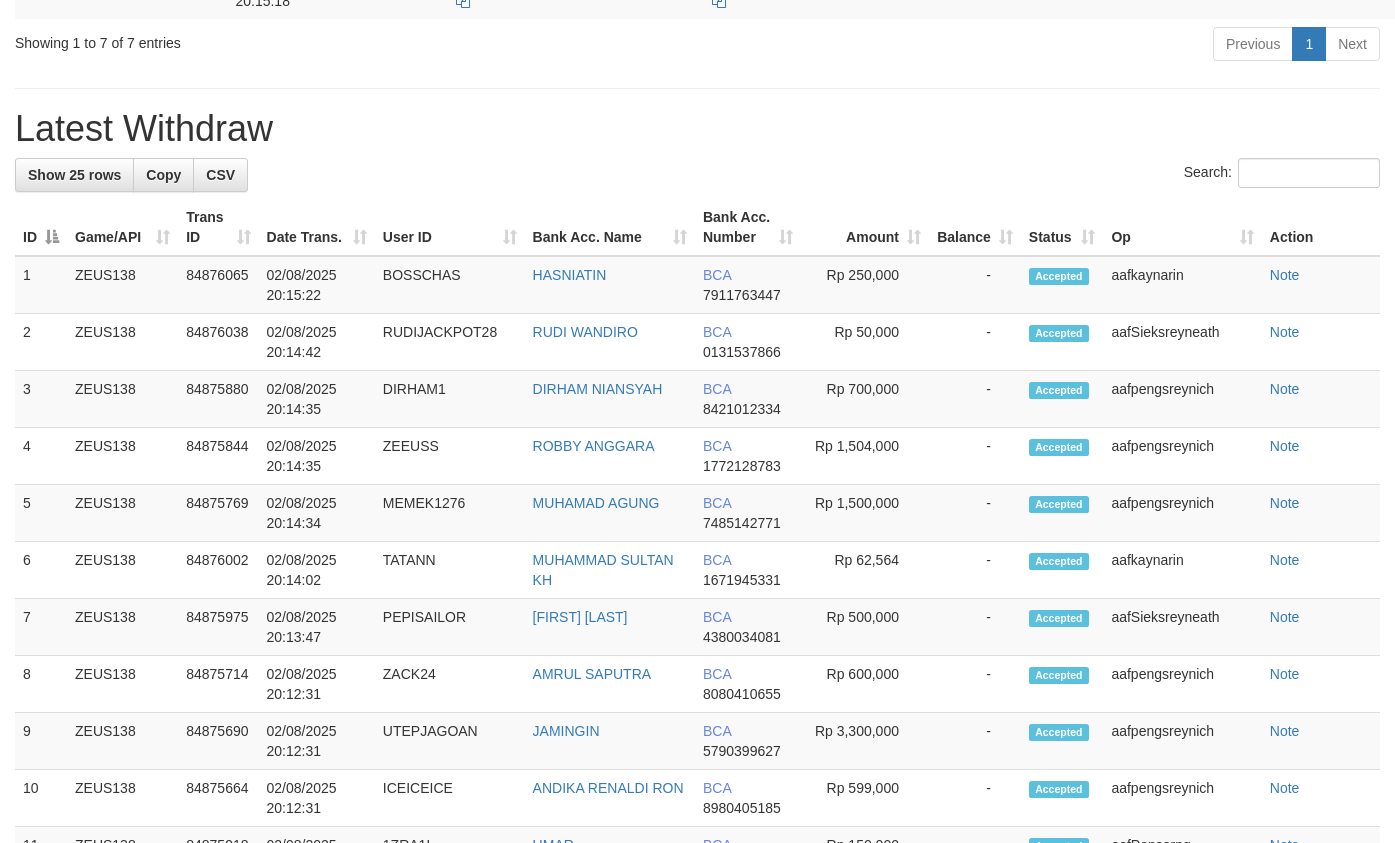 scroll, scrollTop: 740, scrollLeft: 0, axis: vertical 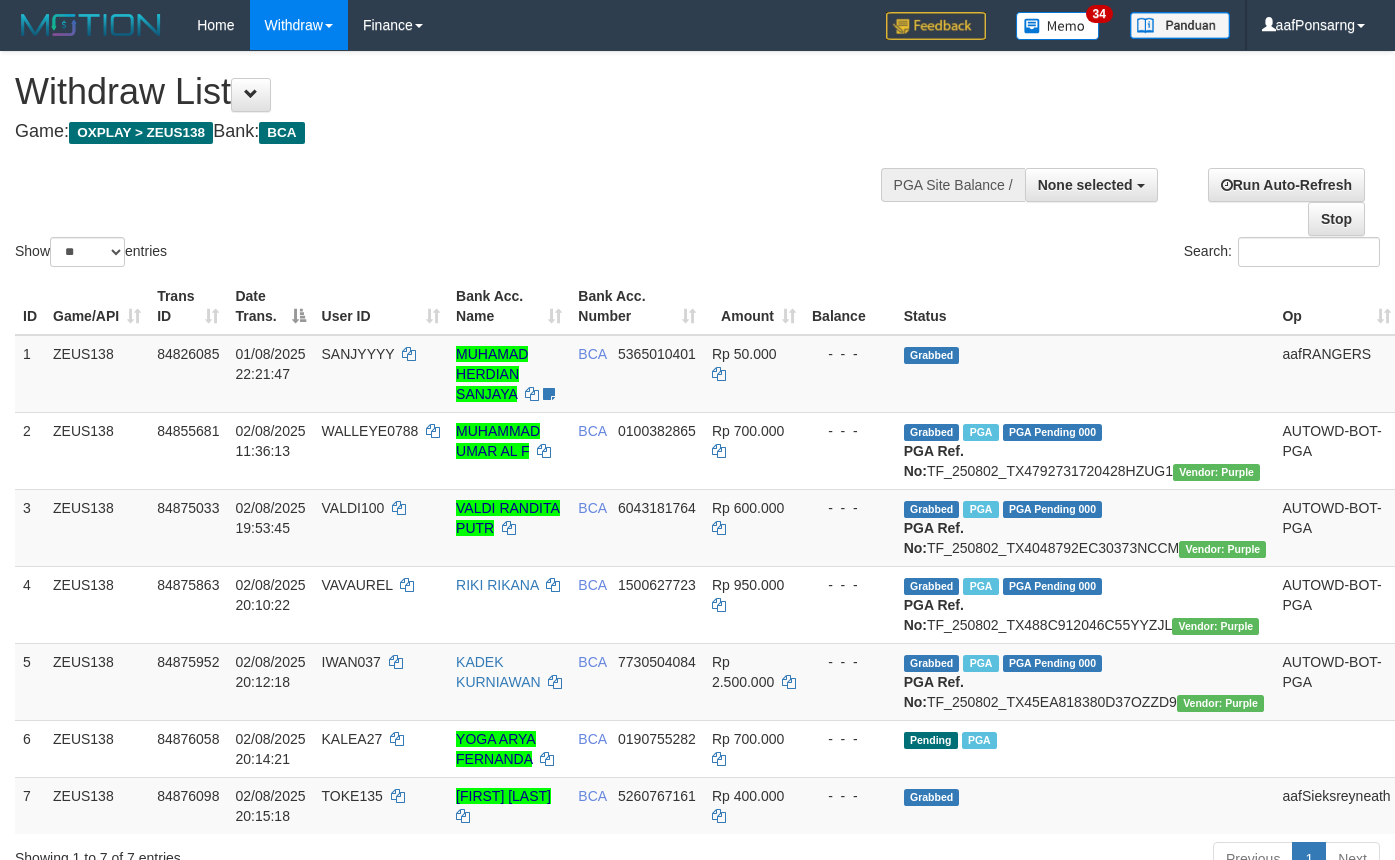 select 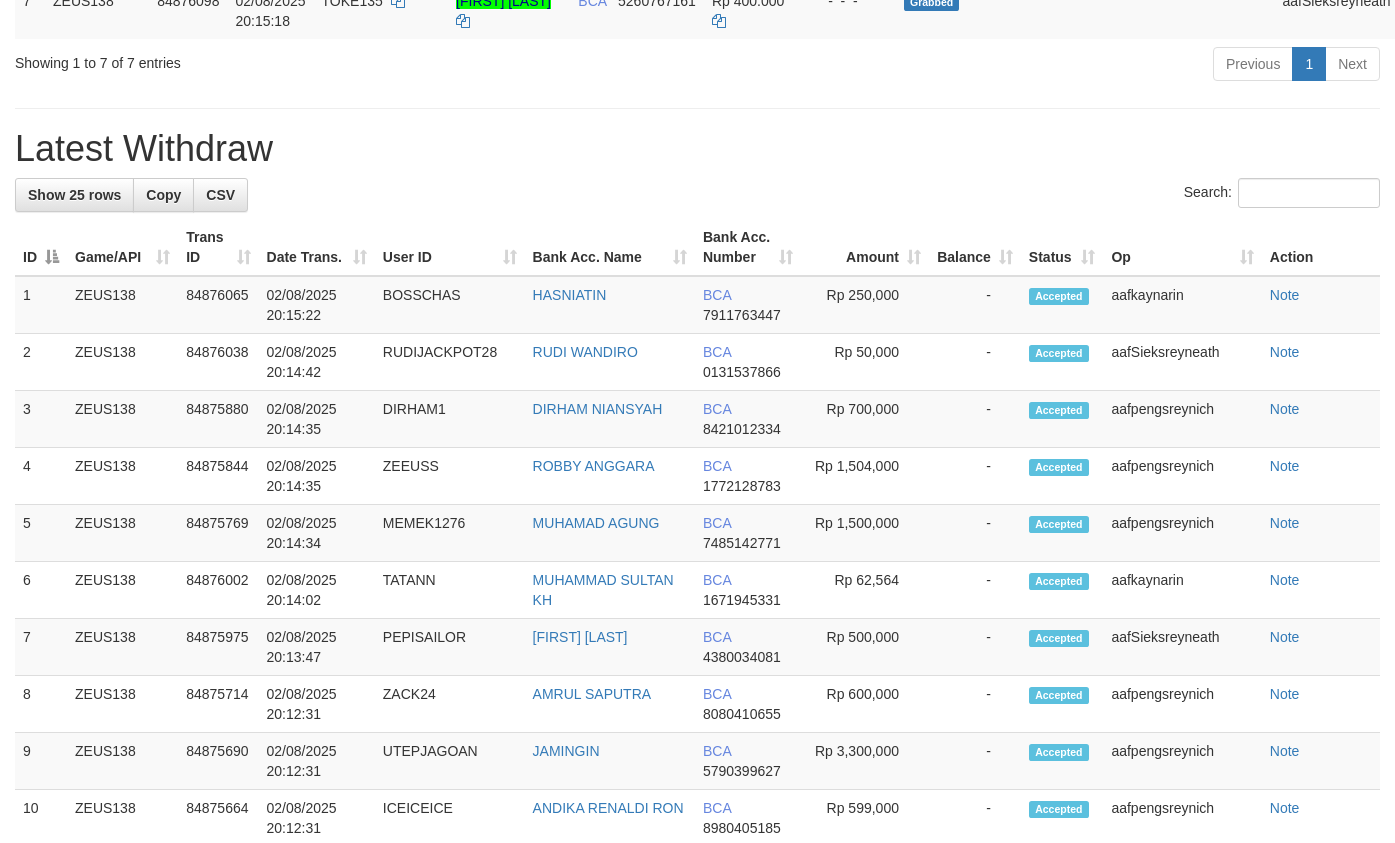 scroll, scrollTop: 740, scrollLeft: 0, axis: vertical 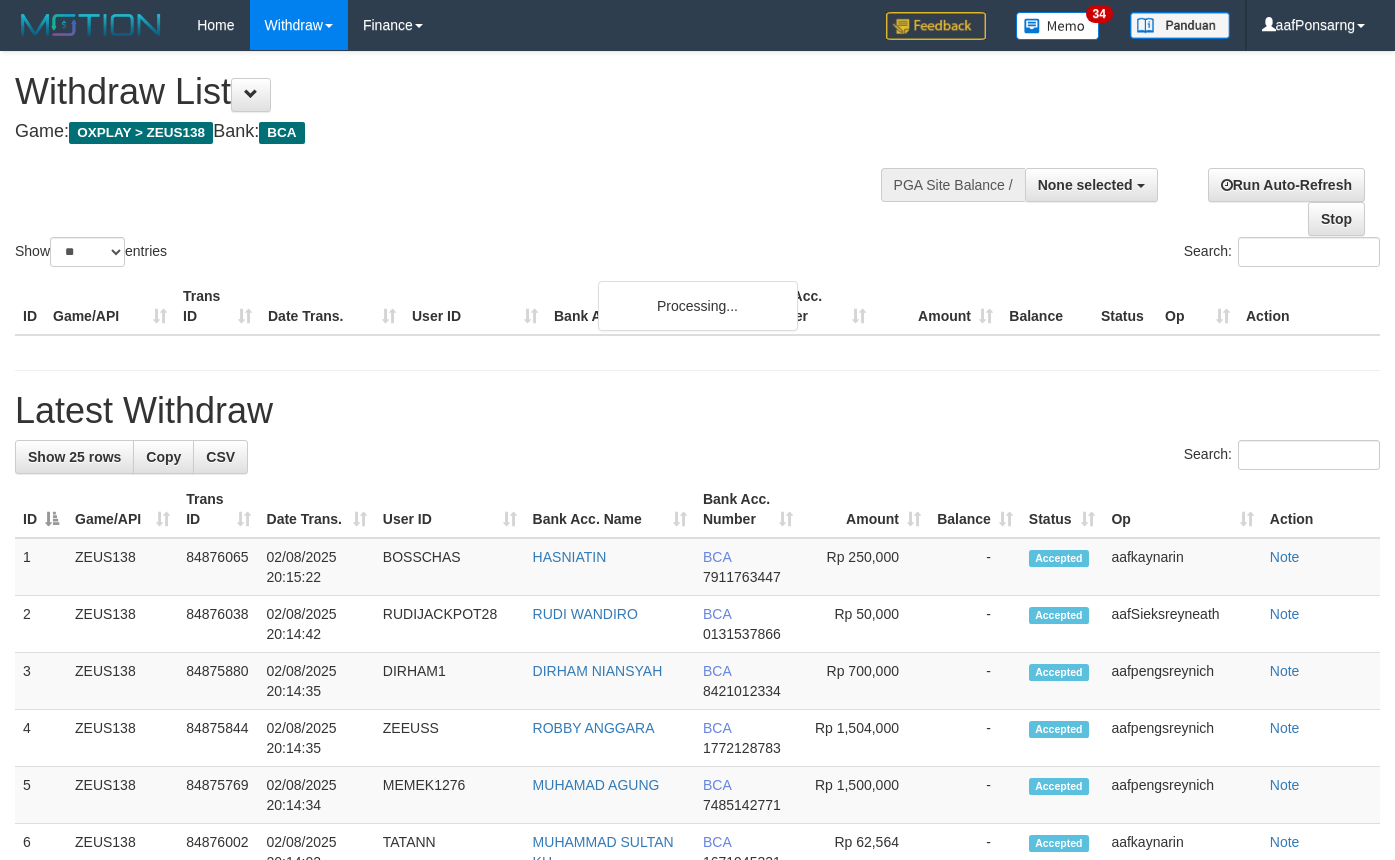 select 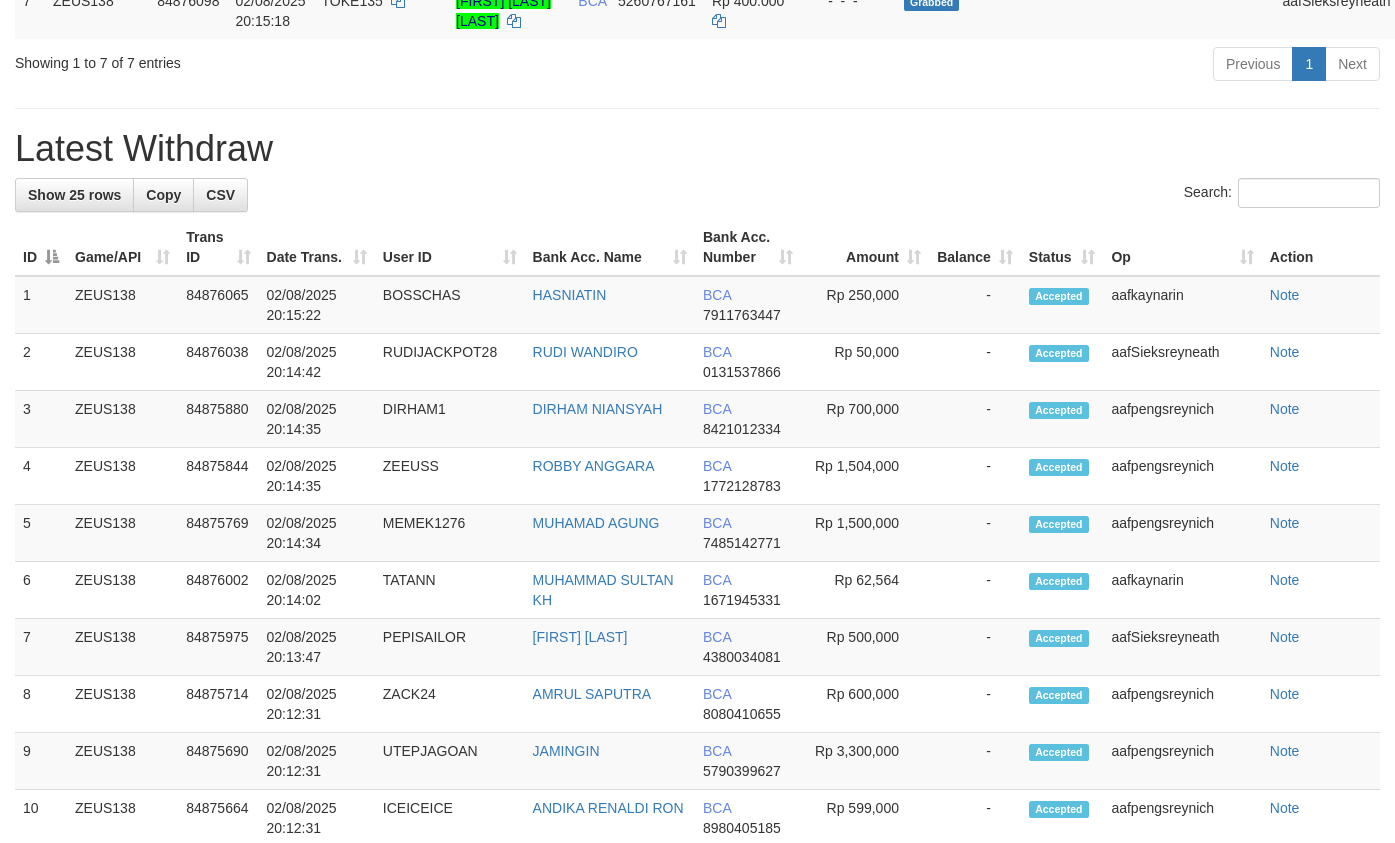 scroll, scrollTop: 740, scrollLeft: 0, axis: vertical 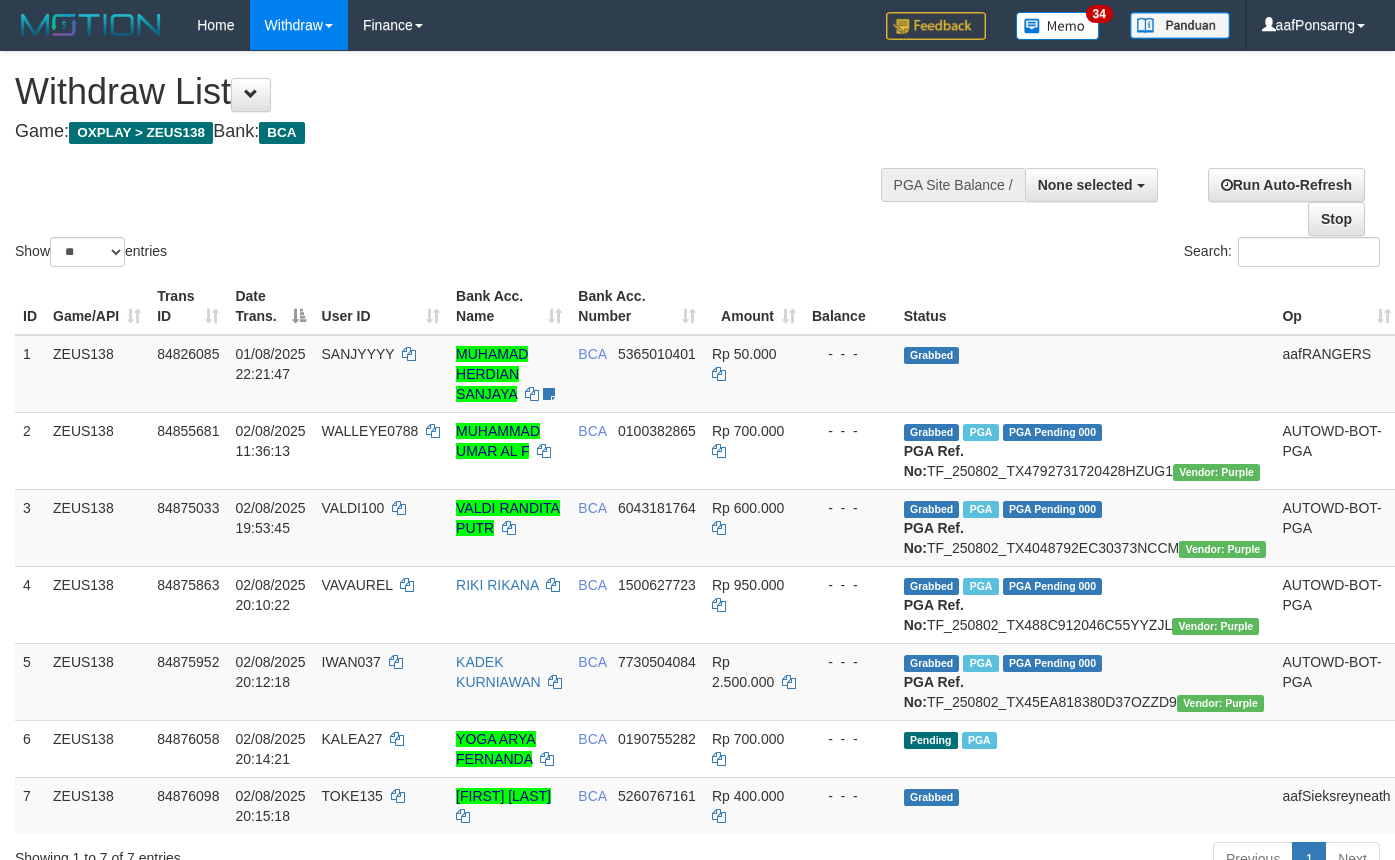 select 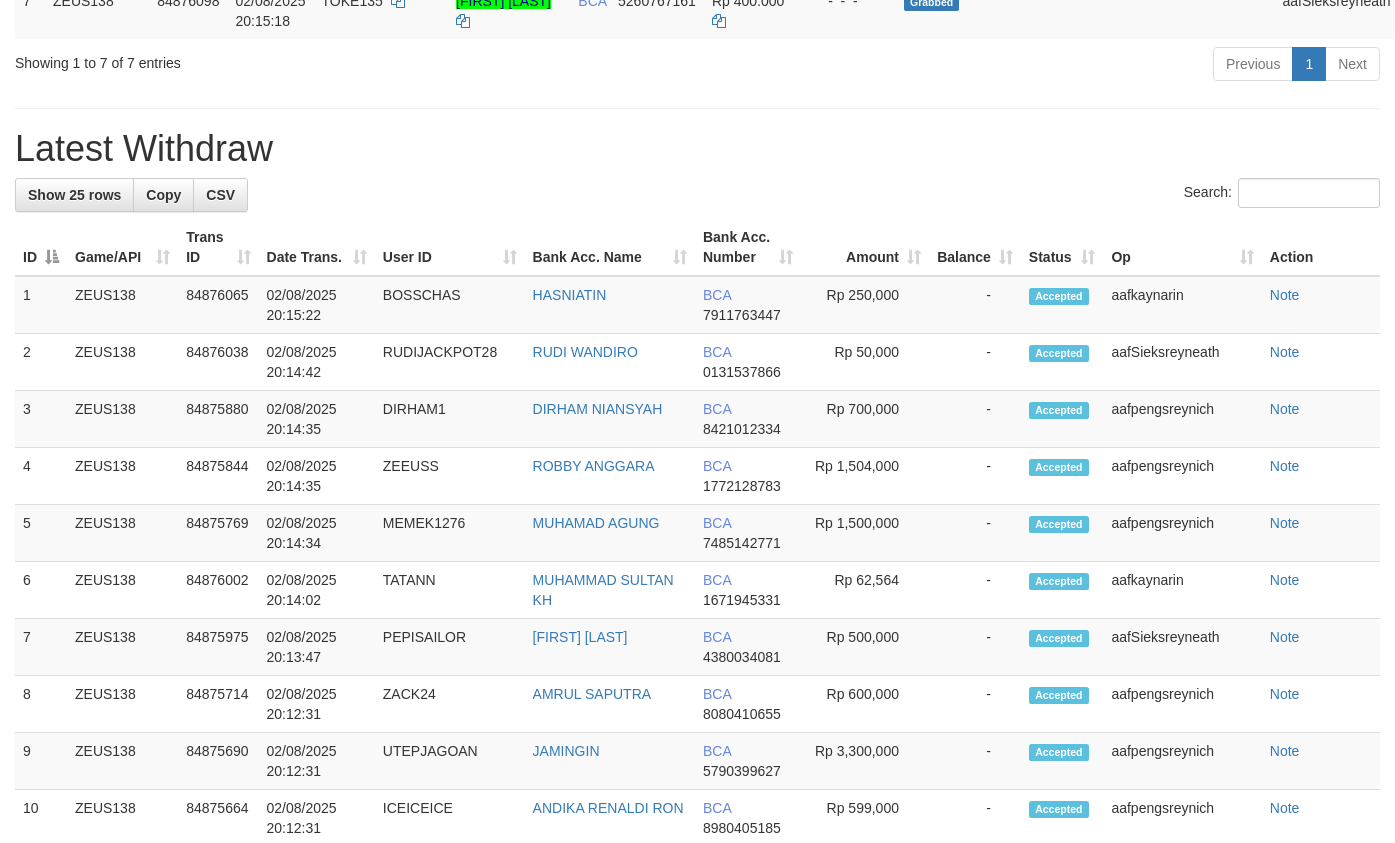scroll, scrollTop: 740, scrollLeft: 0, axis: vertical 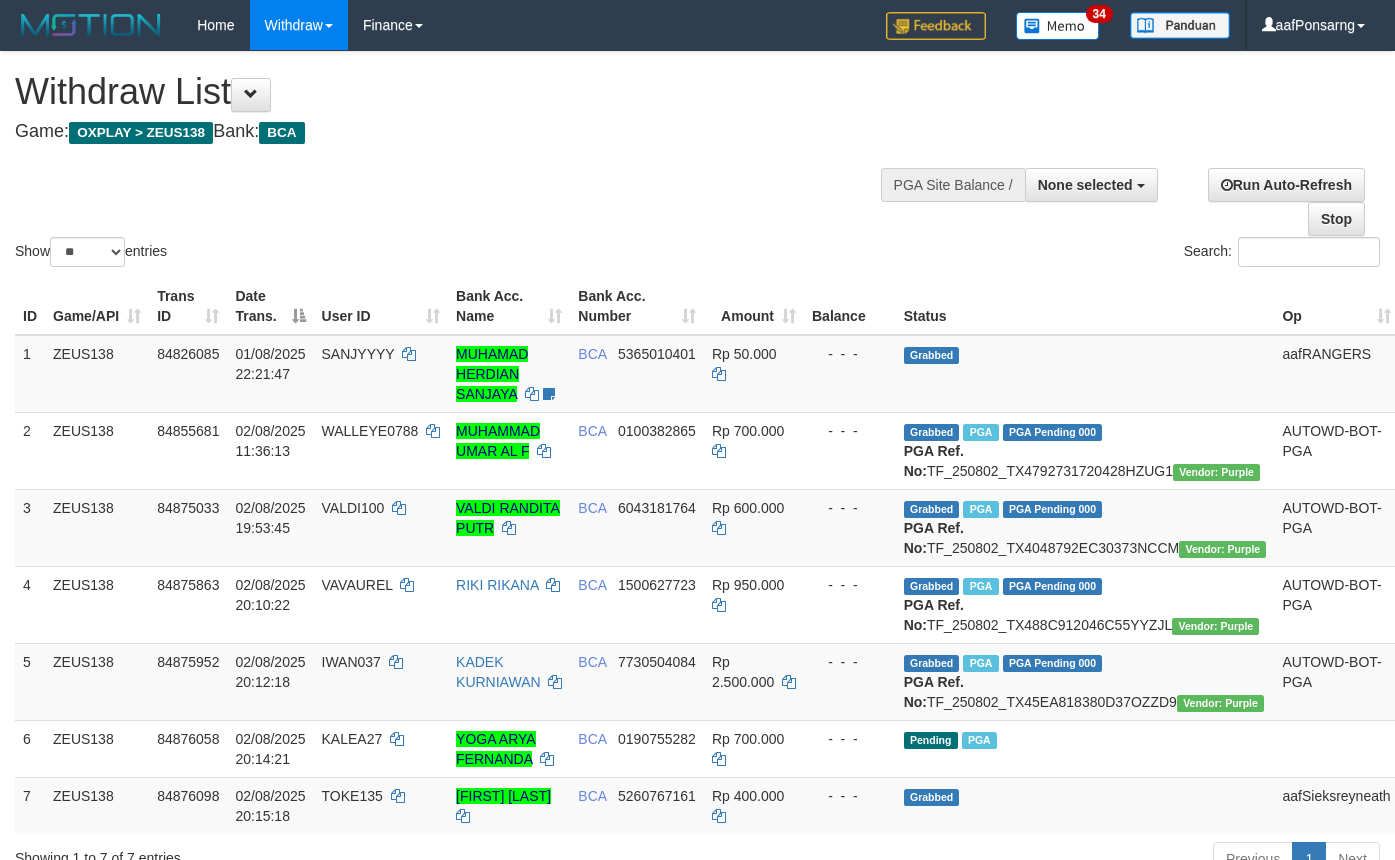 select 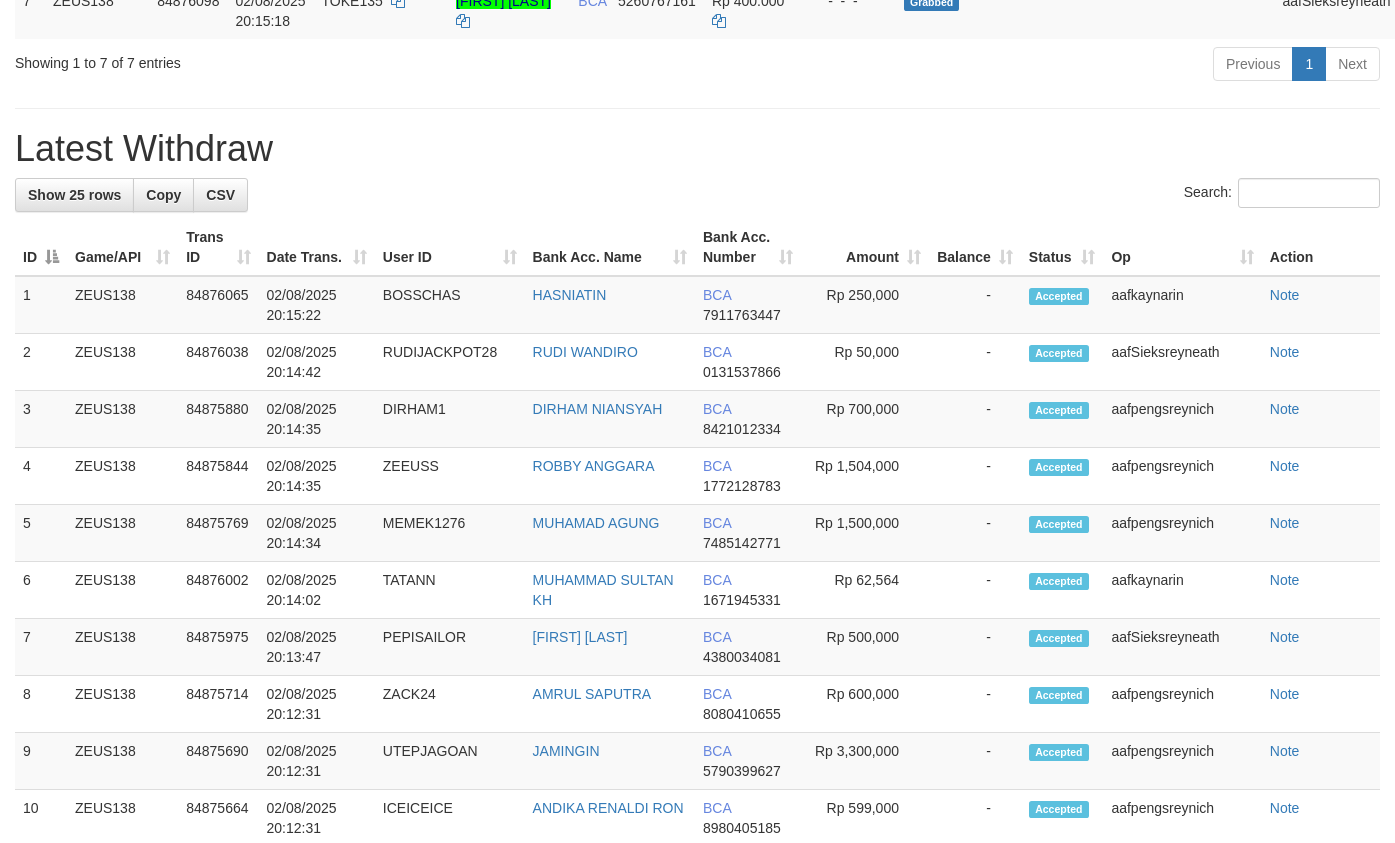 scroll, scrollTop: 740, scrollLeft: 0, axis: vertical 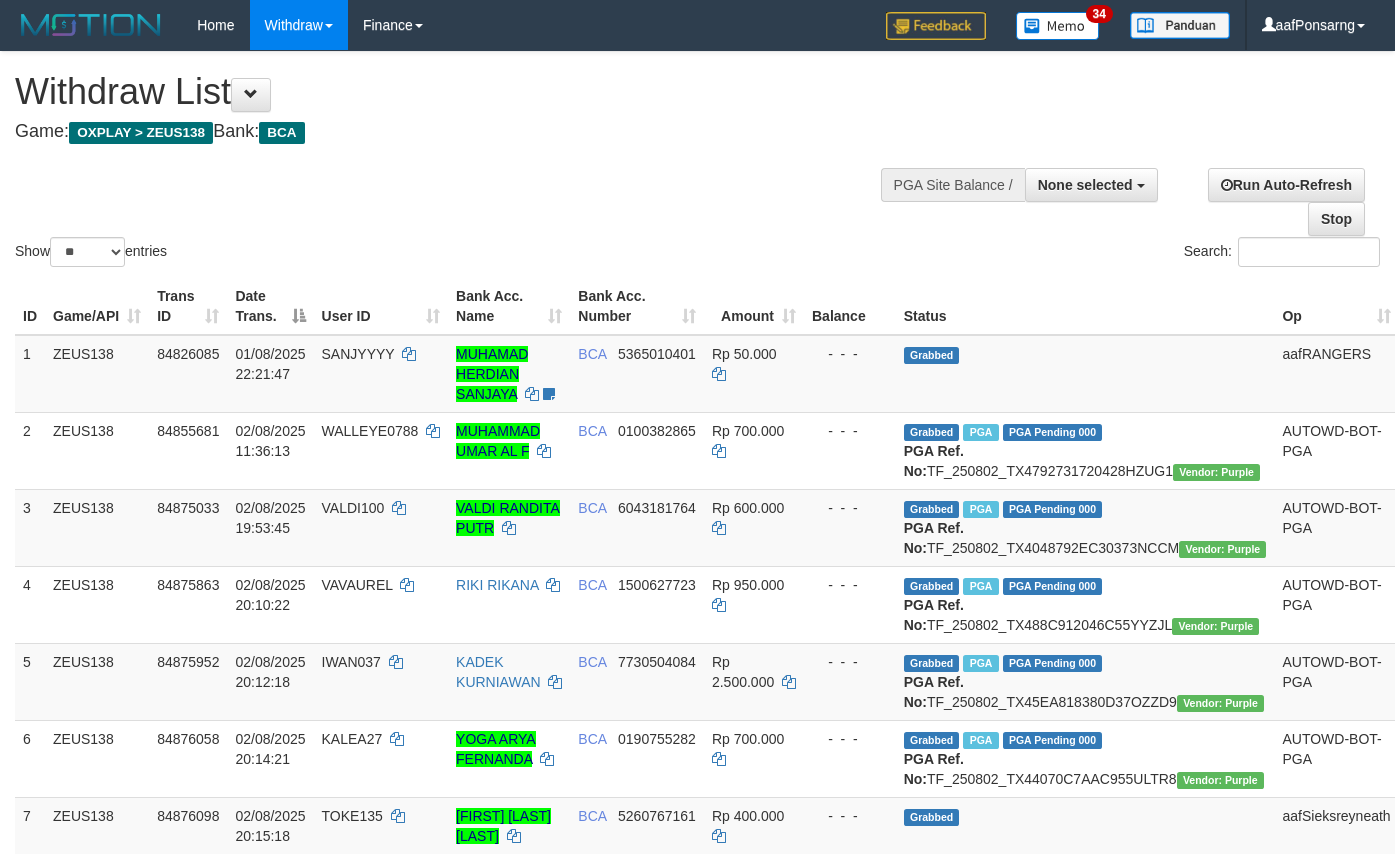 select 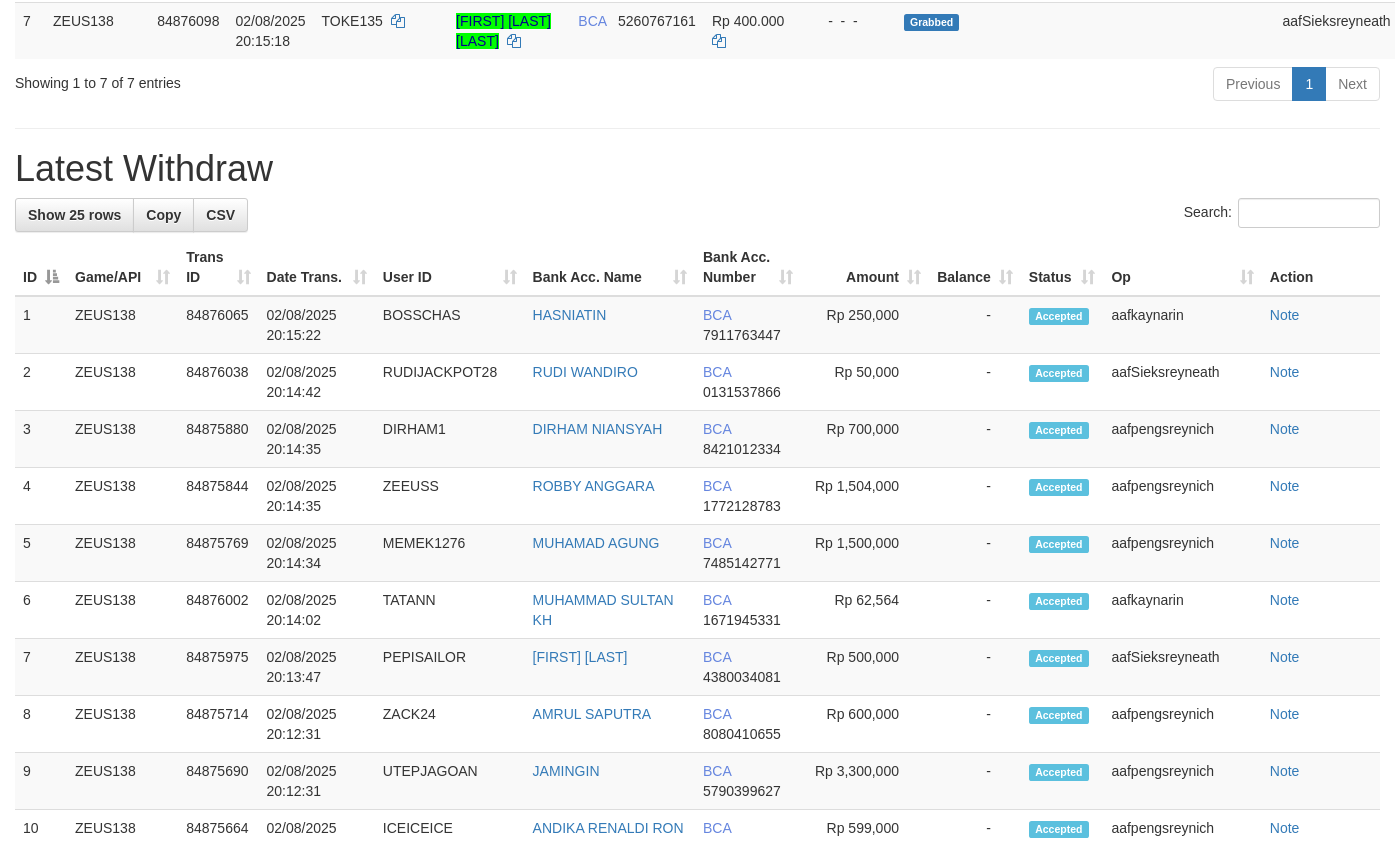 scroll, scrollTop: 740, scrollLeft: 0, axis: vertical 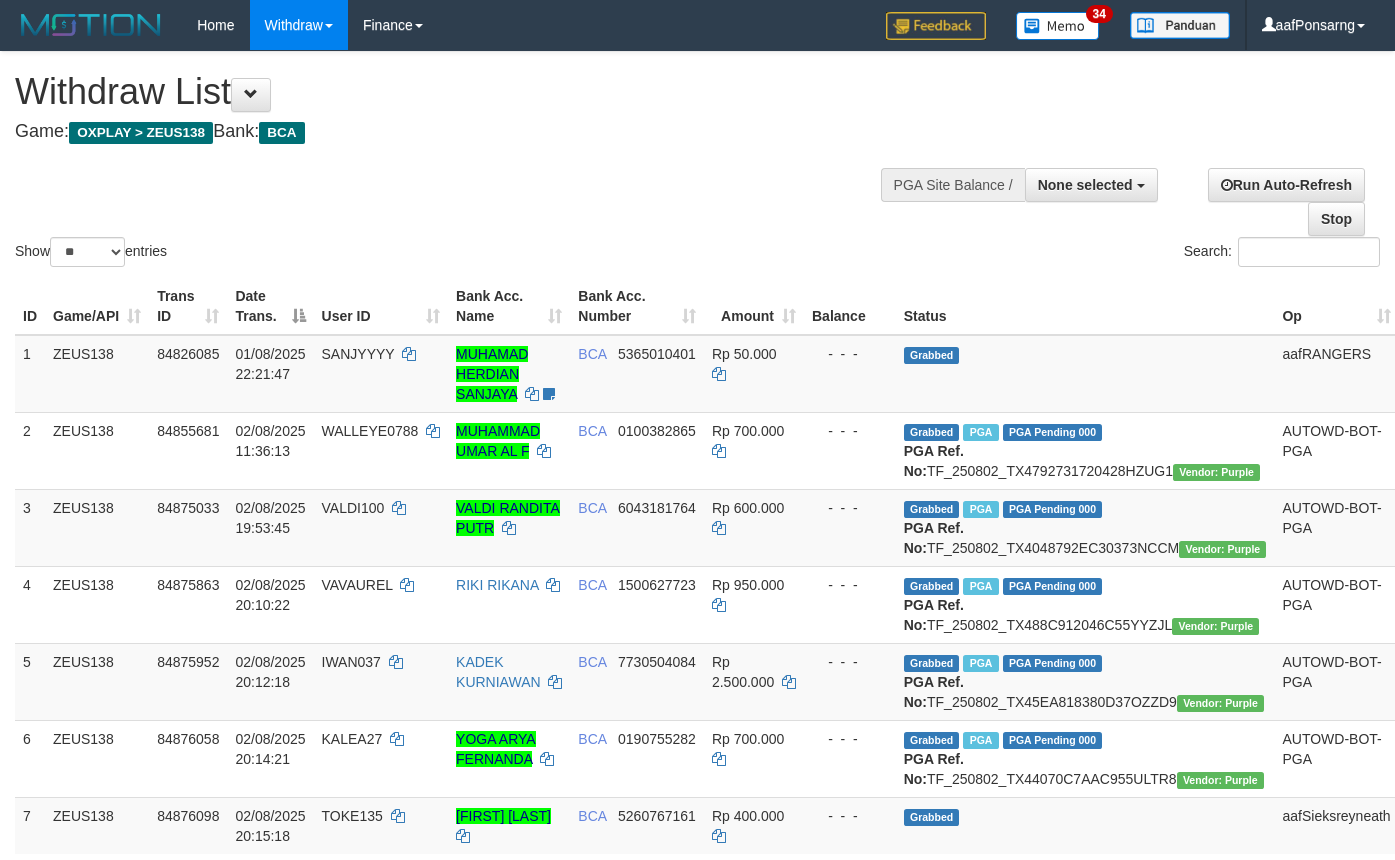 select 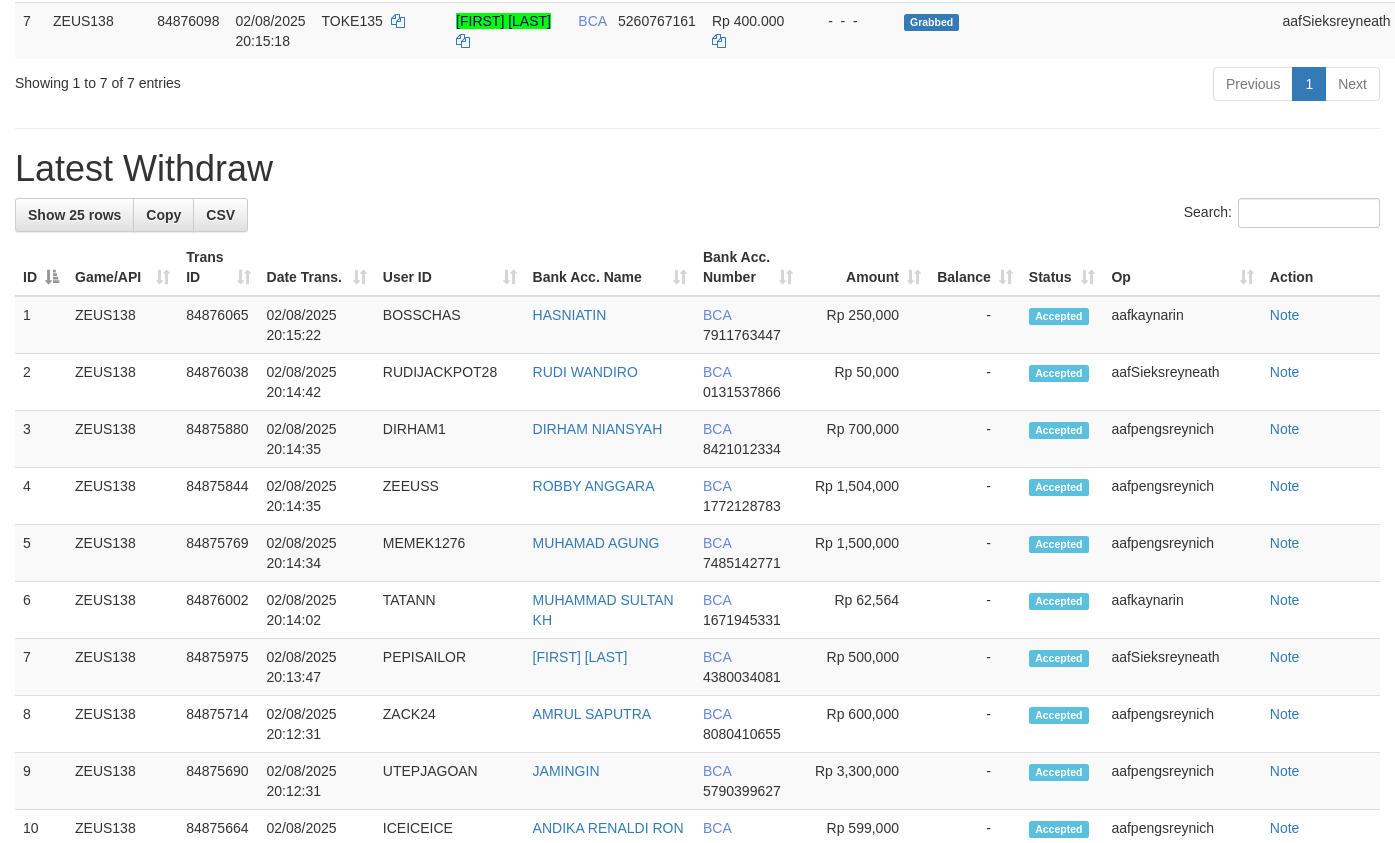 scroll, scrollTop: 740, scrollLeft: 0, axis: vertical 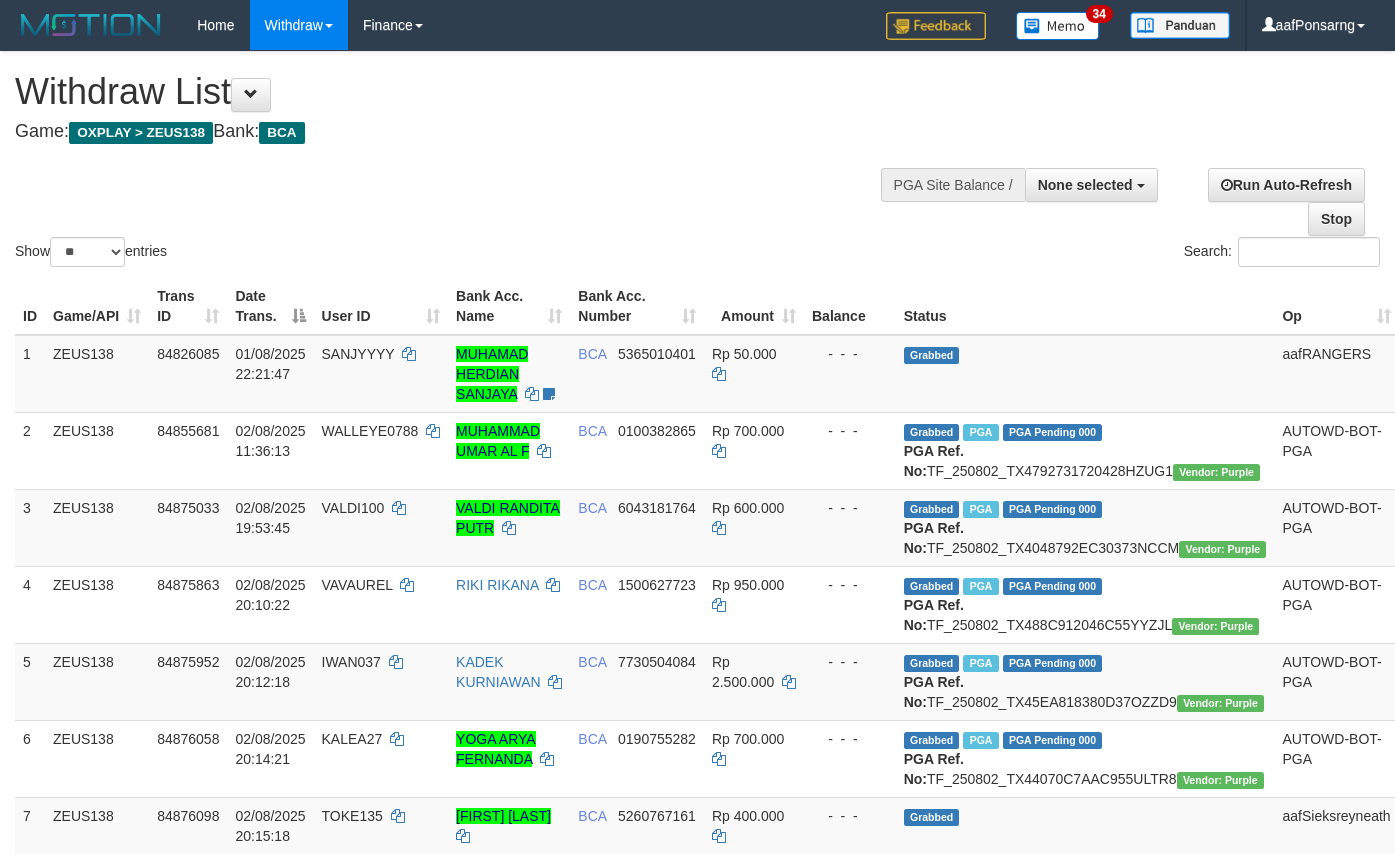 select 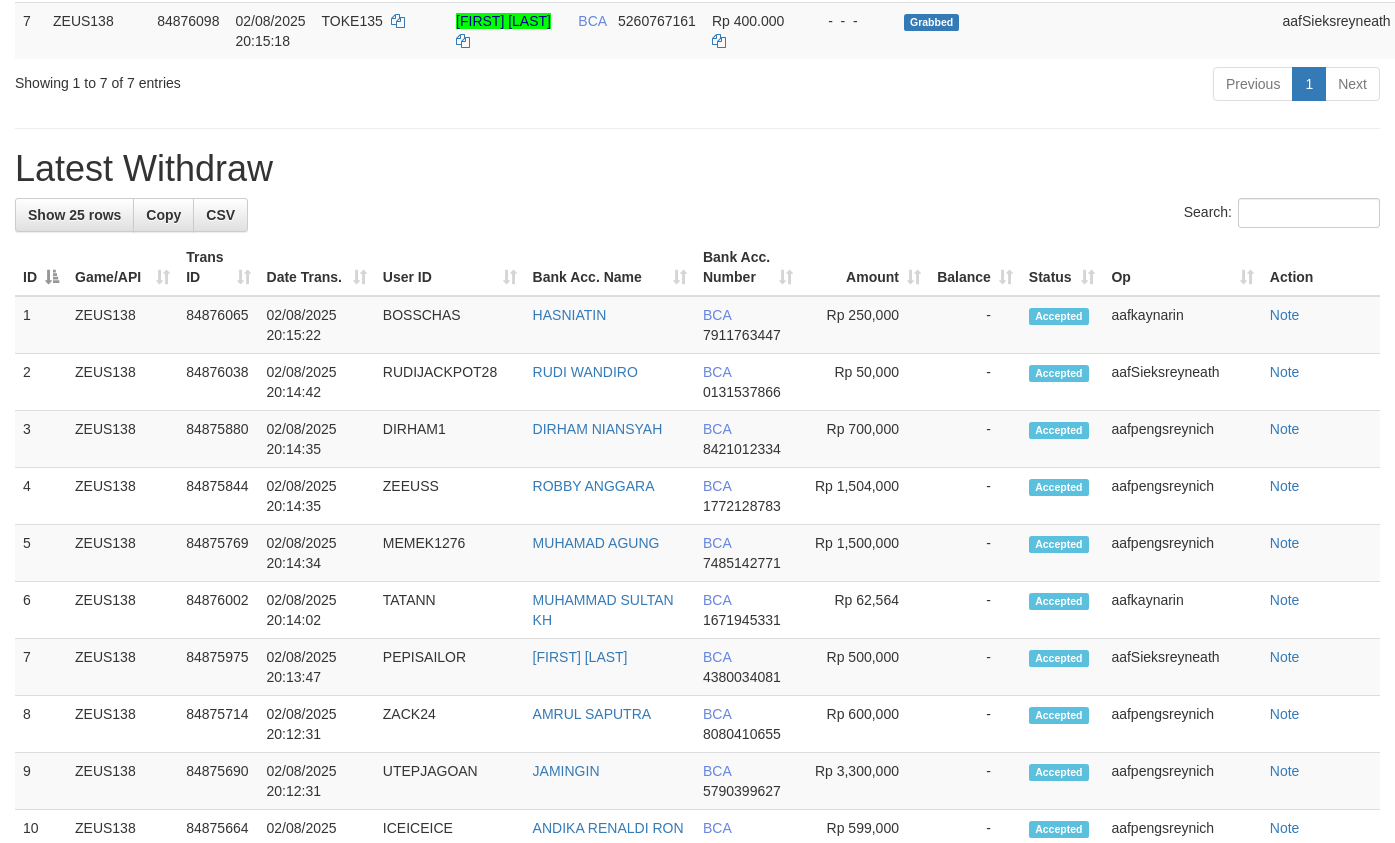 scroll, scrollTop: 740, scrollLeft: 0, axis: vertical 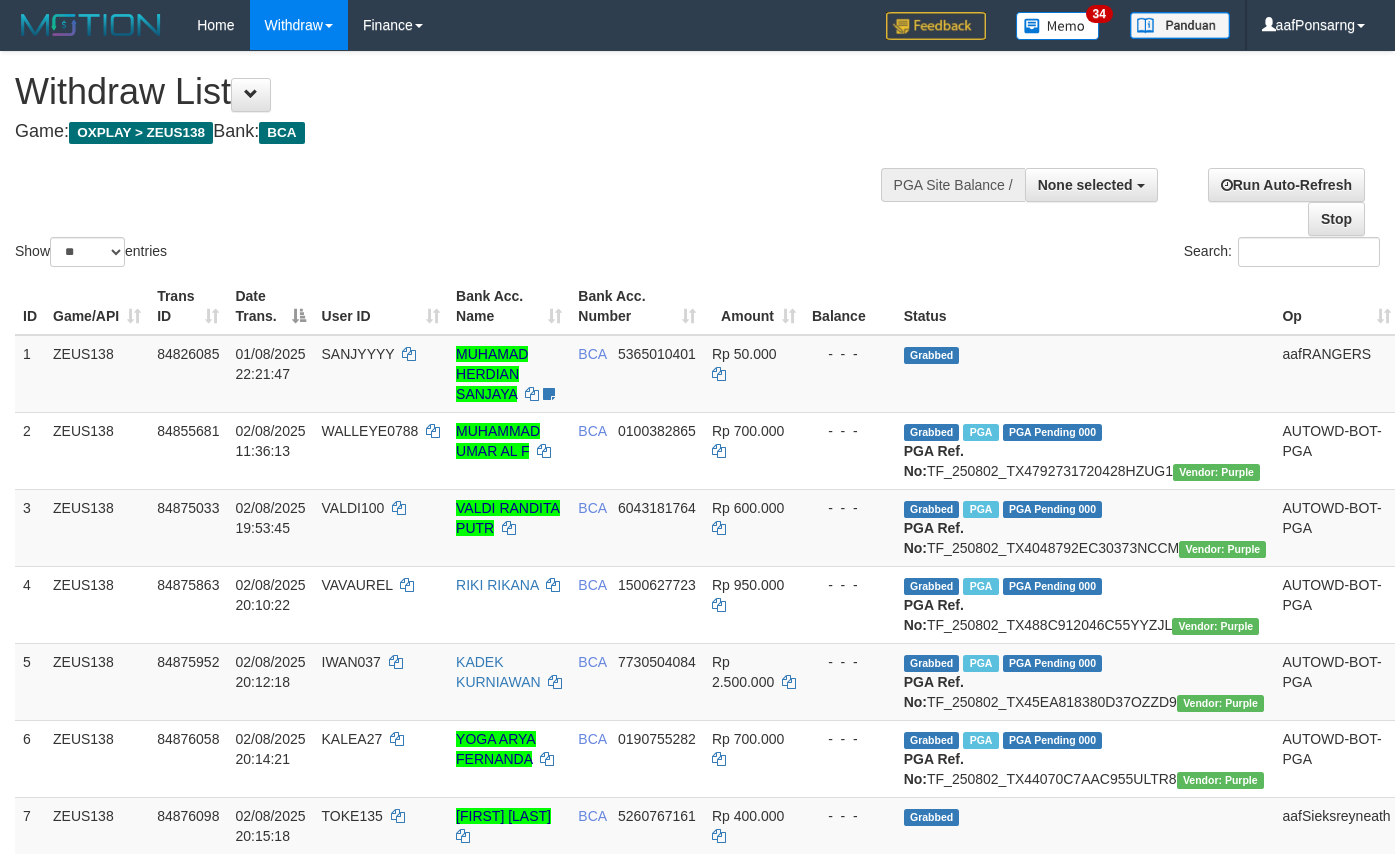 select 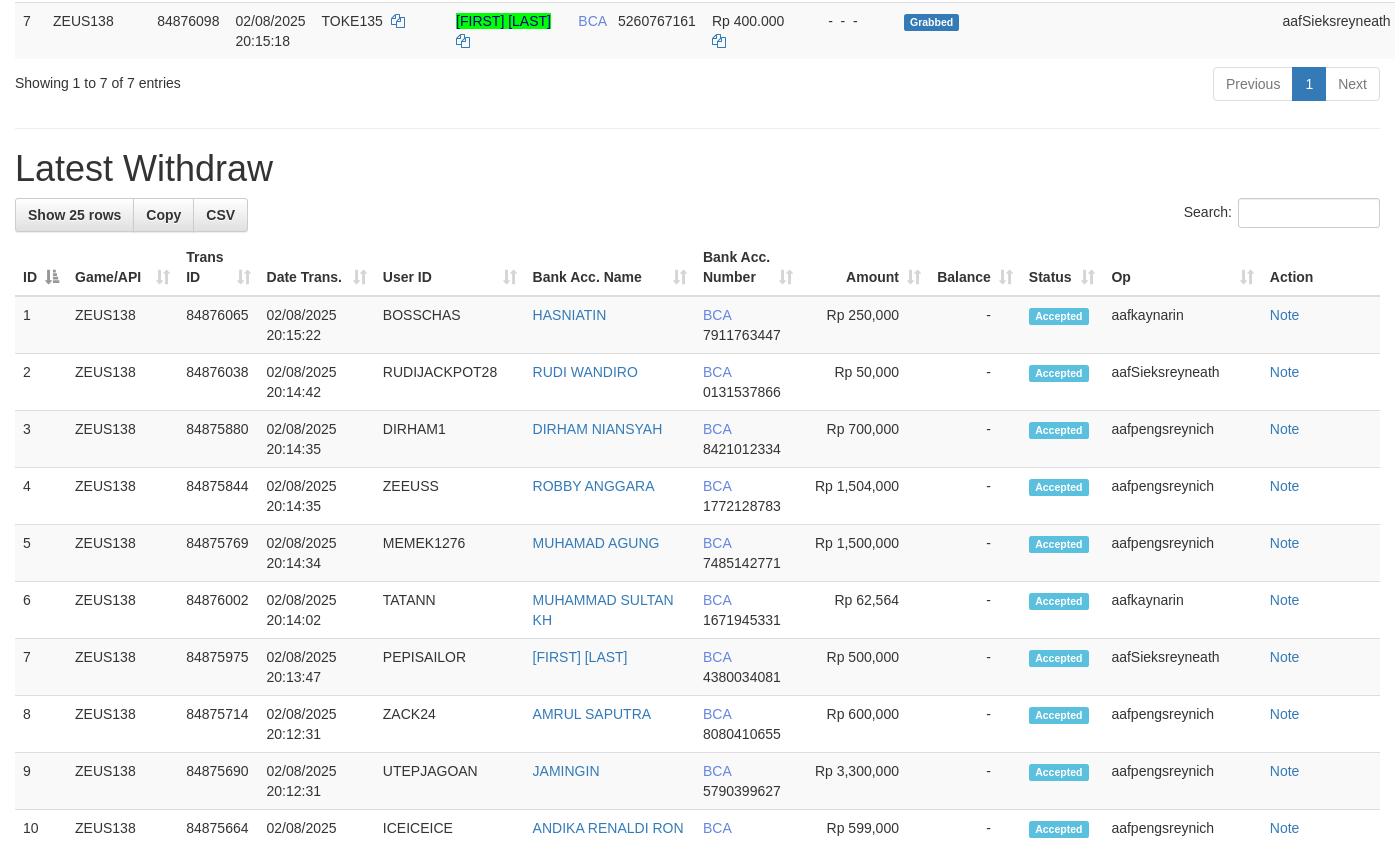 scroll, scrollTop: 740, scrollLeft: 0, axis: vertical 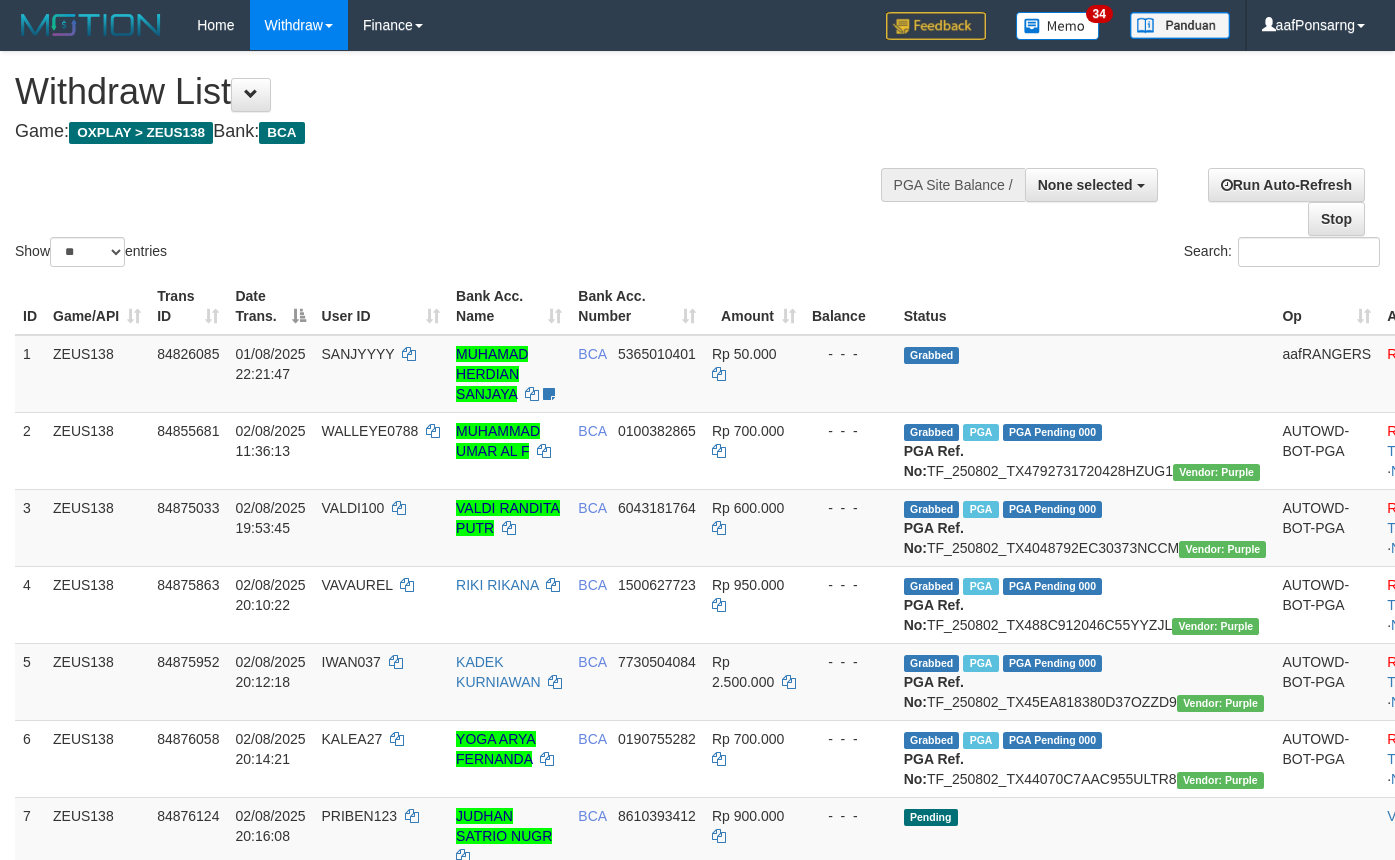 select 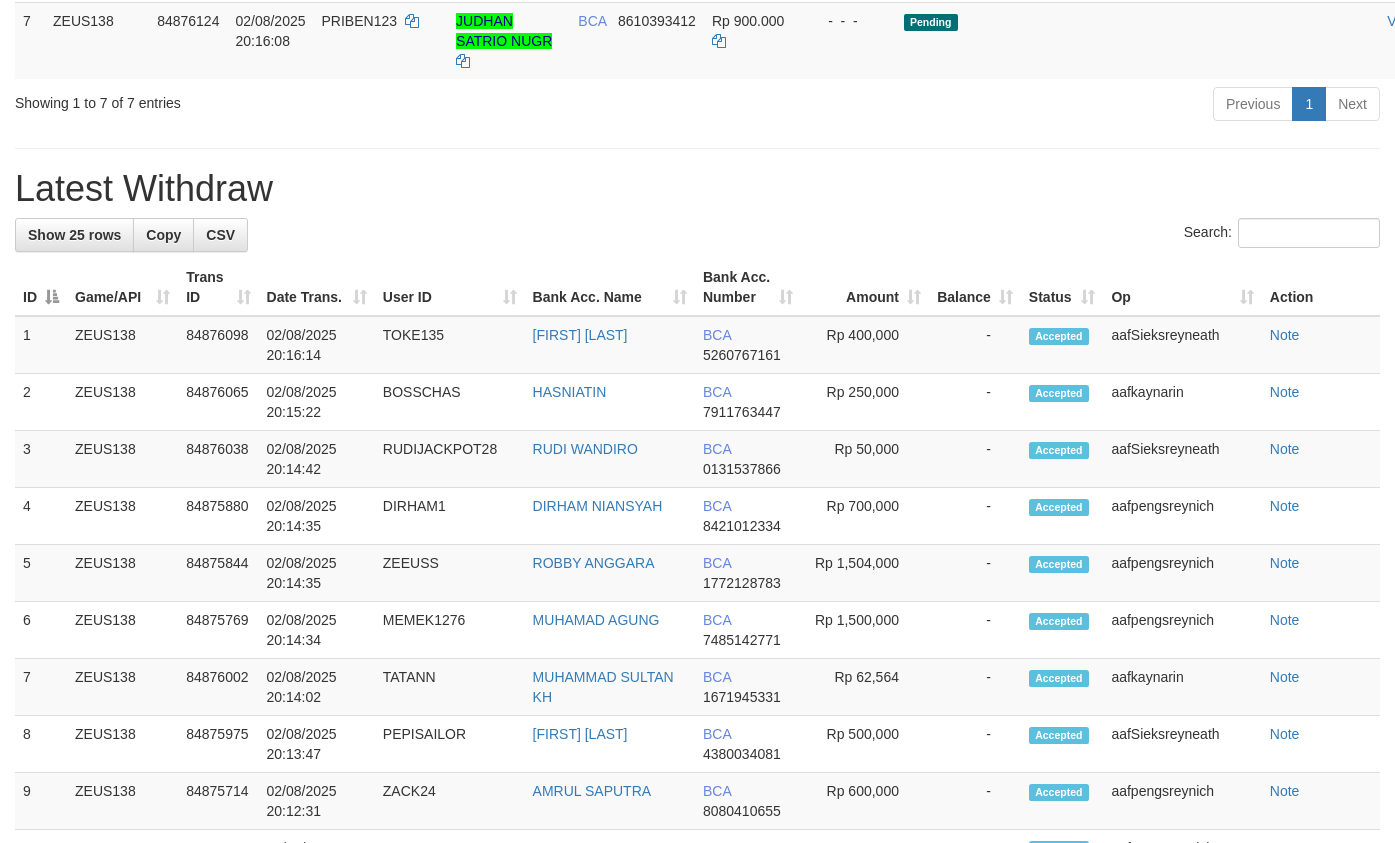 scroll, scrollTop: 740, scrollLeft: 0, axis: vertical 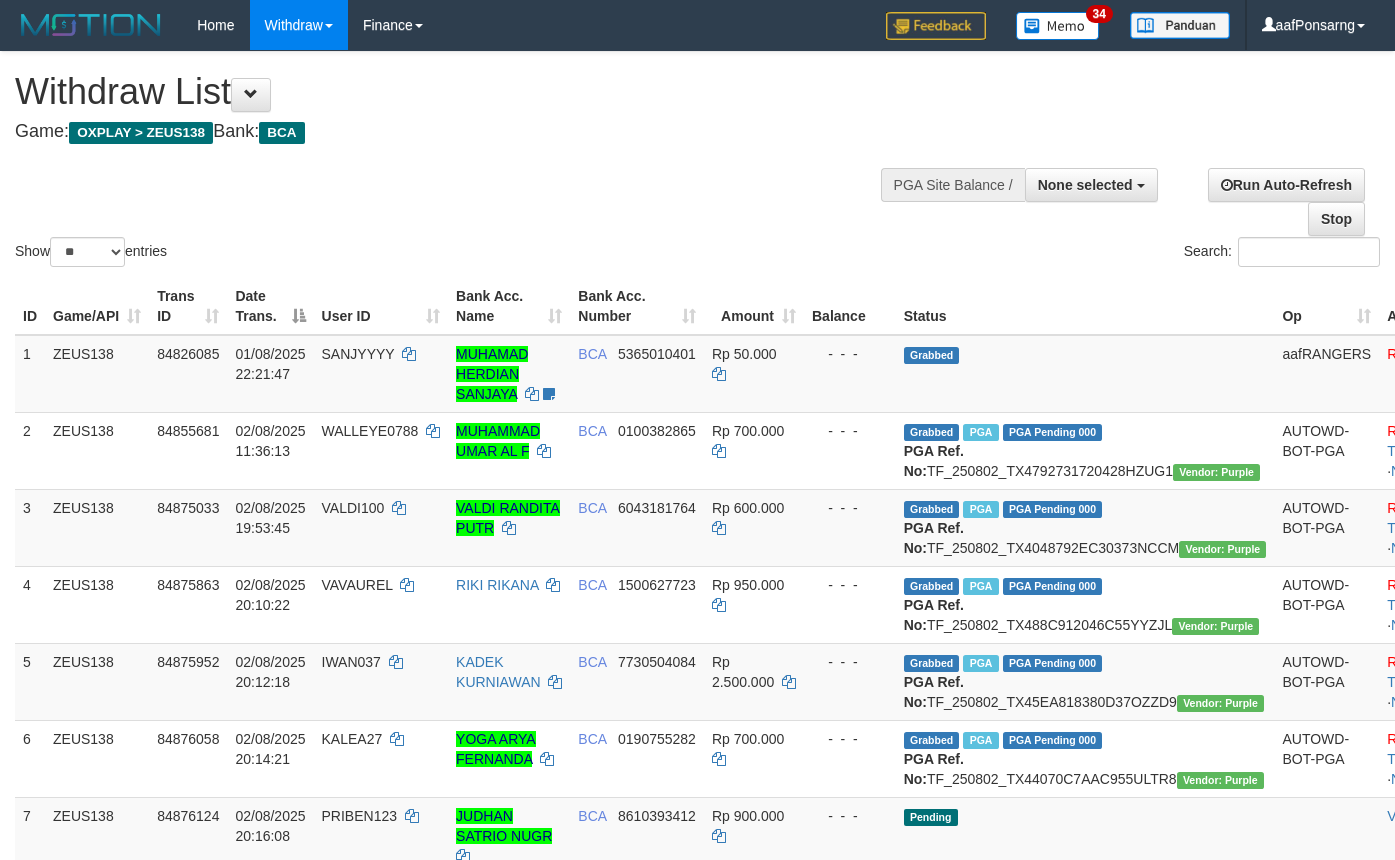 select 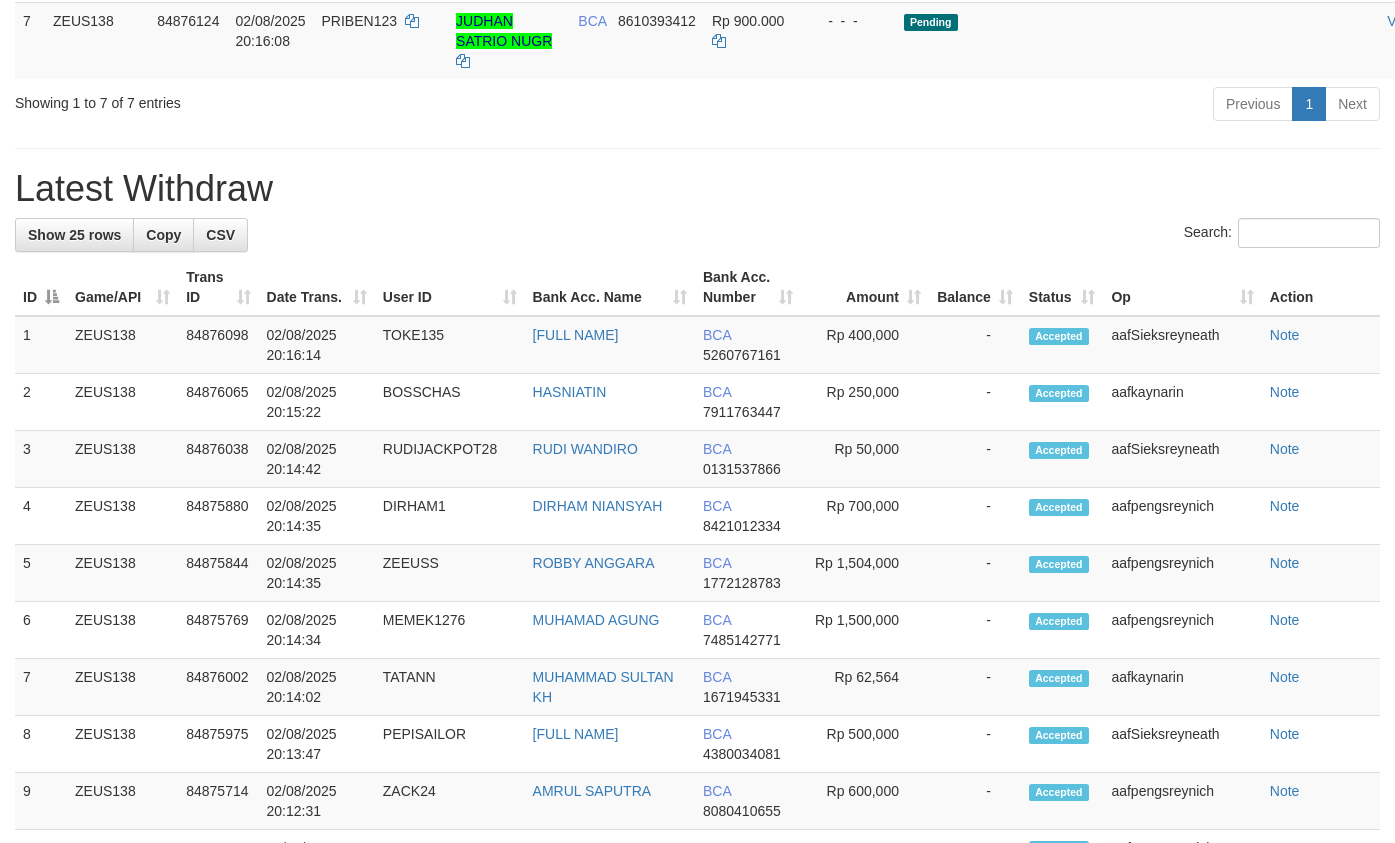 scroll, scrollTop: 740, scrollLeft: 0, axis: vertical 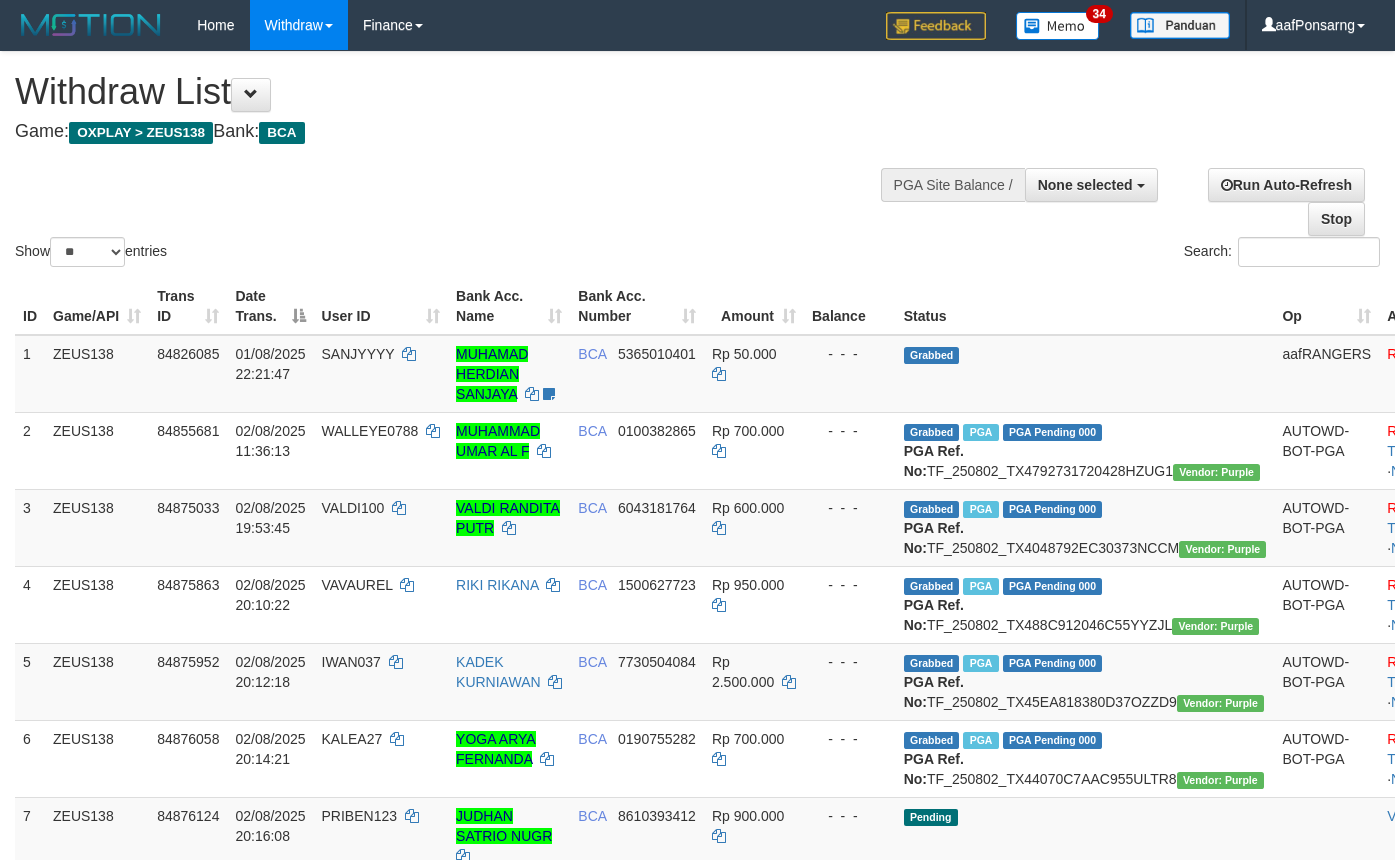 select 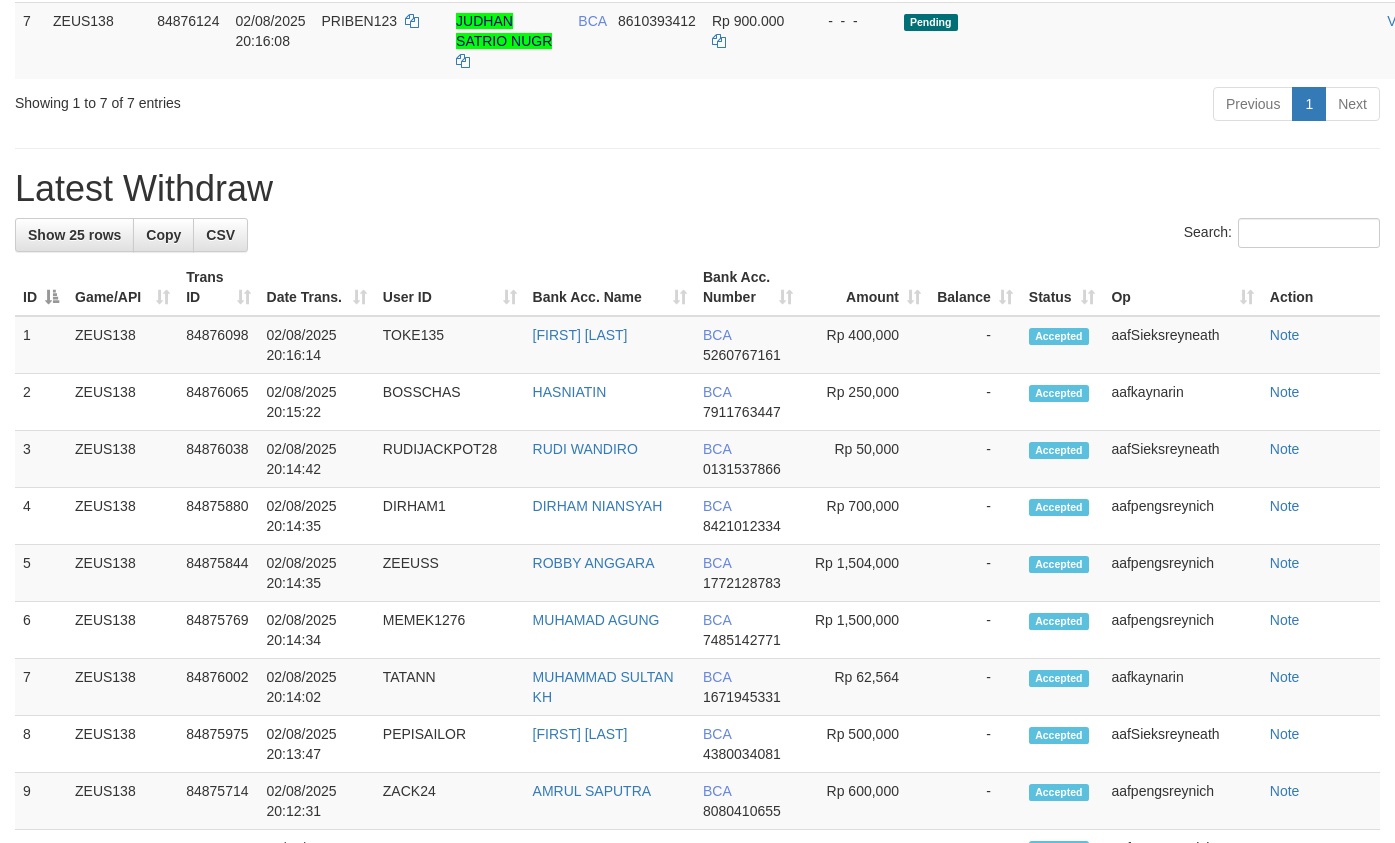 scroll, scrollTop: 740, scrollLeft: 0, axis: vertical 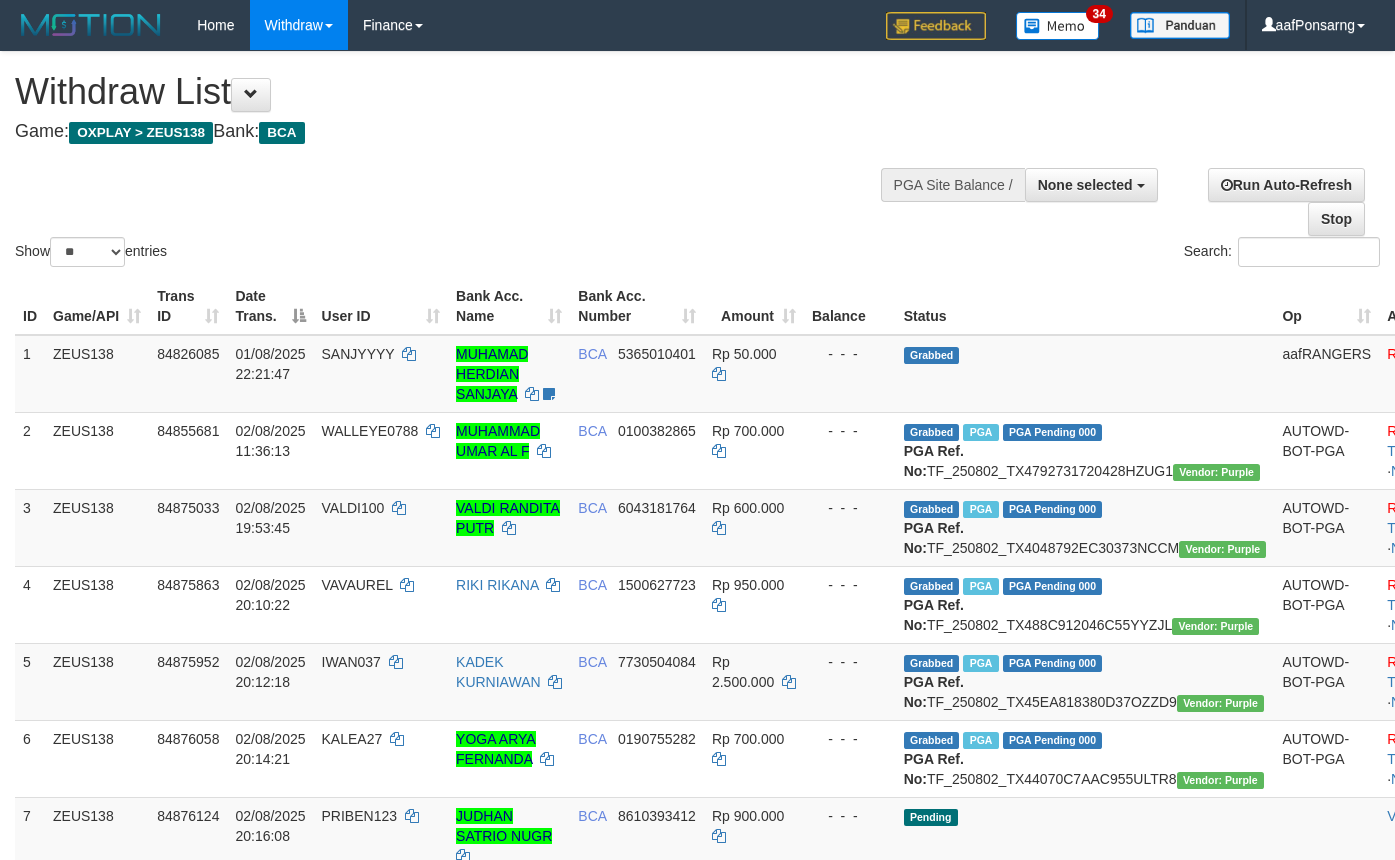 select 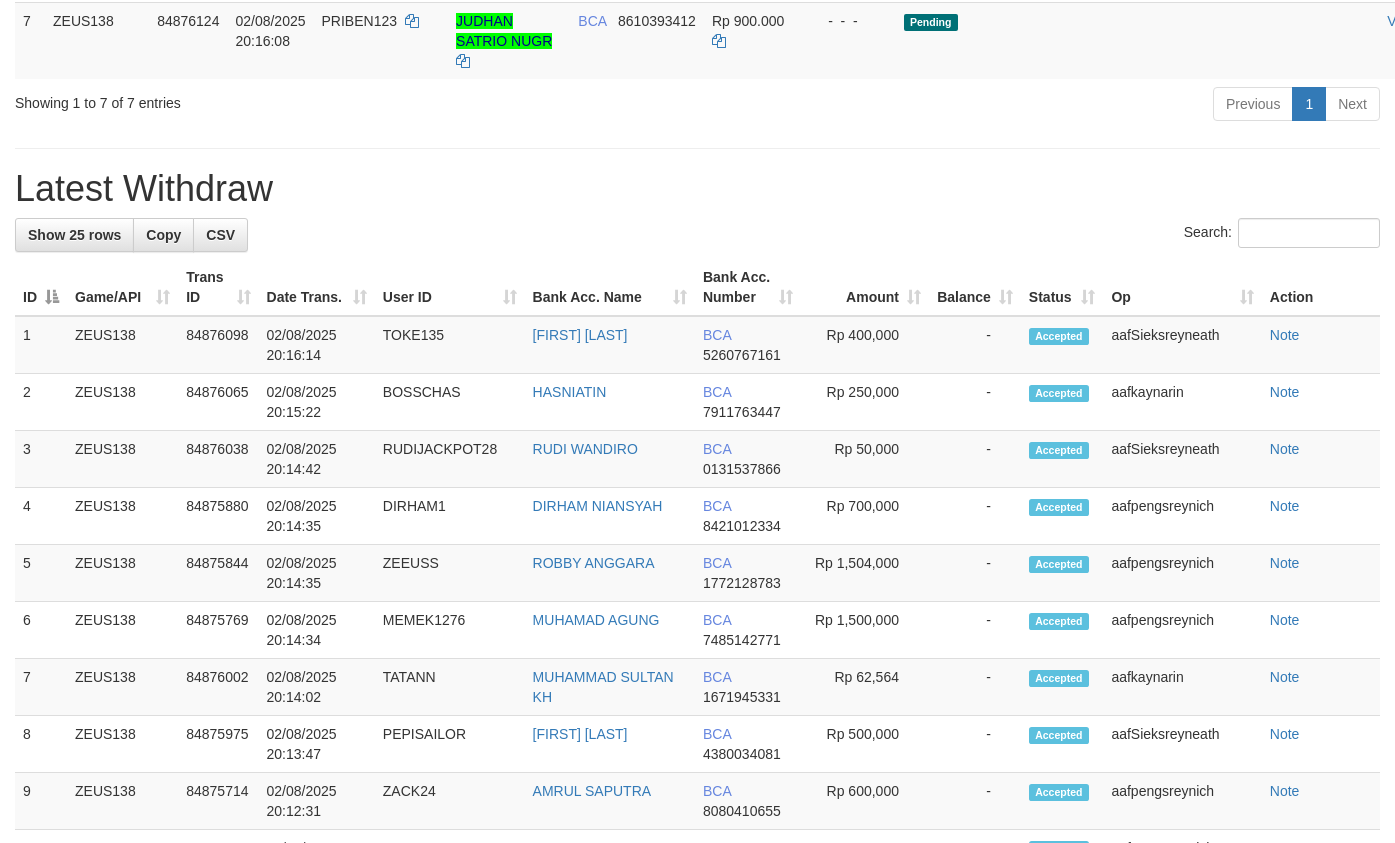 scroll, scrollTop: 740, scrollLeft: 0, axis: vertical 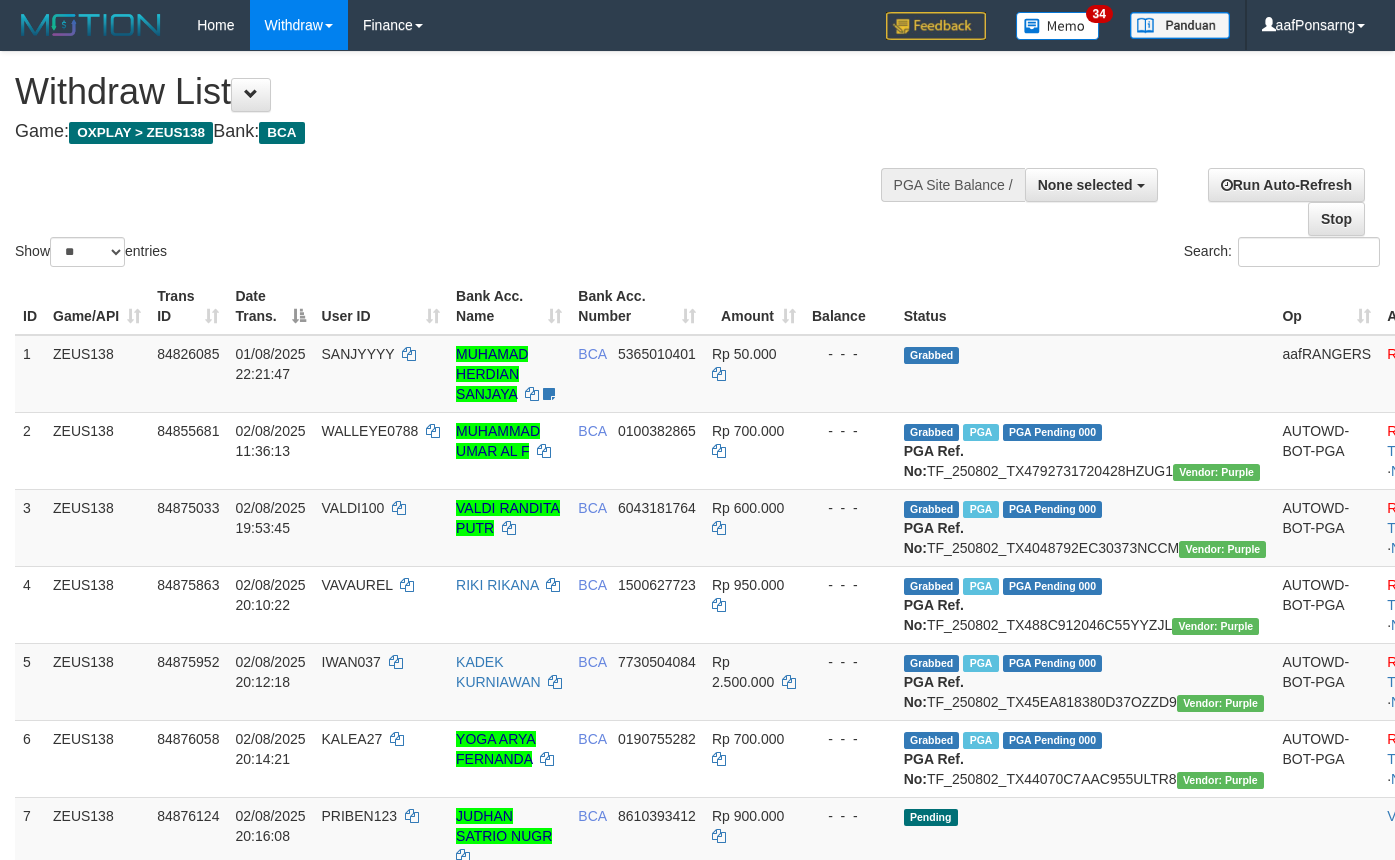select 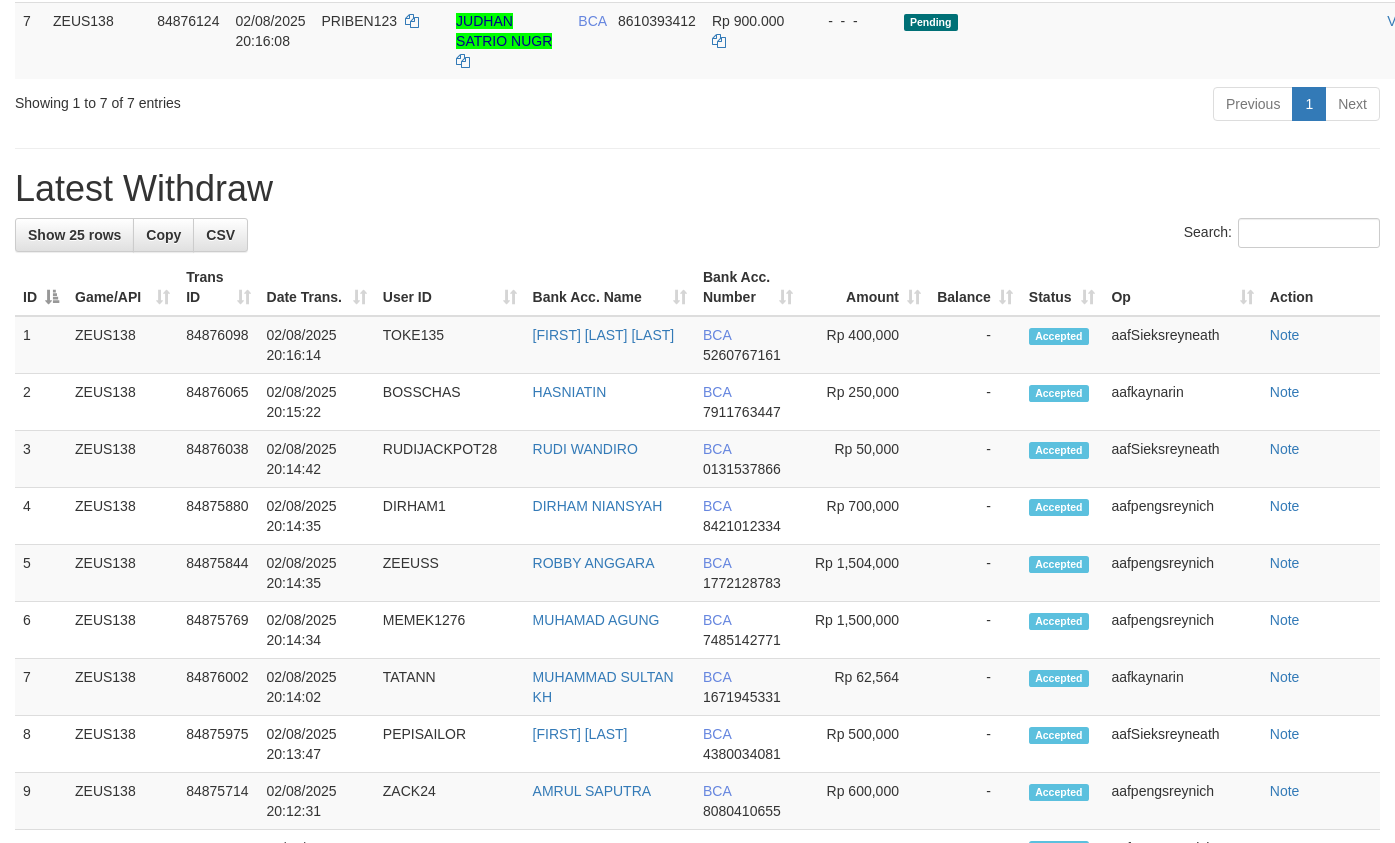 scroll, scrollTop: 740, scrollLeft: 0, axis: vertical 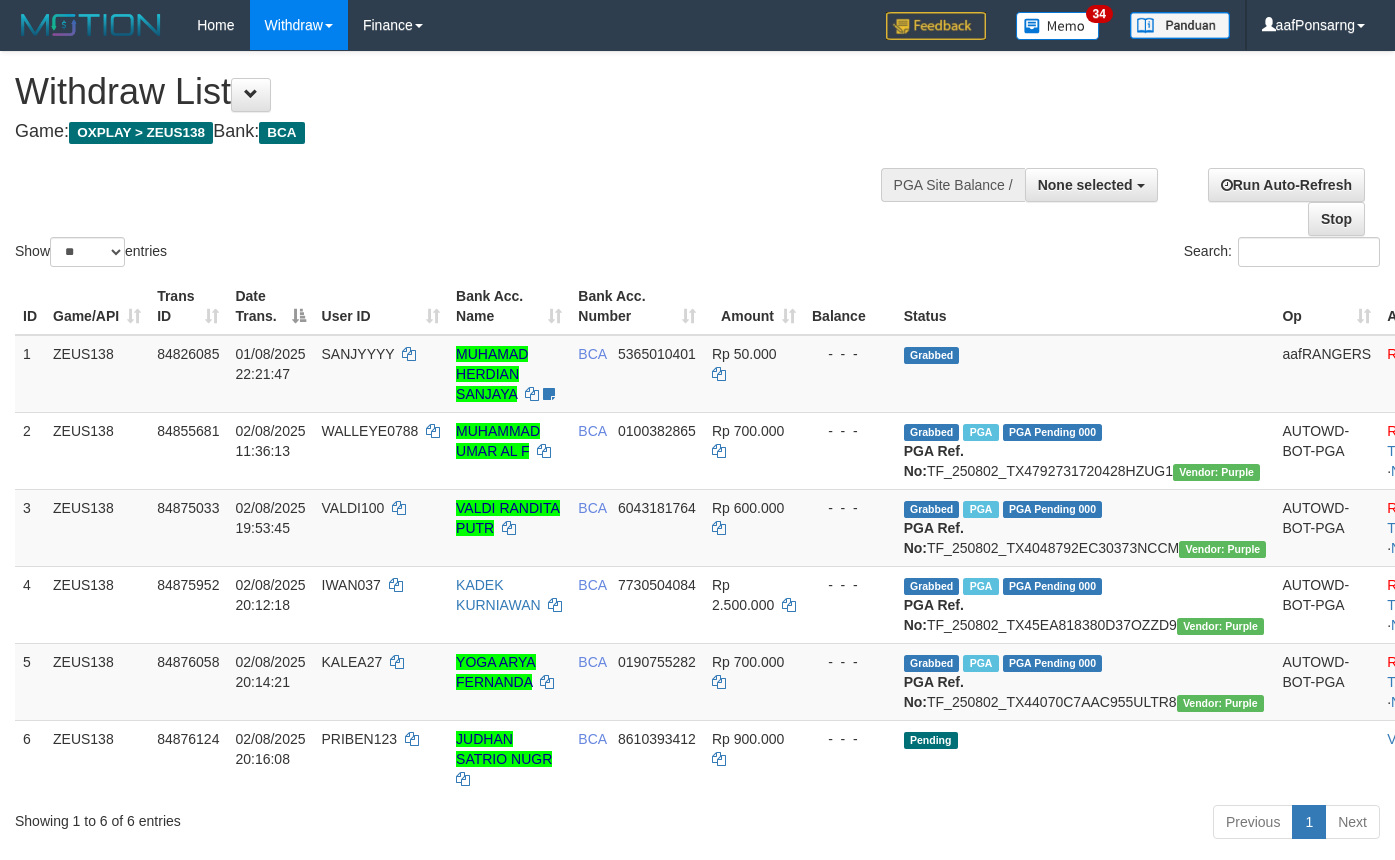 select 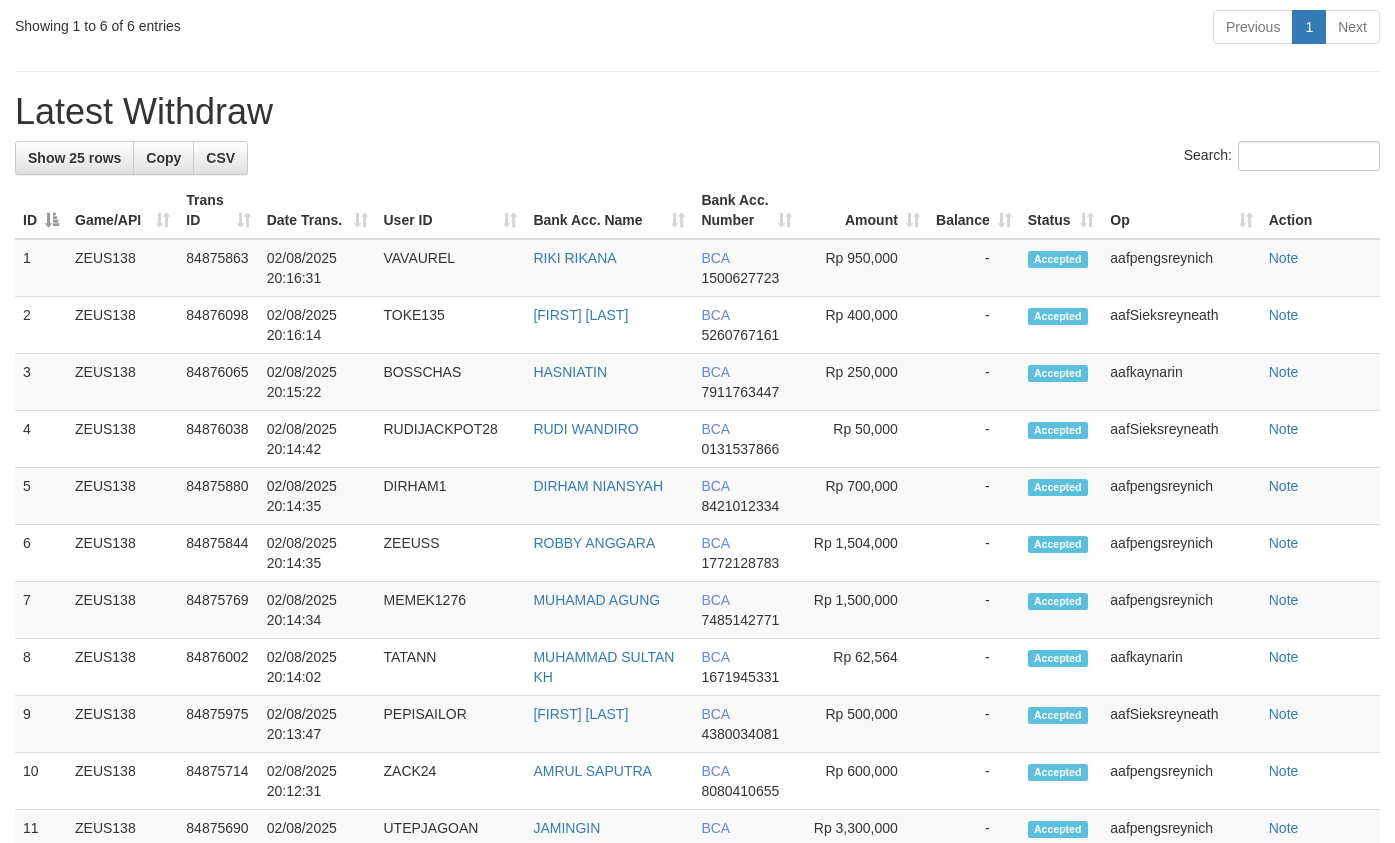 scroll, scrollTop: 740, scrollLeft: 0, axis: vertical 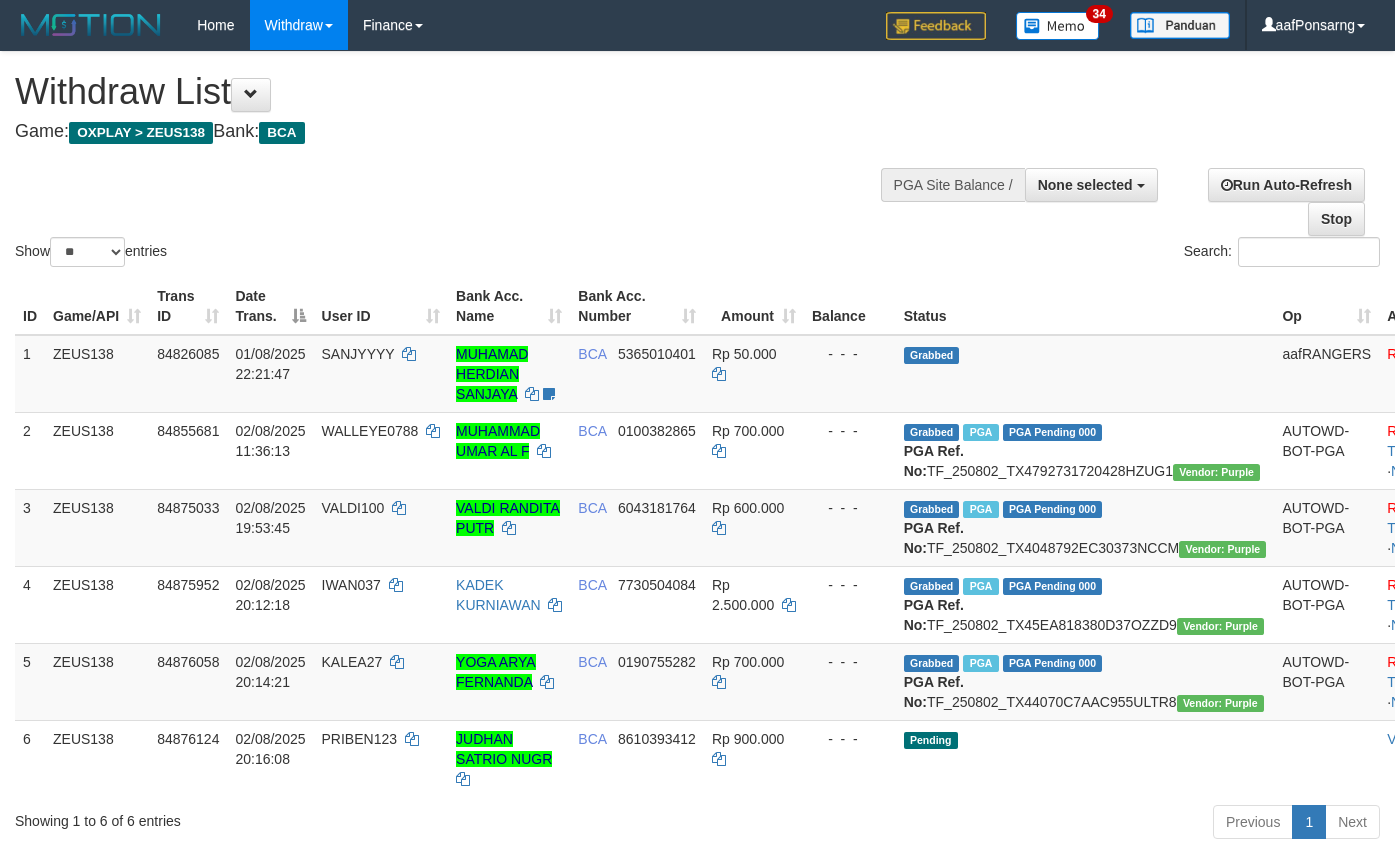 select 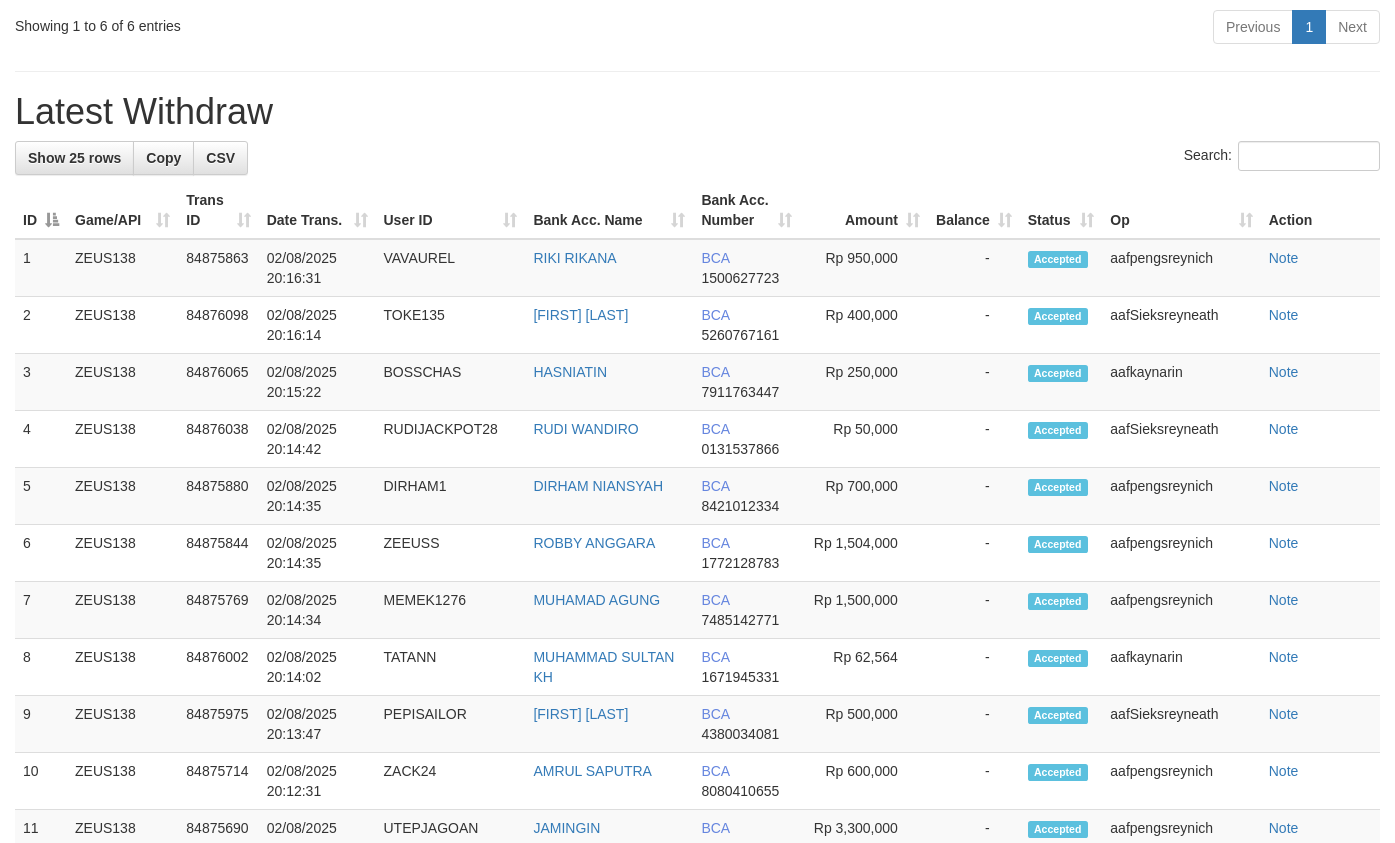 scroll, scrollTop: 740, scrollLeft: 0, axis: vertical 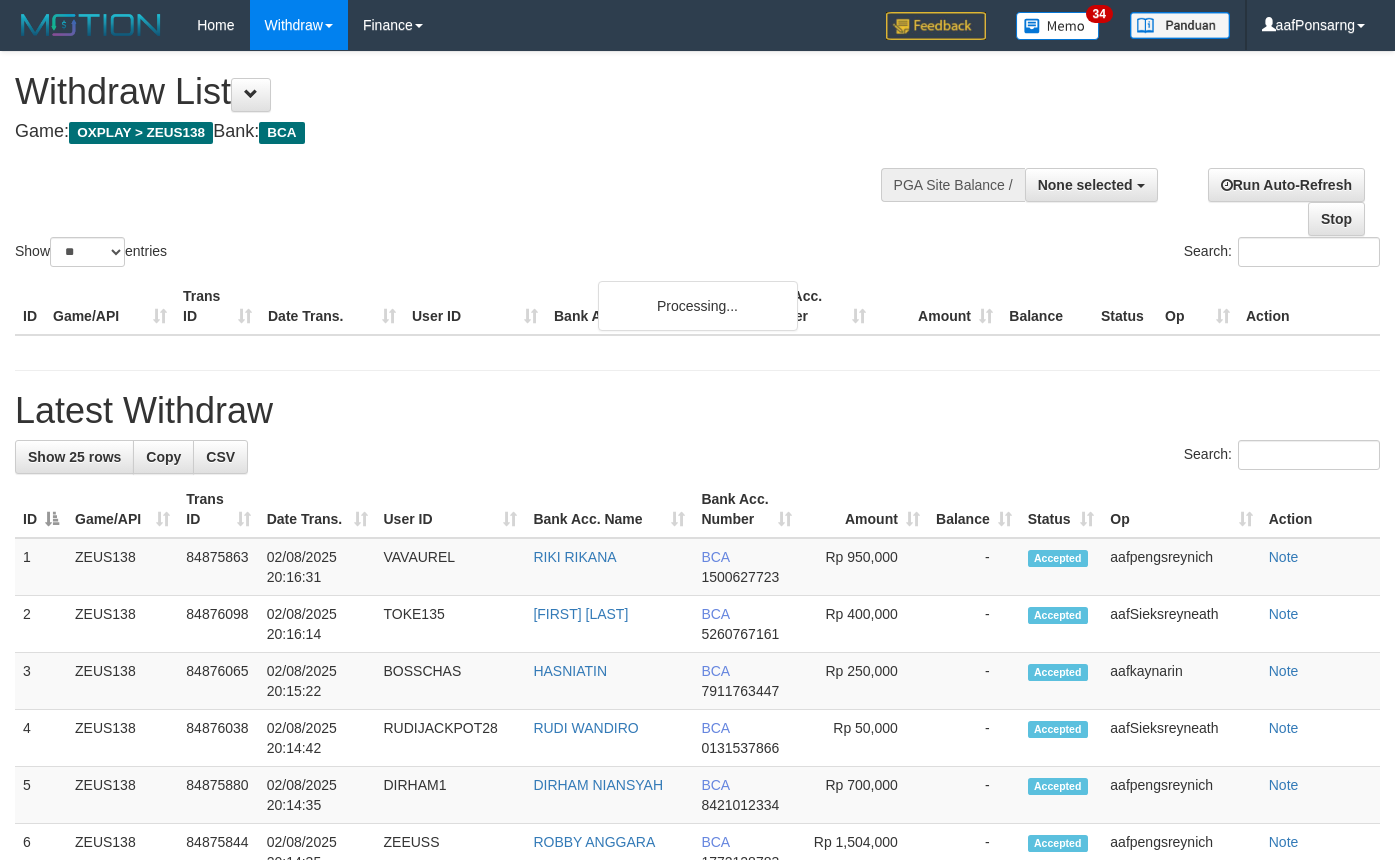 select 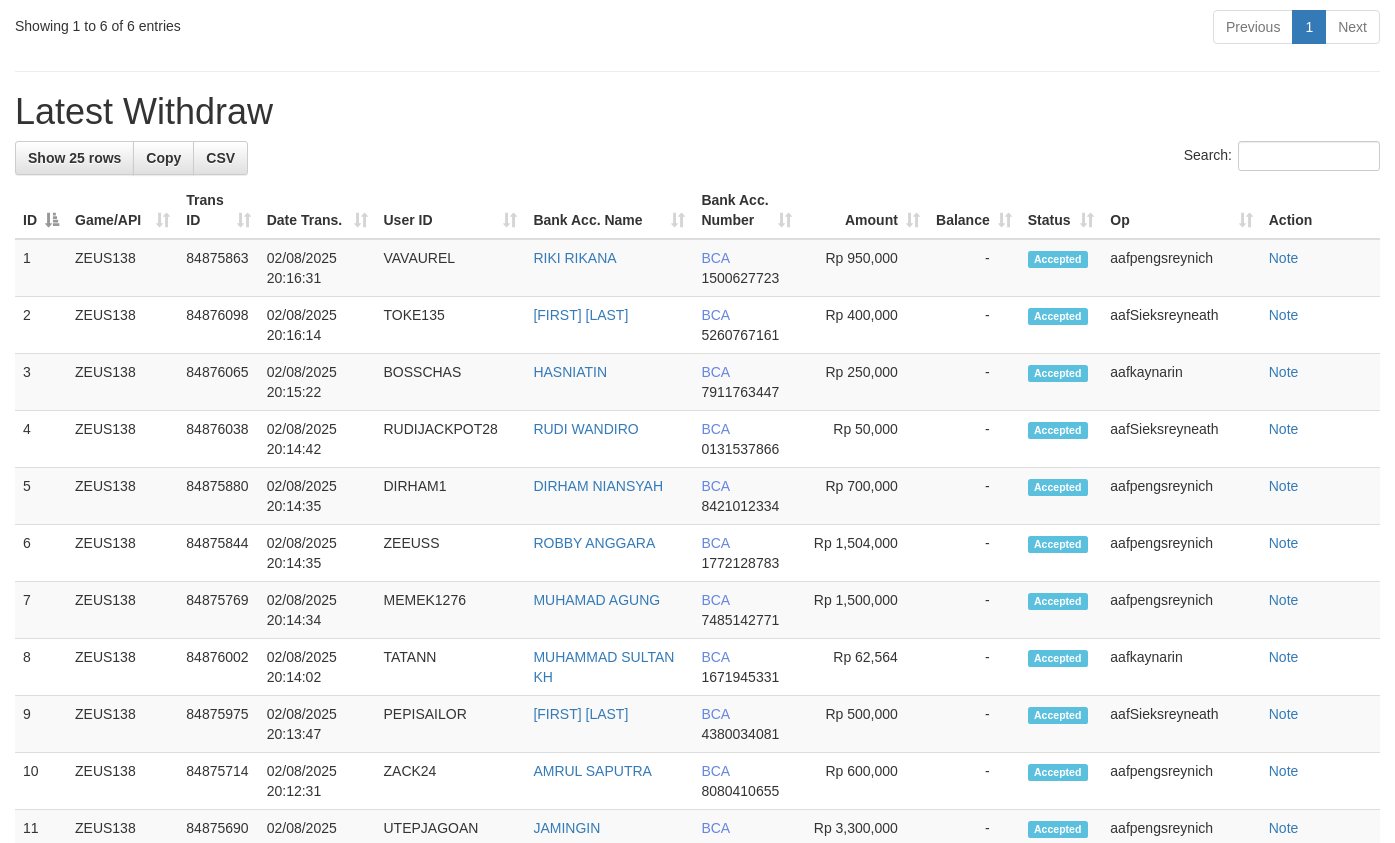 scroll, scrollTop: 740, scrollLeft: 0, axis: vertical 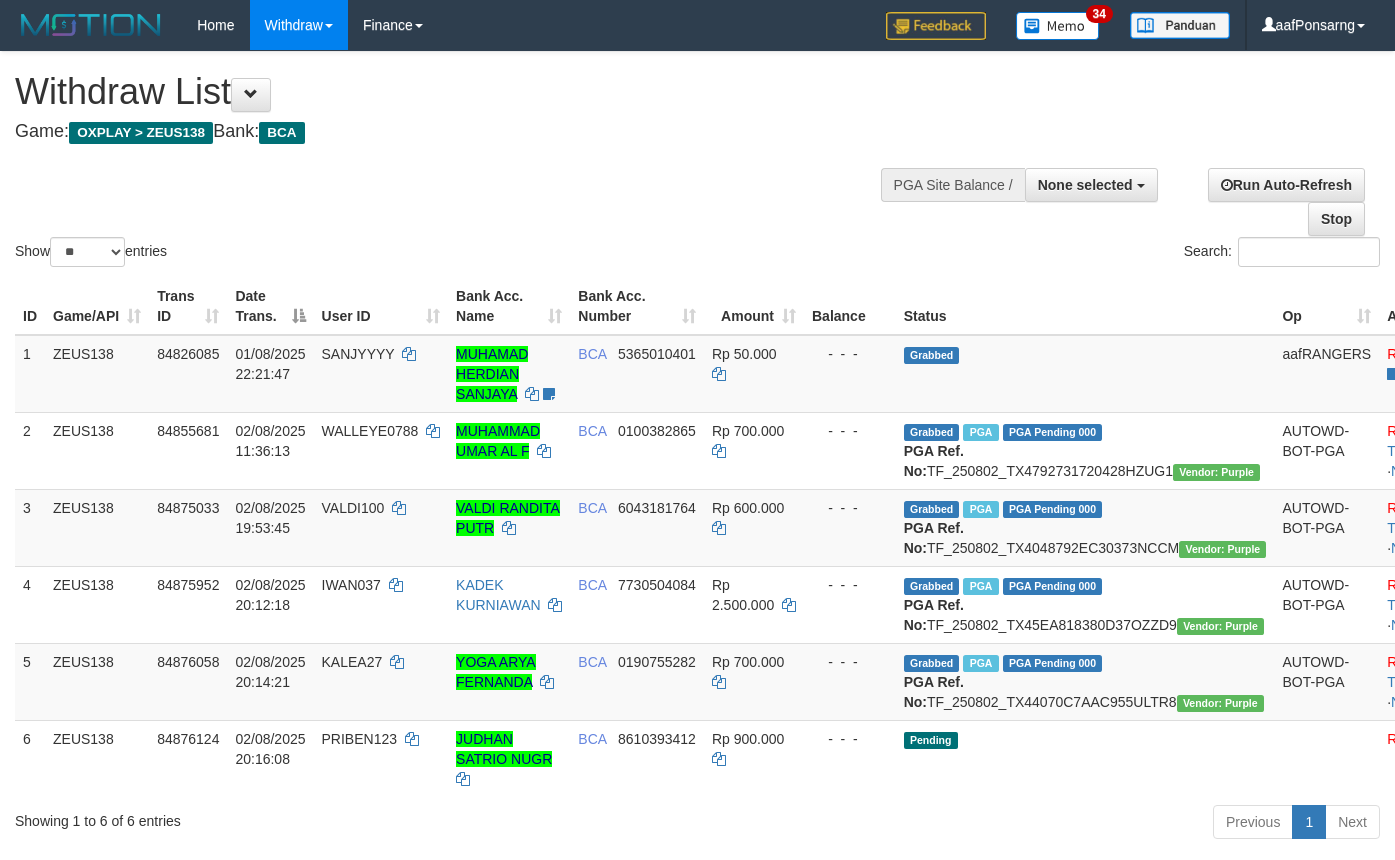 select 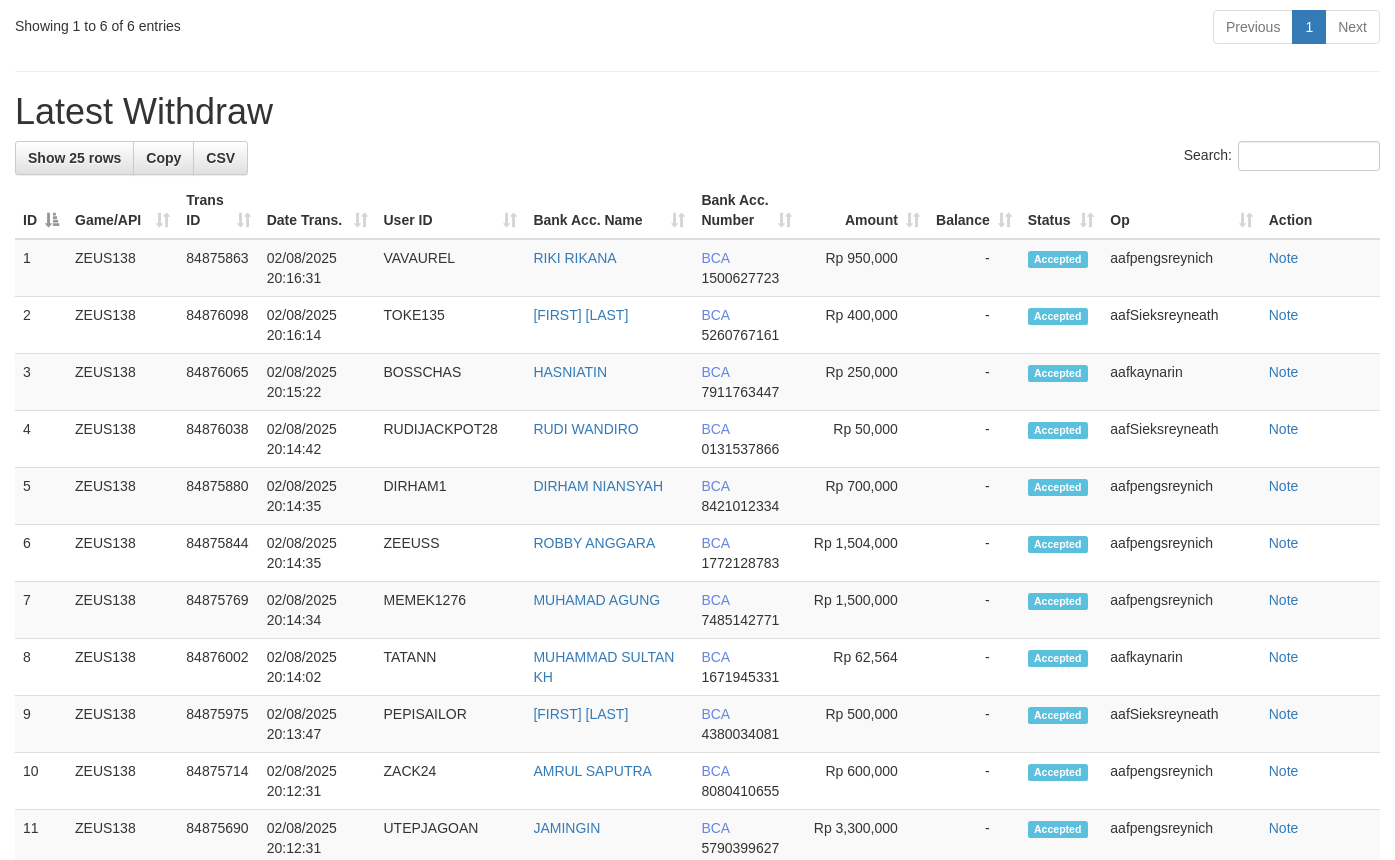 scroll, scrollTop: 740, scrollLeft: 0, axis: vertical 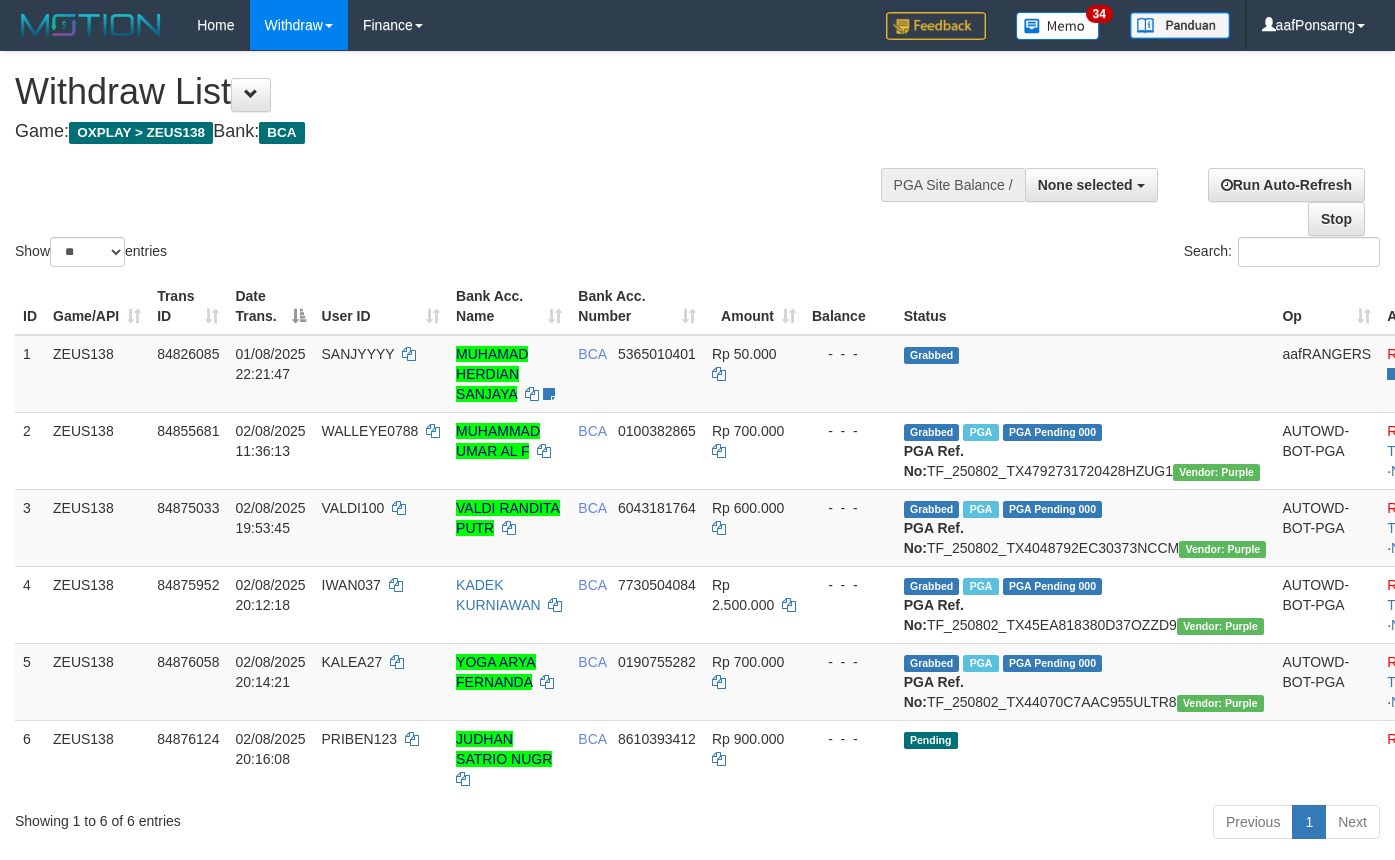 select 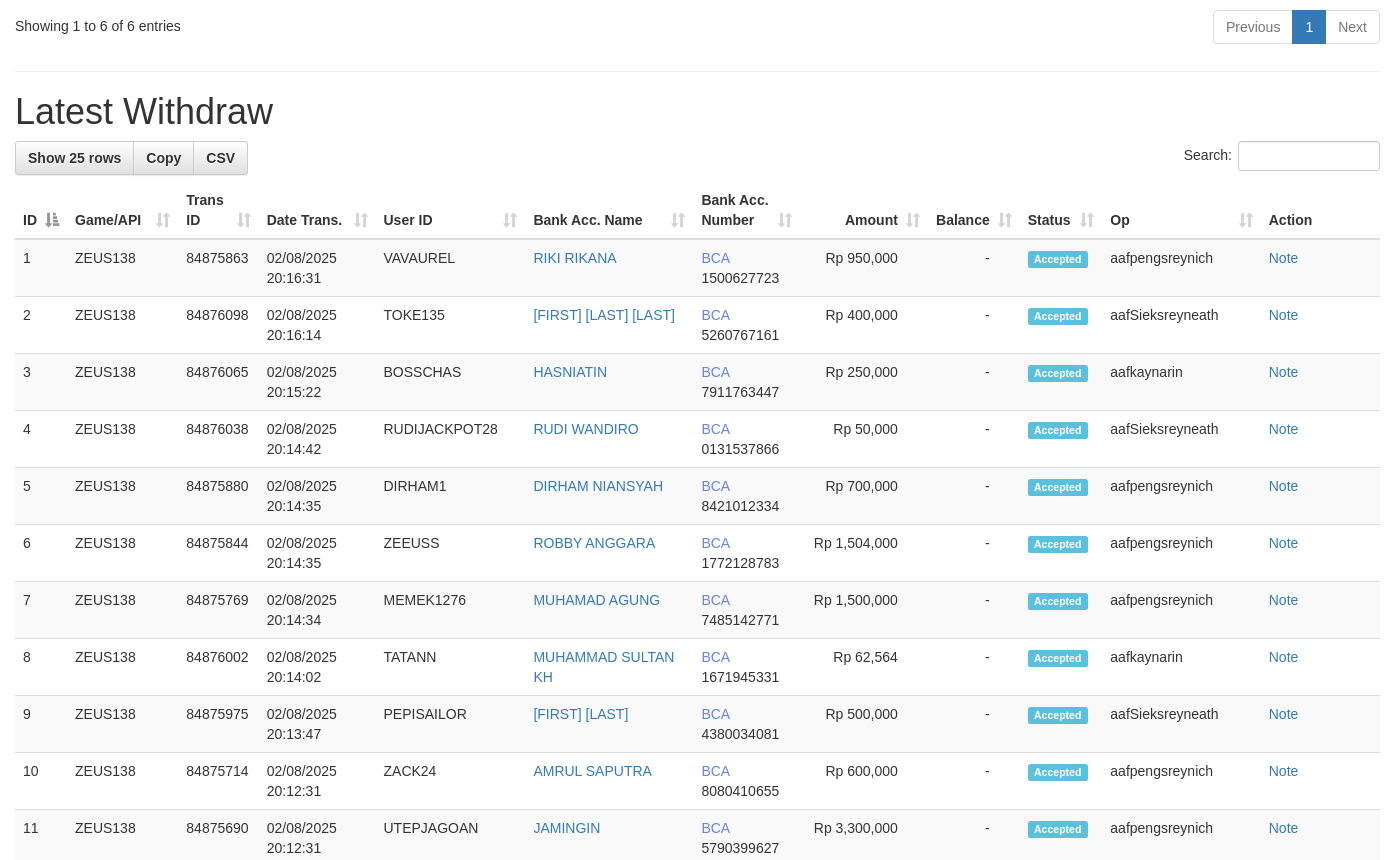 scroll, scrollTop: 740, scrollLeft: 0, axis: vertical 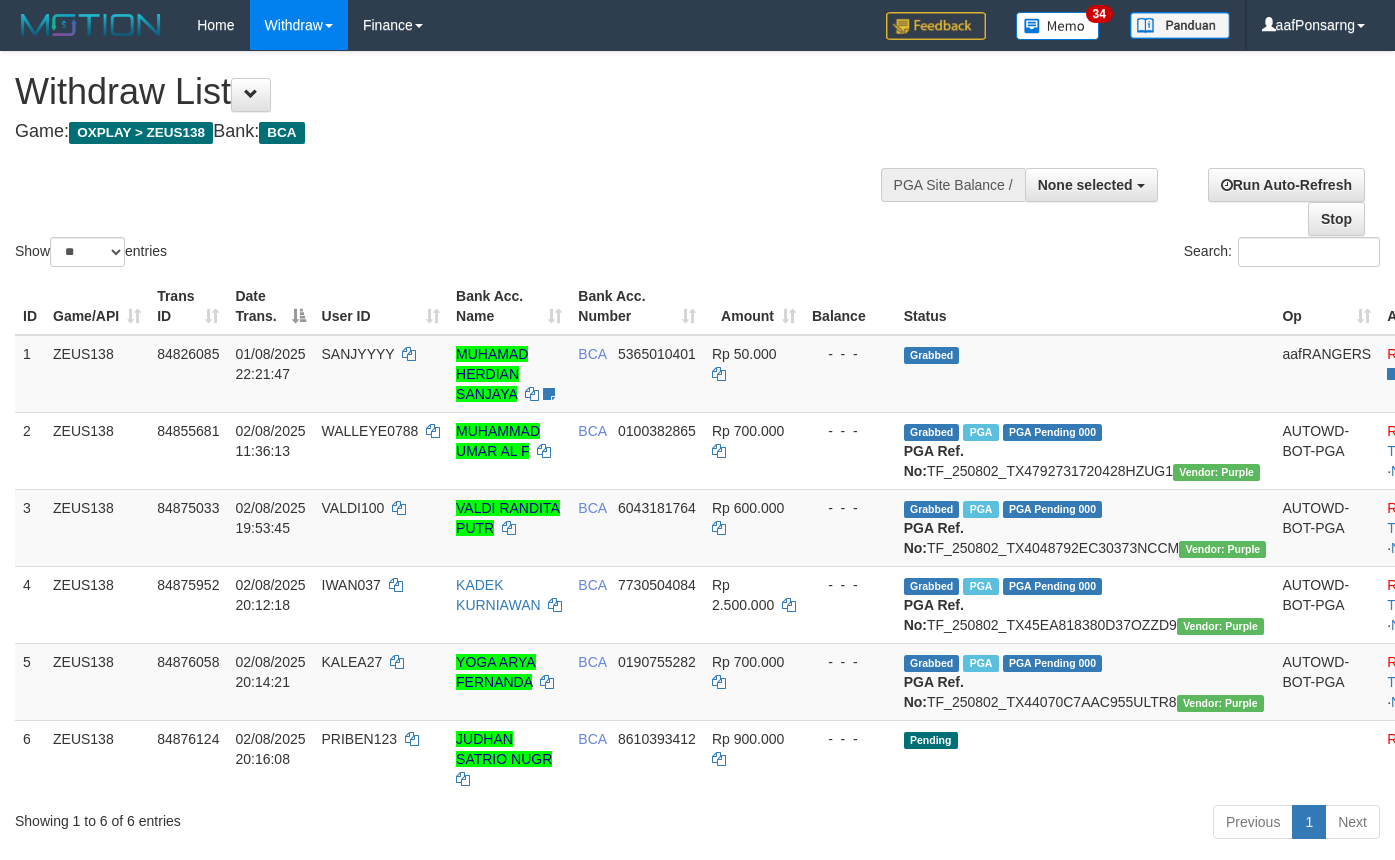select 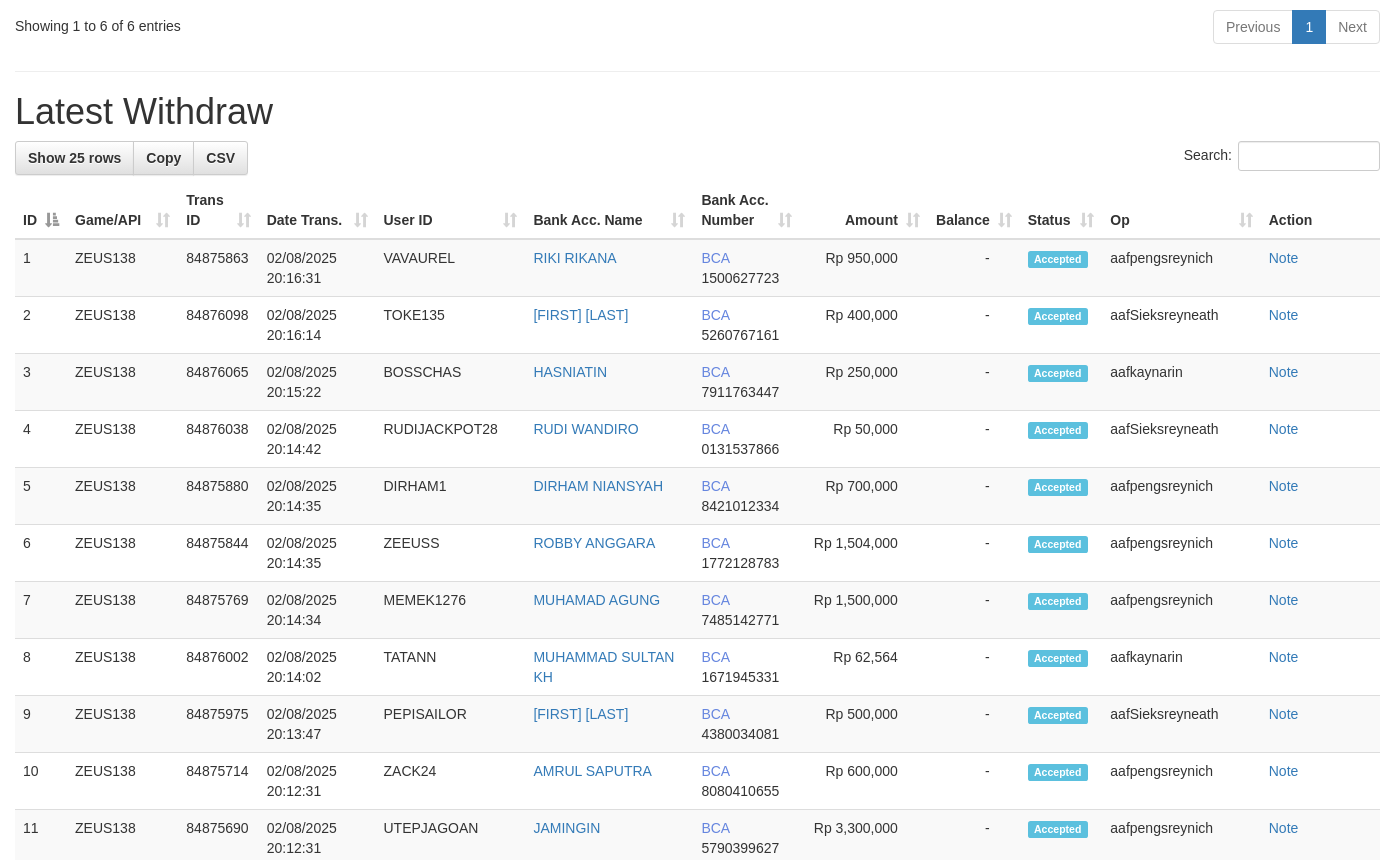 scroll, scrollTop: 740, scrollLeft: 0, axis: vertical 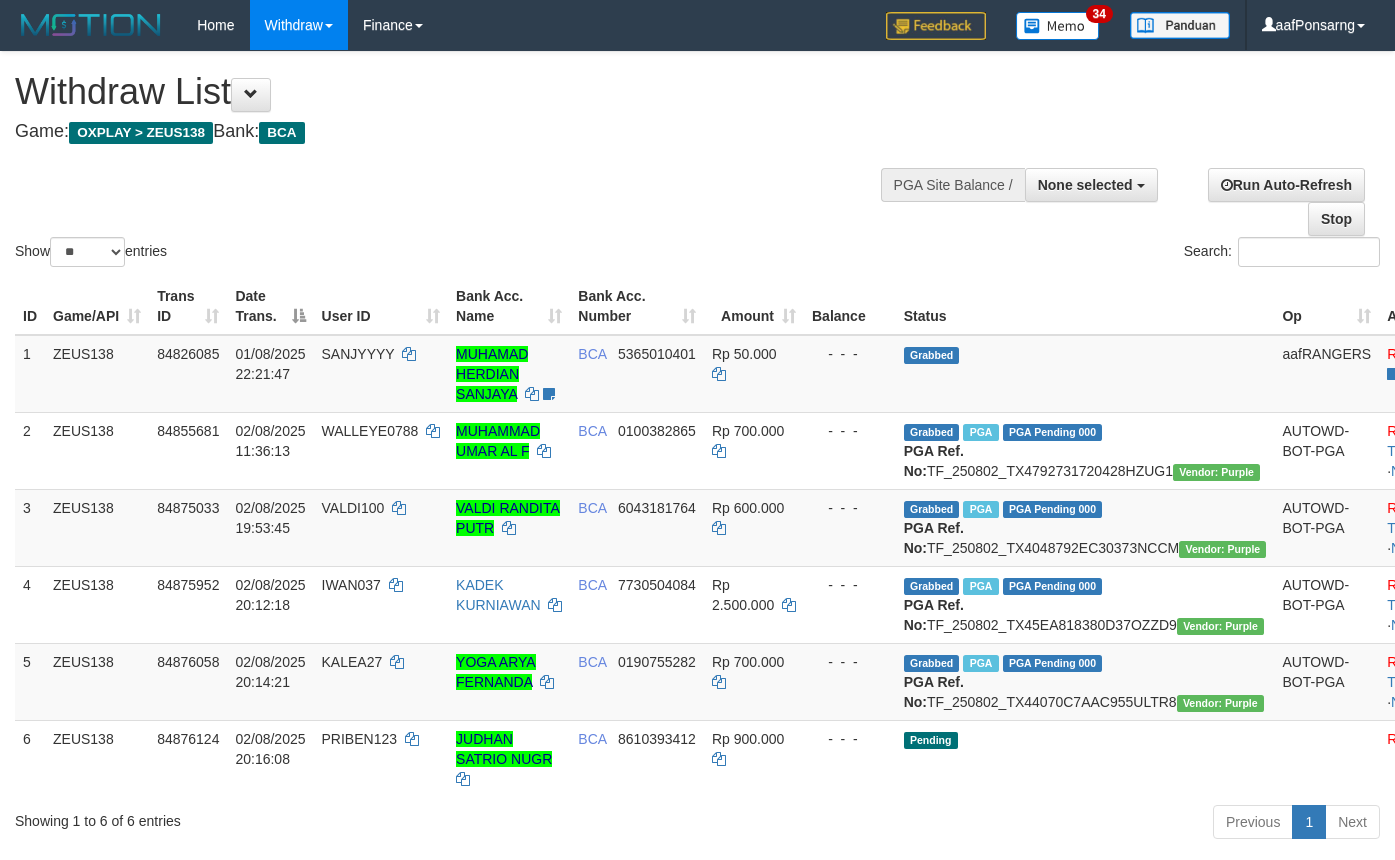 select 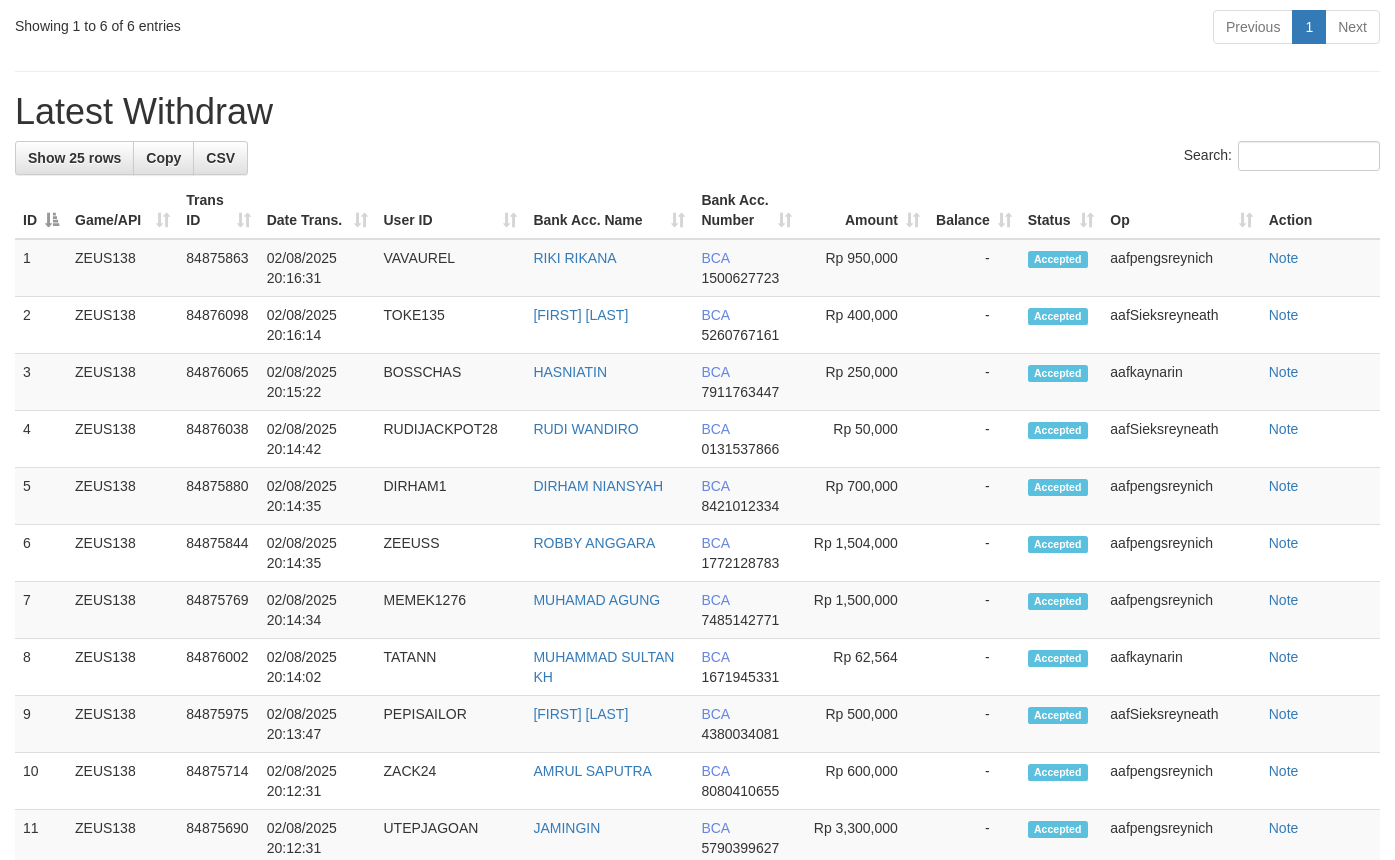 scroll, scrollTop: 740, scrollLeft: 0, axis: vertical 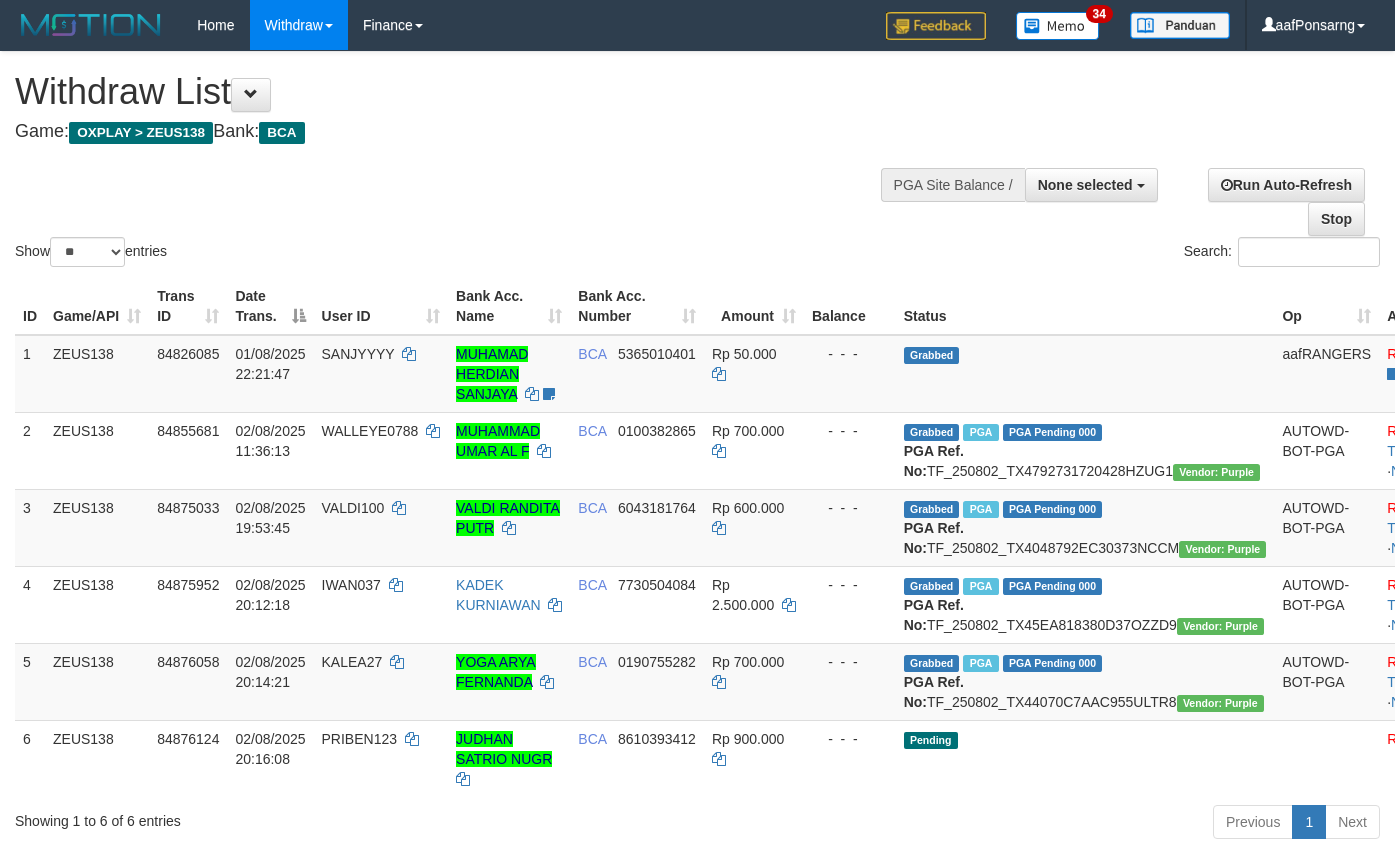 select 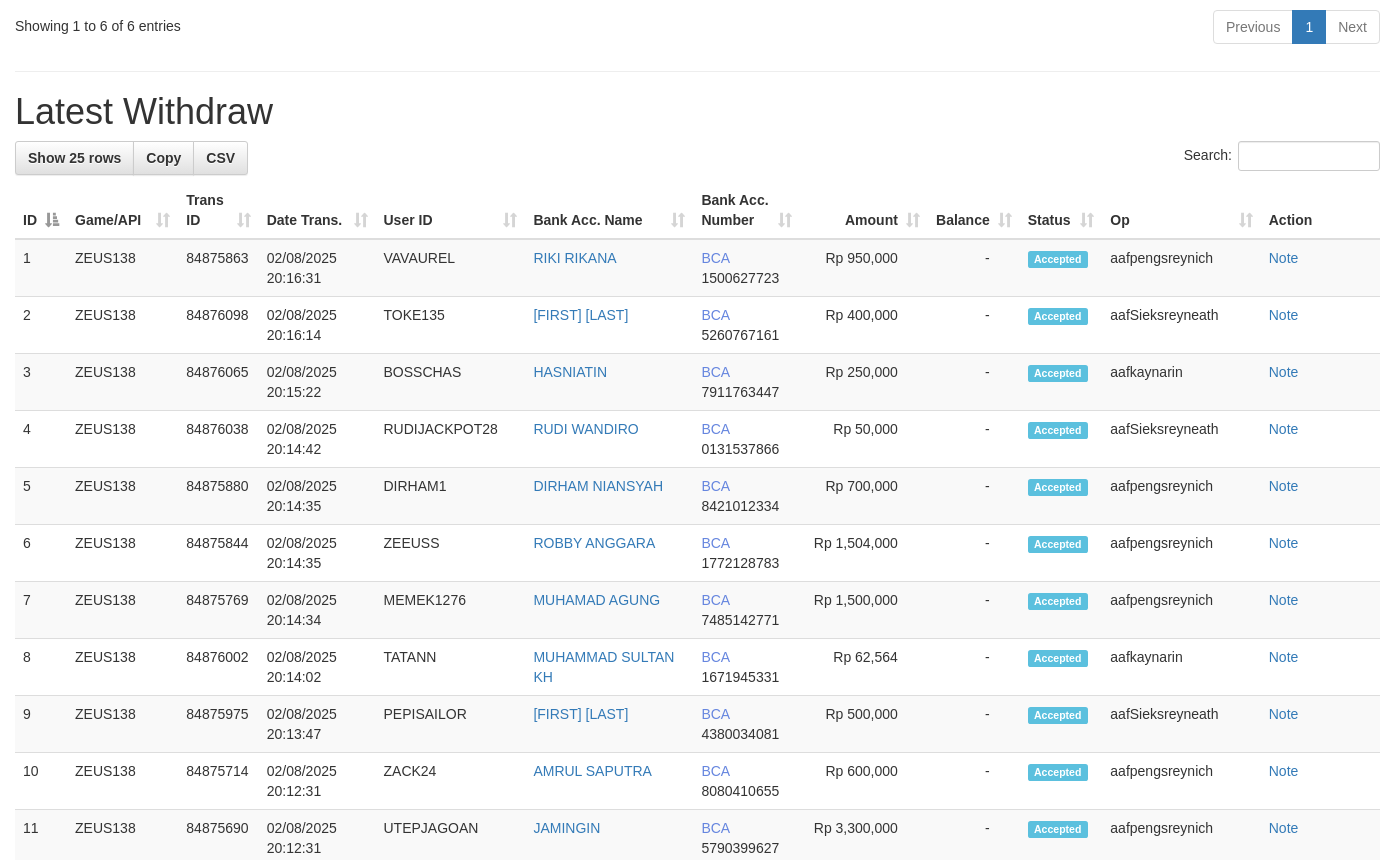 scroll, scrollTop: 740, scrollLeft: 0, axis: vertical 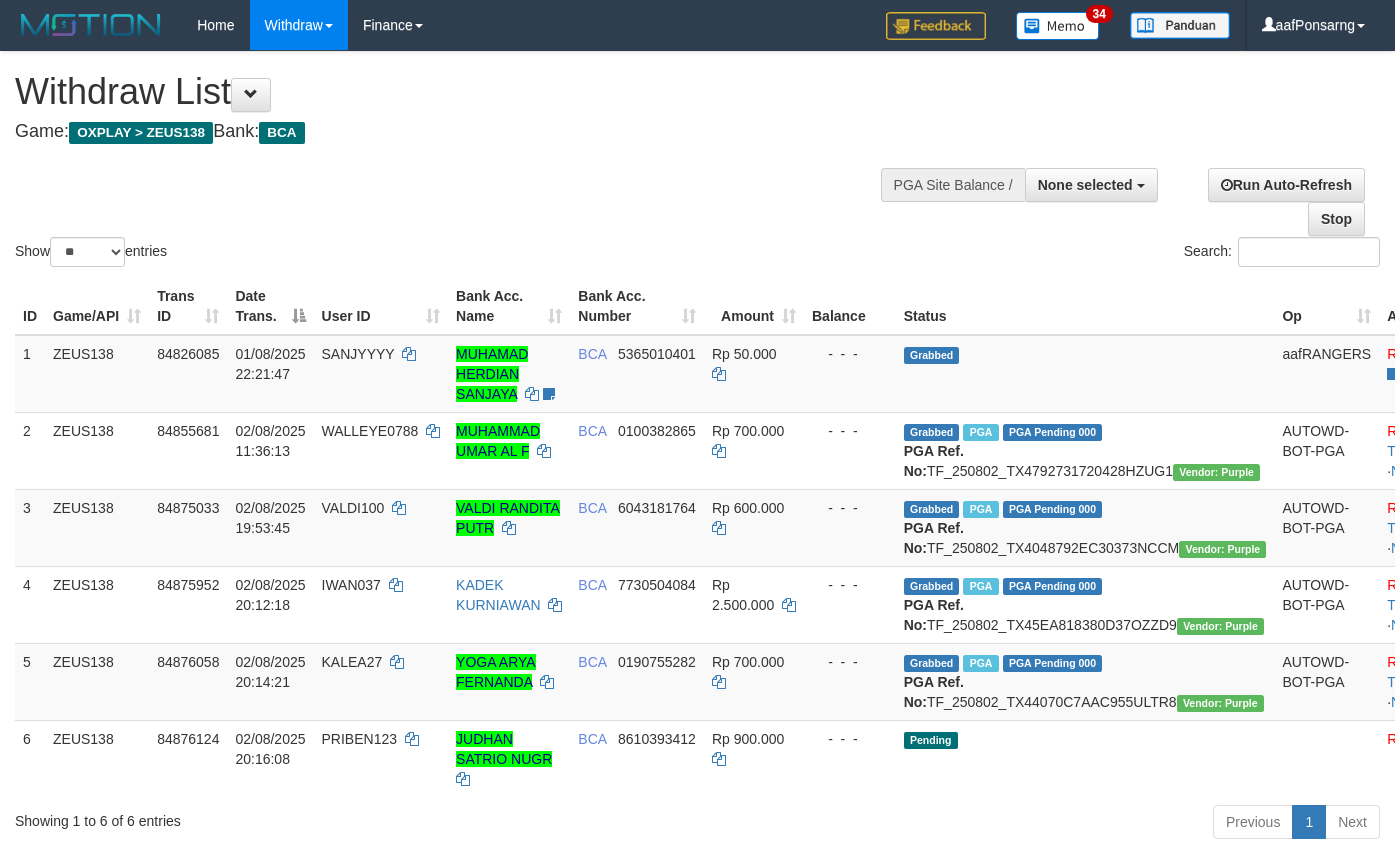 select 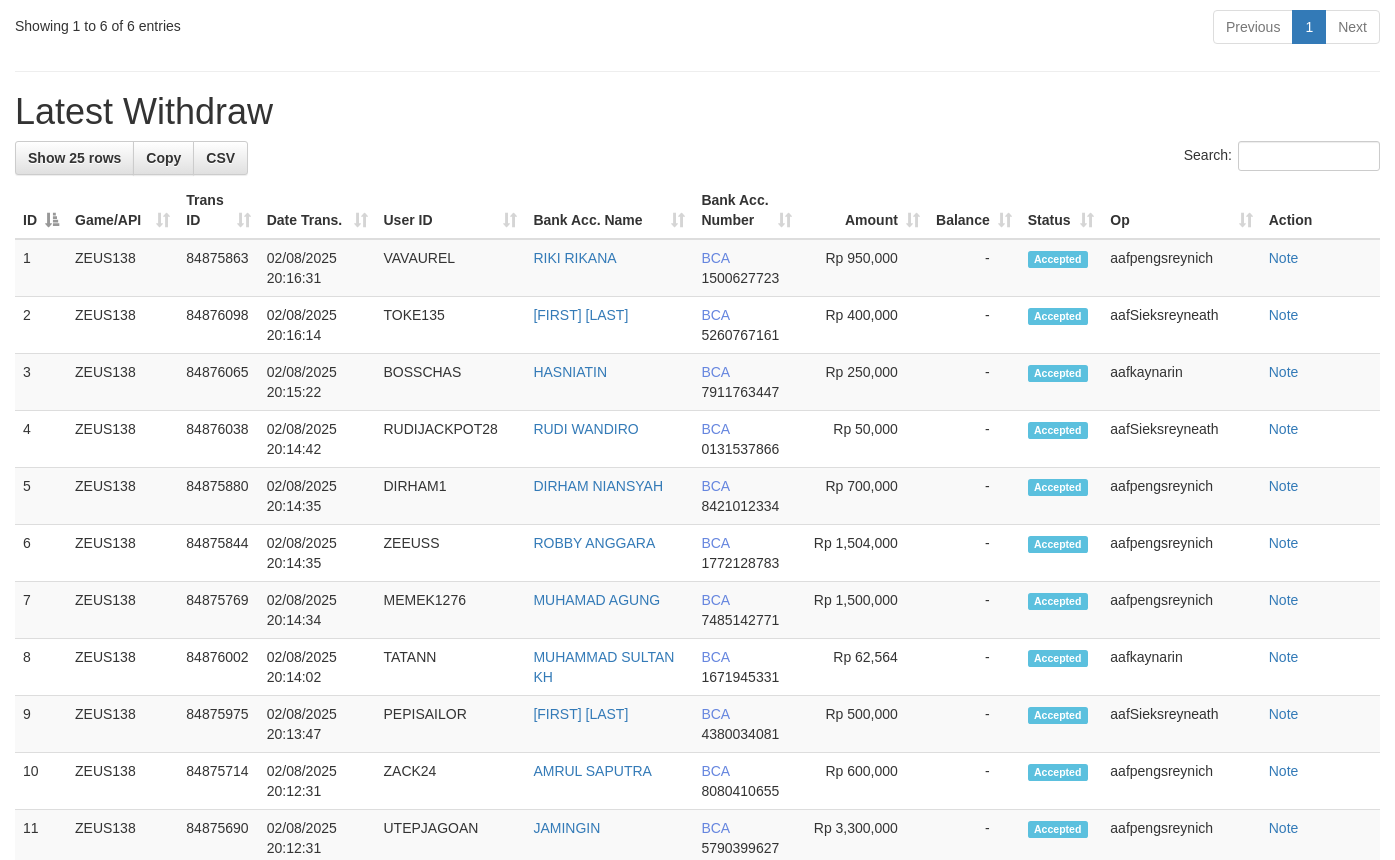 scroll, scrollTop: 740, scrollLeft: 0, axis: vertical 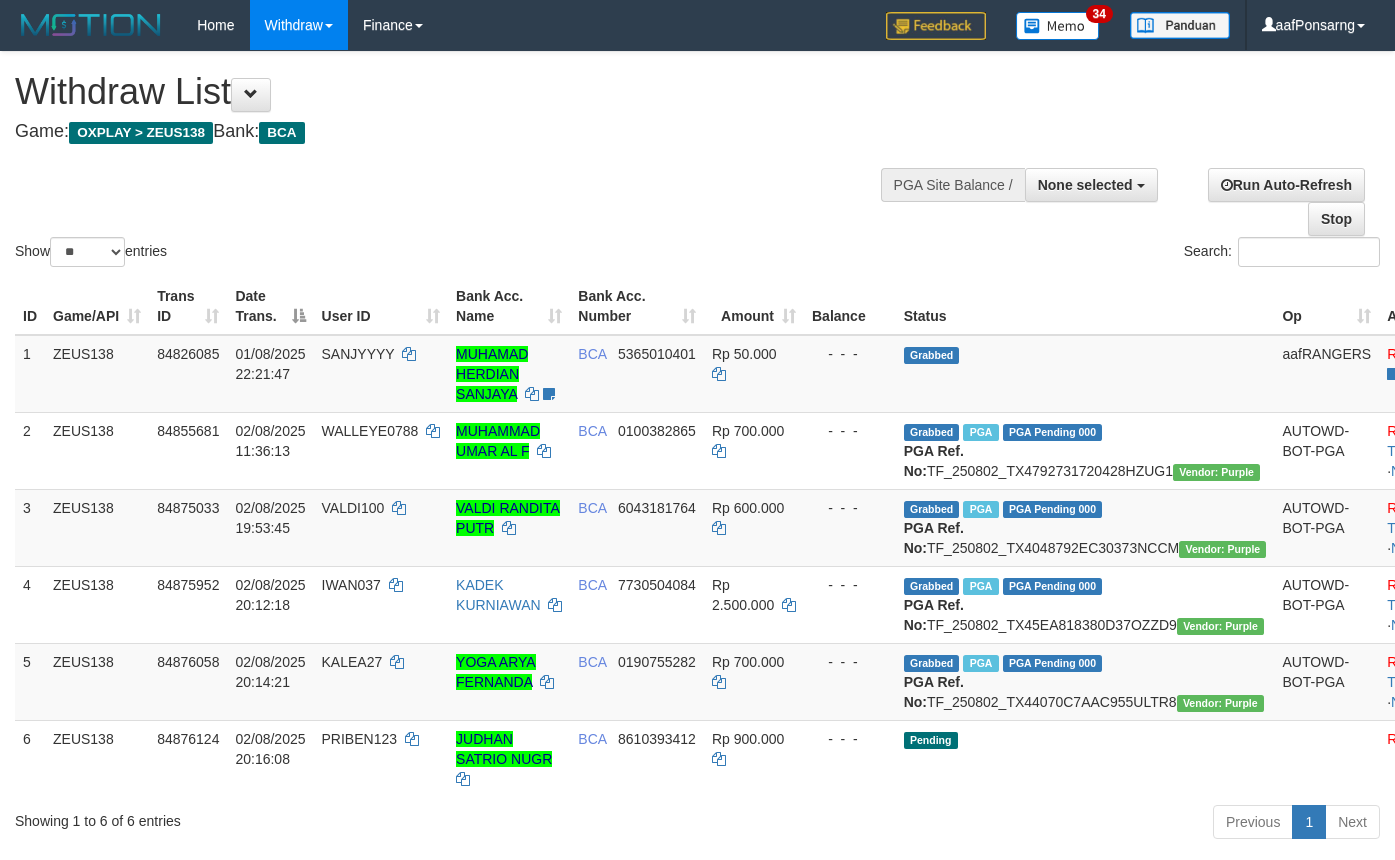 select 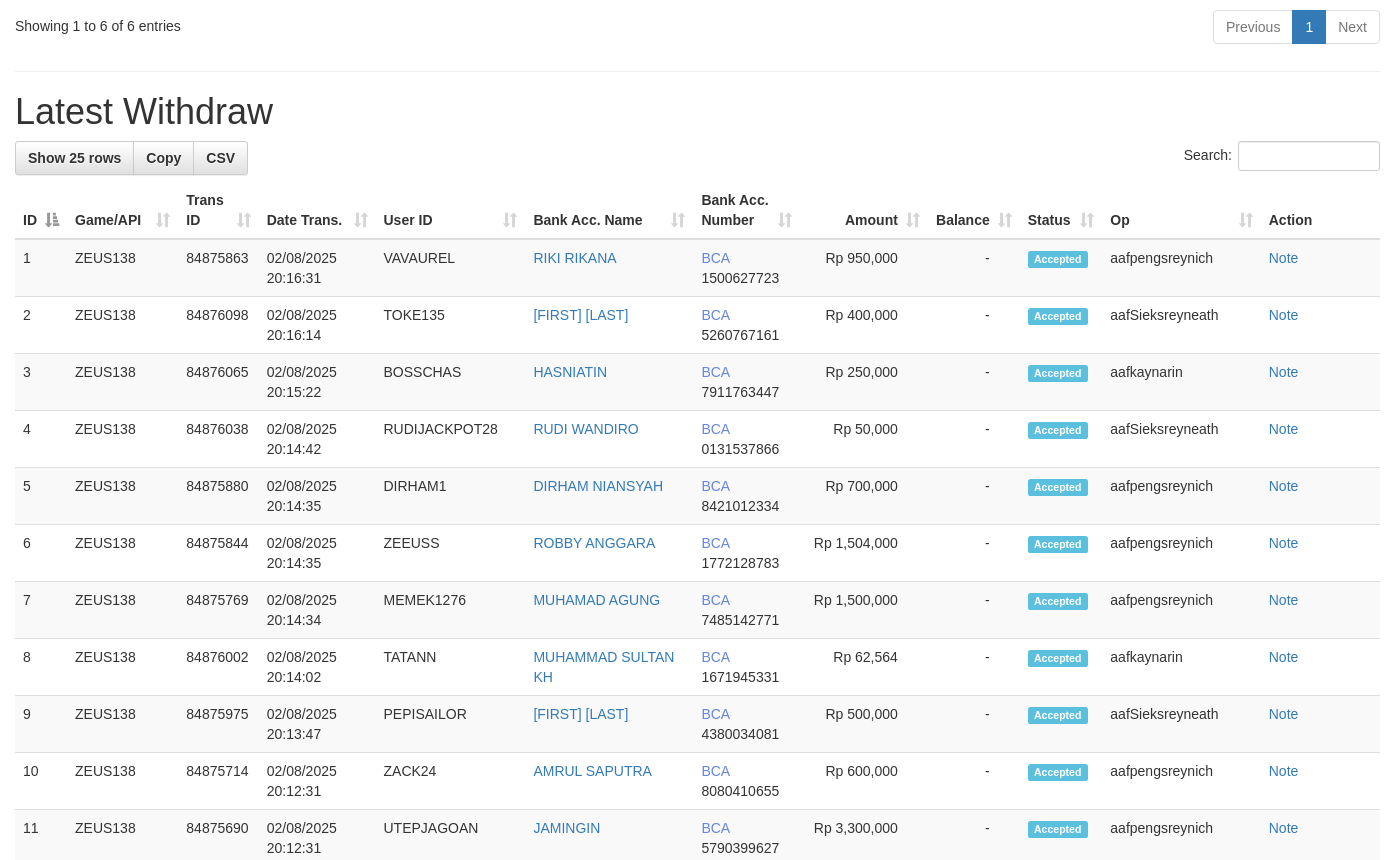 scroll, scrollTop: 740, scrollLeft: 0, axis: vertical 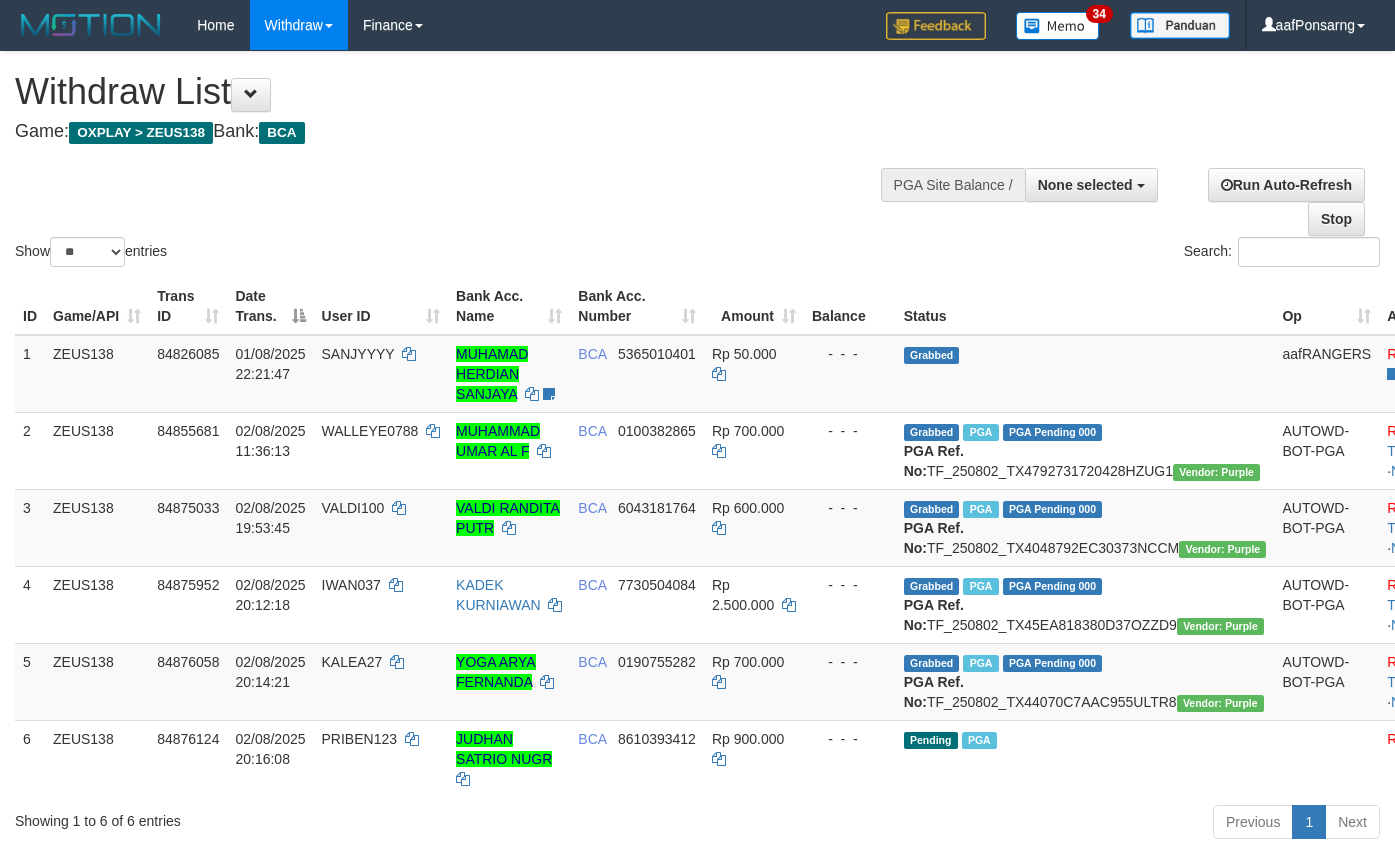 select 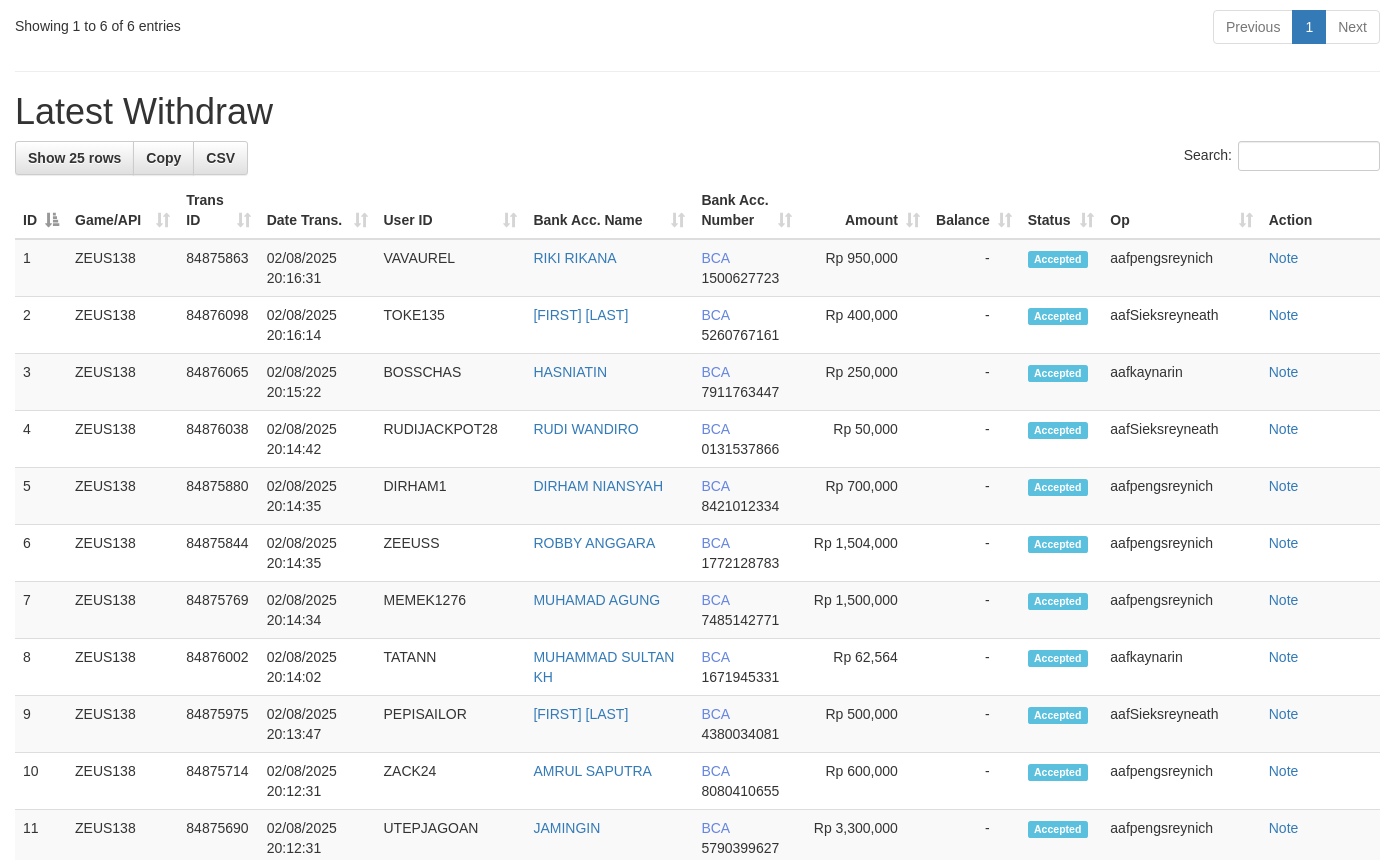 scroll, scrollTop: 740, scrollLeft: 0, axis: vertical 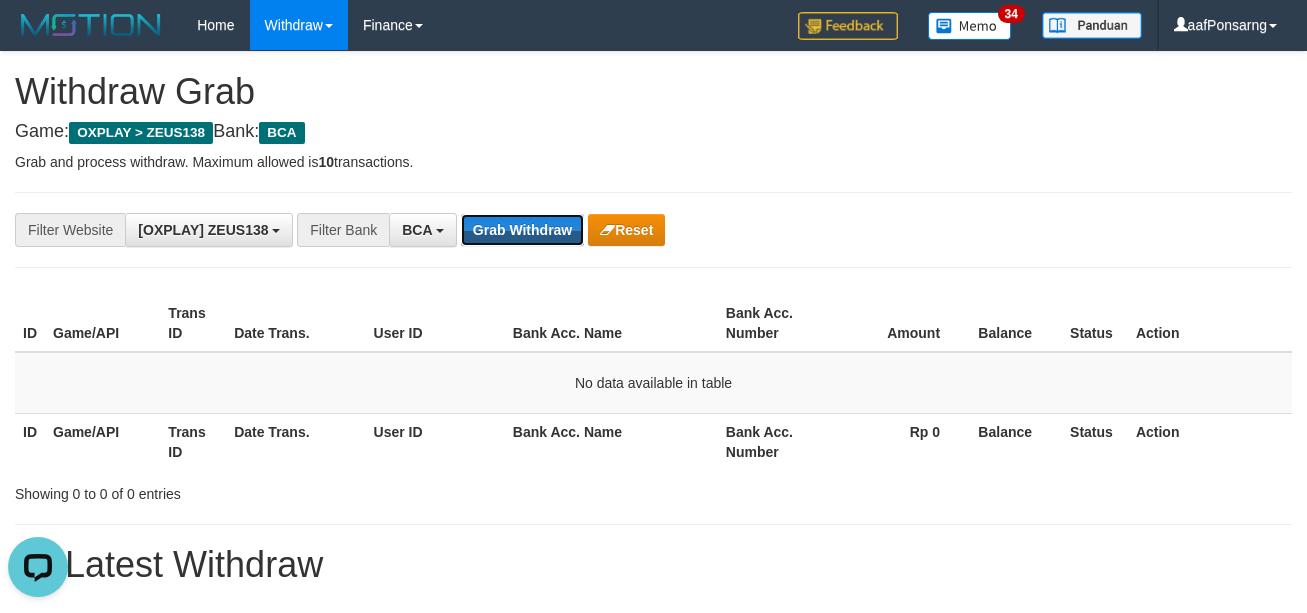 drag, startPoint x: 546, startPoint y: 207, endPoint x: 534, endPoint y: 197, distance: 15.6205 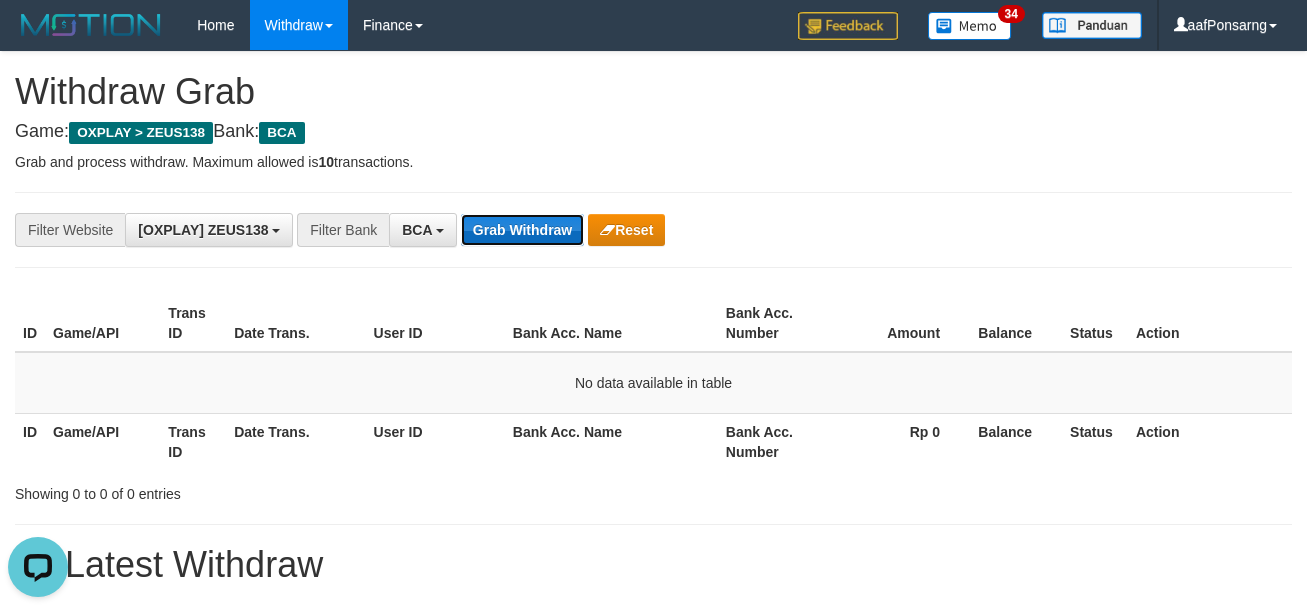 click on "Grab Withdraw" at bounding box center [522, 230] 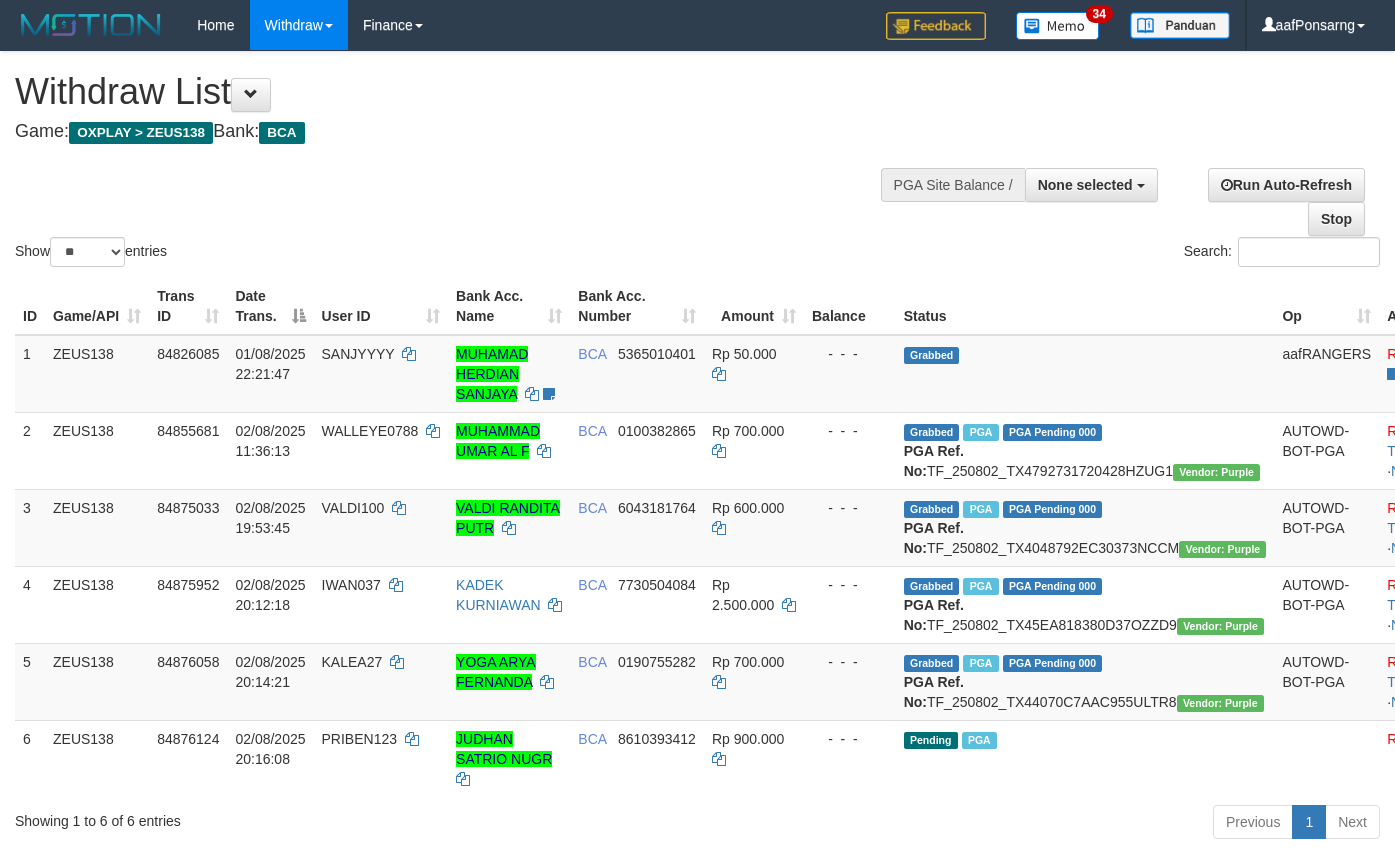 select 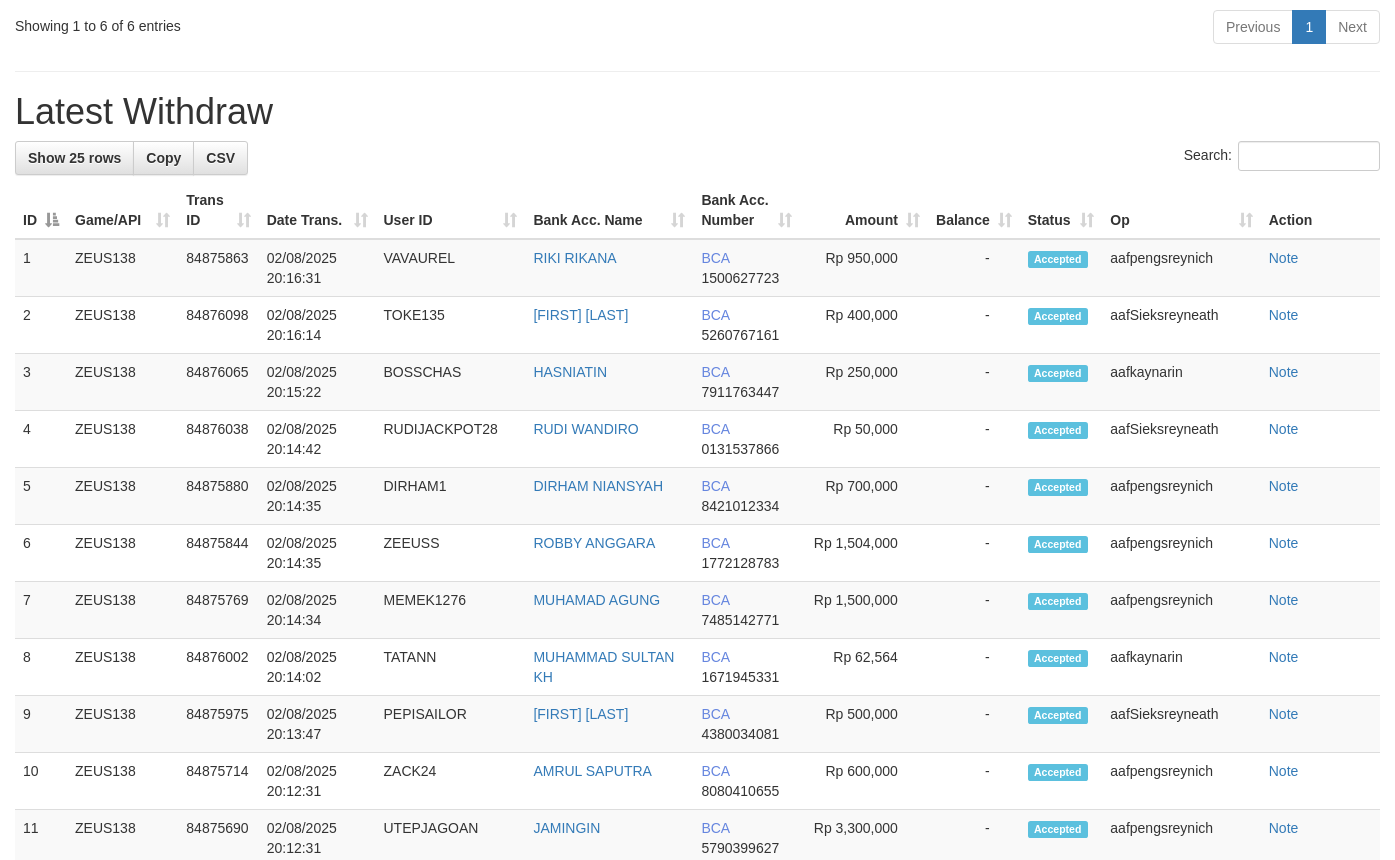 scroll, scrollTop: 740, scrollLeft: 0, axis: vertical 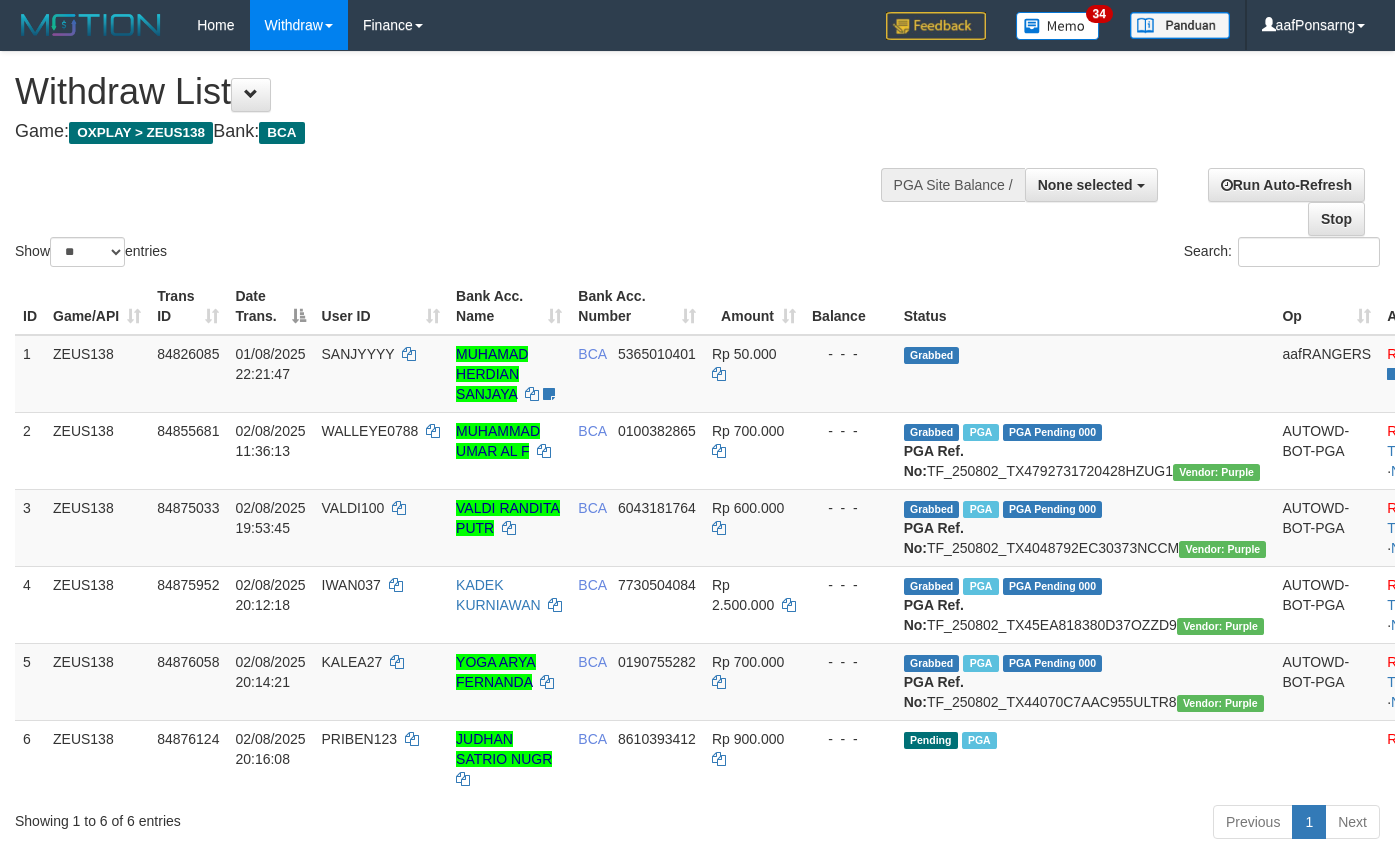 select 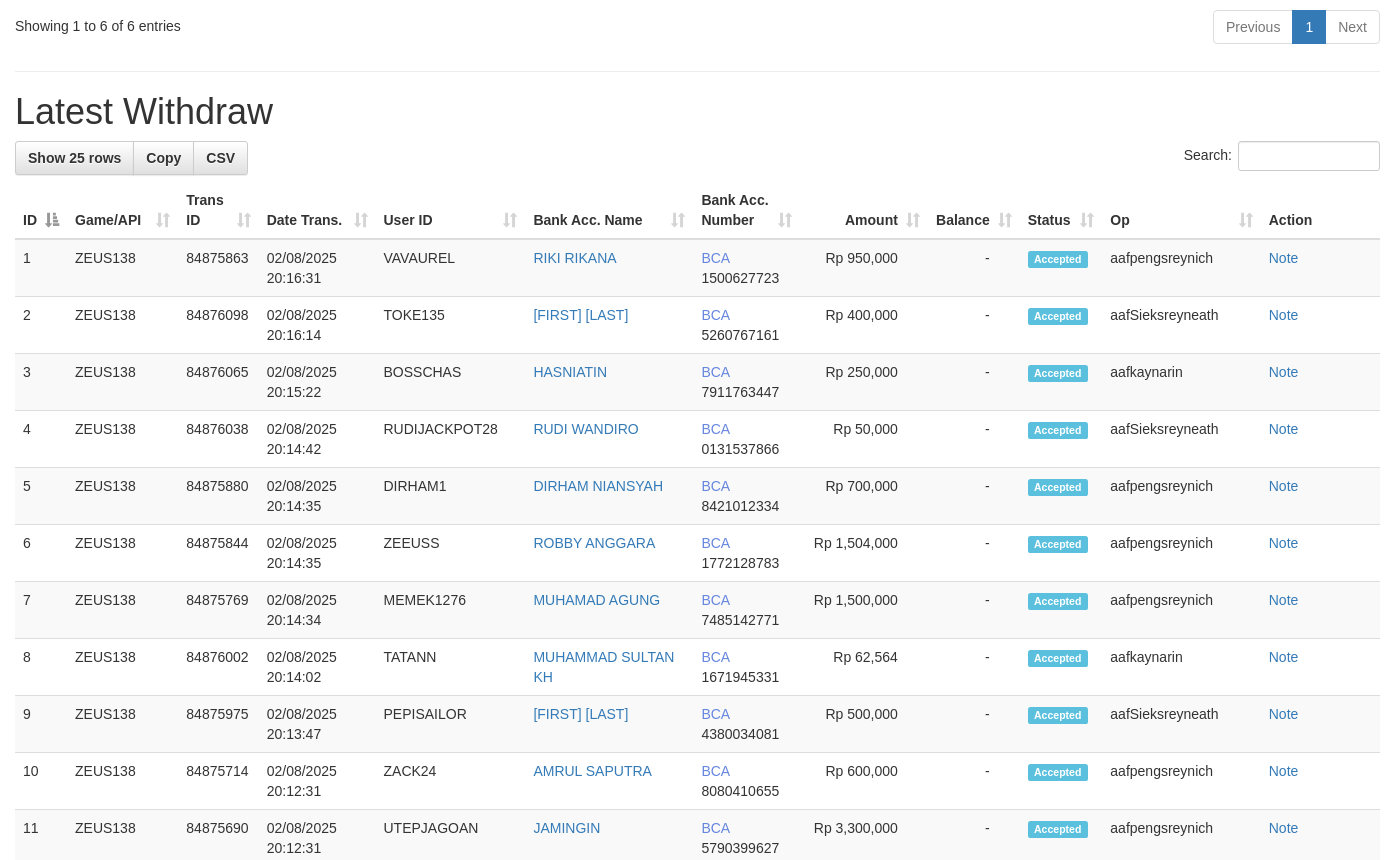 scroll, scrollTop: 740, scrollLeft: 0, axis: vertical 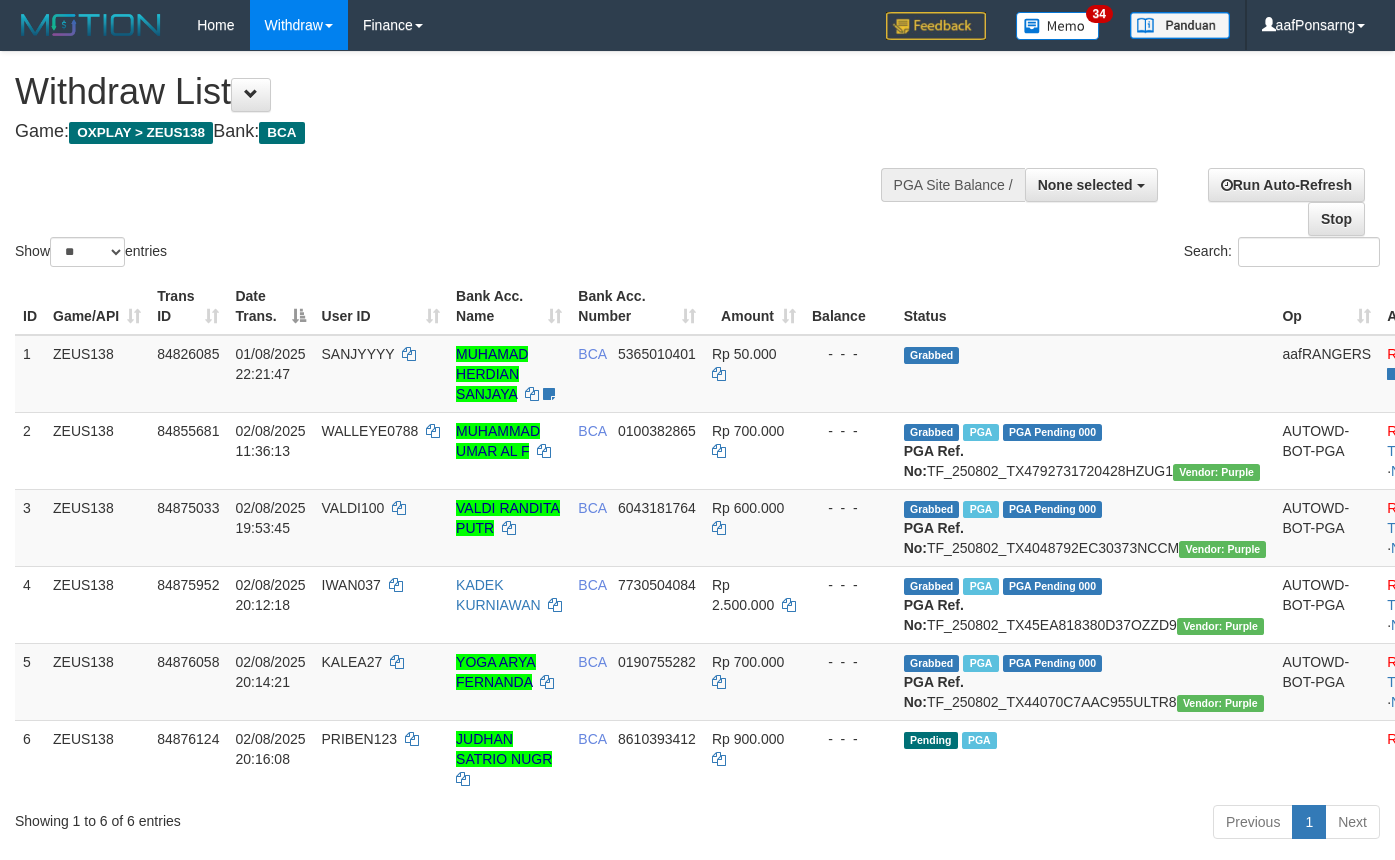 select 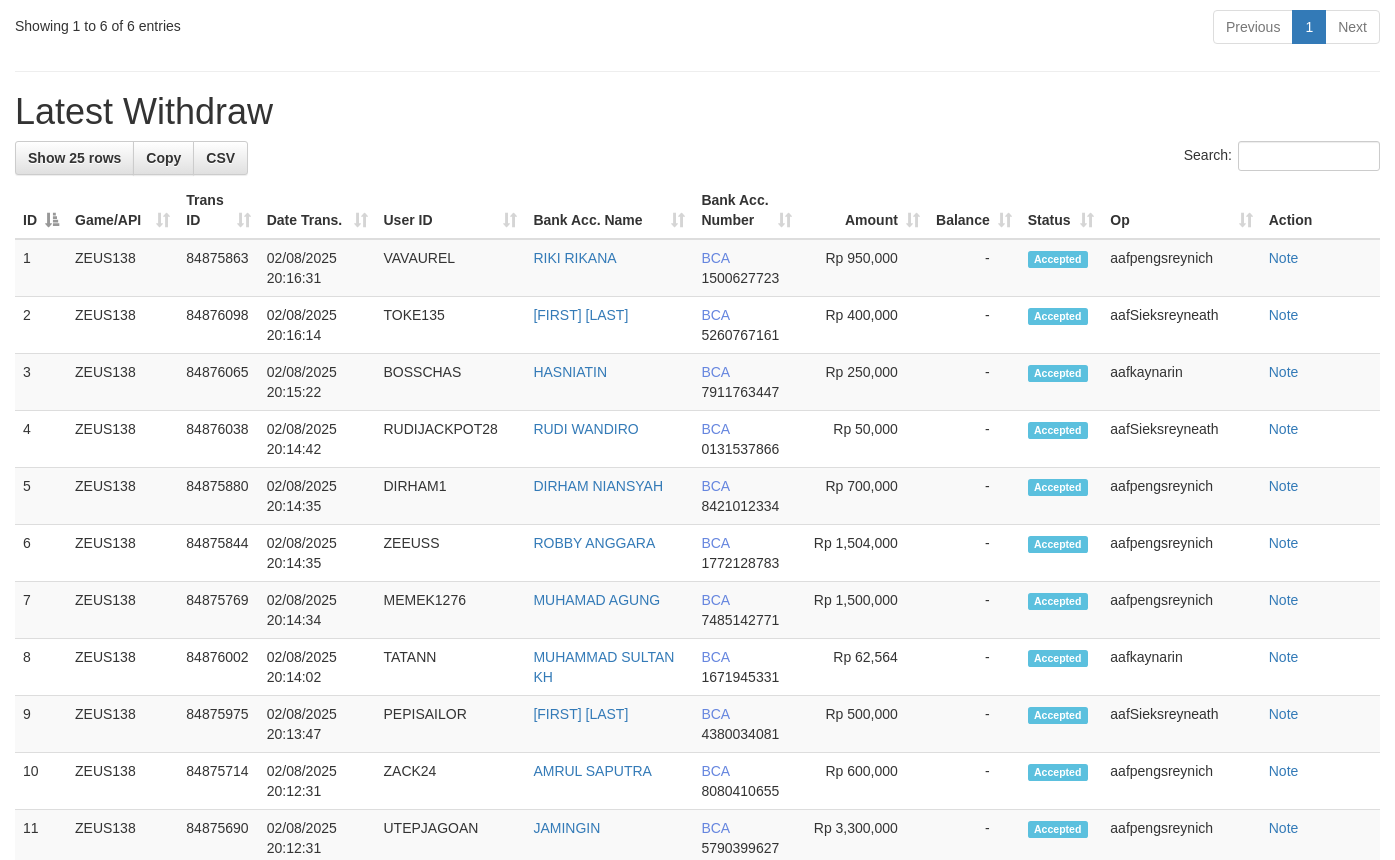 scroll, scrollTop: 740, scrollLeft: 0, axis: vertical 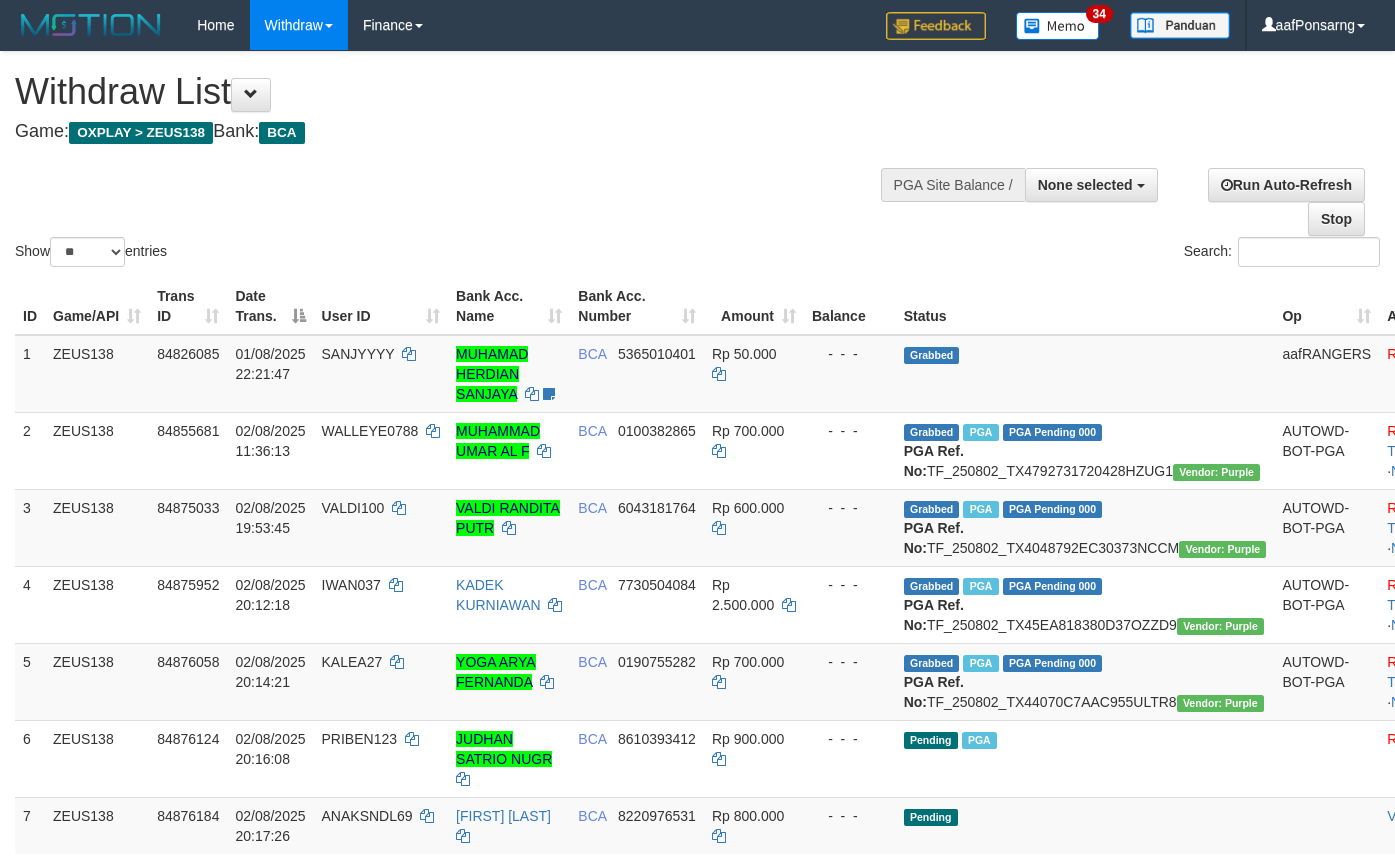 select 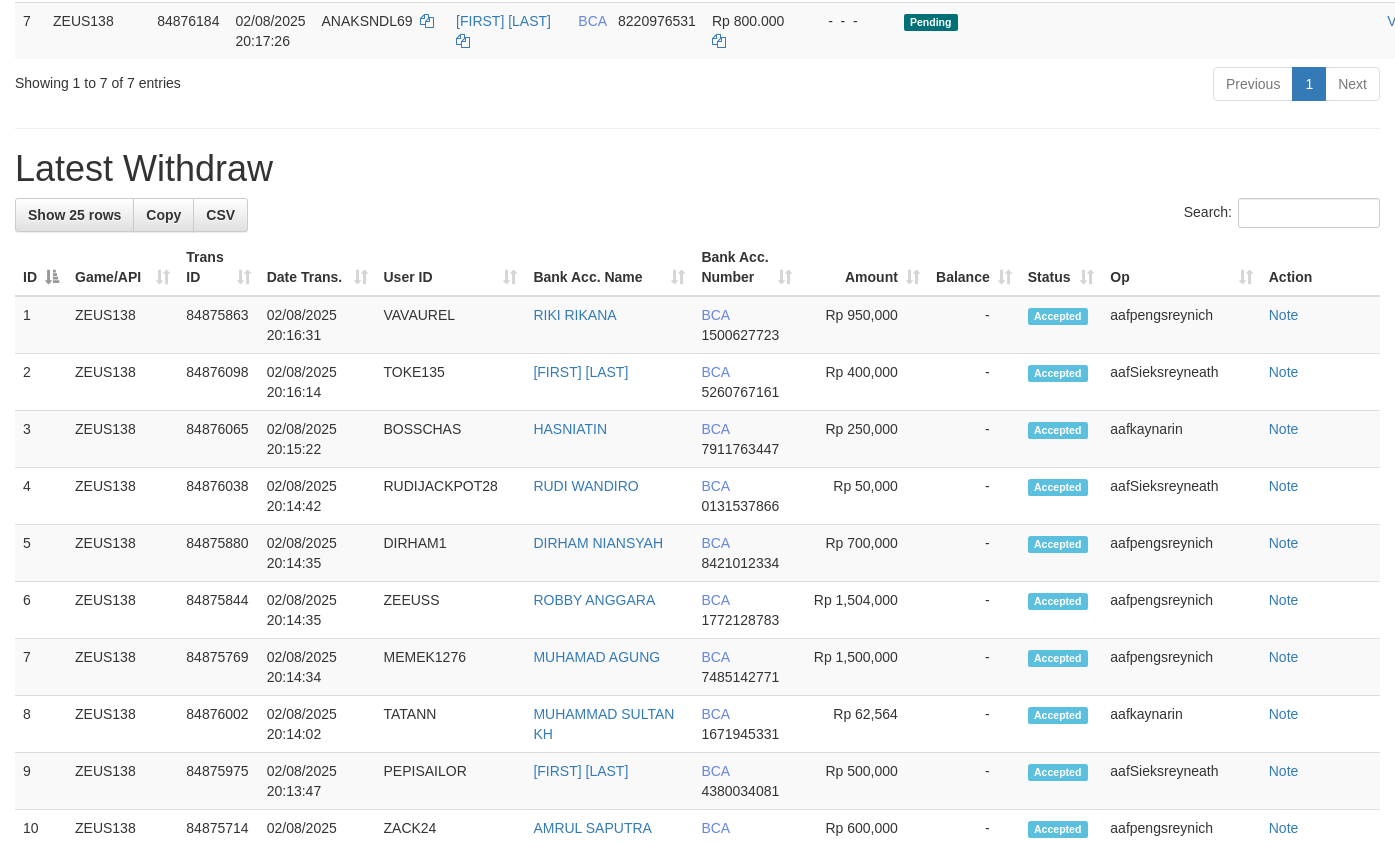 scroll, scrollTop: 740, scrollLeft: 0, axis: vertical 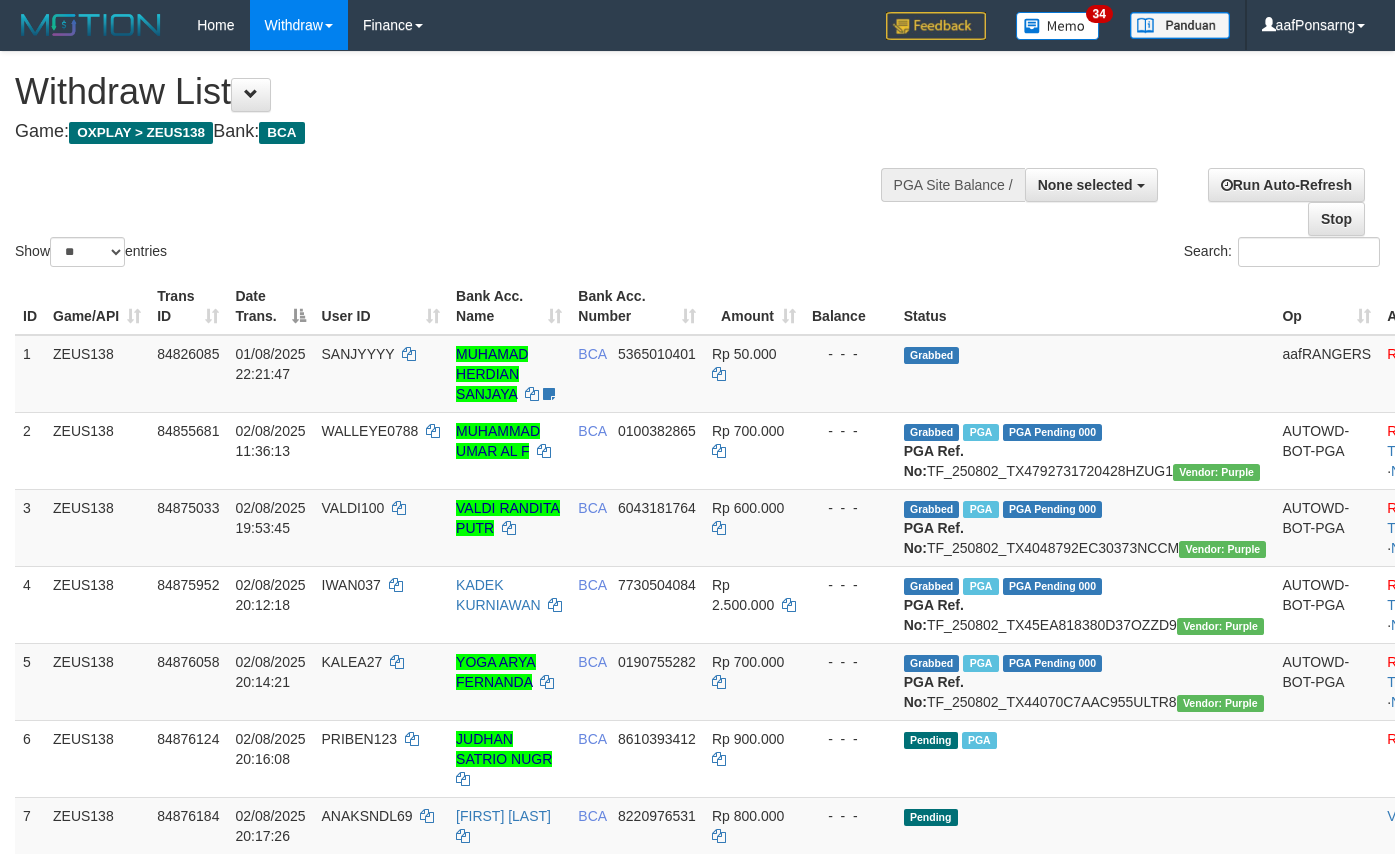 select 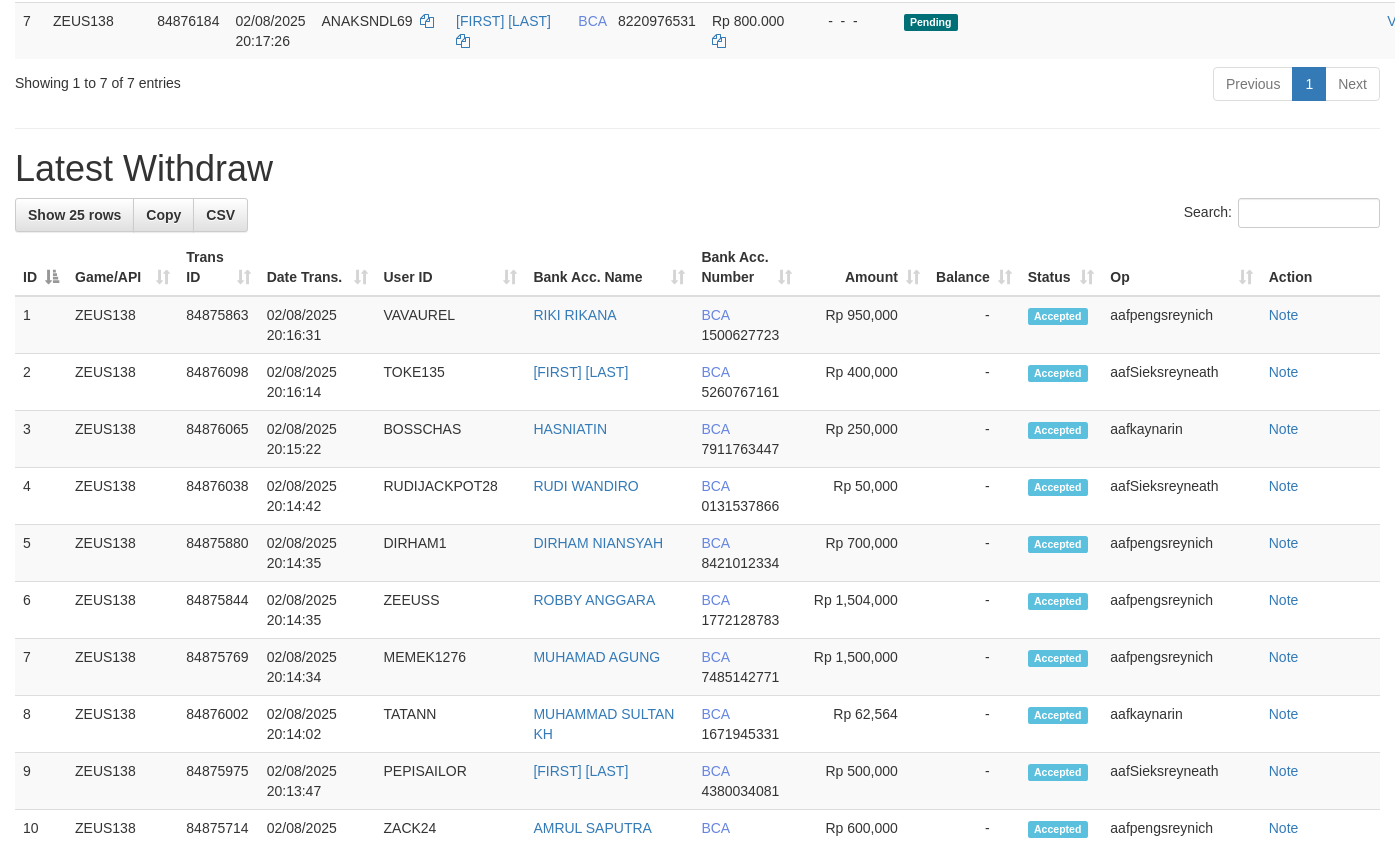 scroll, scrollTop: 740, scrollLeft: 0, axis: vertical 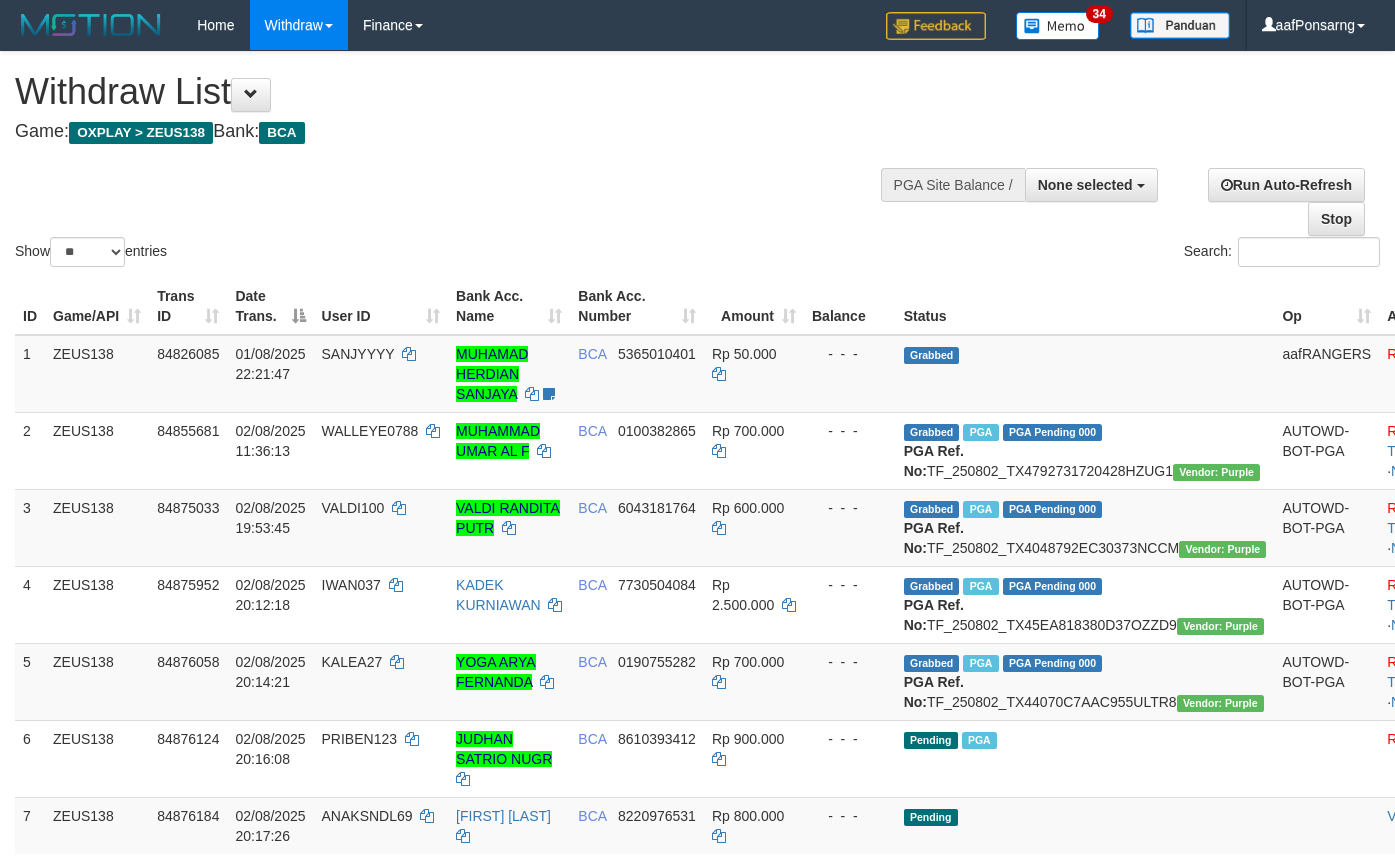 select 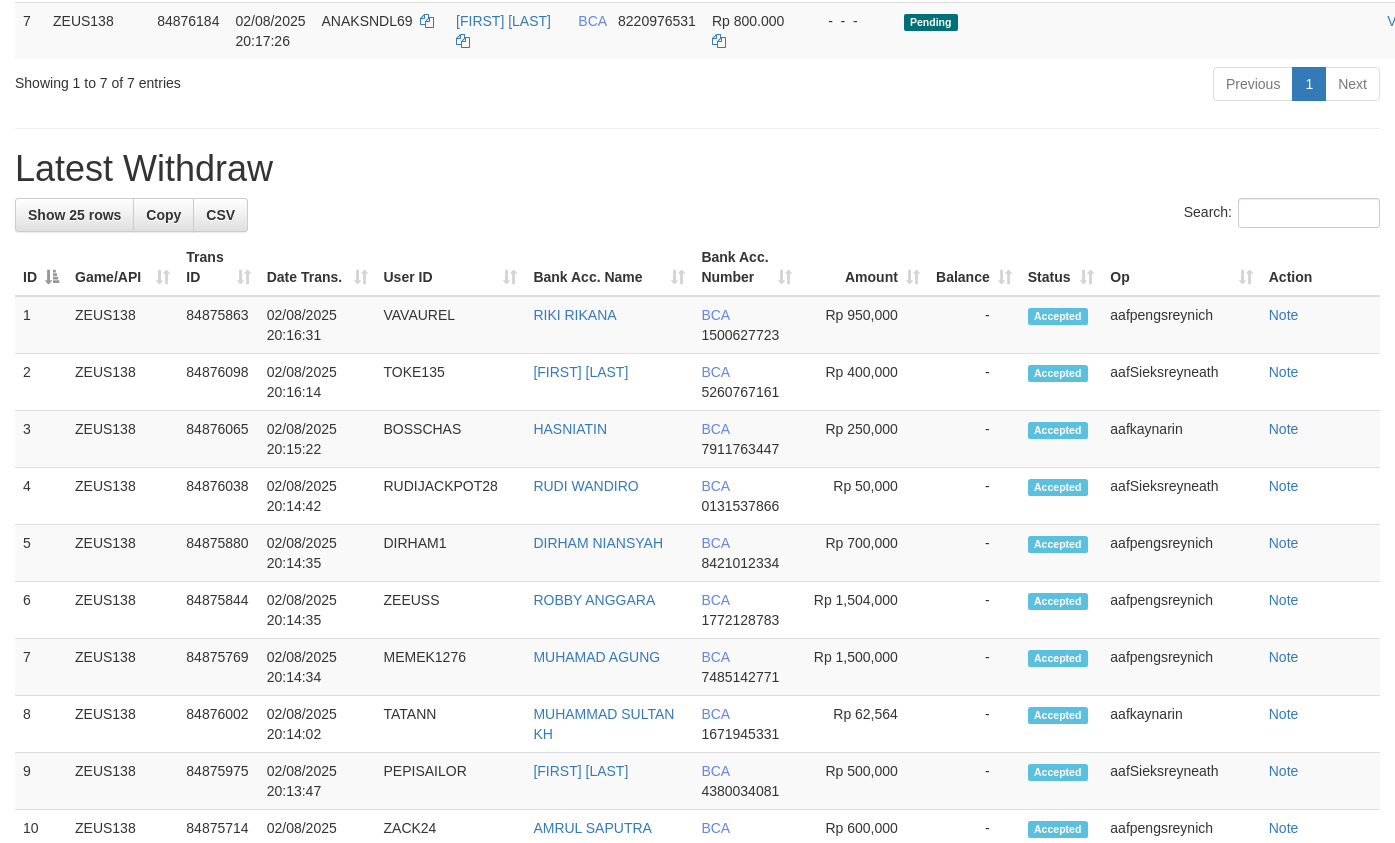 scroll, scrollTop: 740, scrollLeft: 0, axis: vertical 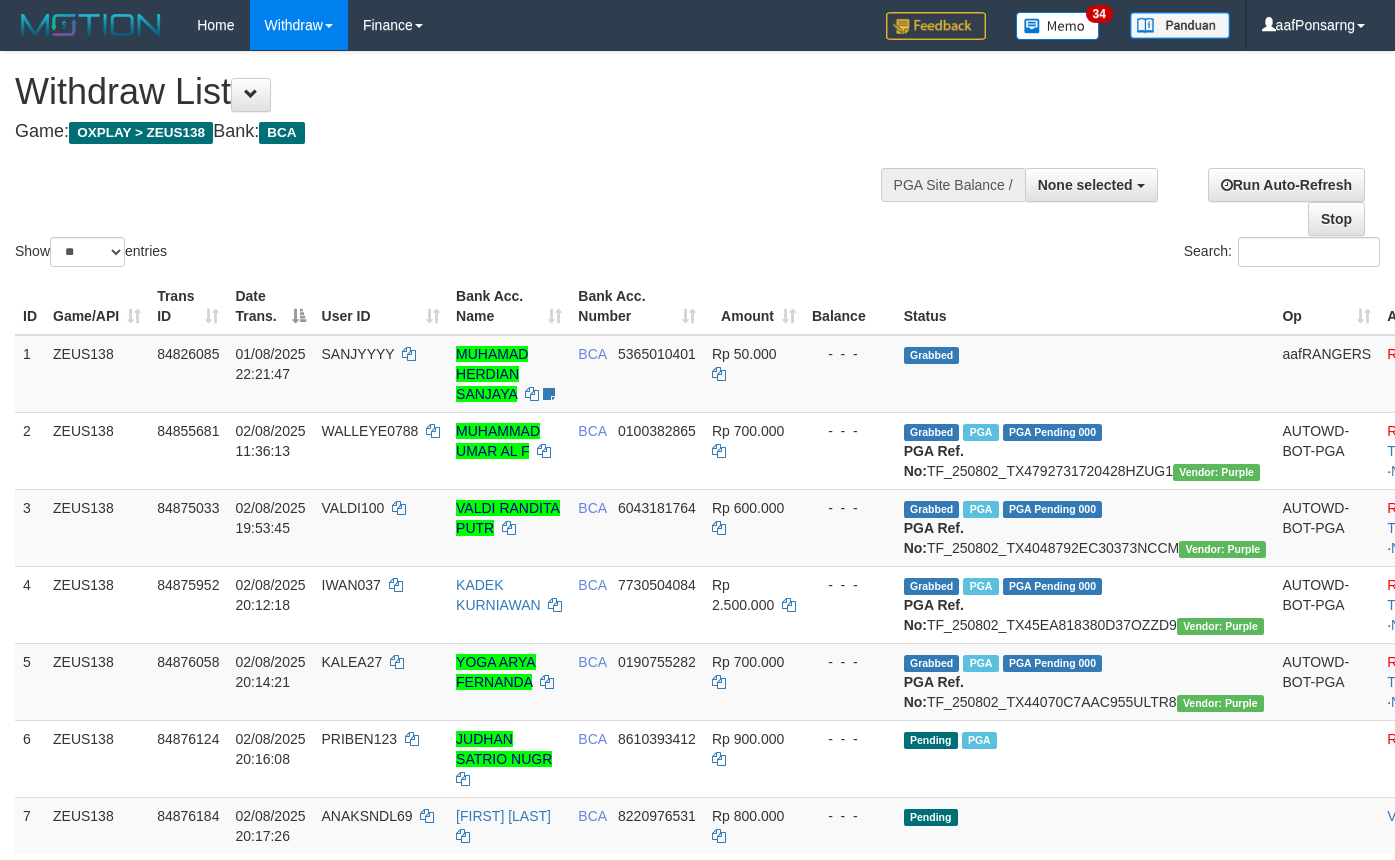 select 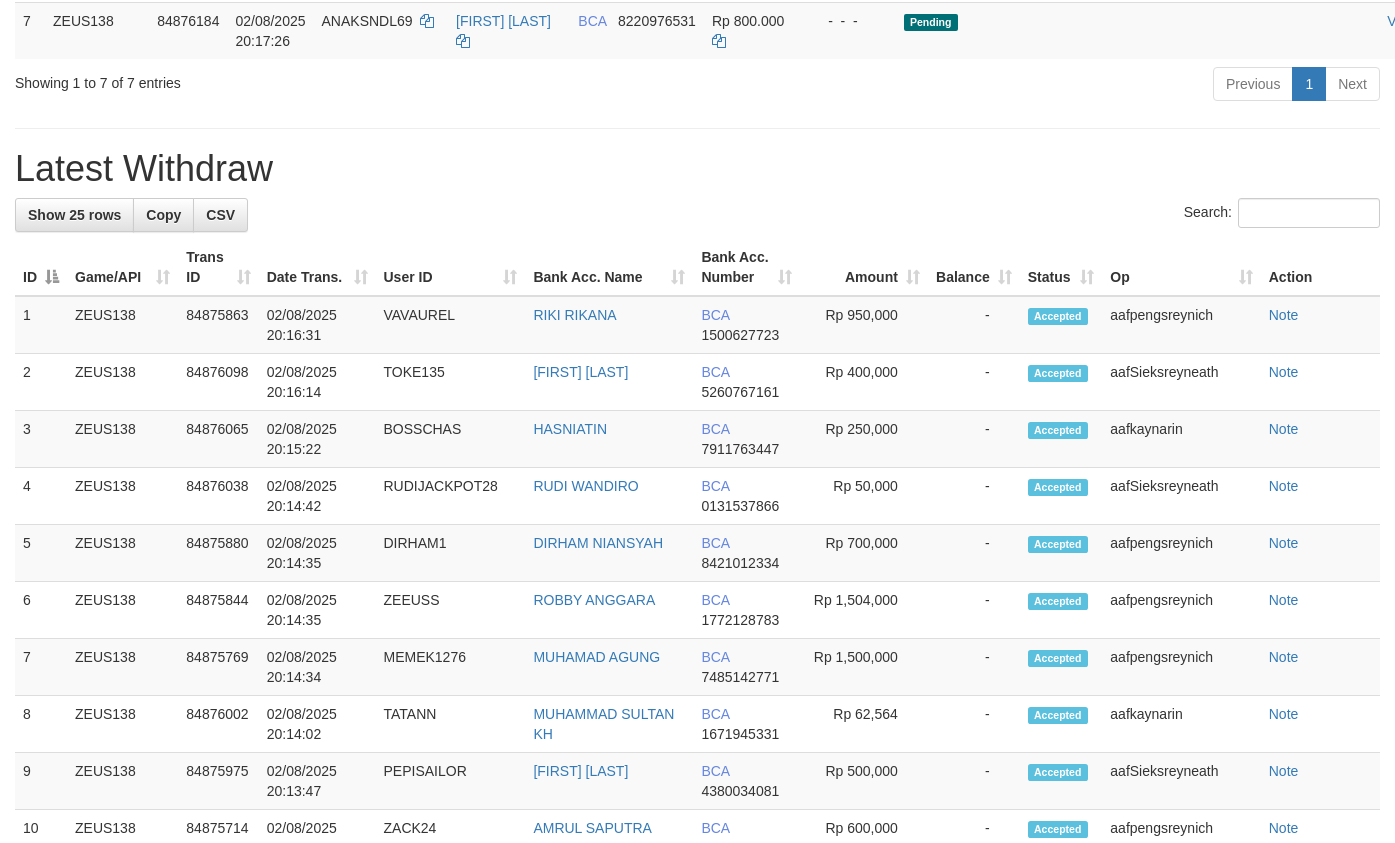 scroll, scrollTop: 740, scrollLeft: 0, axis: vertical 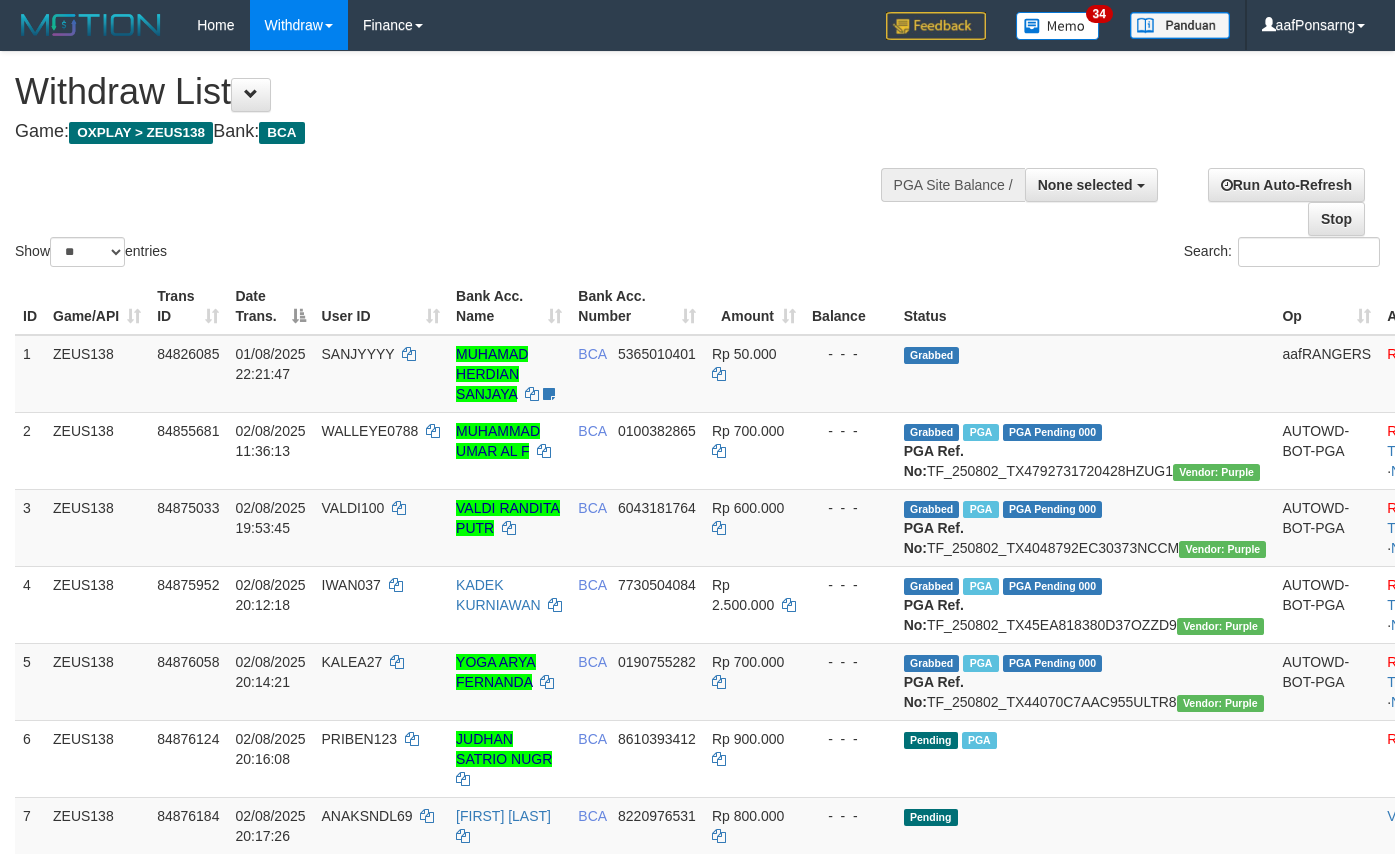 select 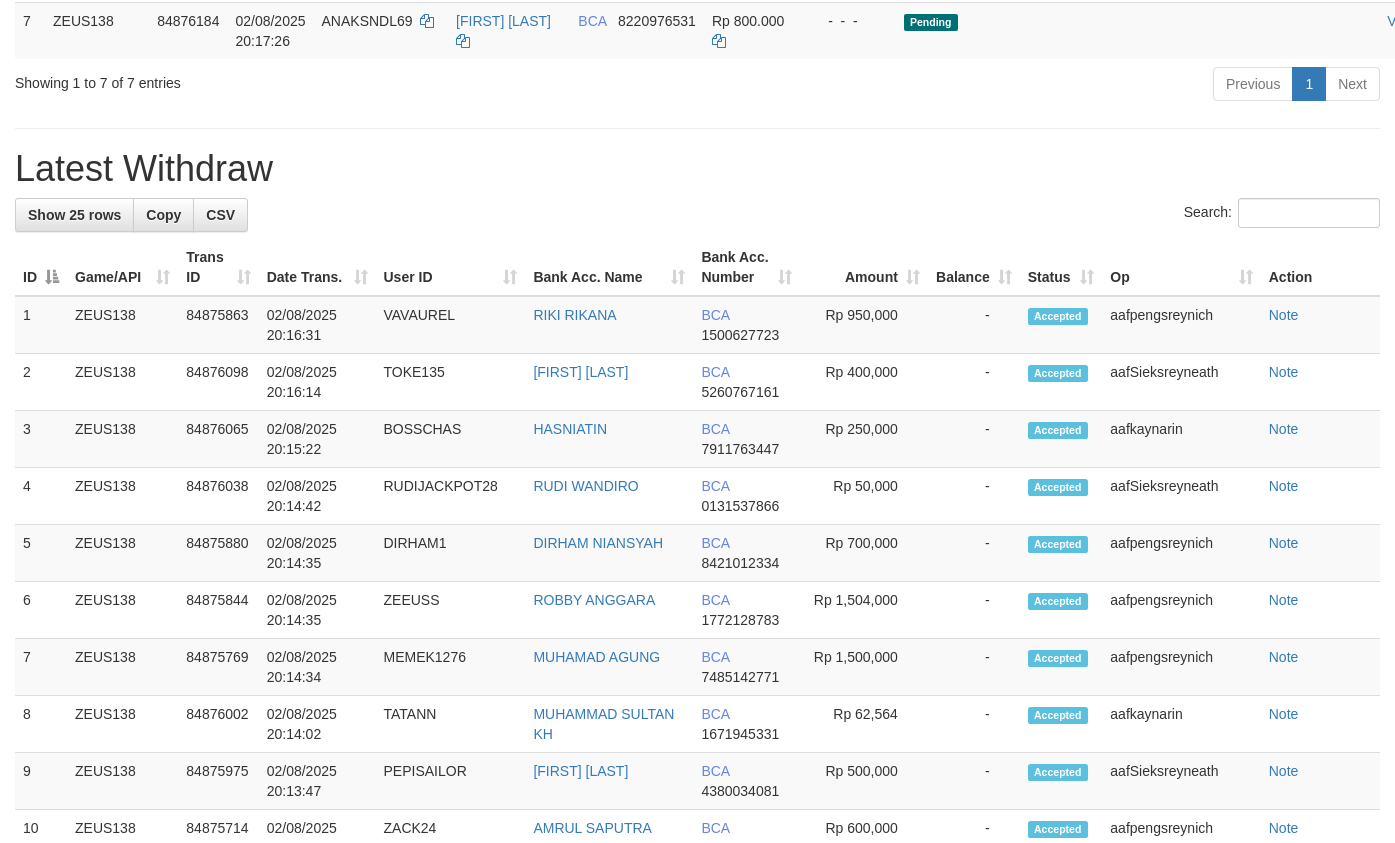 scroll, scrollTop: 740, scrollLeft: 0, axis: vertical 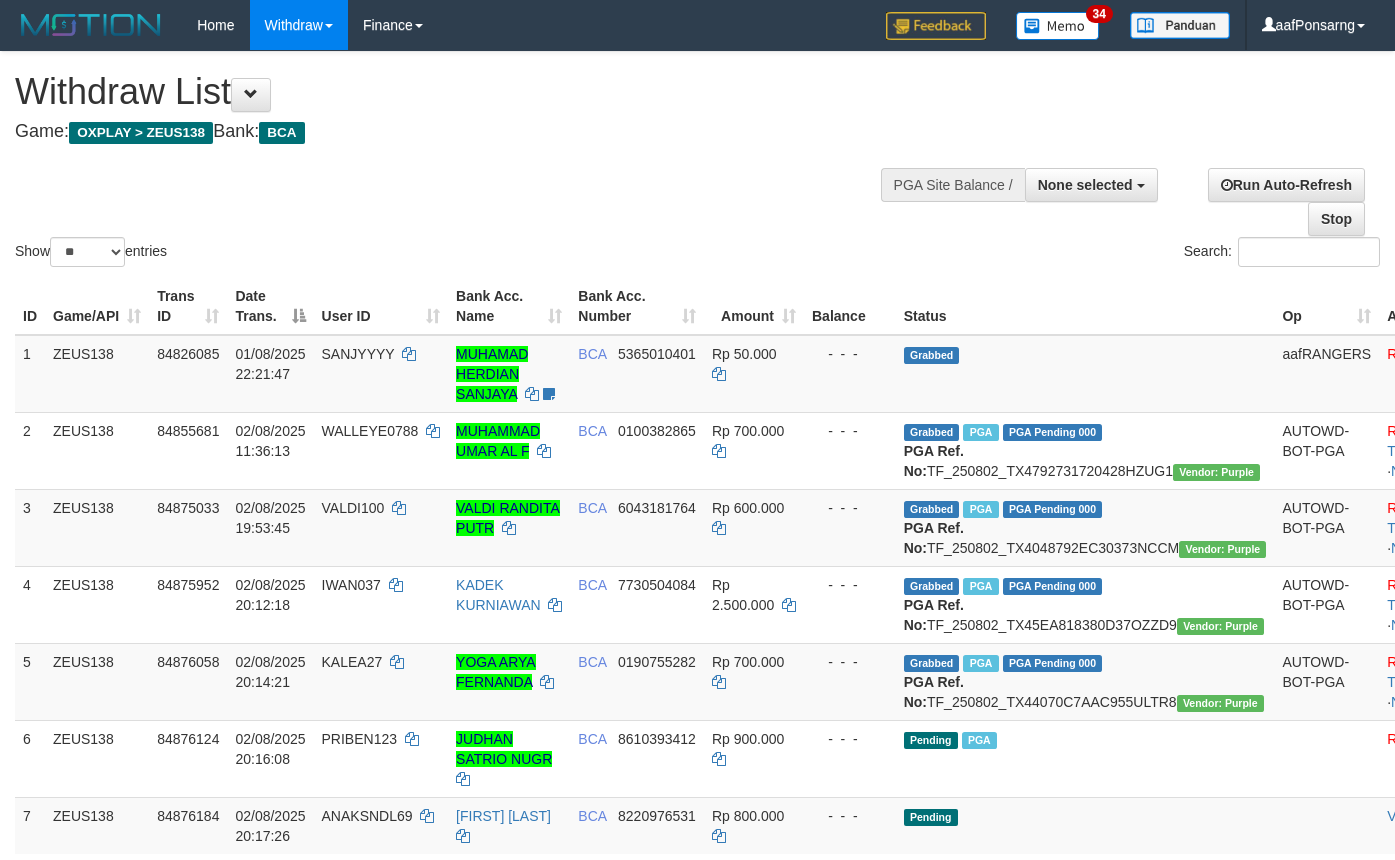 select 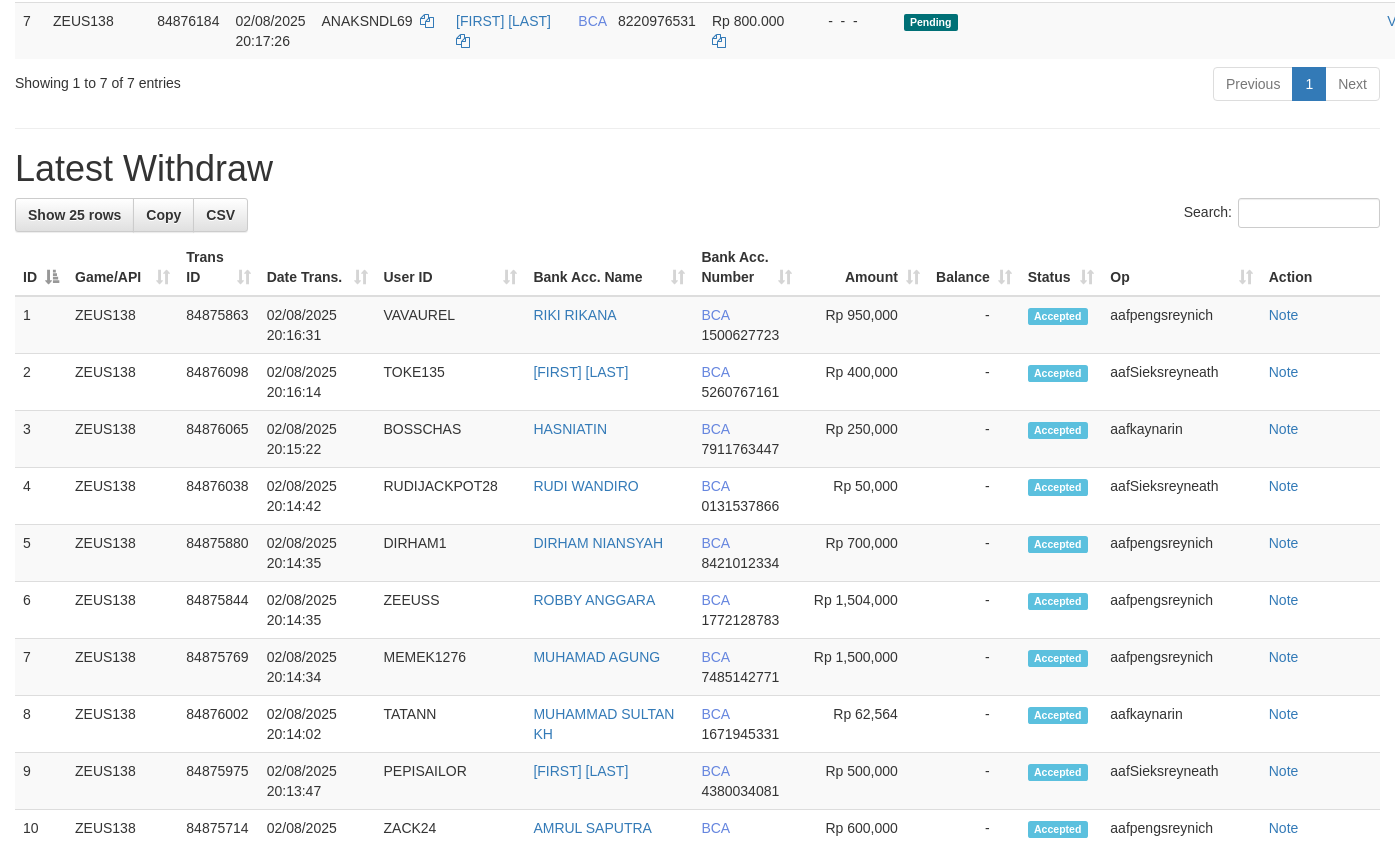scroll, scrollTop: 740, scrollLeft: 0, axis: vertical 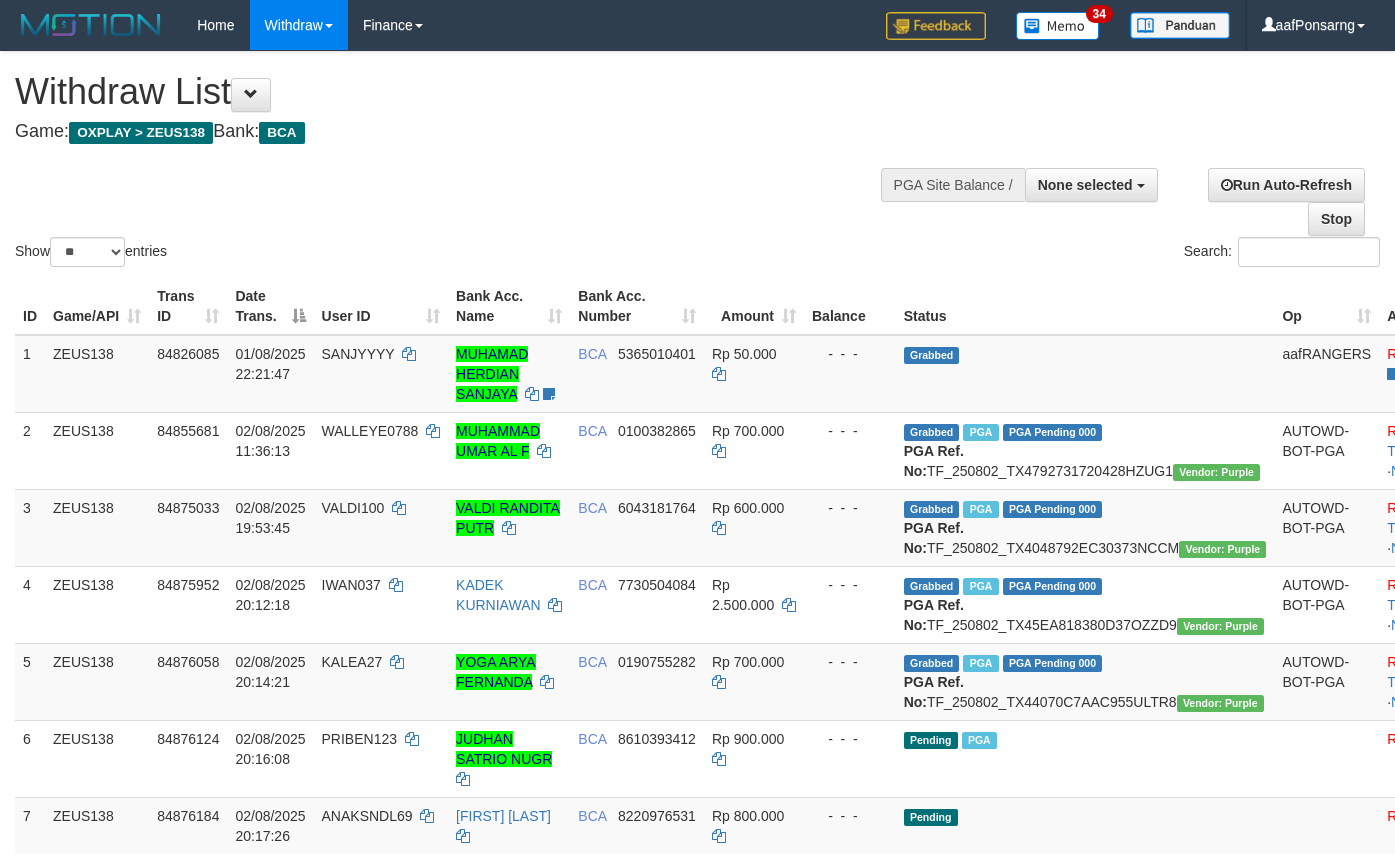 select 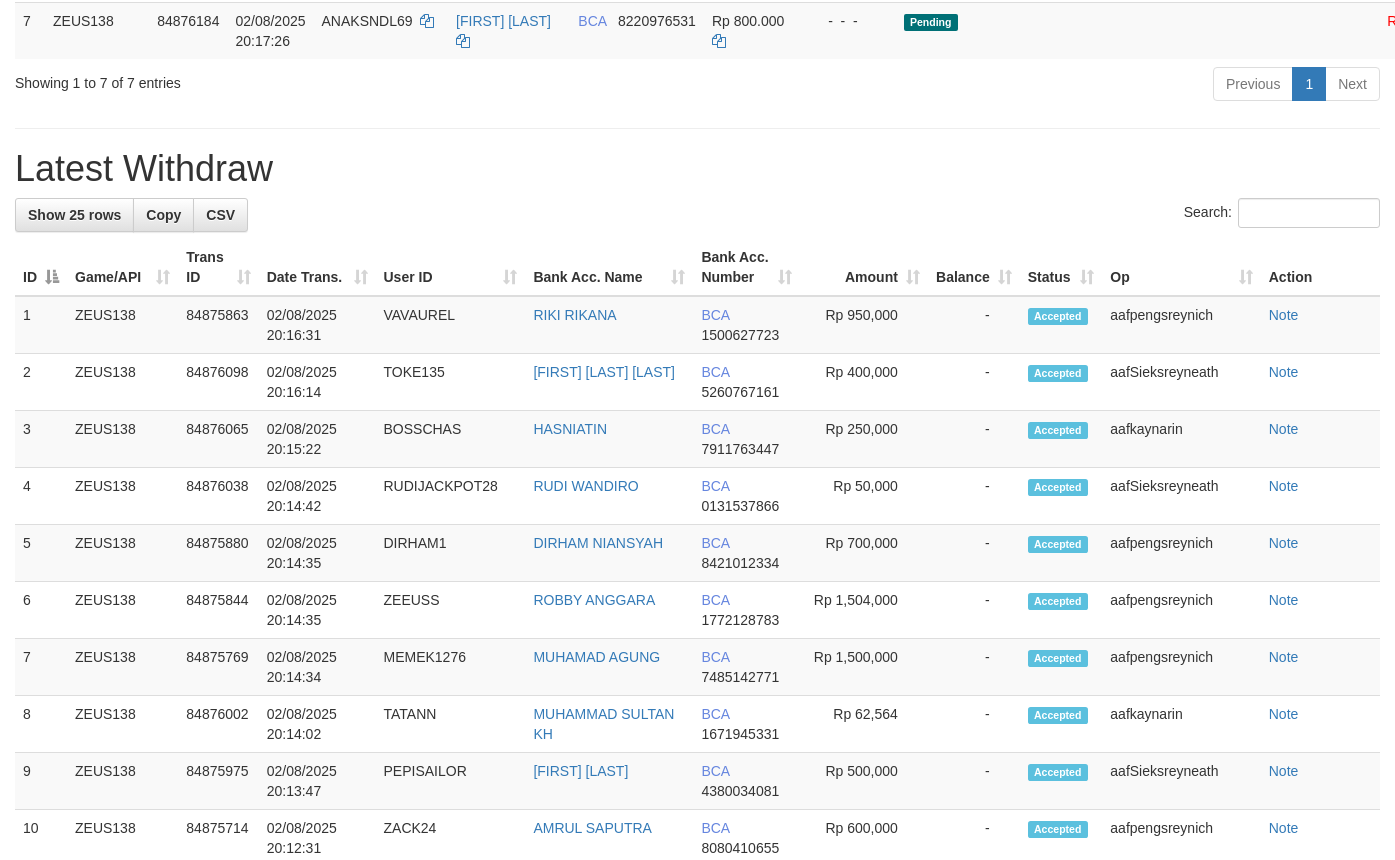 scroll, scrollTop: 740, scrollLeft: 0, axis: vertical 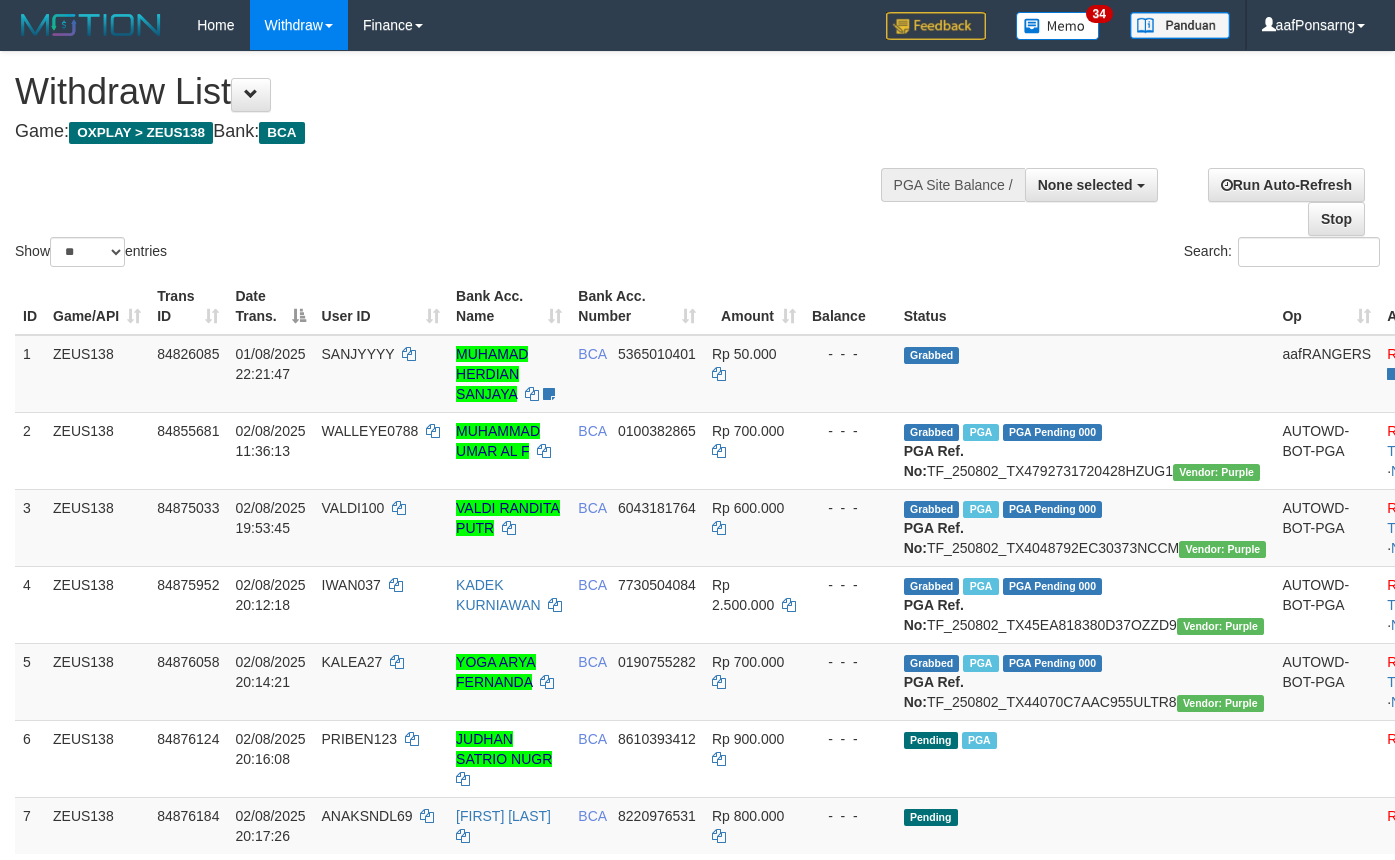 select 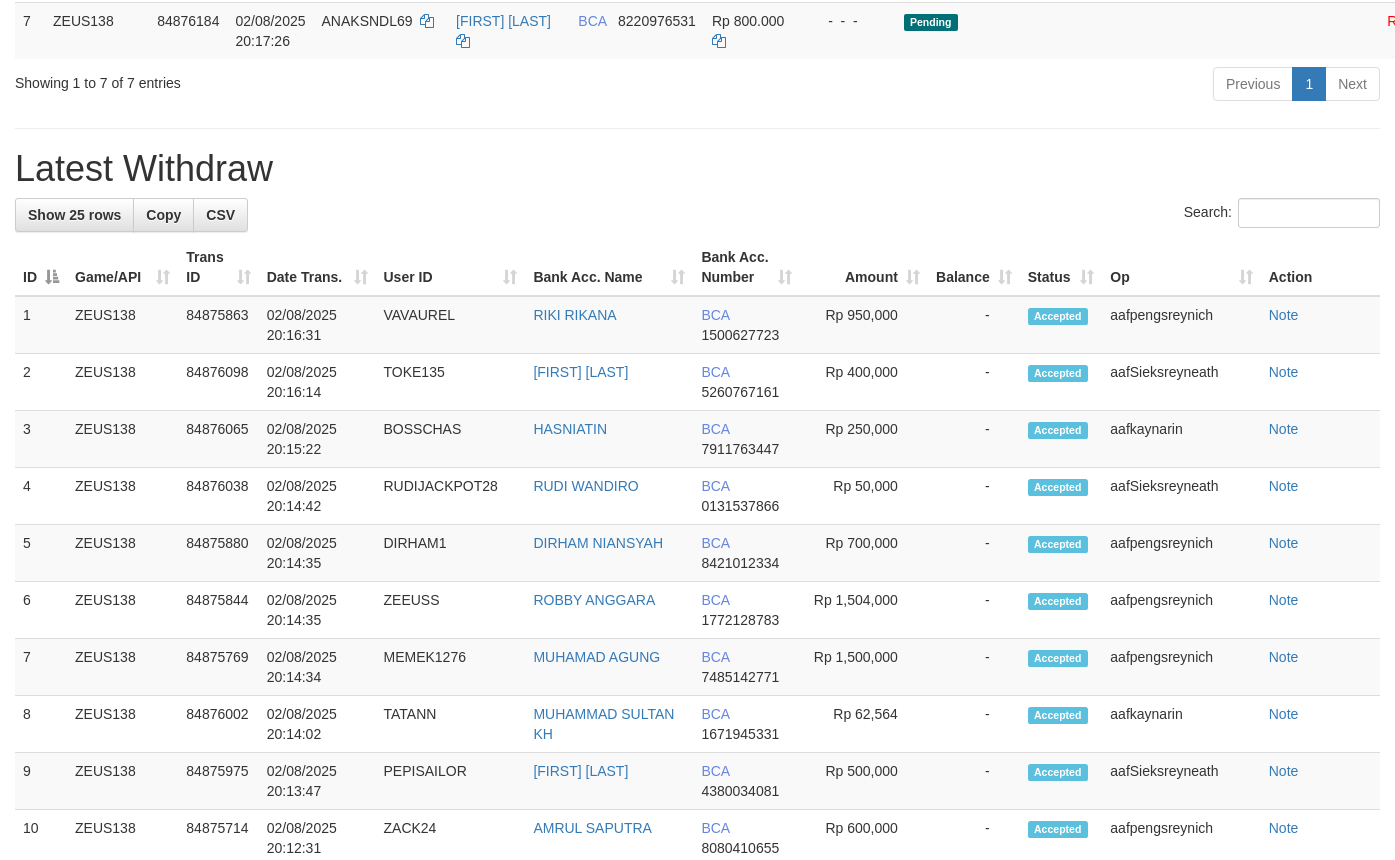 scroll, scrollTop: 740, scrollLeft: 0, axis: vertical 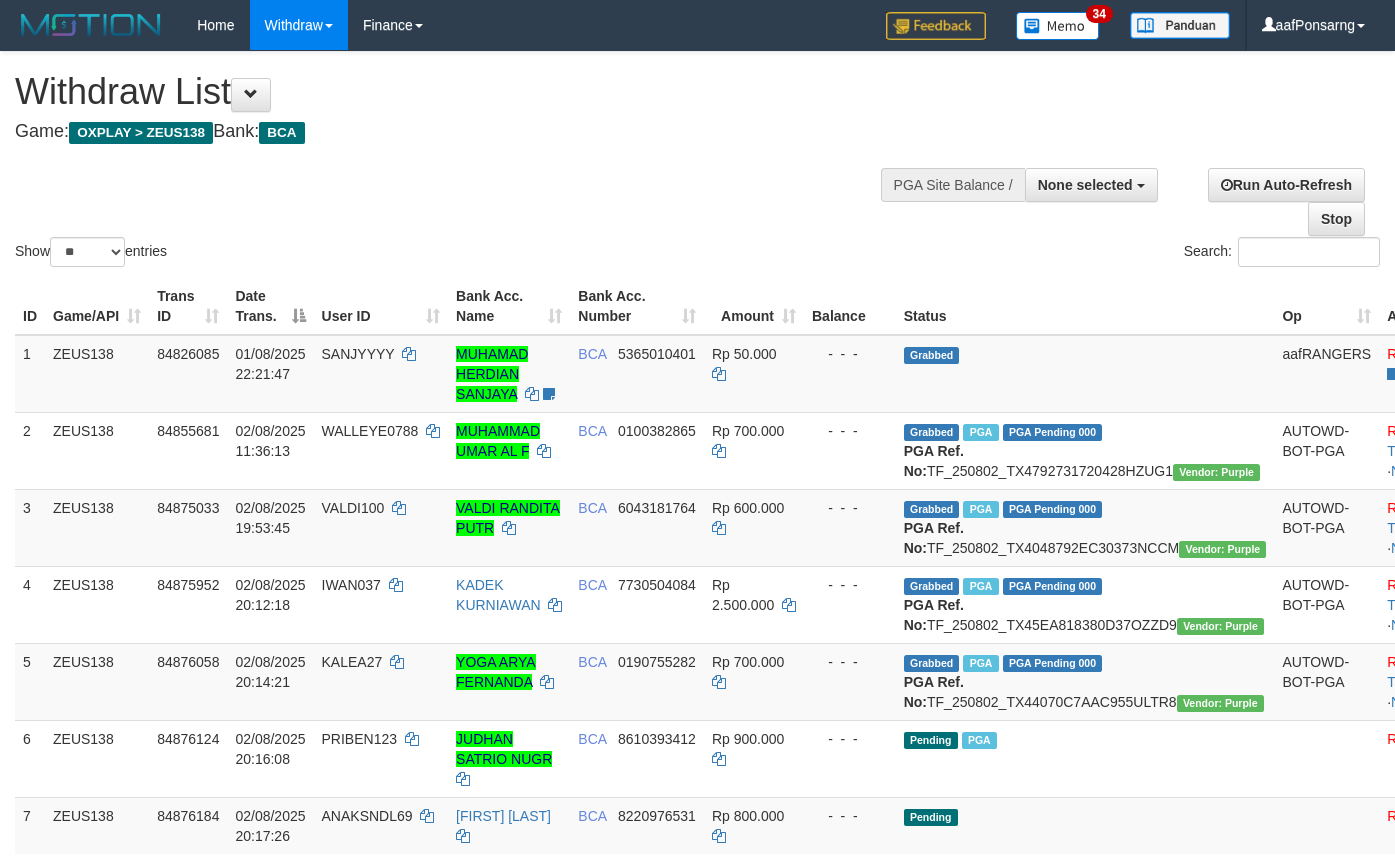 select 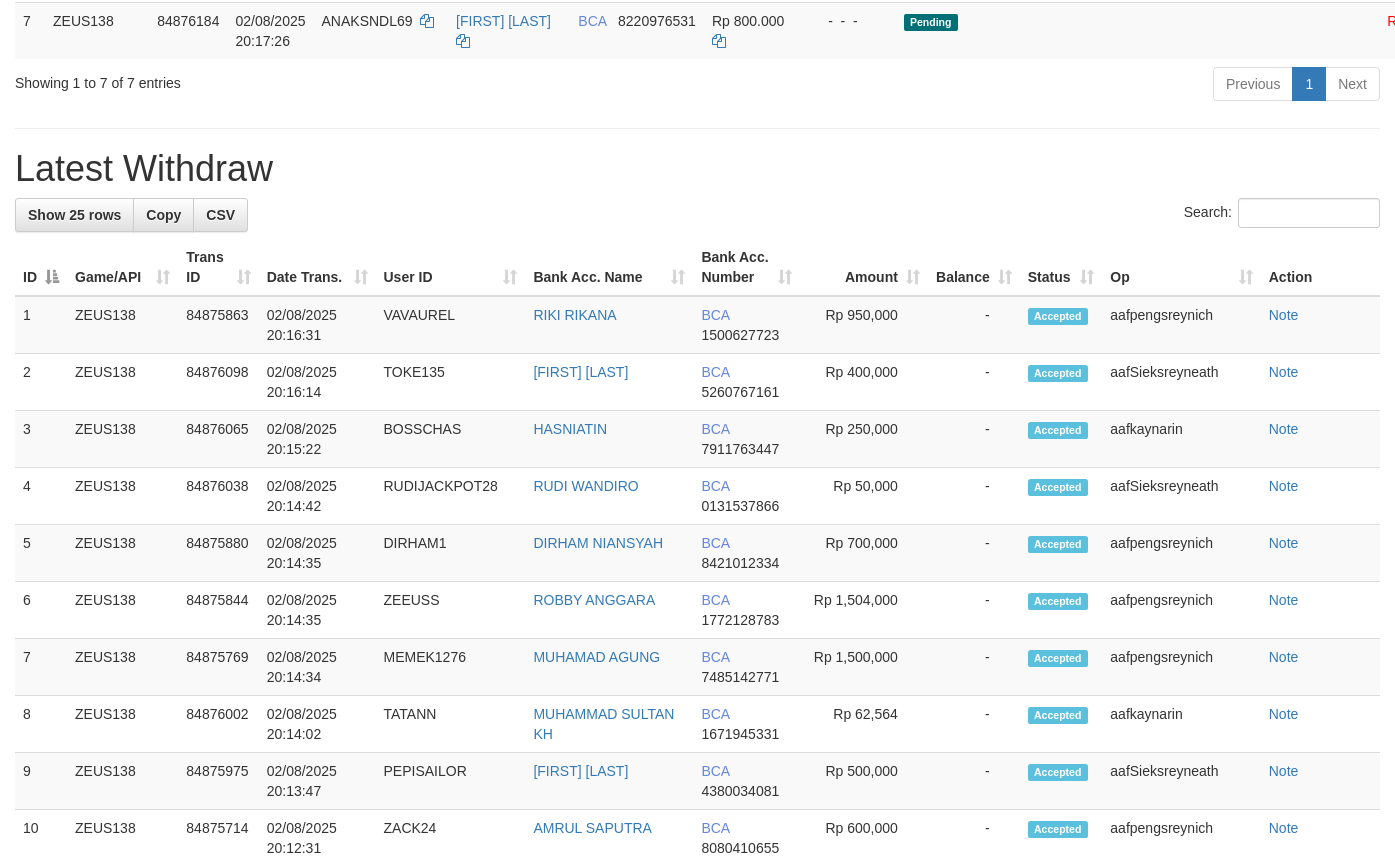 scroll, scrollTop: 740, scrollLeft: 0, axis: vertical 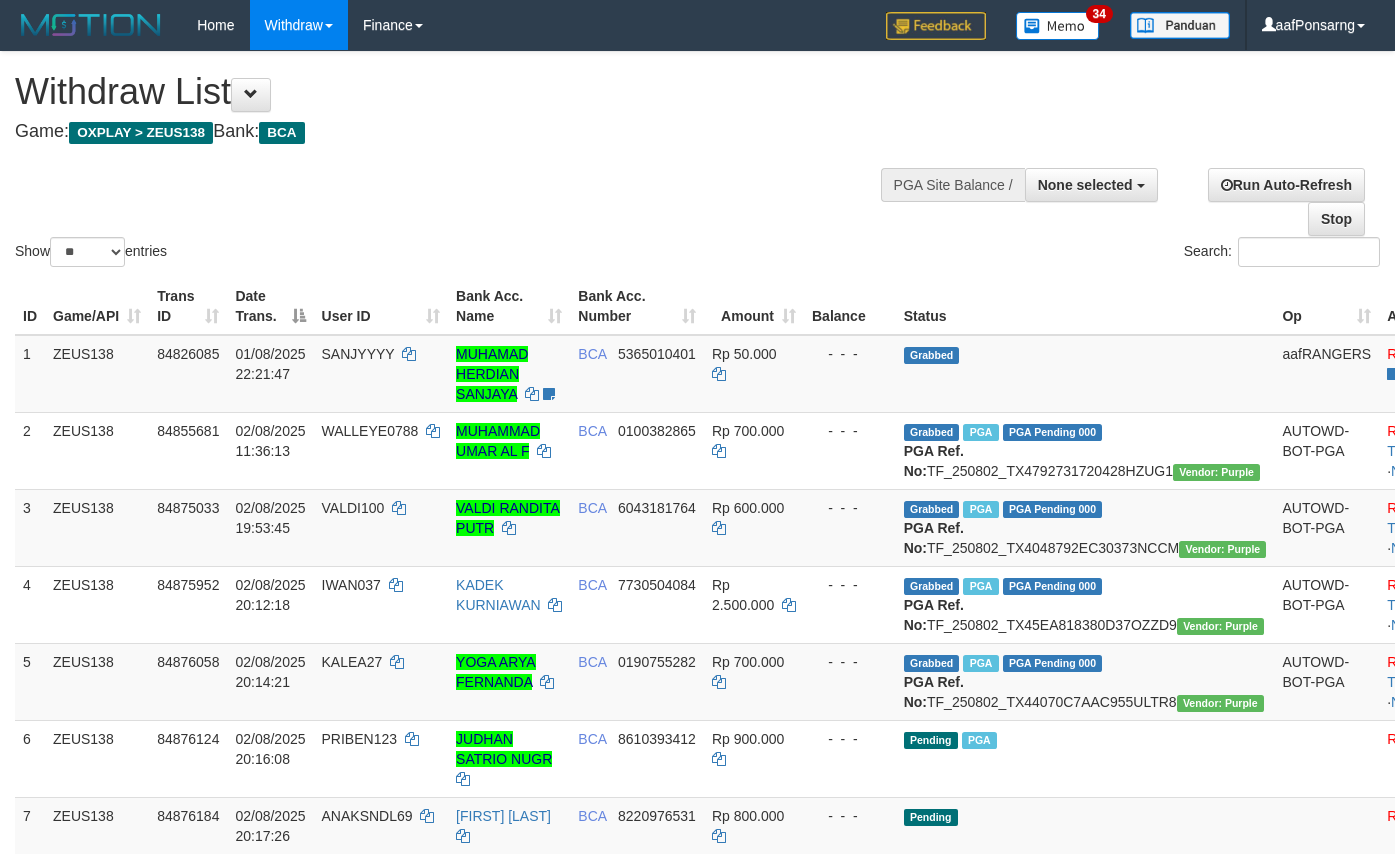 select 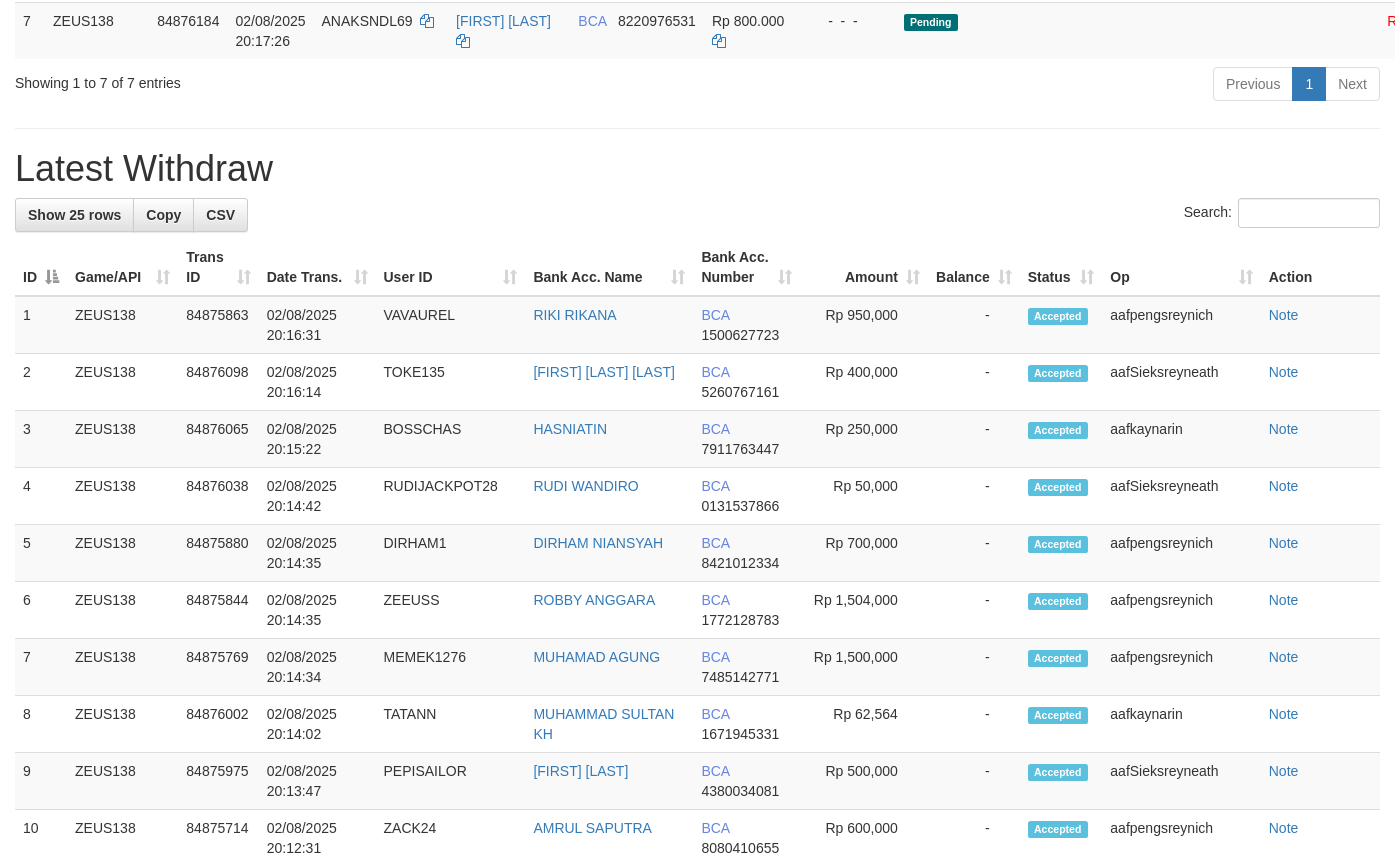 scroll, scrollTop: 740, scrollLeft: 0, axis: vertical 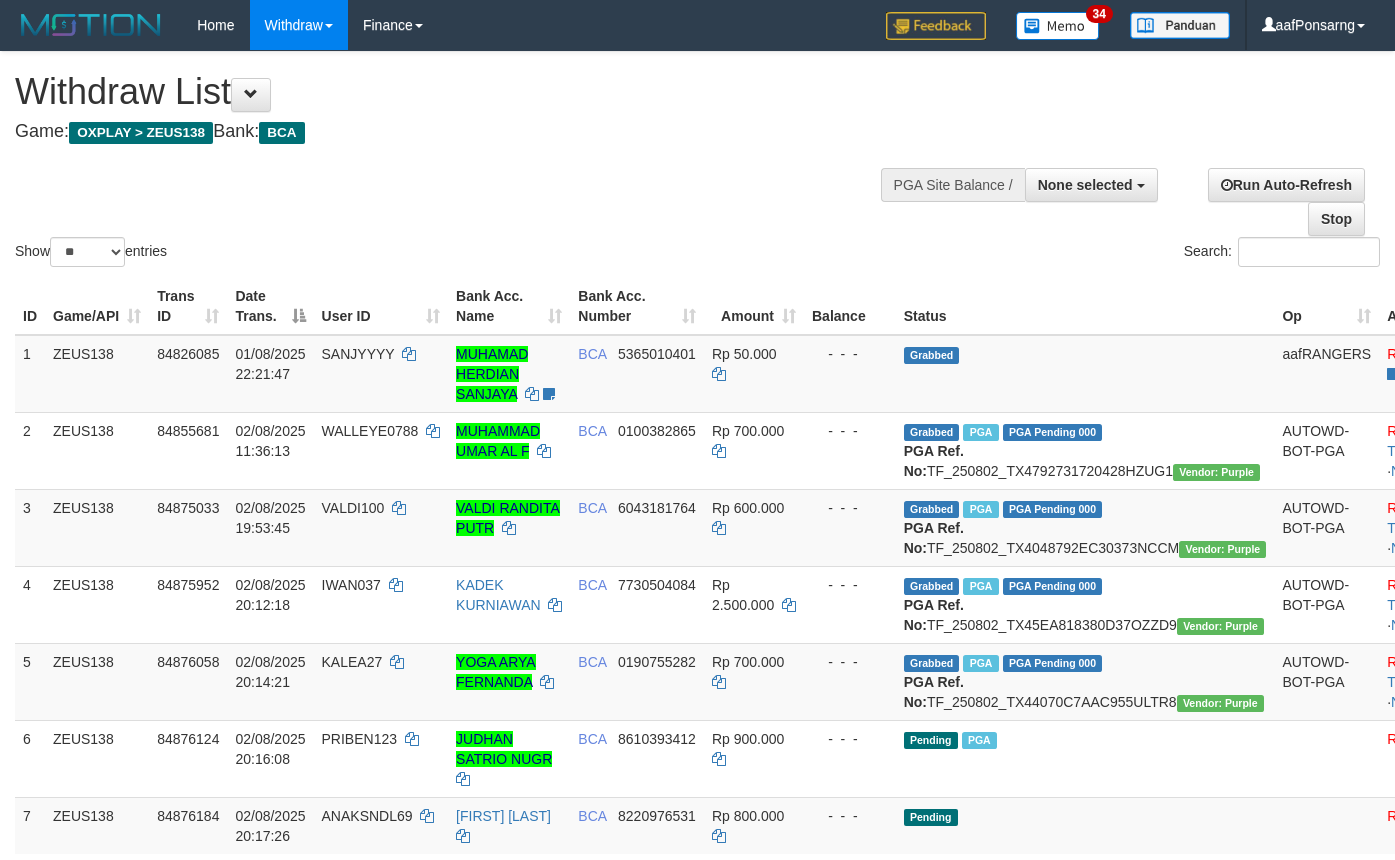 select 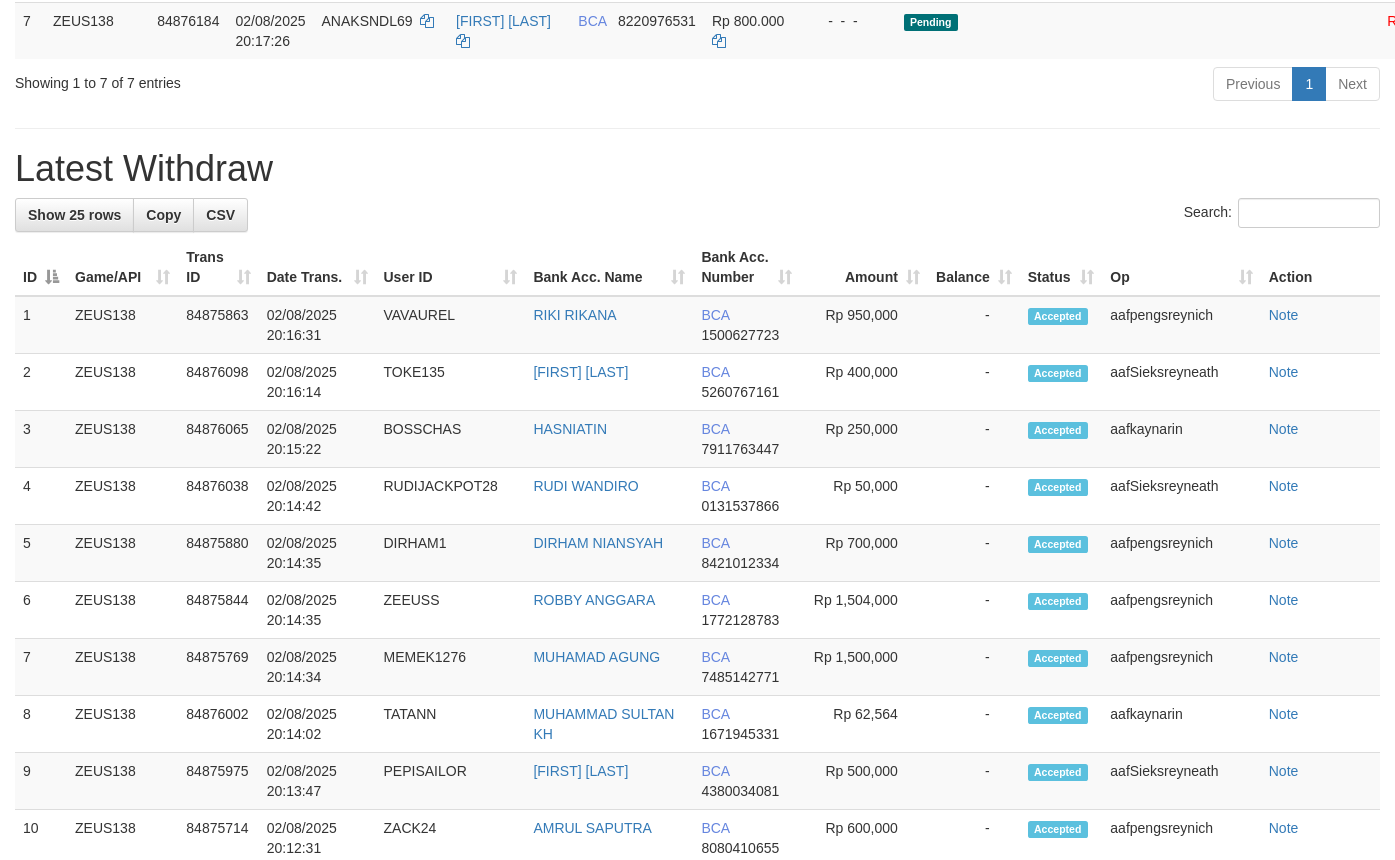 scroll, scrollTop: 740, scrollLeft: 0, axis: vertical 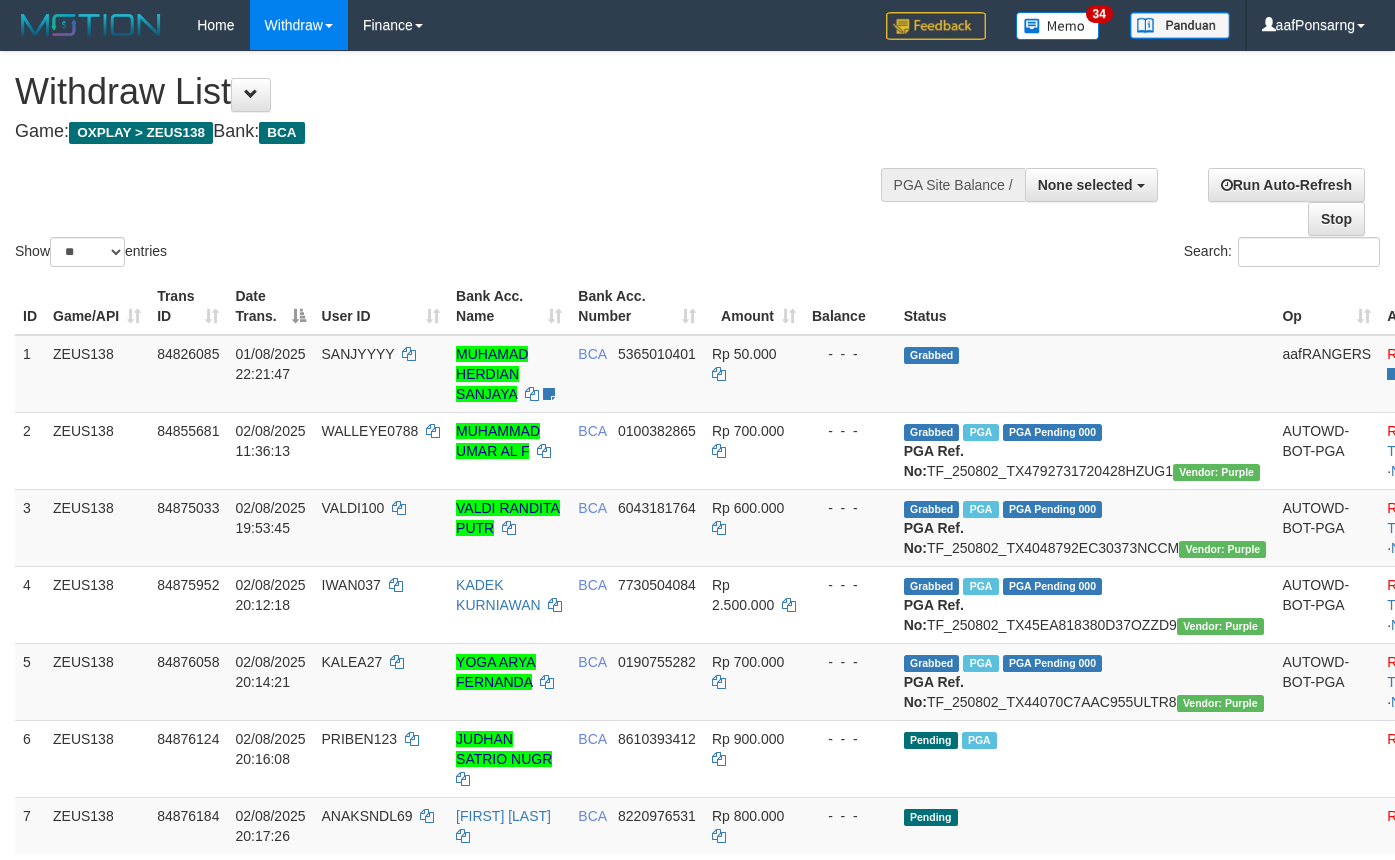 select 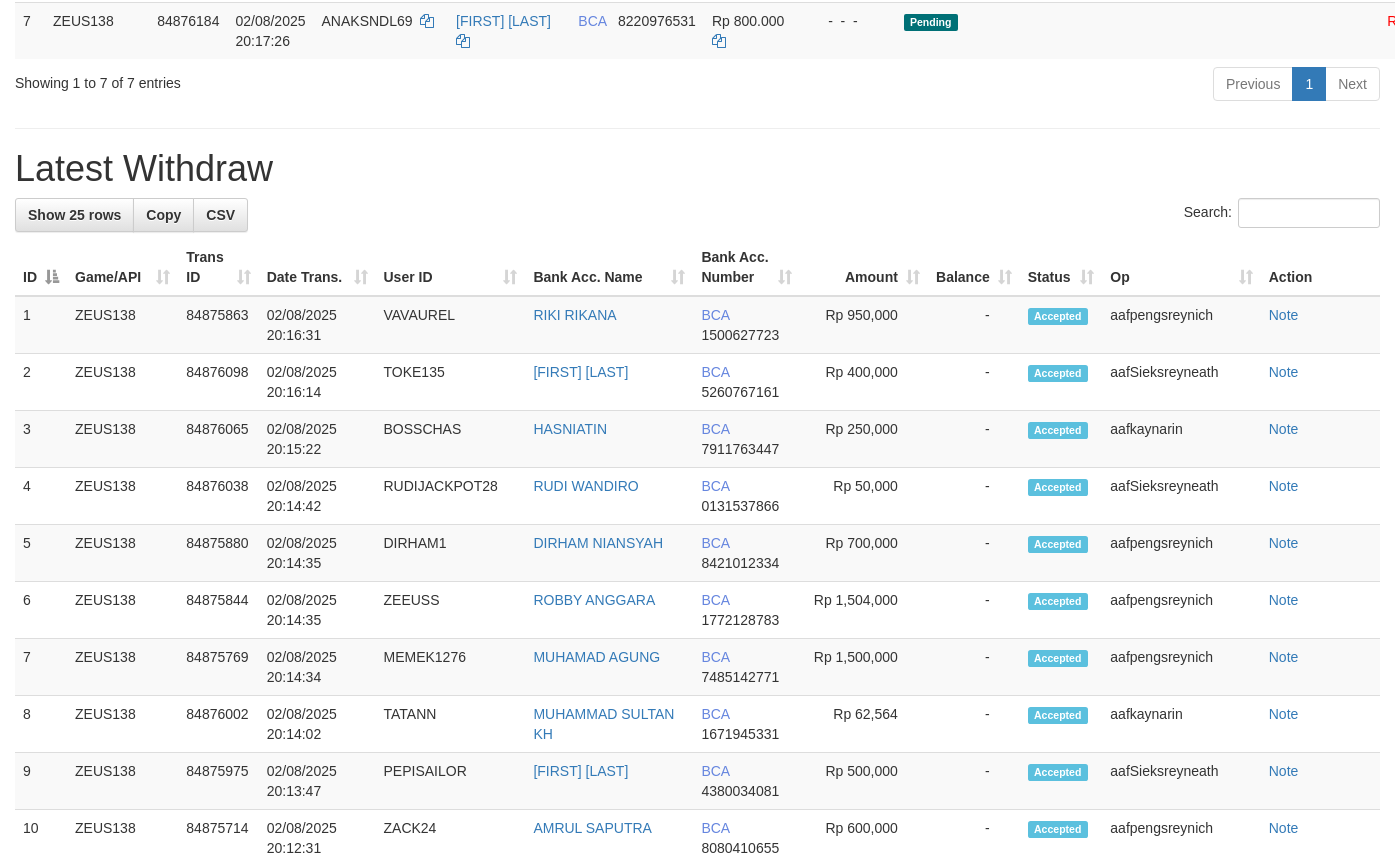 scroll, scrollTop: 740, scrollLeft: 0, axis: vertical 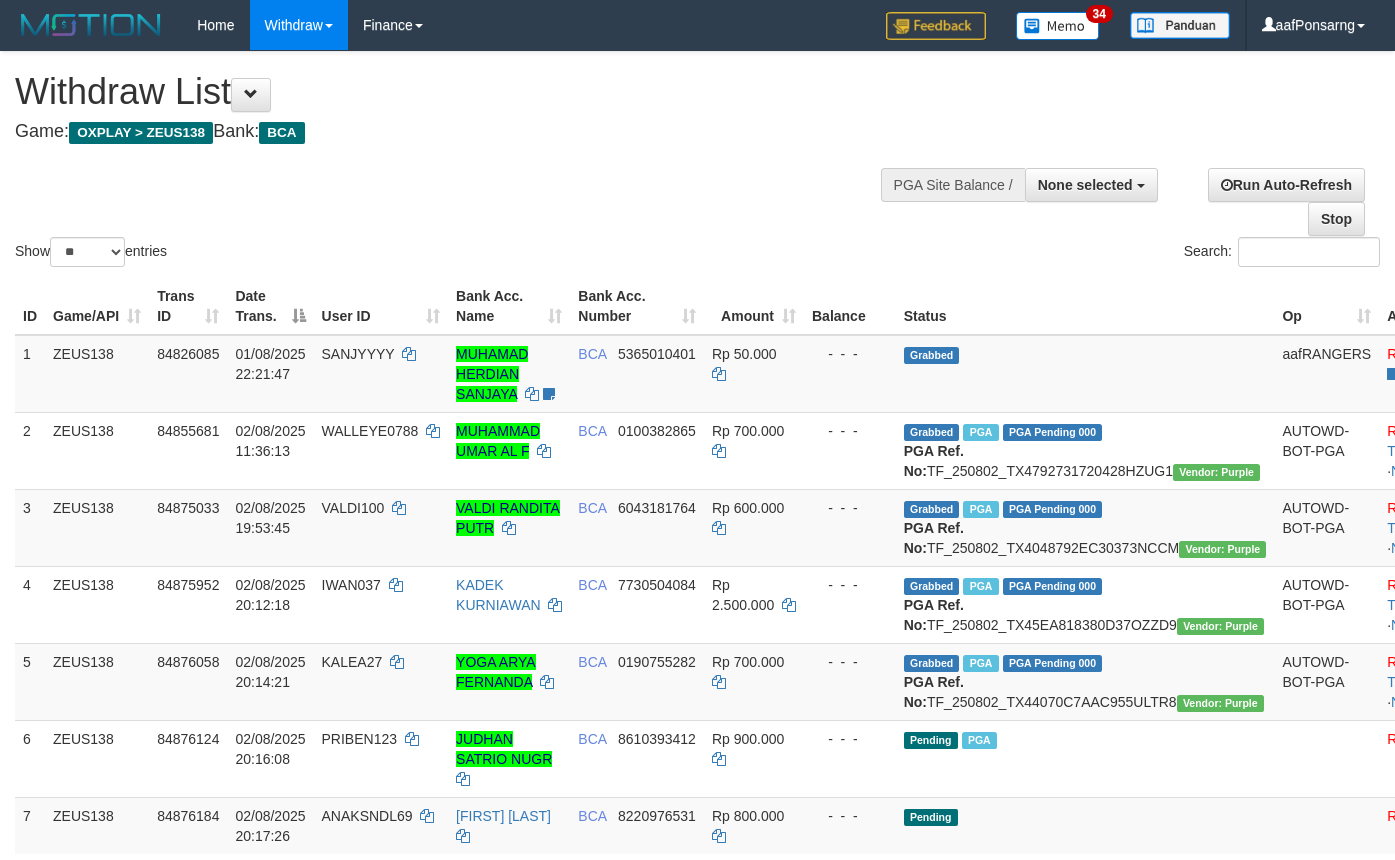 select 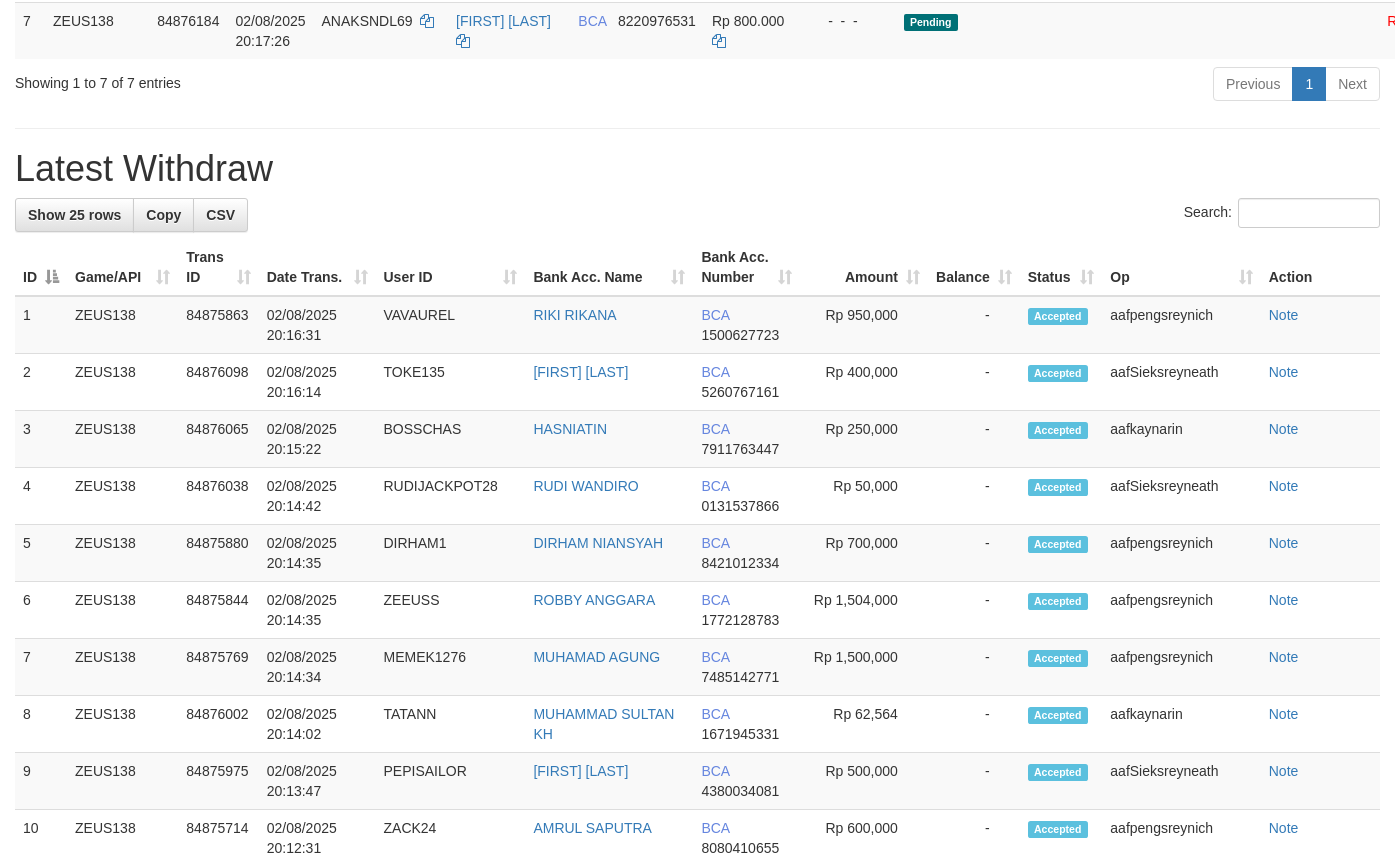 scroll, scrollTop: 740, scrollLeft: 0, axis: vertical 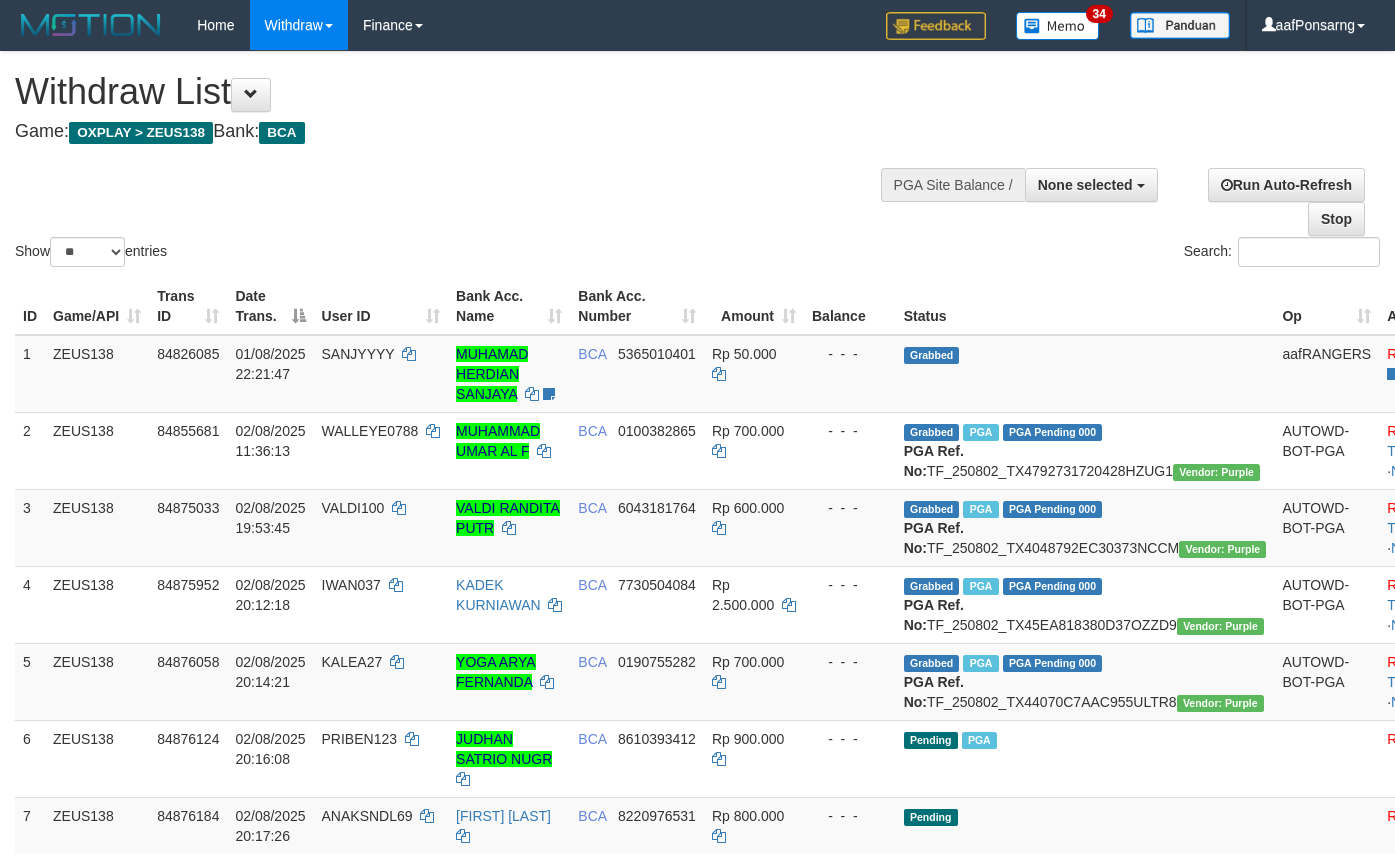 select 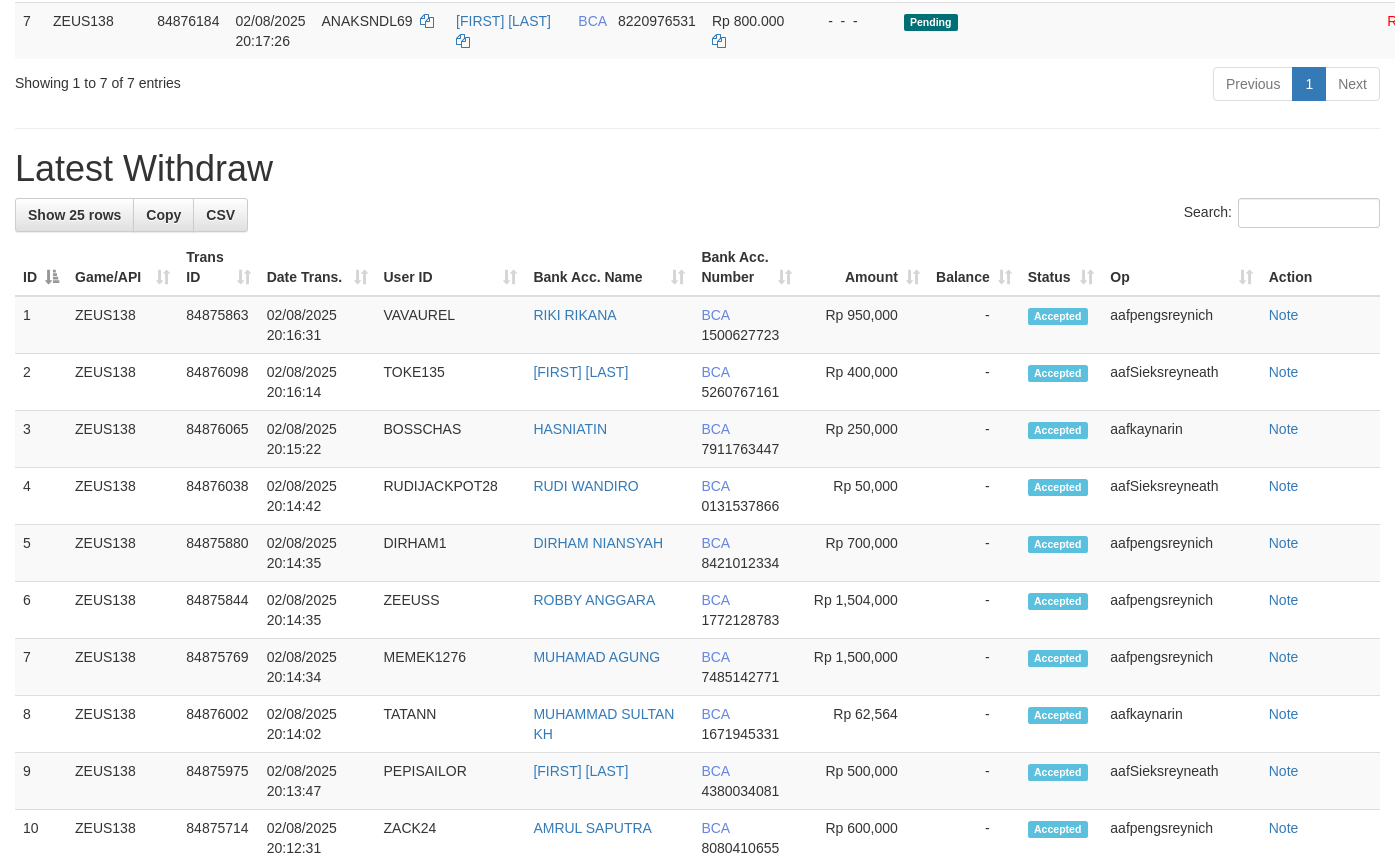 scroll, scrollTop: 740, scrollLeft: 0, axis: vertical 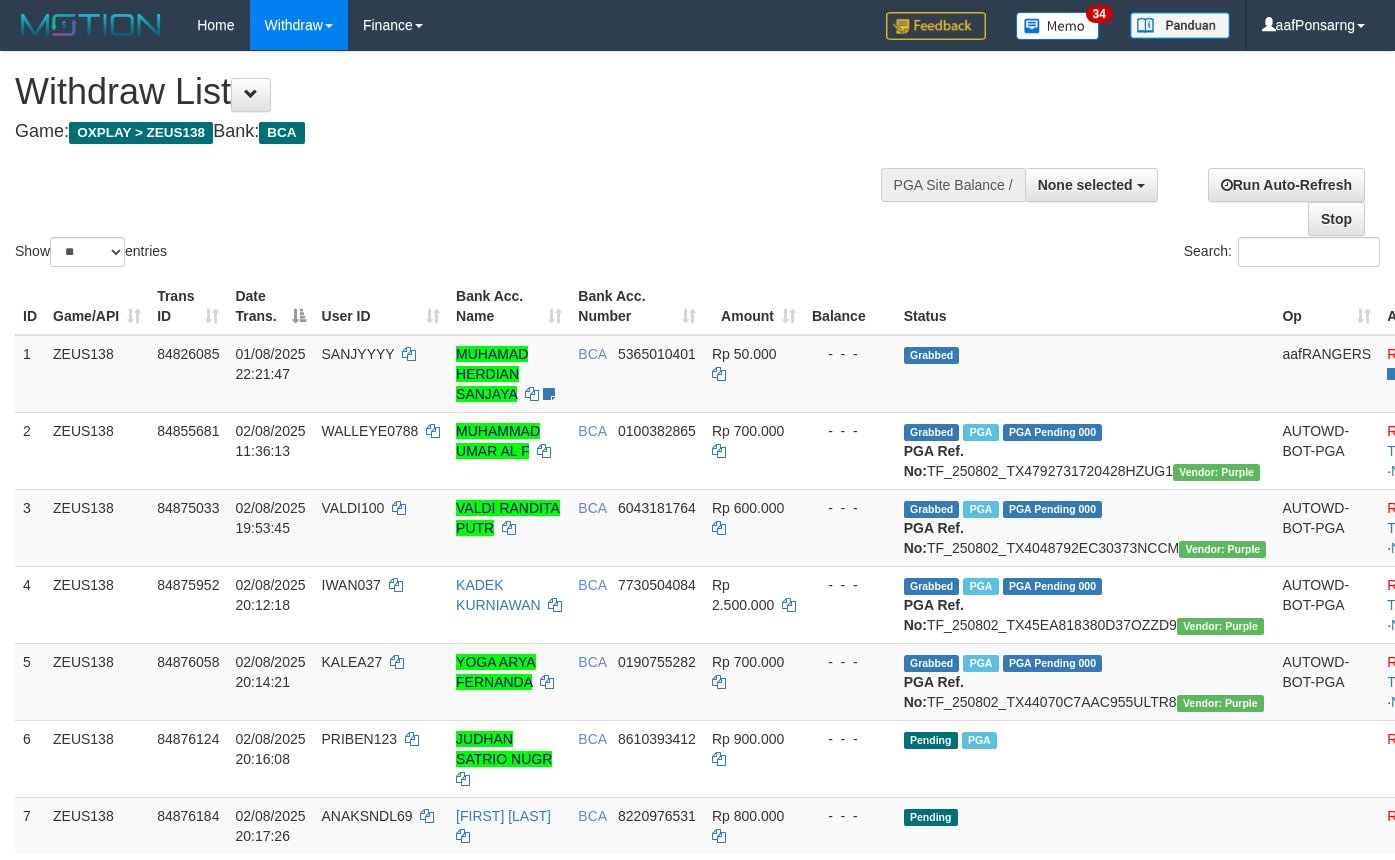 select 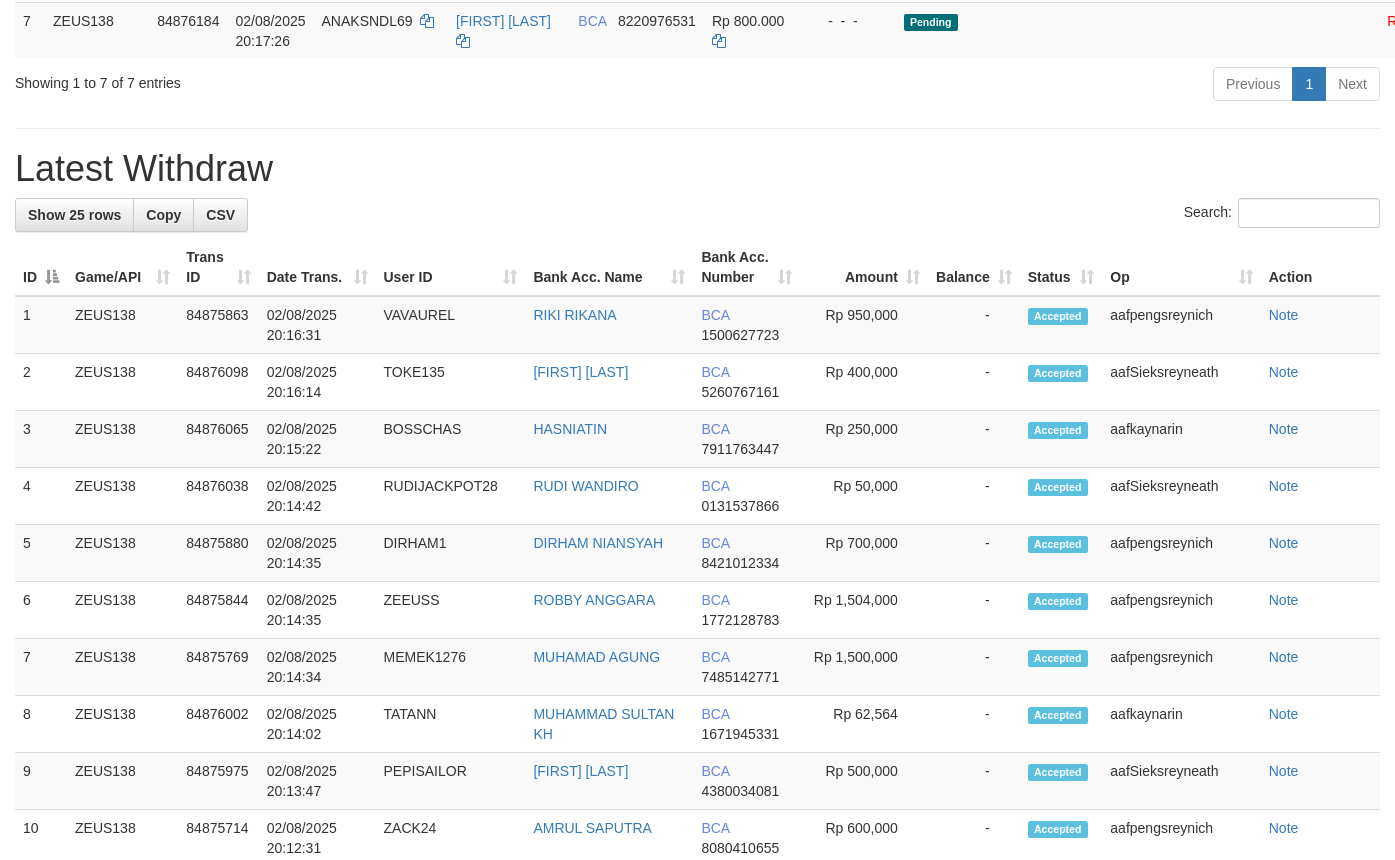 scroll, scrollTop: 740, scrollLeft: 0, axis: vertical 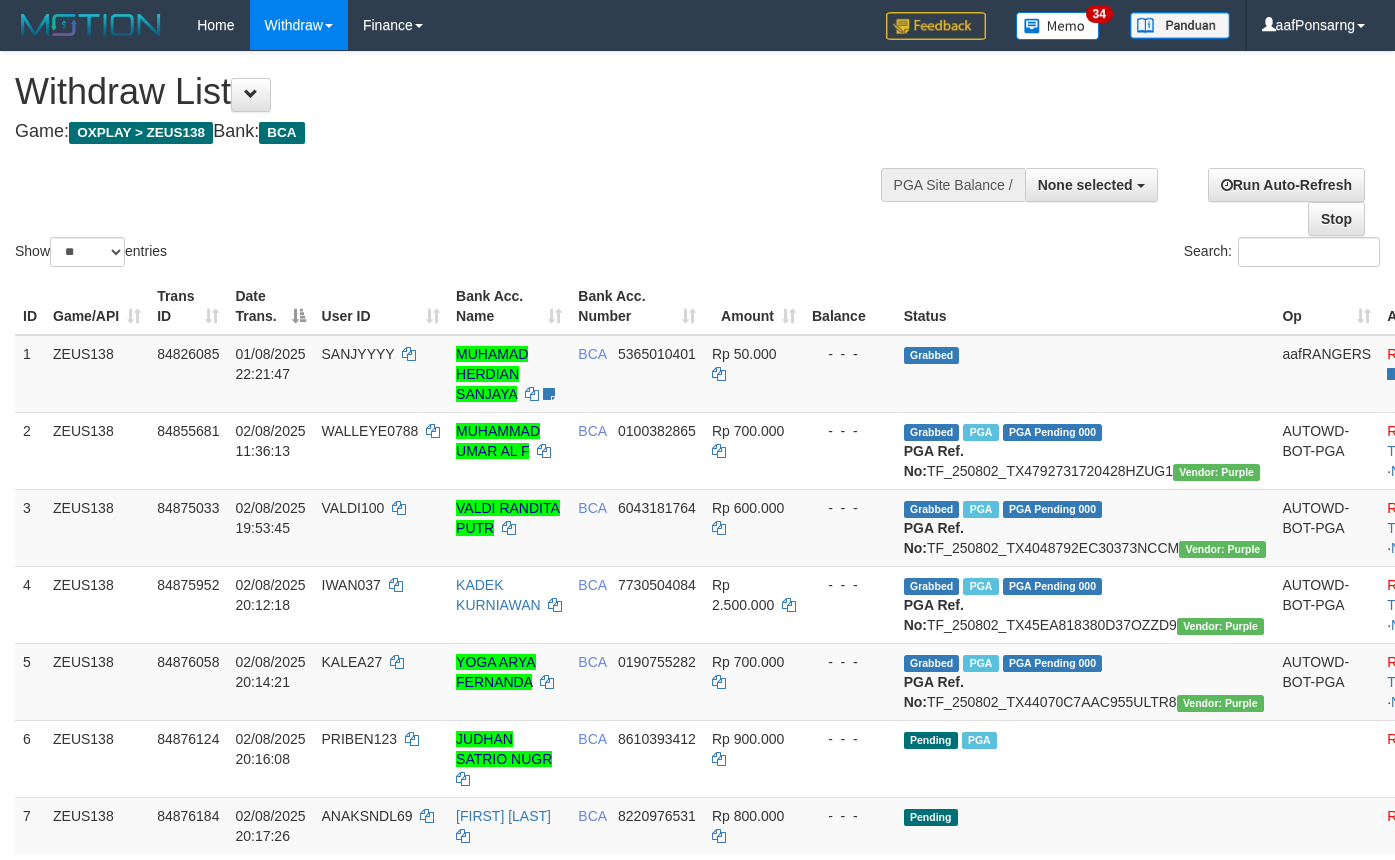 select 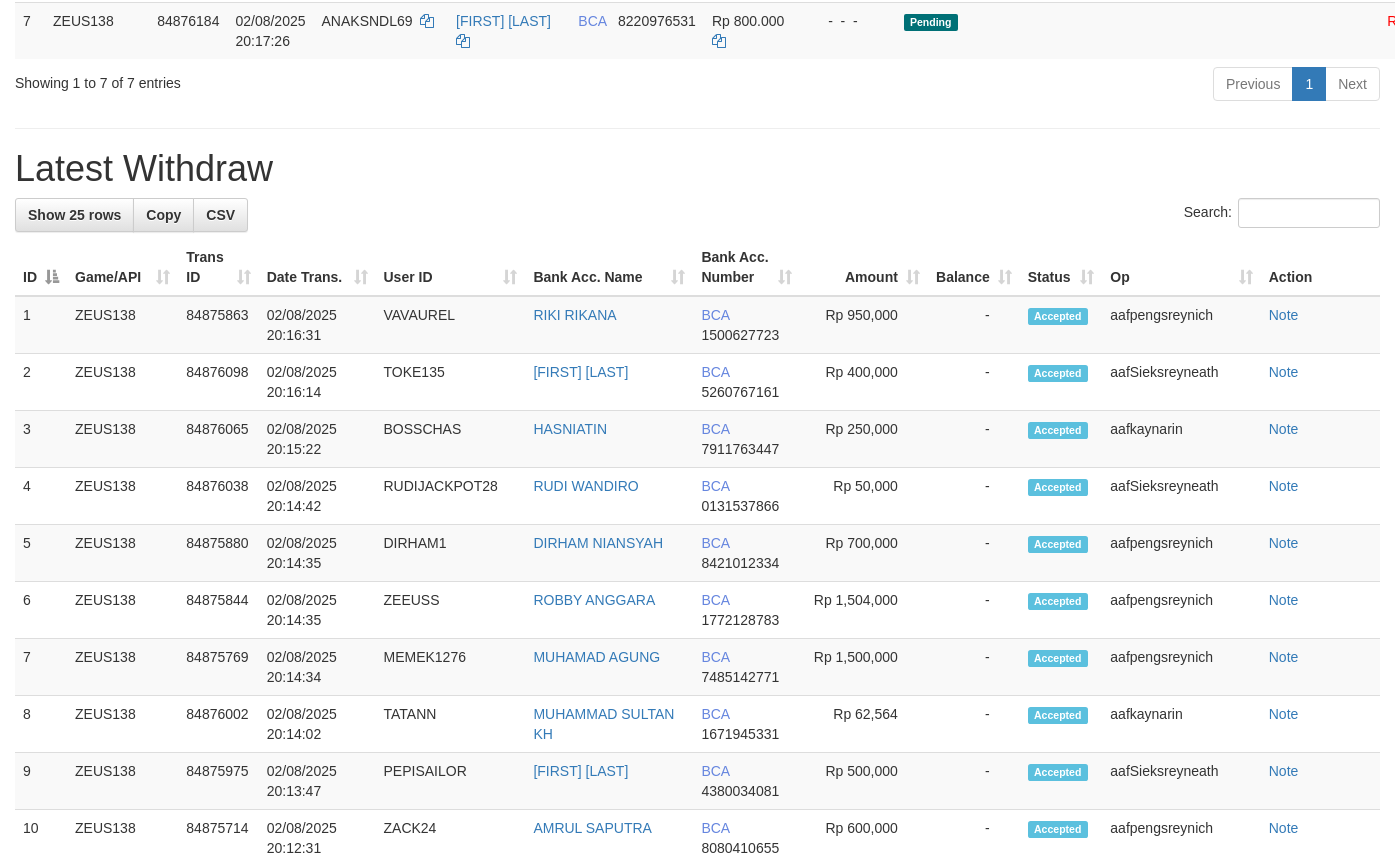 scroll, scrollTop: 740, scrollLeft: 0, axis: vertical 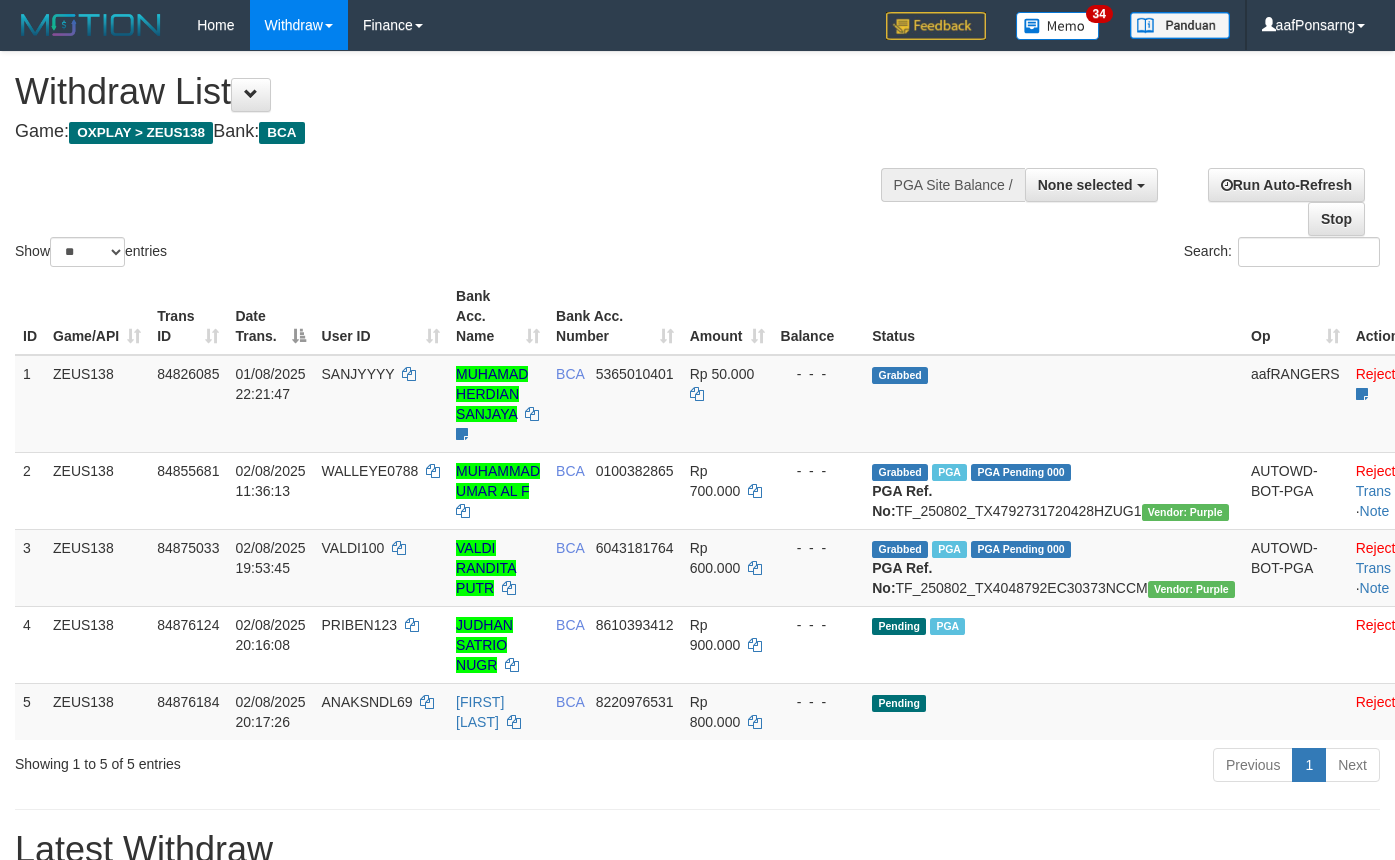 select 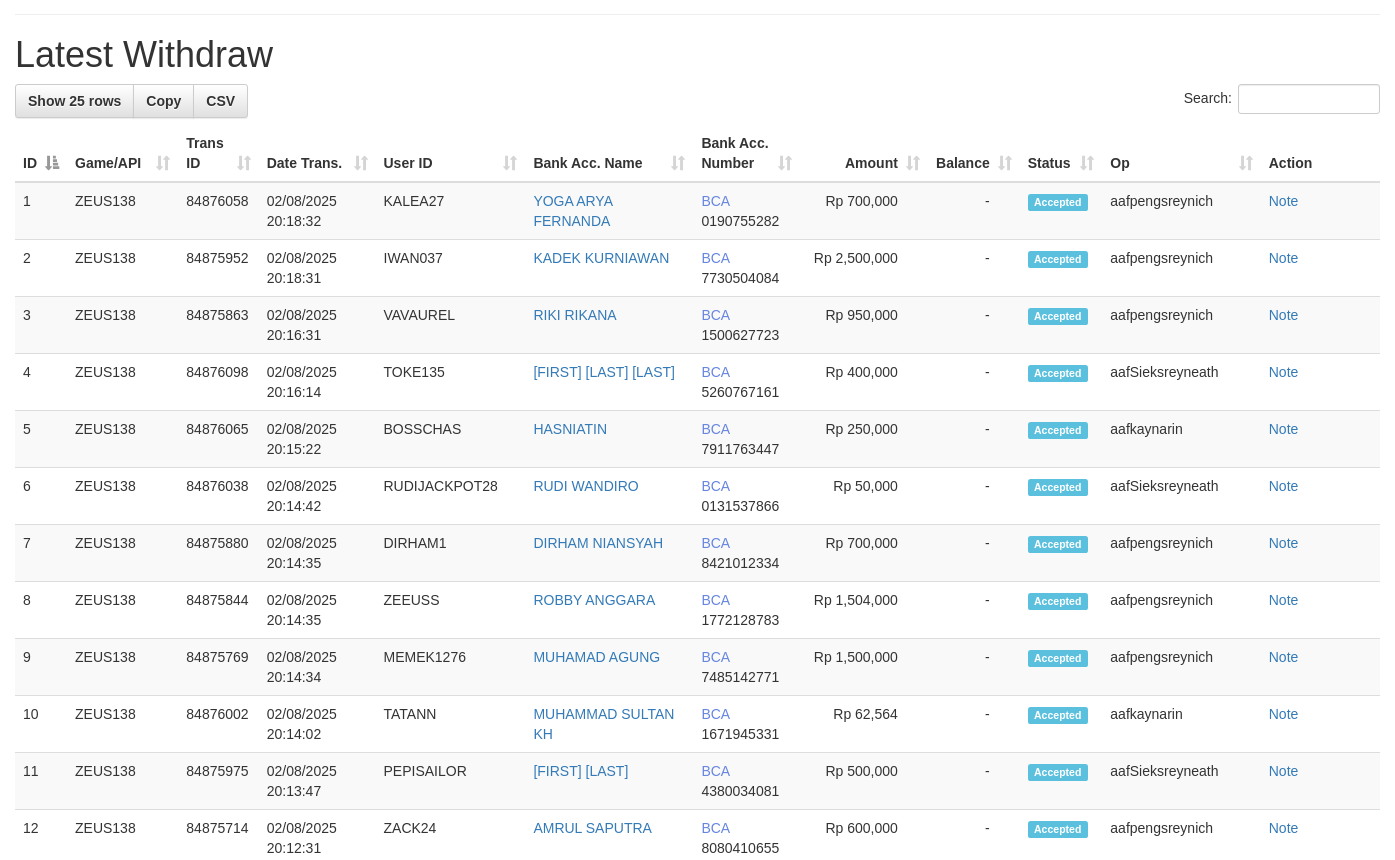 scroll, scrollTop: 740, scrollLeft: 0, axis: vertical 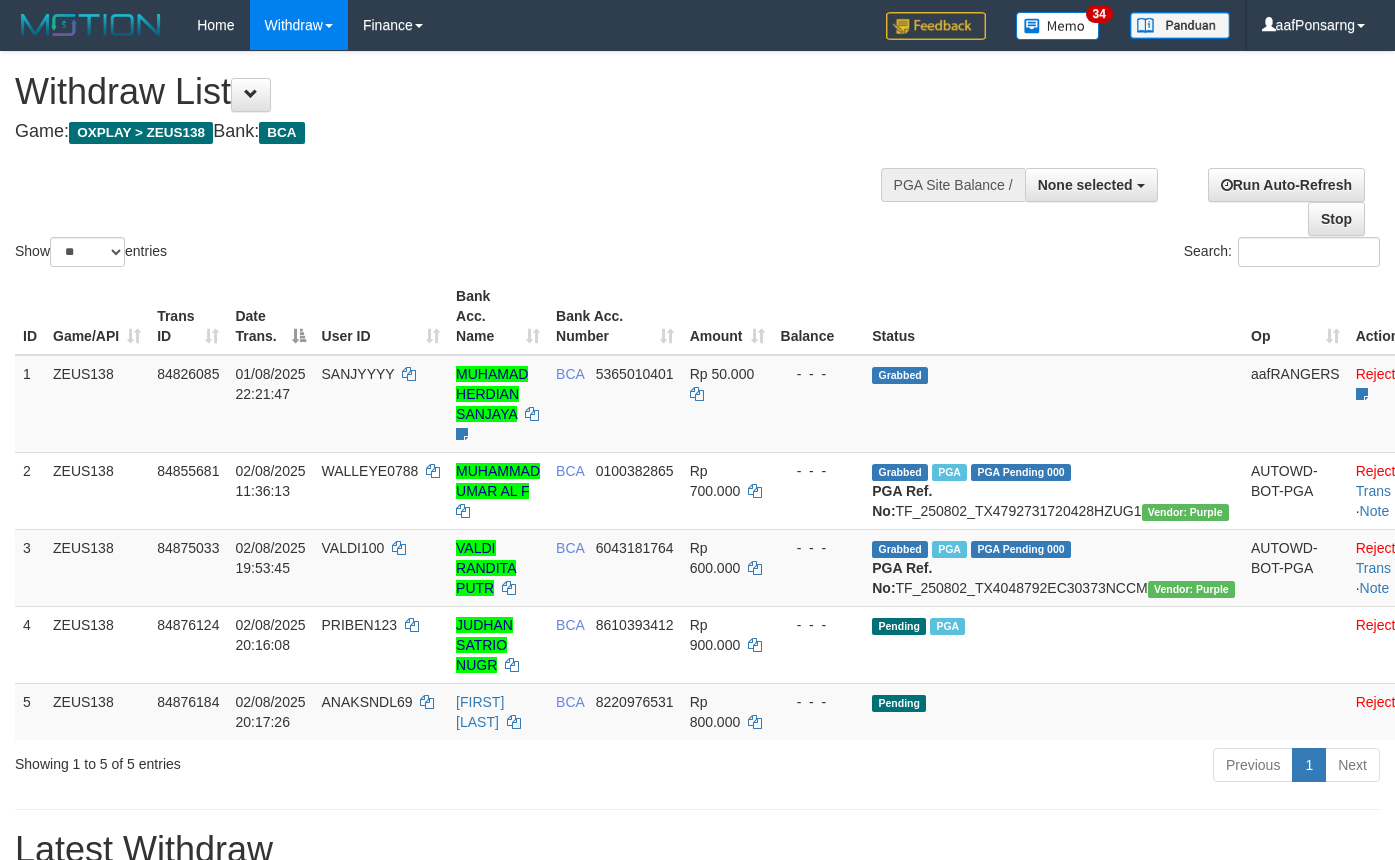 select 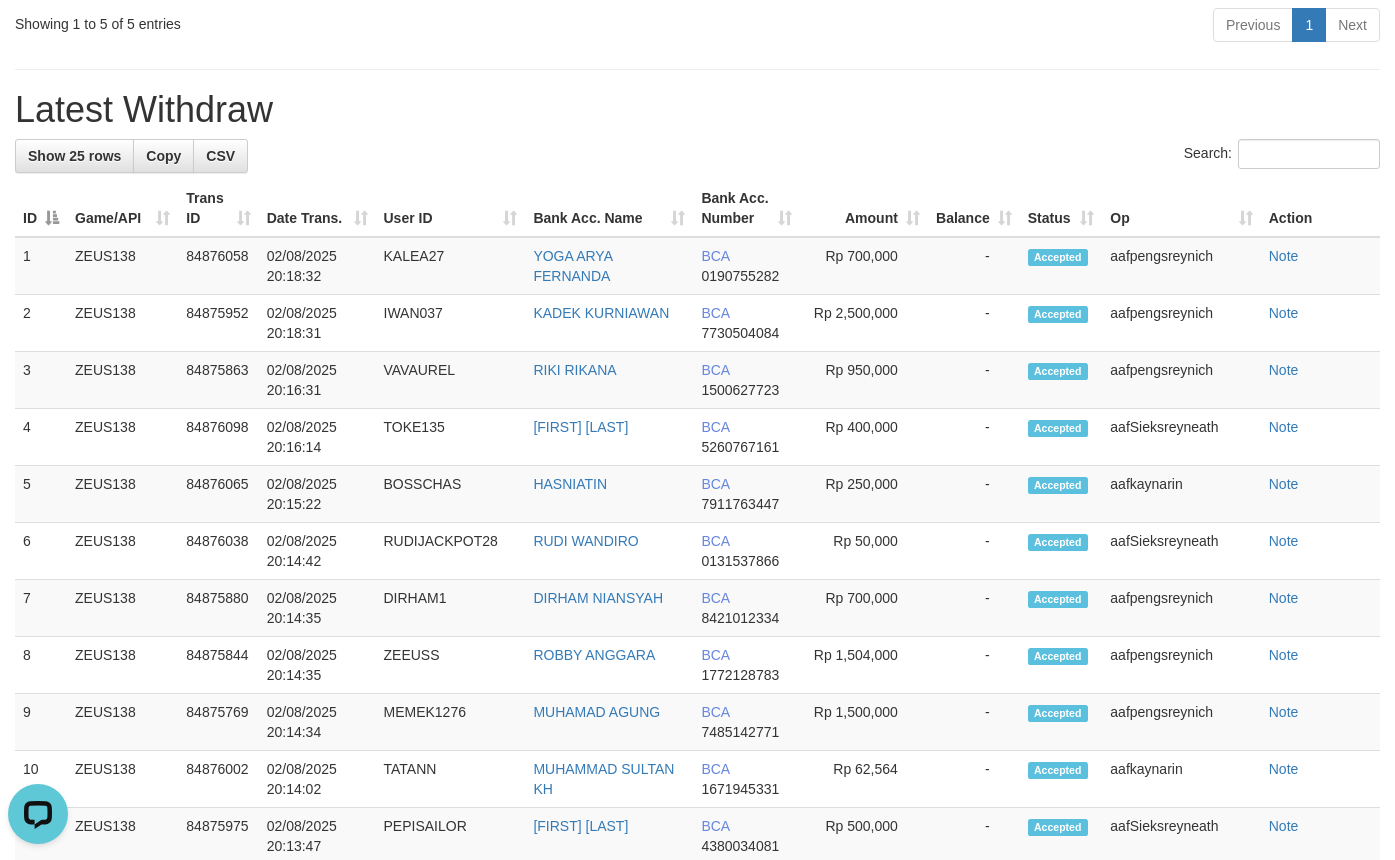scroll, scrollTop: 0, scrollLeft: 0, axis: both 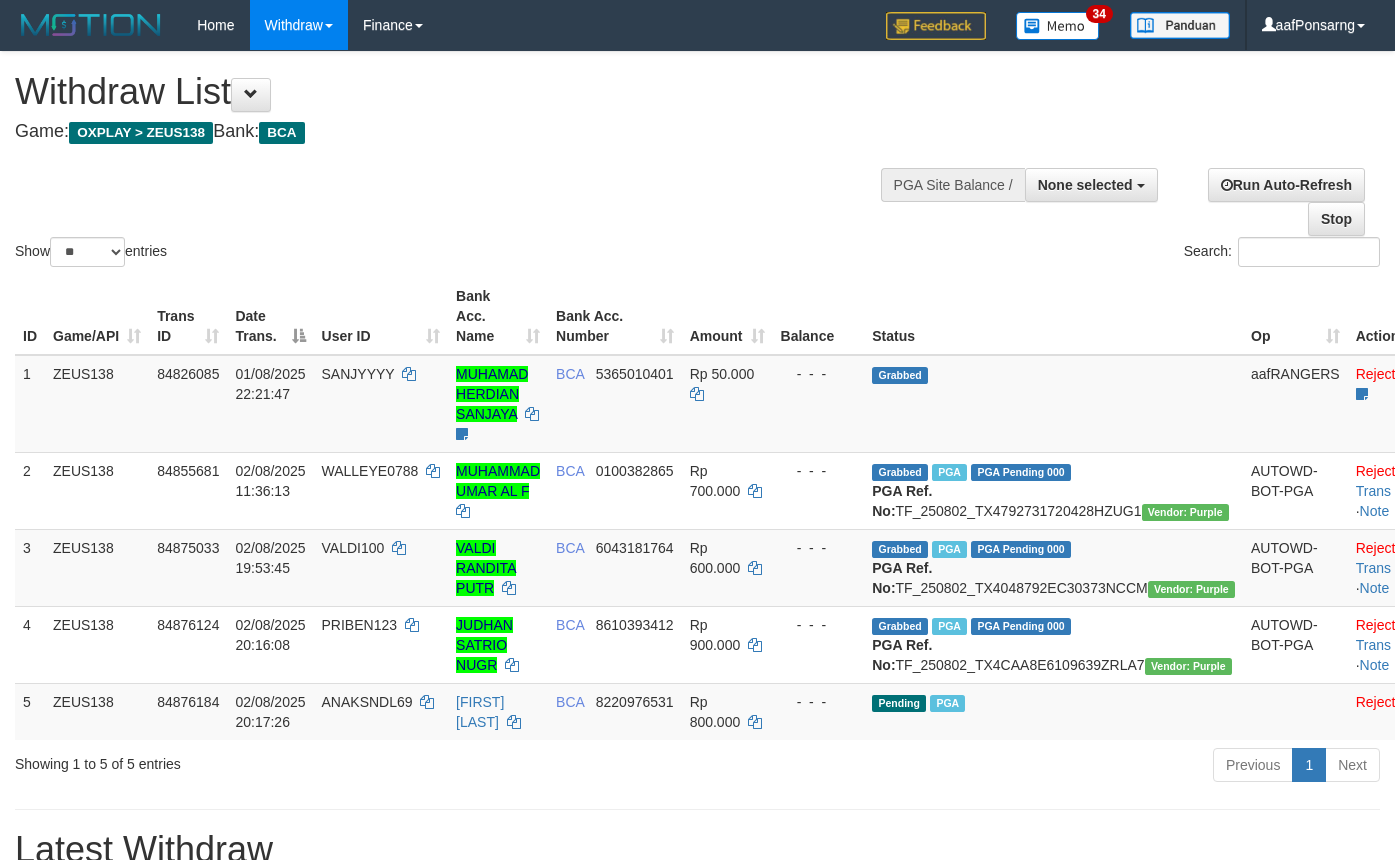 select 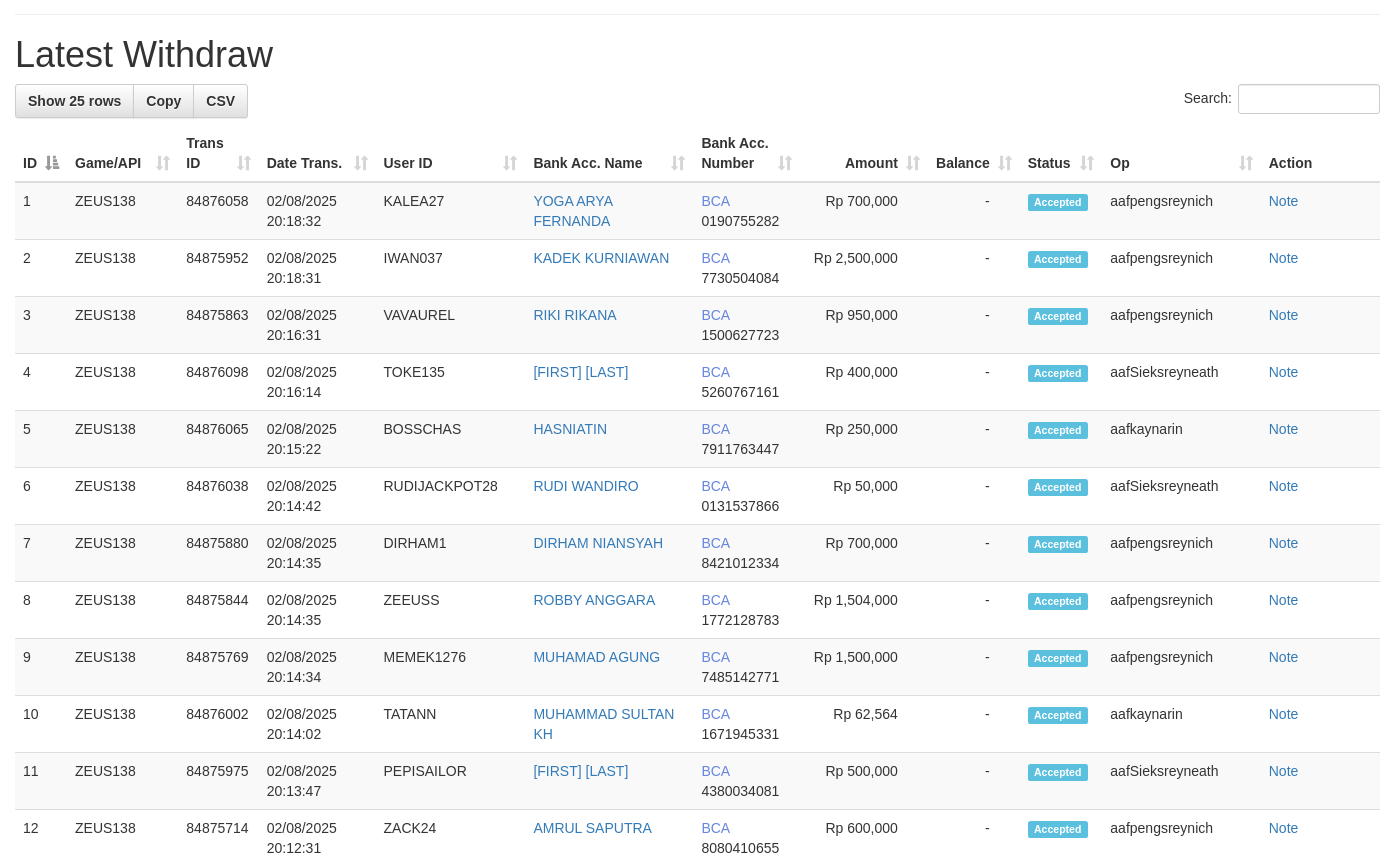 scroll, scrollTop: 740, scrollLeft: 0, axis: vertical 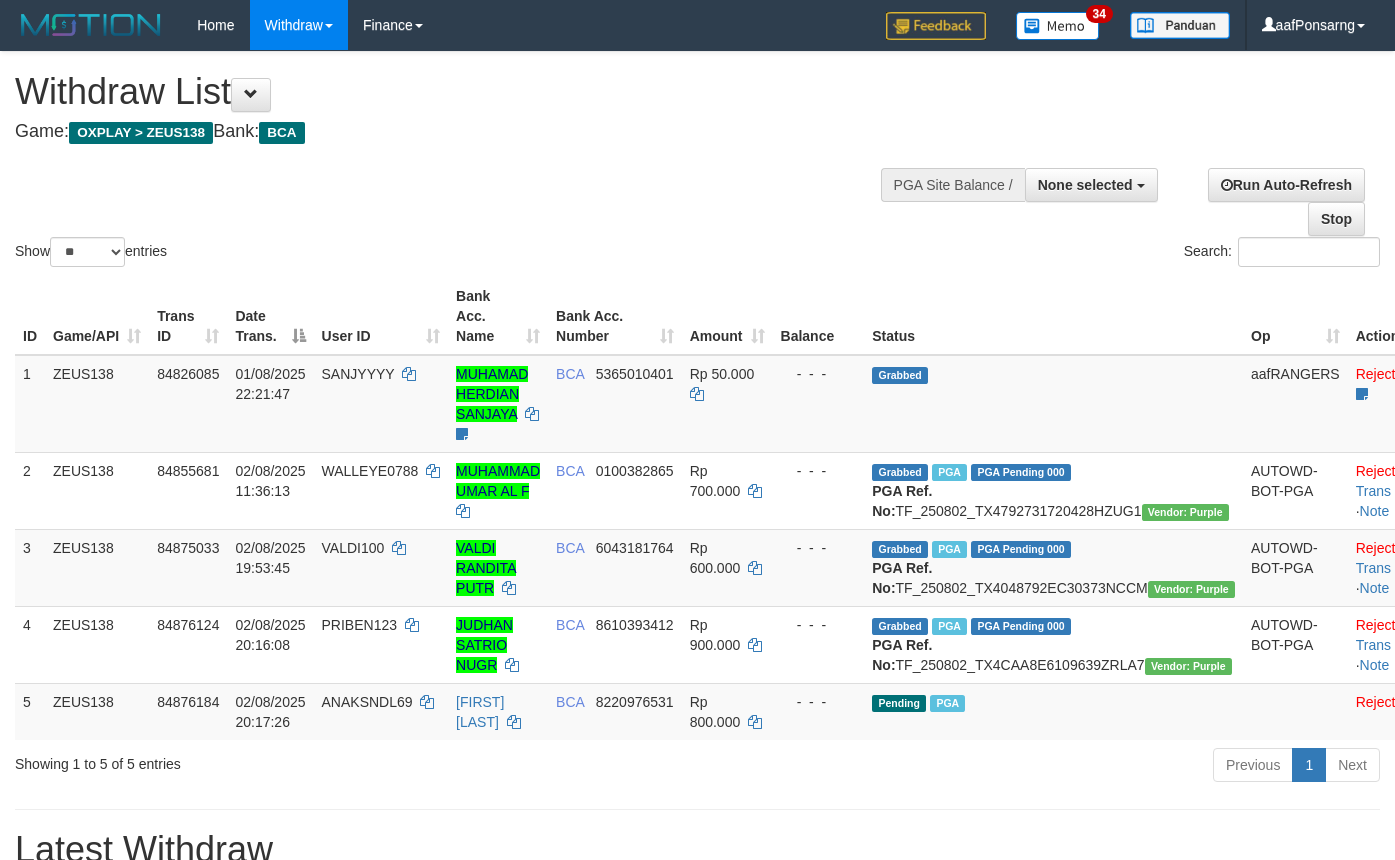 select 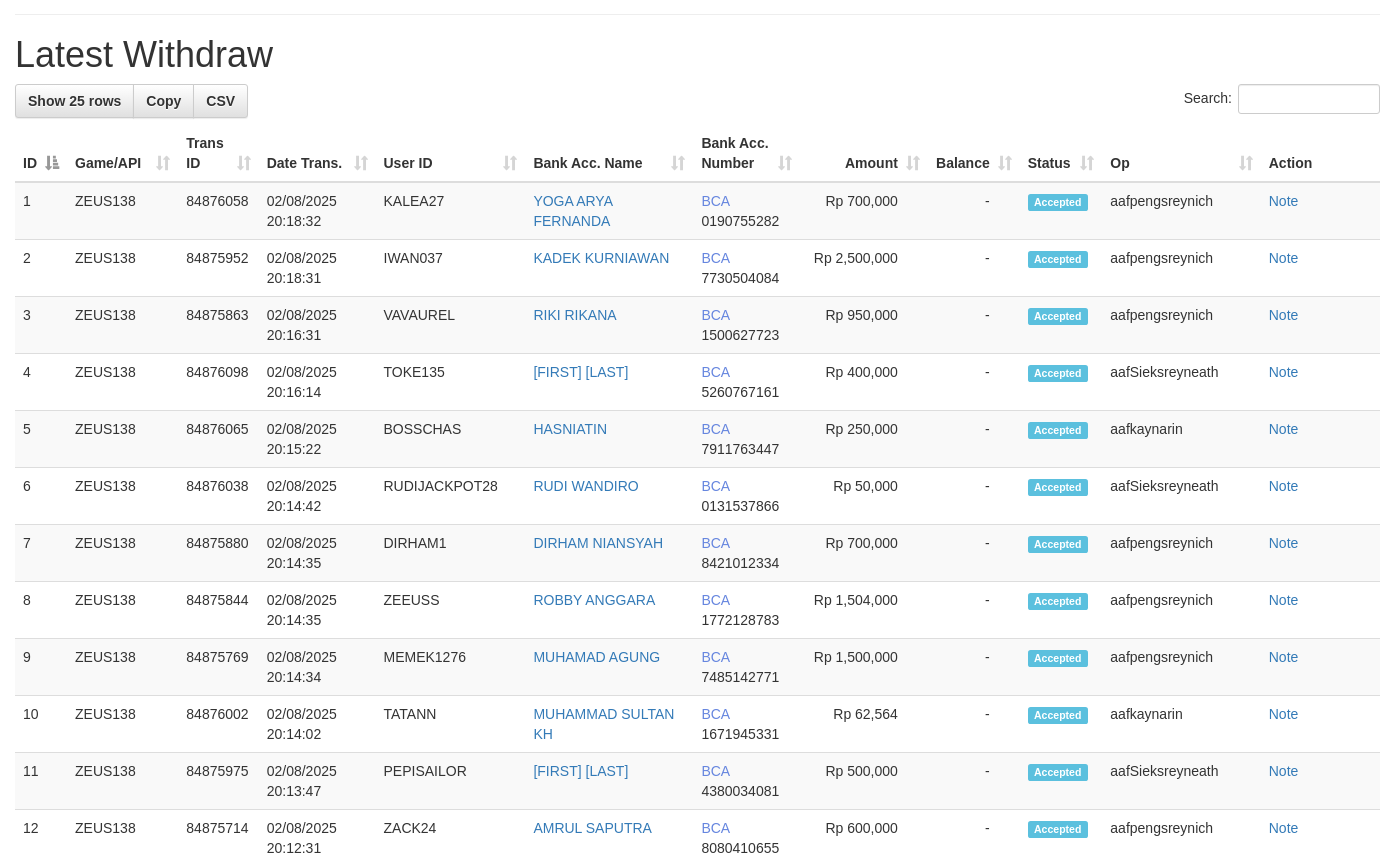 scroll, scrollTop: 740, scrollLeft: 0, axis: vertical 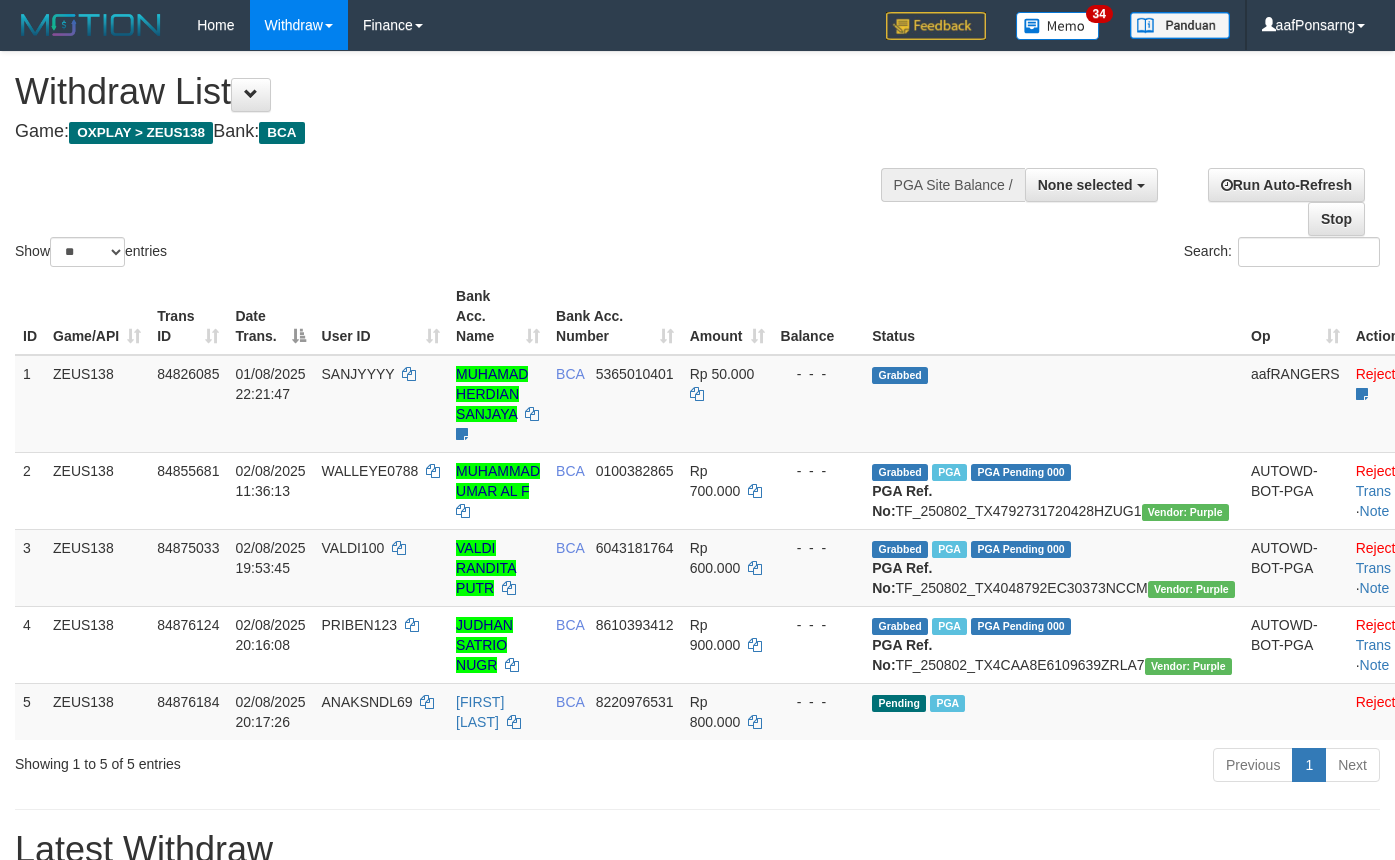 select 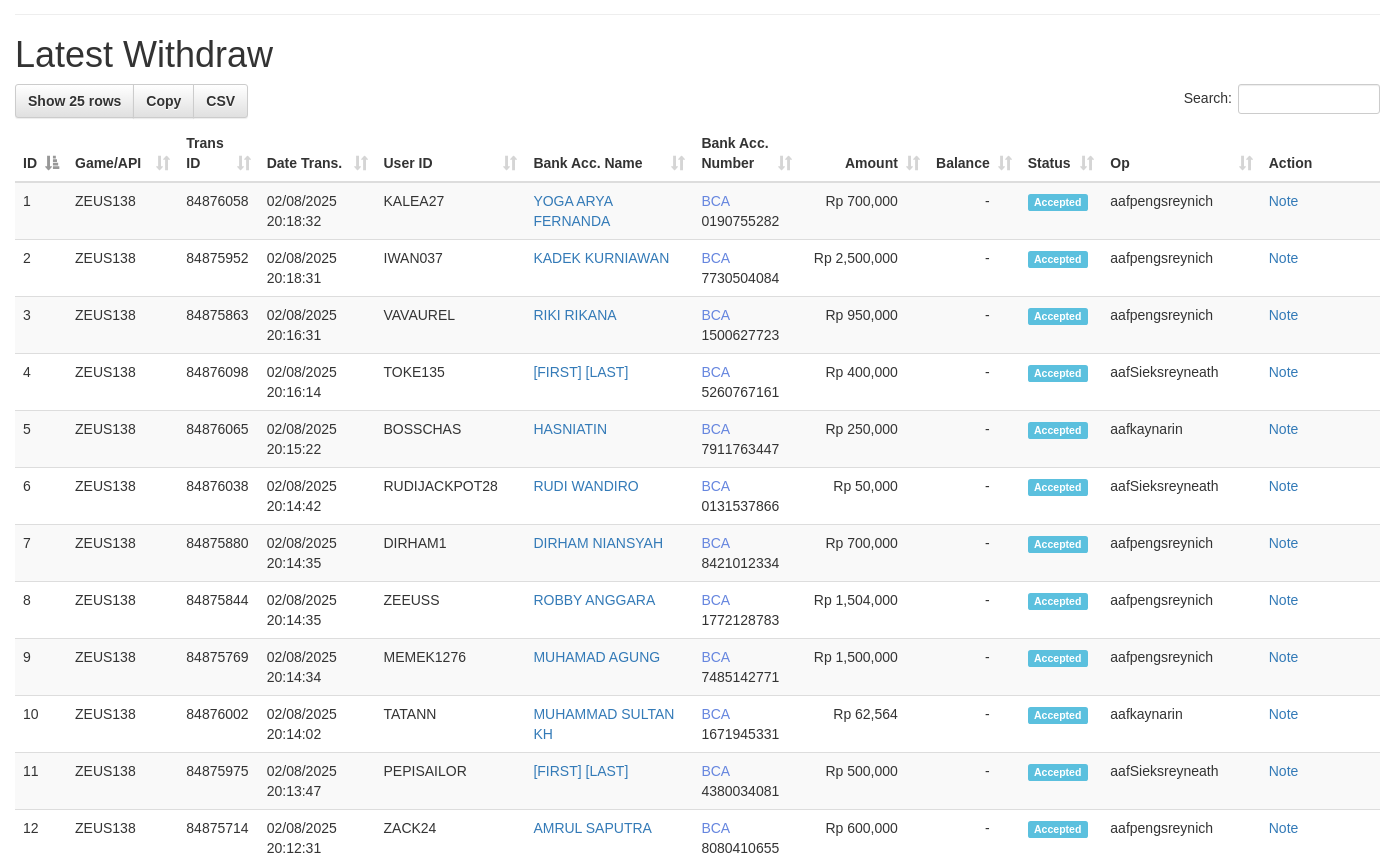 scroll, scrollTop: 740, scrollLeft: 0, axis: vertical 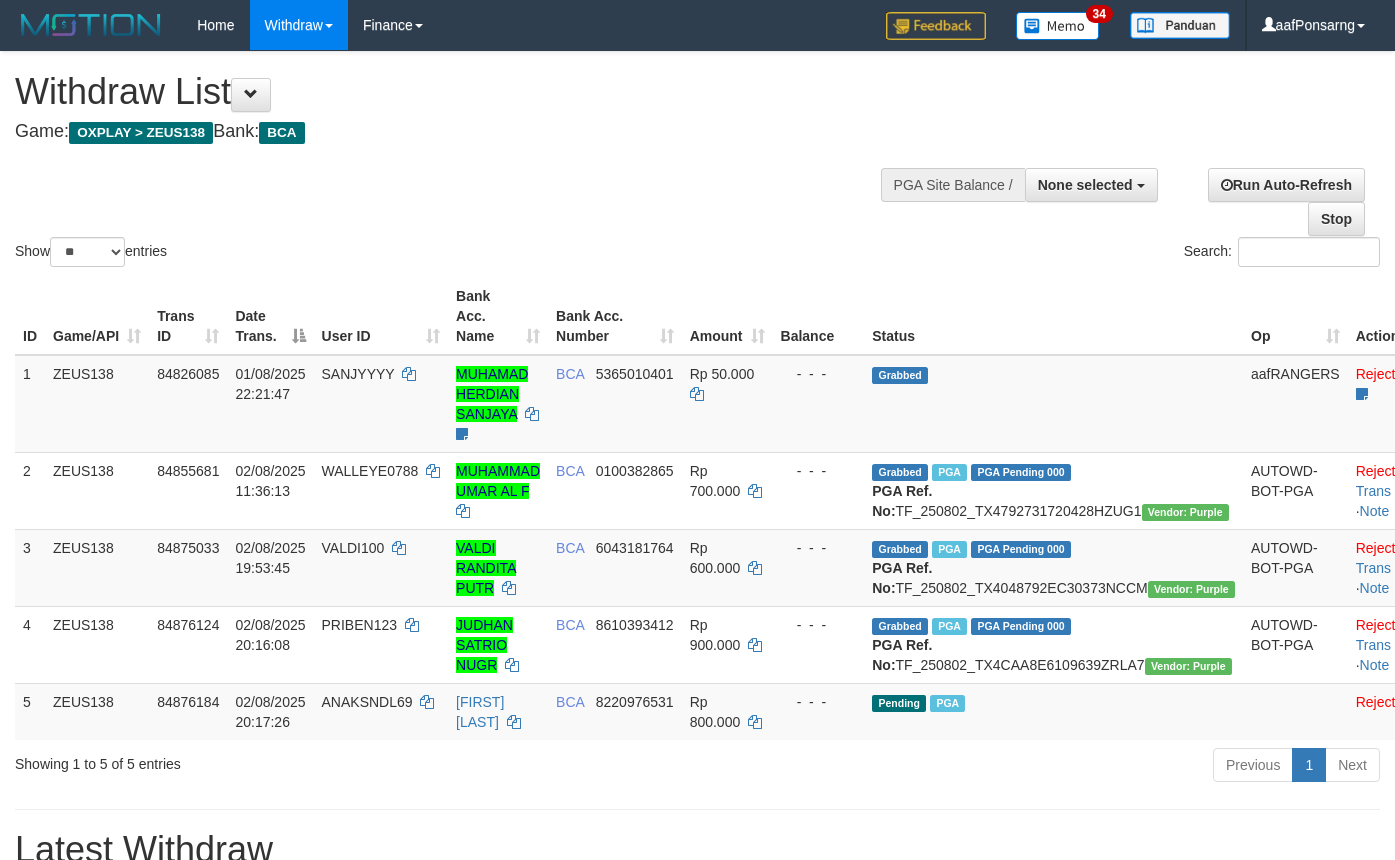 select 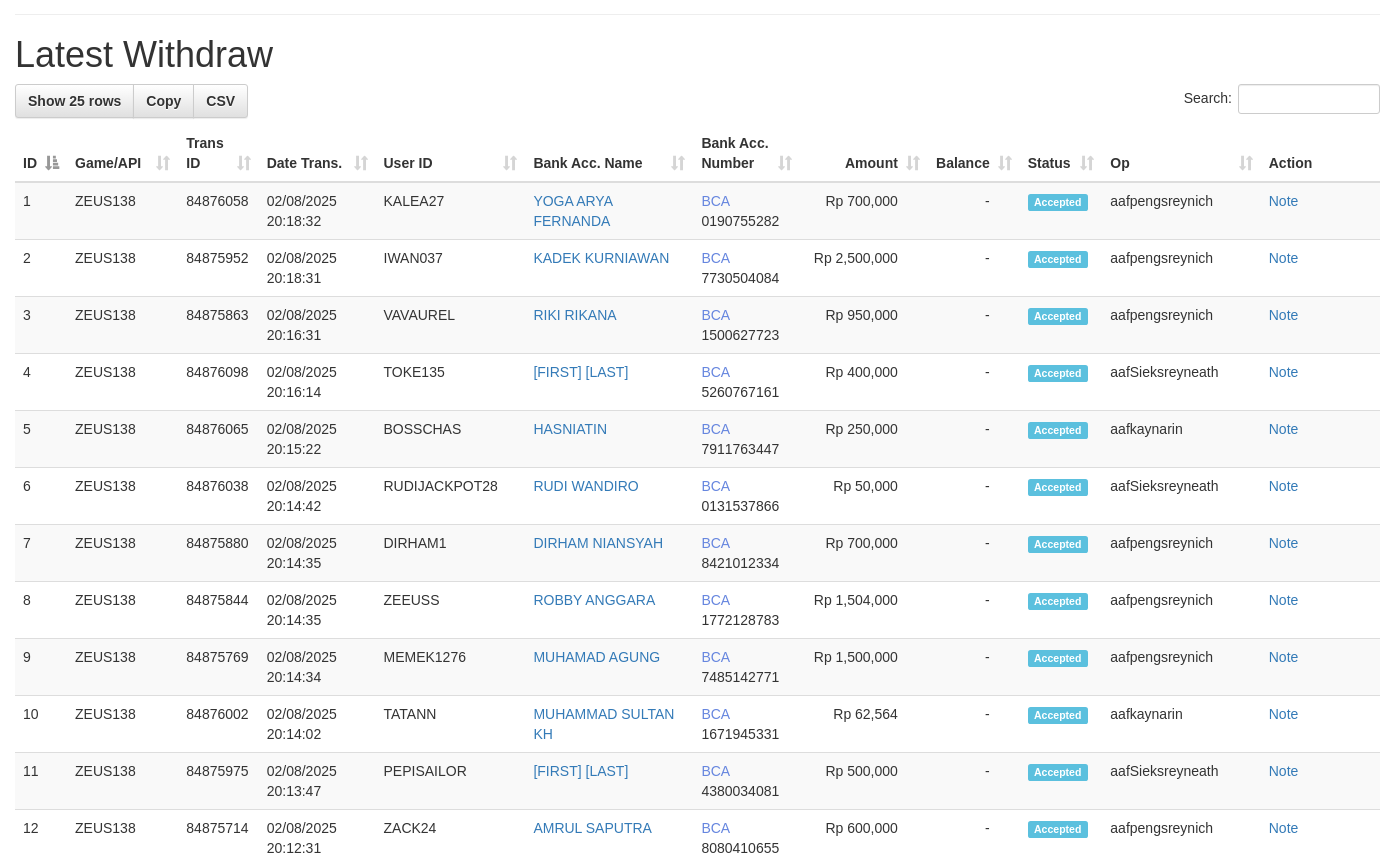 scroll, scrollTop: 740, scrollLeft: 0, axis: vertical 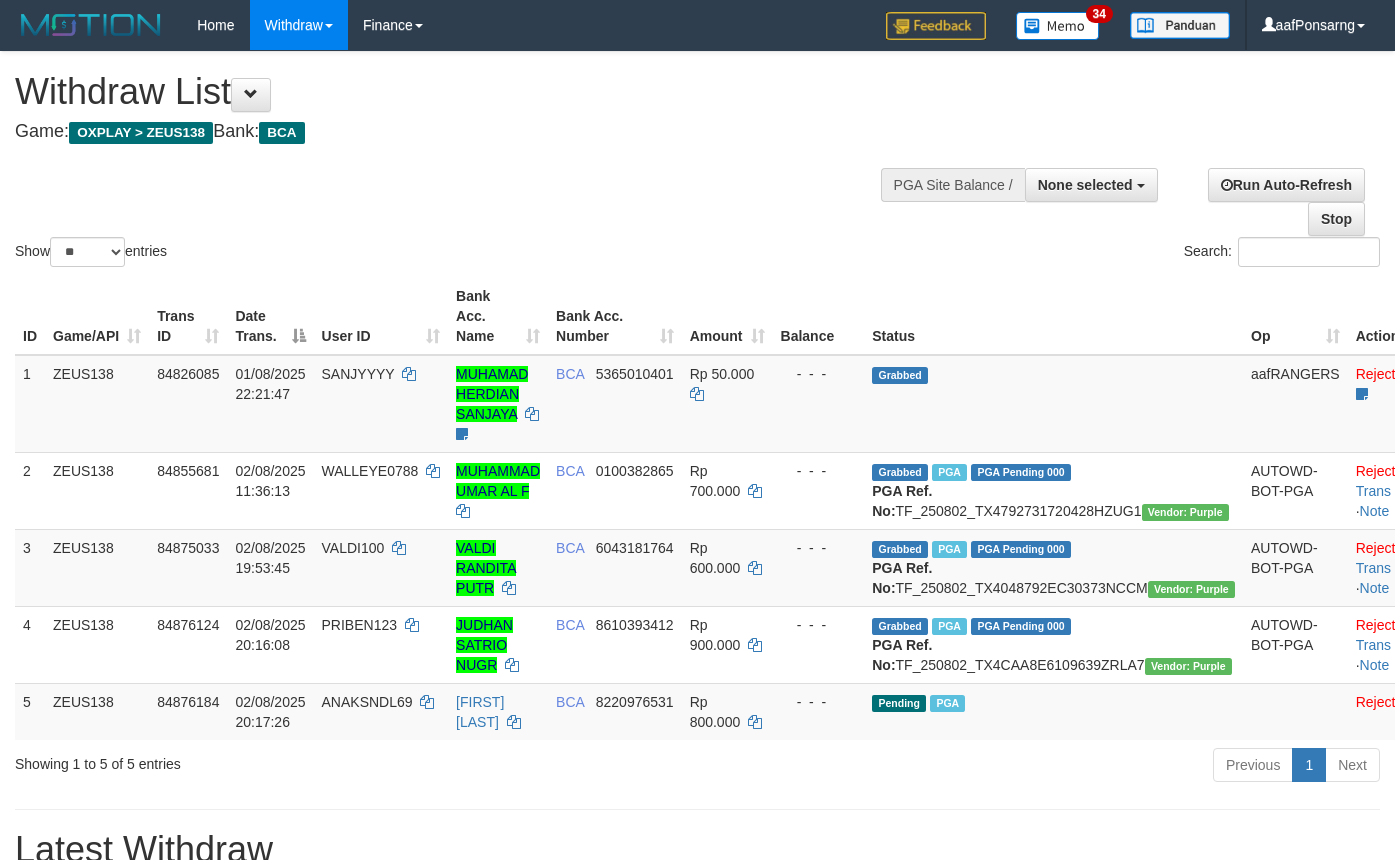 select 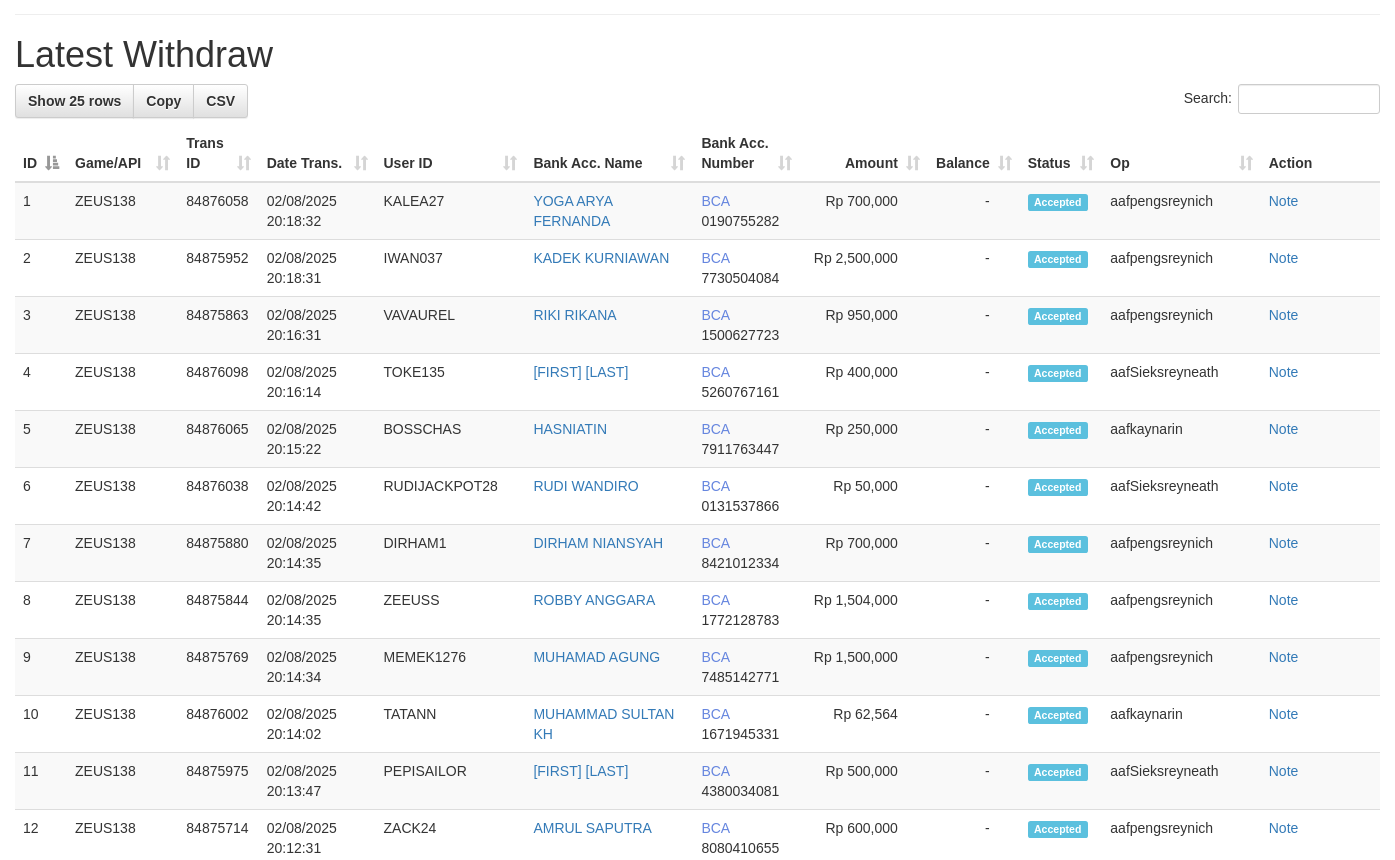 scroll, scrollTop: 740, scrollLeft: 0, axis: vertical 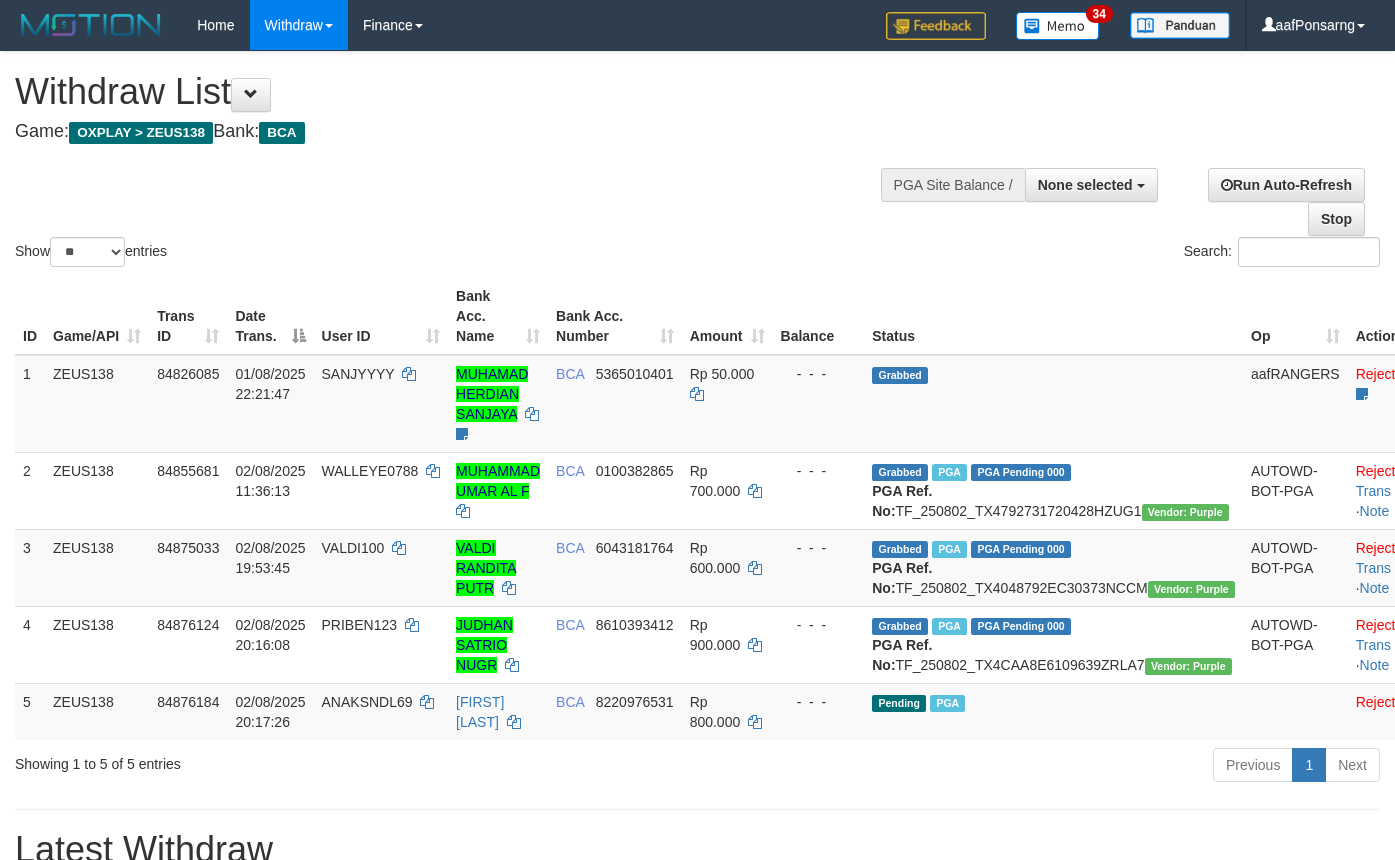 select 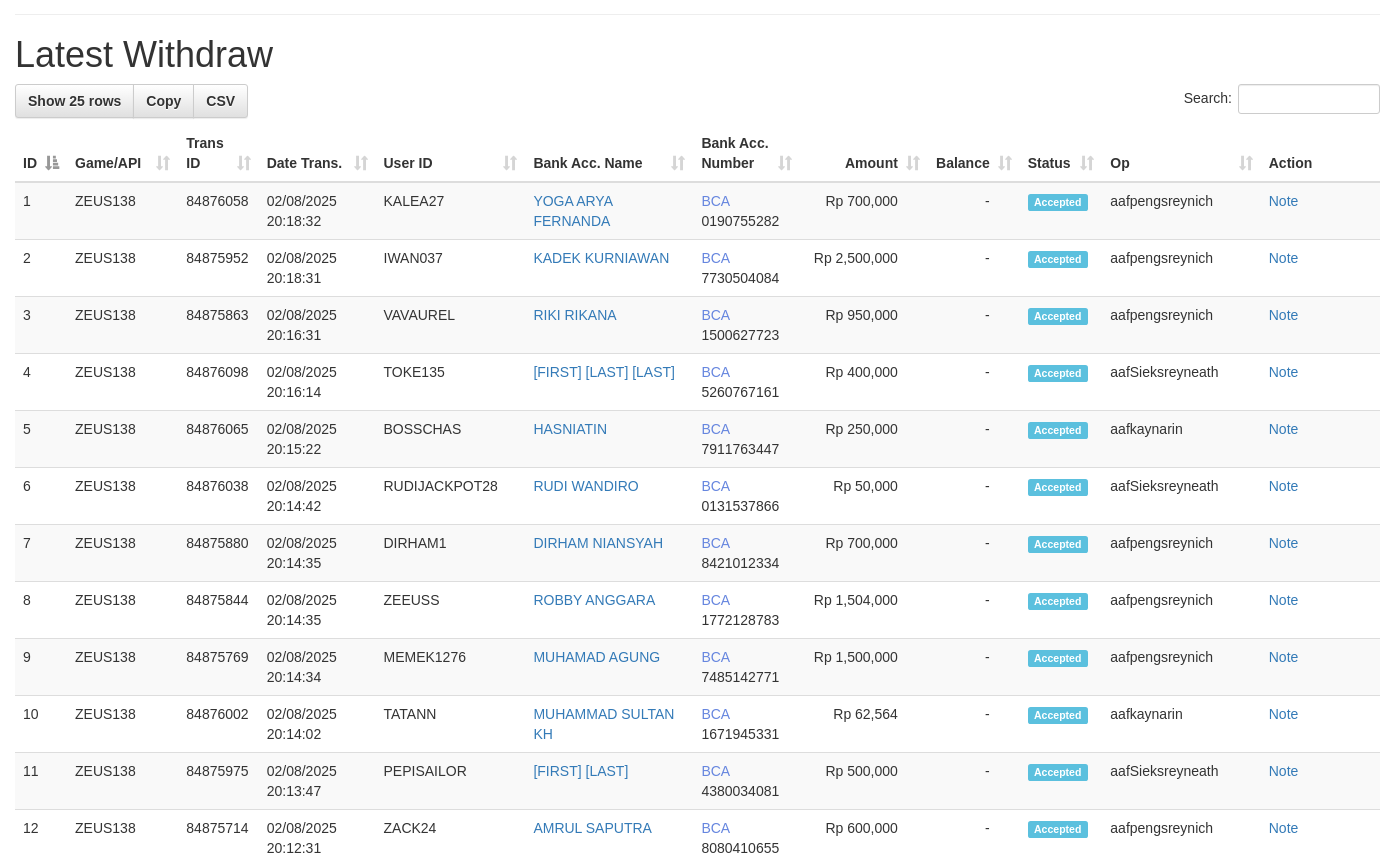 scroll, scrollTop: 740, scrollLeft: 0, axis: vertical 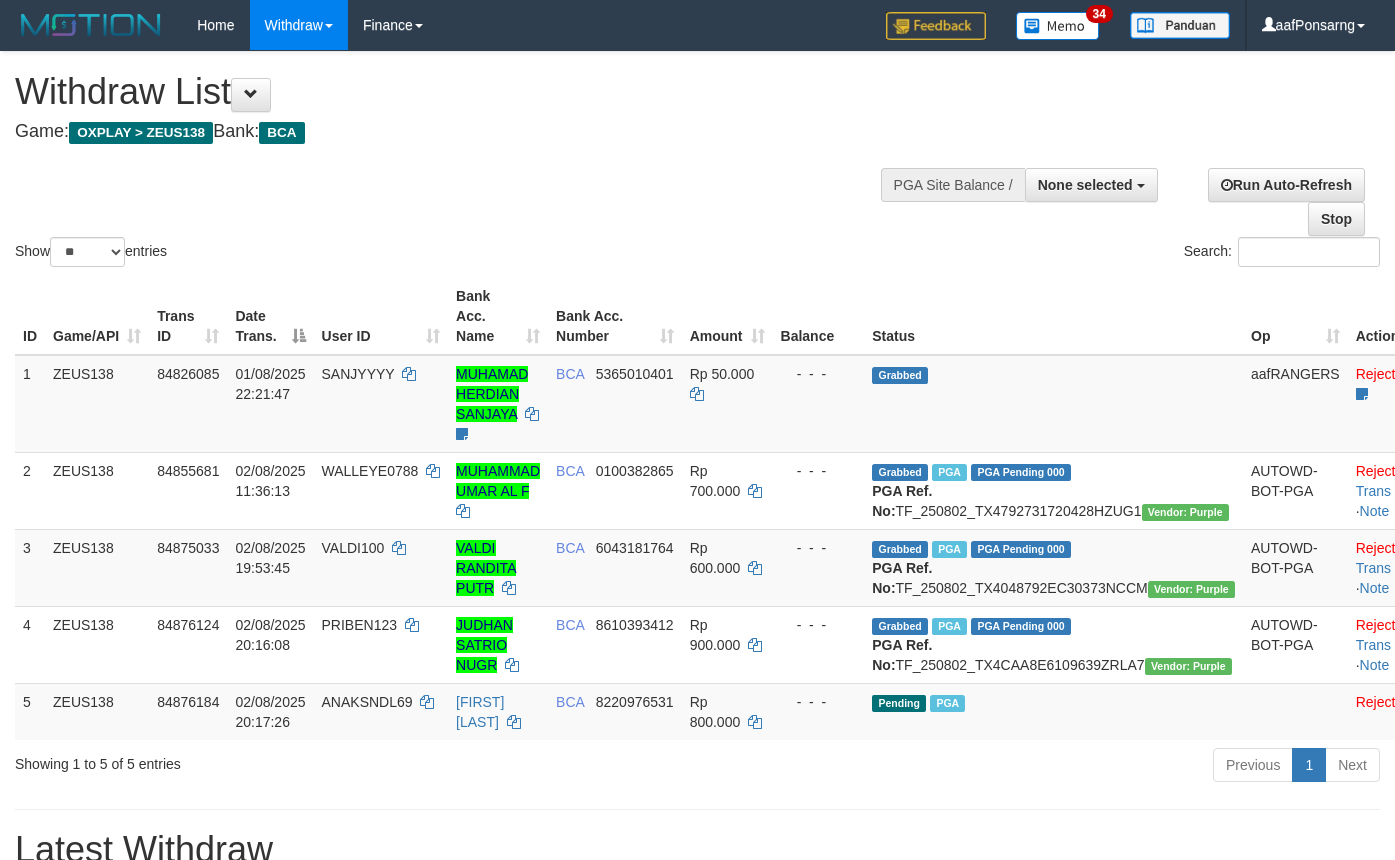 select 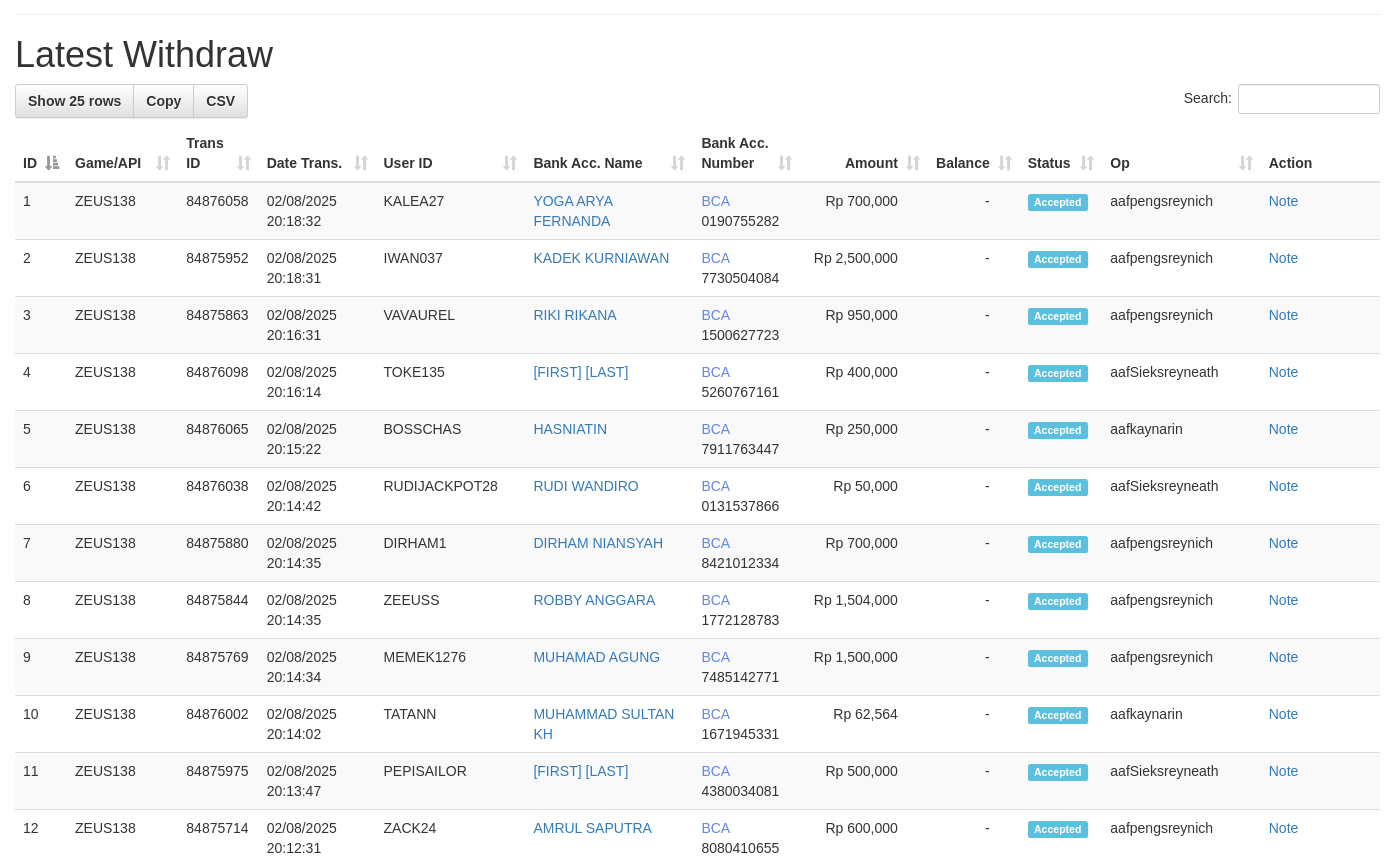 scroll, scrollTop: 740, scrollLeft: 0, axis: vertical 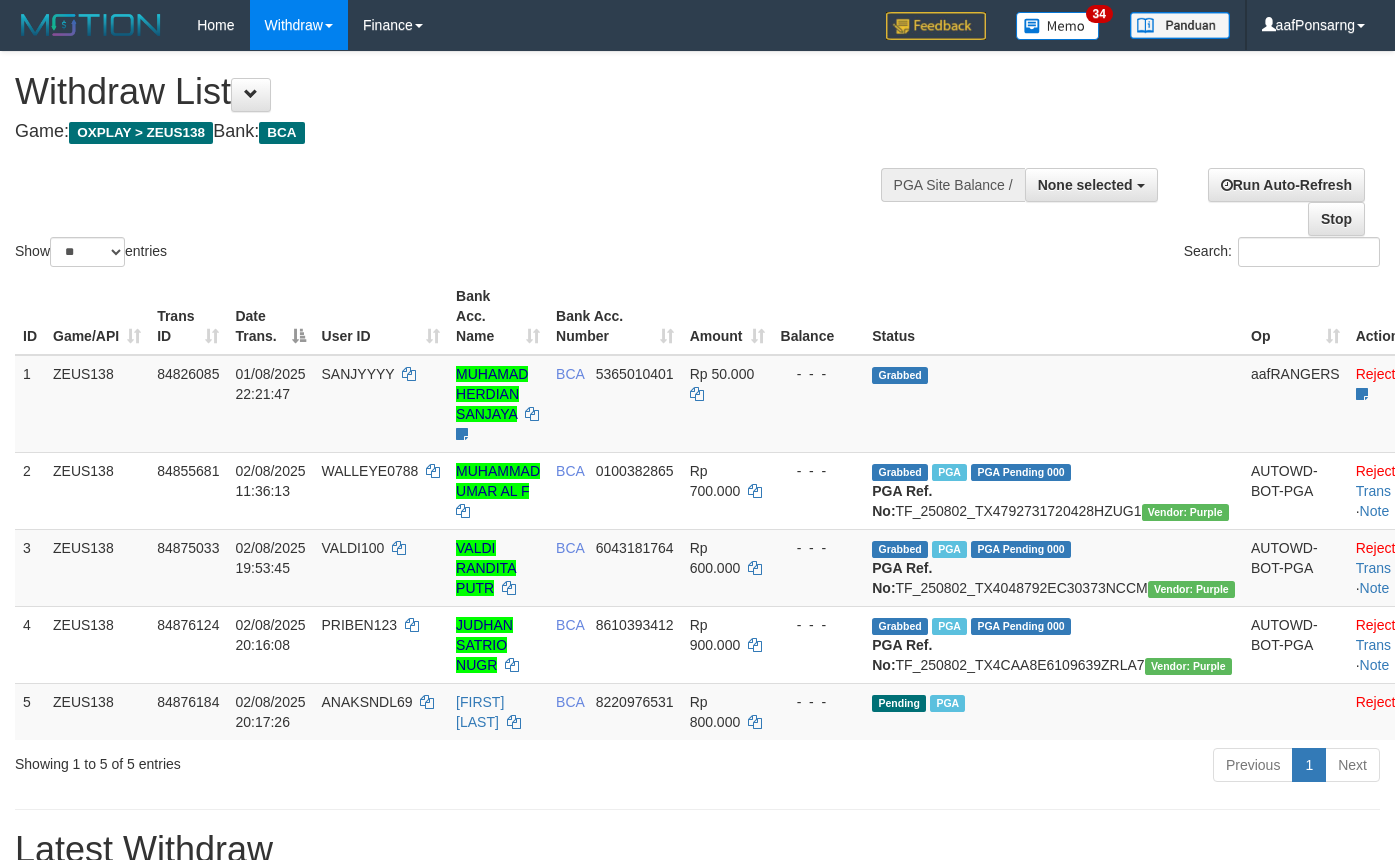select 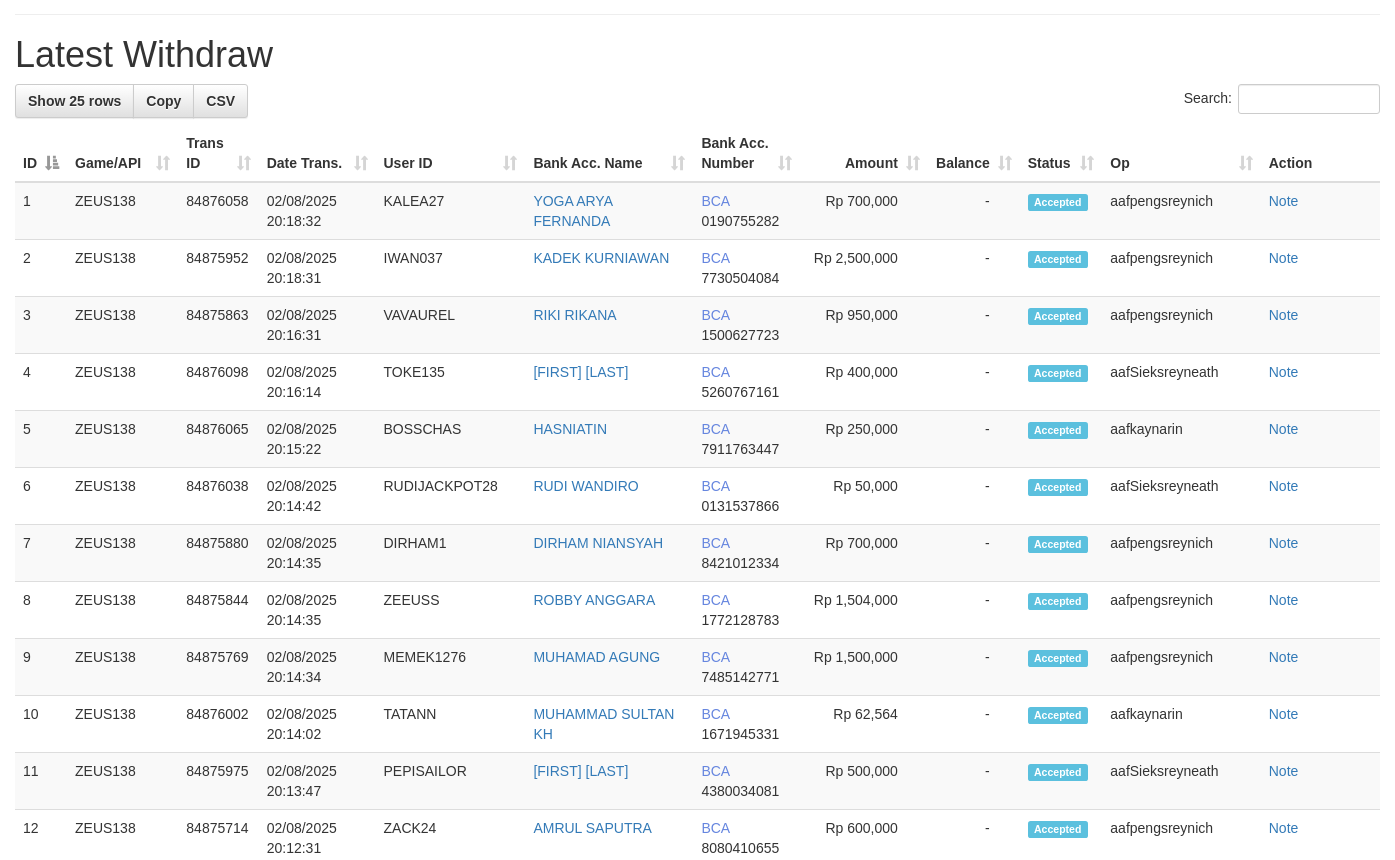 scroll, scrollTop: 740, scrollLeft: 0, axis: vertical 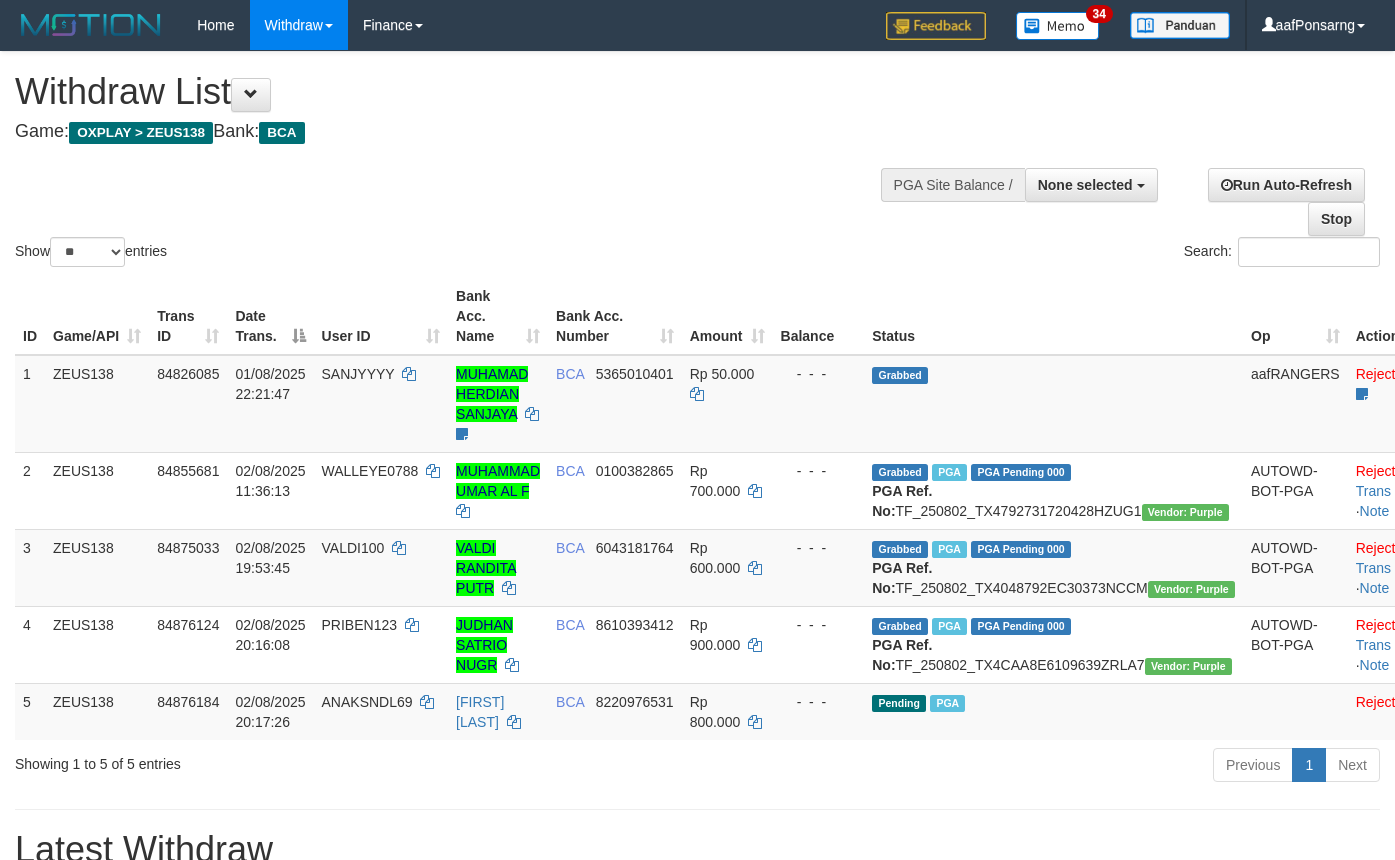 select 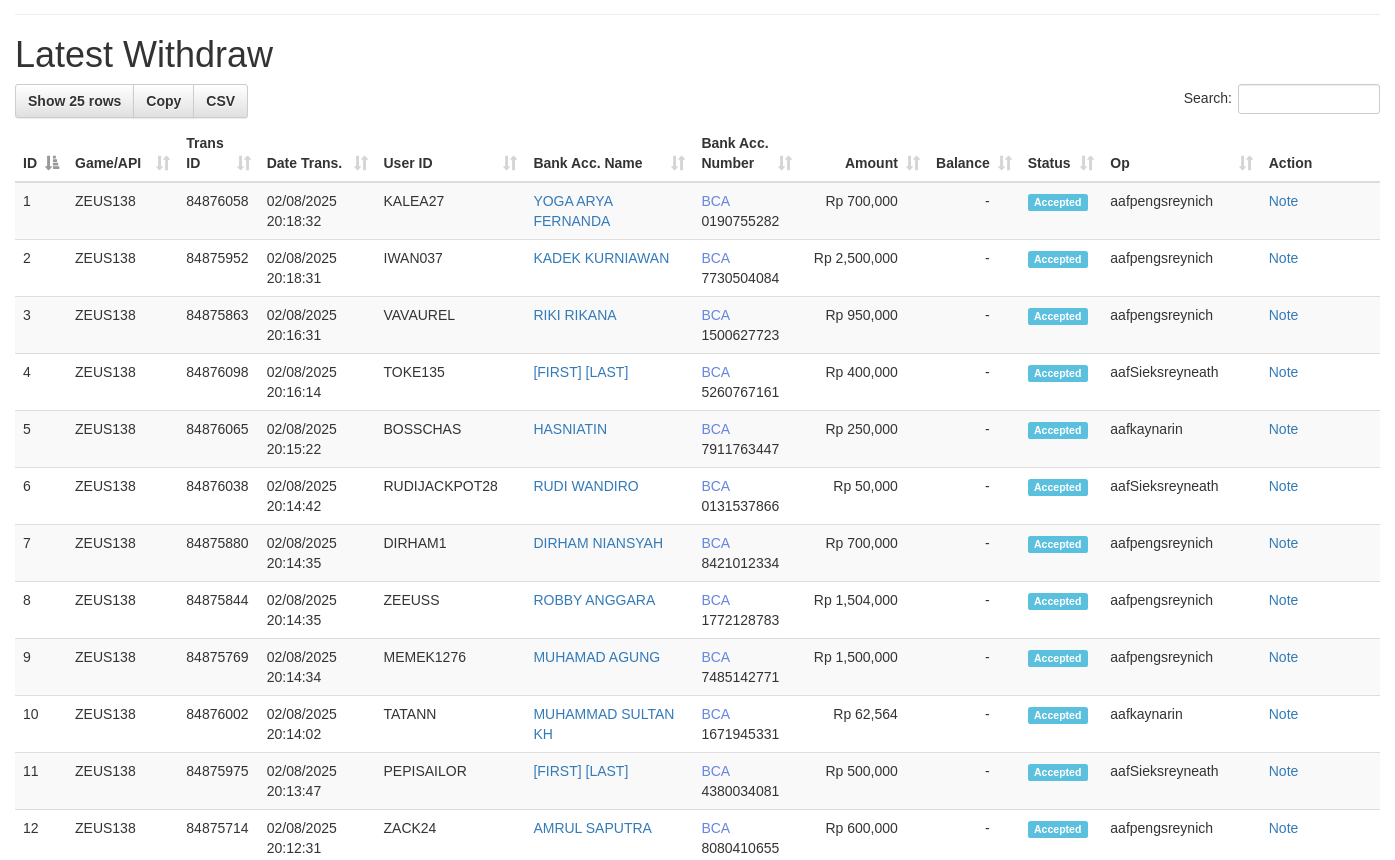 scroll, scrollTop: 740, scrollLeft: 0, axis: vertical 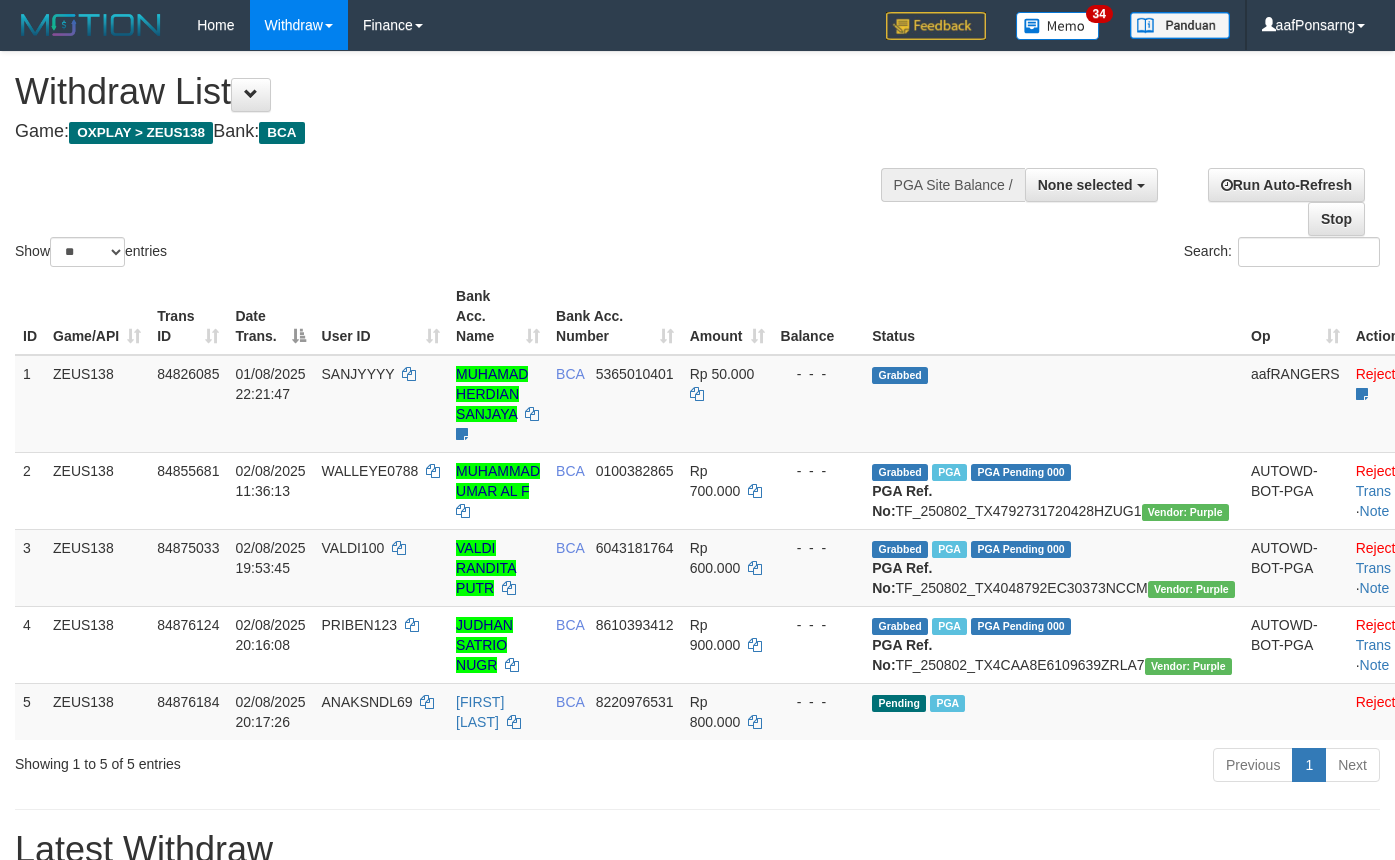 select 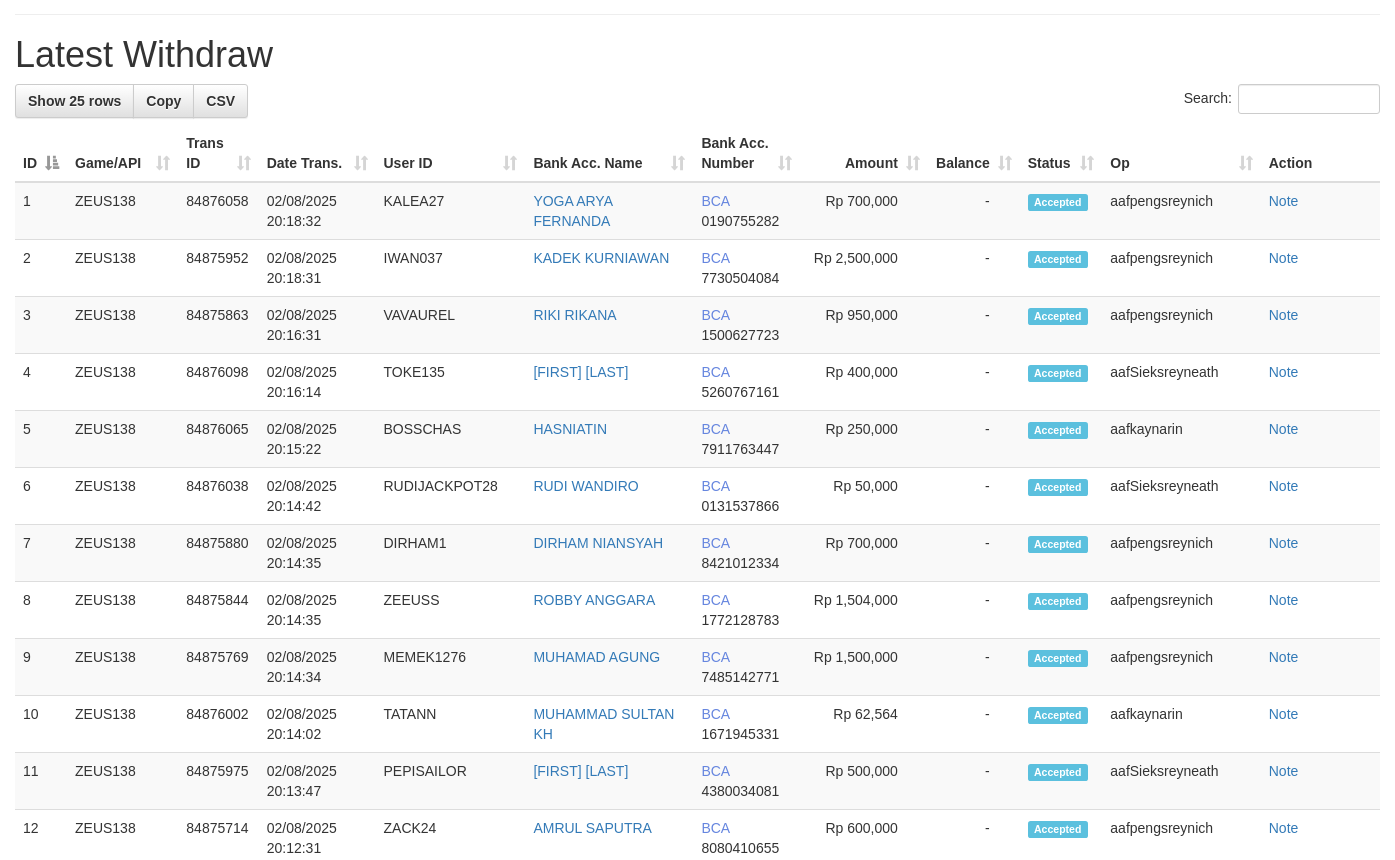 scroll, scrollTop: 740, scrollLeft: 0, axis: vertical 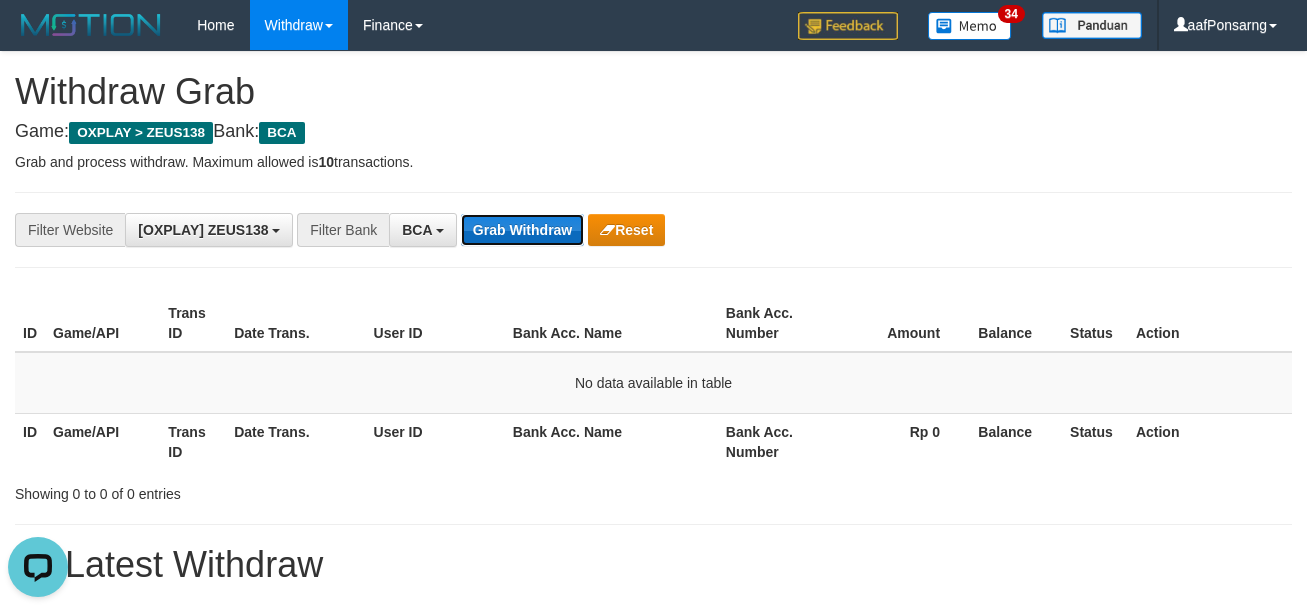 click on "Grab Withdraw" at bounding box center [522, 230] 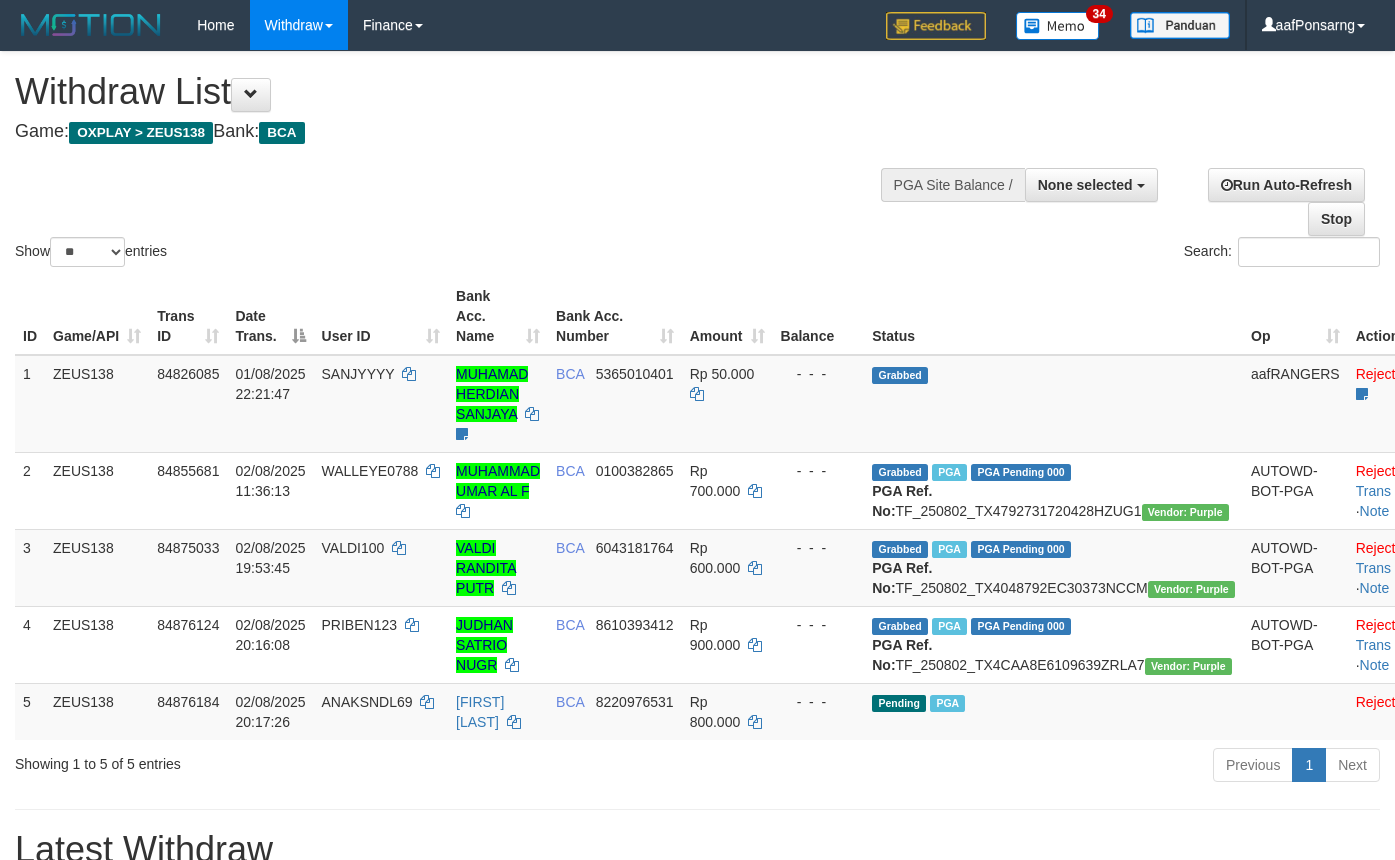 select 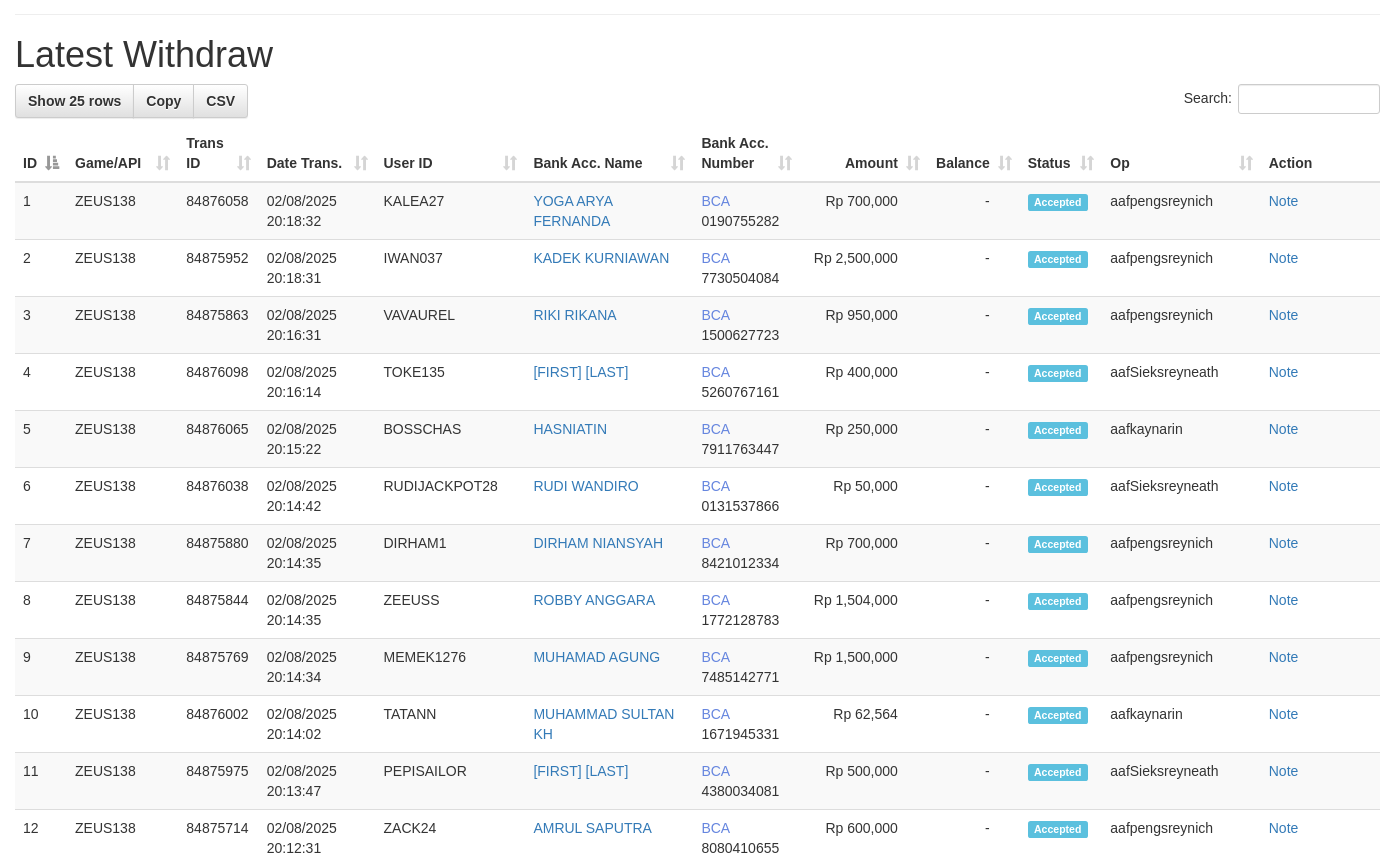 scroll, scrollTop: 740, scrollLeft: 0, axis: vertical 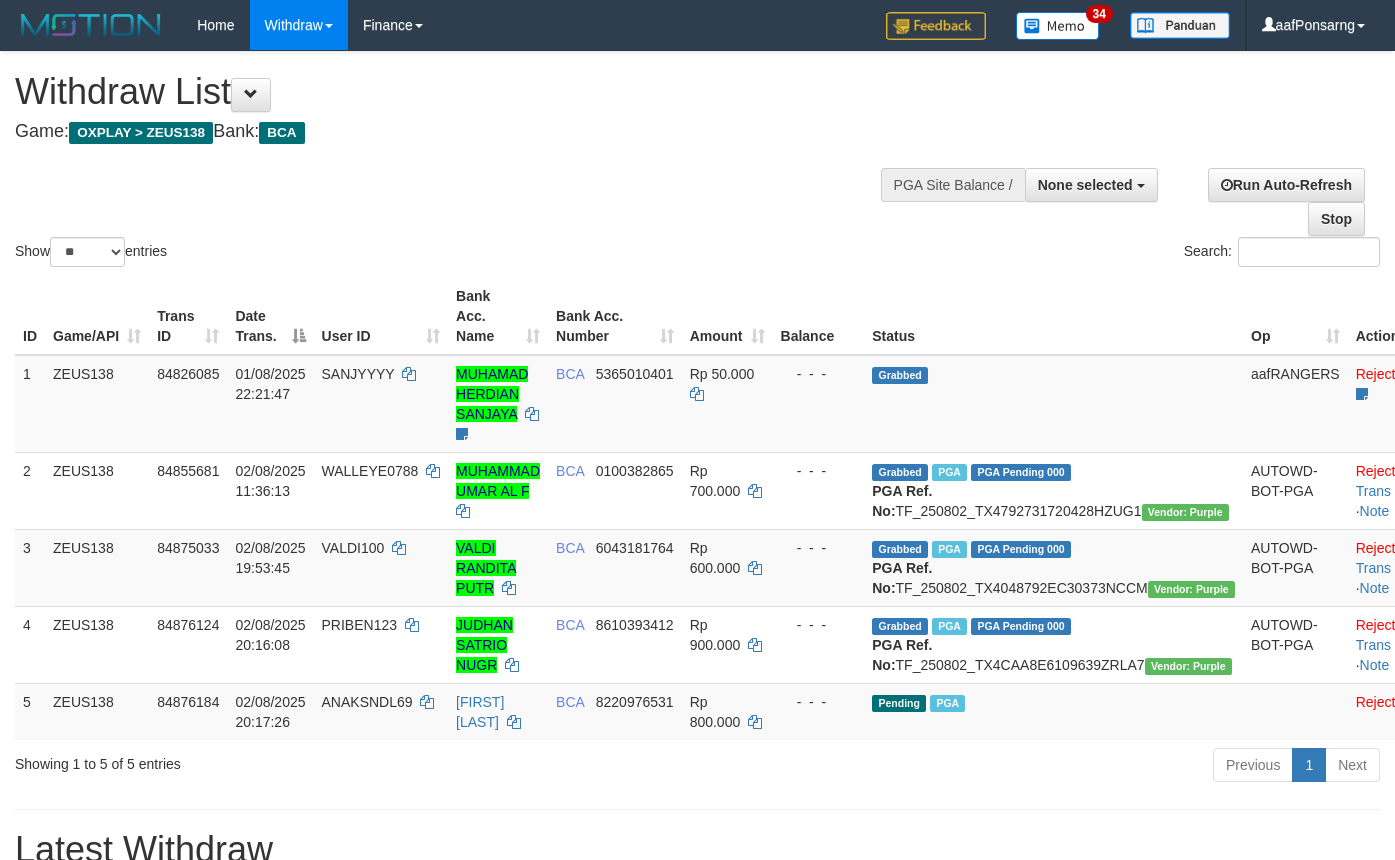 select 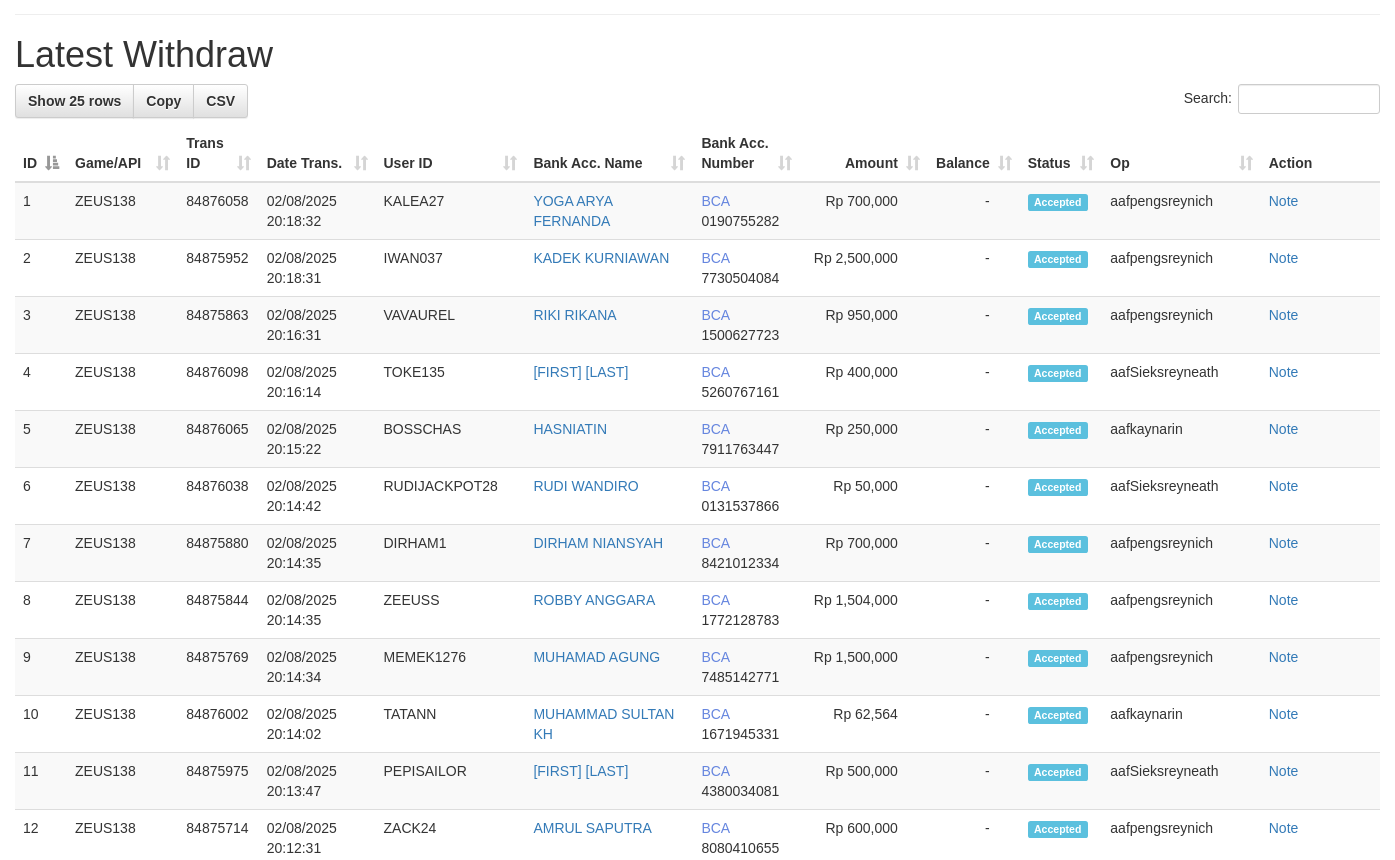 scroll, scrollTop: 740, scrollLeft: 0, axis: vertical 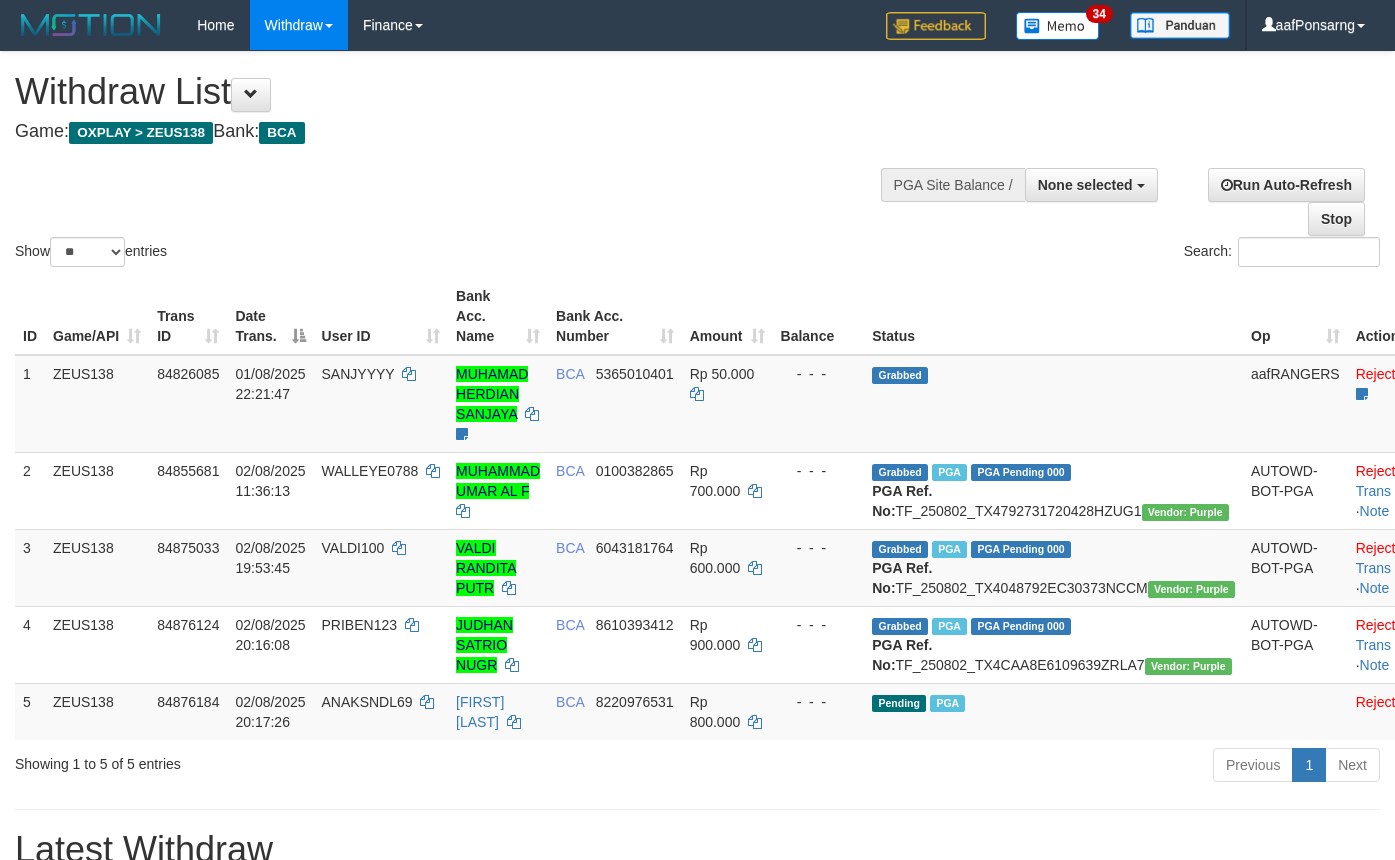 select 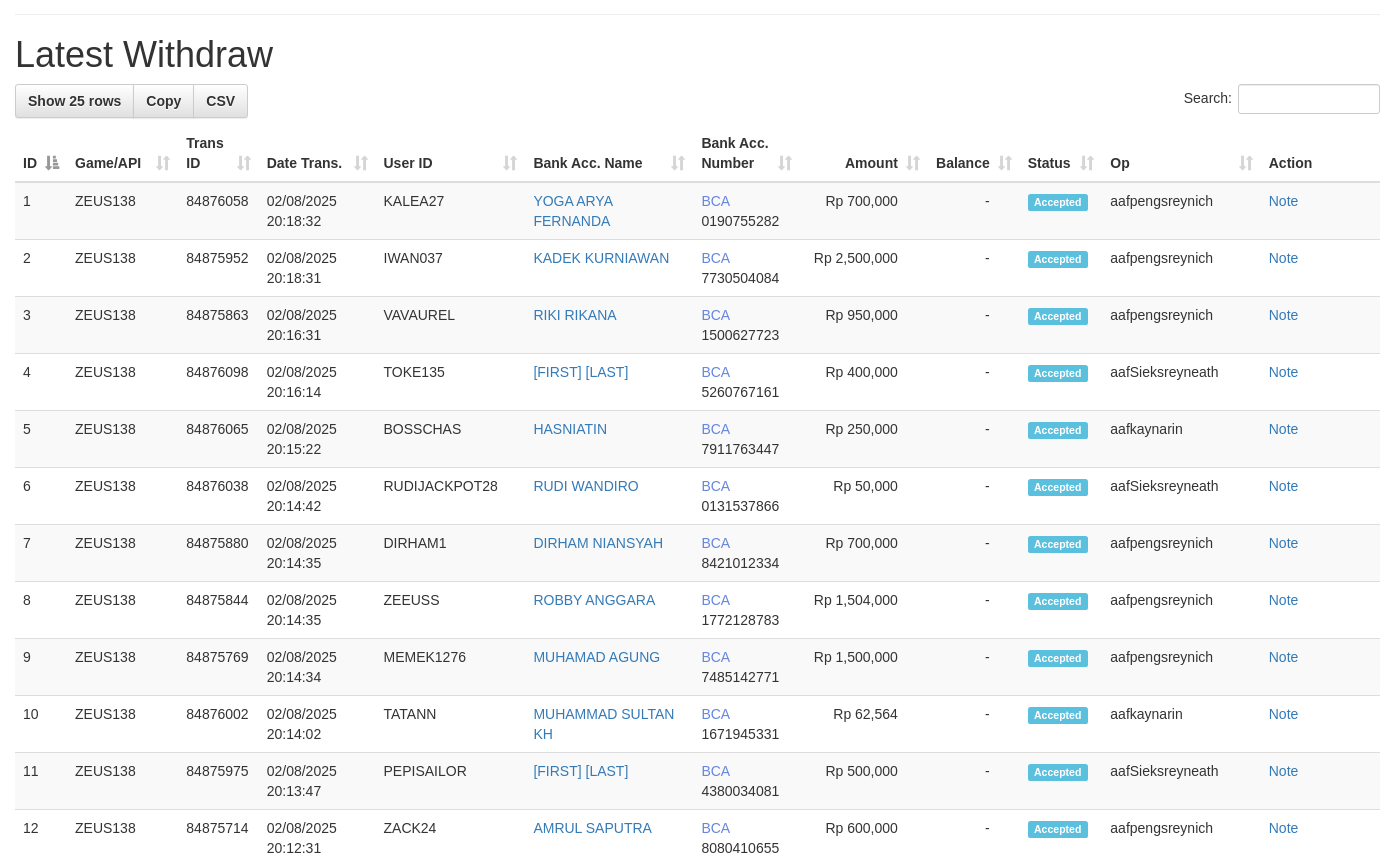 scroll, scrollTop: 740, scrollLeft: 0, axis: vertical 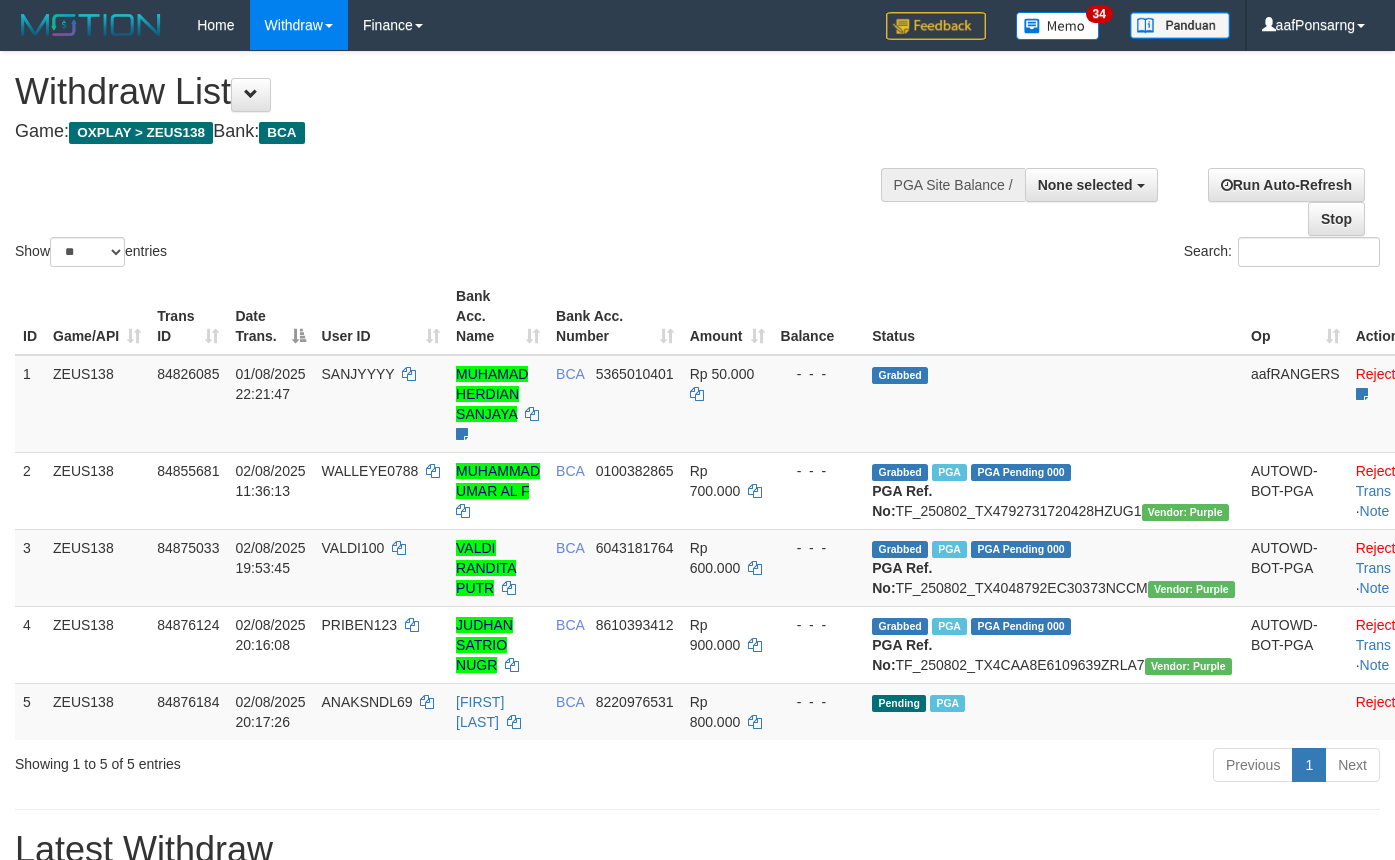 select 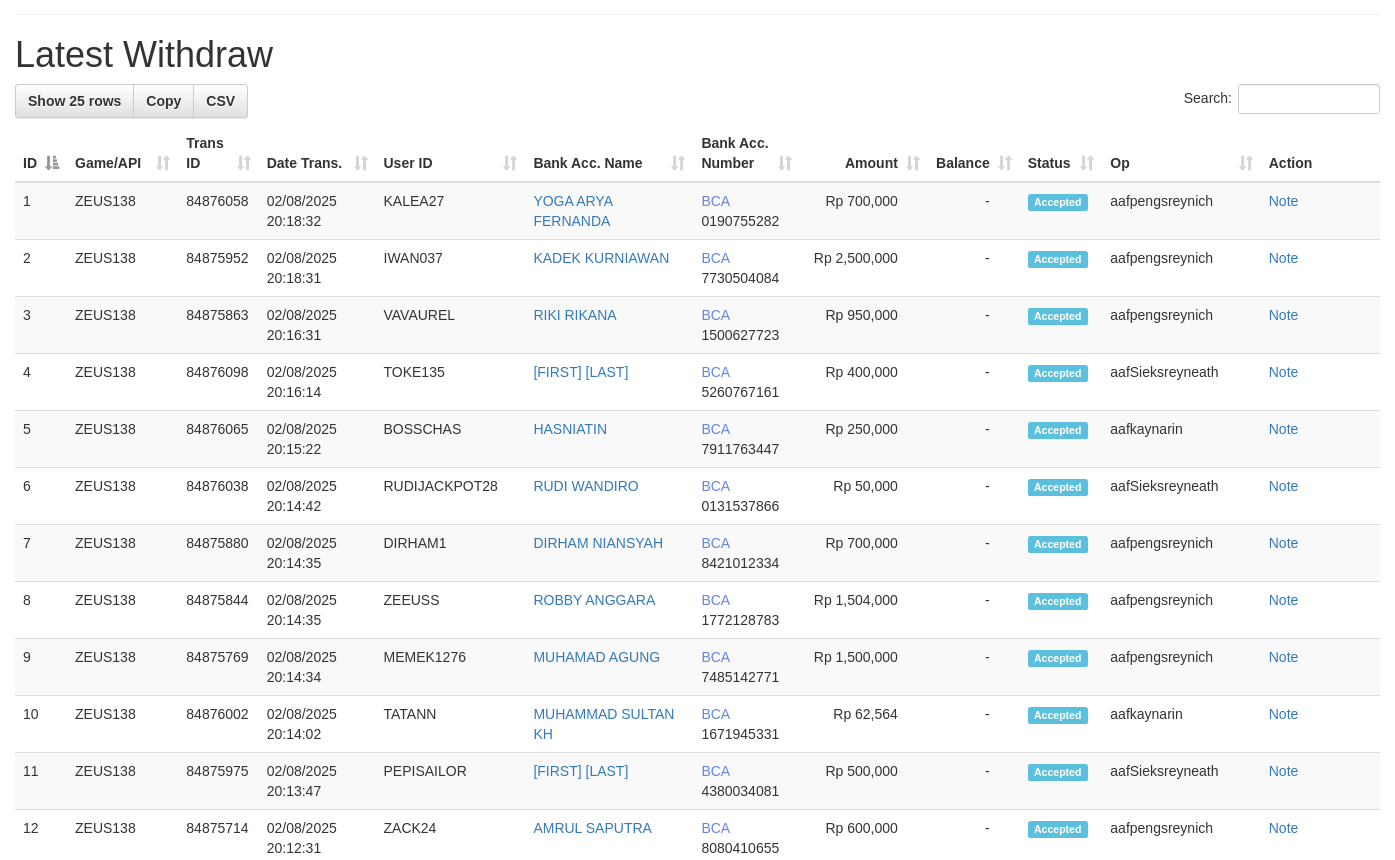 scroll, scrollTop: 740, scrollLeft: 0, axis: vertical 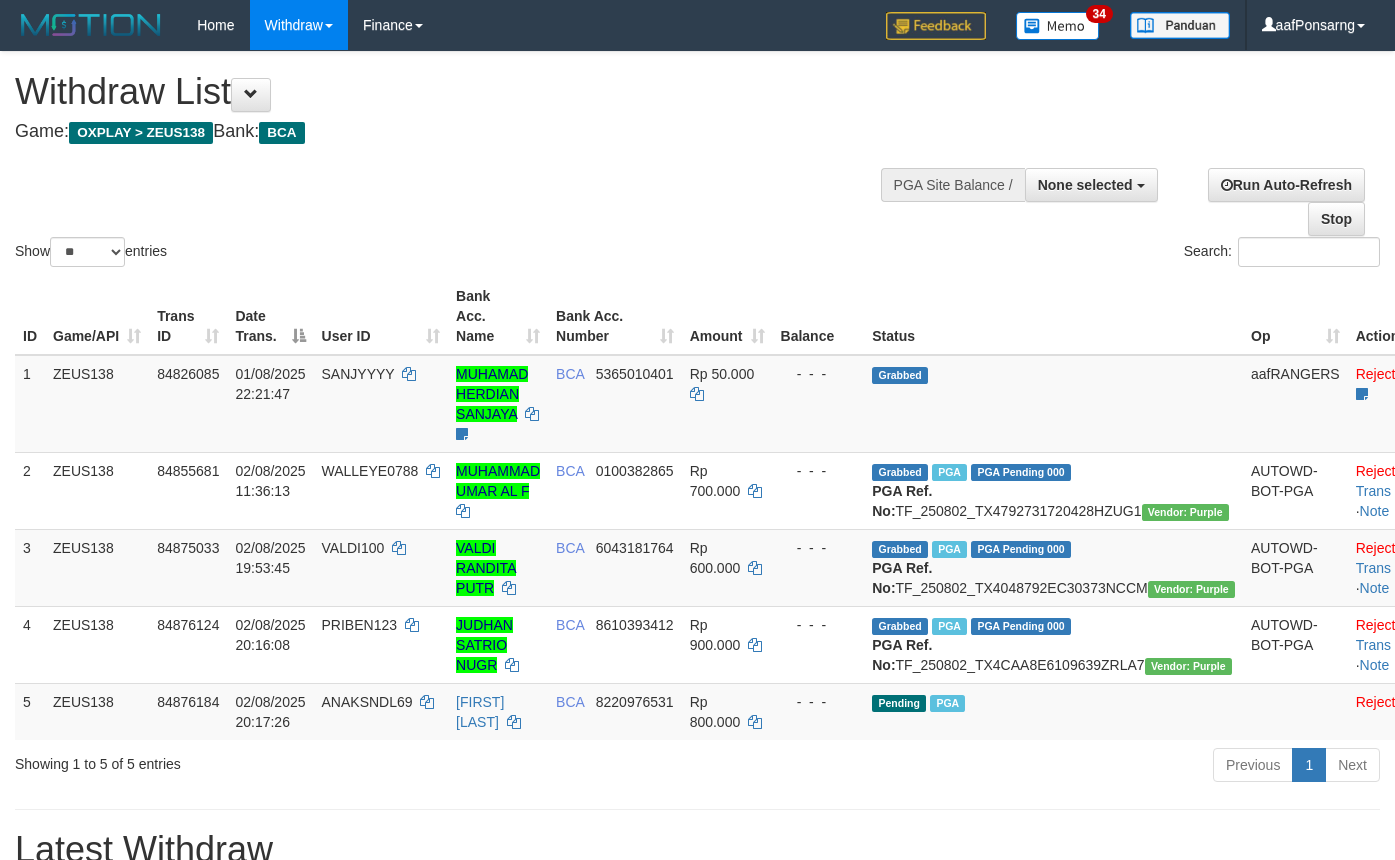 select 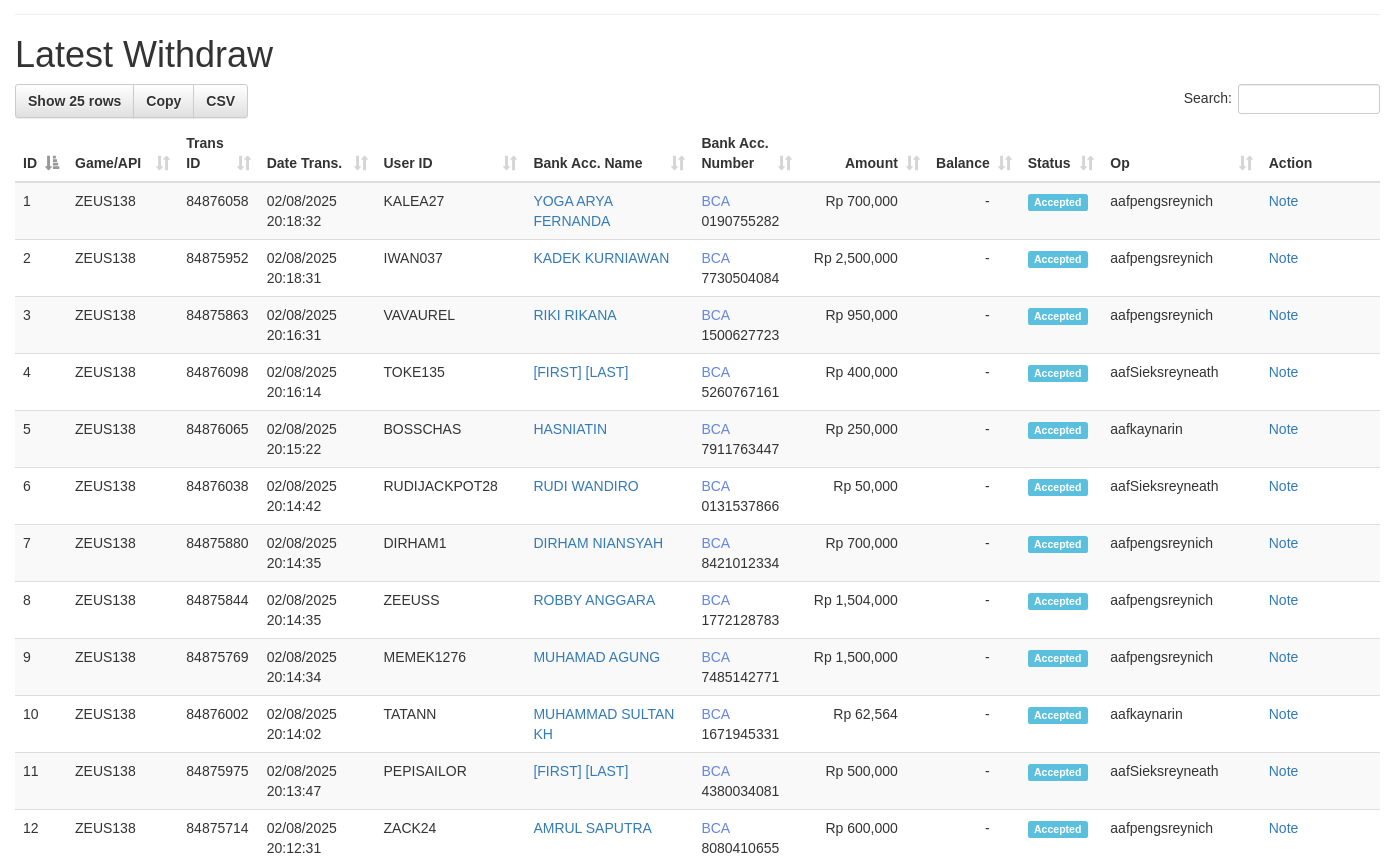 scroll, scrollTop: 740, scrollLeft: 0, axis: vertical 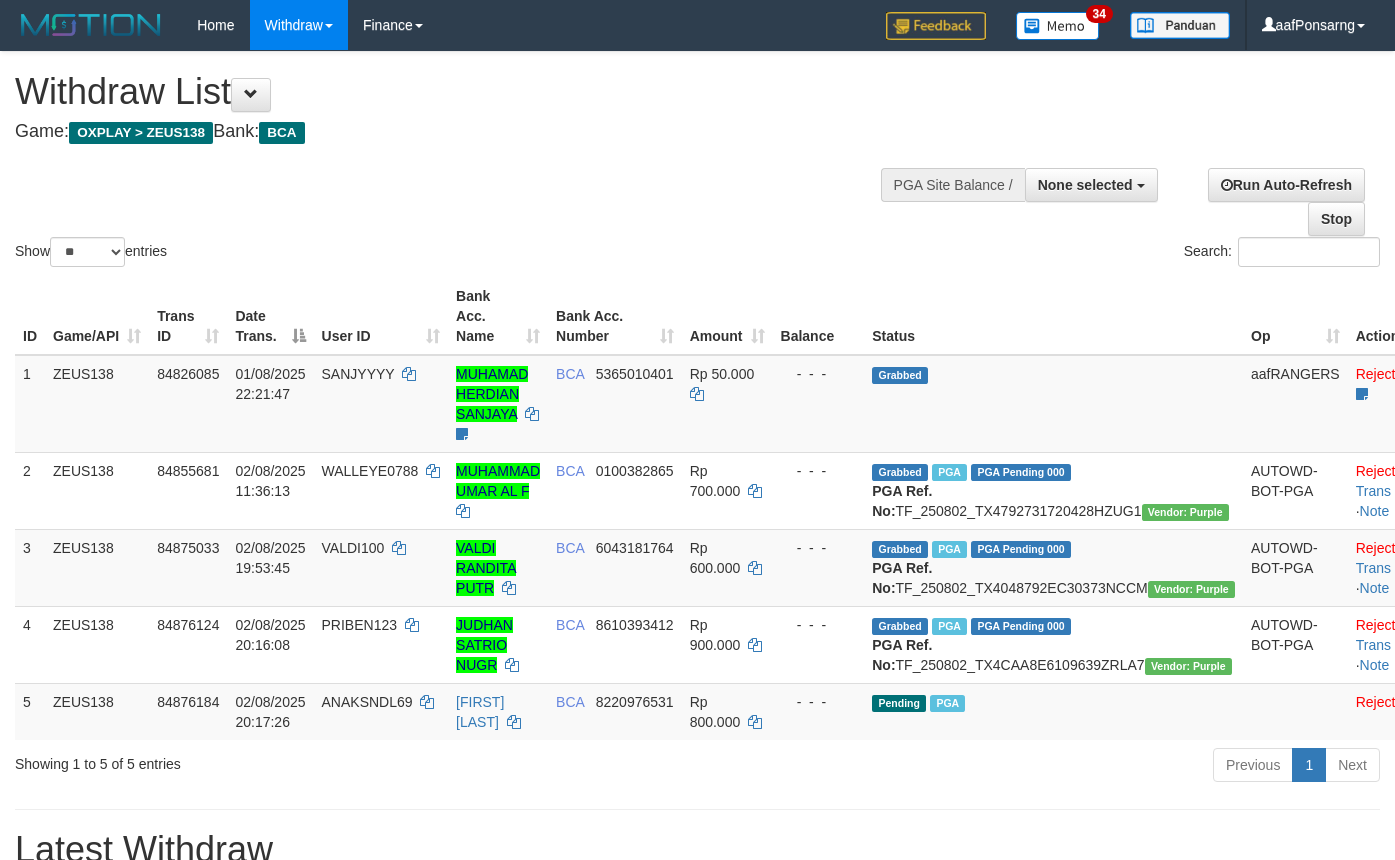 select 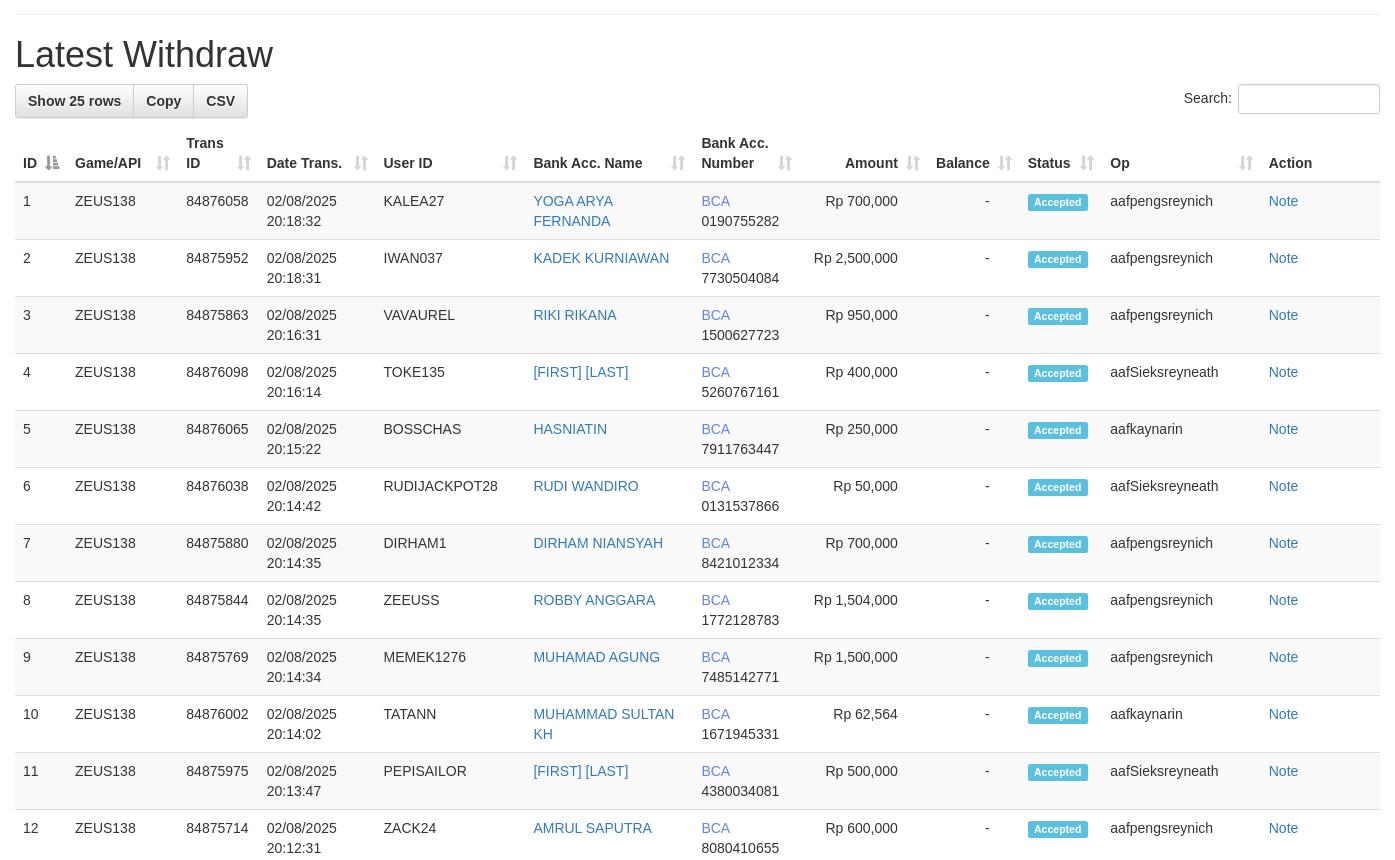 scroll, scrollTop: 740, scrollLeft: 0, axis: vertical 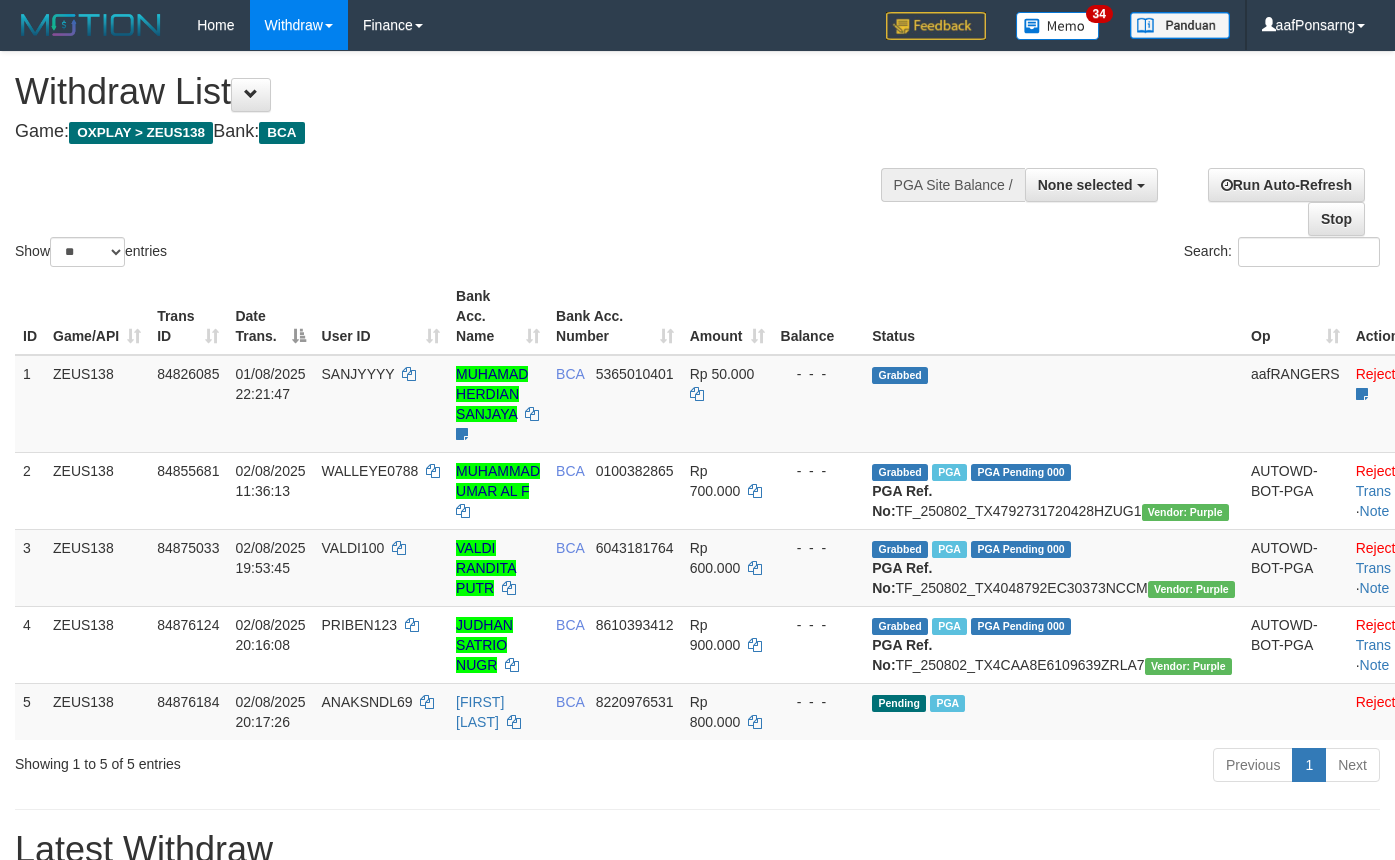 select 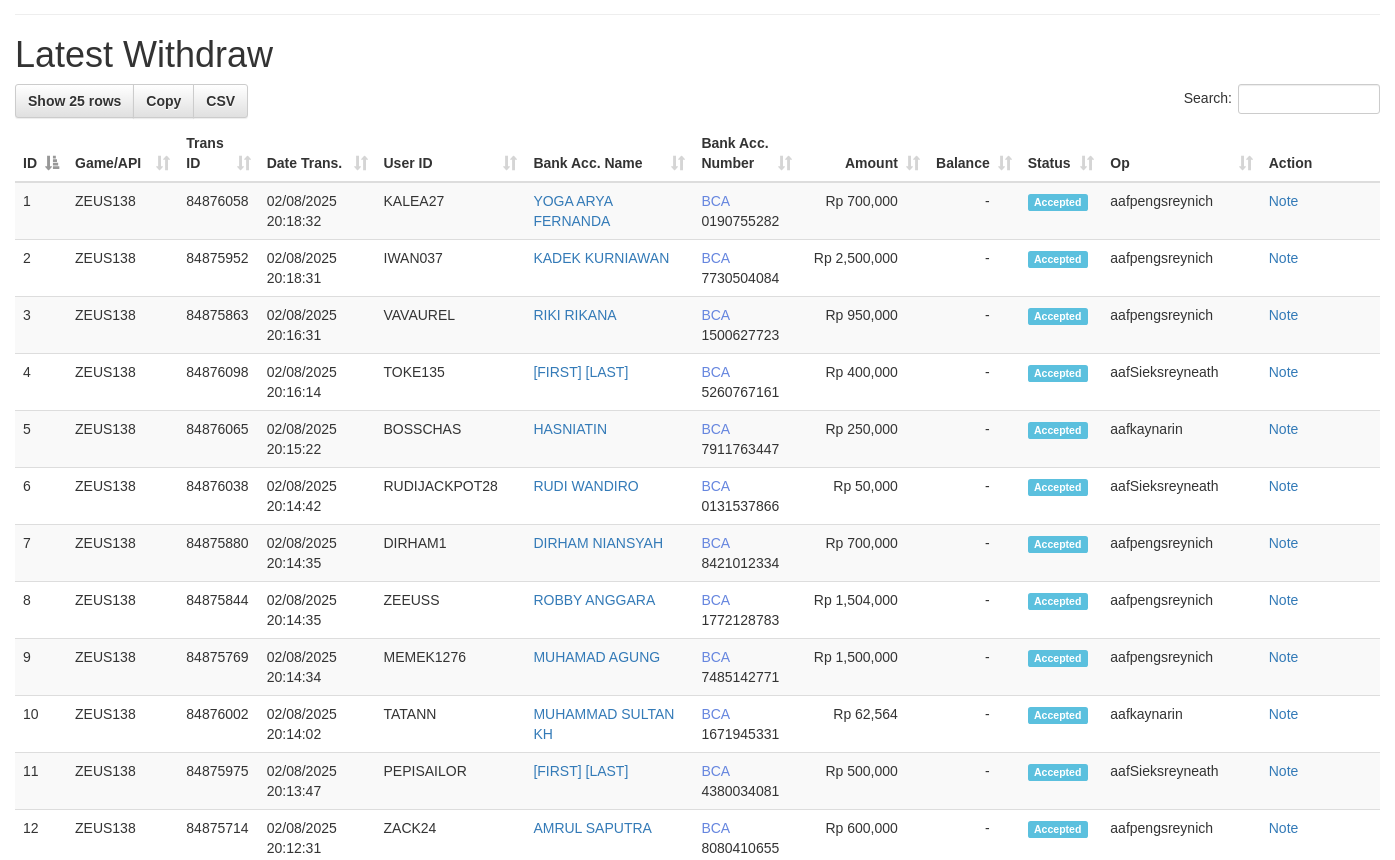 scroll, scrollTop: 740, scrollLeft: 0, axis: vertical 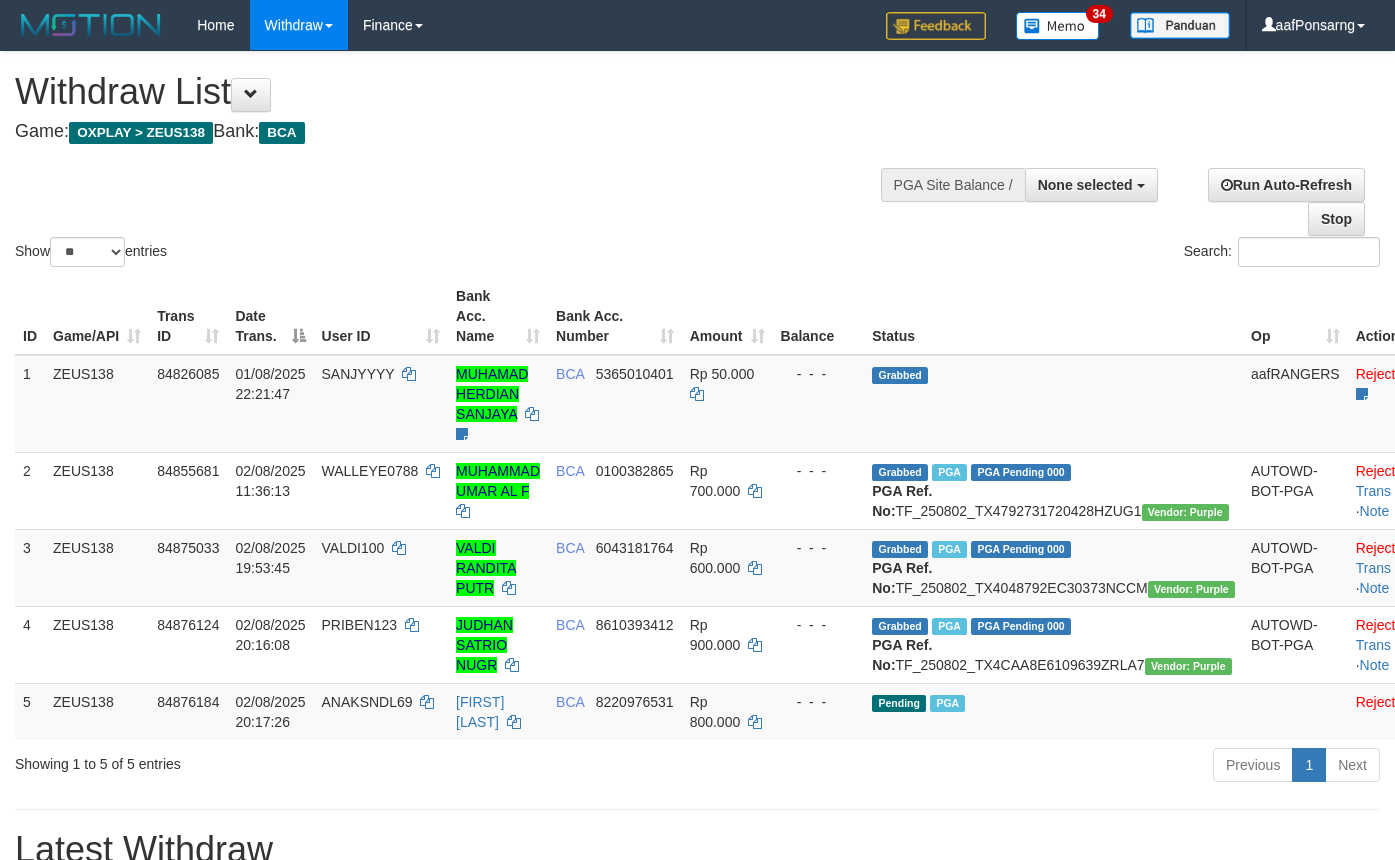 select 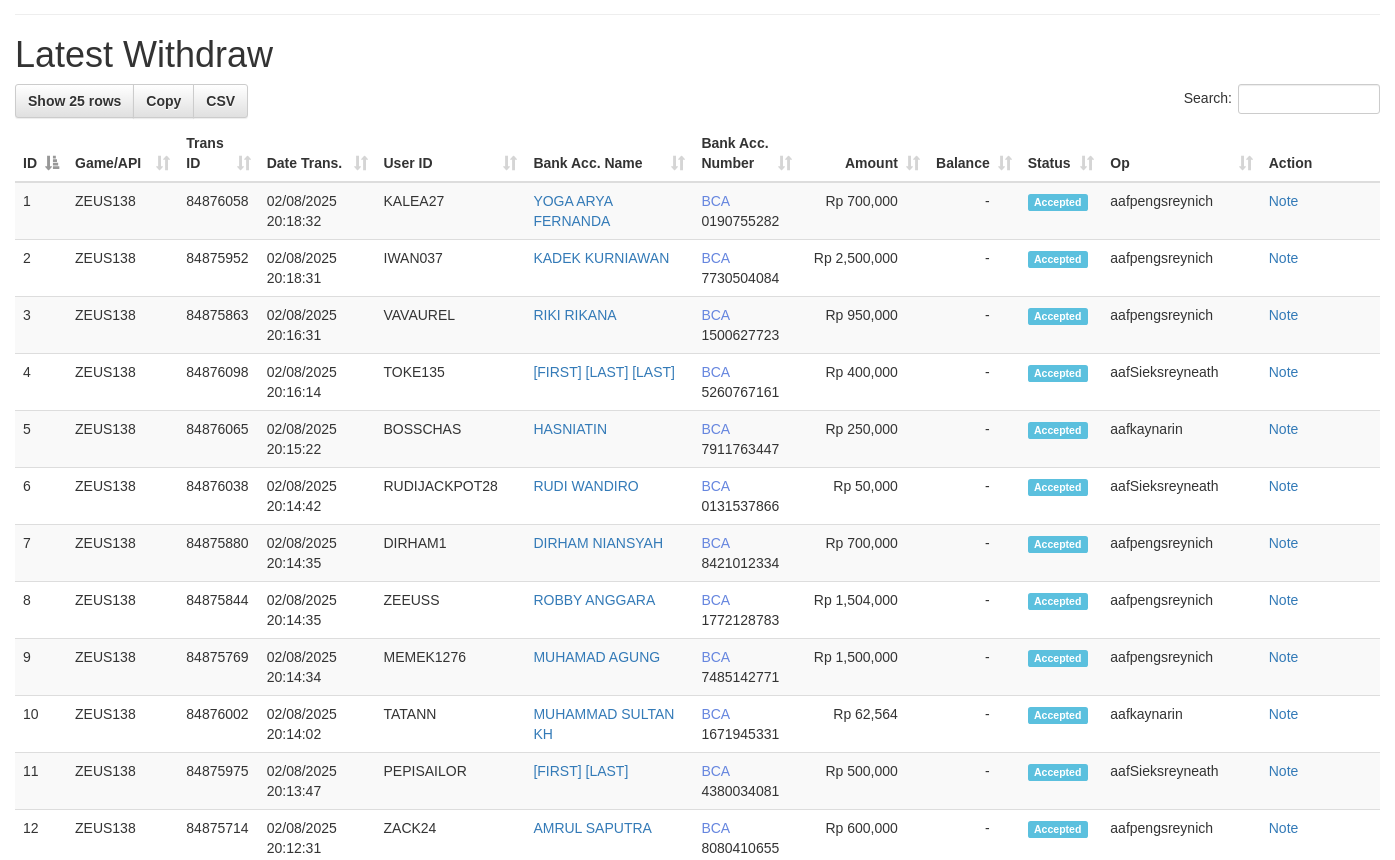 scroll, scrollTop: 740, scrollLeft: 0, axis: vertical 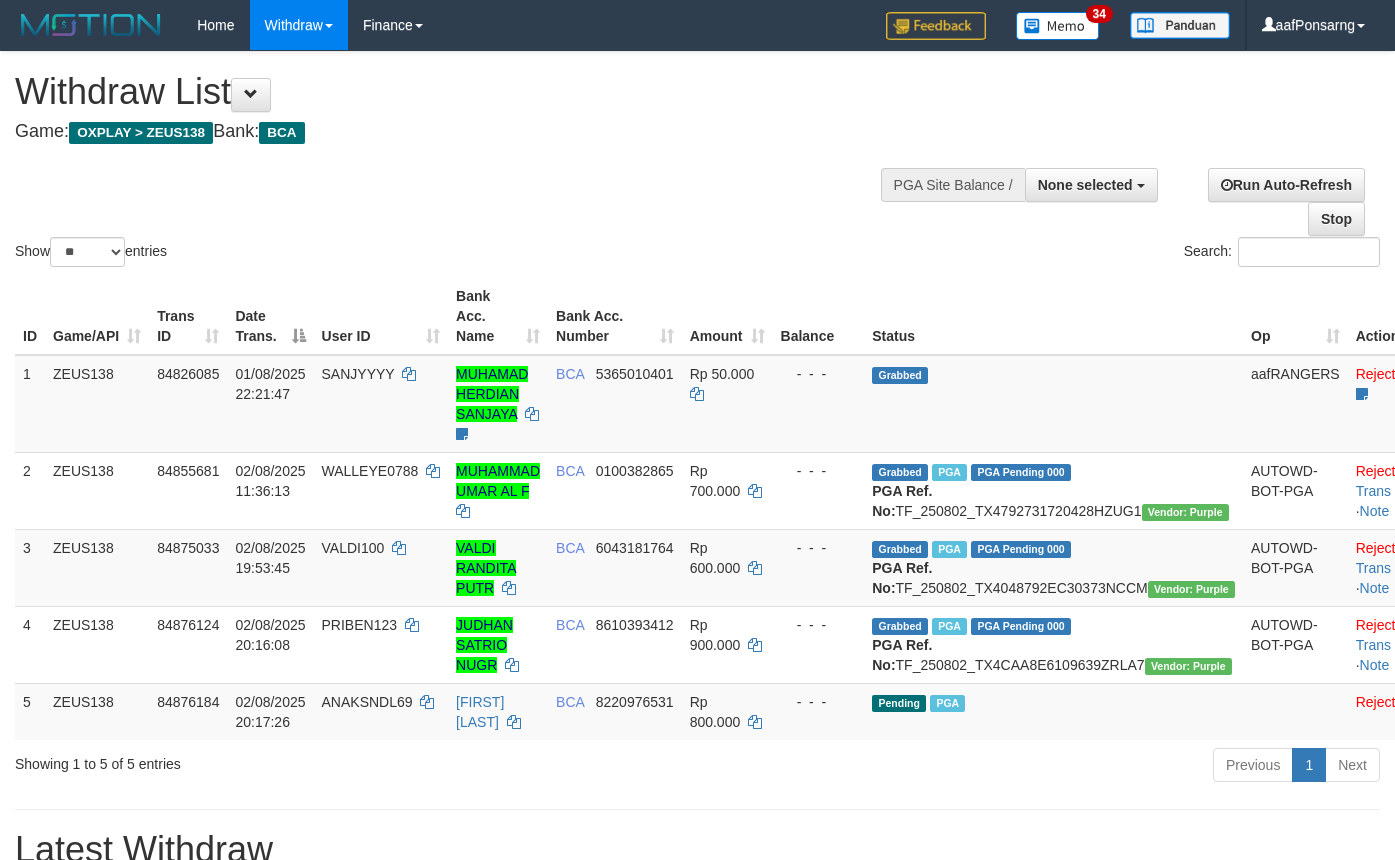 select 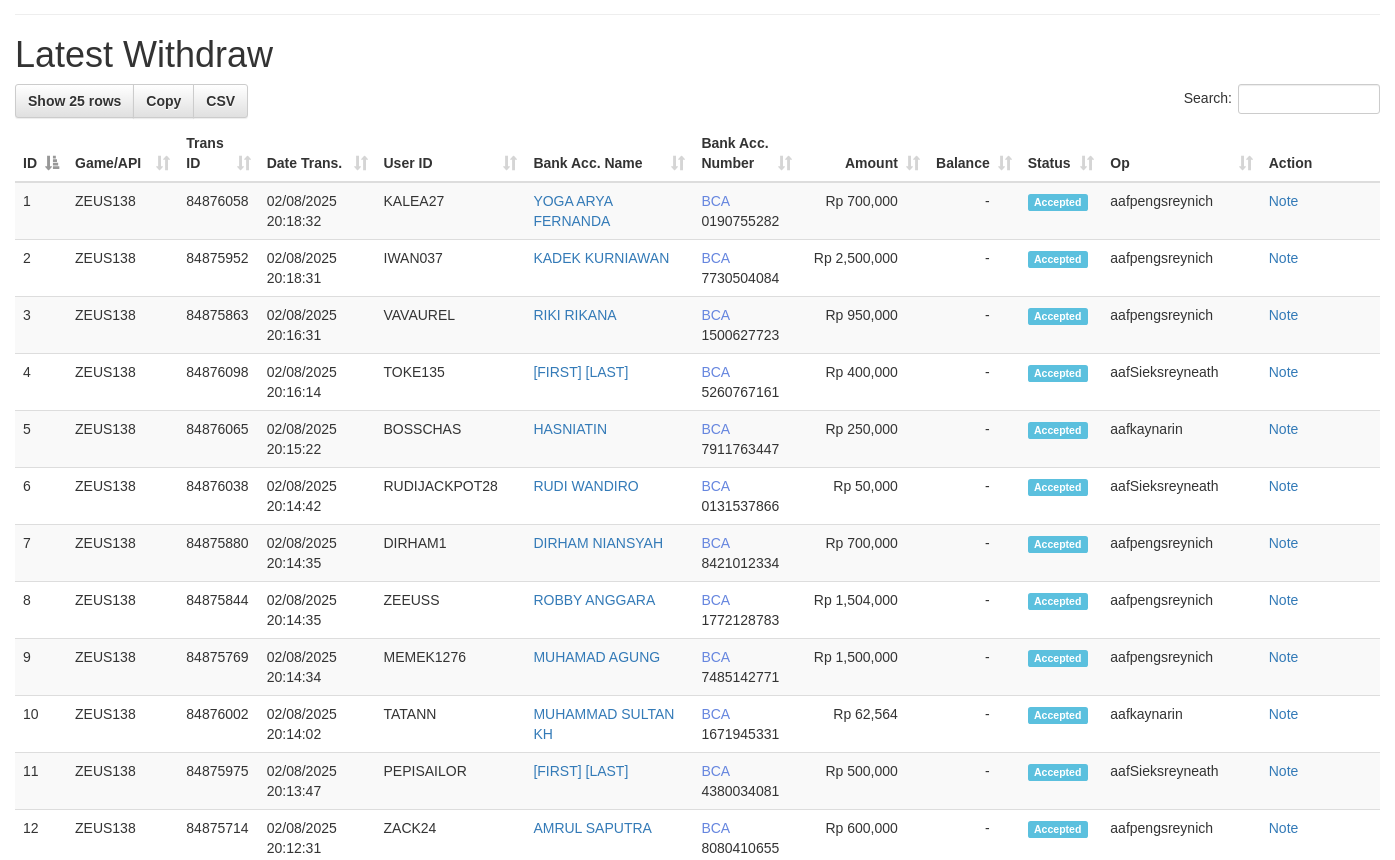 scroll, scrollTop: 740, scrollLeft: 0, axis: vertical 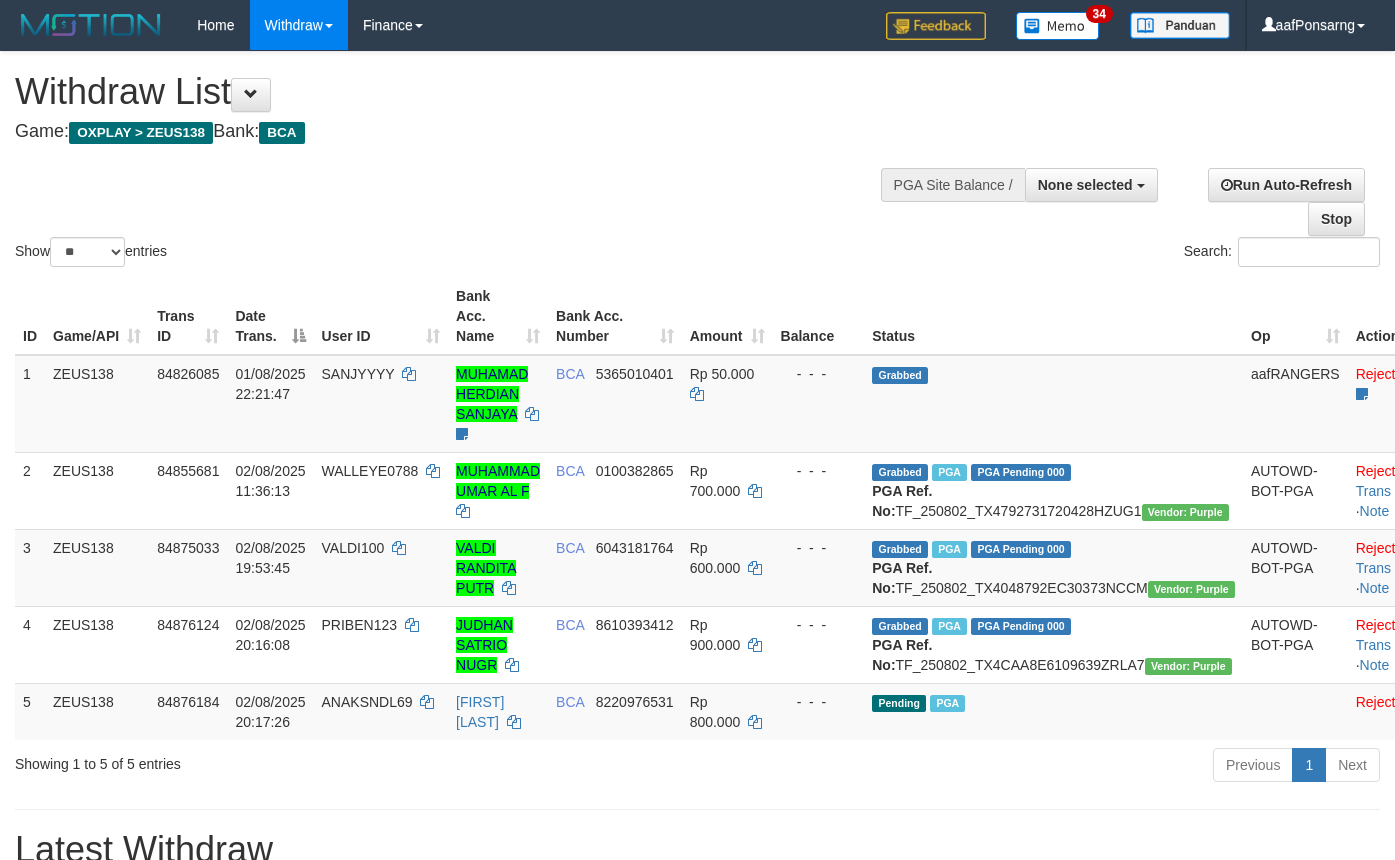 select 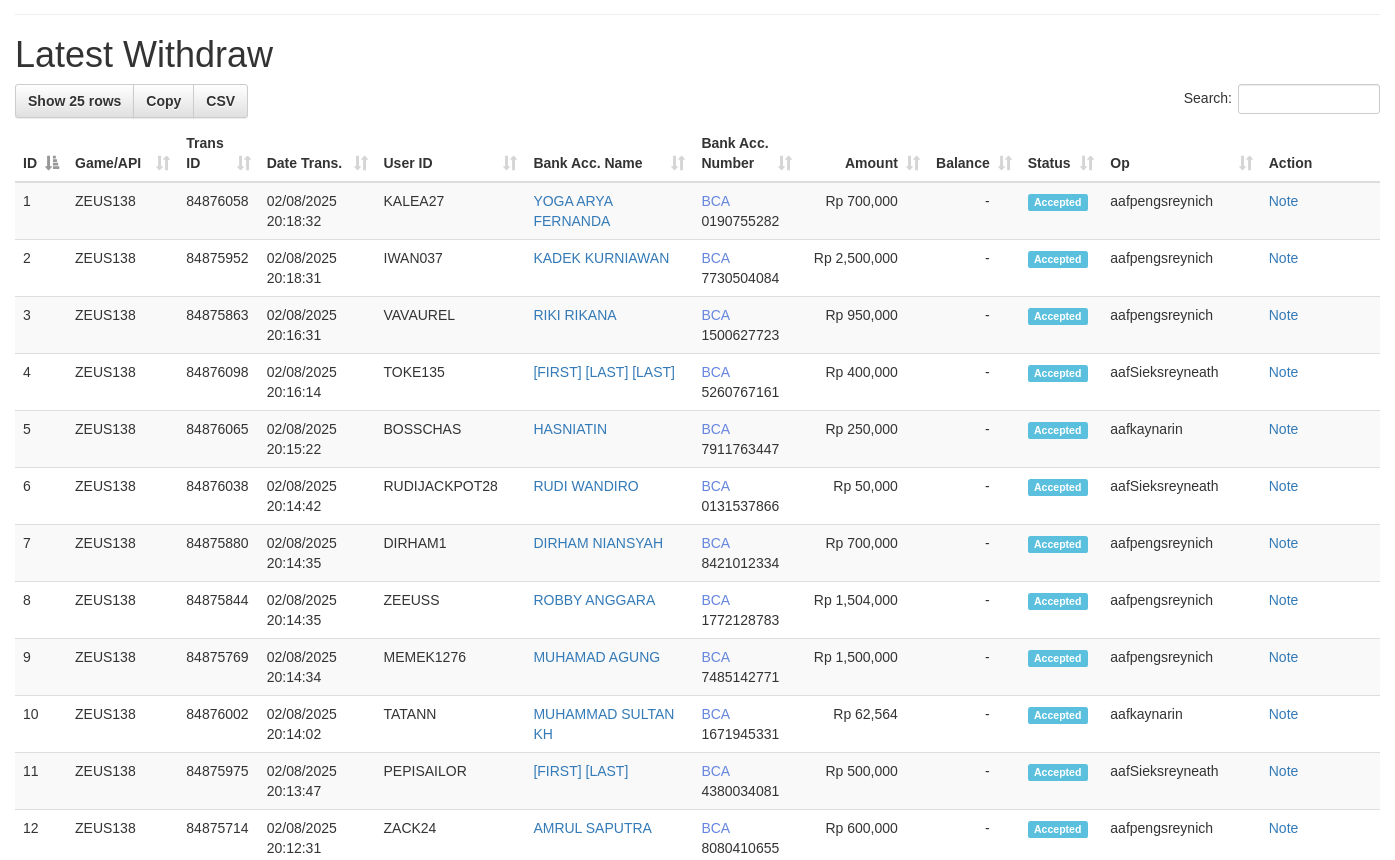 scroll, scrollTop: 740, scrollLeft: 0, axis: vertical 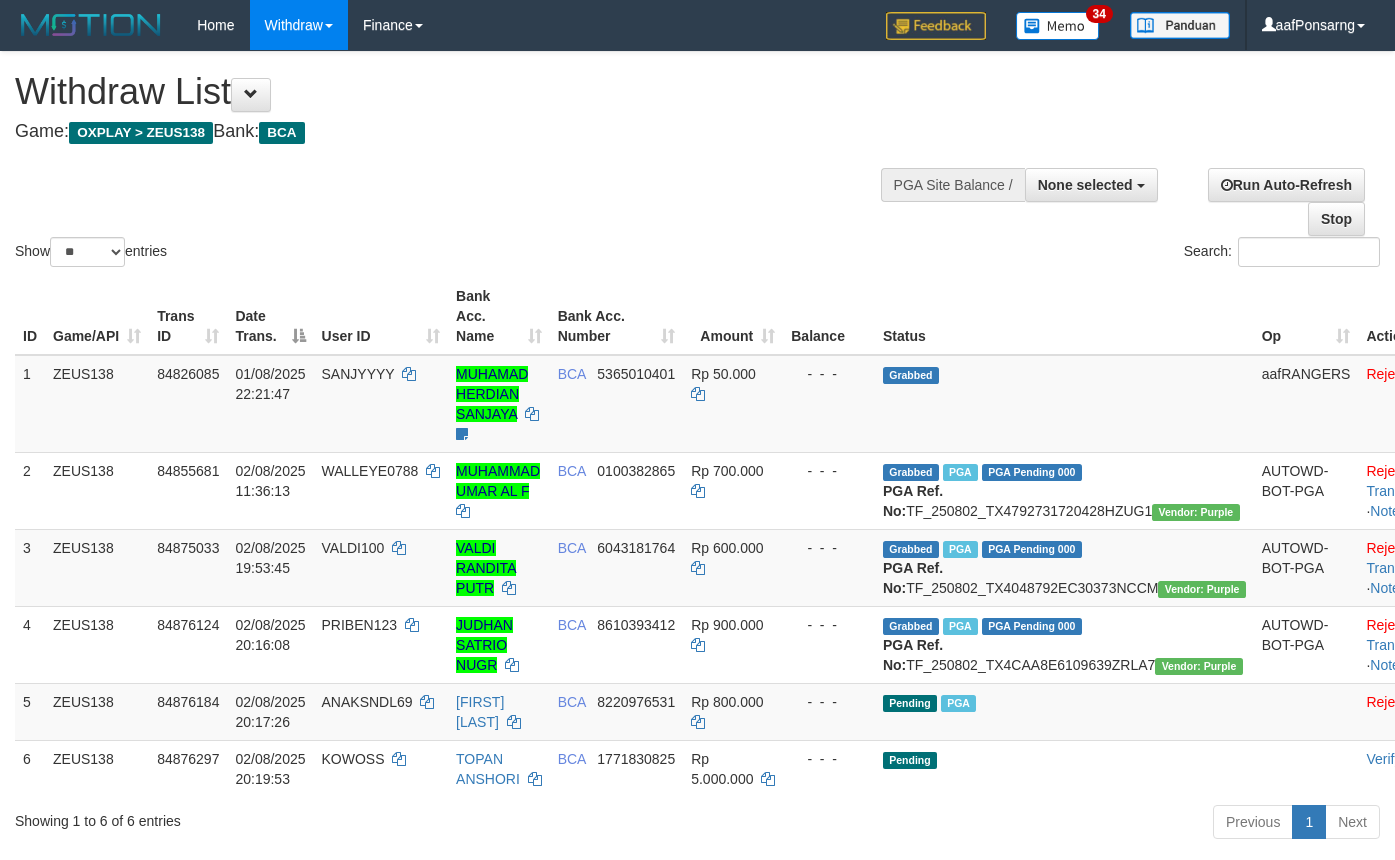 select 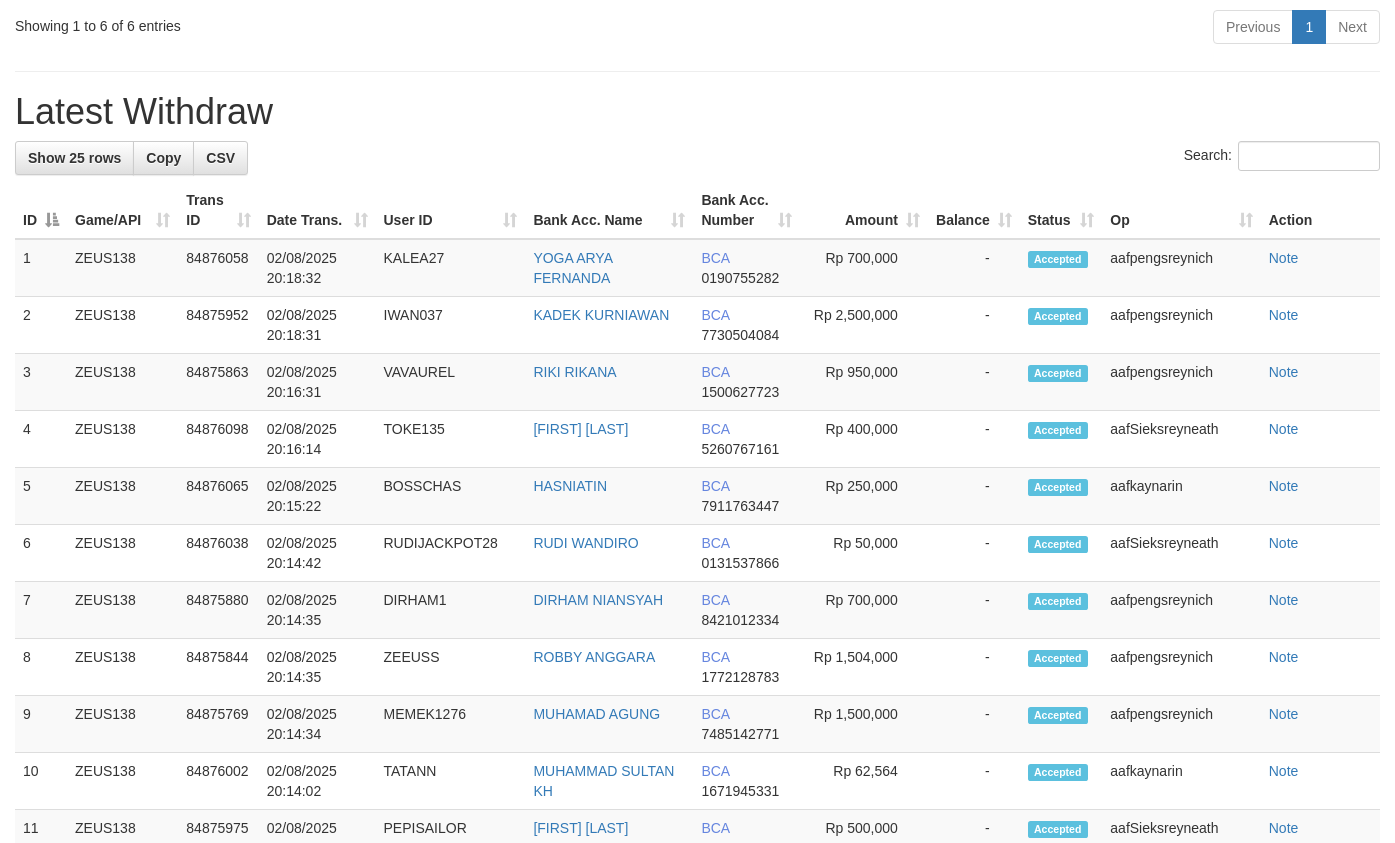 scroll, scrollTop: 740, scrollLeft: 0, axis: vertical 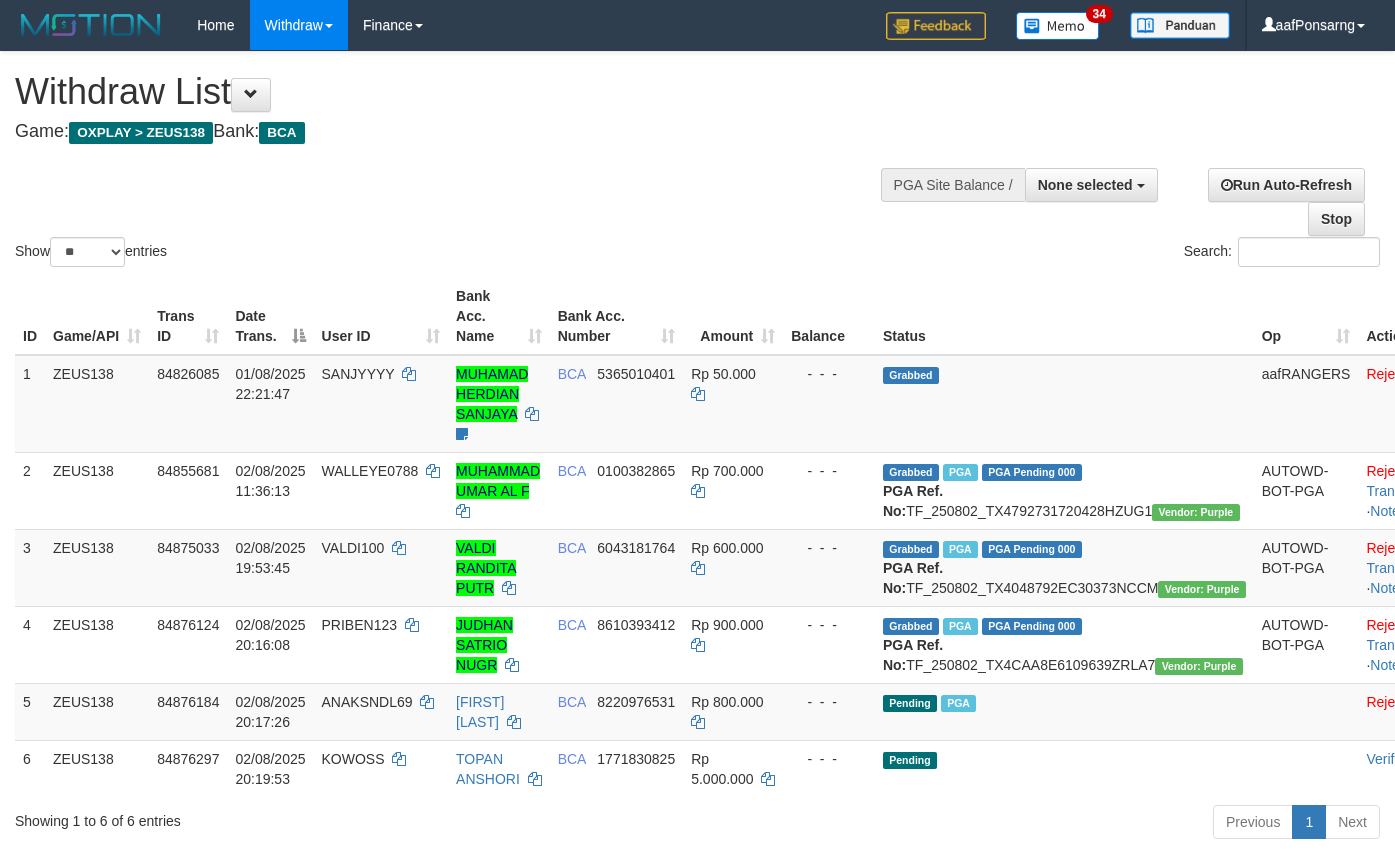 select 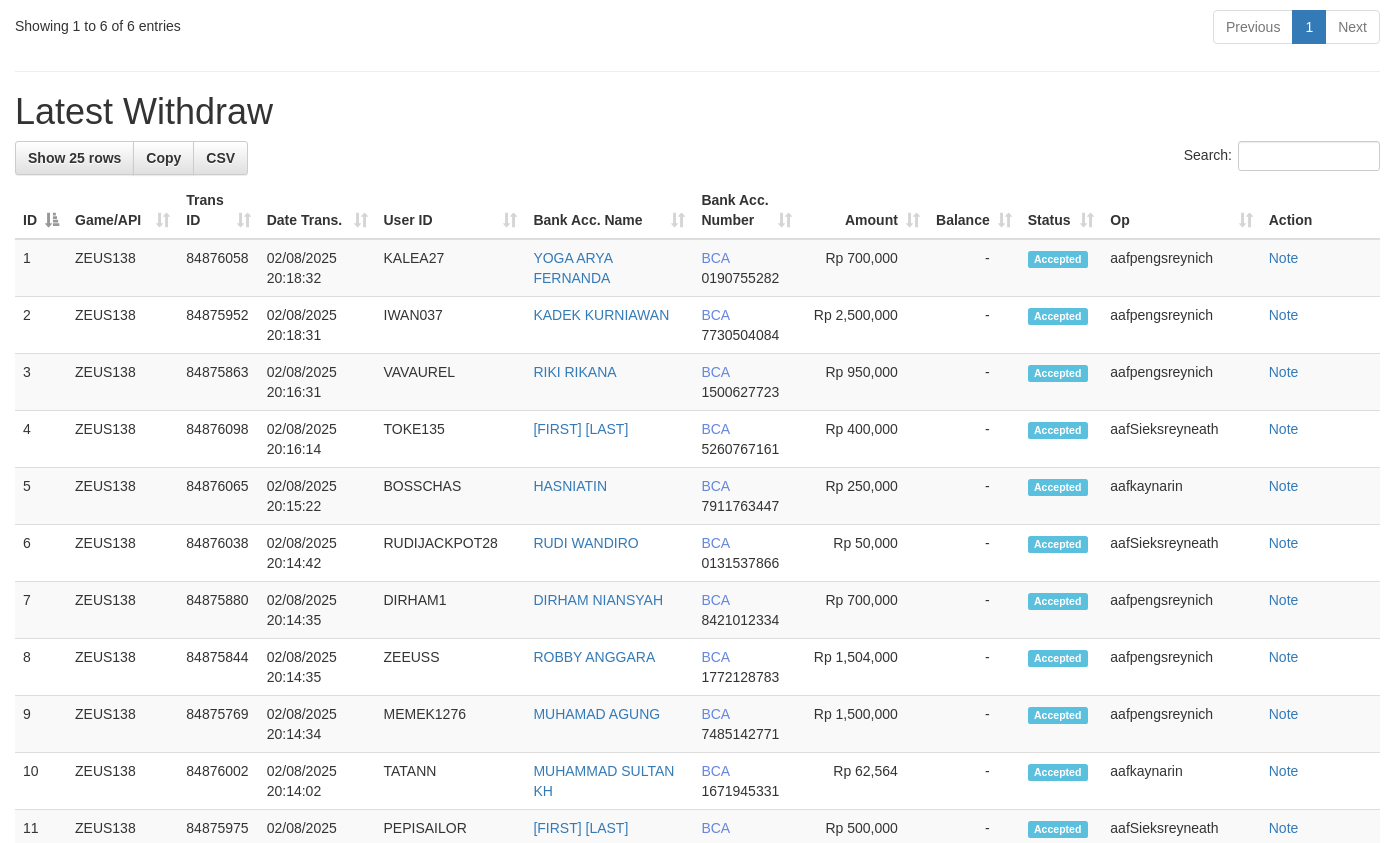 scroll, scrollTop: 740, scrollLeft: 0, axis: vertical 